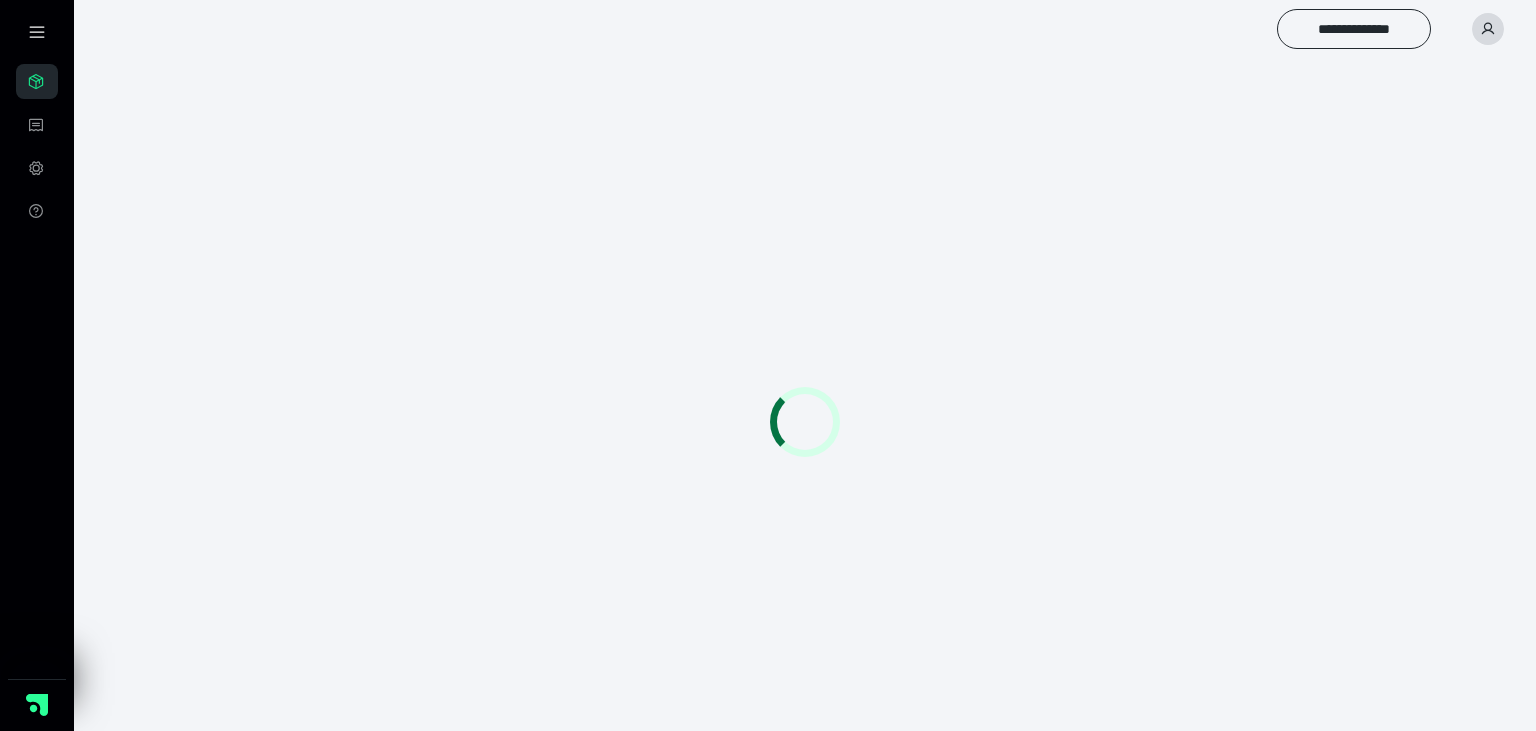 scroll, scrollTop: 0, scrollLeft: 0, axis: both 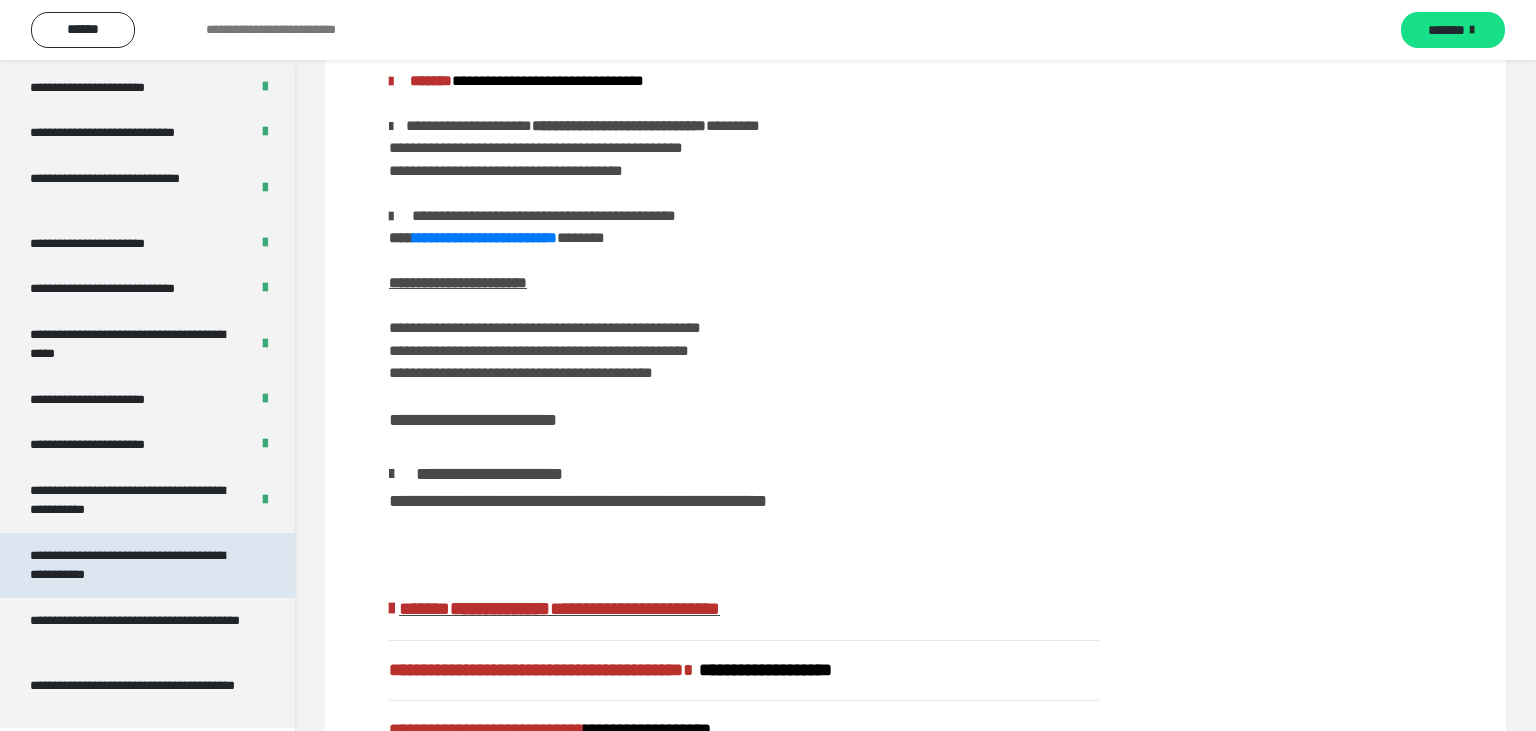 click on "**********" at bounding box center [139, 565] 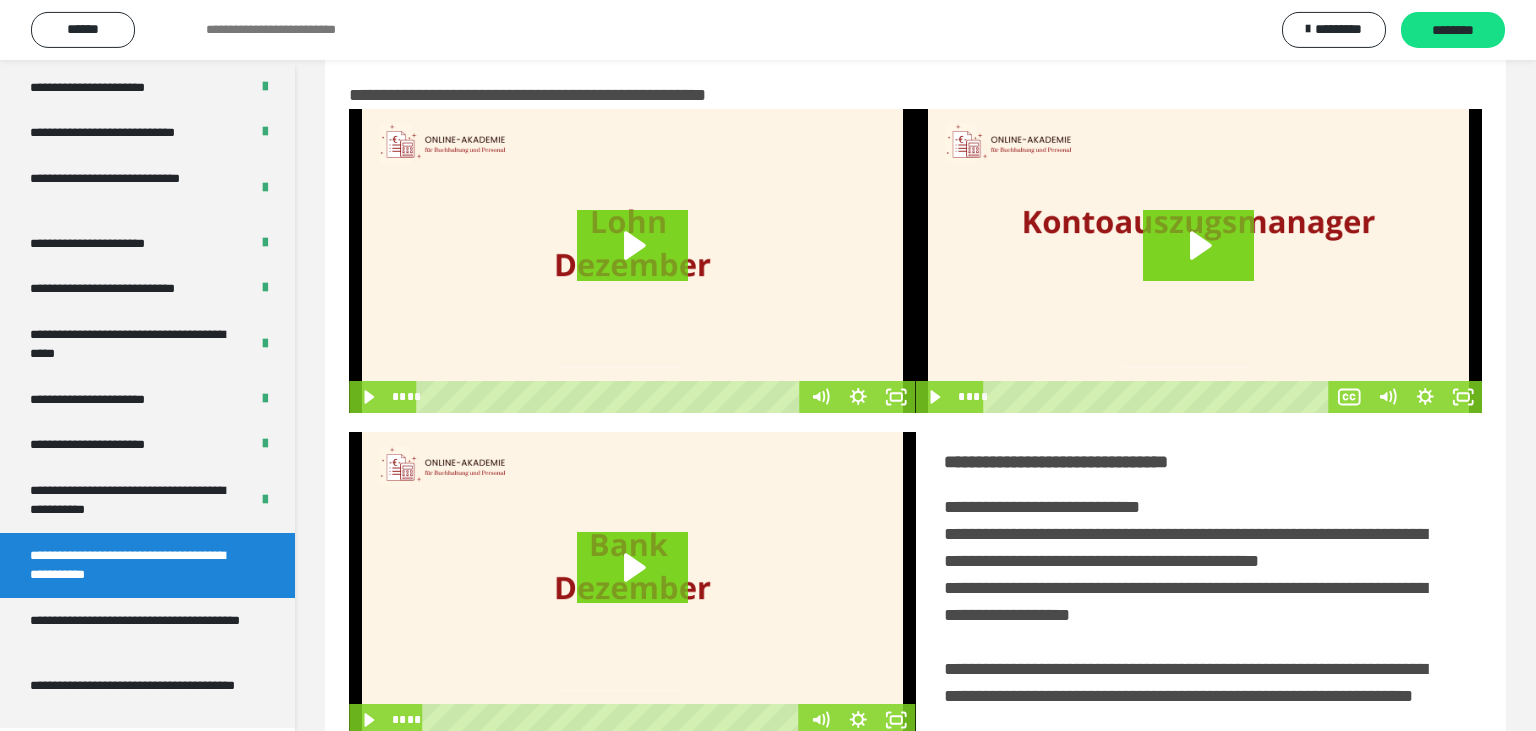 scroll, scrollTop: 0, scrollLeft: 0, axis: both 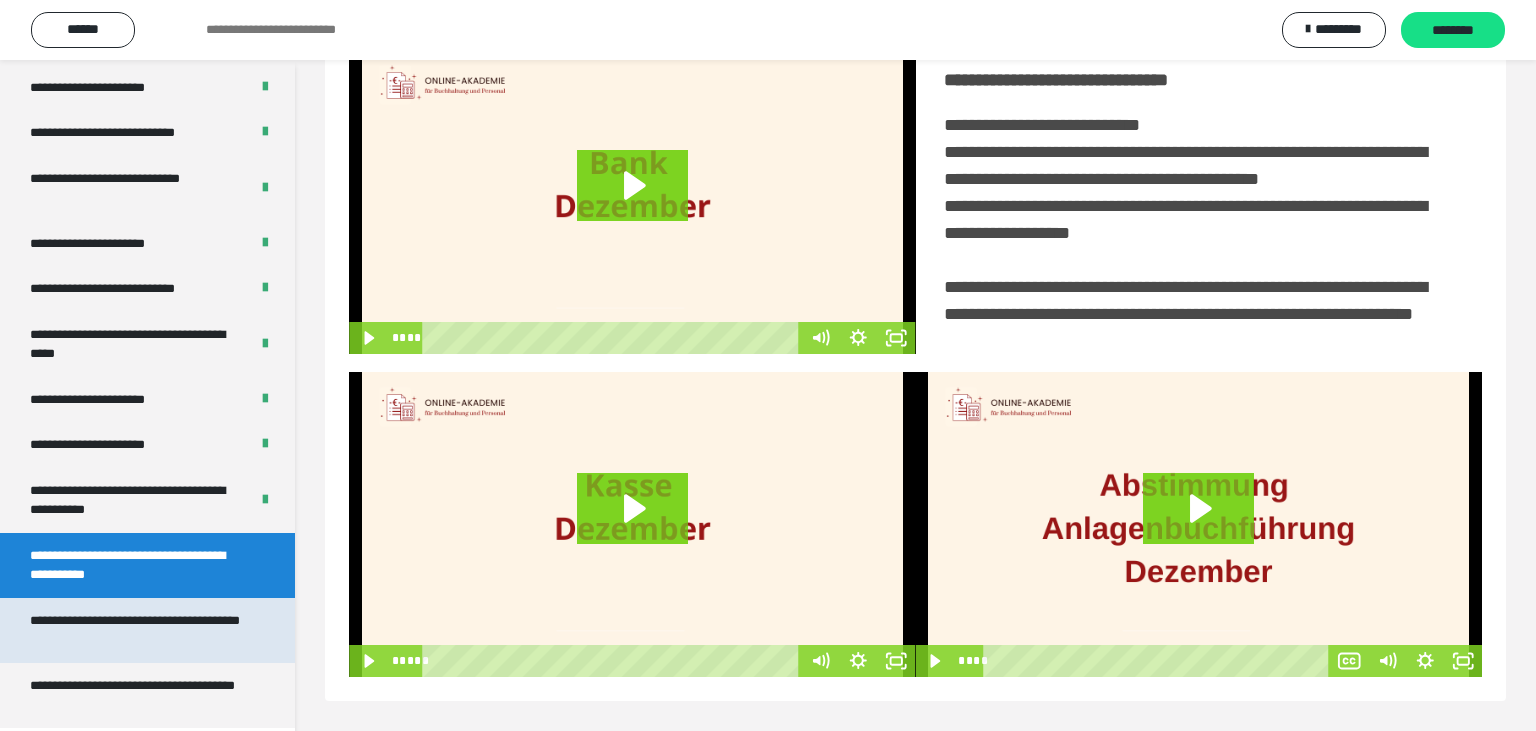 click on "**********" at bounding box center (139, 630) 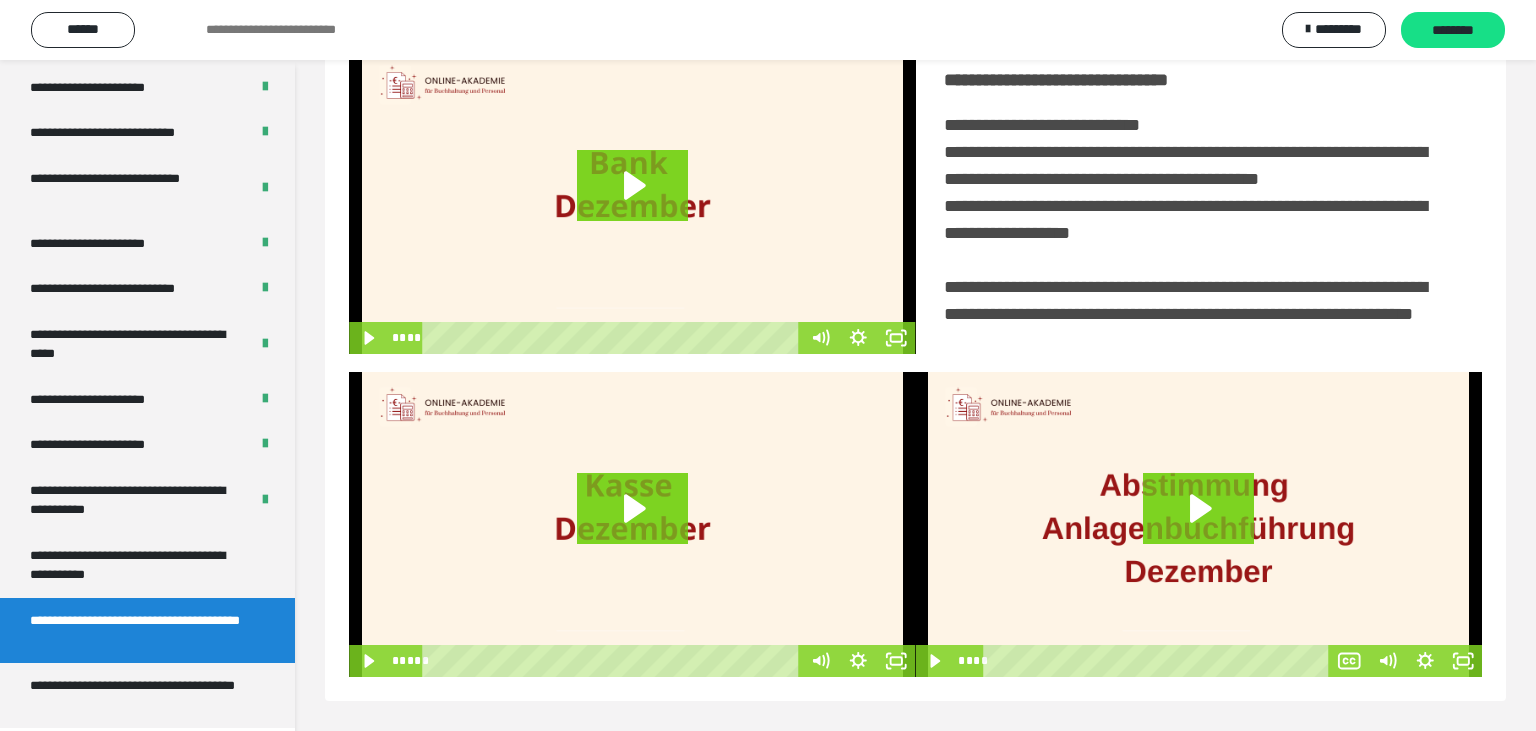 scroll, scrollTop: 60, scrollLeft: 0, axis: vertical 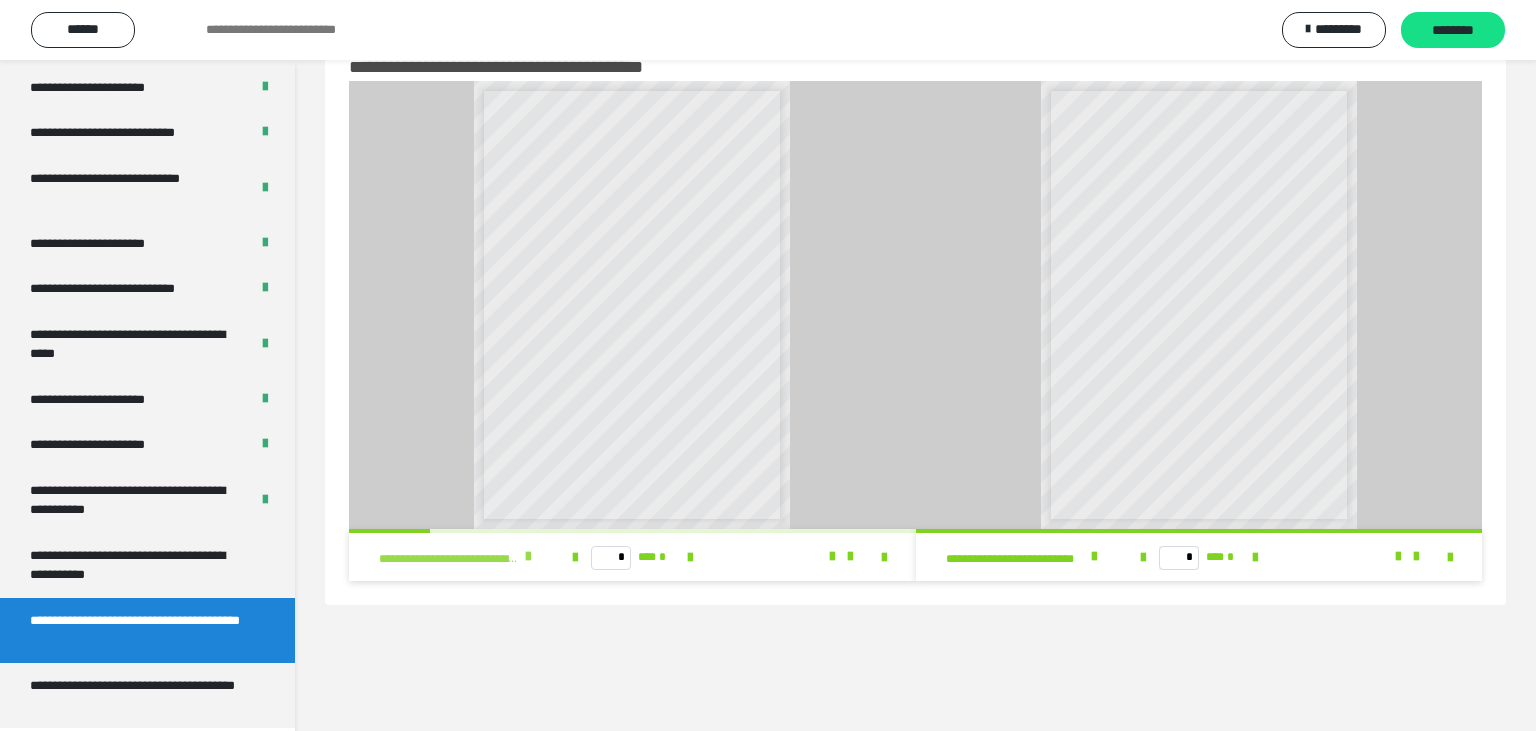 click at bounding box center (528, 557) 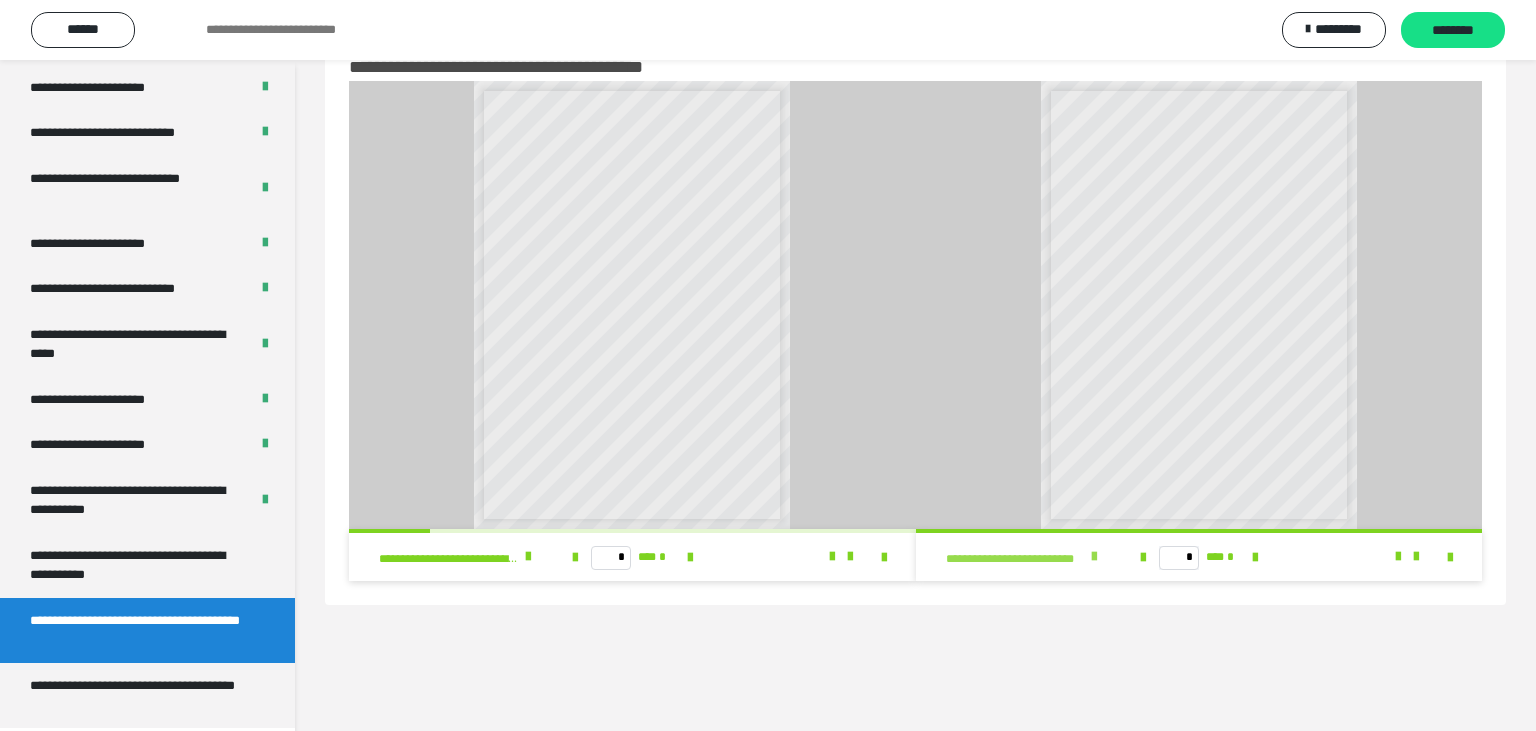 click at bounding box center (1094, 557) 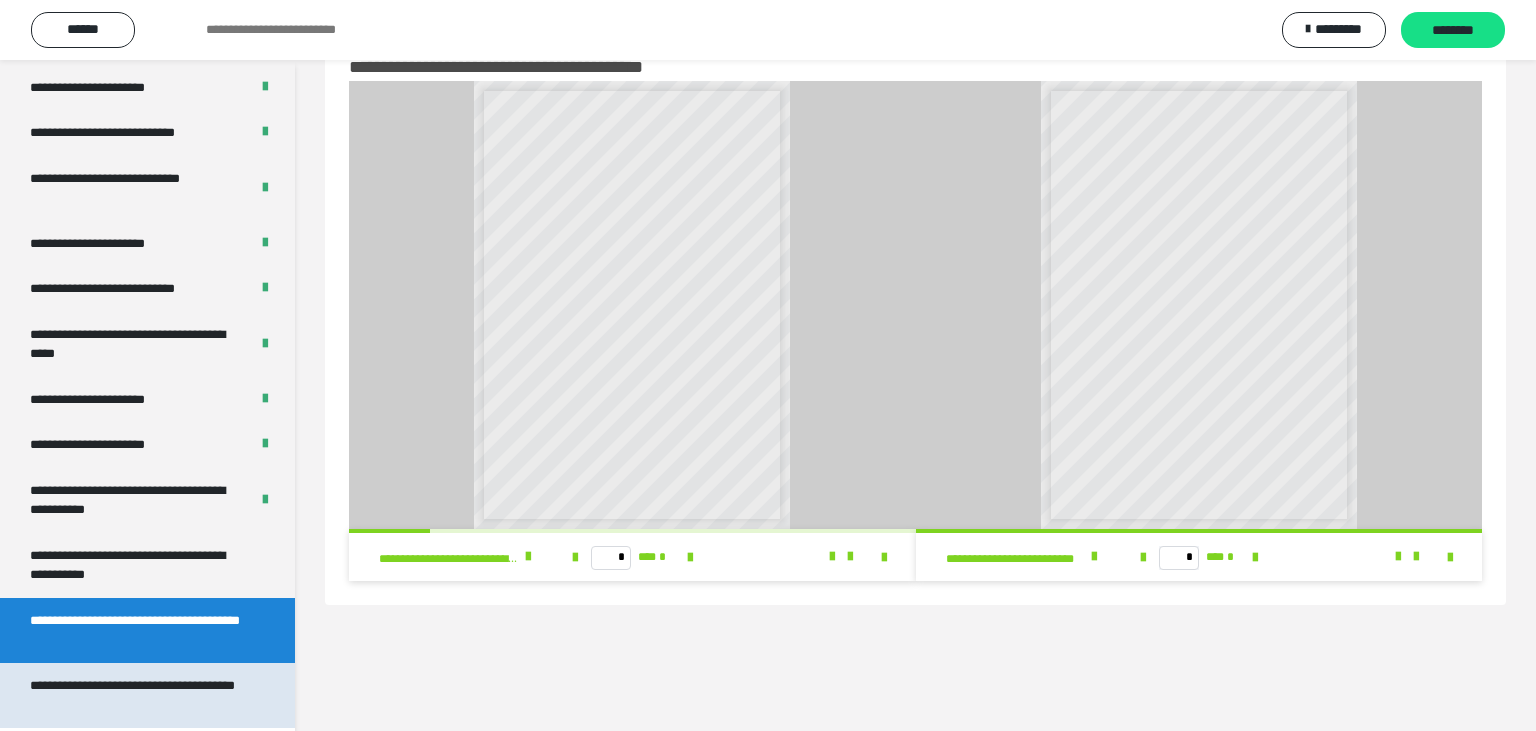 click on "**********" at bounding box center [139, 695] 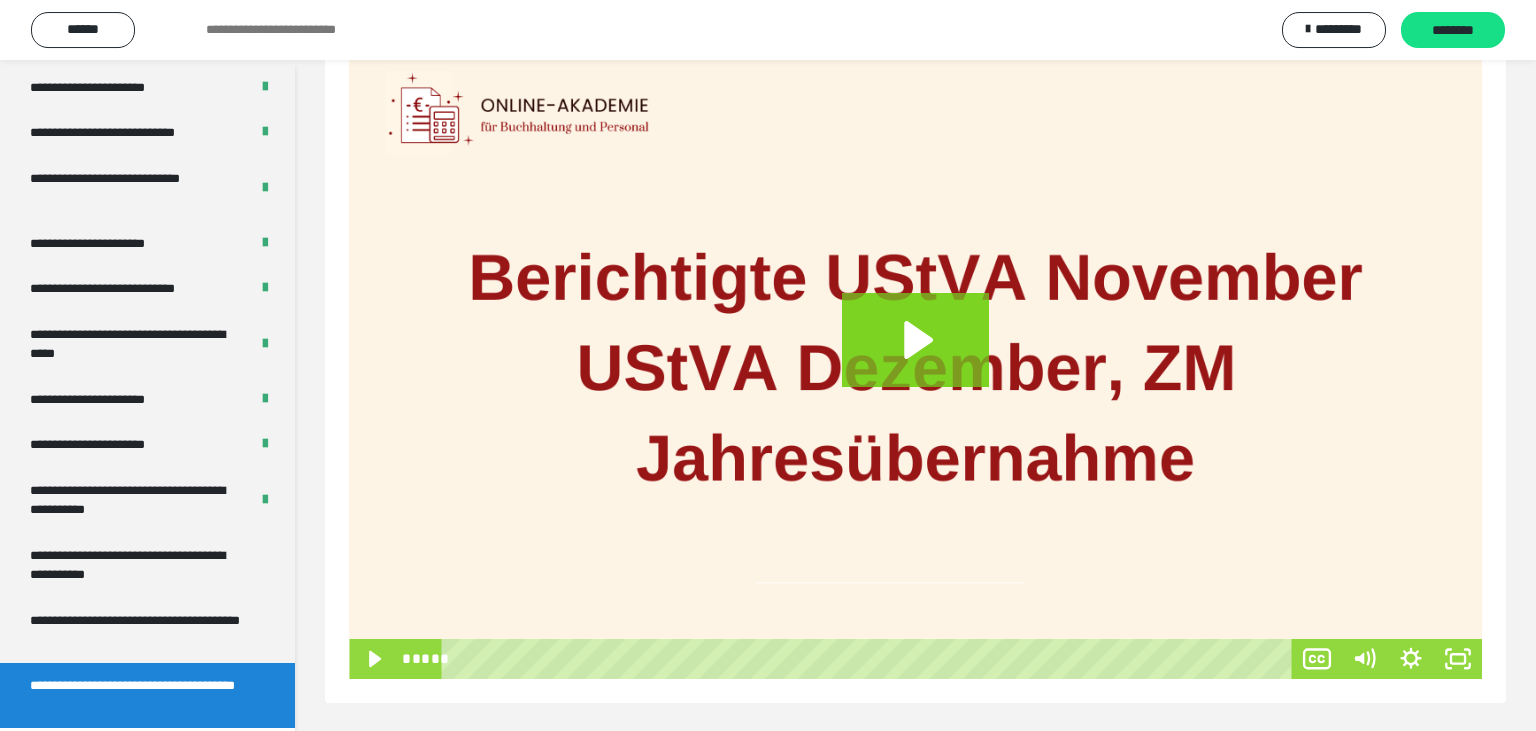 scroll, scrollTop: 320, scrollLeft: 0, axis: vertical 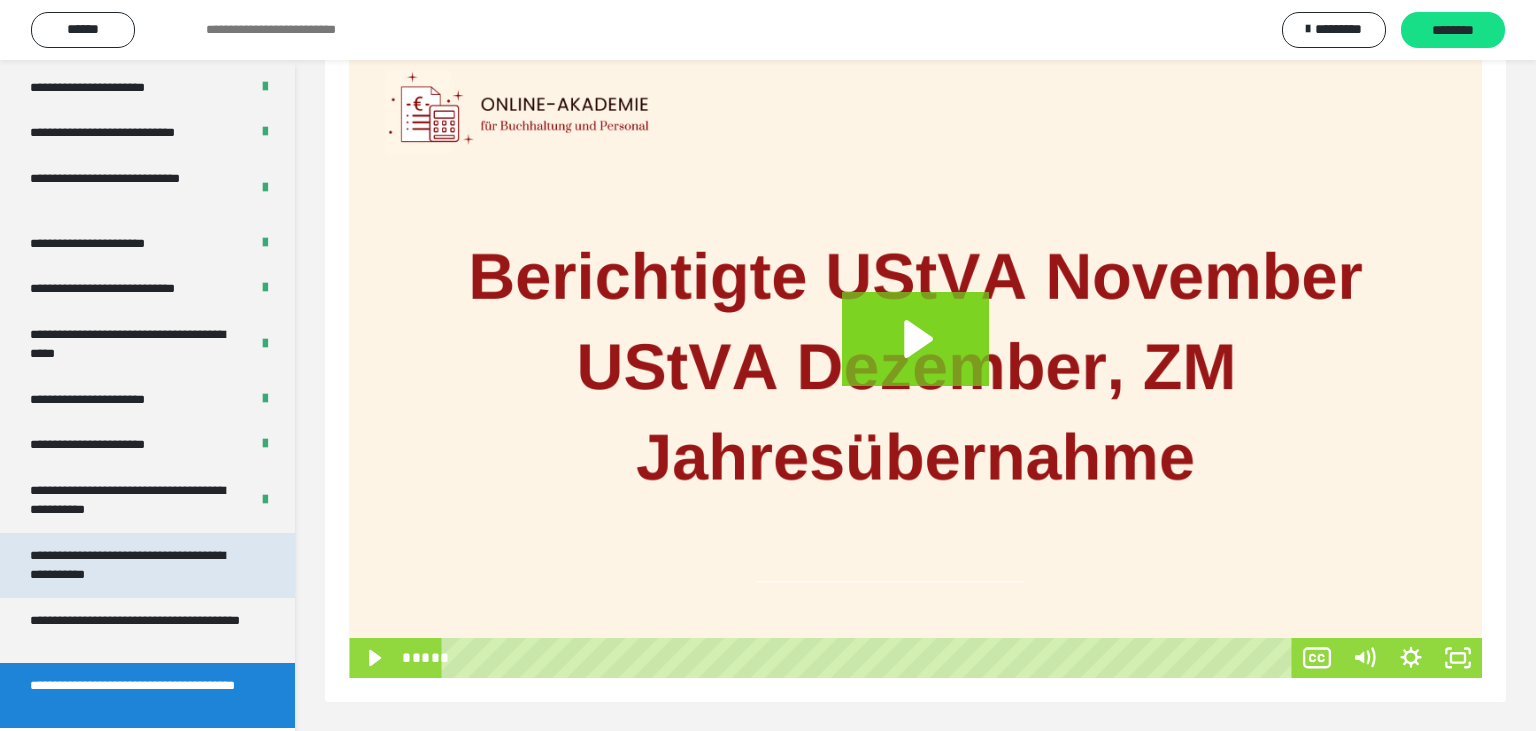 click on "**********" at bounding box center (139, 565) 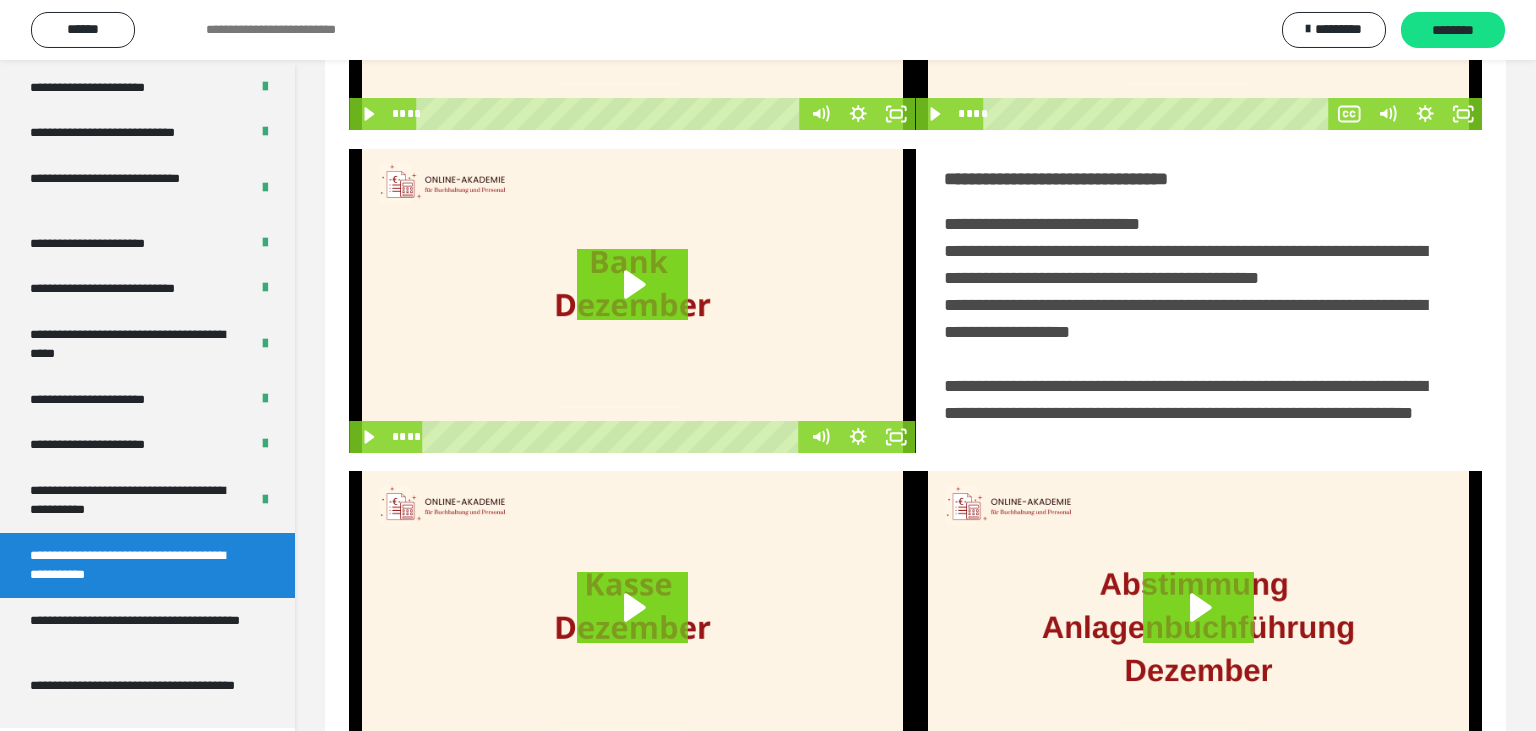 scroll, scrollTop: 316, scrollLeft: 0, axis: vertical 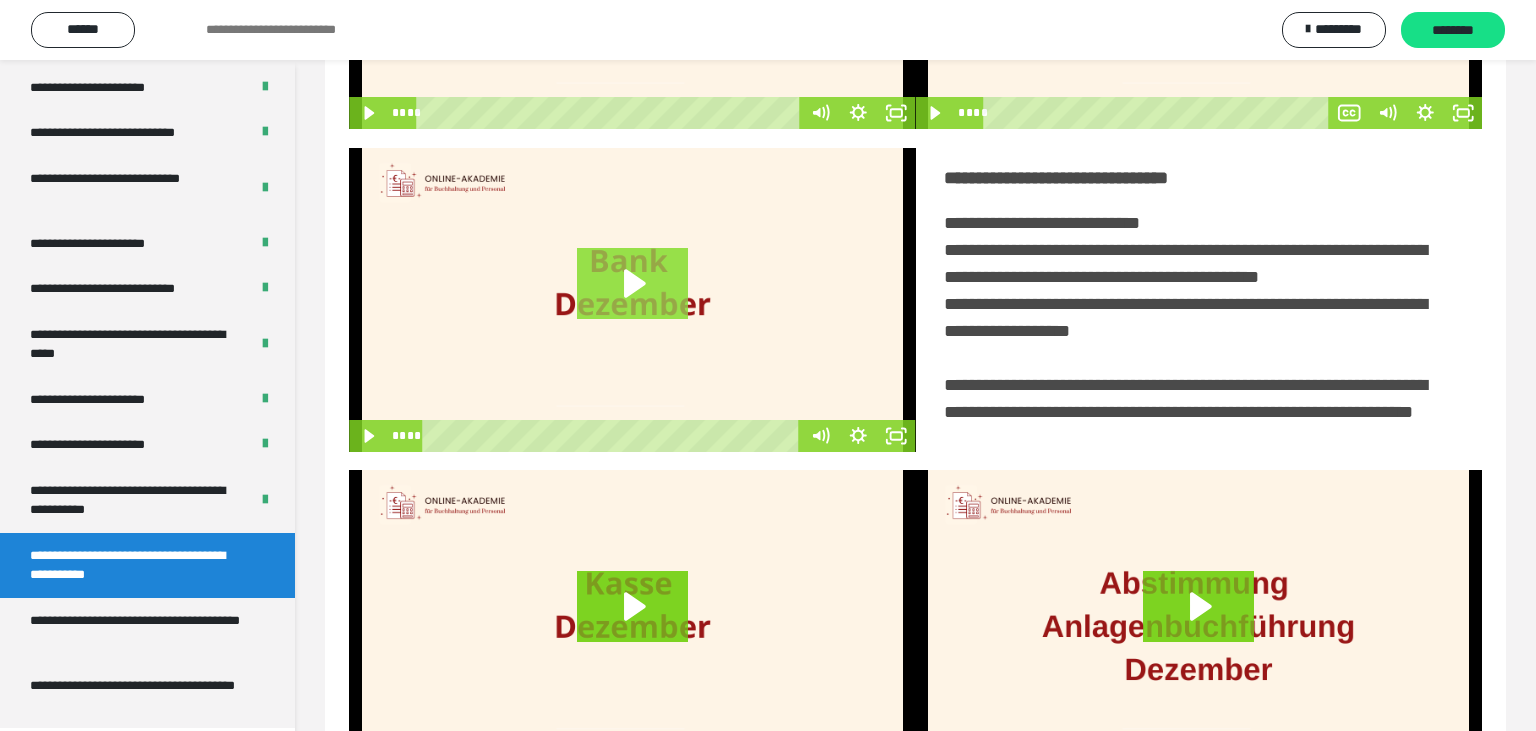 click 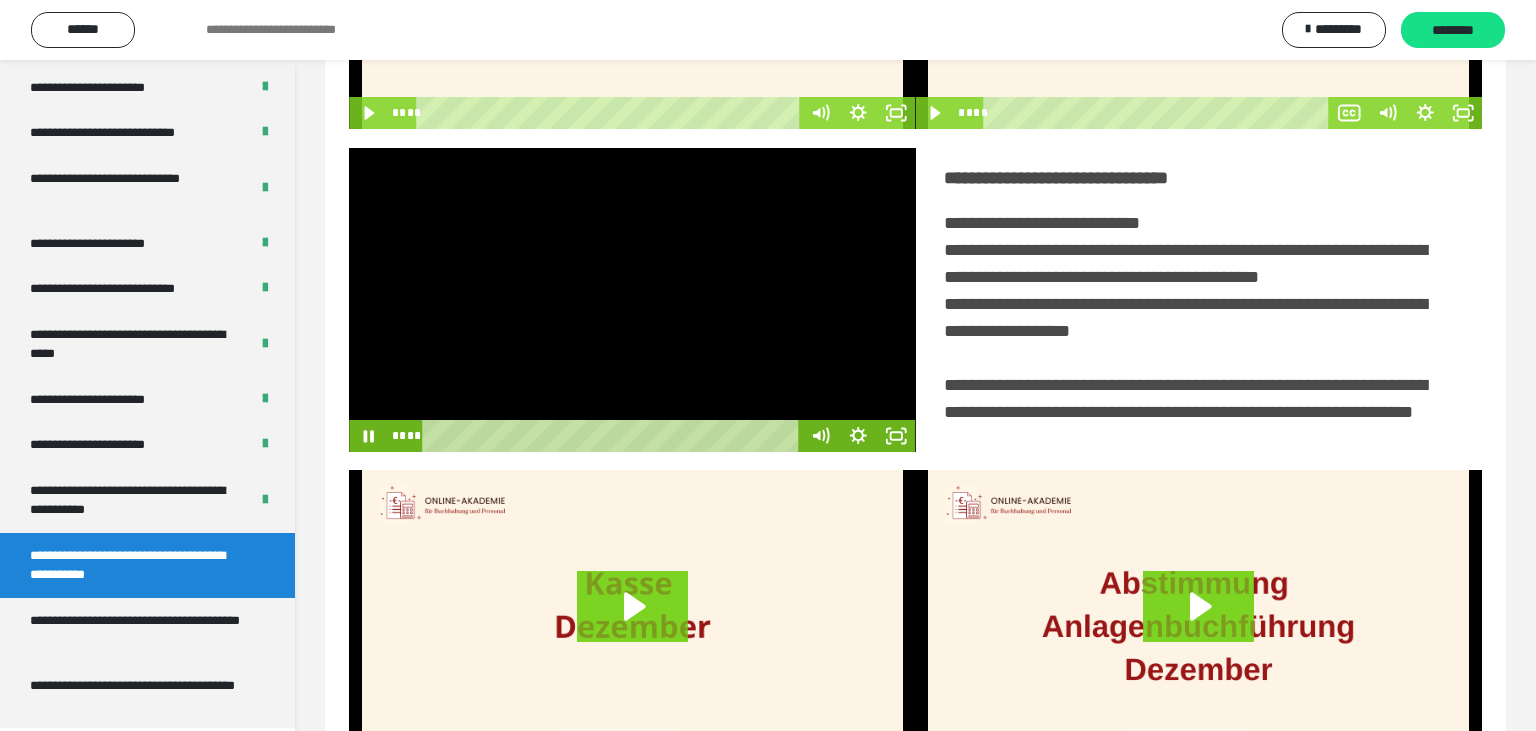 click at bounding box center (632, 300) 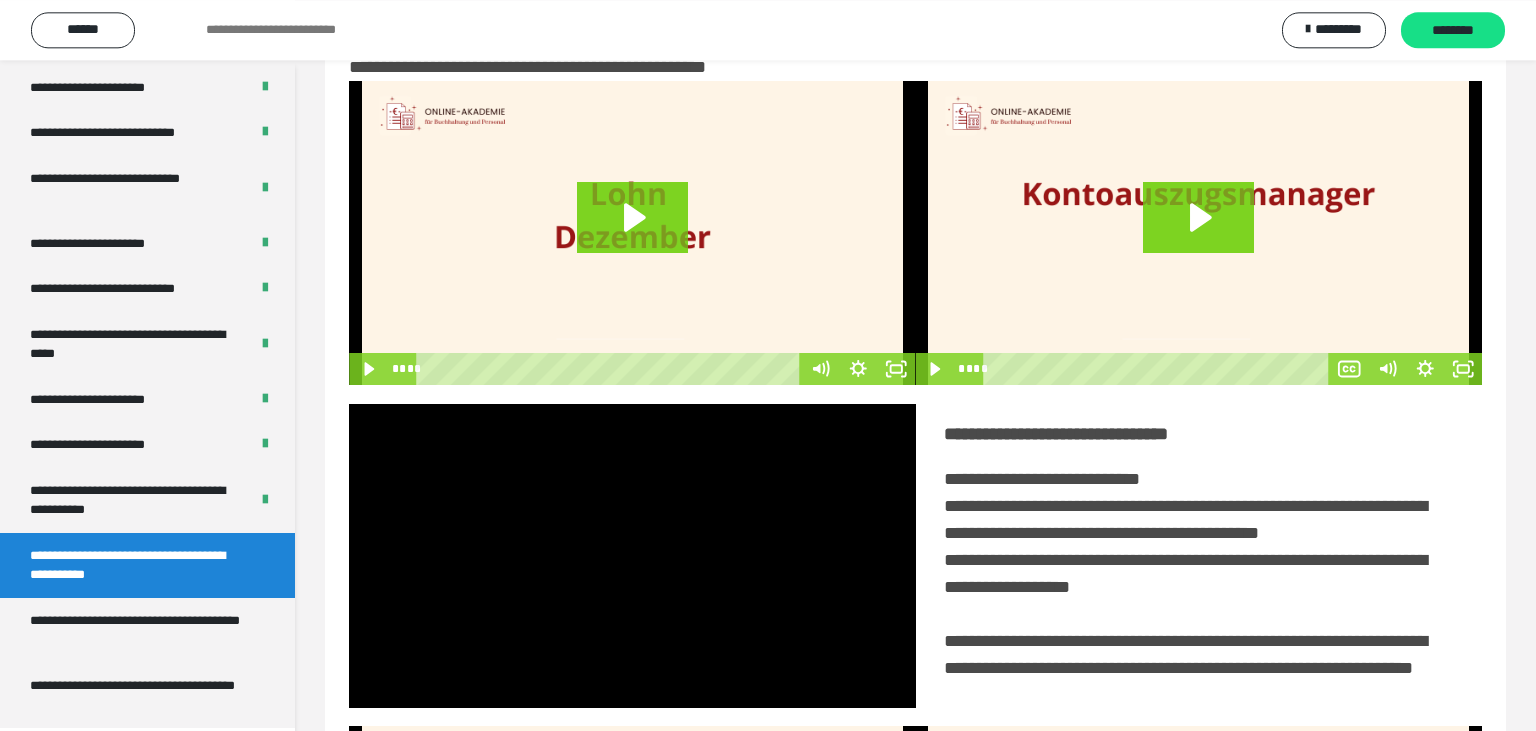 scroll, scrollTop: 105, scrollLeft: 0, axis: vertical 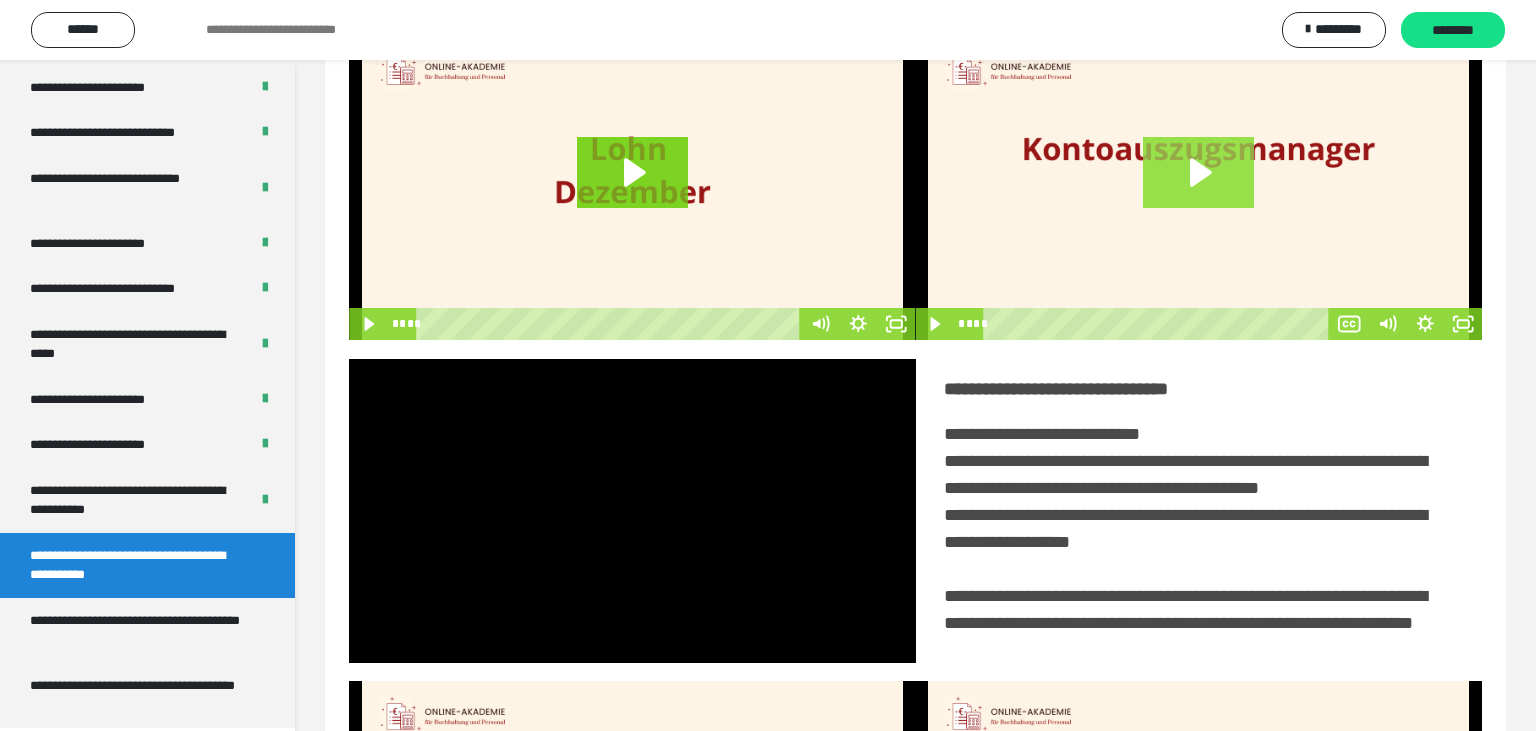 click 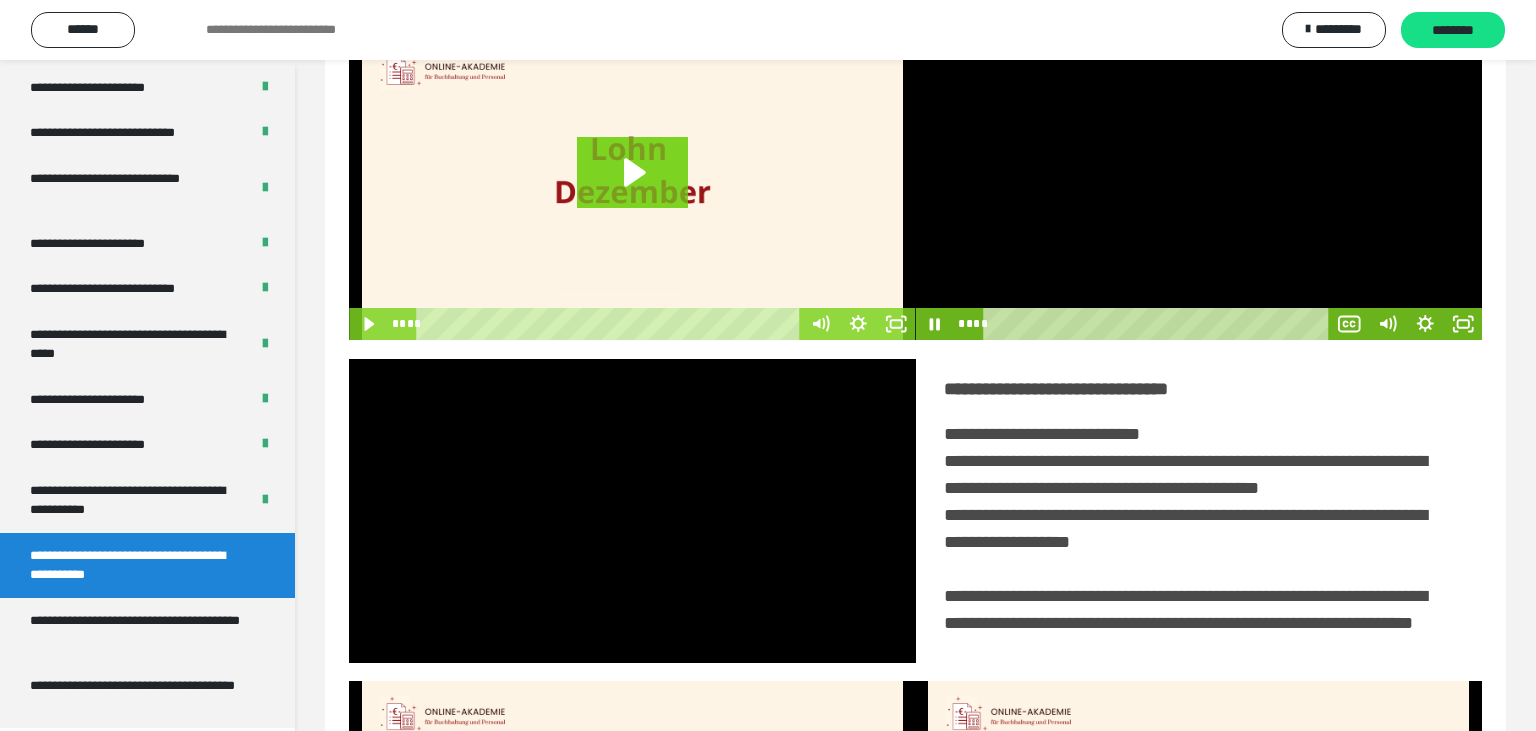 click at bounding box center [1199, 188] 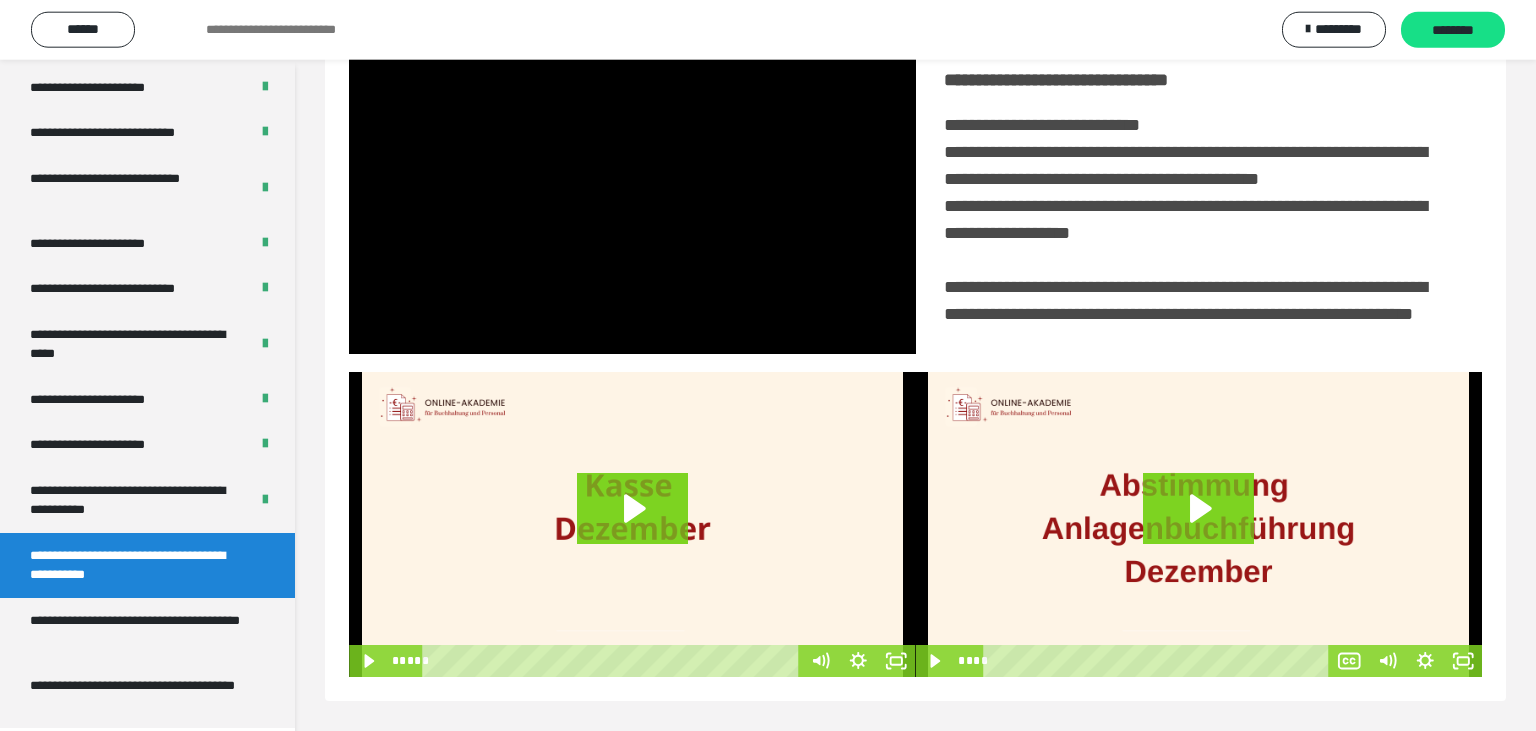 scroll, scrollTop: 316, scrollLeft: 0, axis: vertical 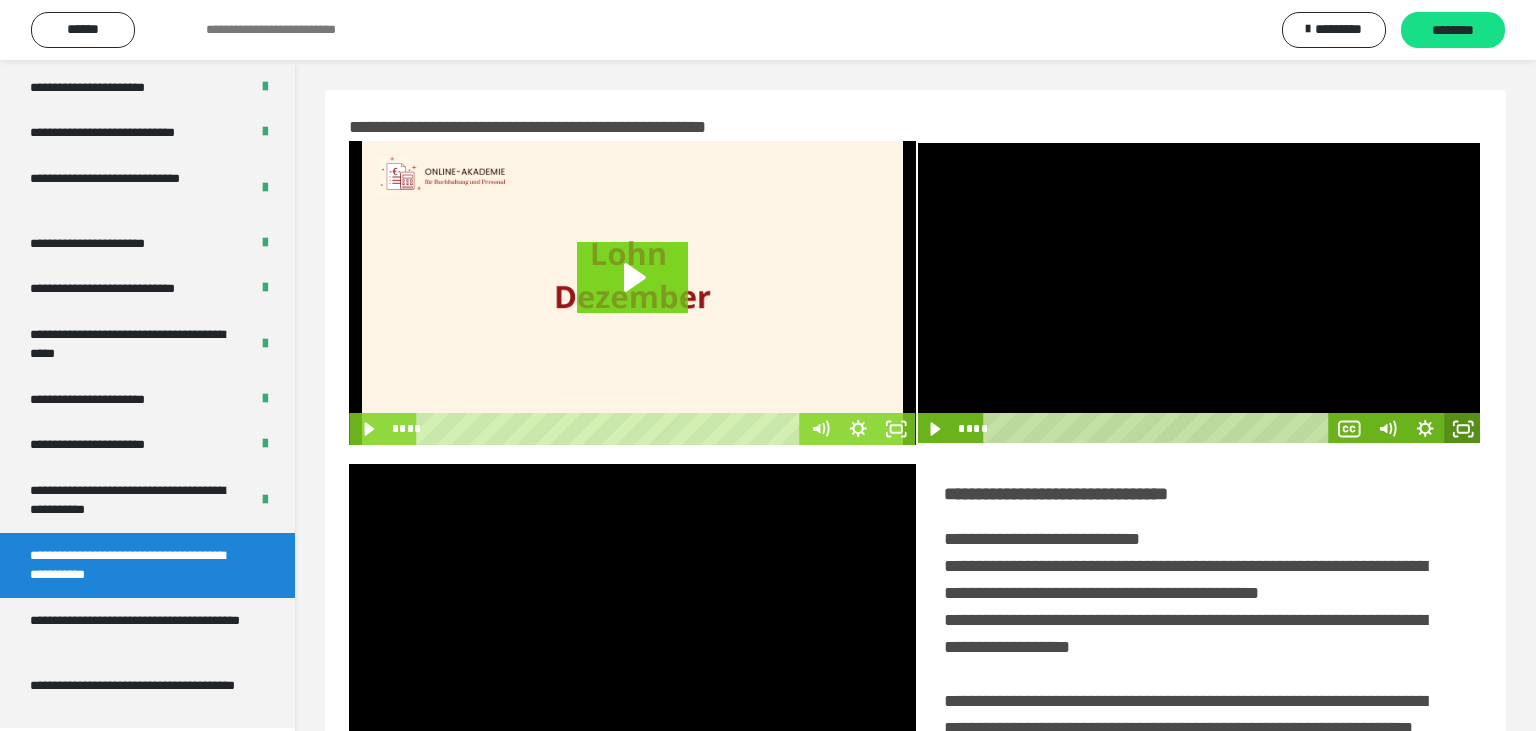 click 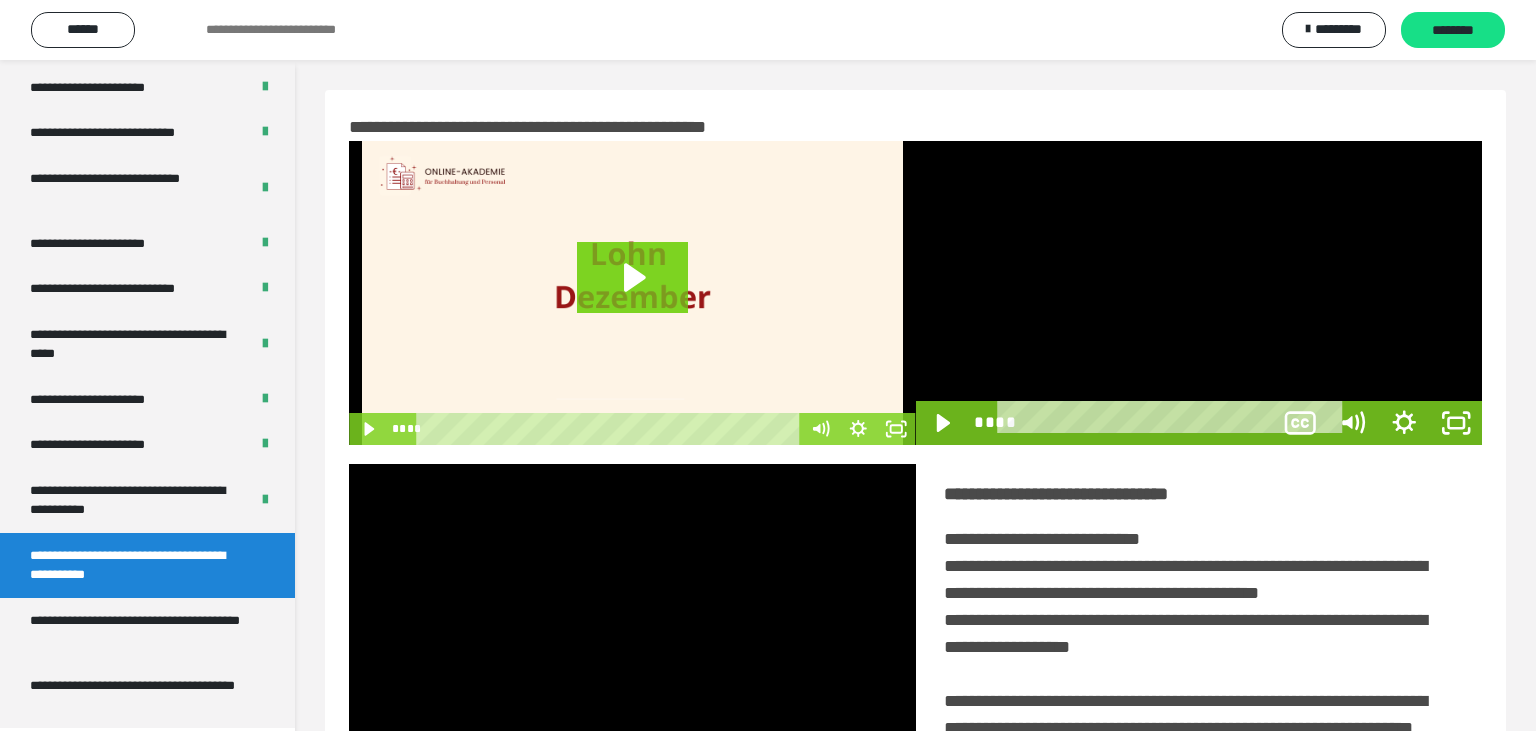 scroll, scrollTop: 3648, scrollLeft: 0, axis: vertical 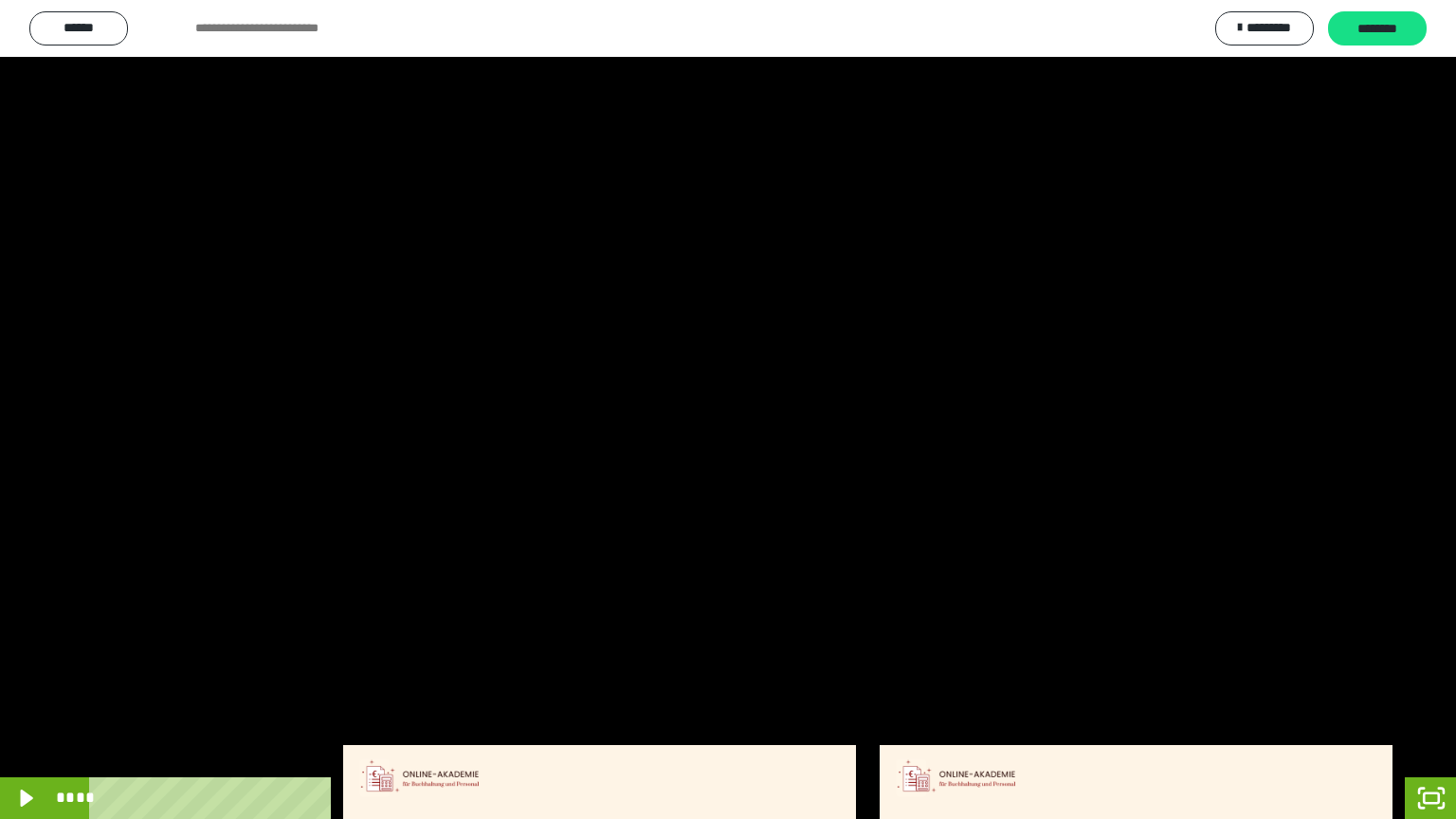 click at bounding box center (728, 410) 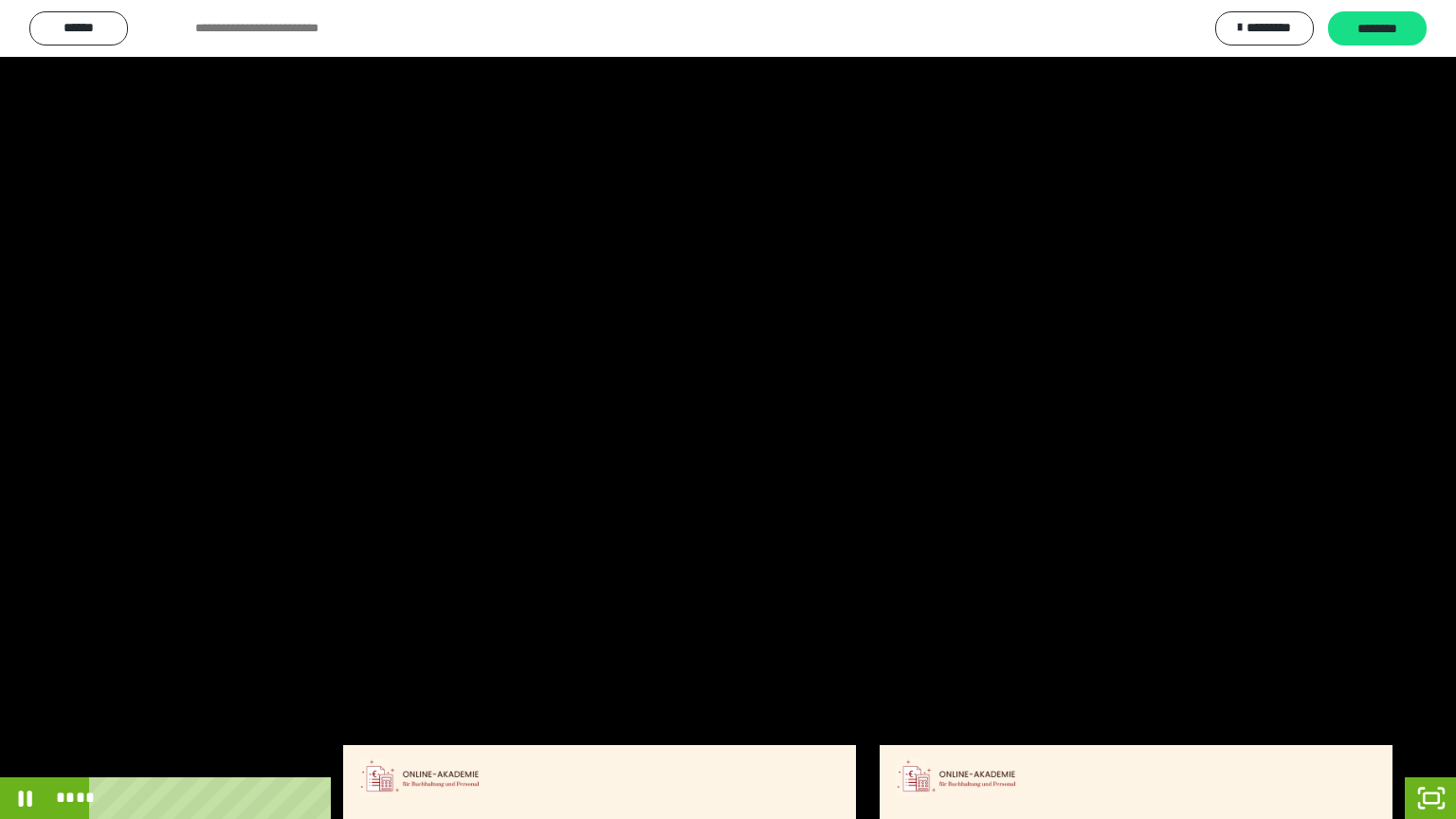 click at bounding box center [728, 410] 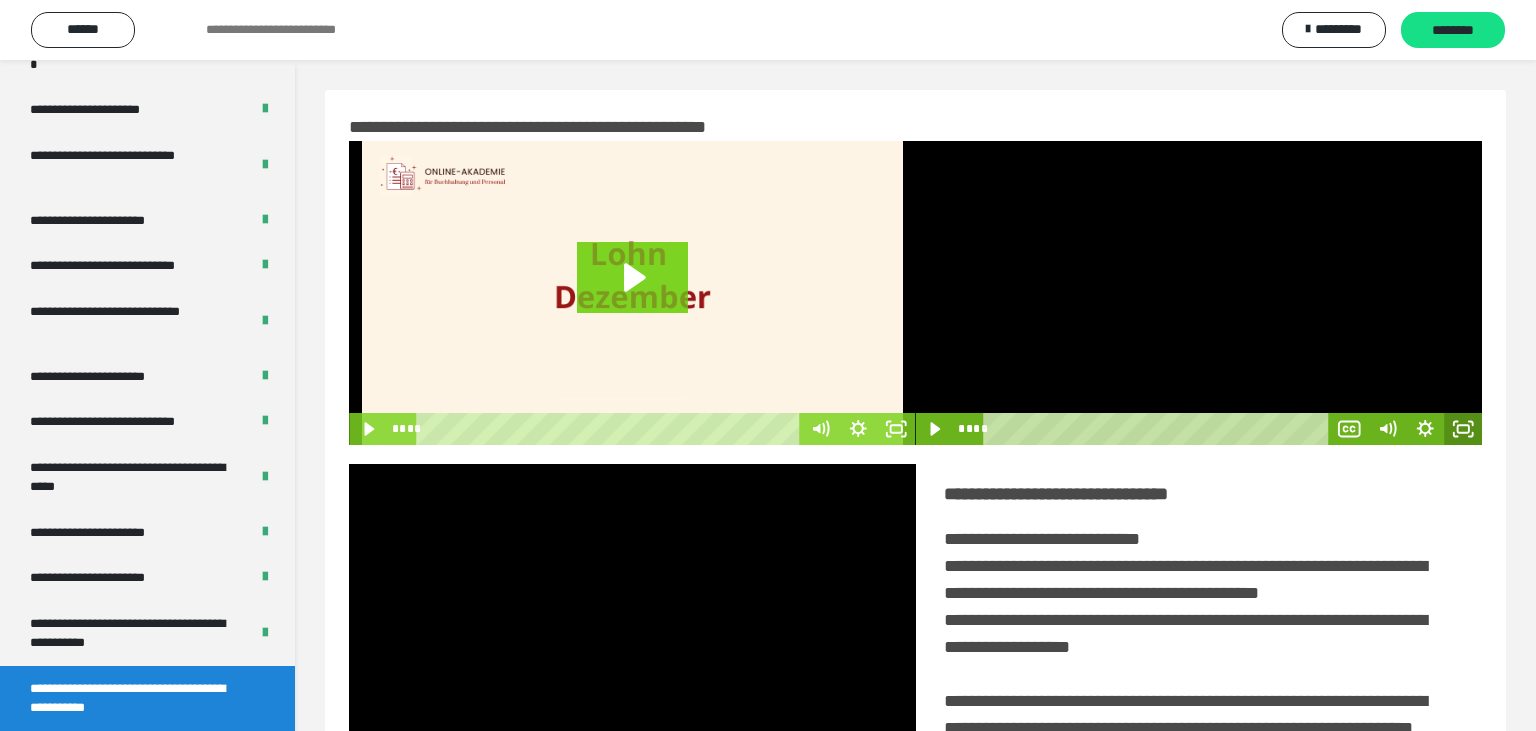 click 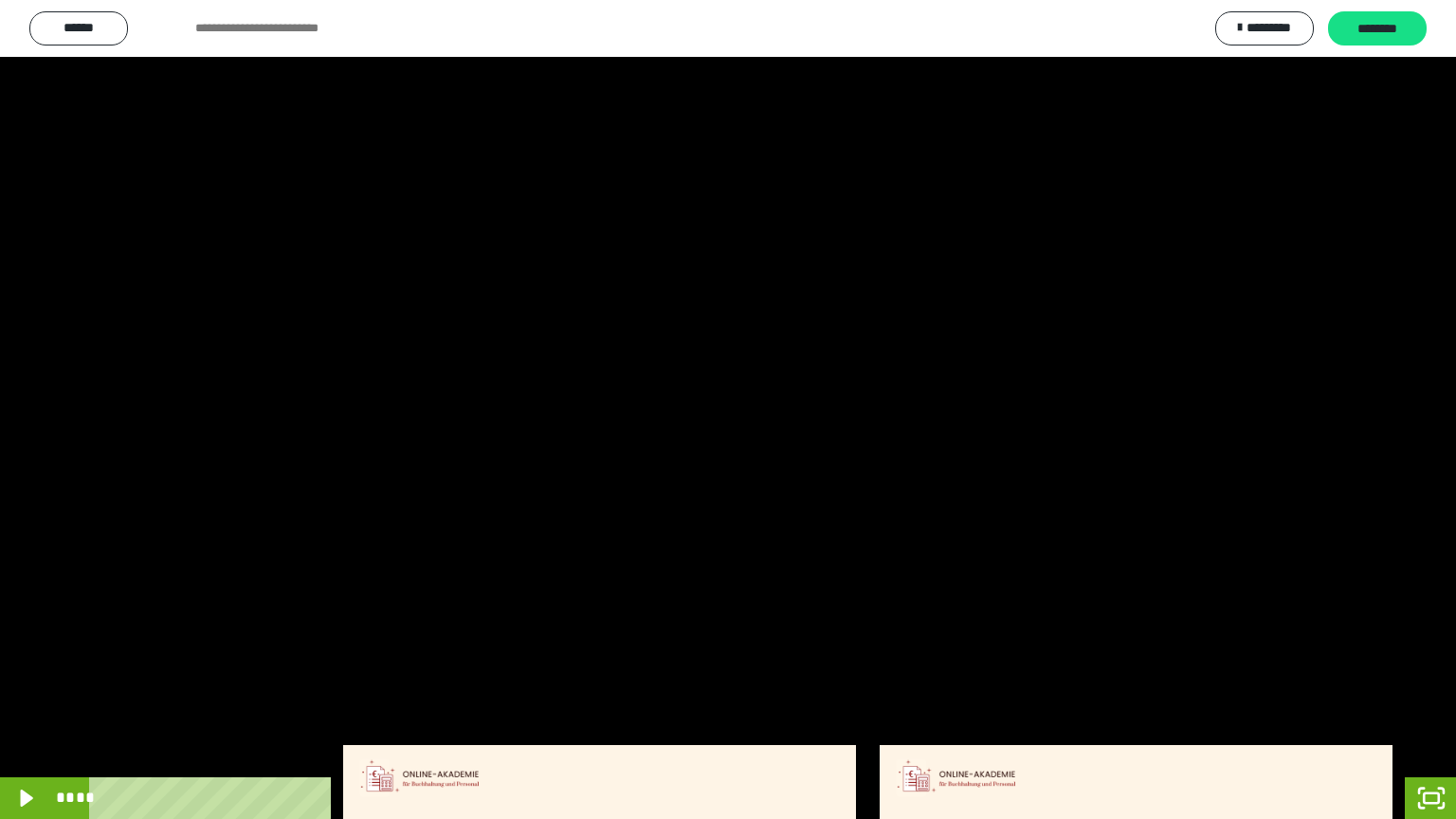 click at bounding box center (728, 410) 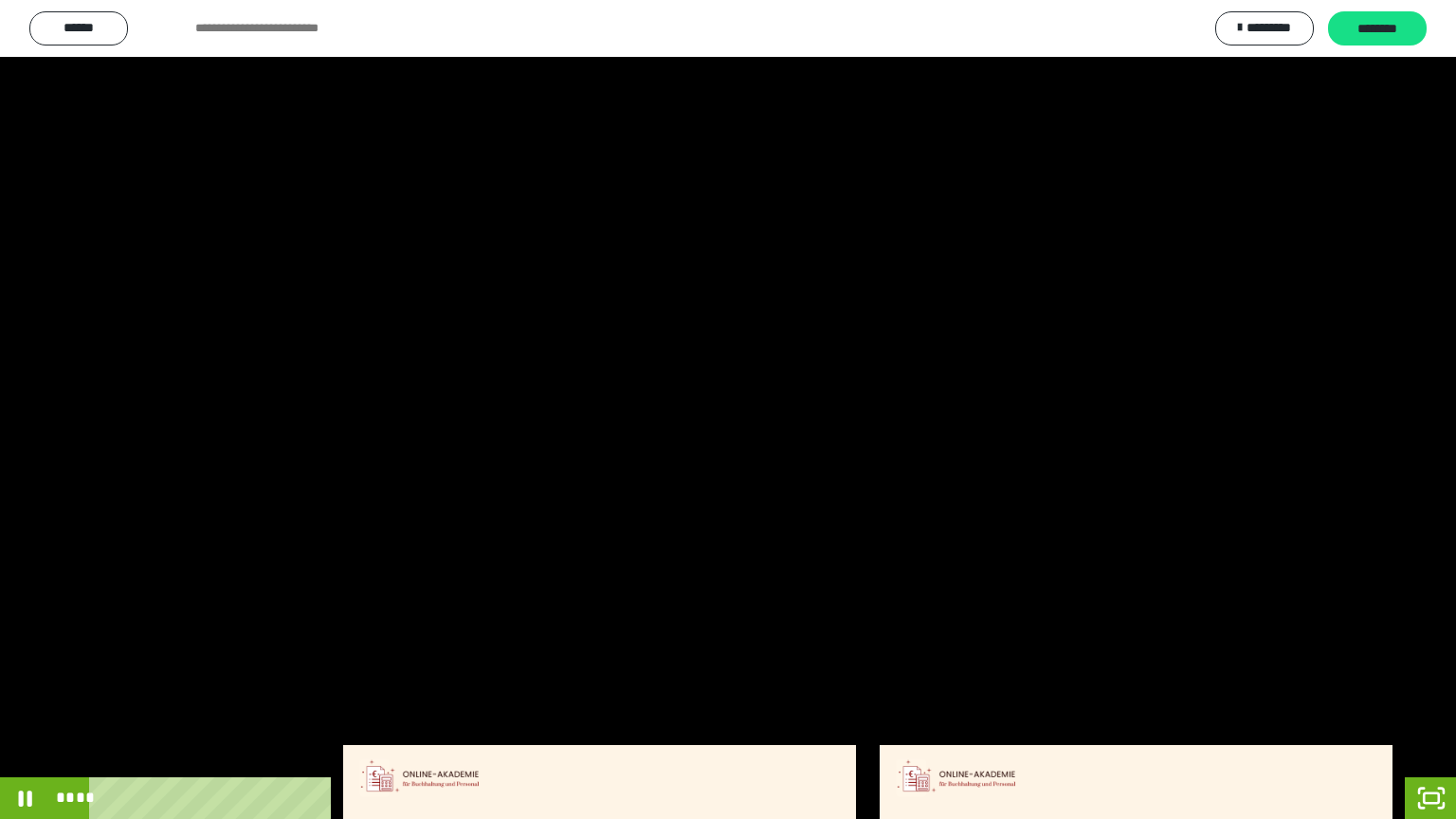click at bounding box center [728, 410] 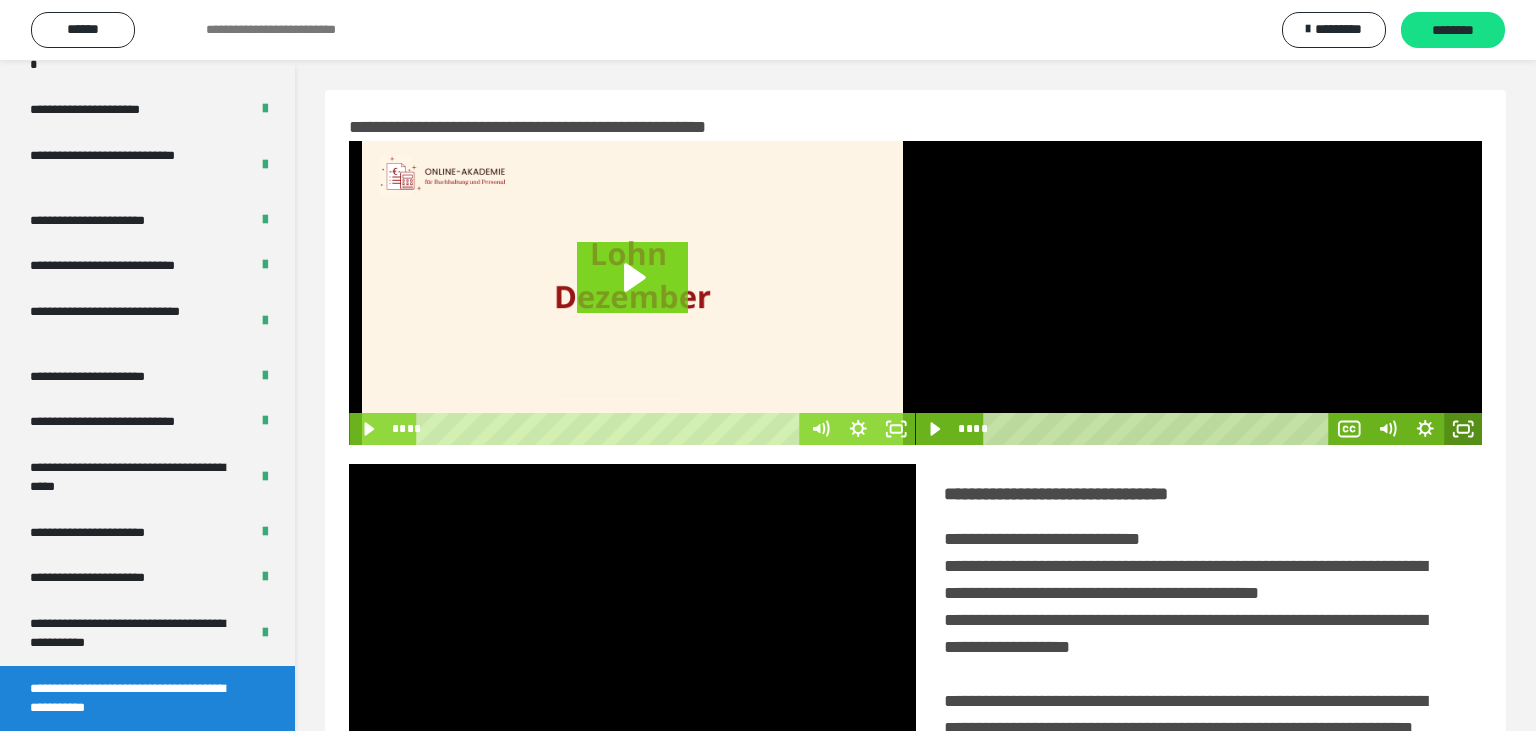 click 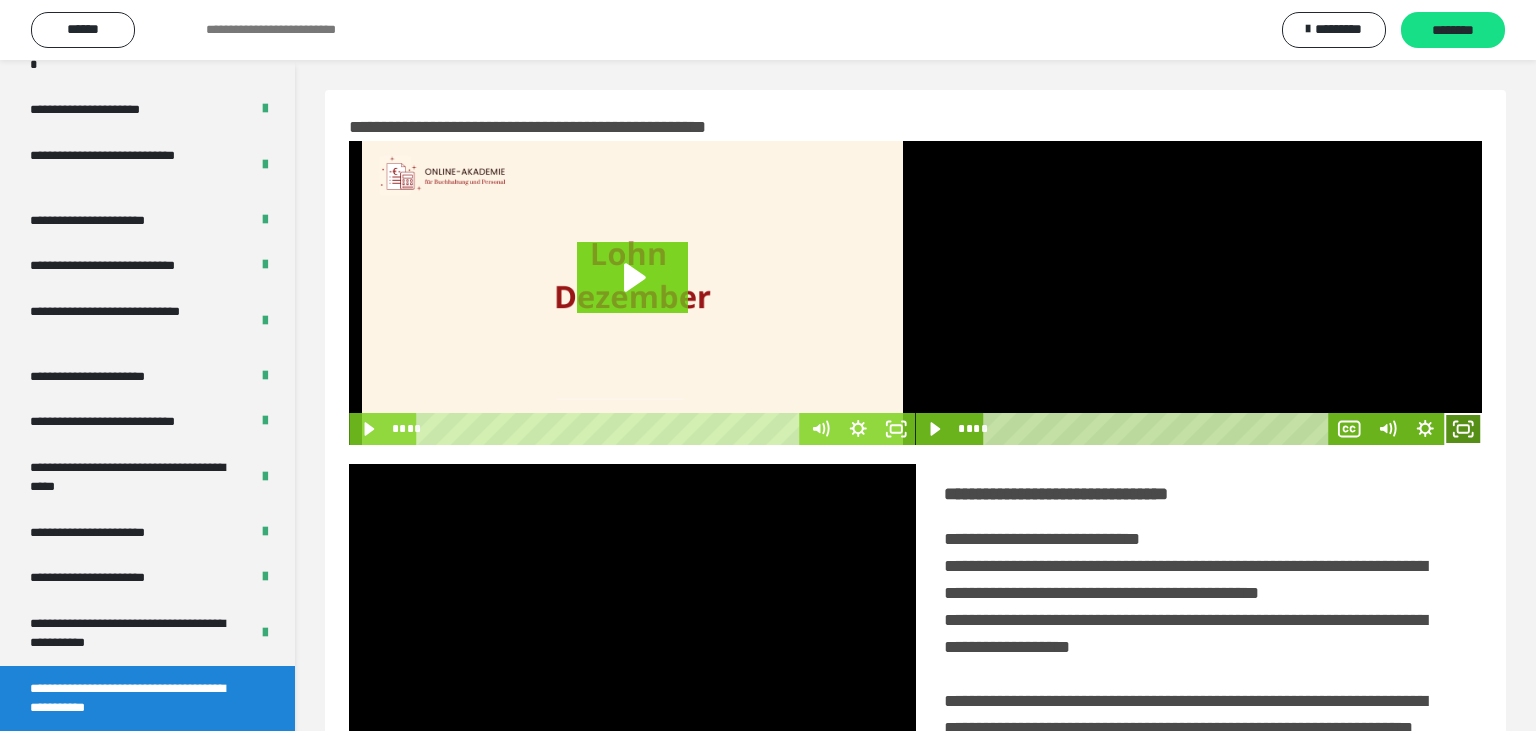 click 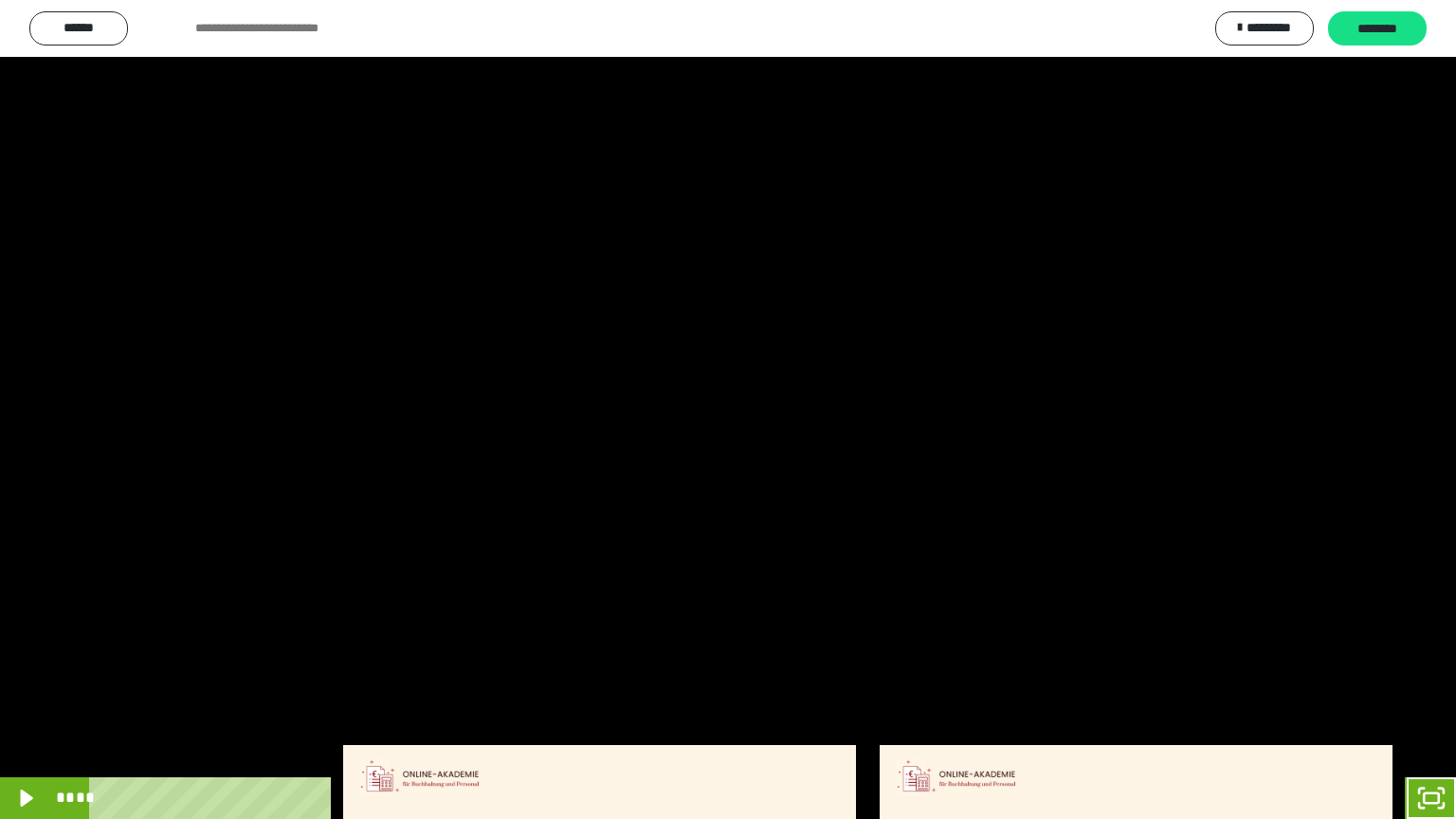 click at bounding box center (728, 410) 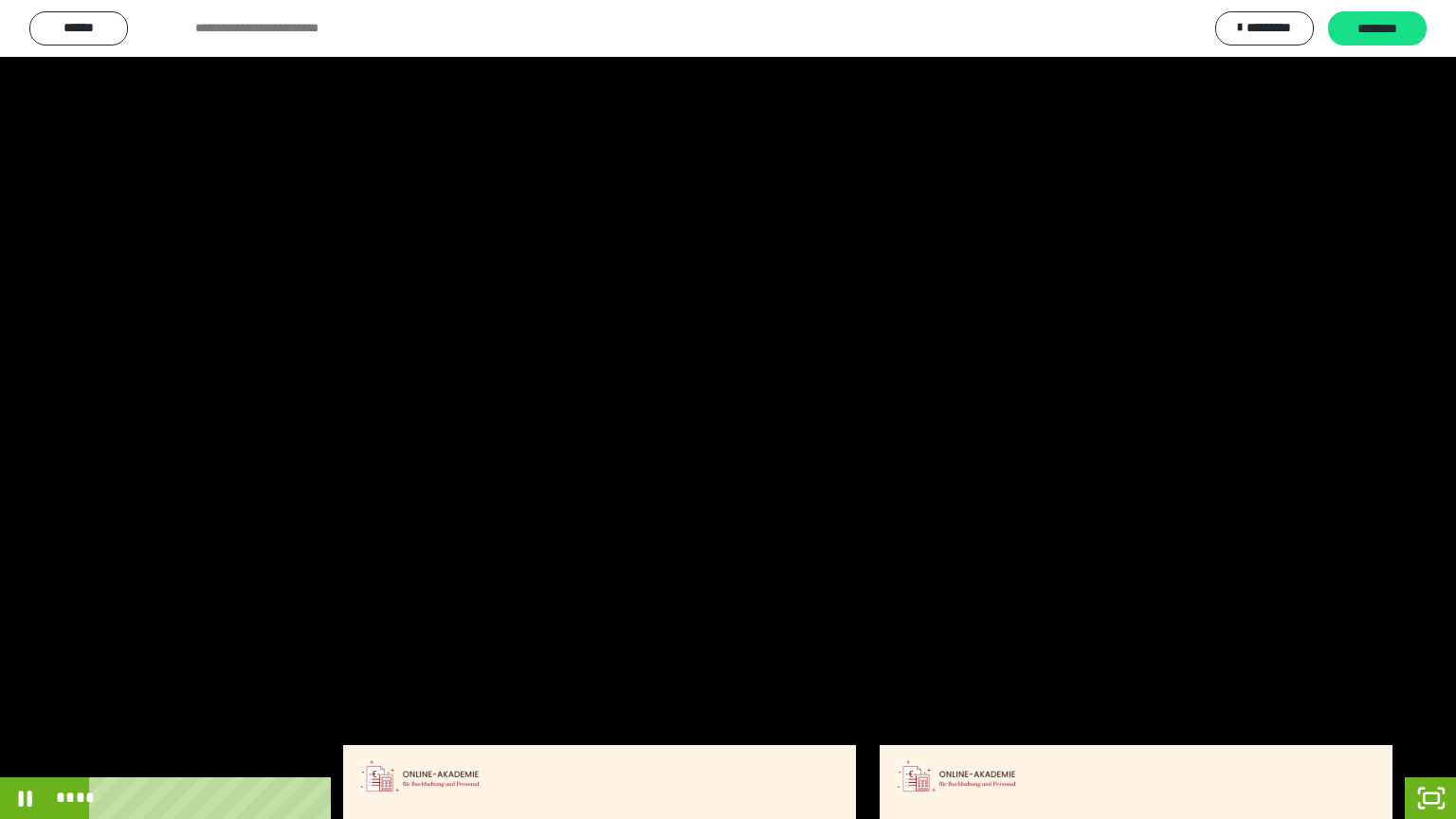 click at bounding box center (728, 410) 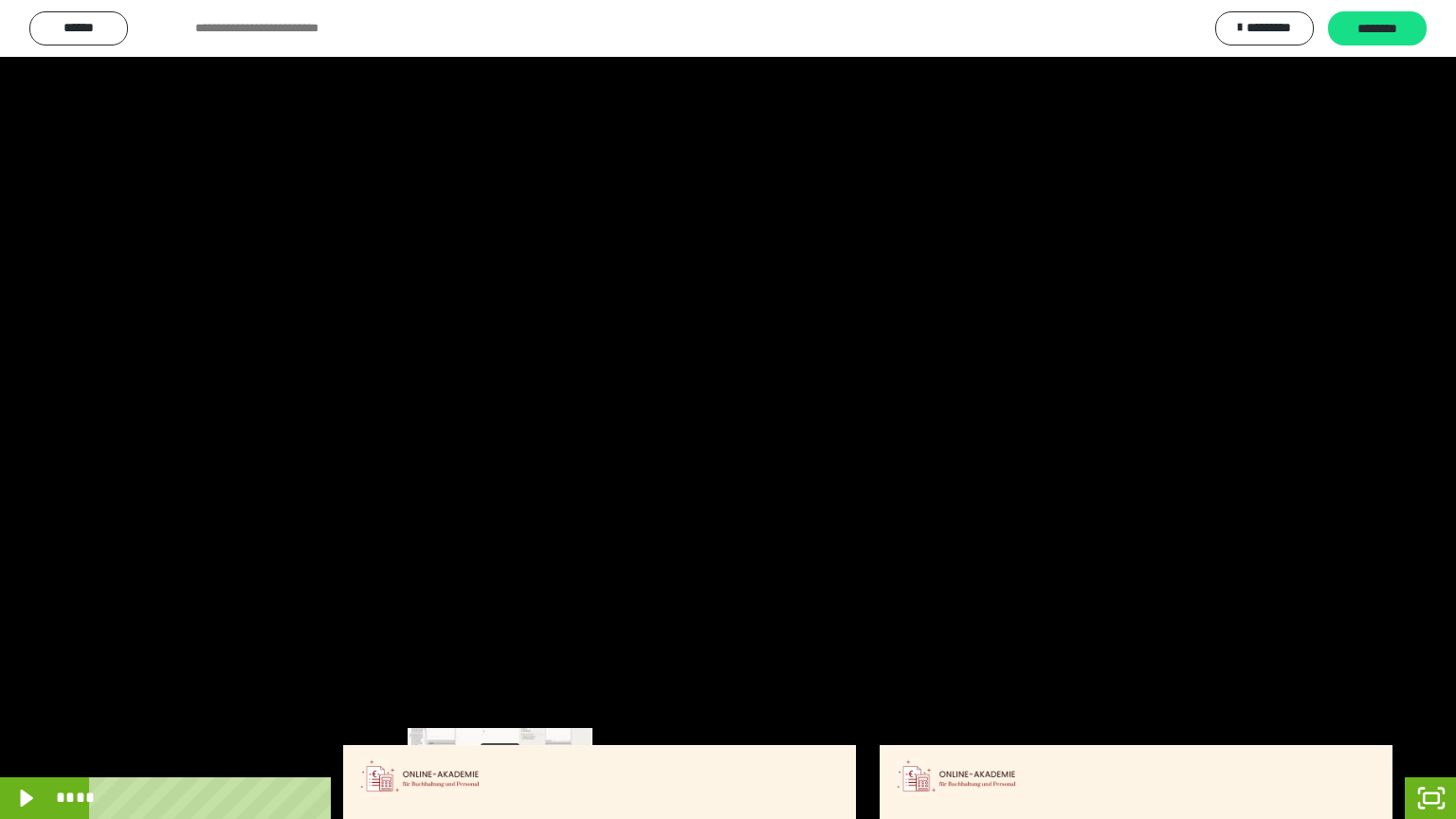 click on "****" at bounding box center [677, 798] 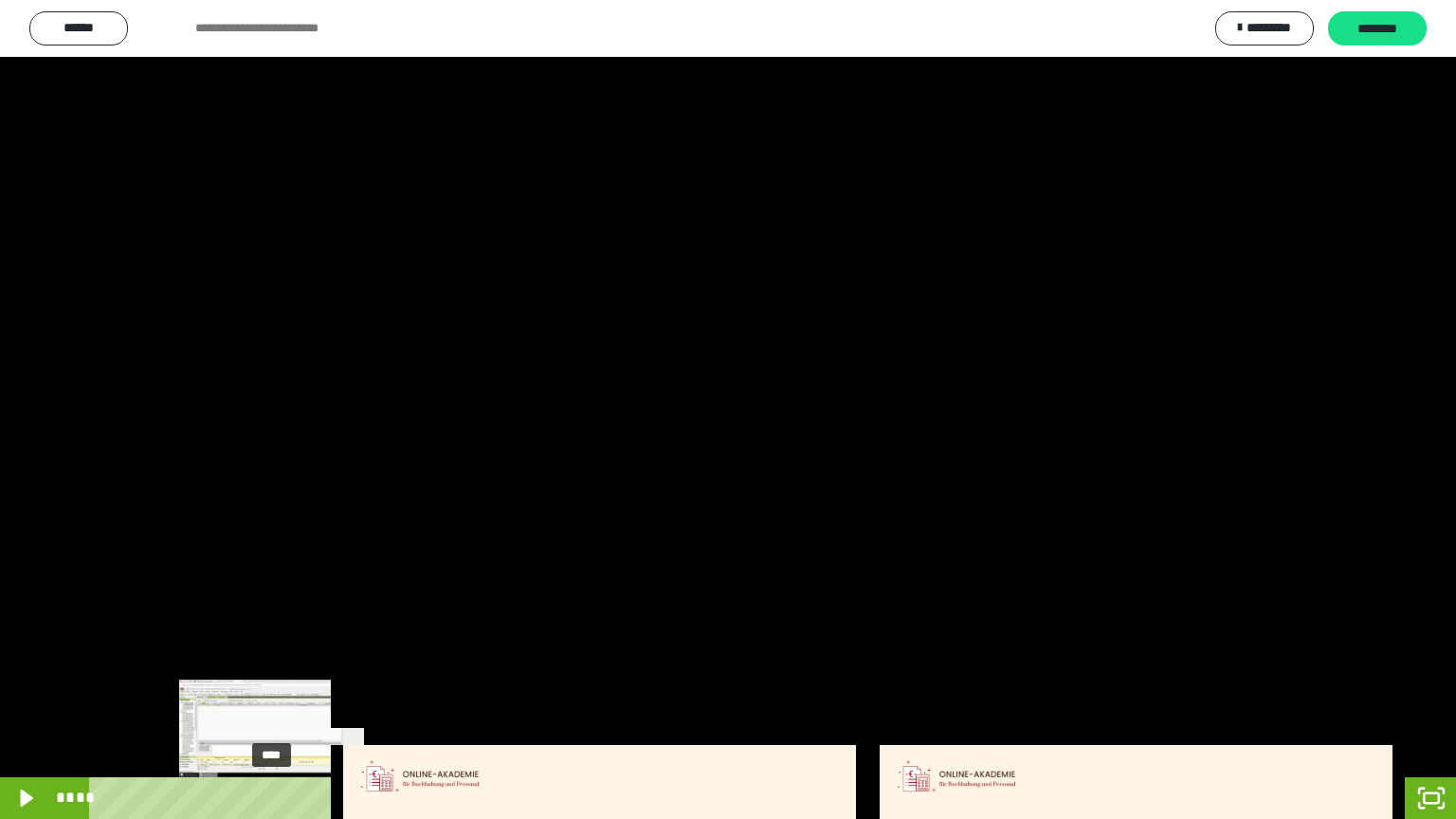 click on "****" at bounding box center [677, 798] 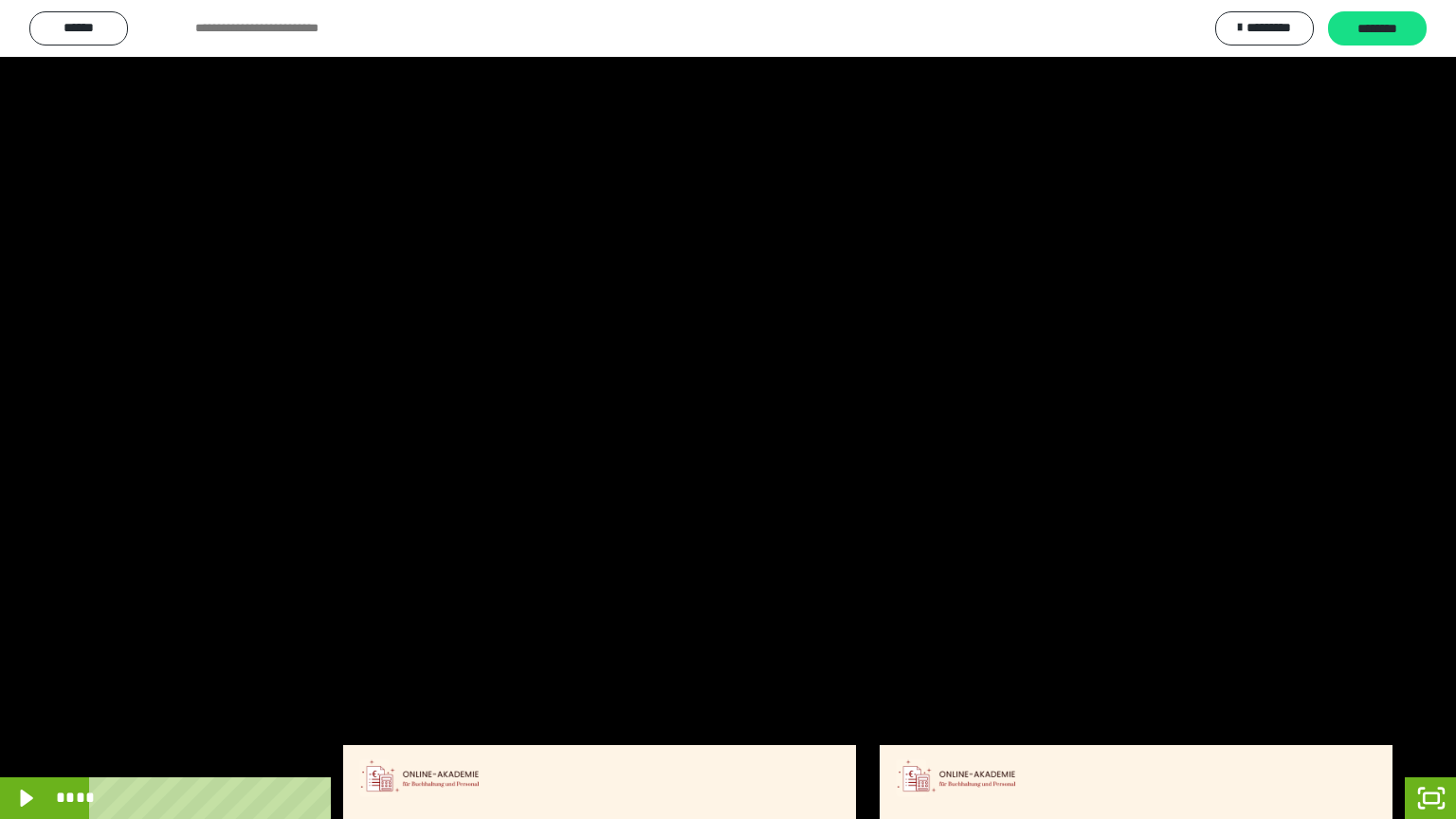 click at bounding box center [728, 410] 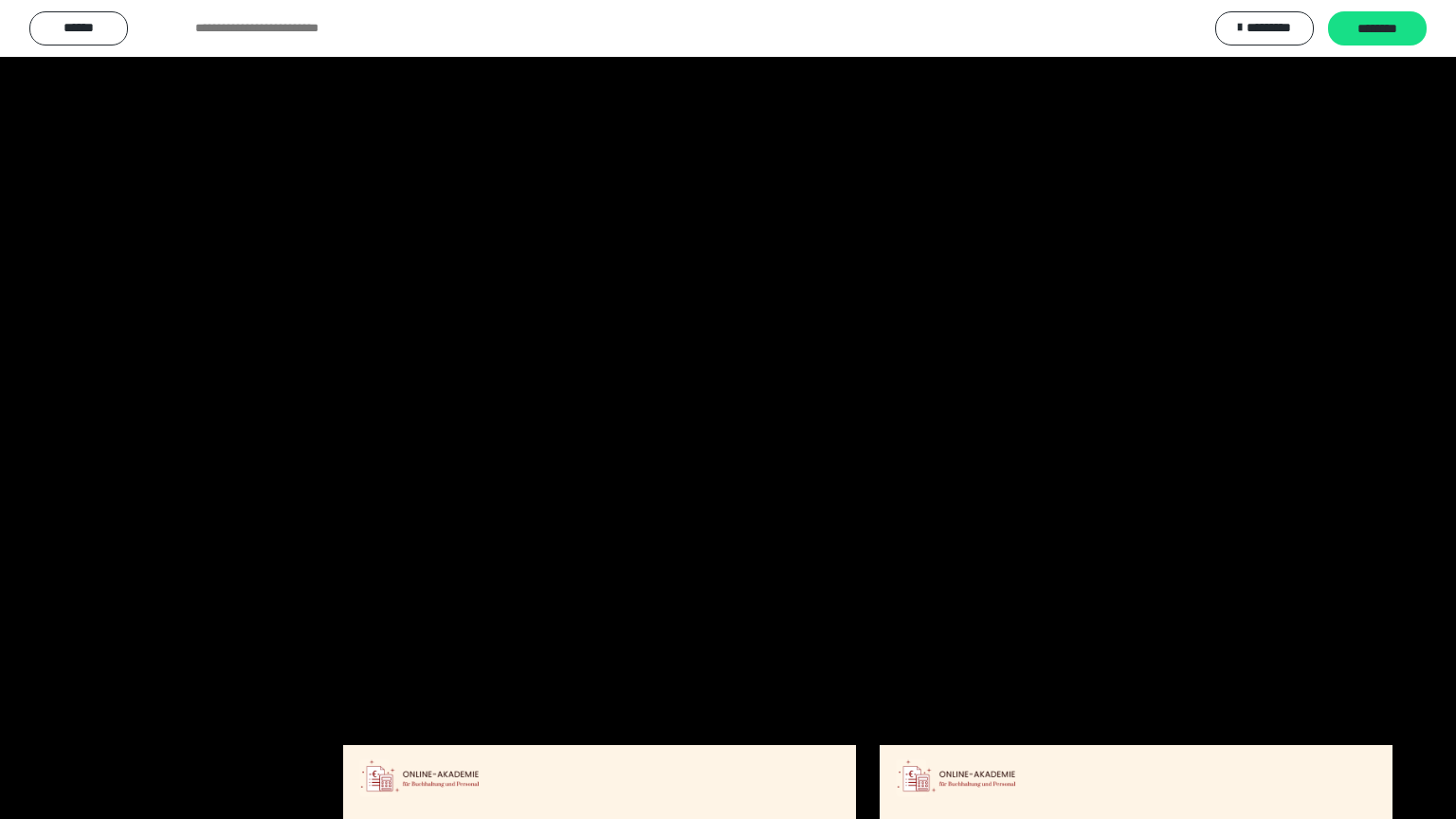 click at bounding box center [728, 410] 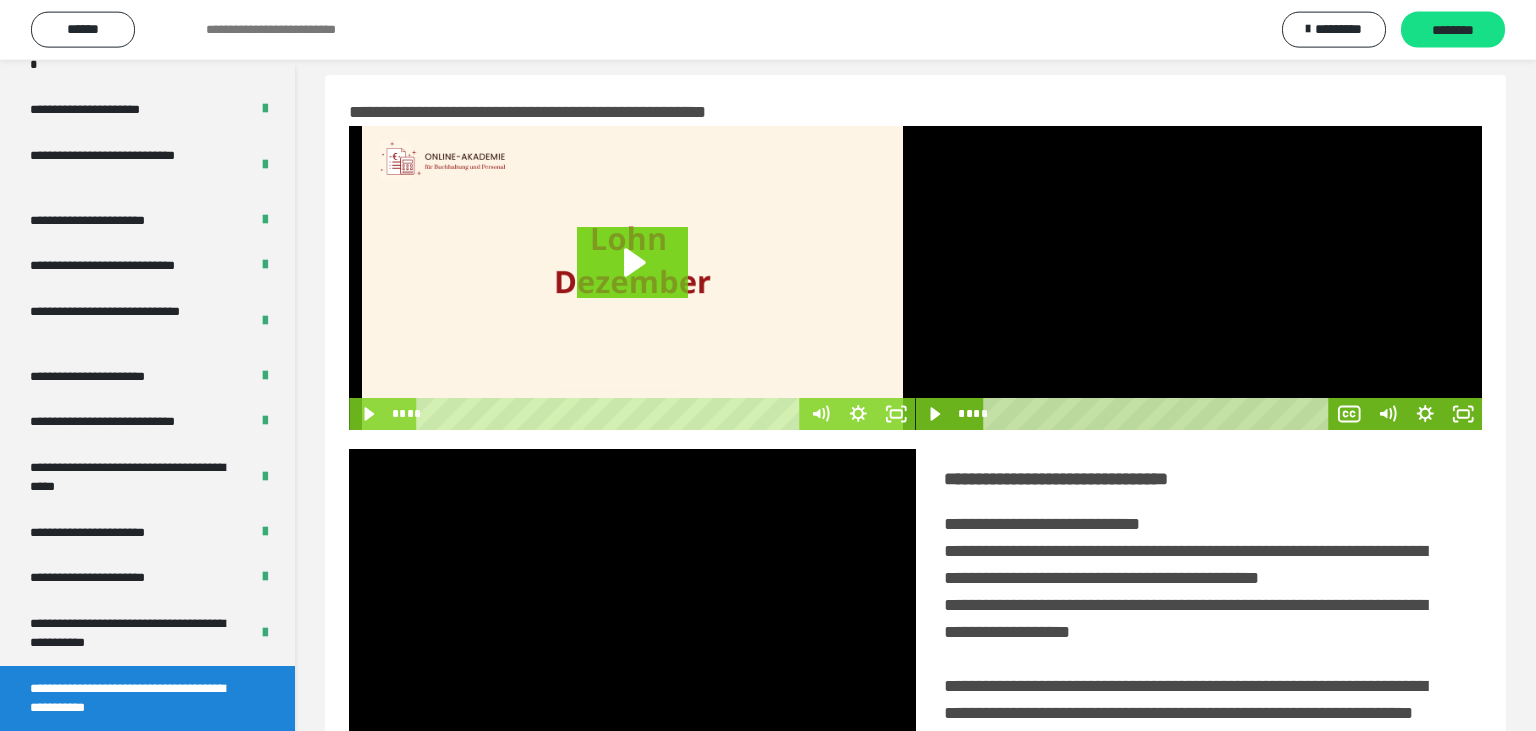scroll, scrollTop: 0, scrollLeft: 0, axis: both 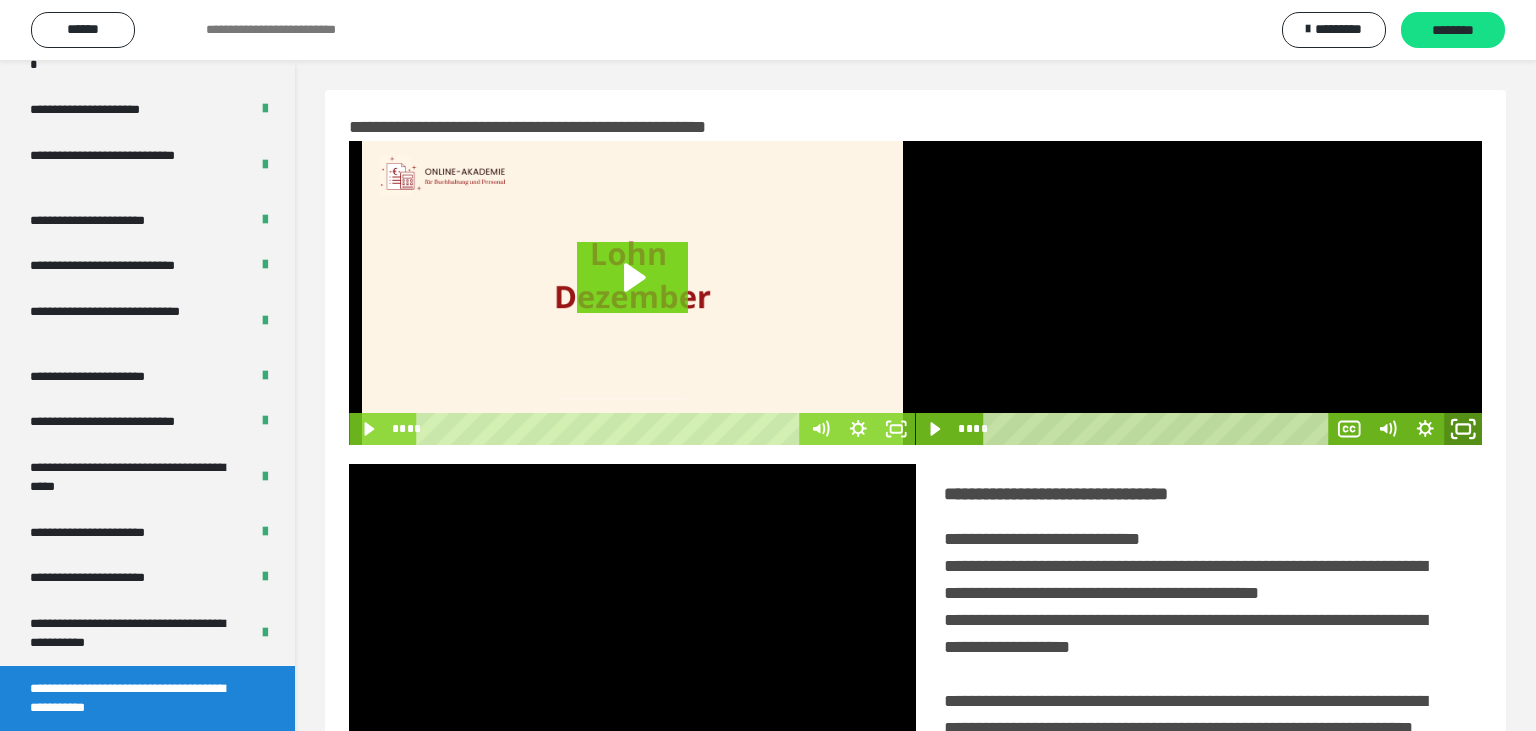 click 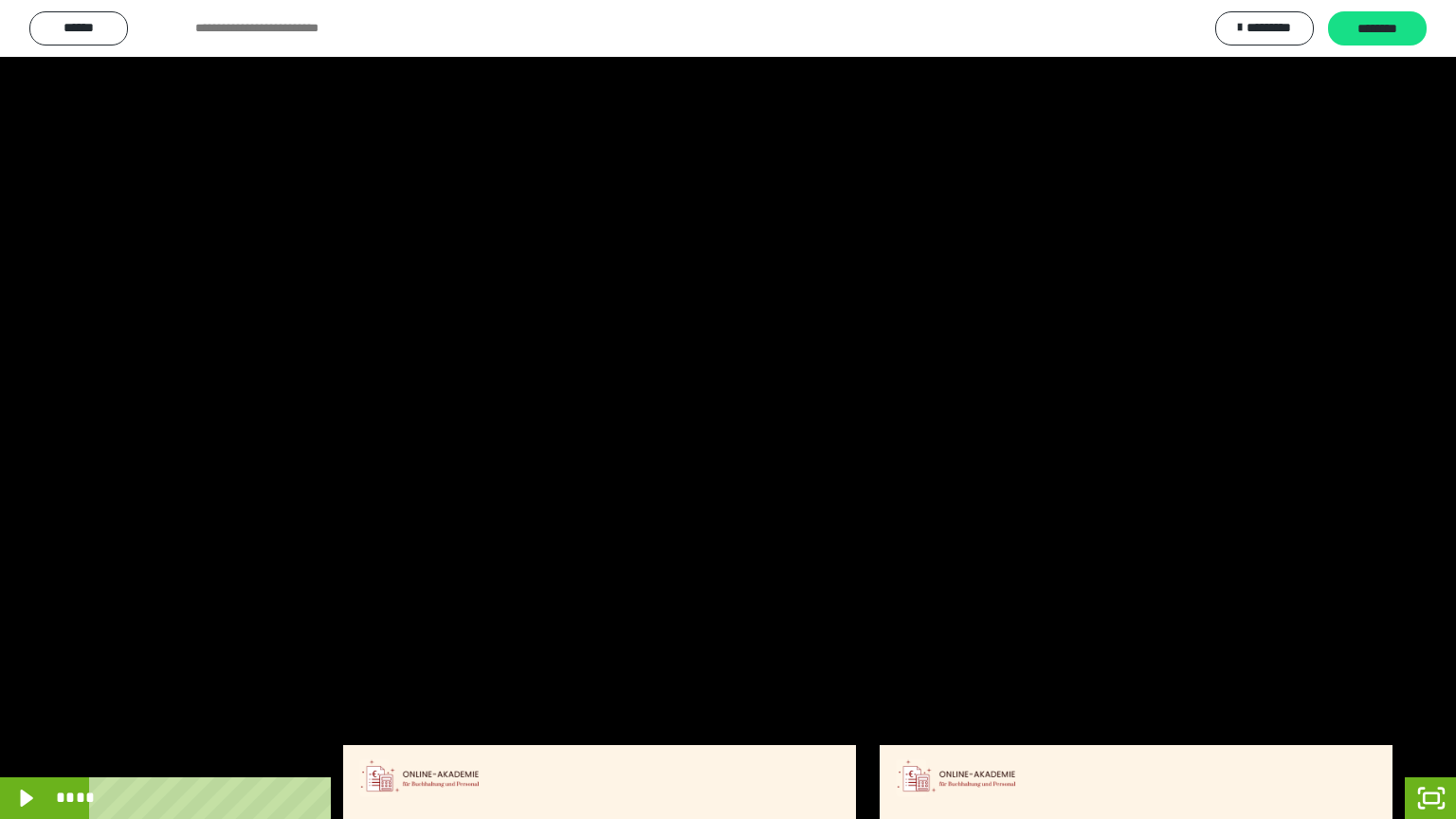 click at bounding box center (728, 410) 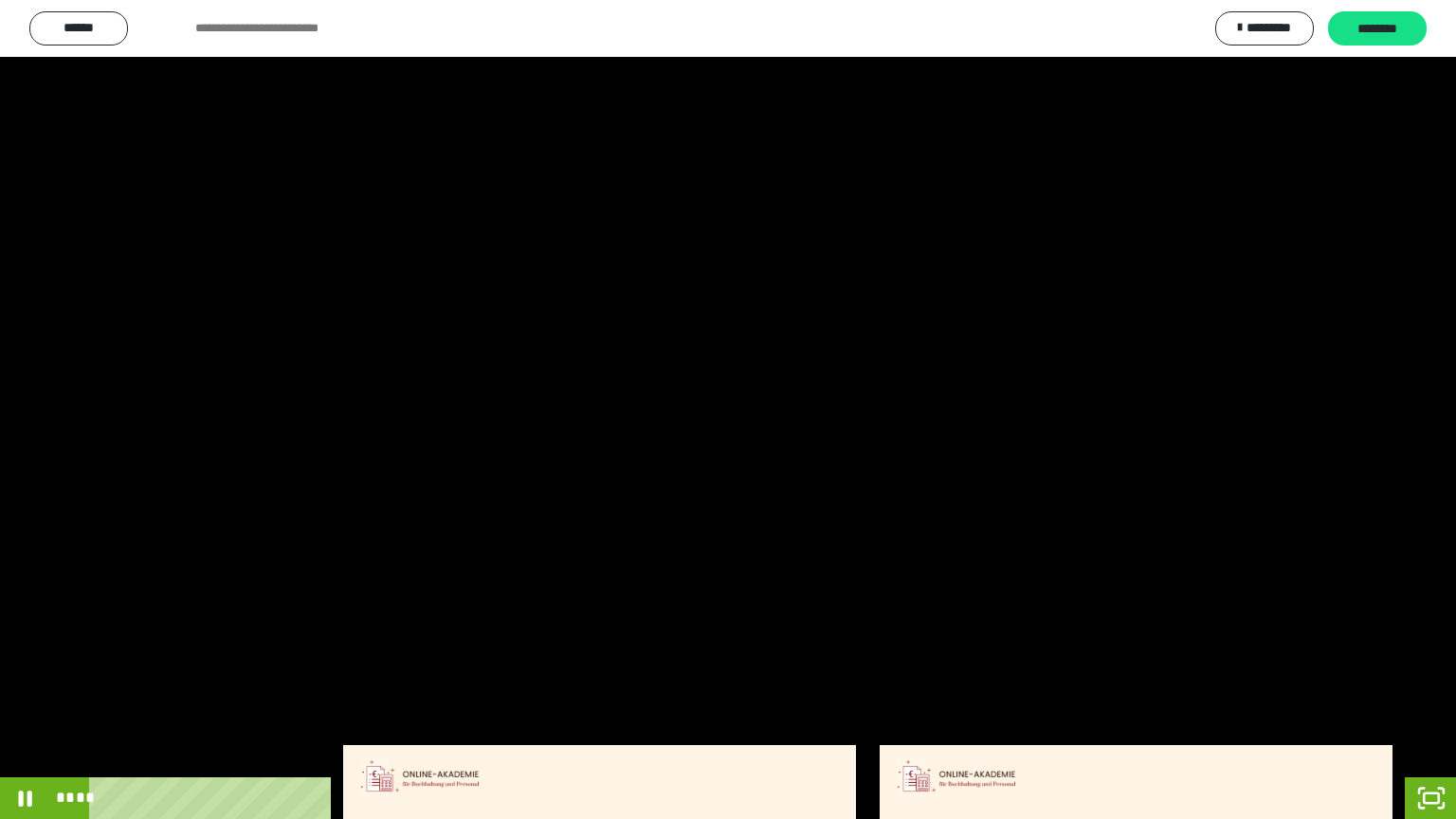 click at bounding box center [728, 410] 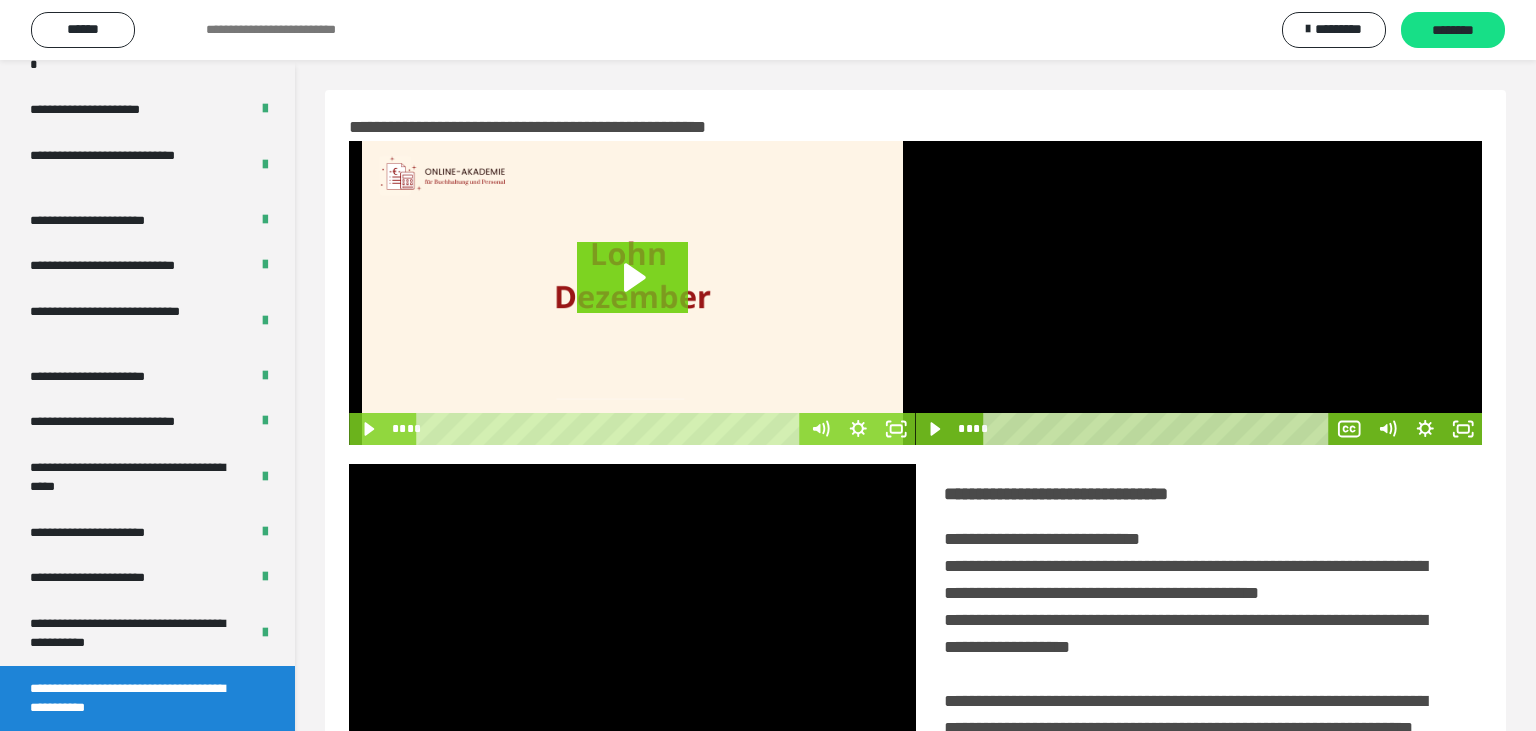 click at bounding box center (1199, 293) 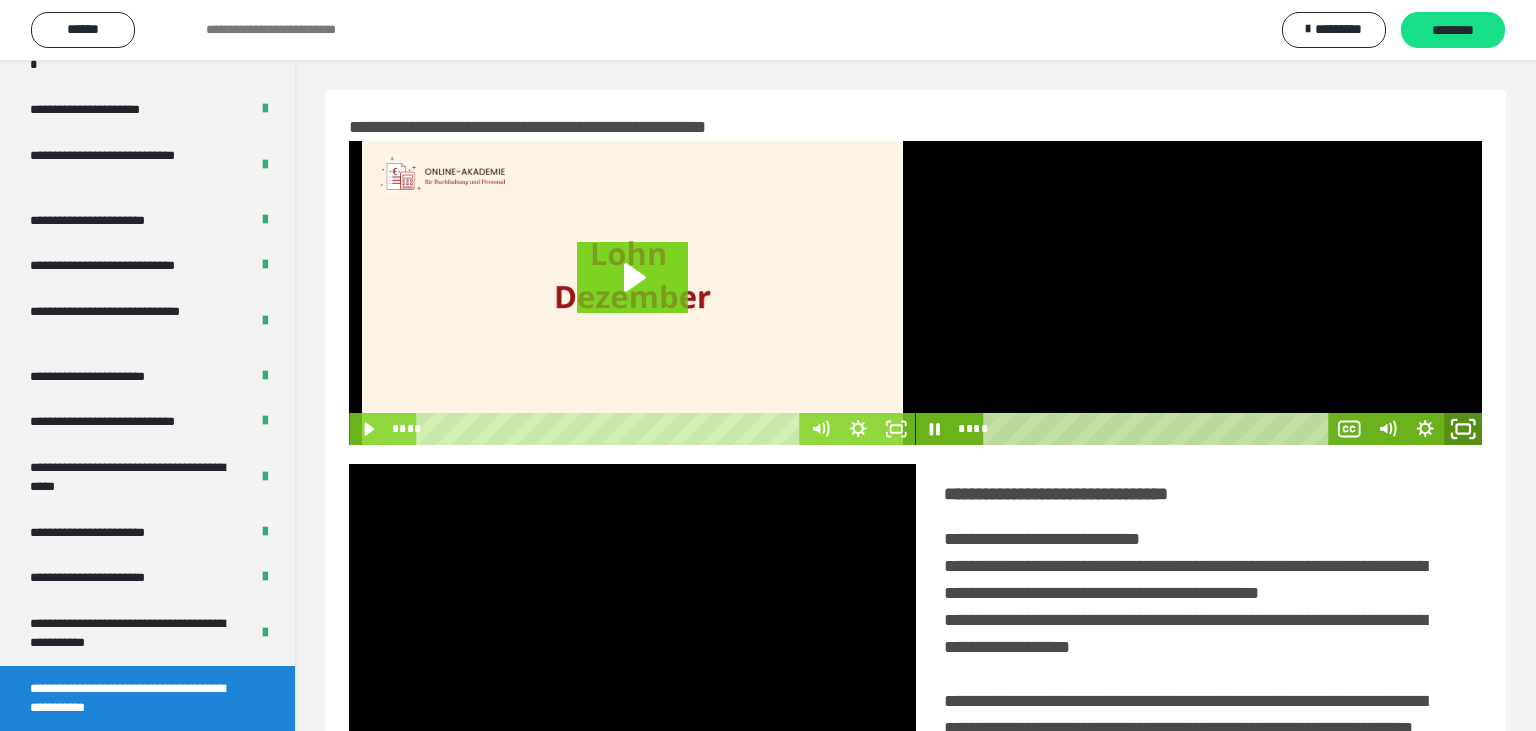 click 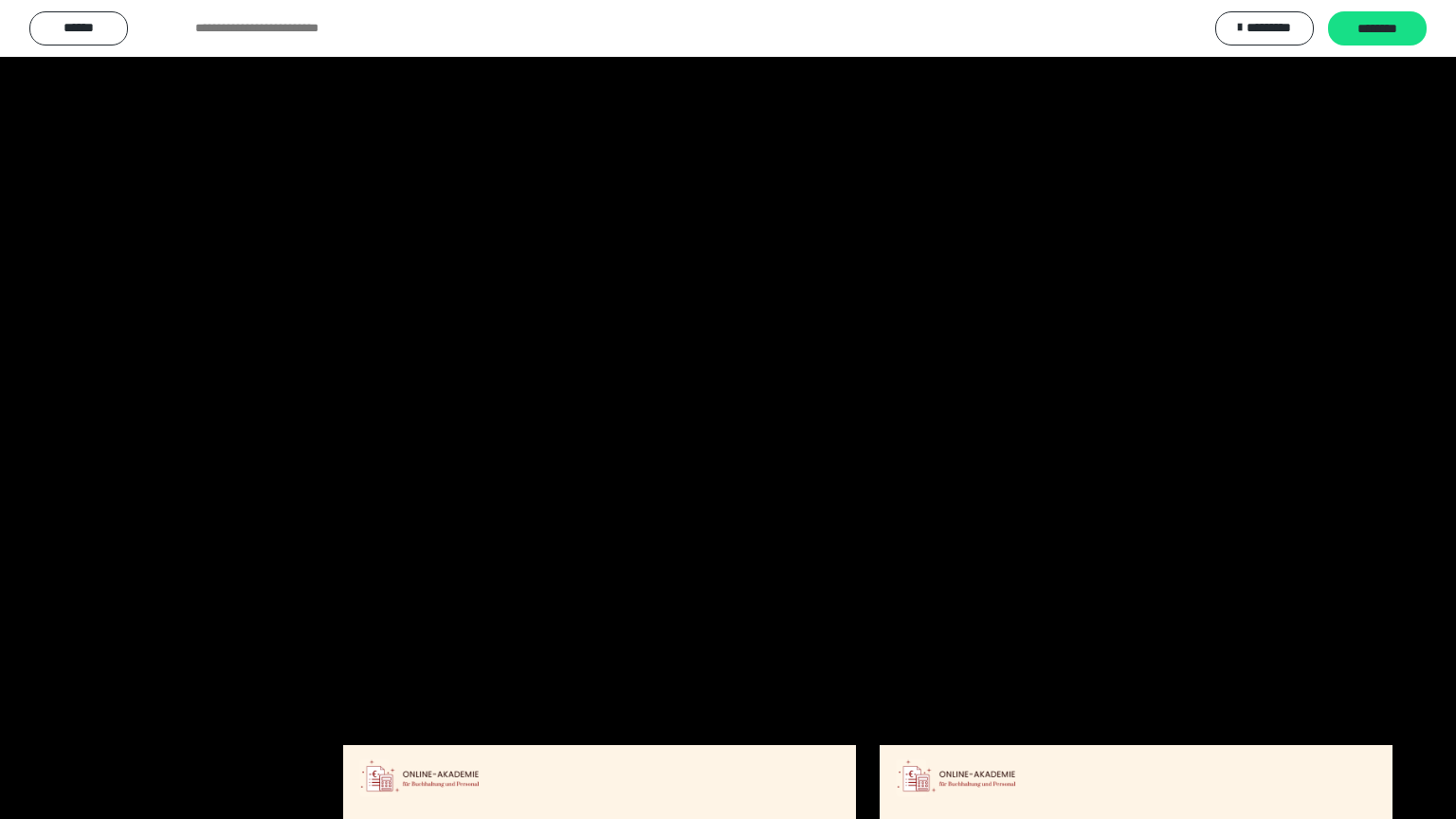 click at bounding box center [728, 410] 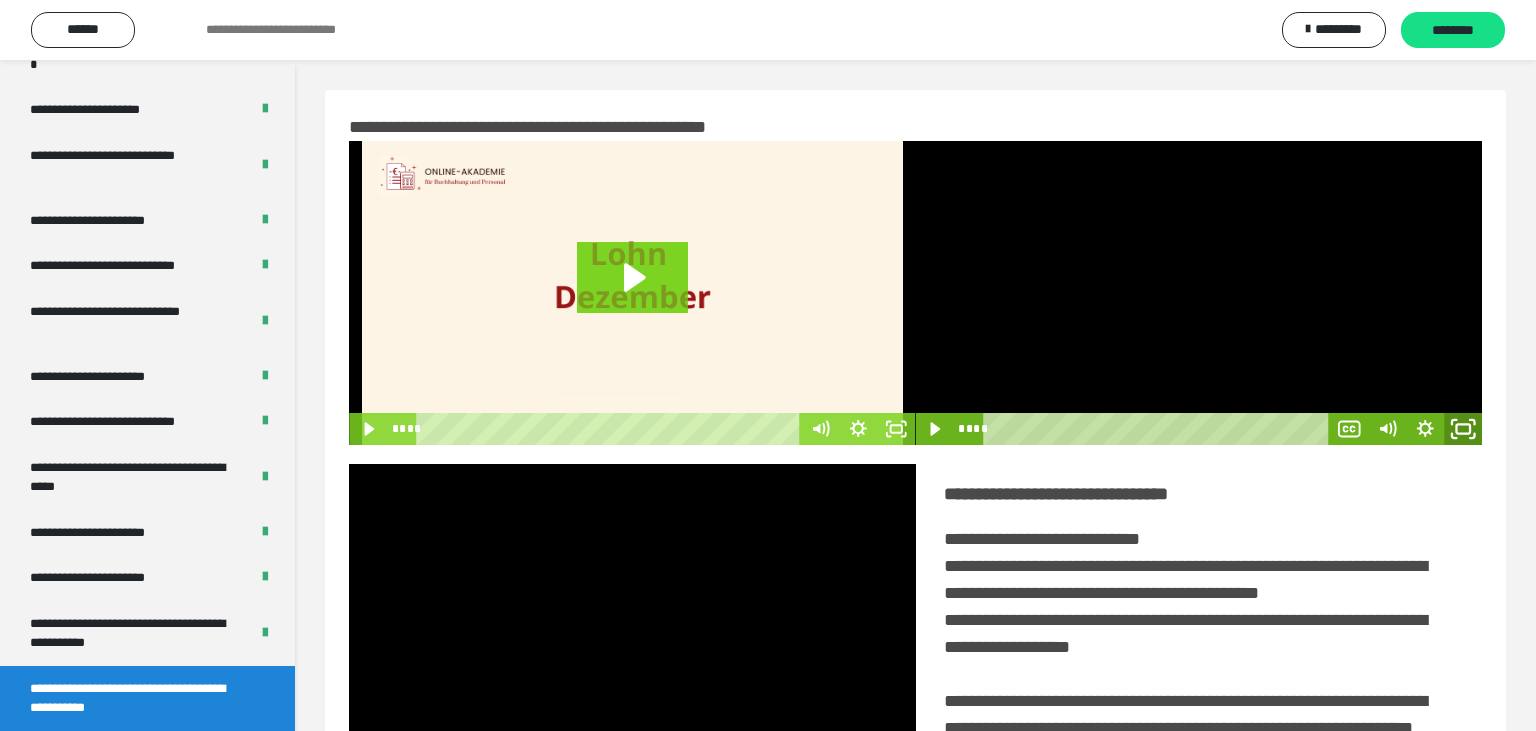 click 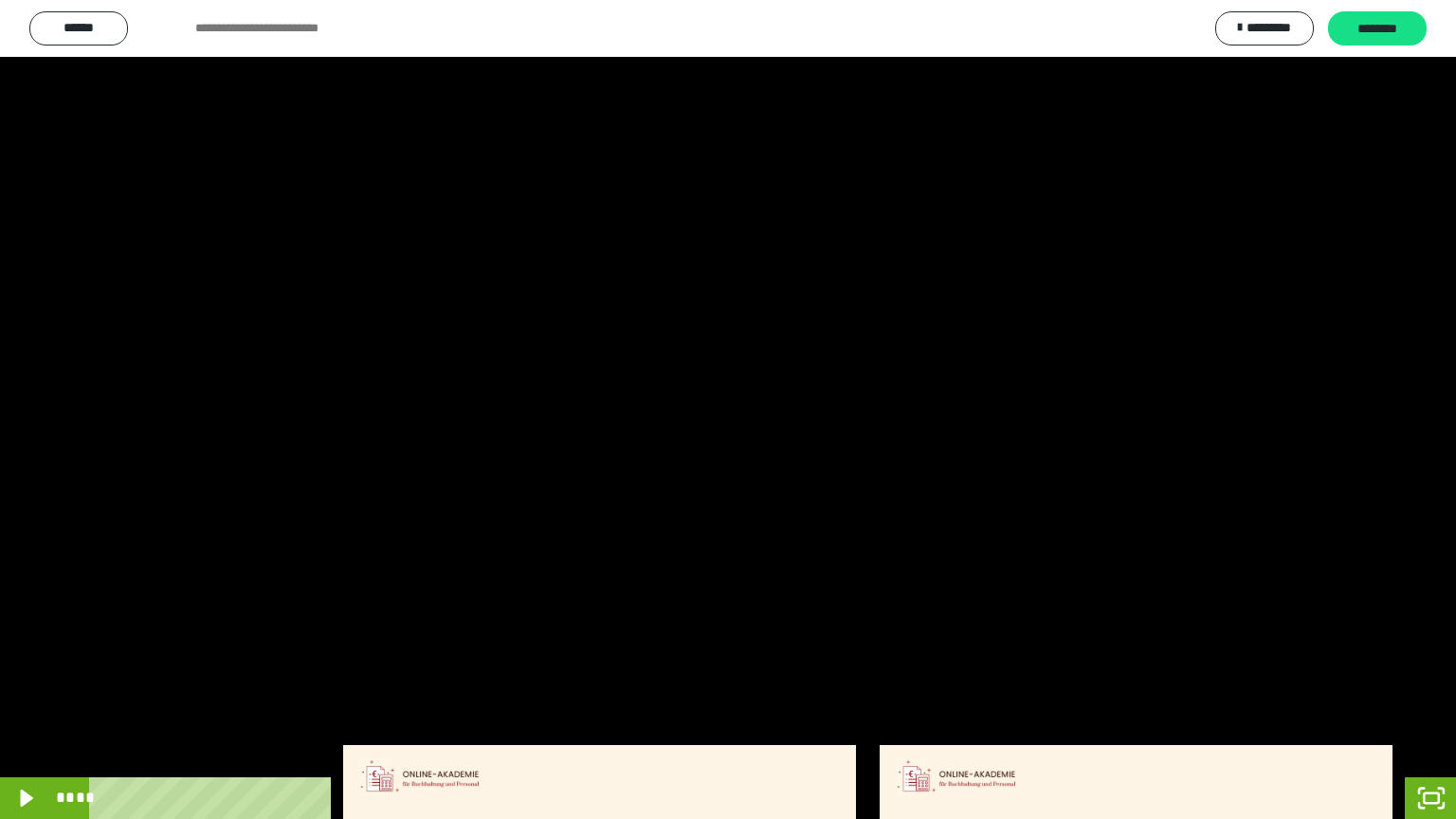 click at bounding box center (728, 410) 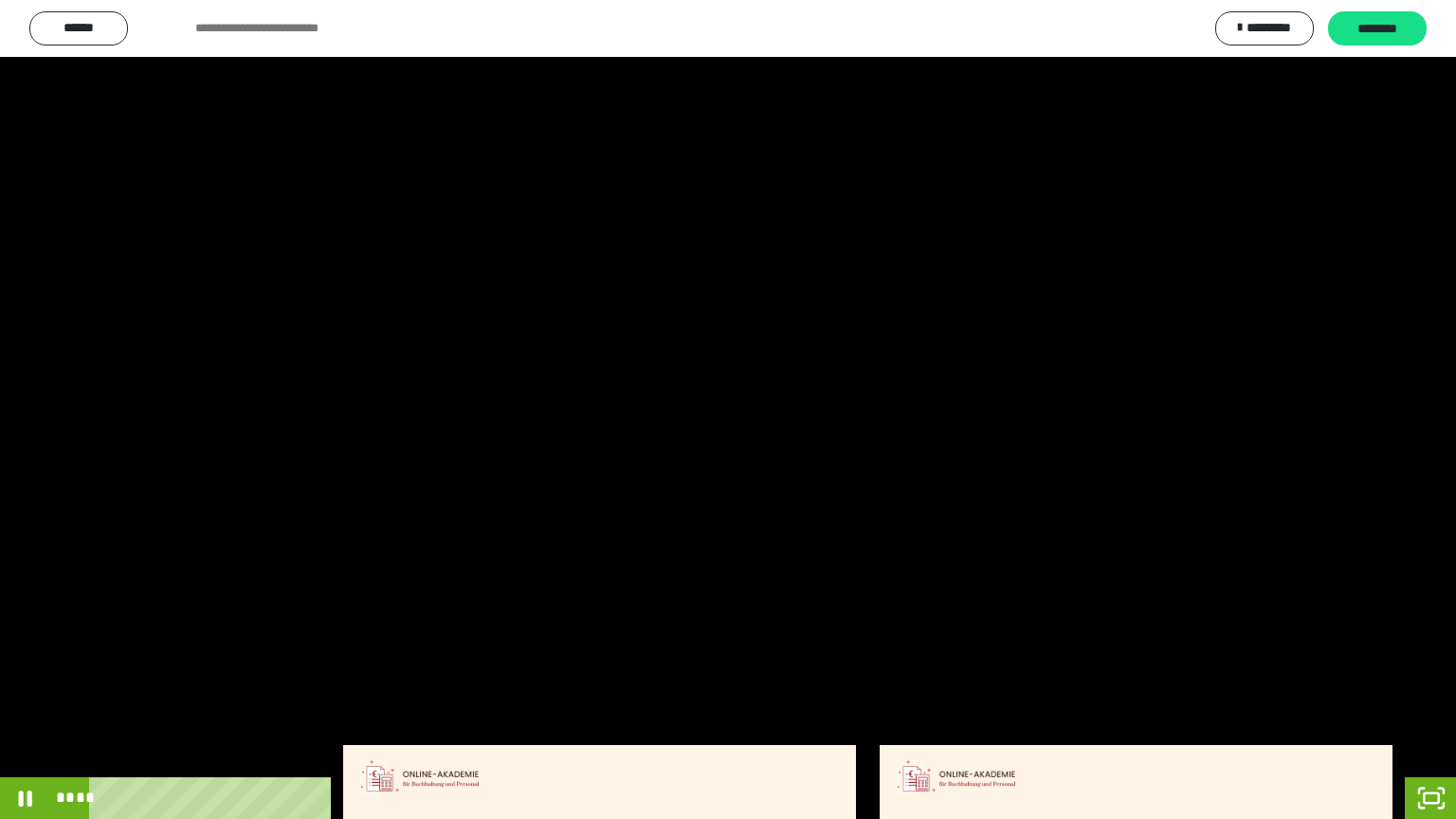click at bounding box center [728, 410] 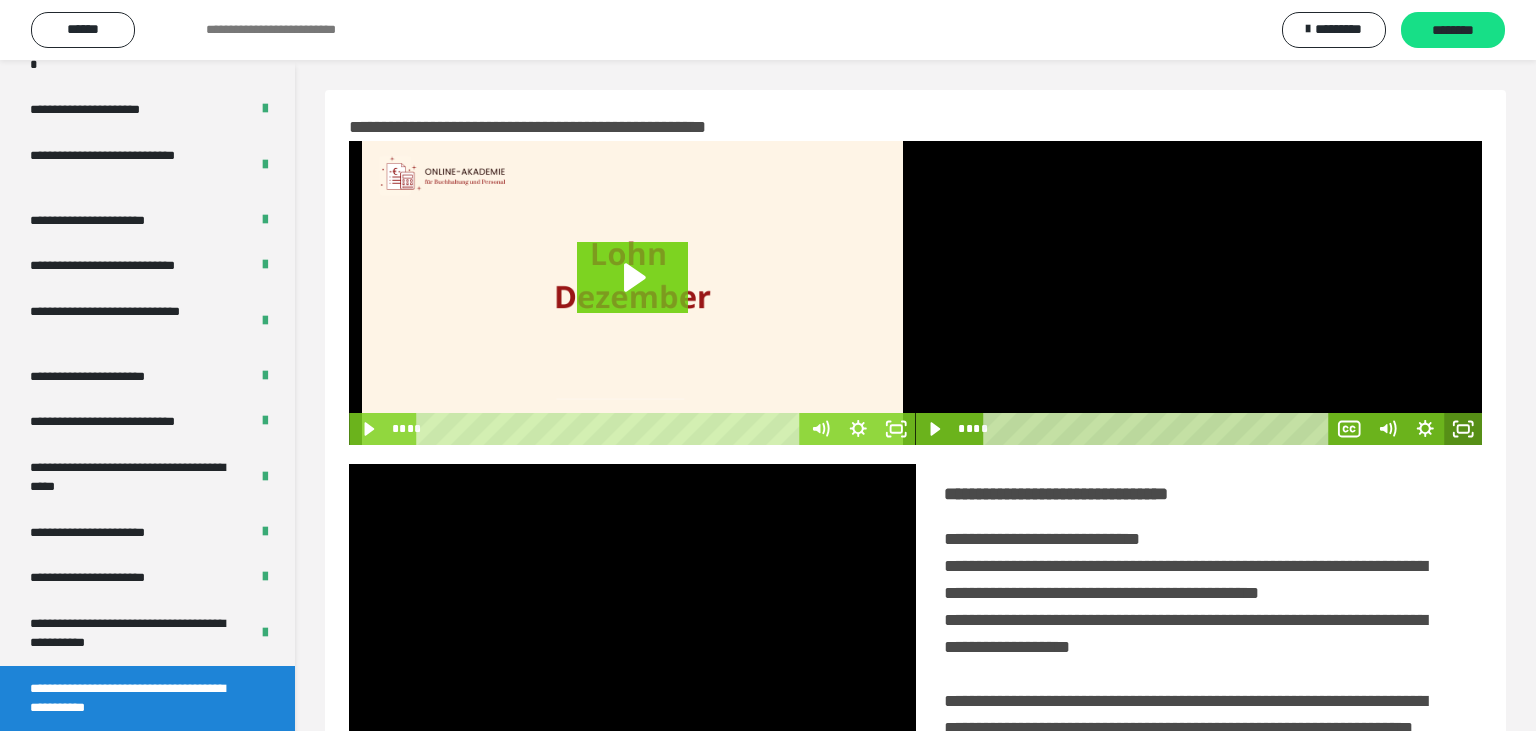 click 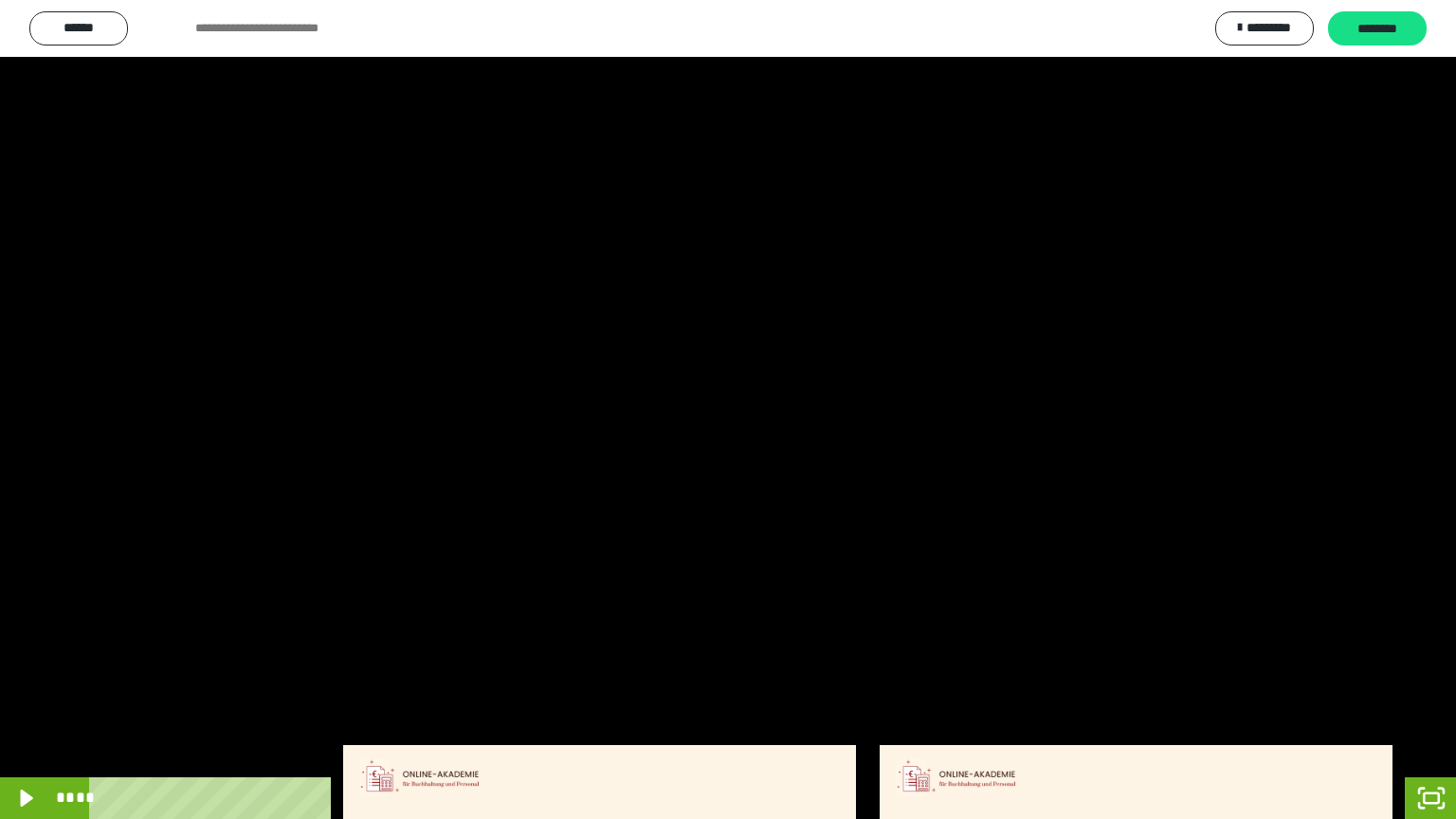 click at bounding box center [728, 410] 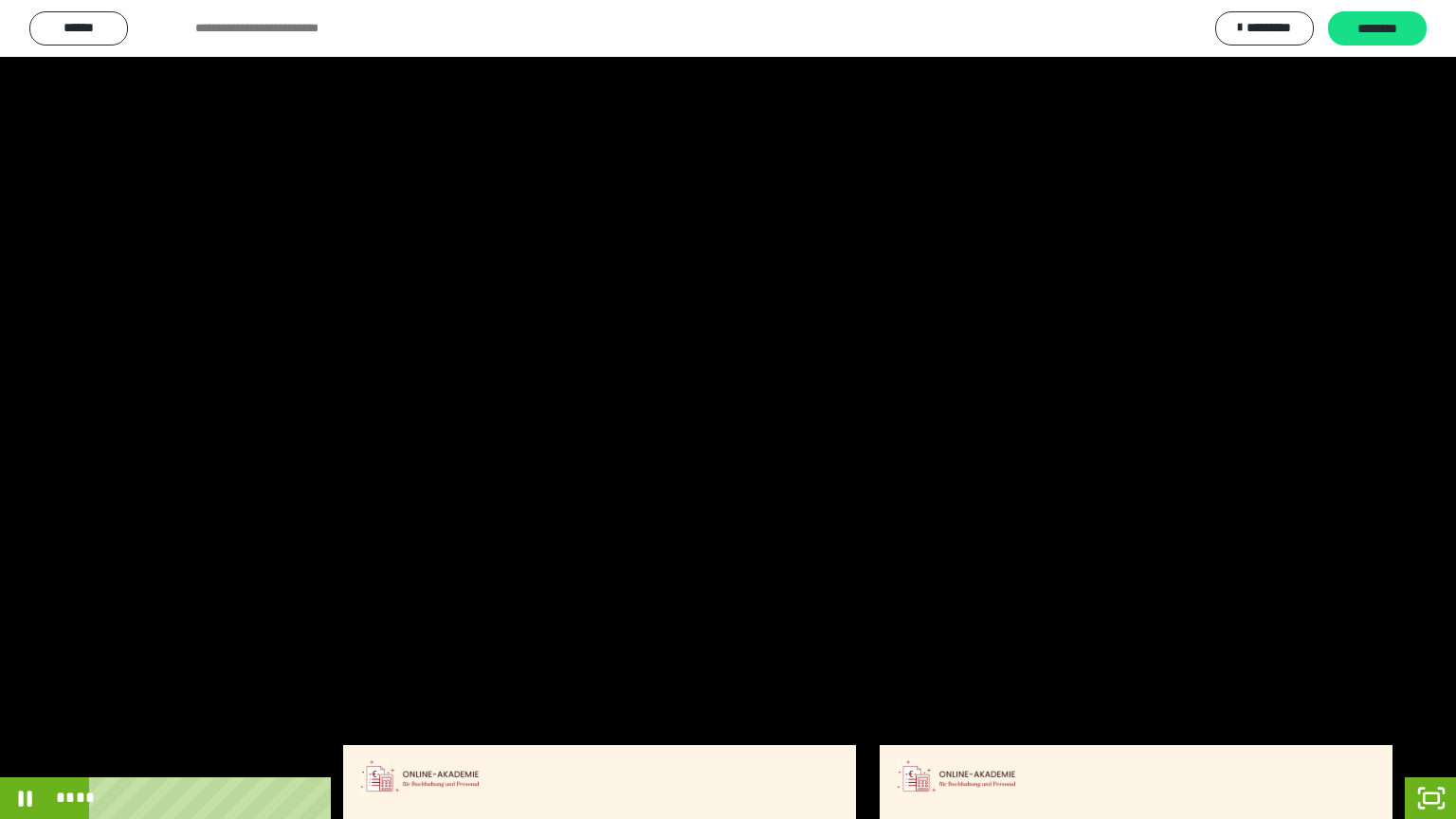 click at bounding box center [728, 410] 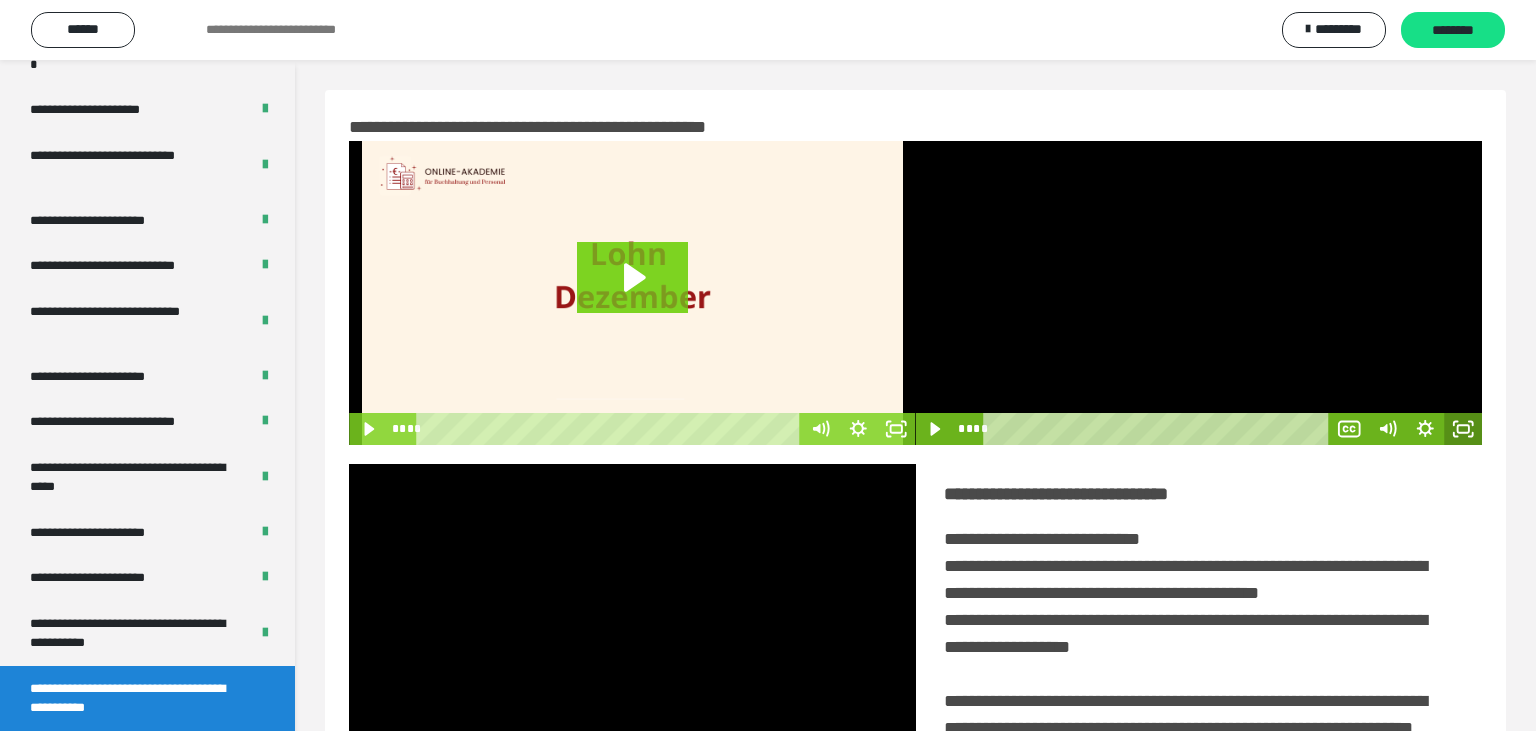 click 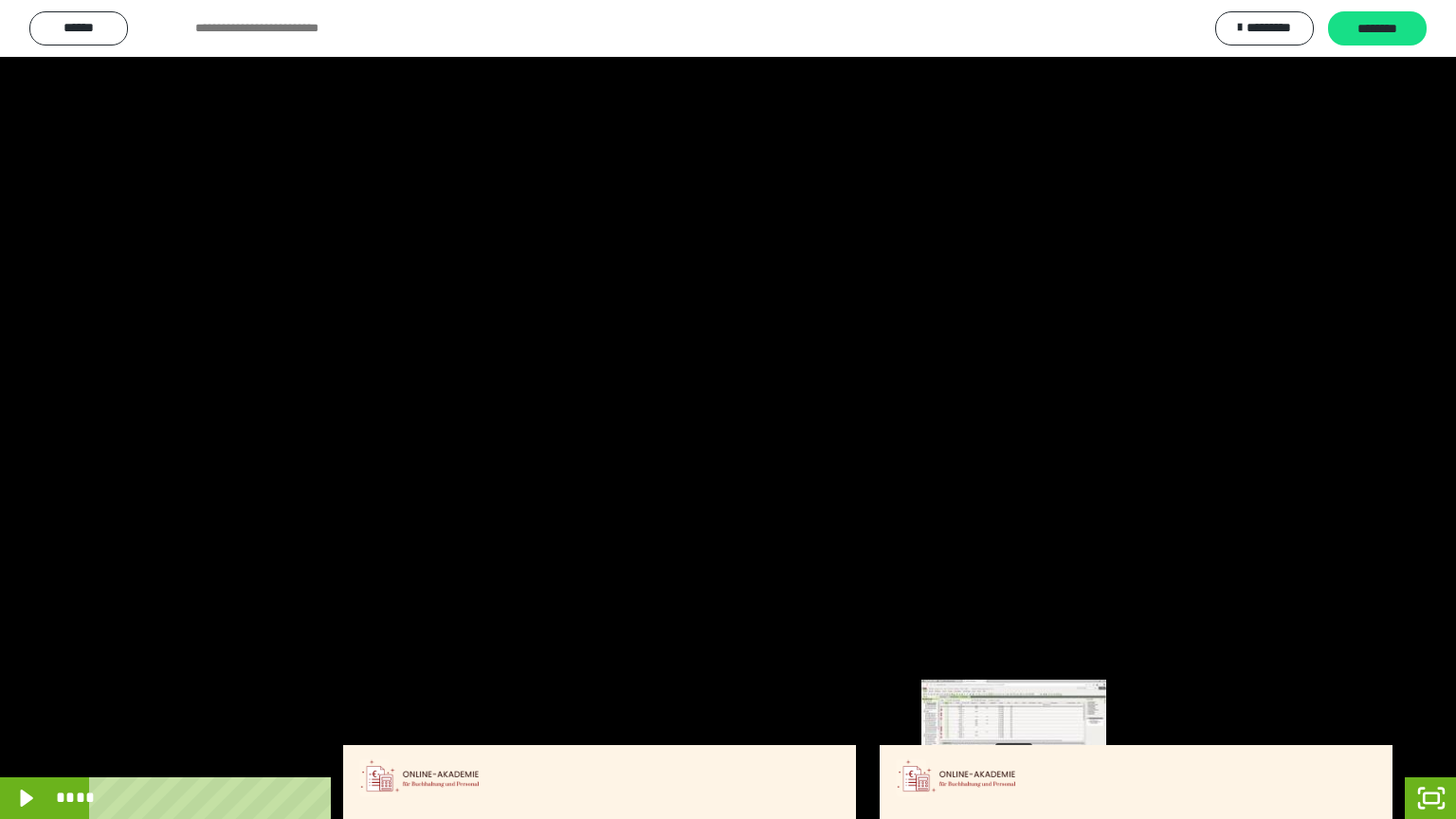 click on "****" at bounding box center (677, 798) 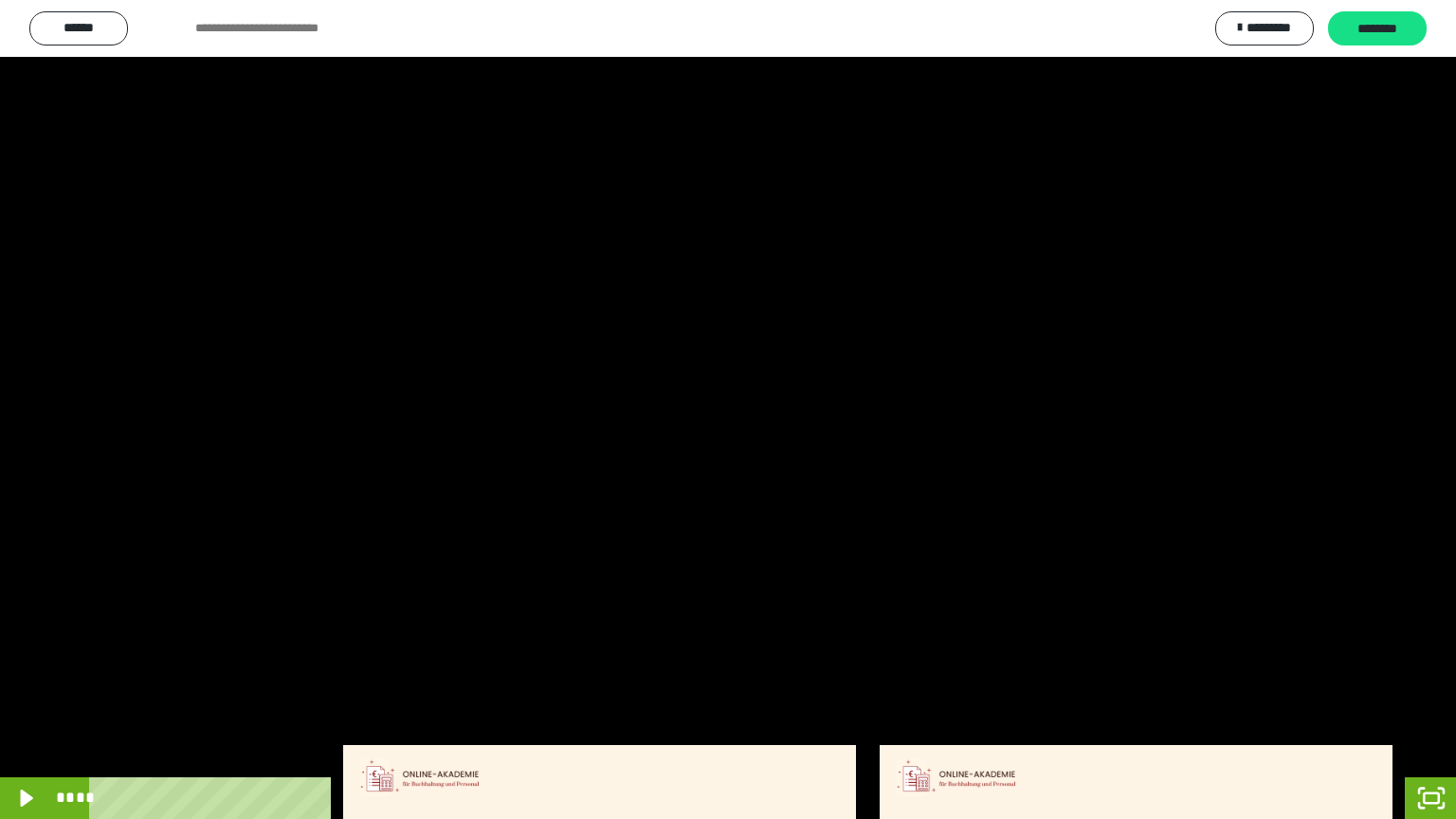 click at bounding box center (728, 410) 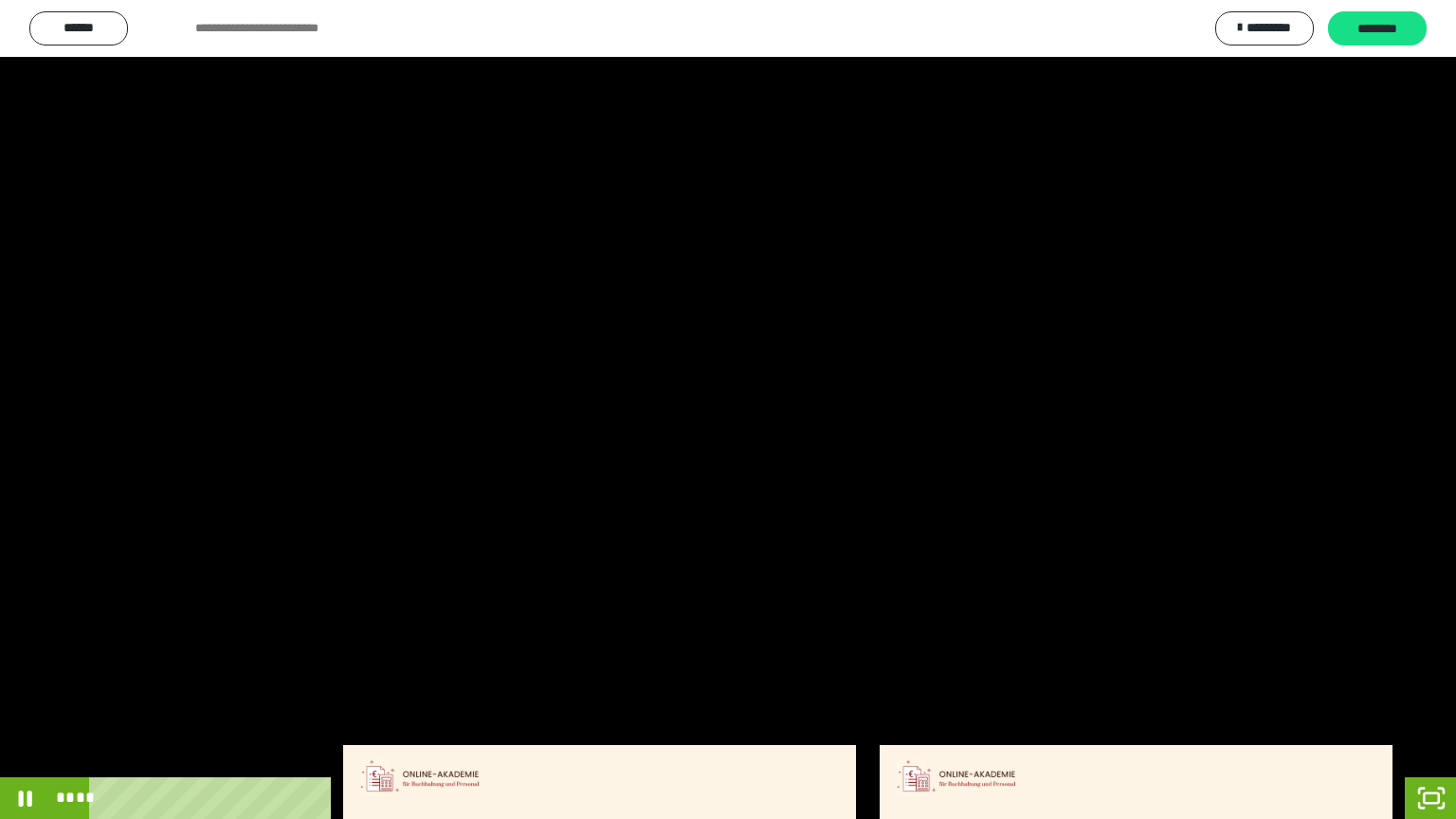 click at bounding box center [728, 410] 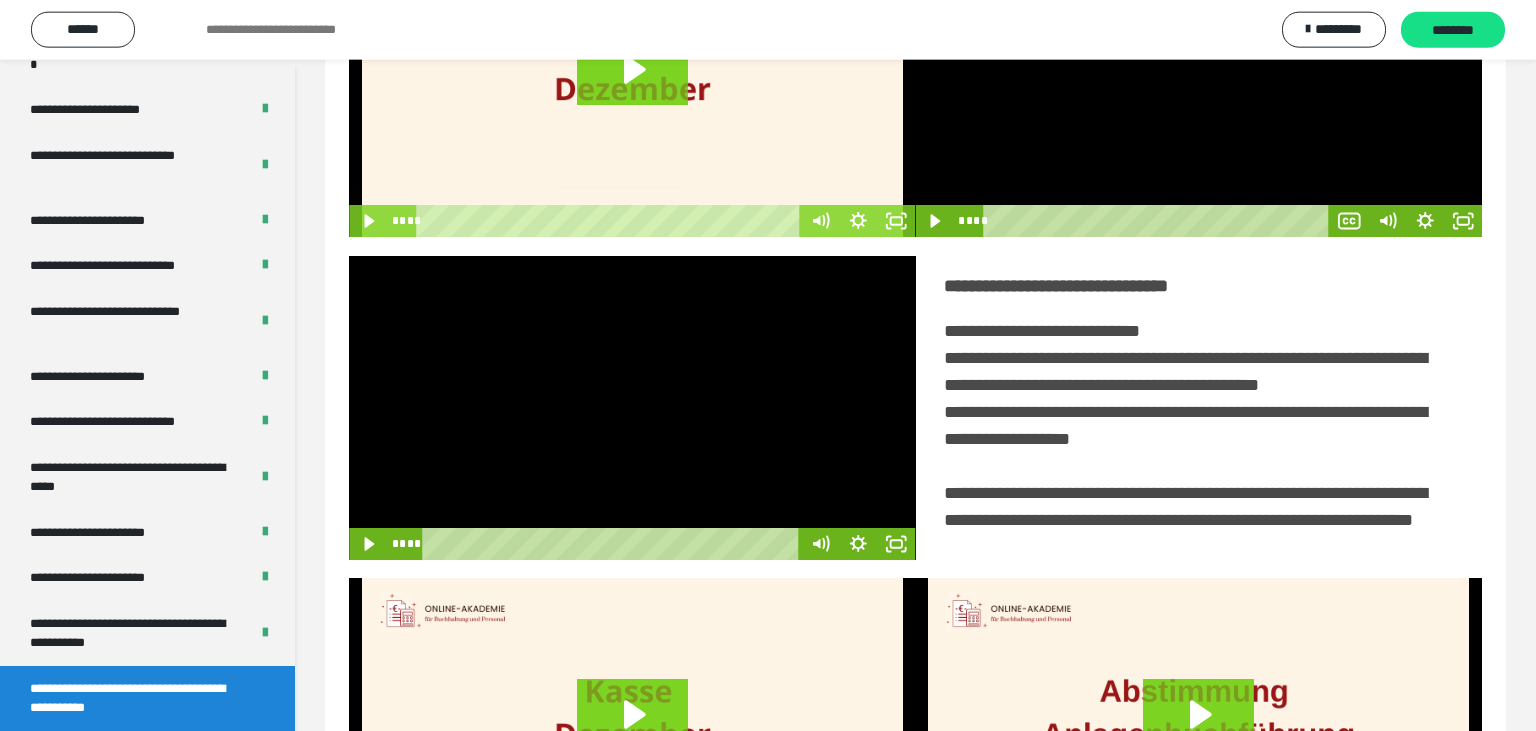 scroll, scrollTop: 211, scrollLeft: 0, axis: vertical 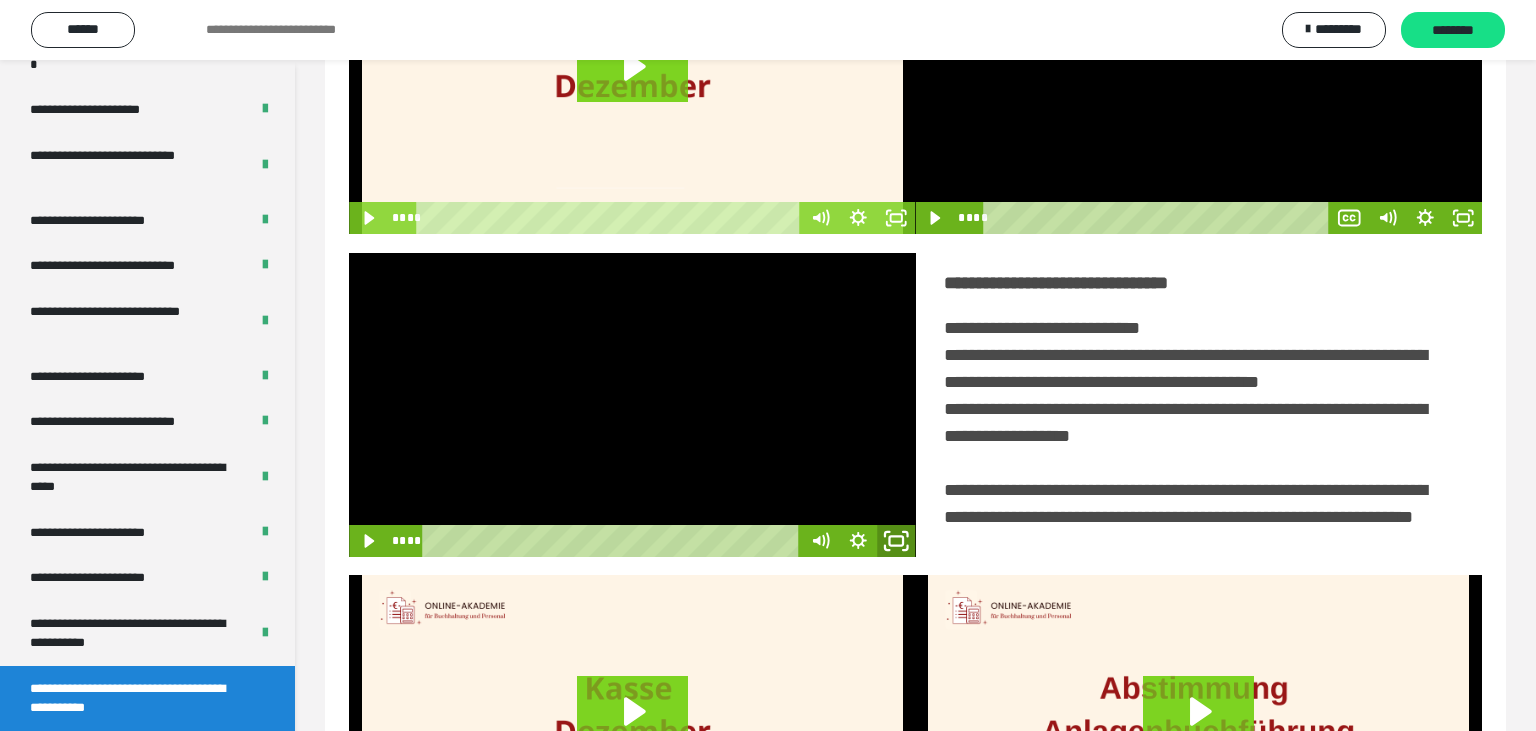 click 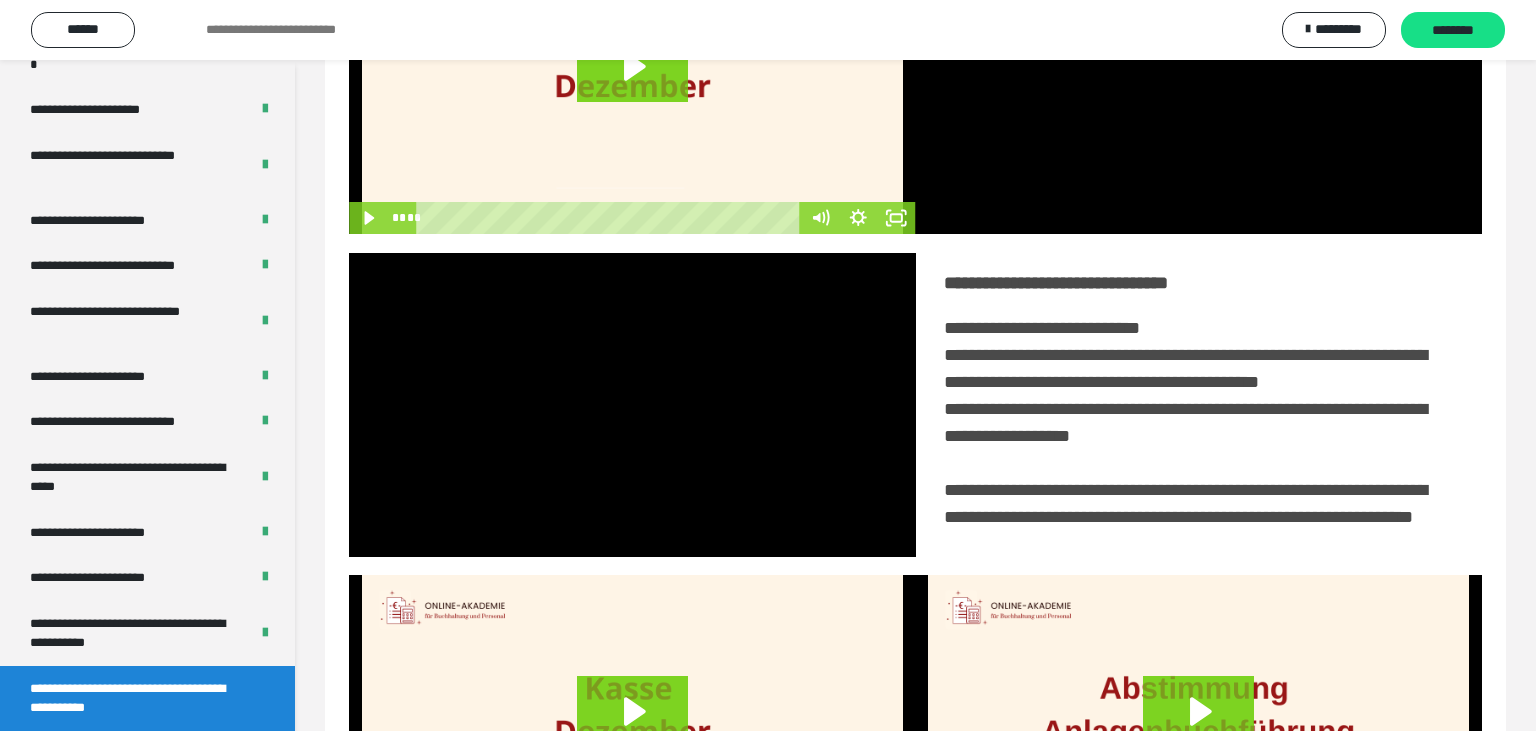 scroll, scrollTop: 0, scrollLeft: 0, axis: both 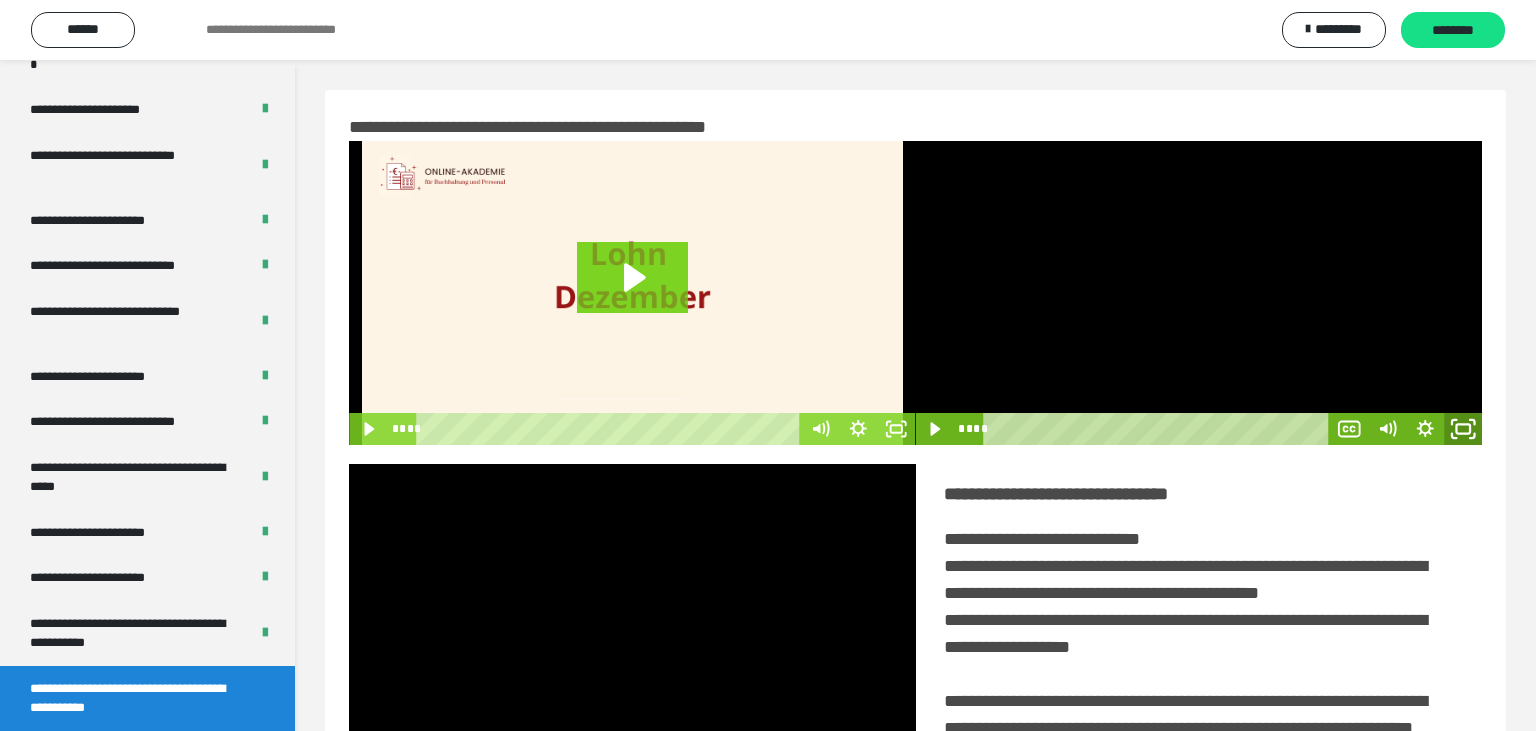 click 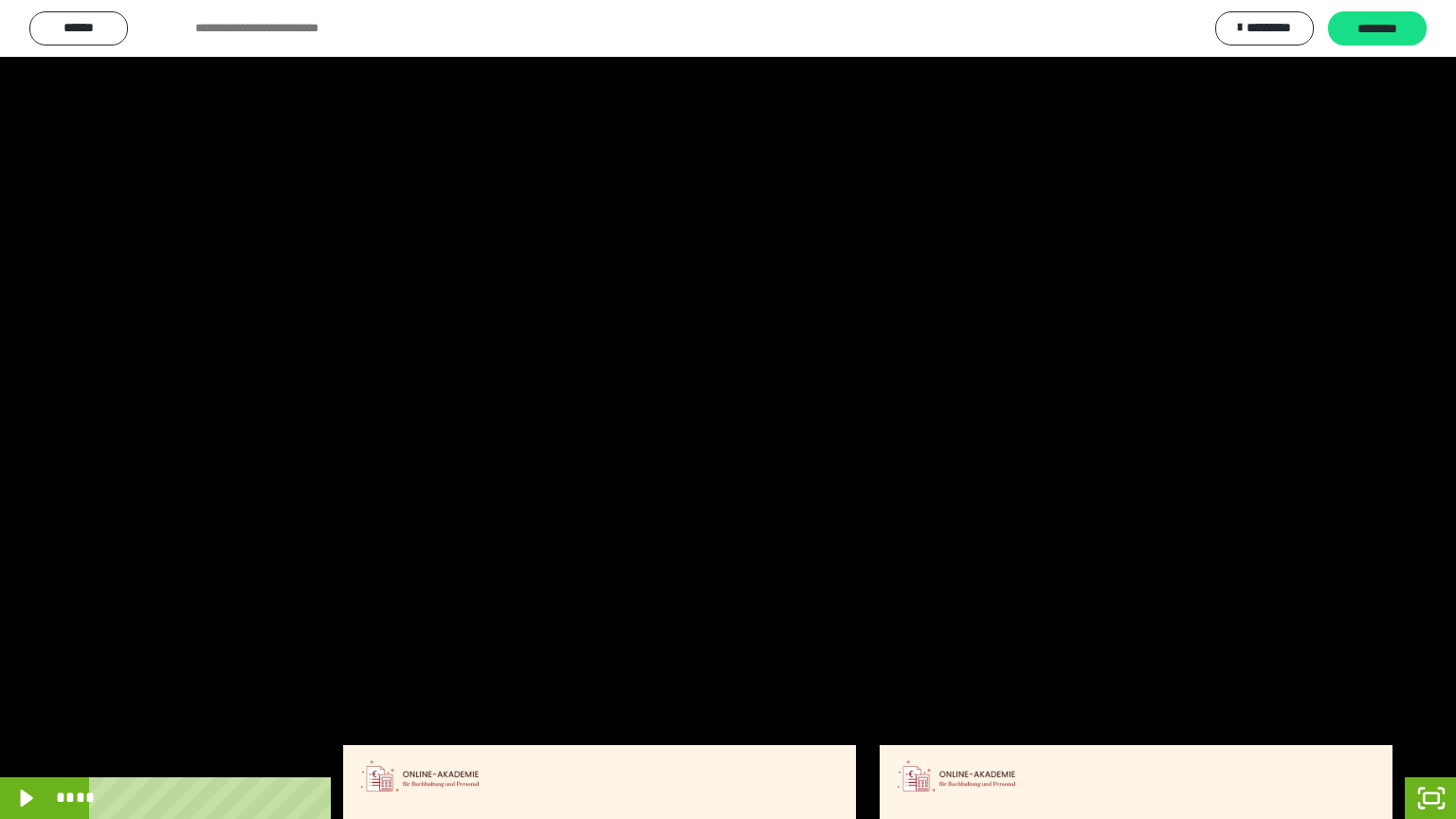 click at bounding box center (728, 410) 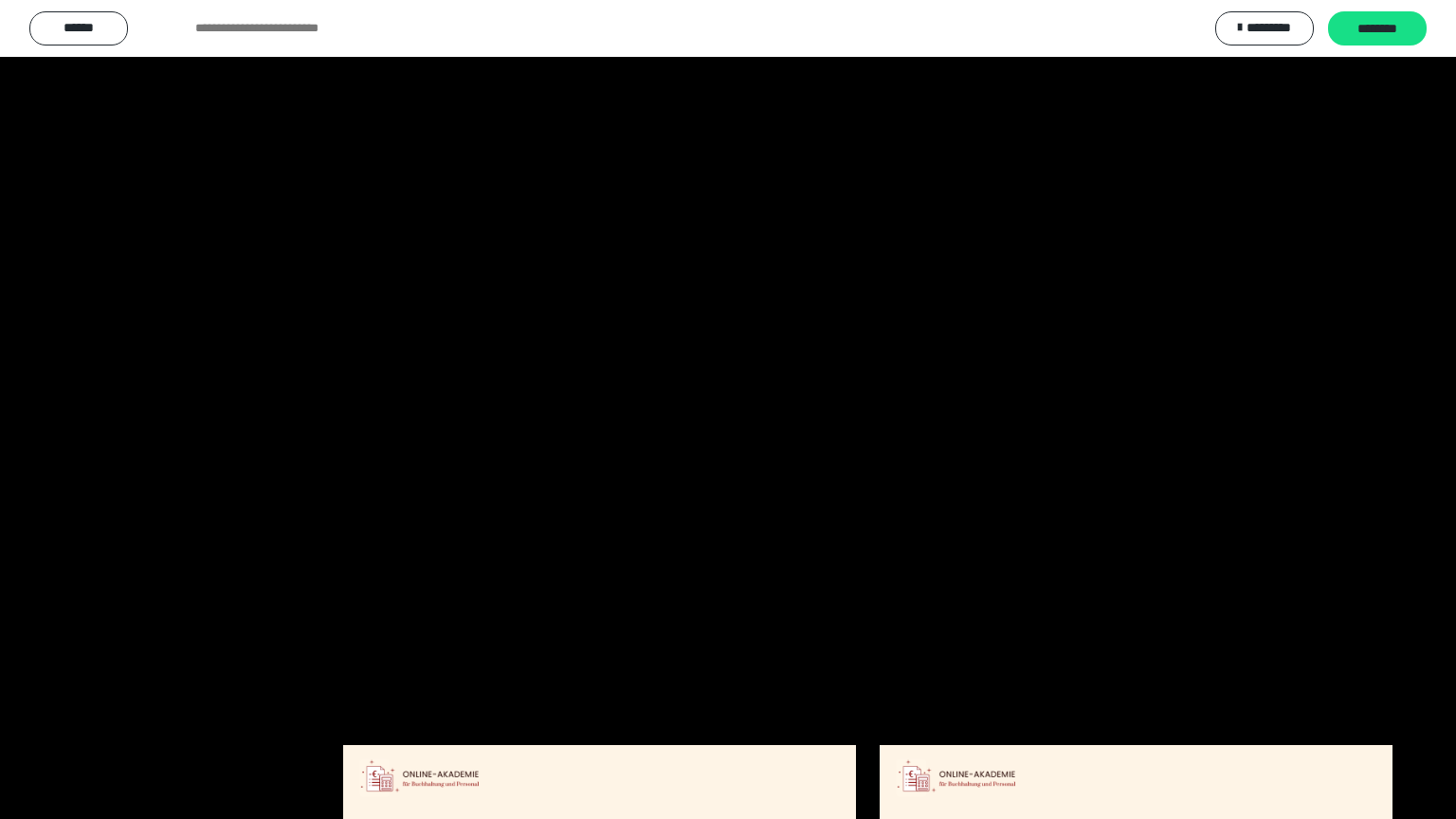 click at bounding box center (728, 410) 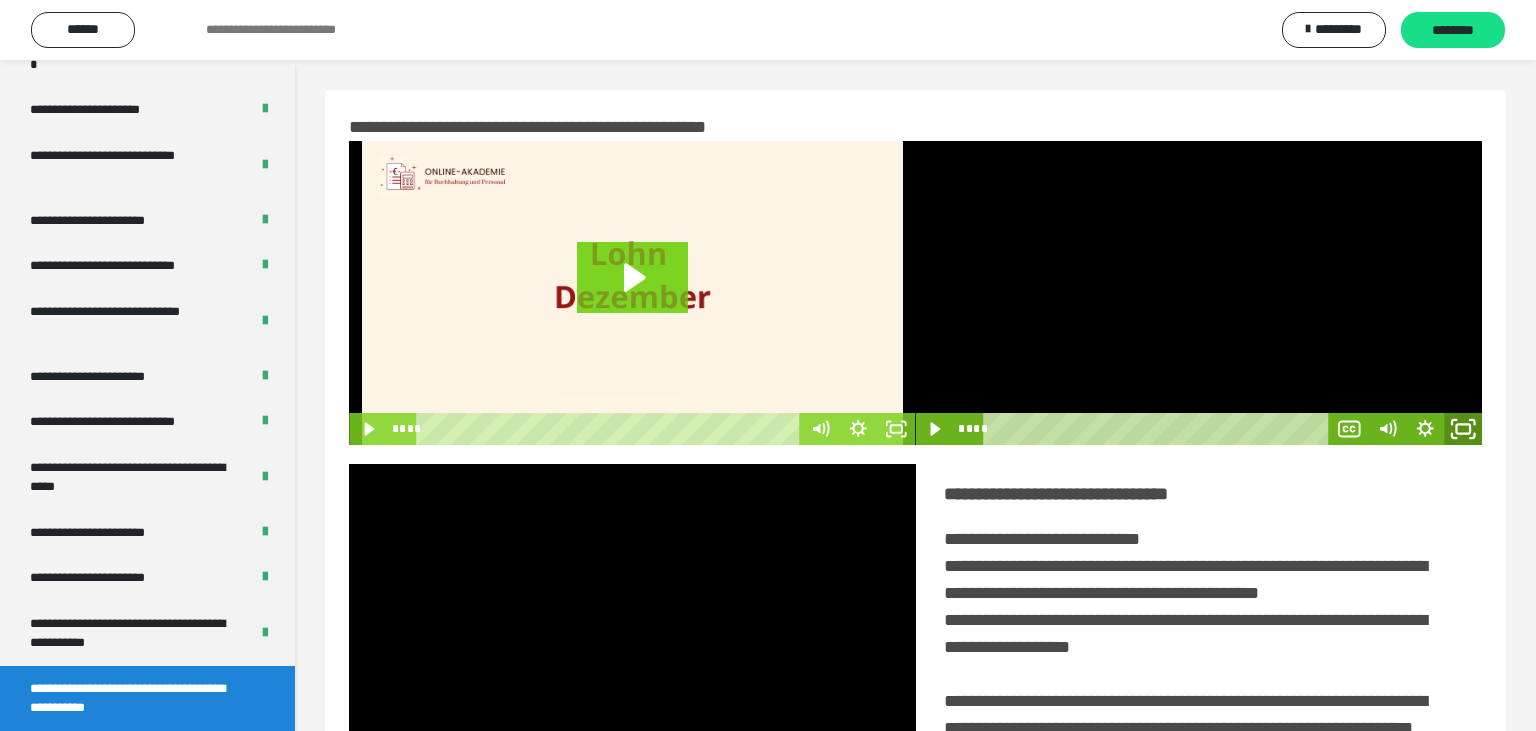 click 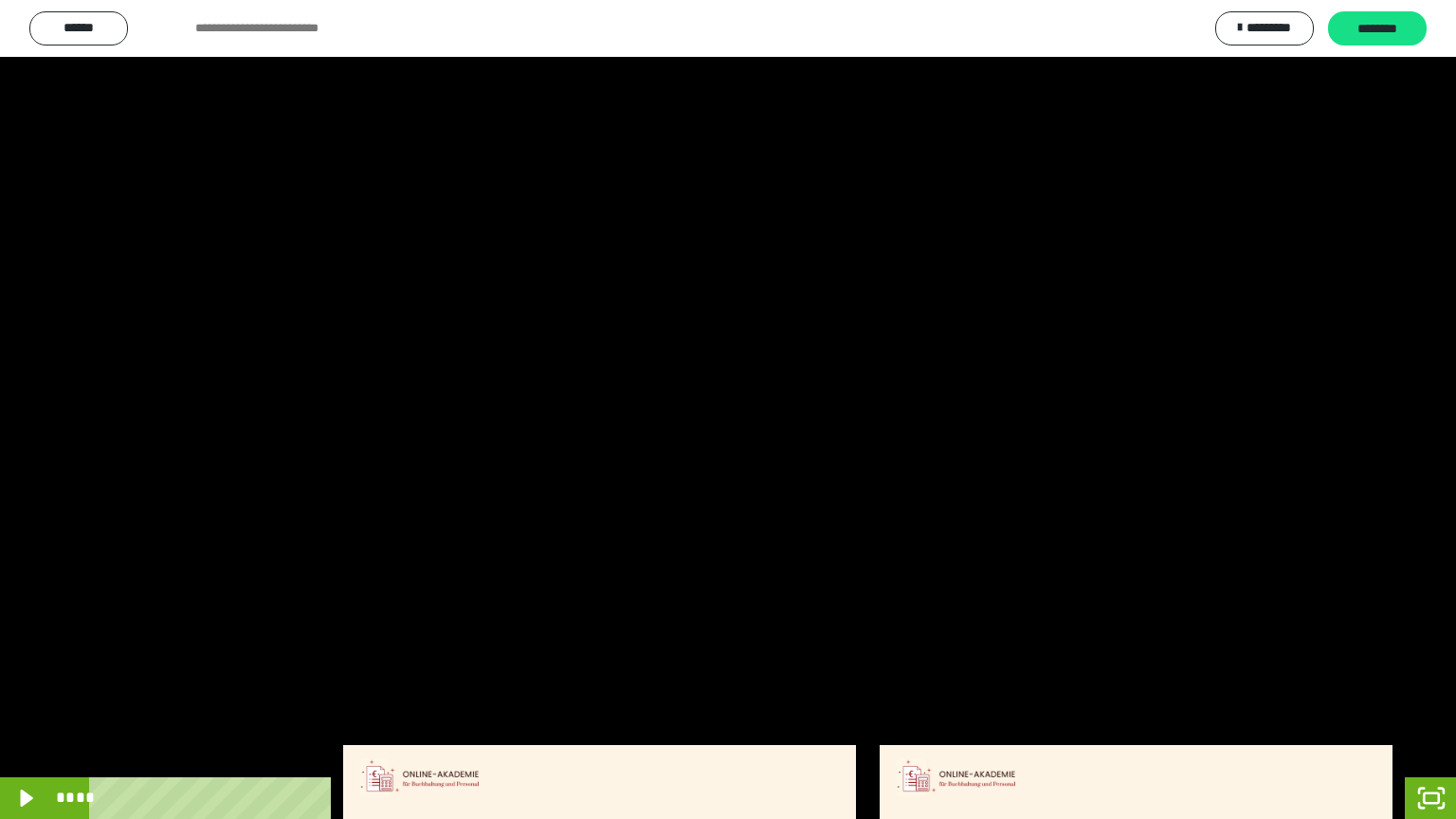 click at bounding box center (728, 410) 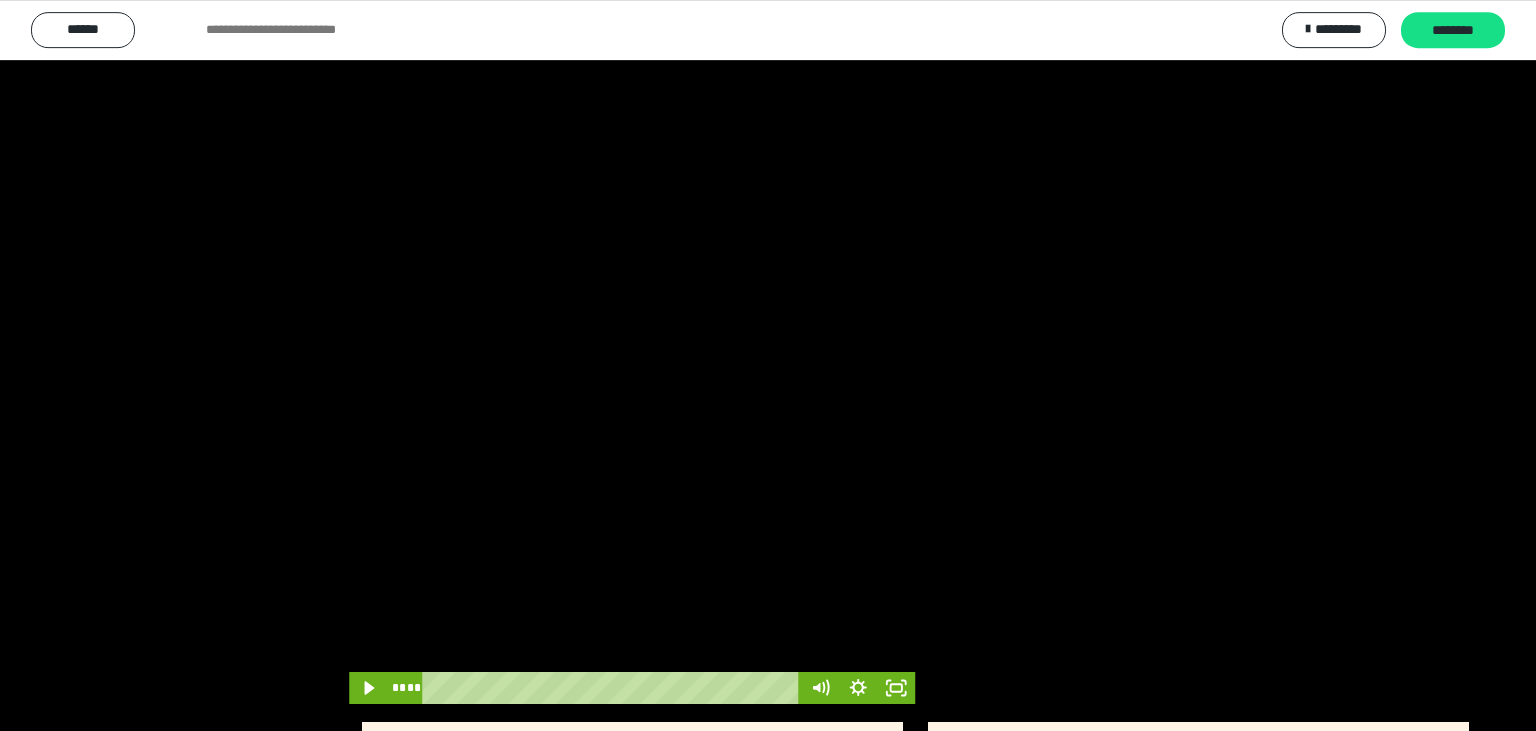 scroll, scrollTop: 105, scrollLeft: 0, axis: vertical 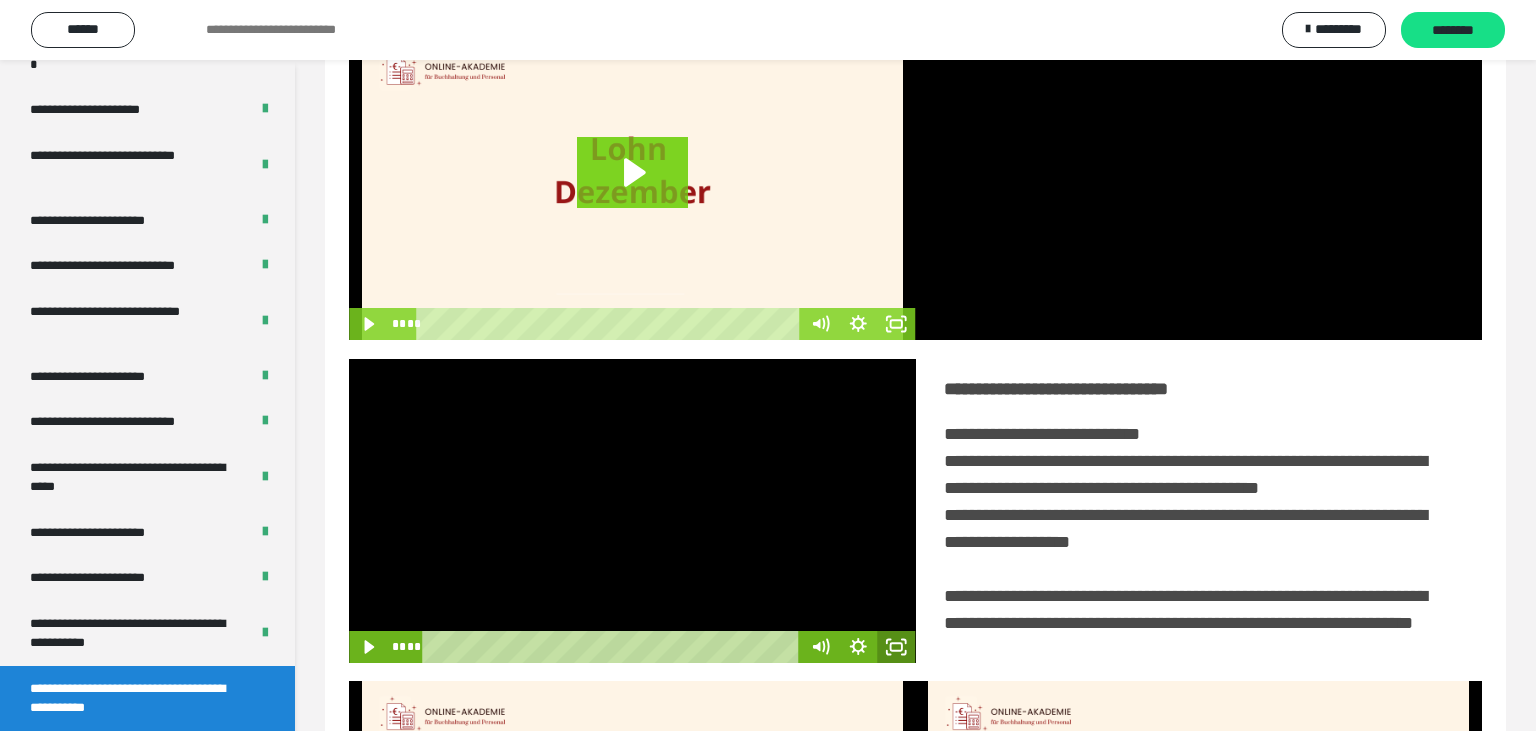 click 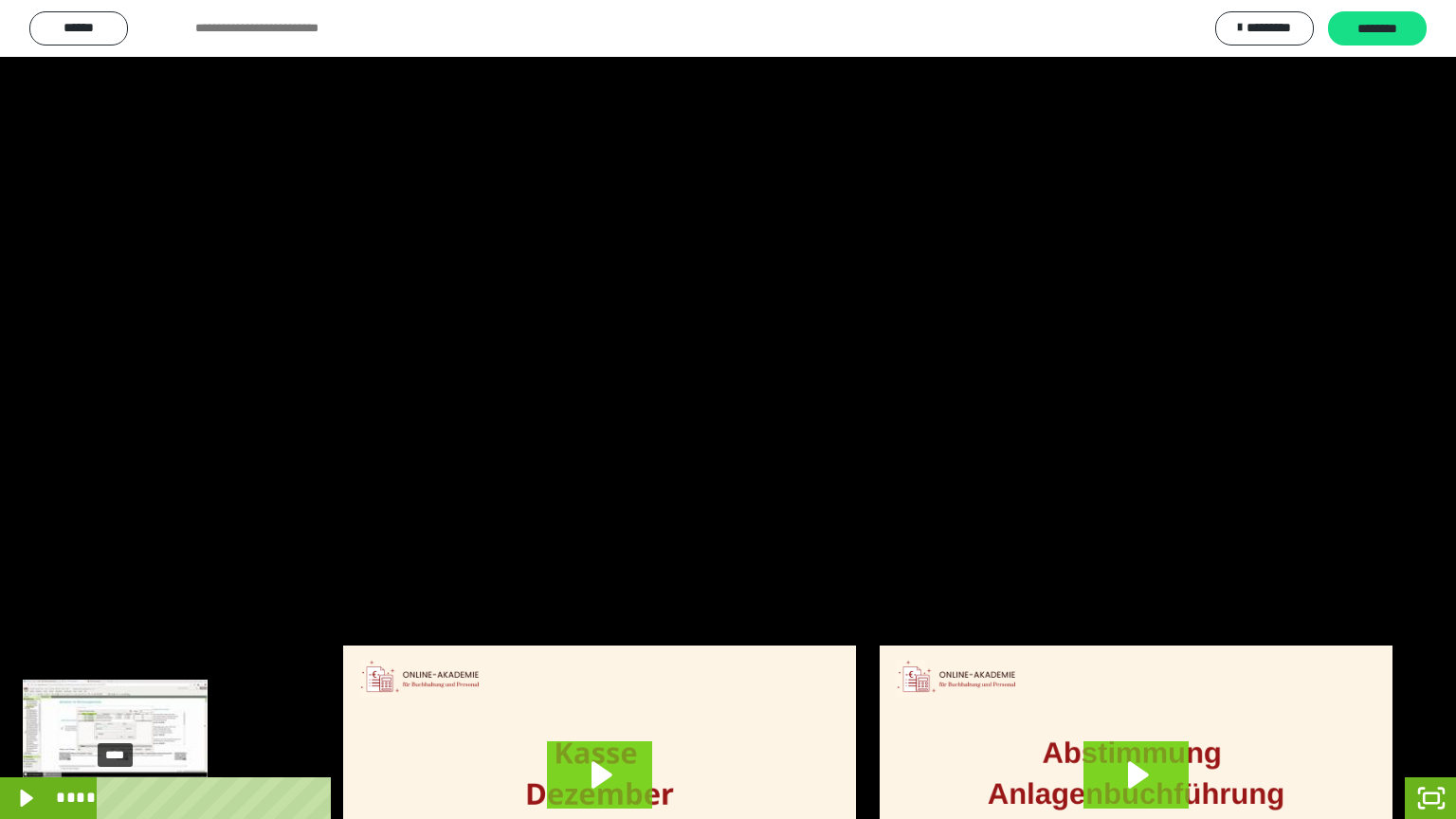 click on "**** ****" at bounding box center [679, 798] 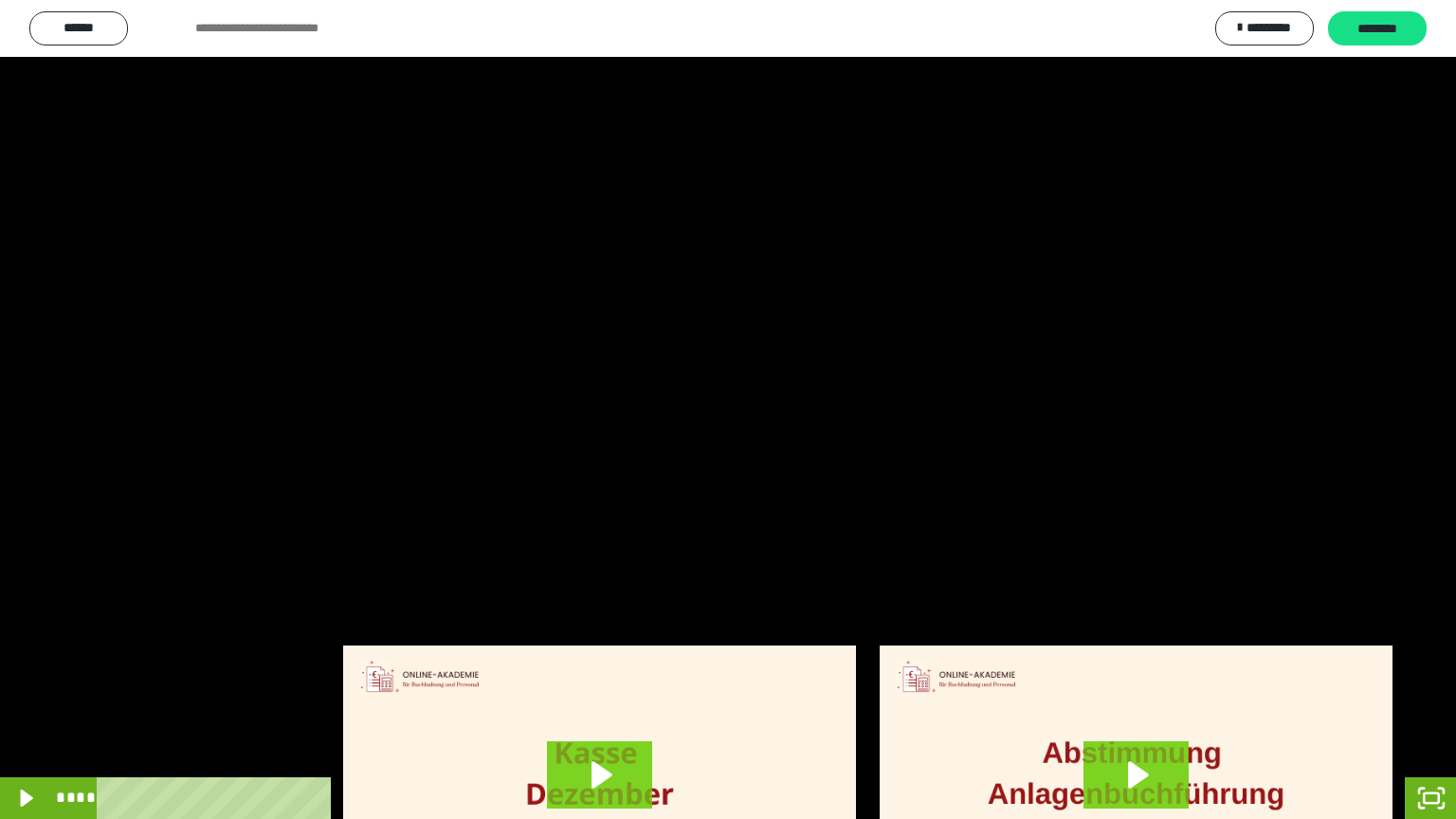 click at bounding box center [728, 410] 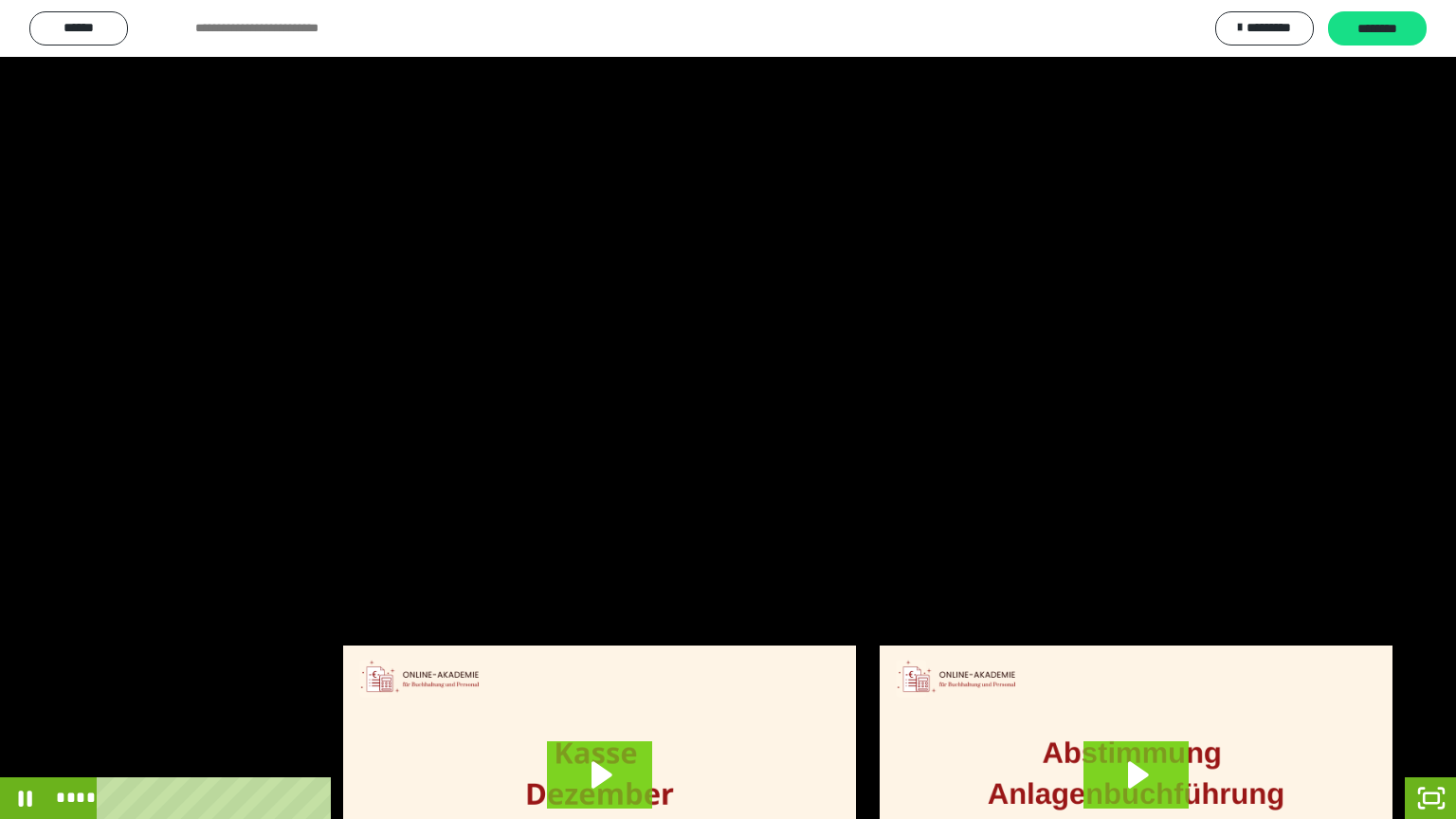 click at bounding box center [728, 410] 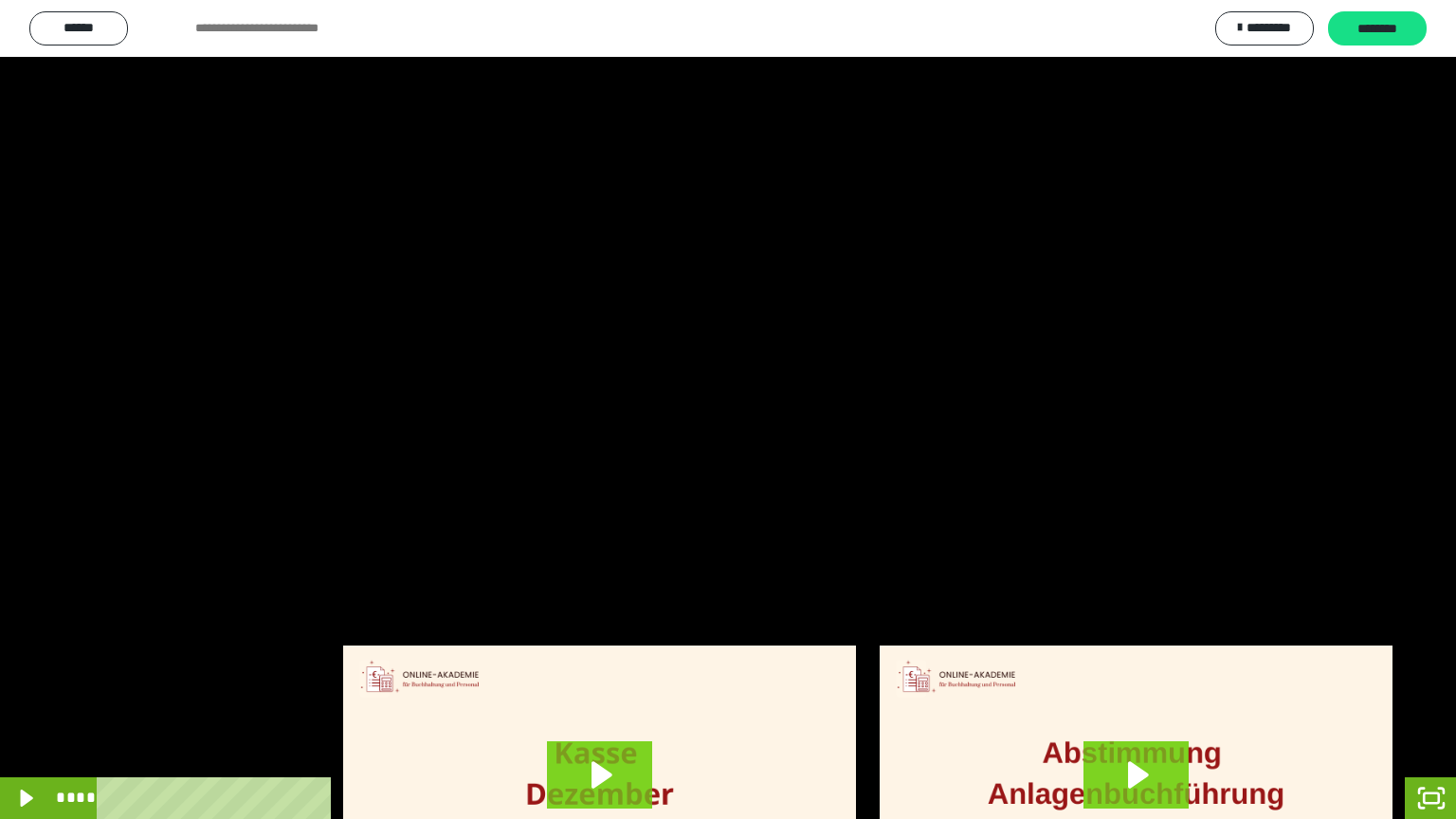click at bounding box center [728, 410] 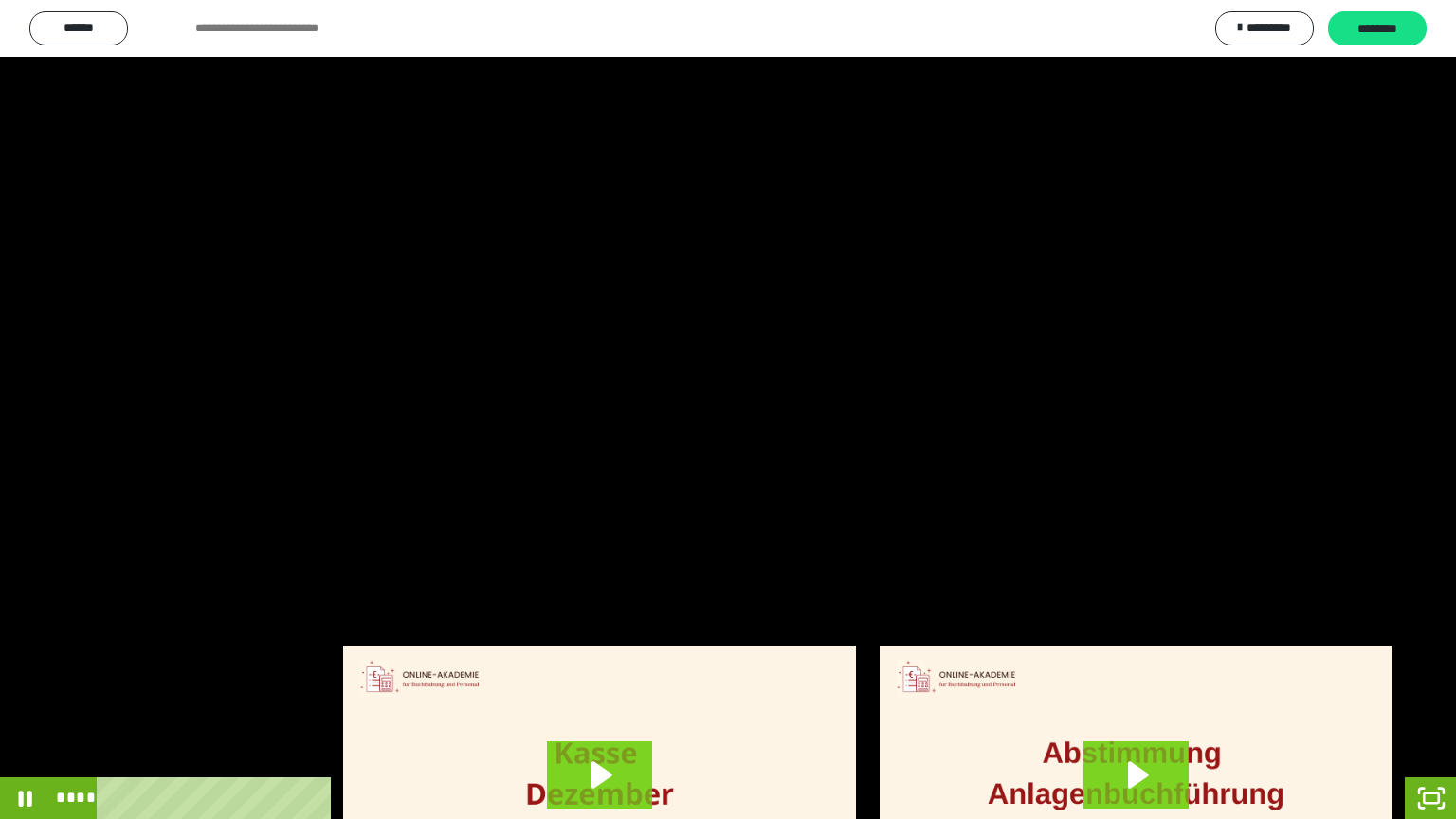 click at bounding box center (728, 410) 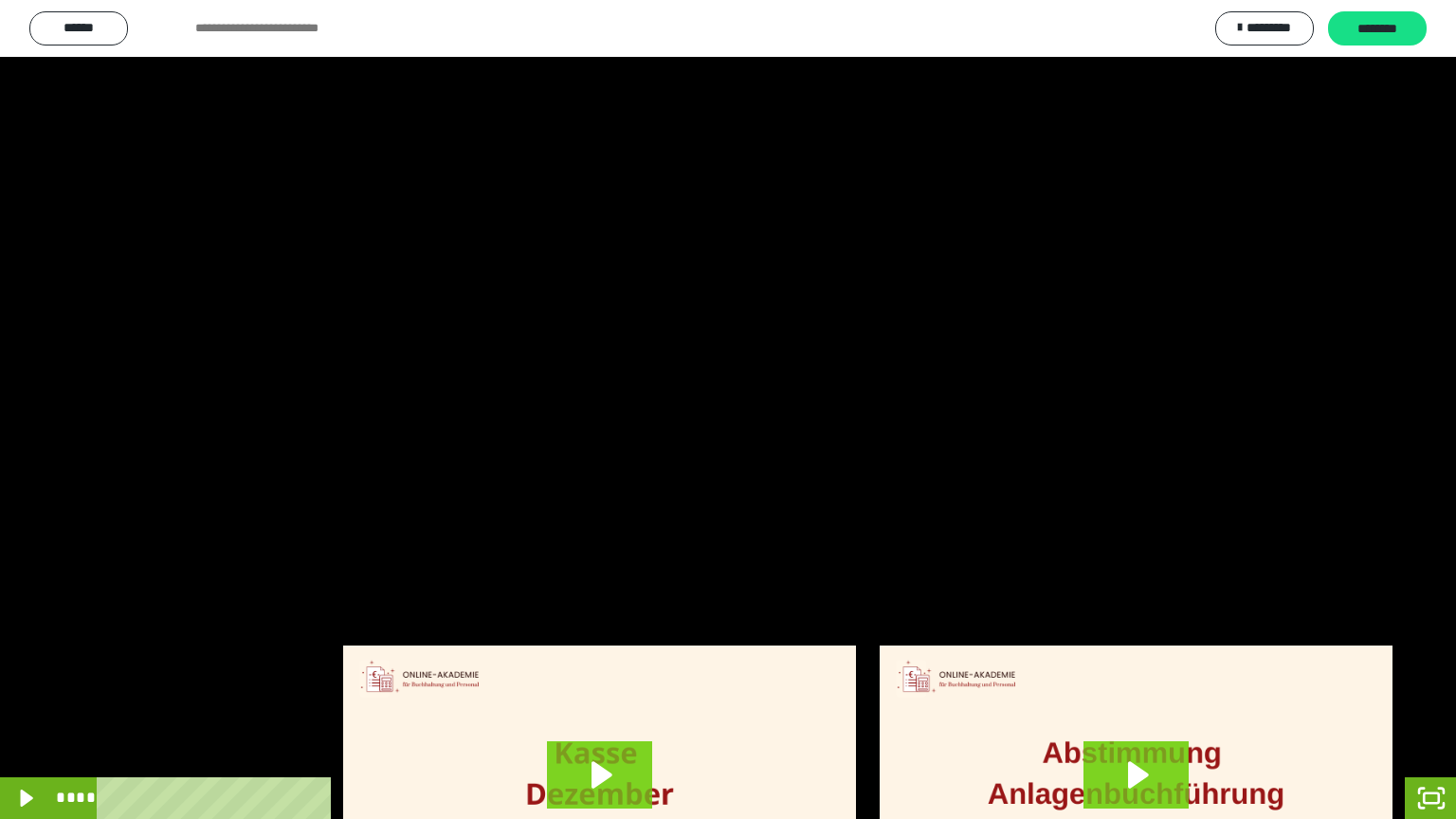 click at bounding box center (728, 410) 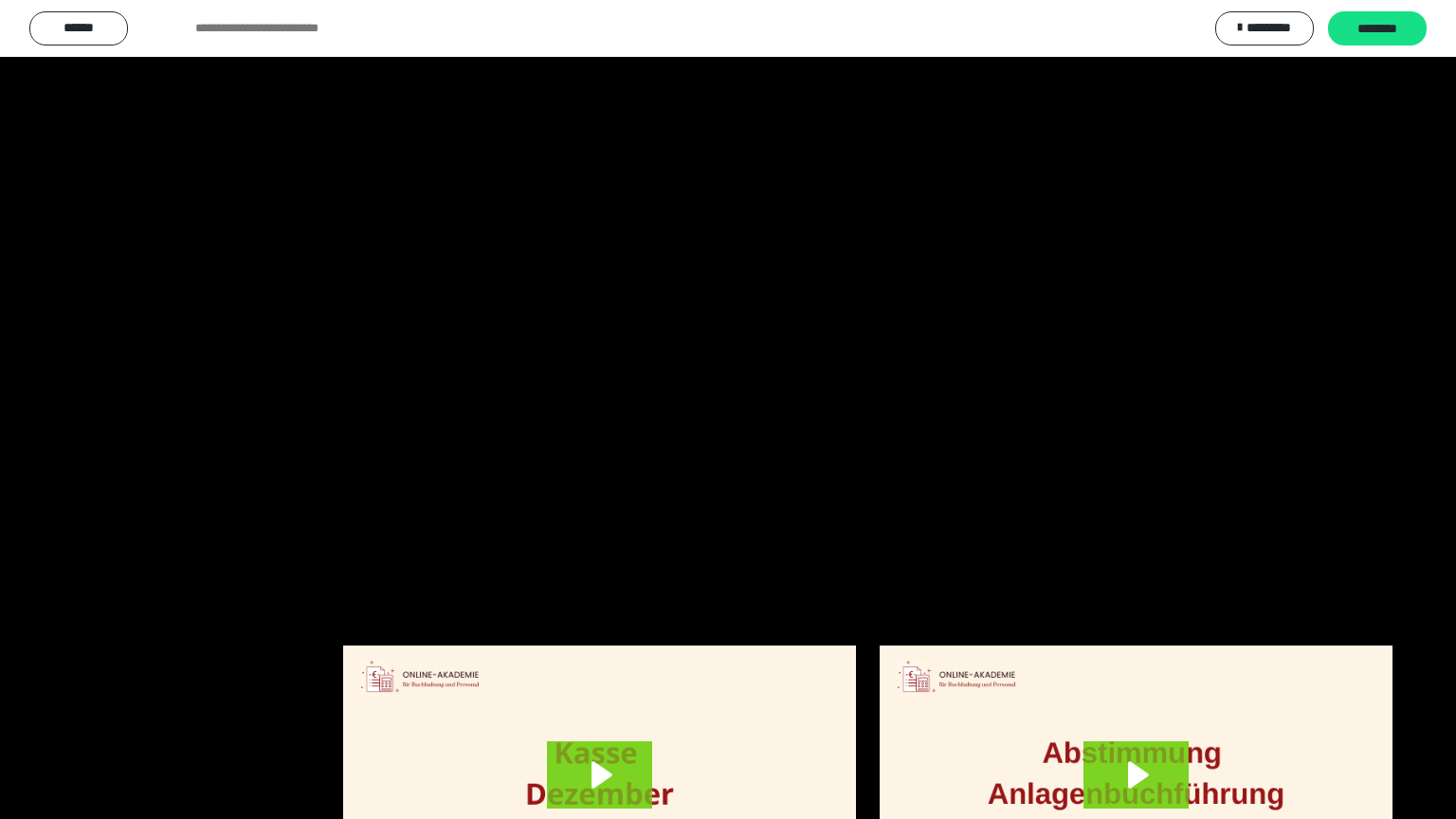 click at bounding box center (728, 410) 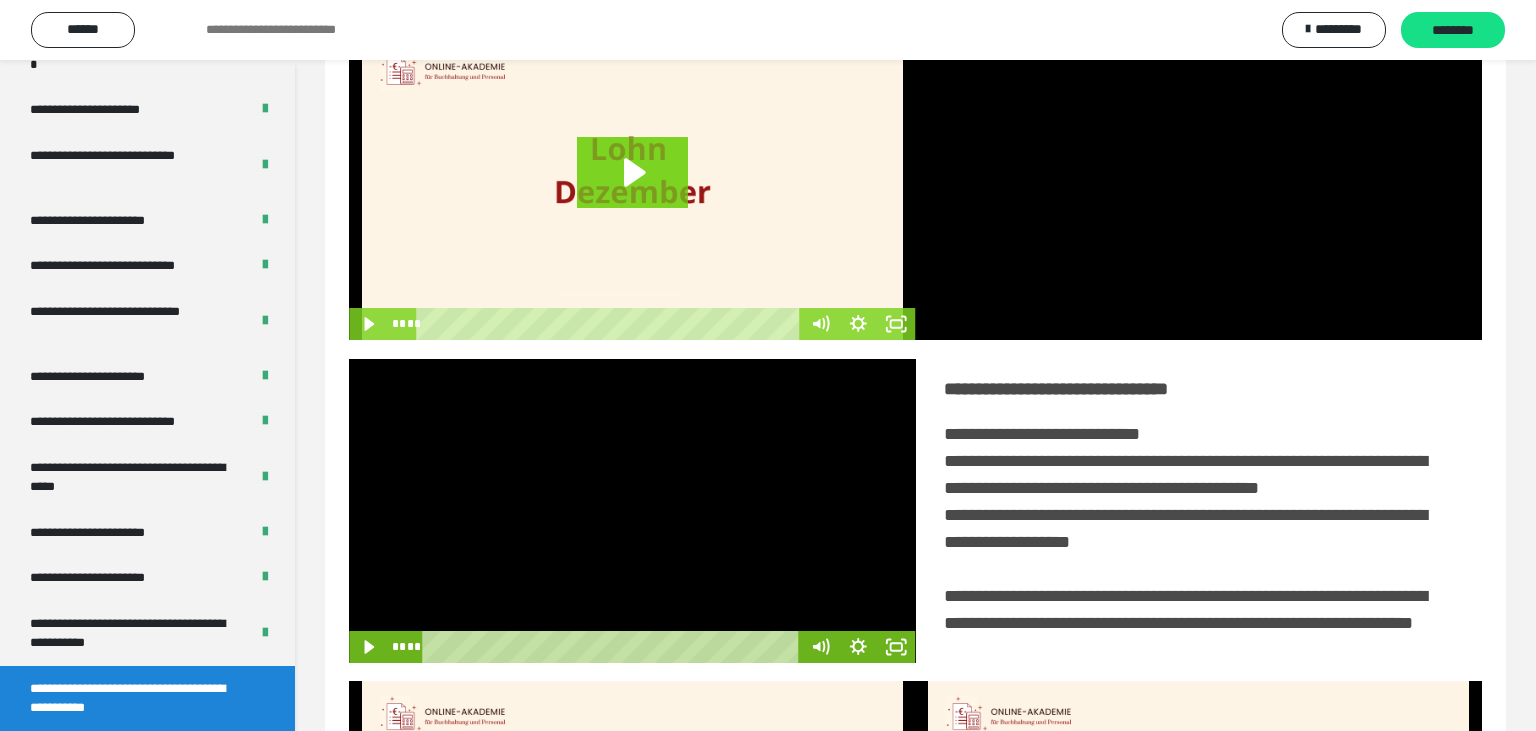 scroll, scrollTop: 316, scrollLeft: 0, axis: vertical 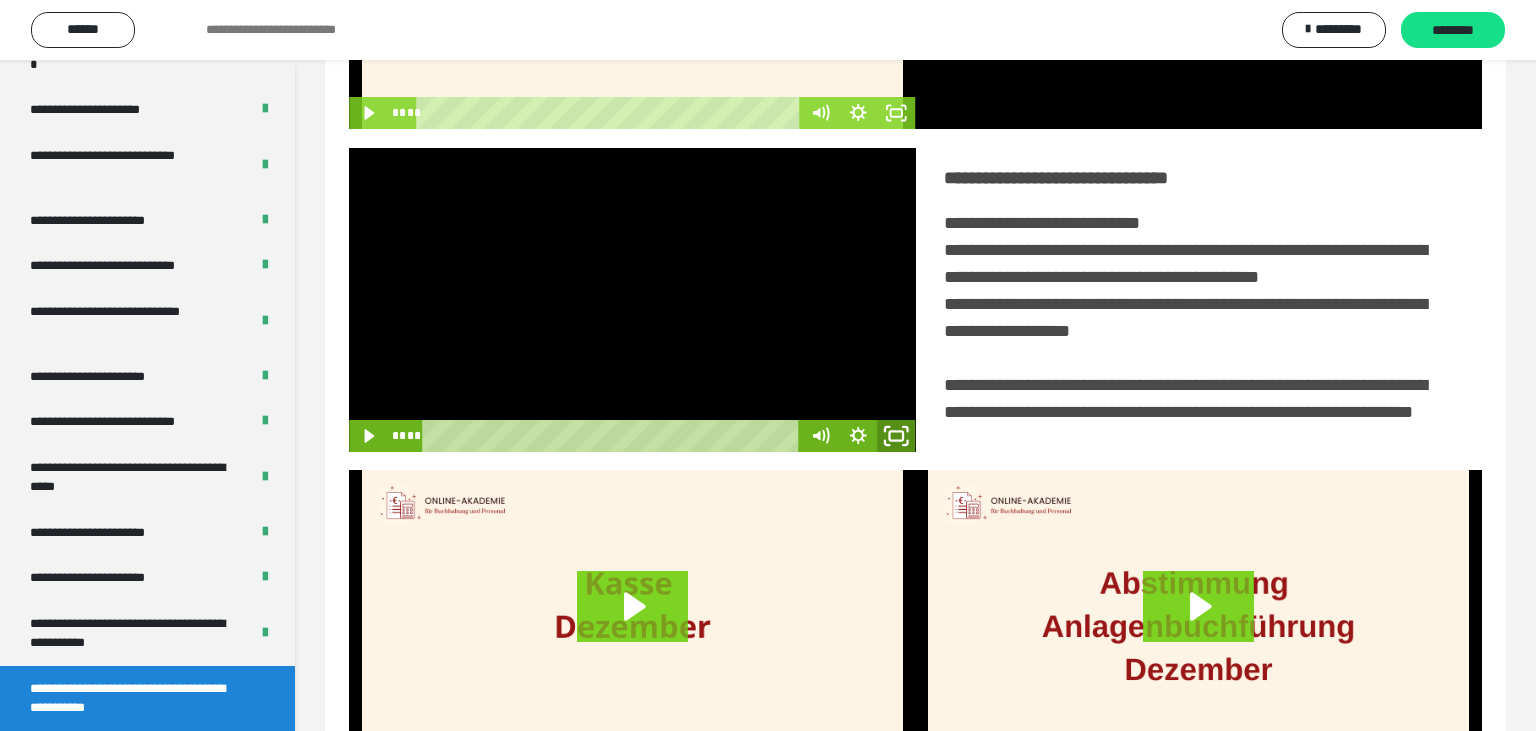click 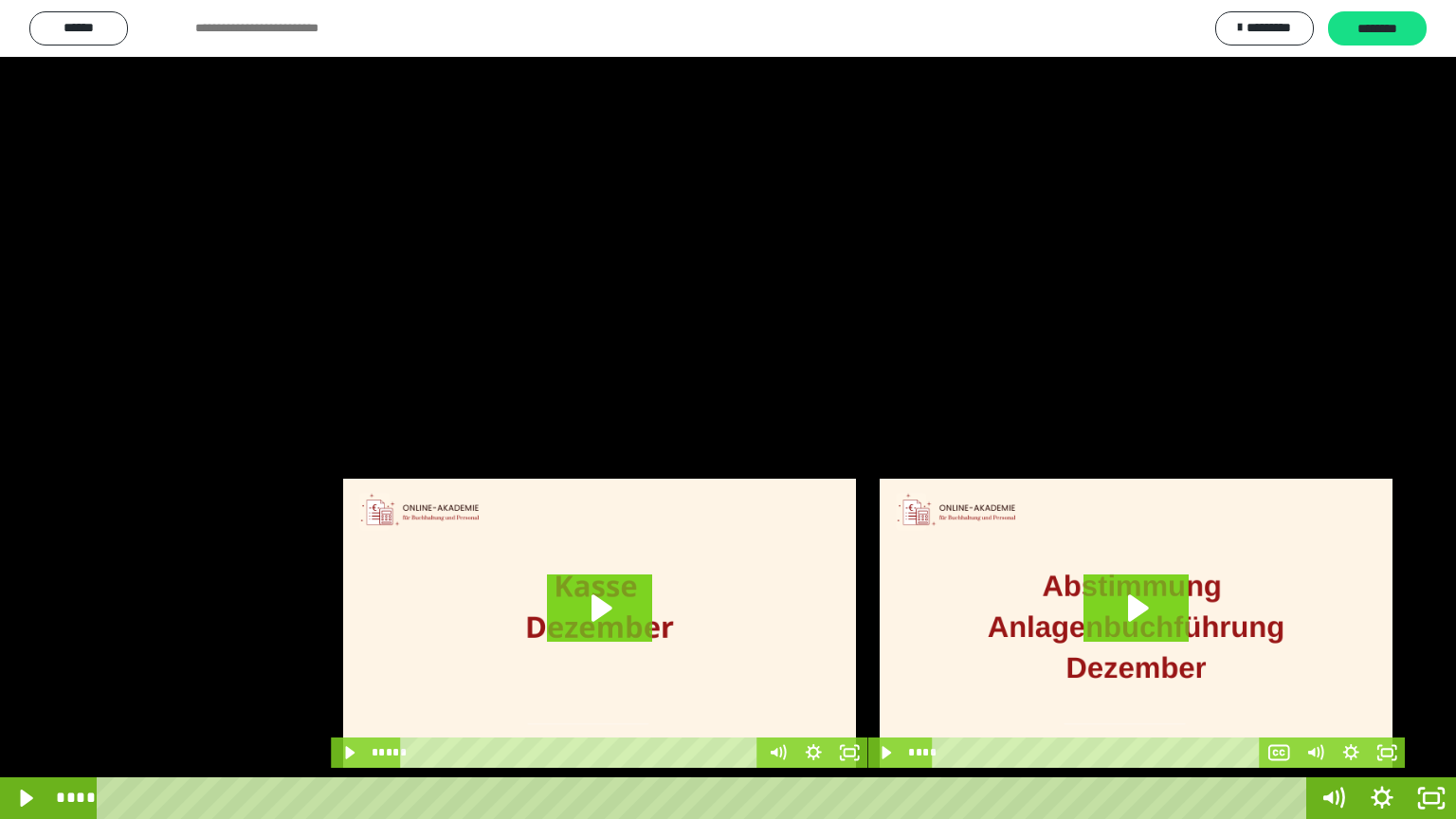 click at bounding box center [728, 410] 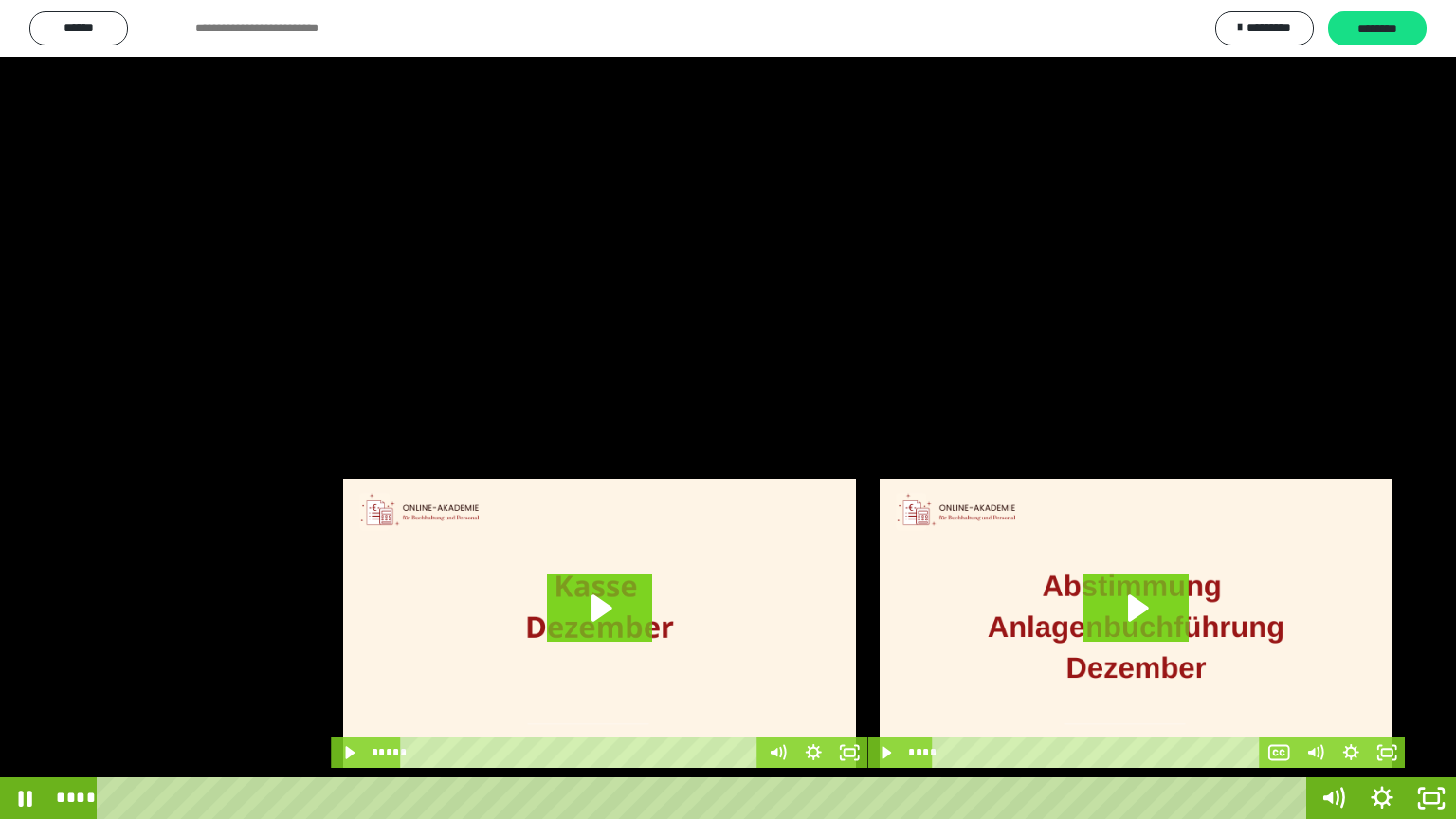 click at bounding box center [728, 410] 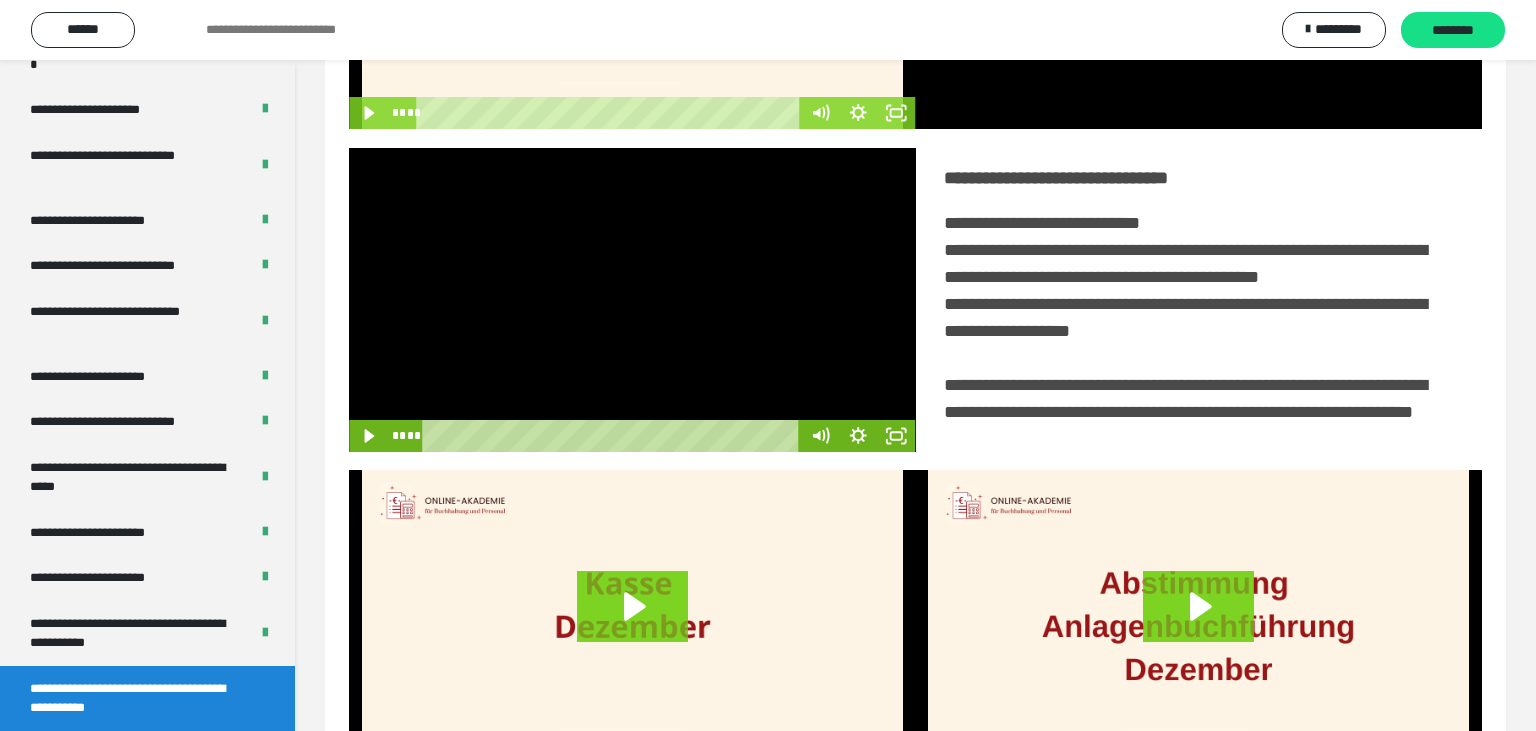 click at bounding box center (632, 300) 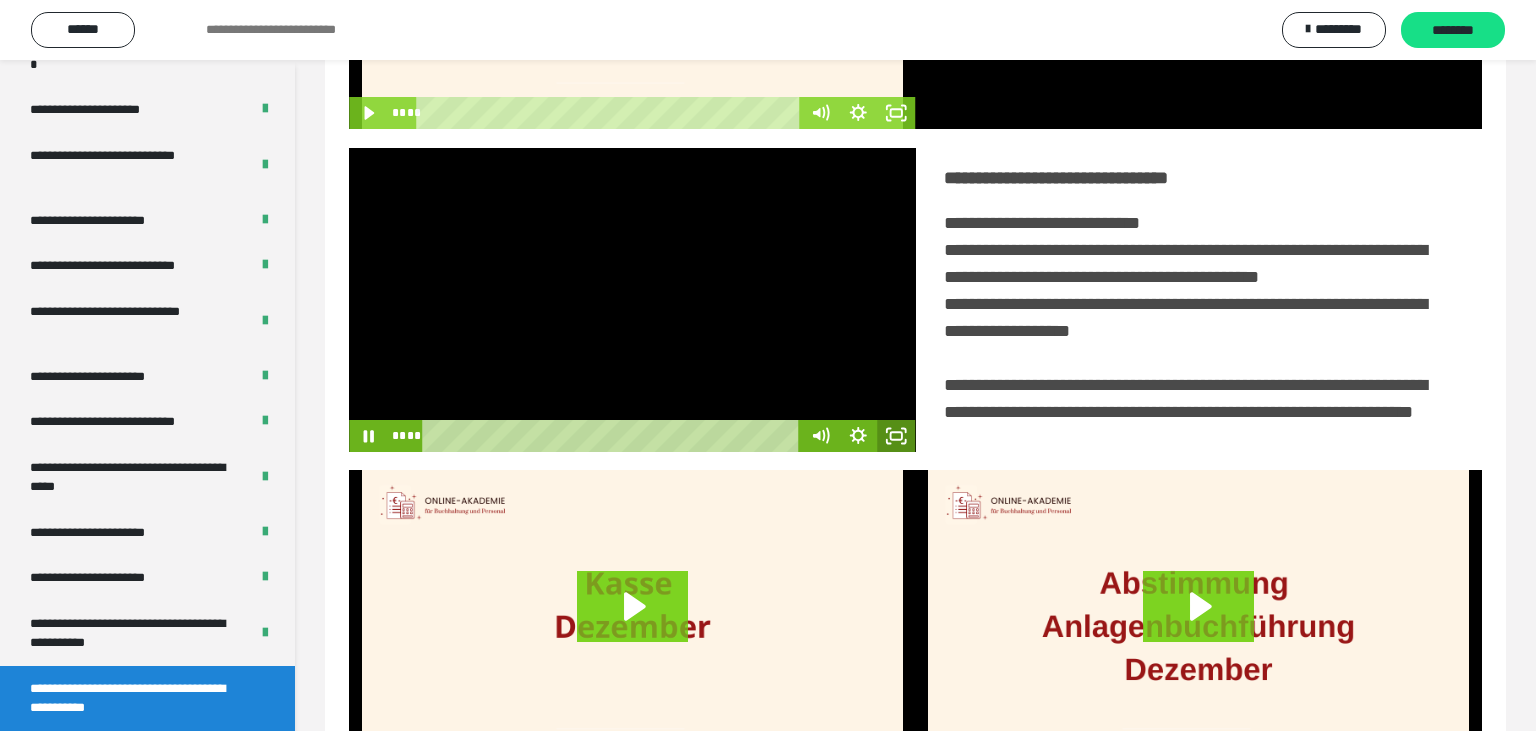 click 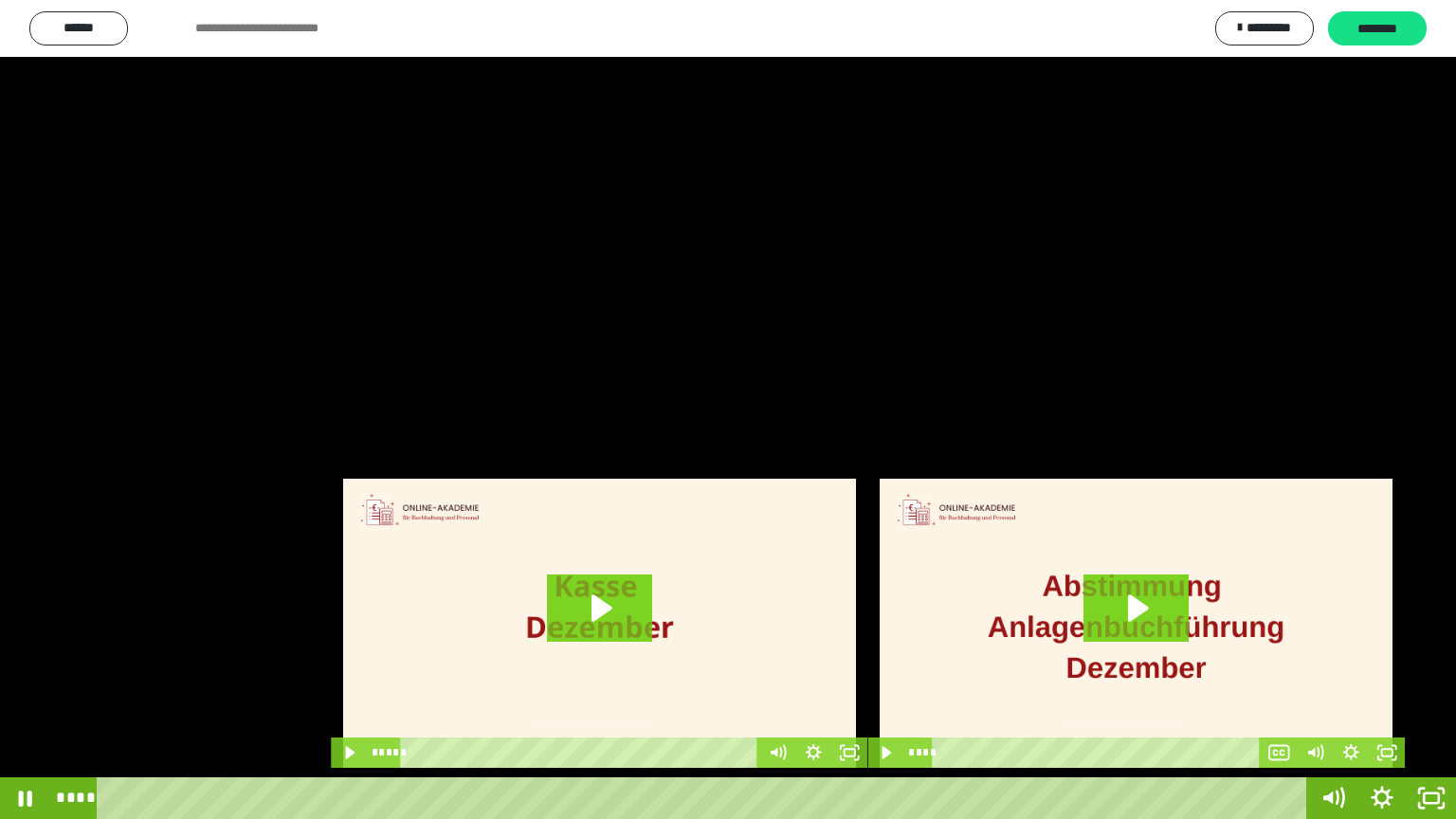 click at bounding box center (728, 410) 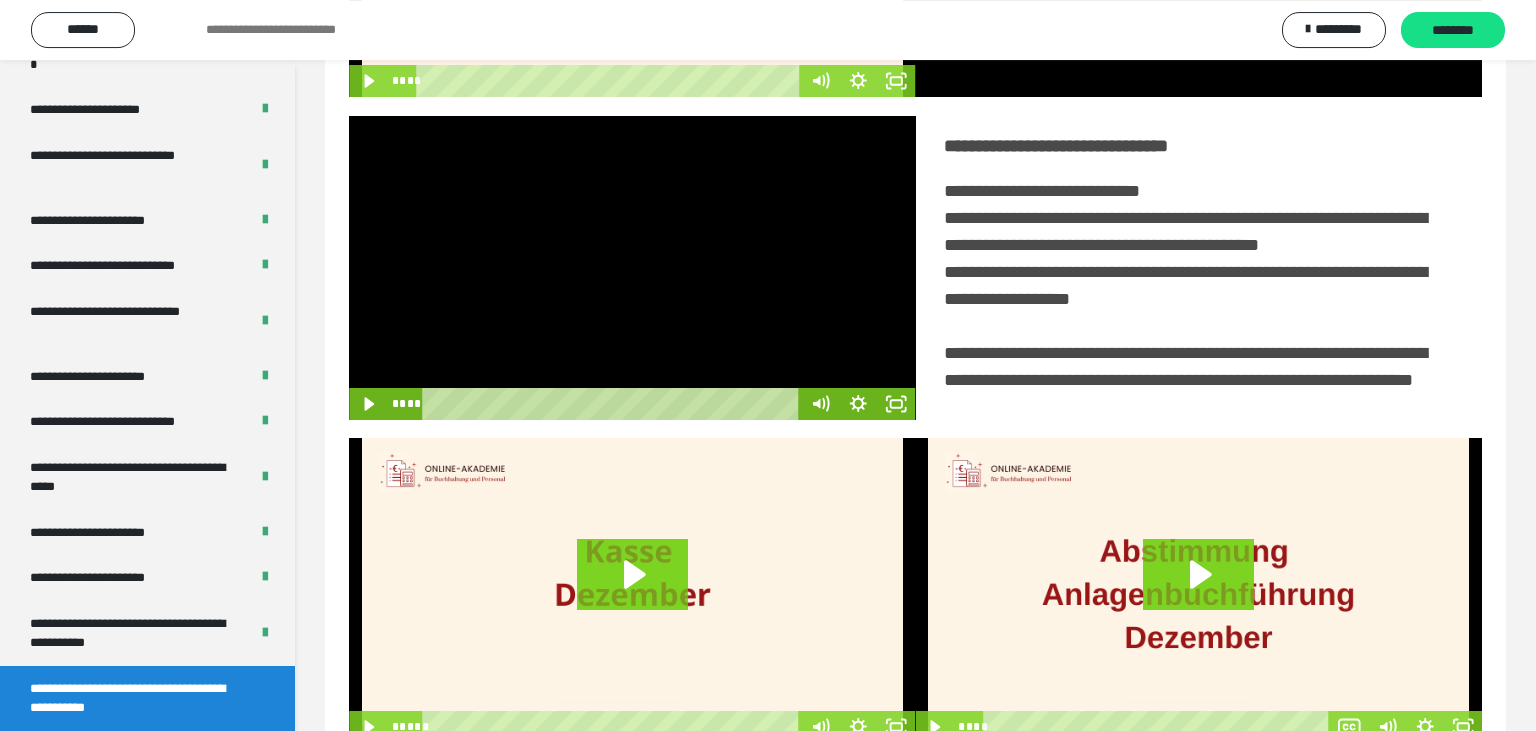 scroll, scrollTop: 256, scrollLeft: 0, axis: vertical 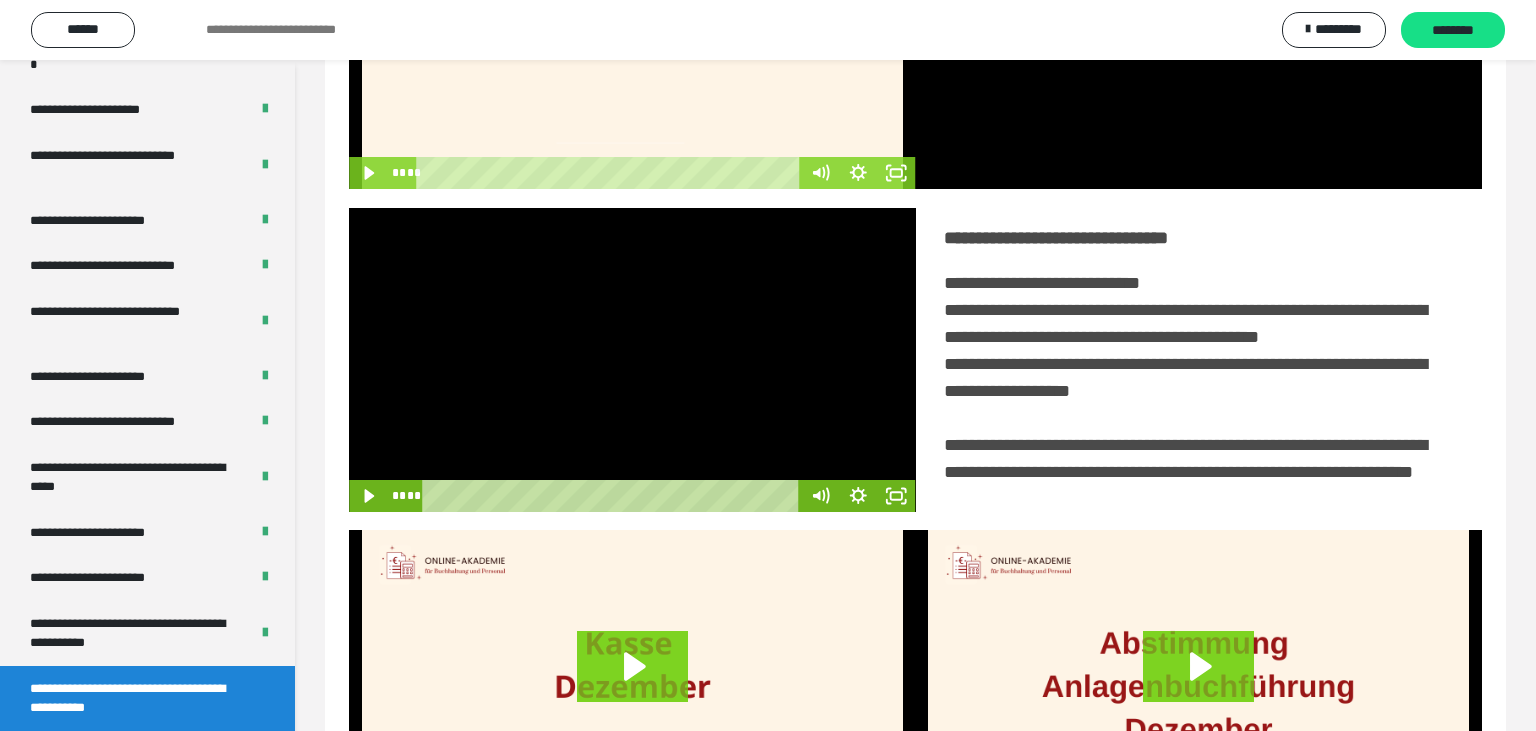 click 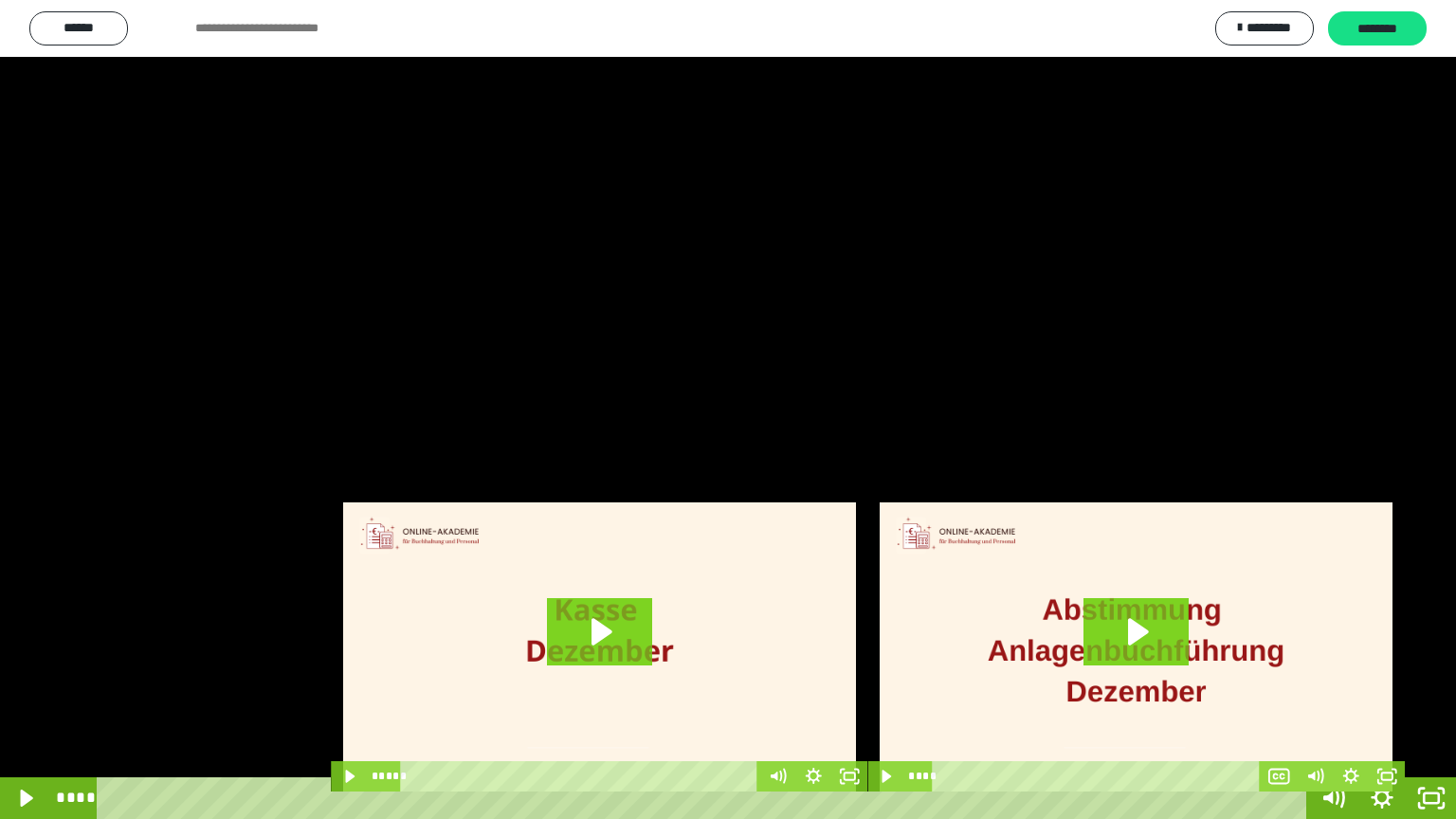 click at bounding box center [728, 410] 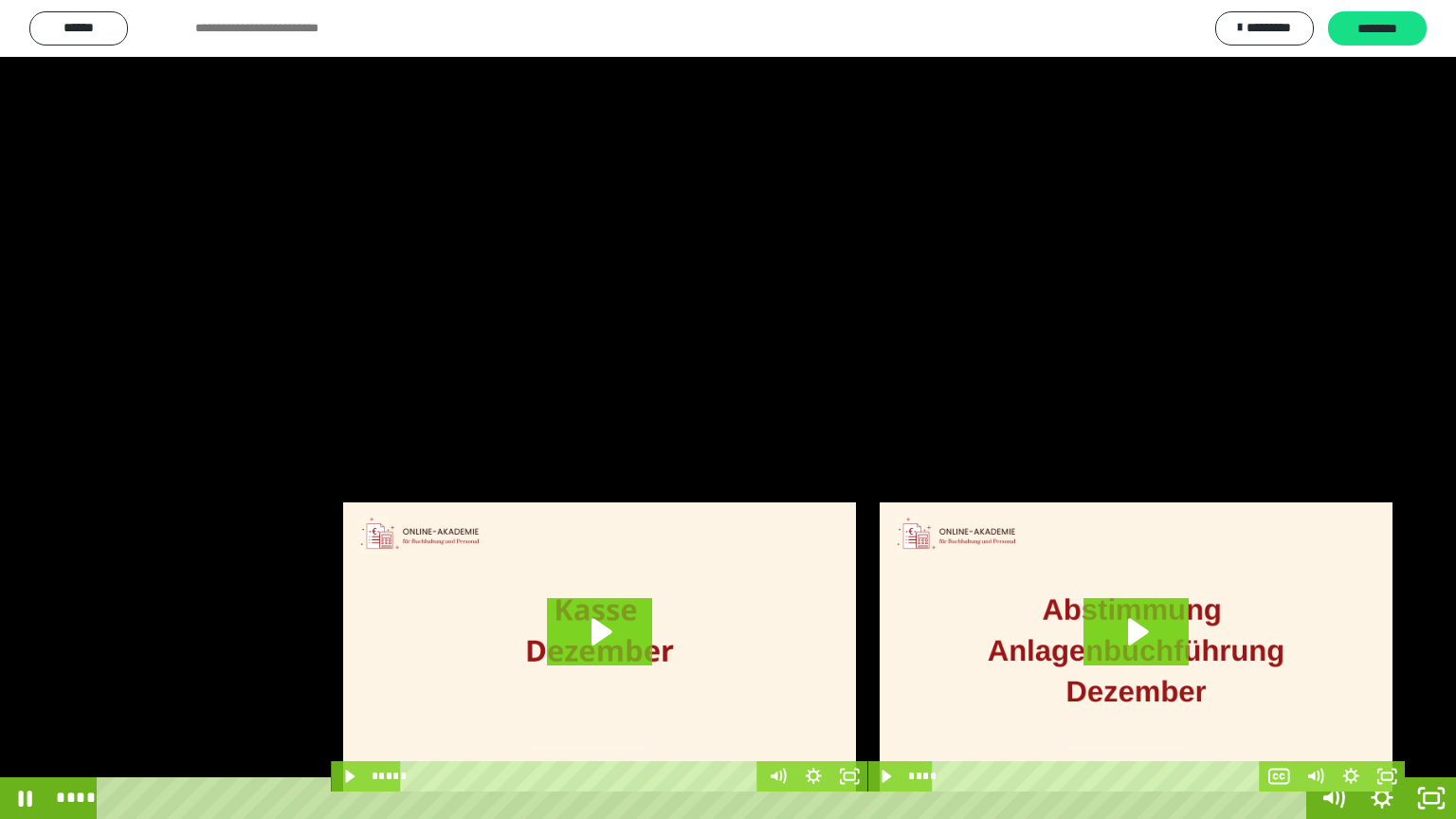 click at bounding box center (728, 410) 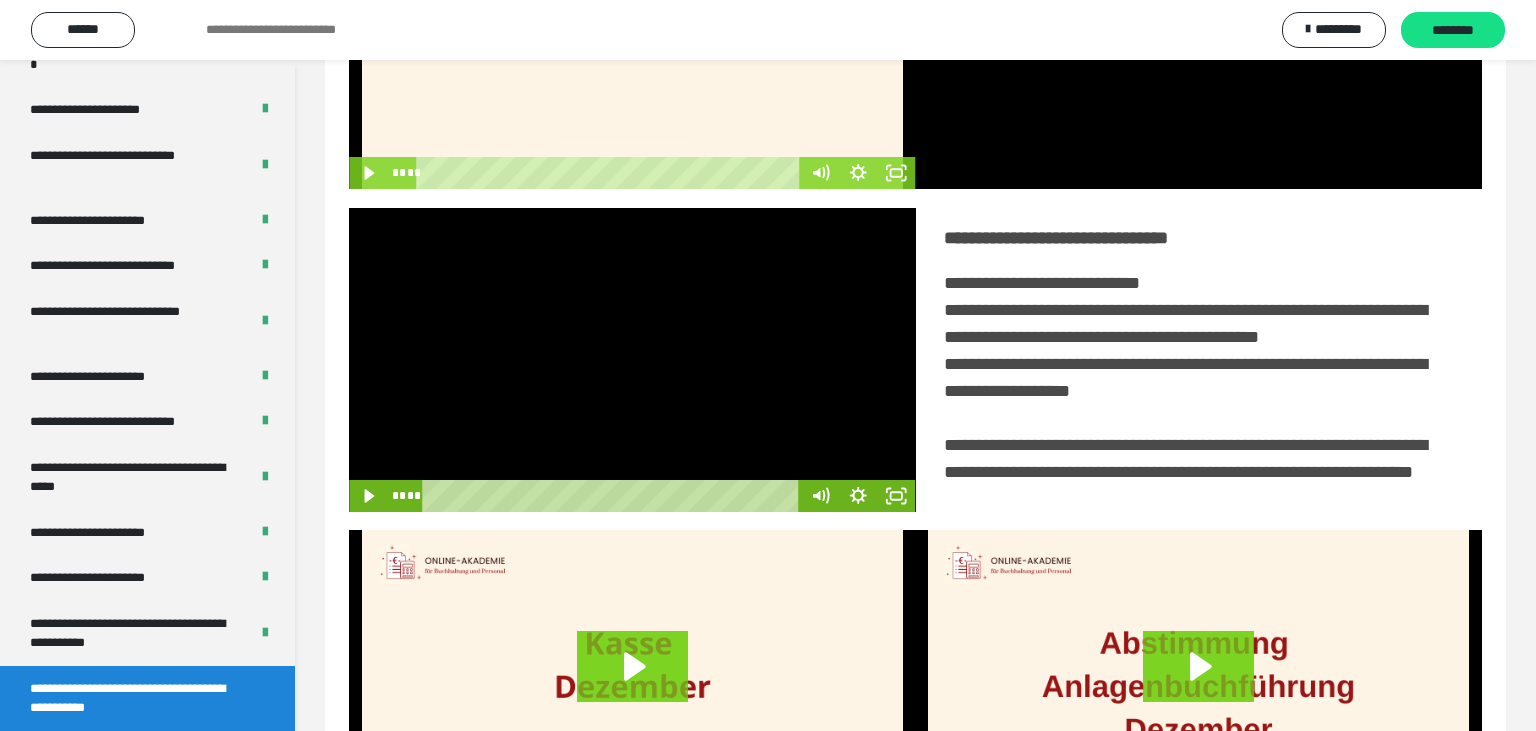 click 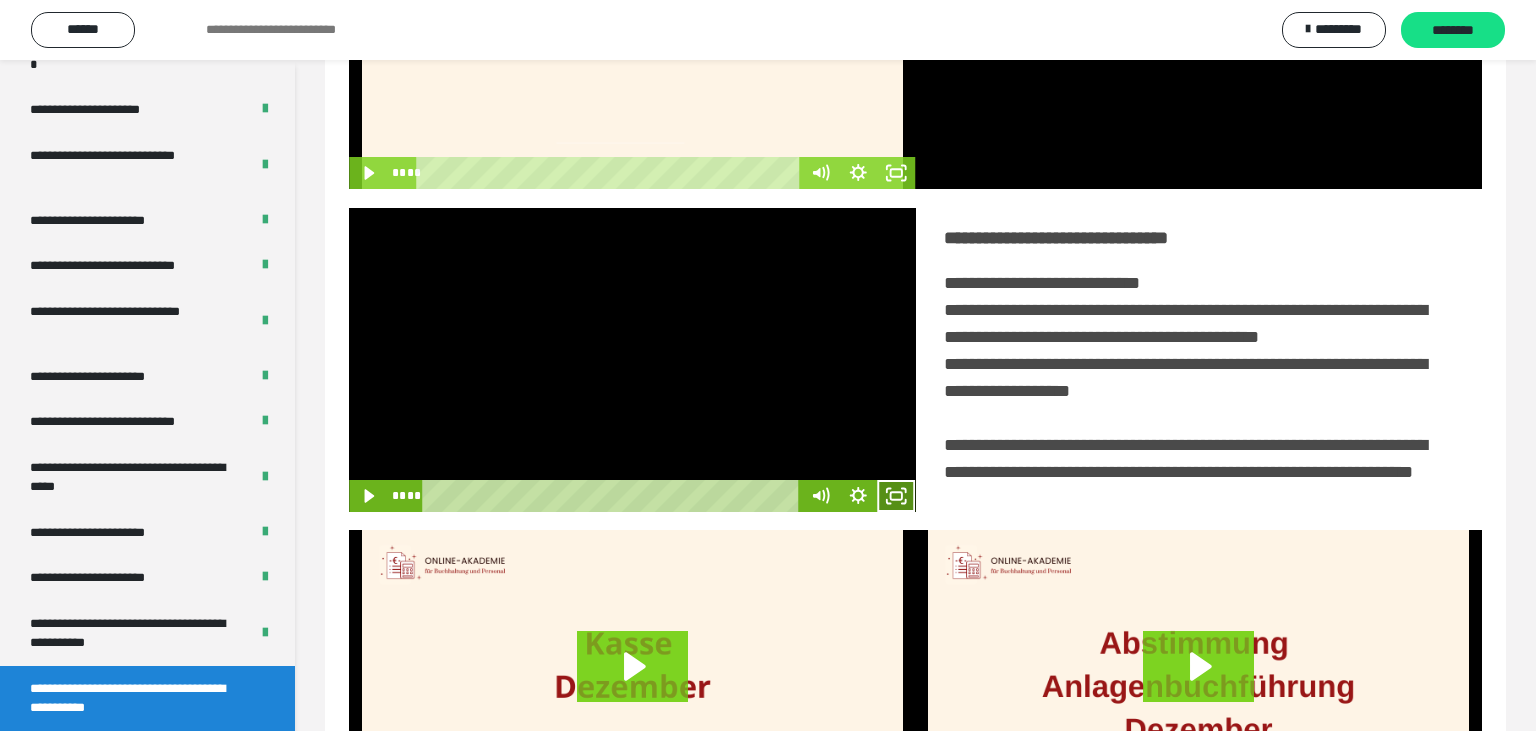 click 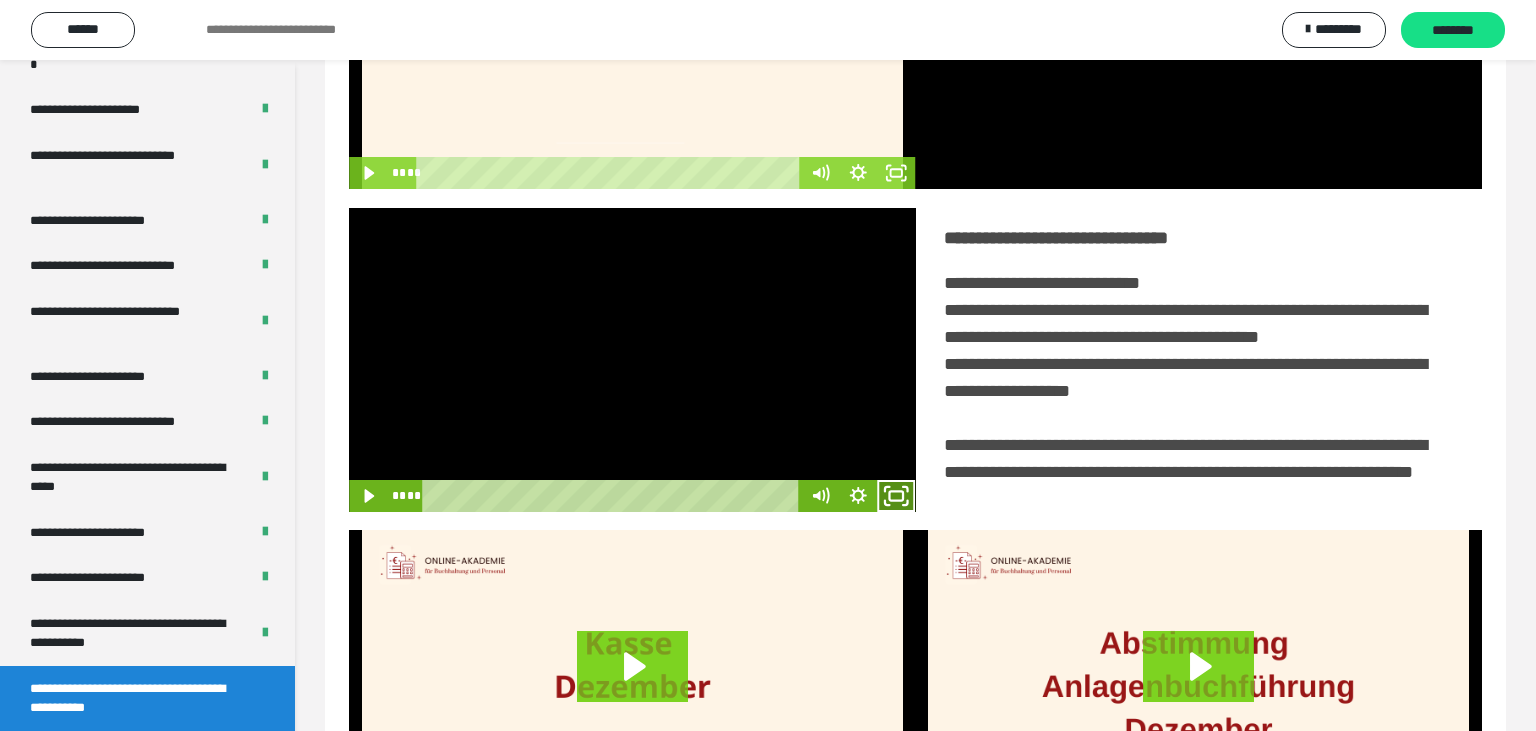 click 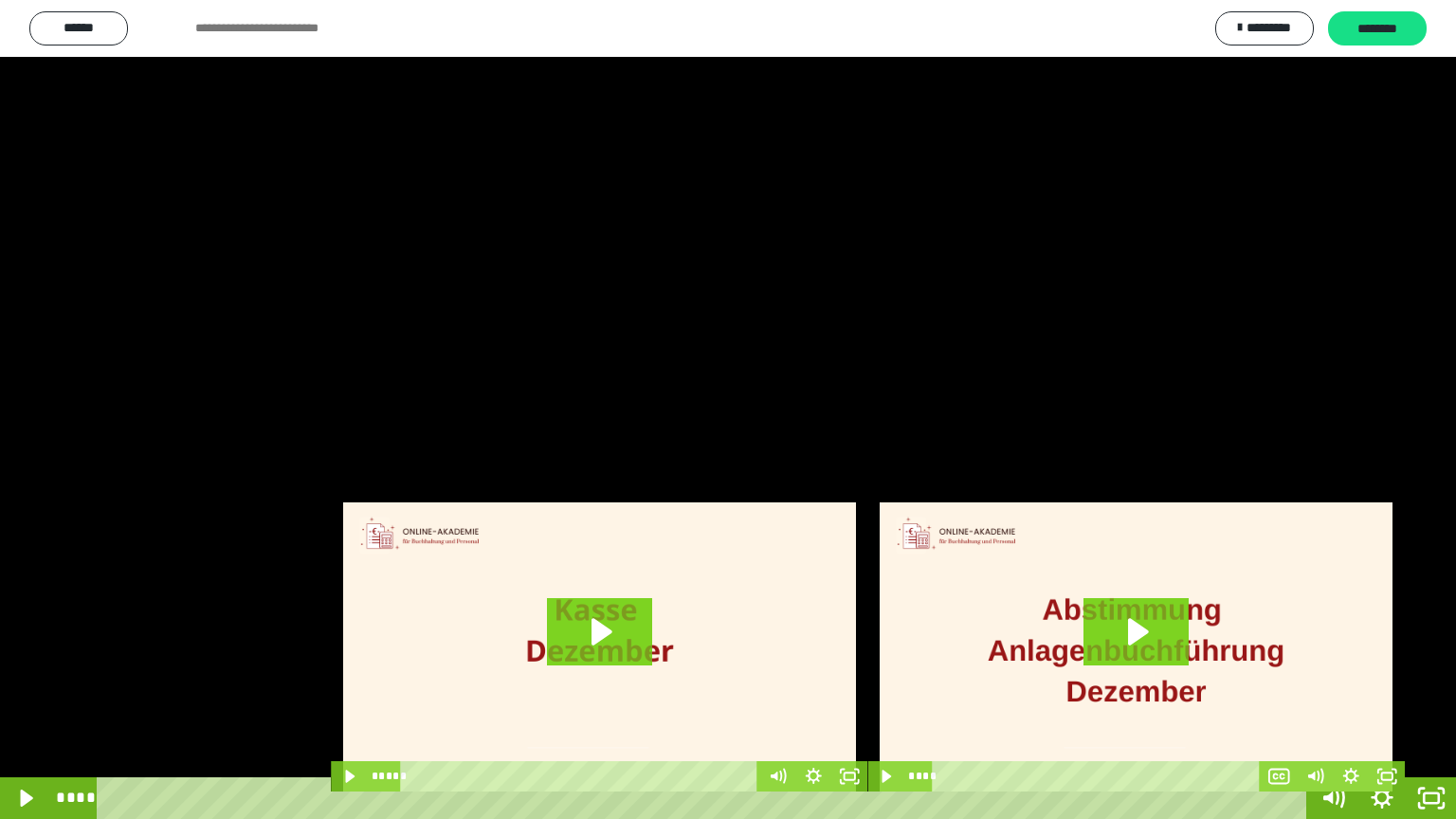 click at bounding box center [728, 410] 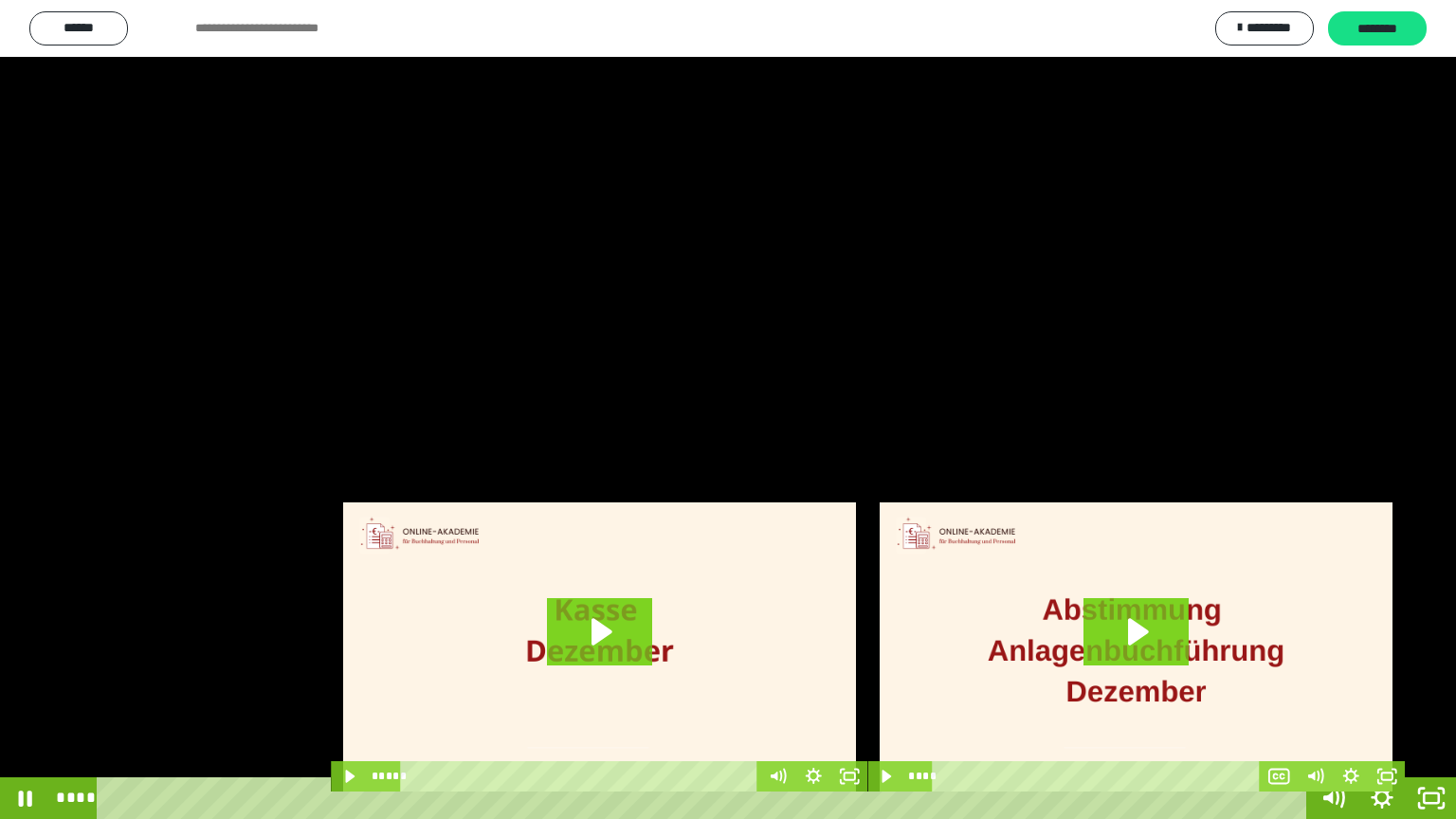 click at bounding box center [728, 410] 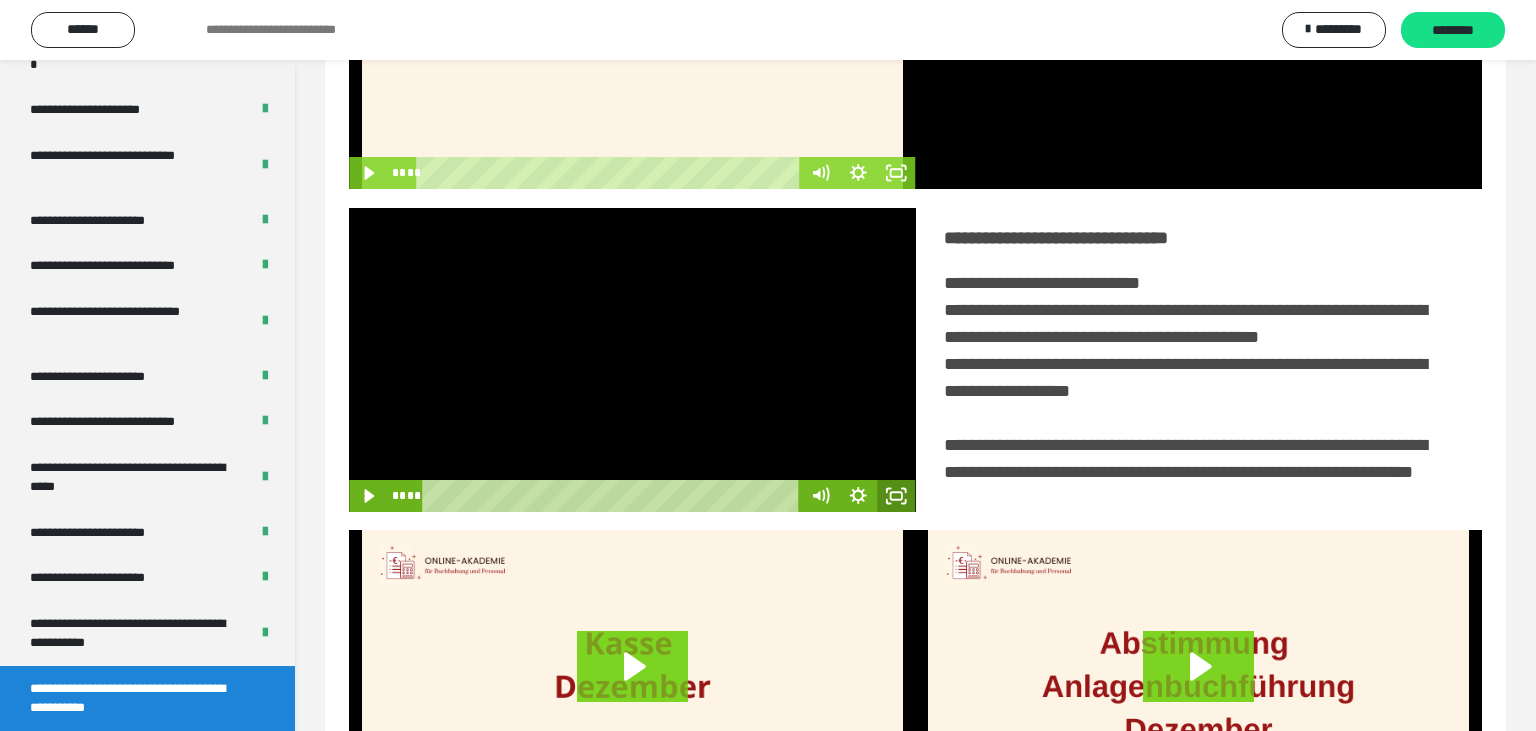 click 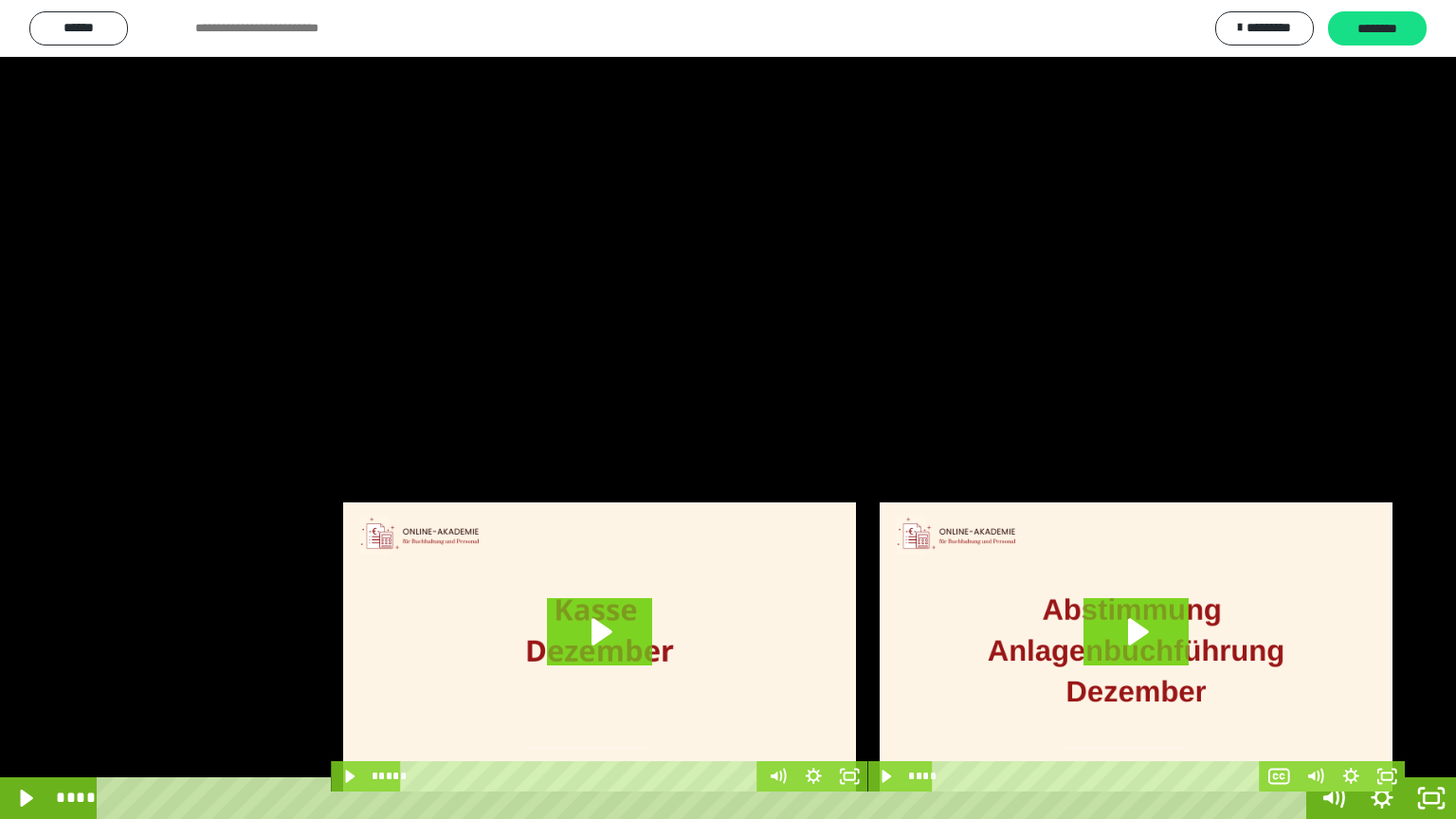 click at bounding box center (728, 410) 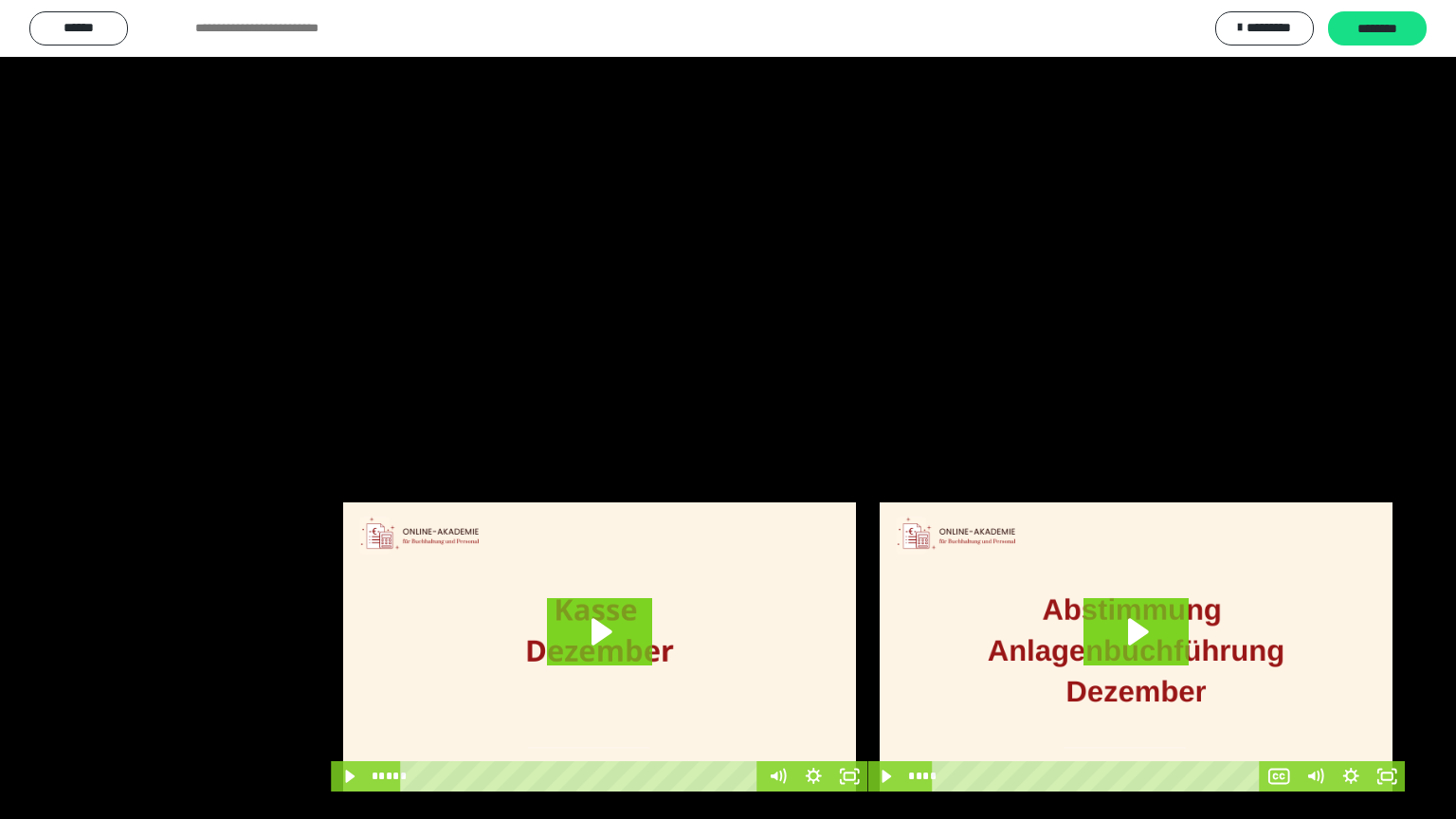 click at bounding box center (728, 410) 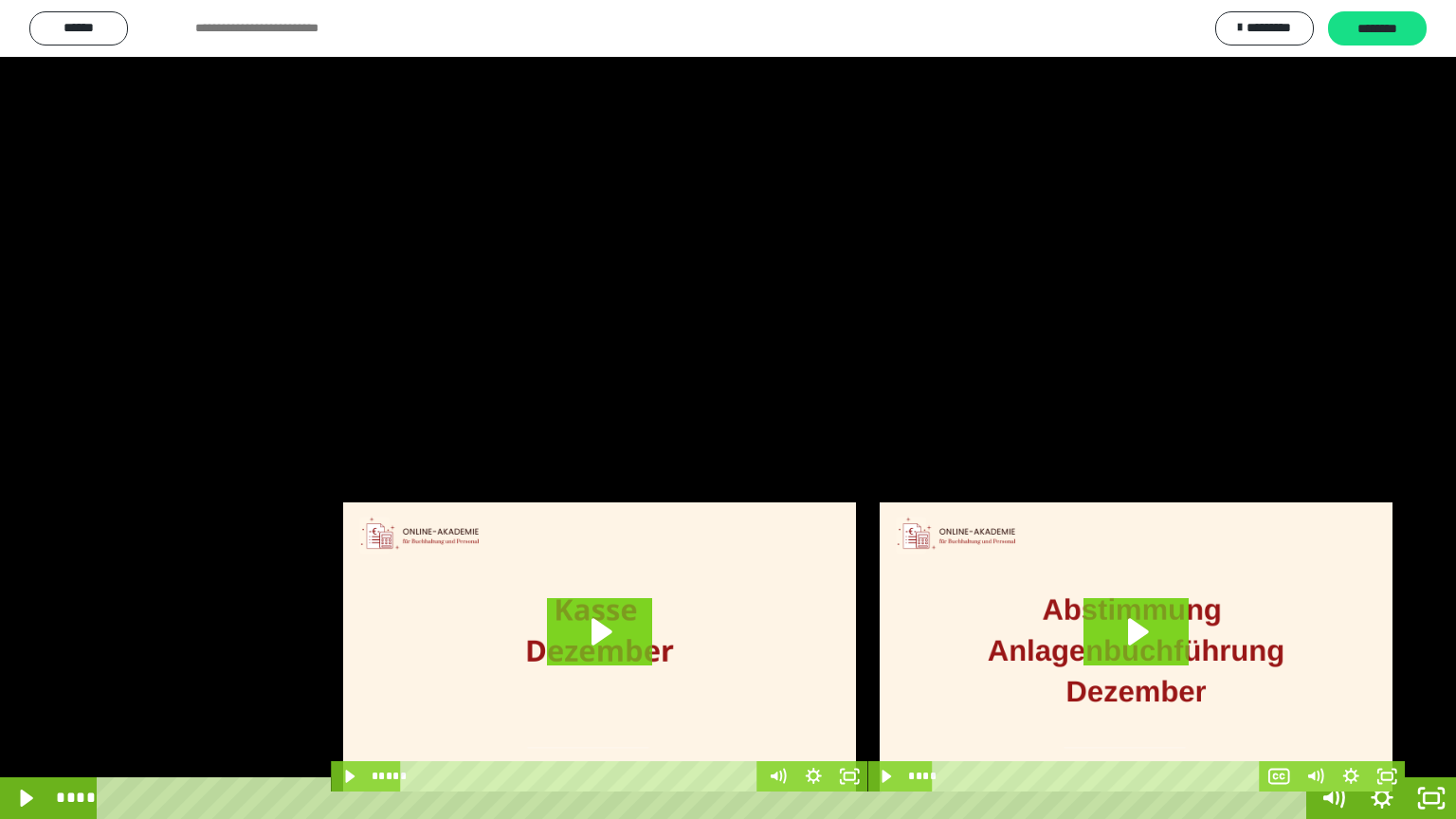 click at bounding box center (728, 410) 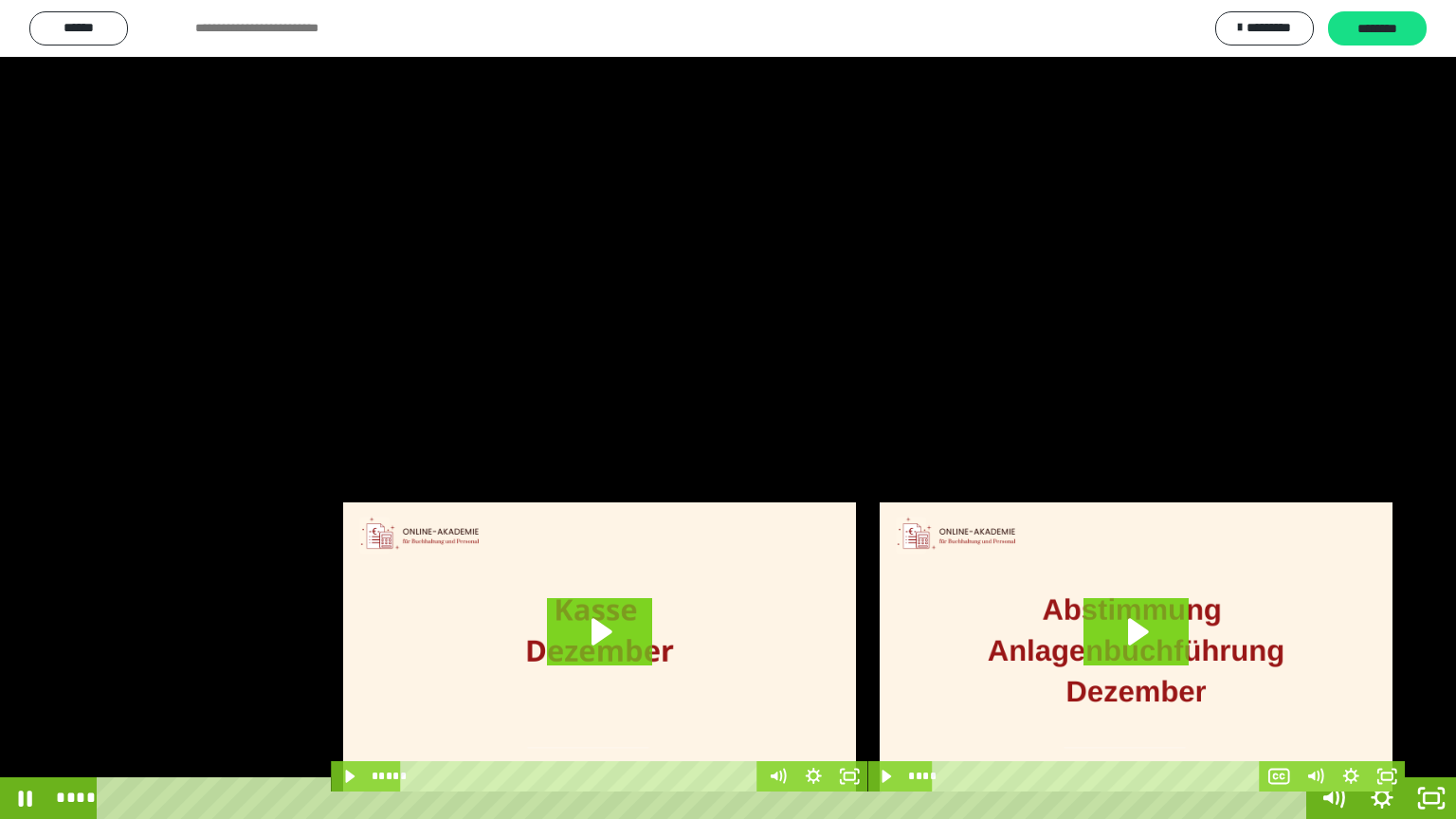 click at bounding box center (728, 410) 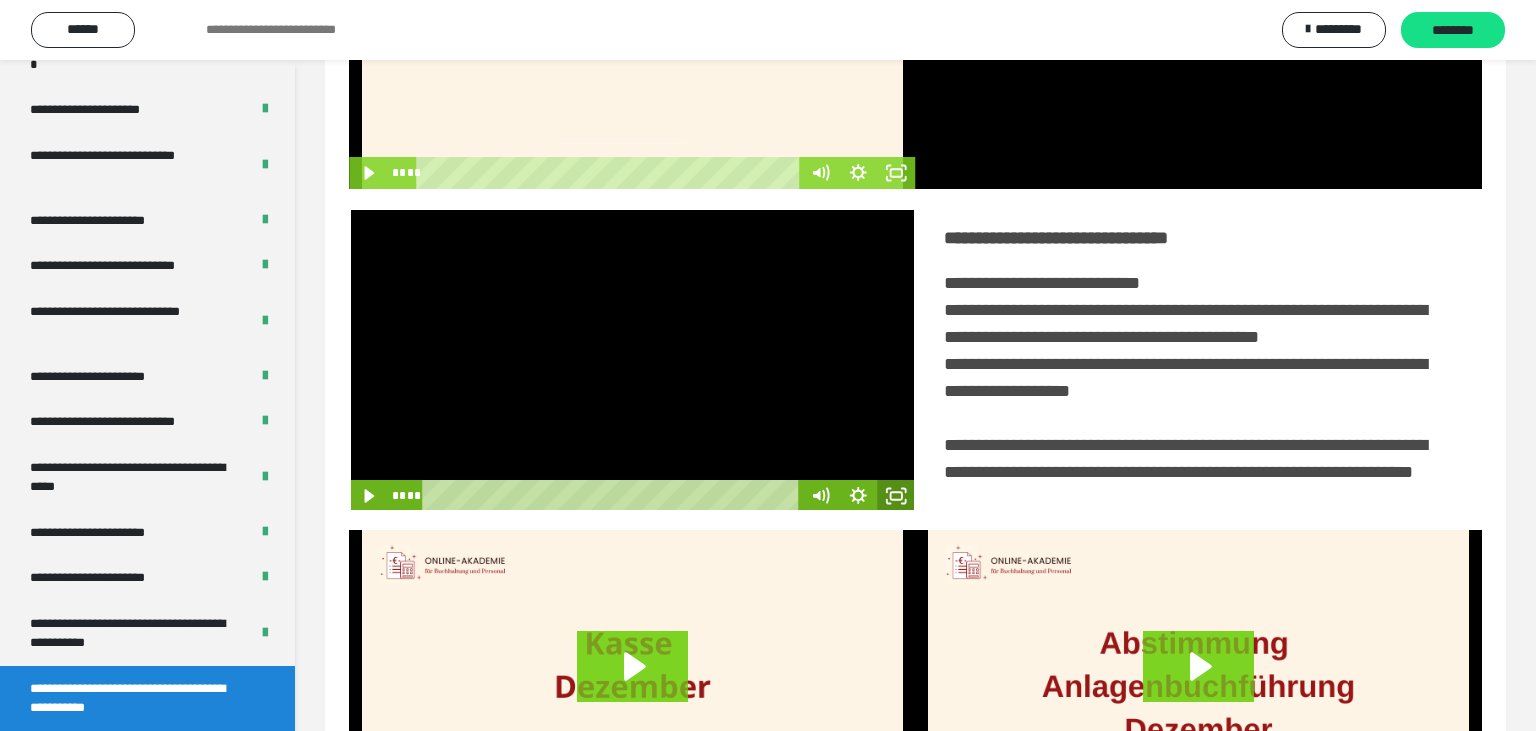 click 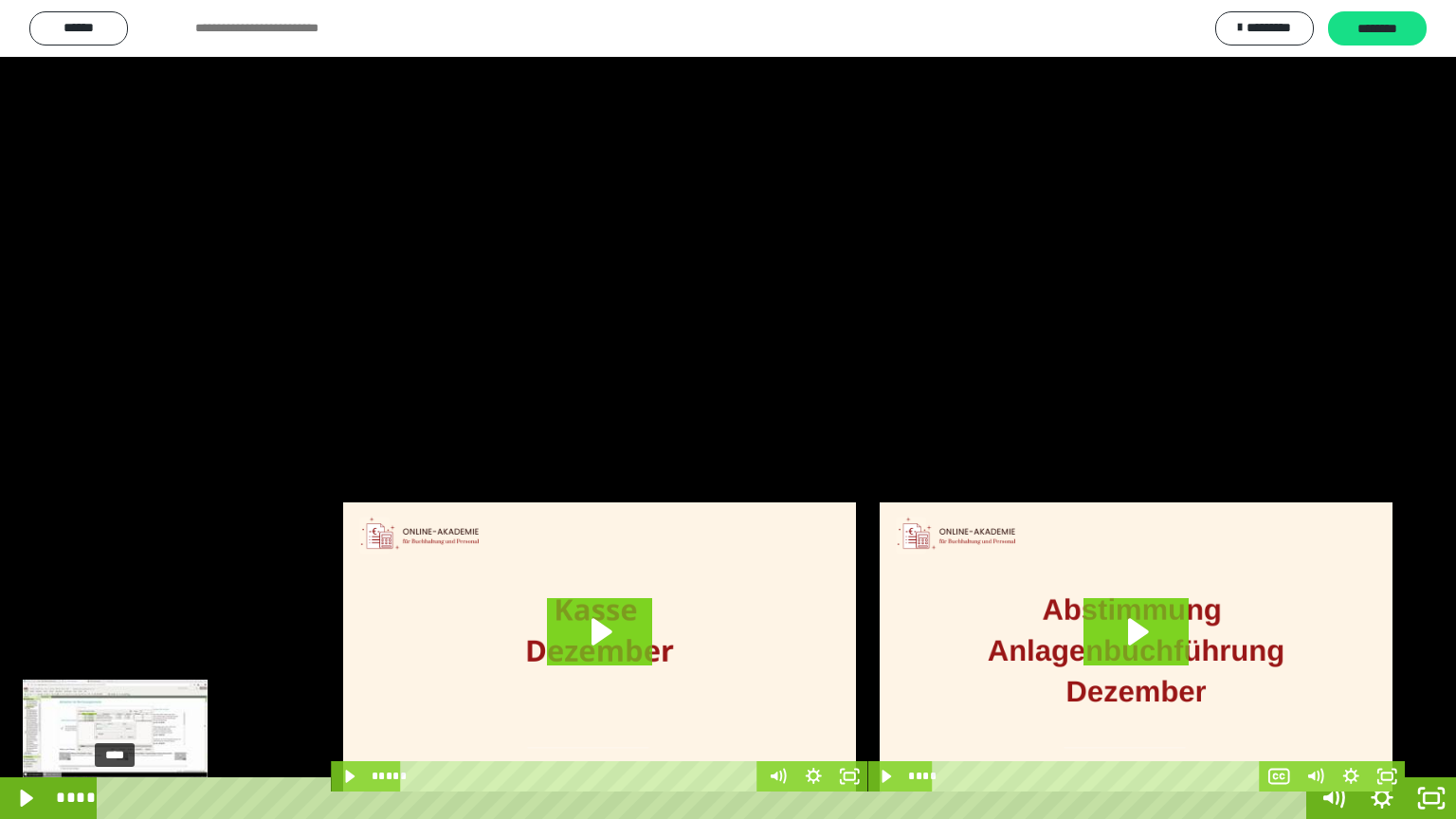 drag, startPoint x: 260, startPoint y: 799, endPoint x: 112, endPoint y: 796, distance: 148.0304 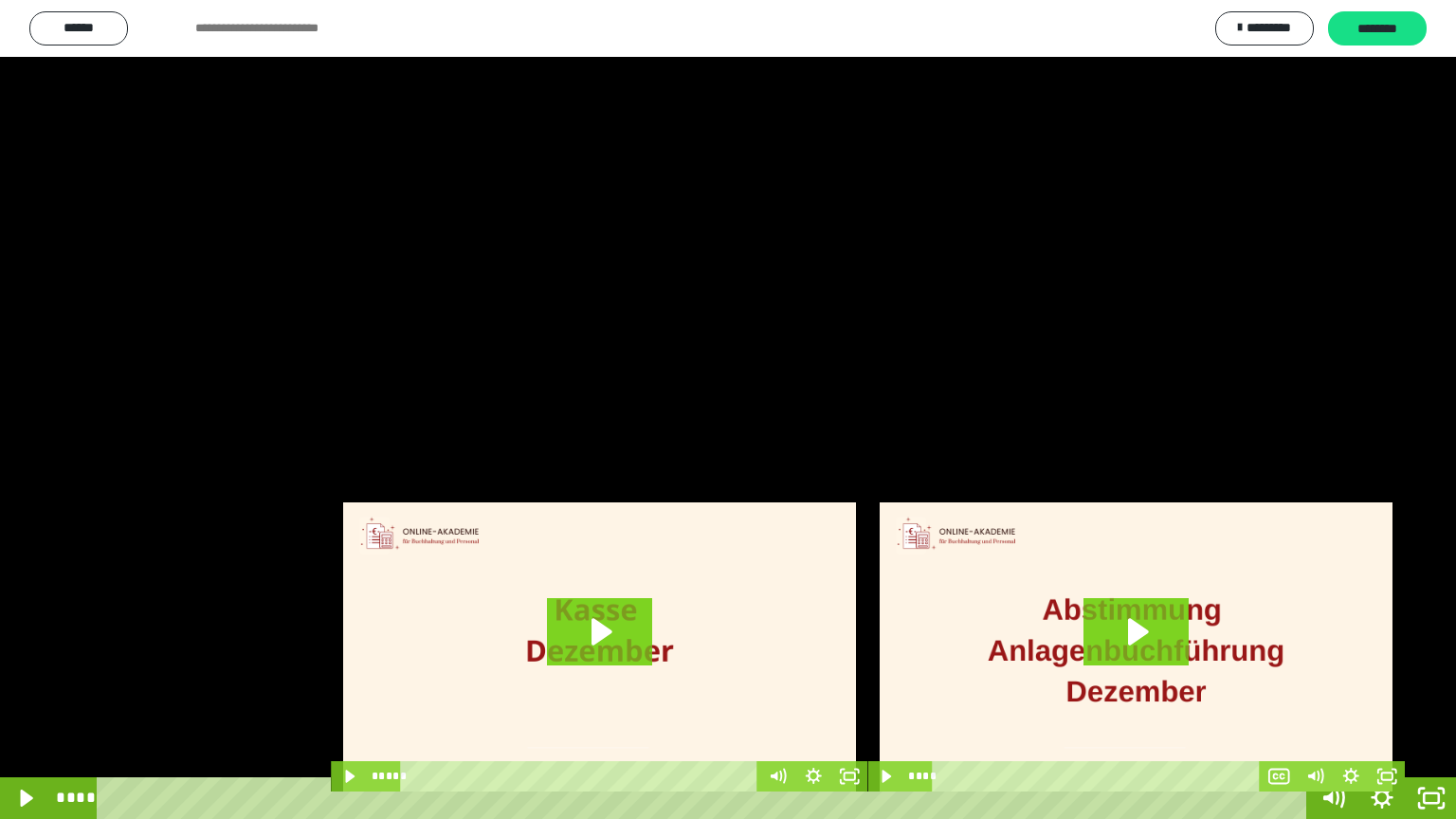 click at bounding box center (728, 410) 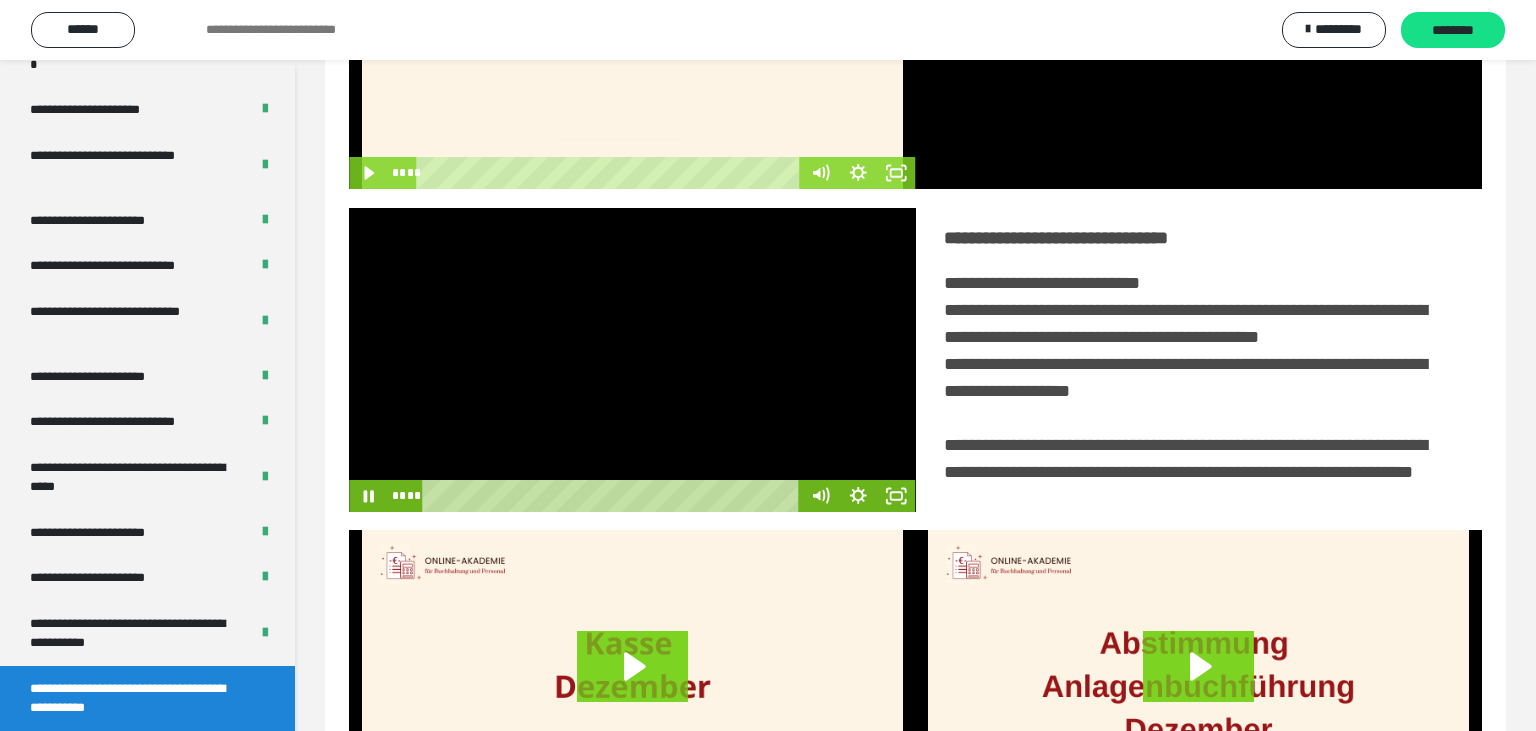 click at bounding box center [632, 360] 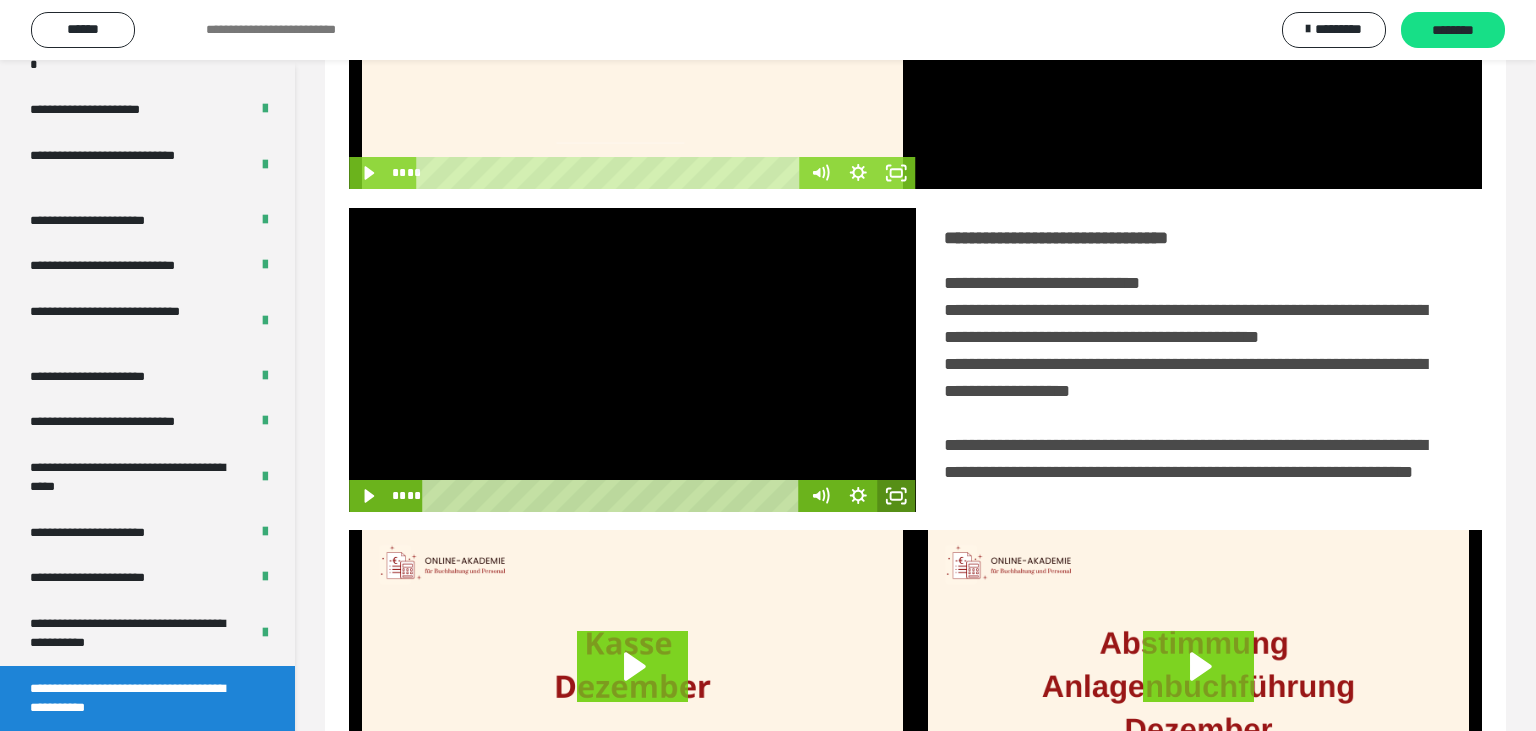click 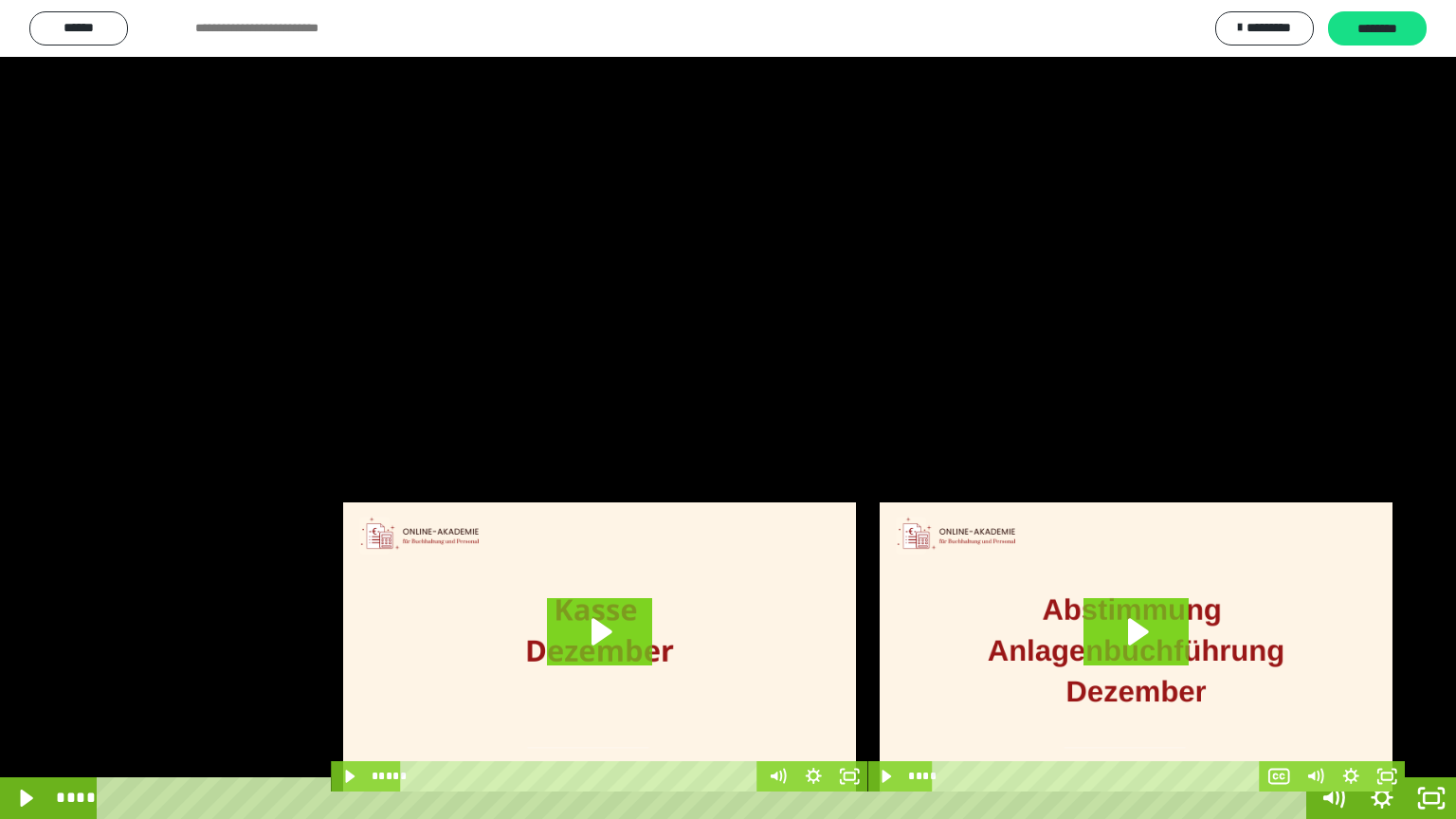 click at bounding box center [728, 410] 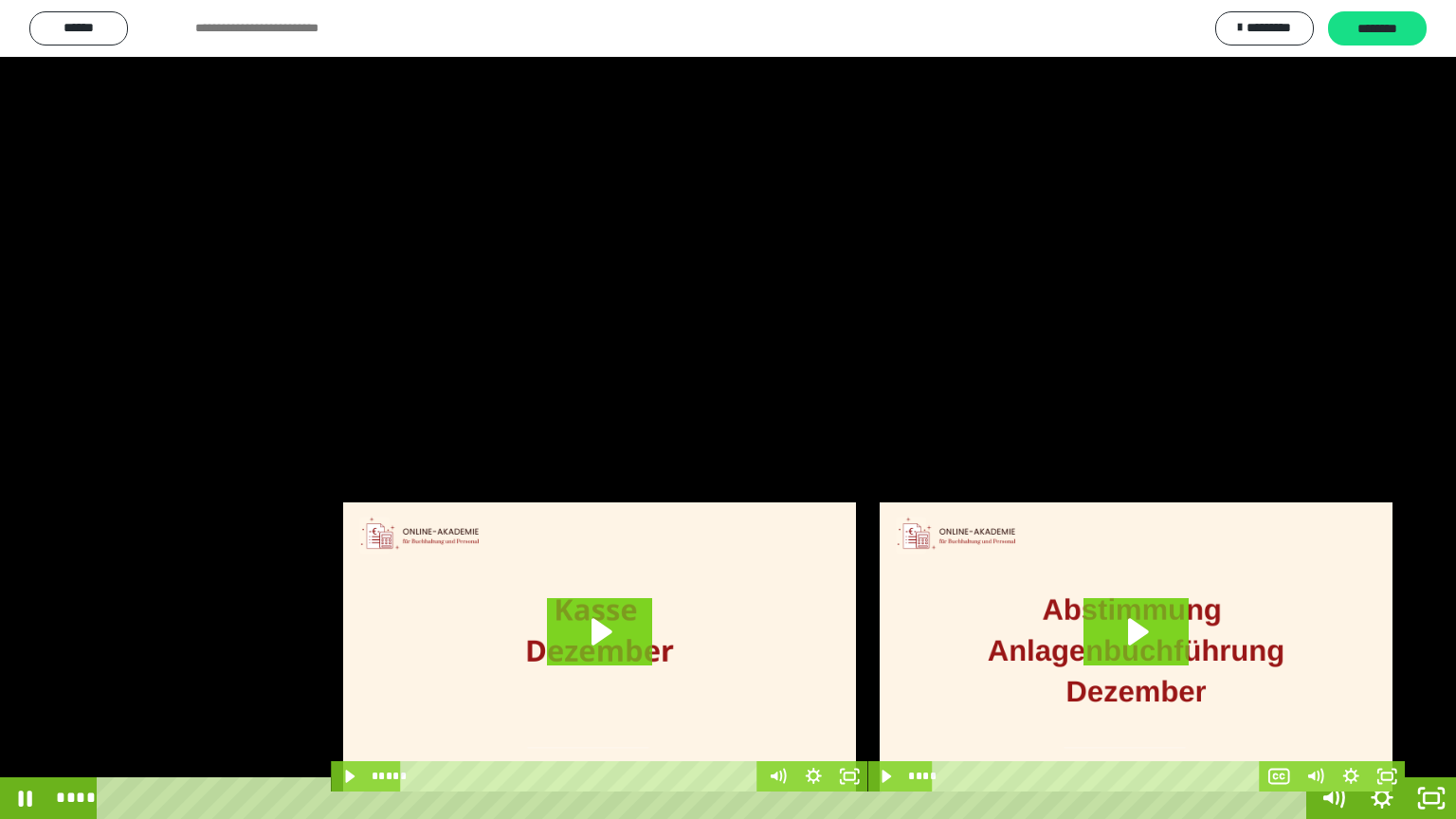 click at bounding box center [728, 410] 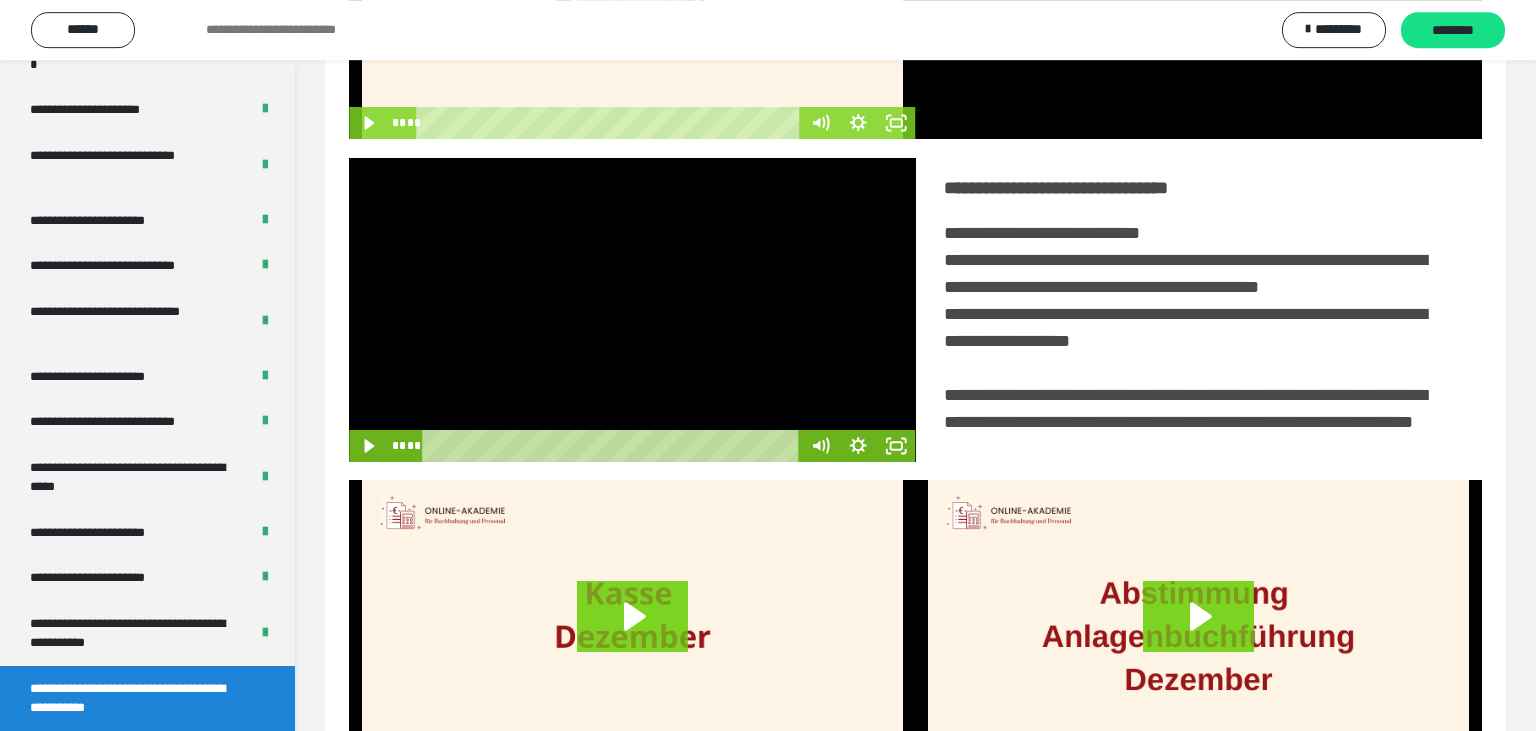 scroll, scrollTop: 361, scrollLeft: 0, axis: vertical 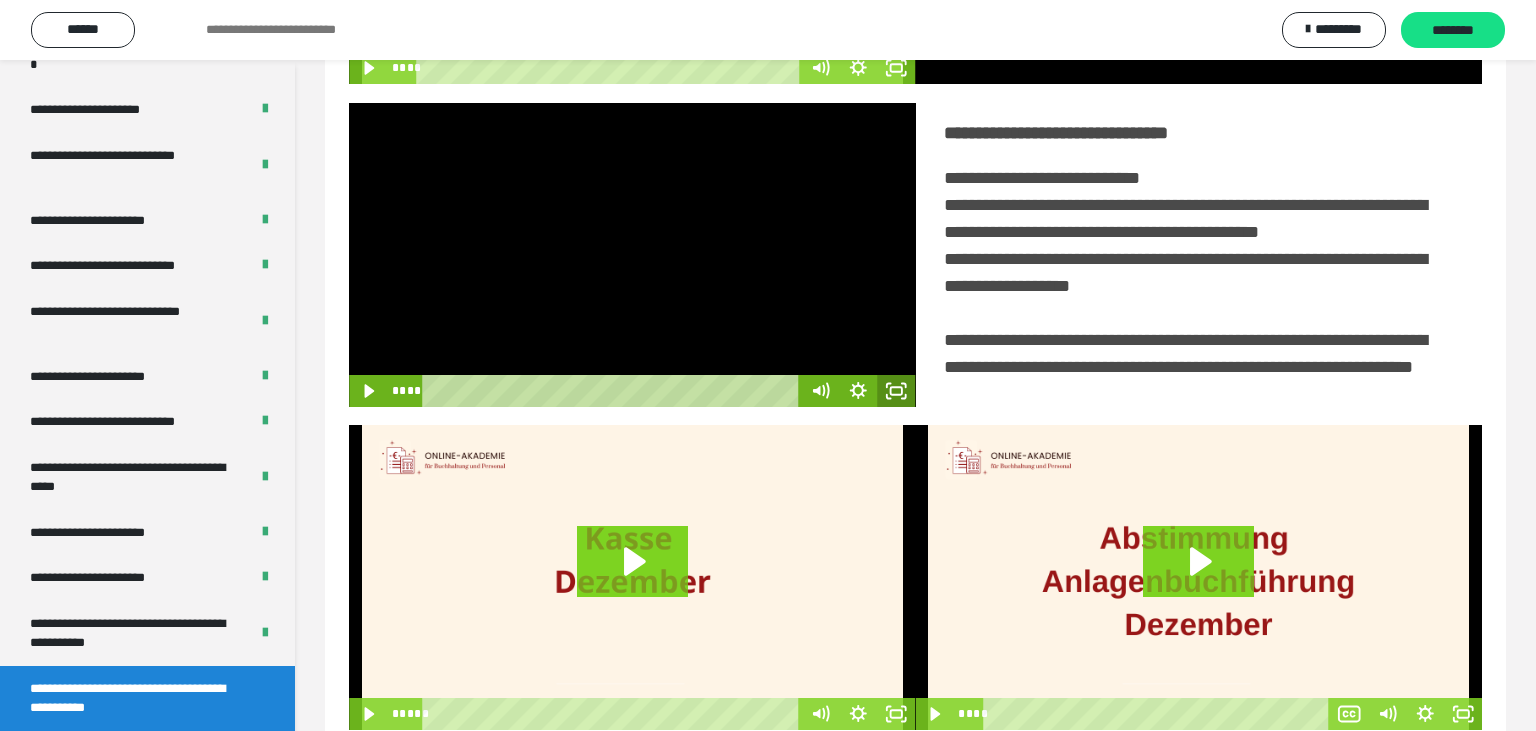 click 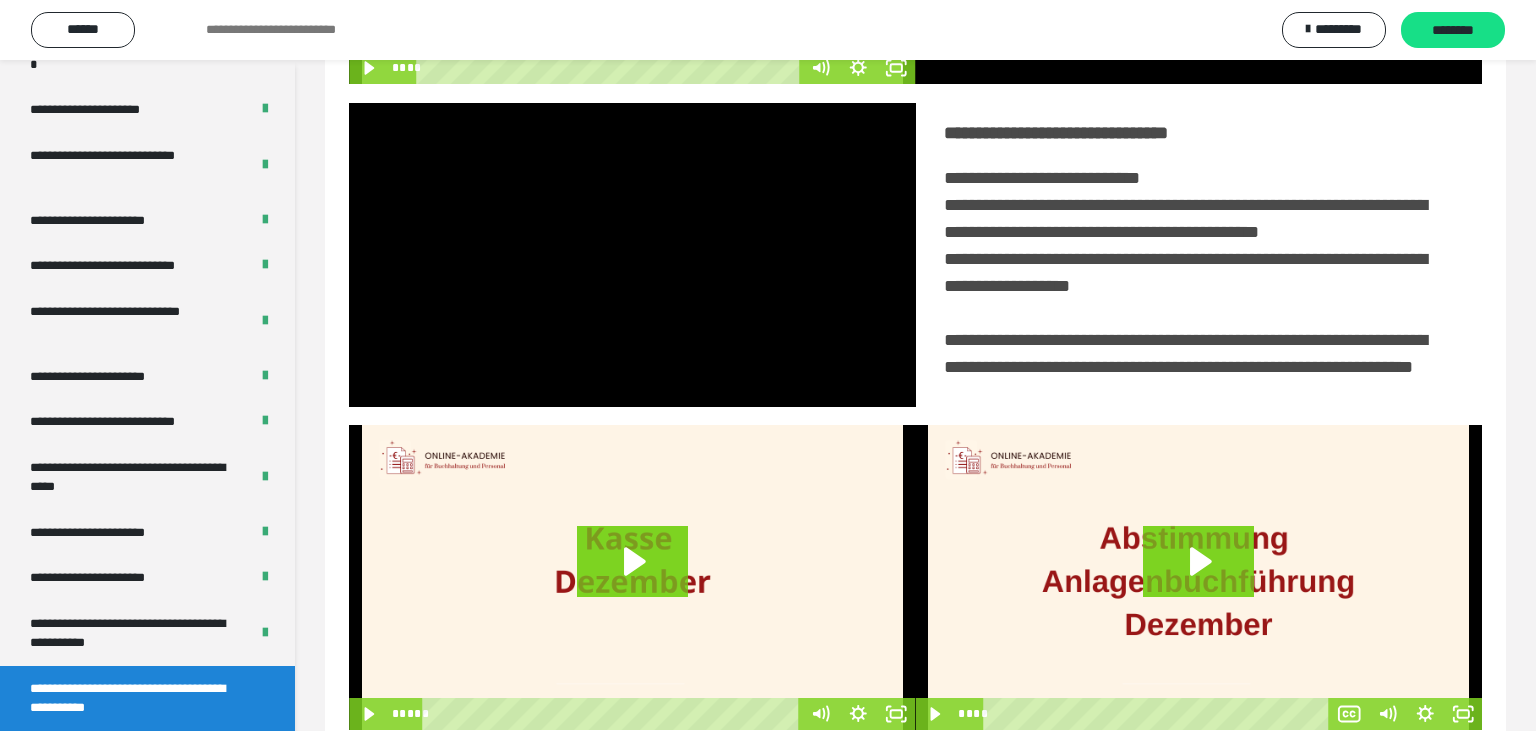 scroll, scrollTop: 334, scrollLeft: 0, axis: vertical 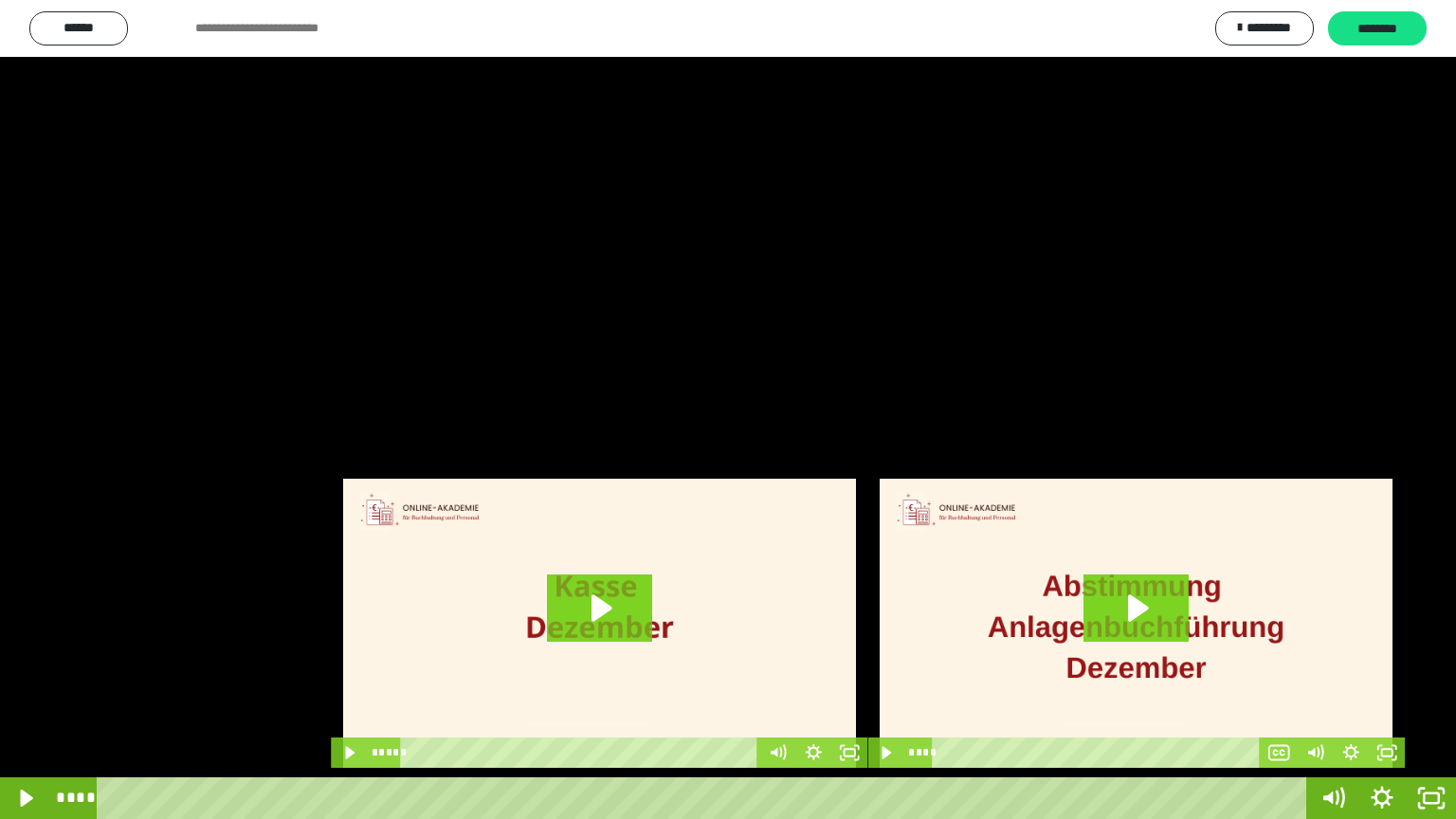 click at bounding box center (728, 410) 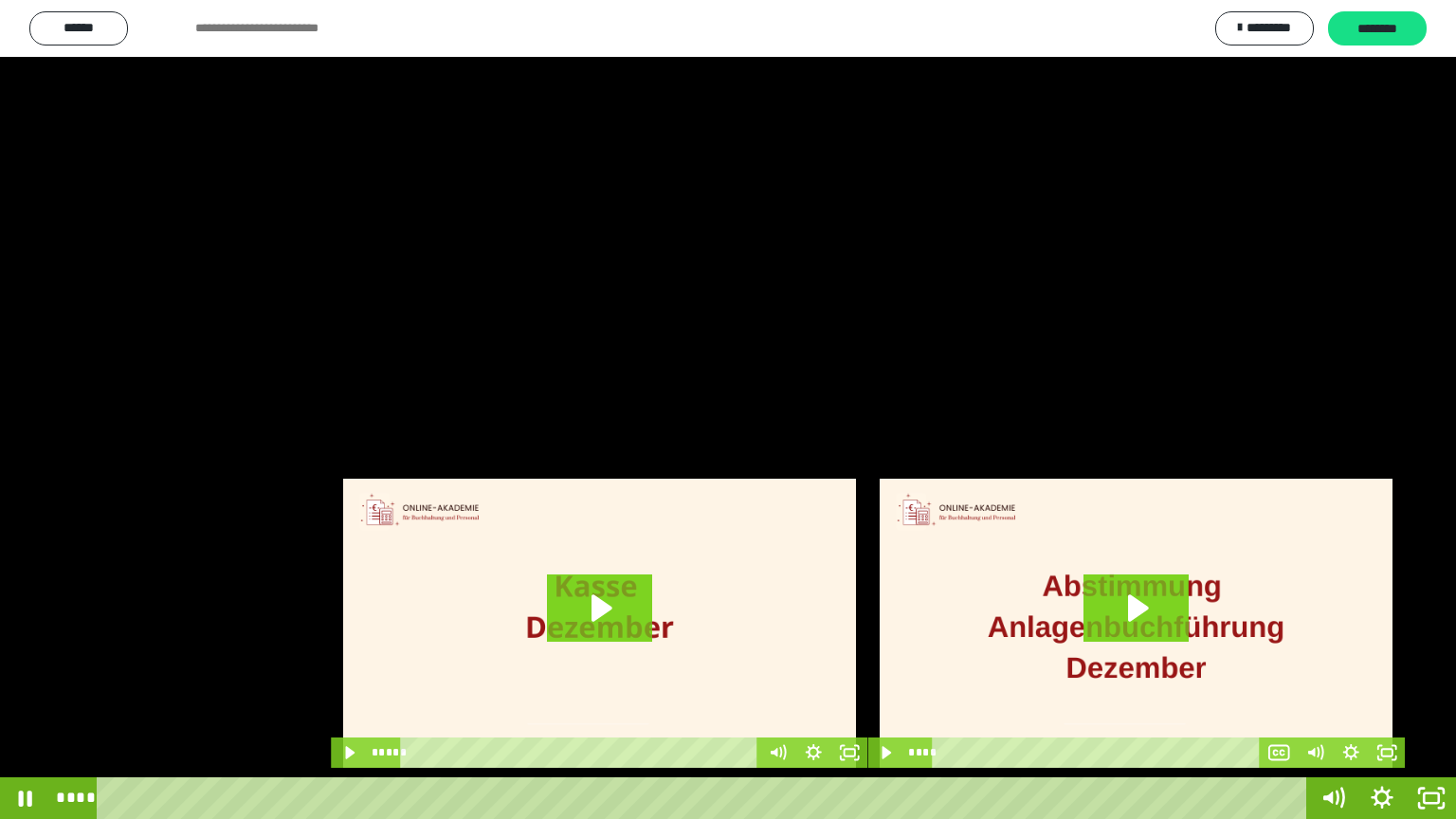 click at bounding box center (728, 410) 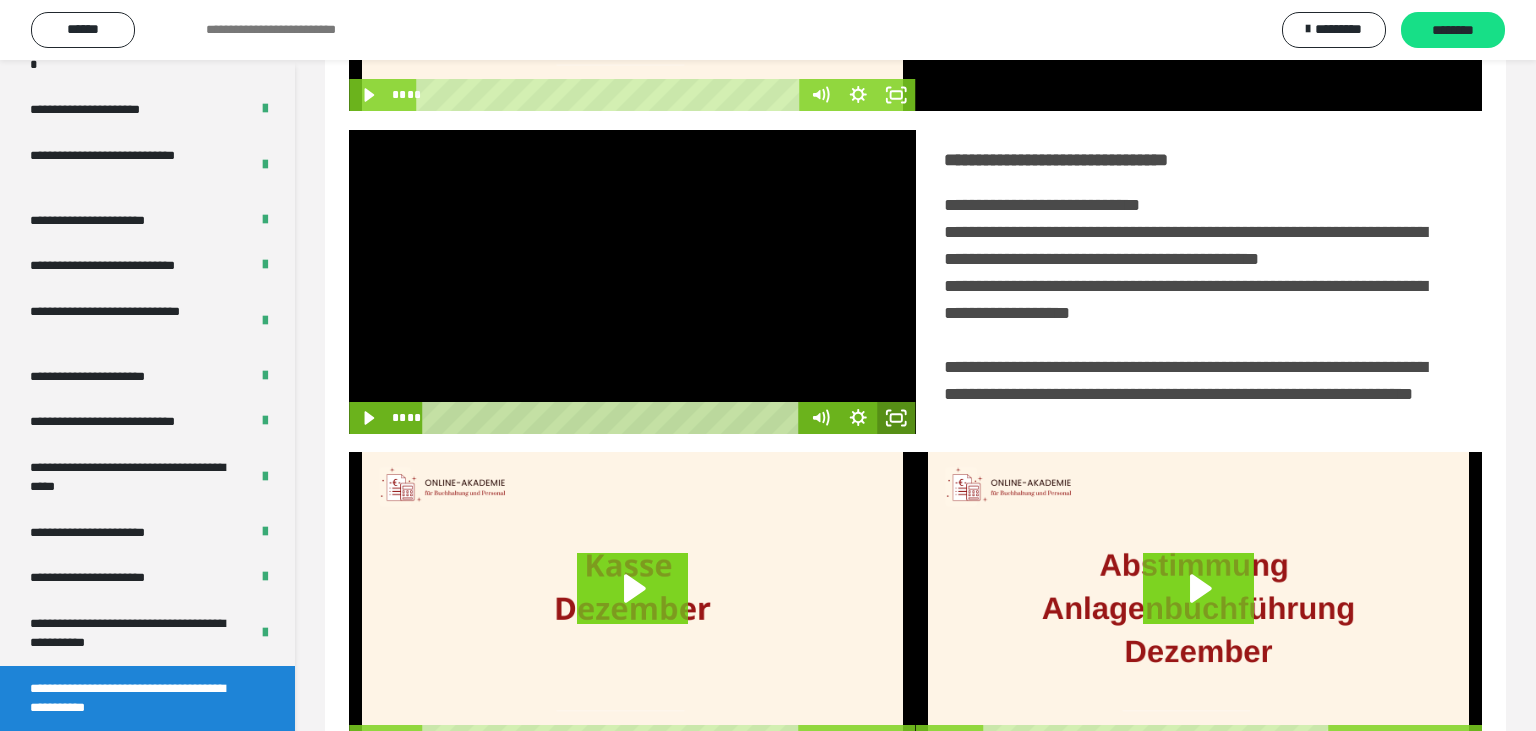 click 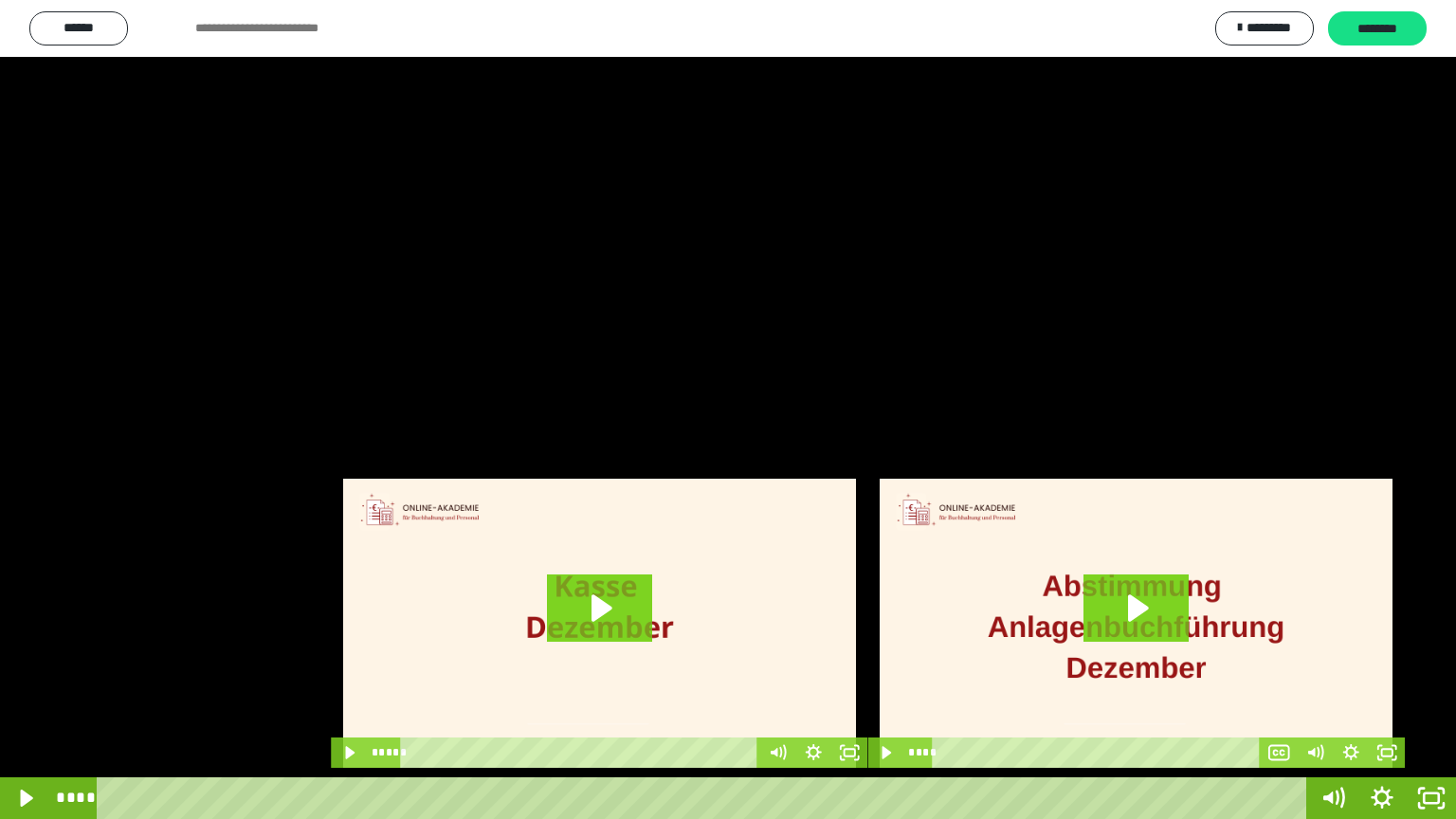 click at bounding box center (728, 410) 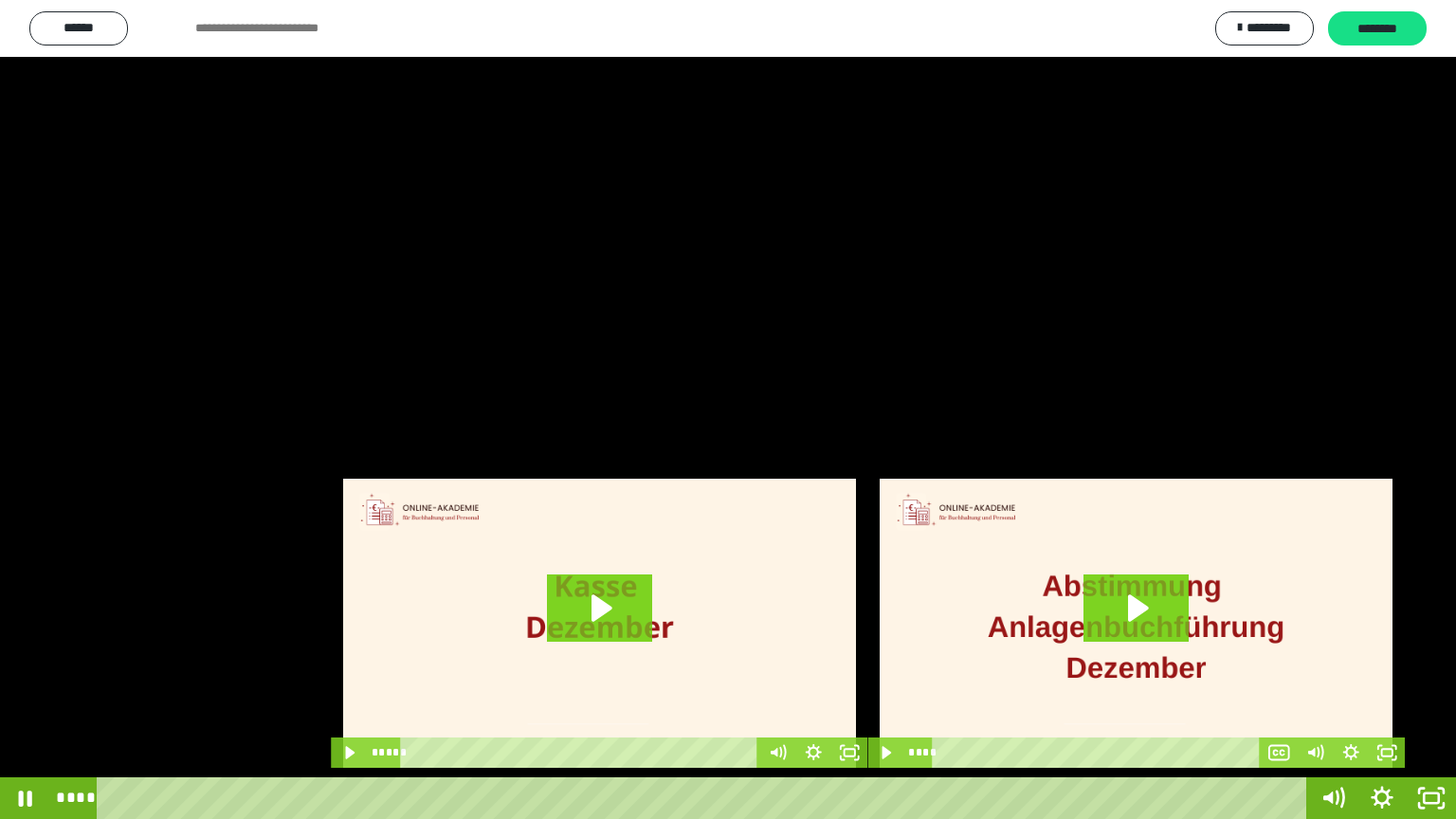 click at bounding box center [728, 410] 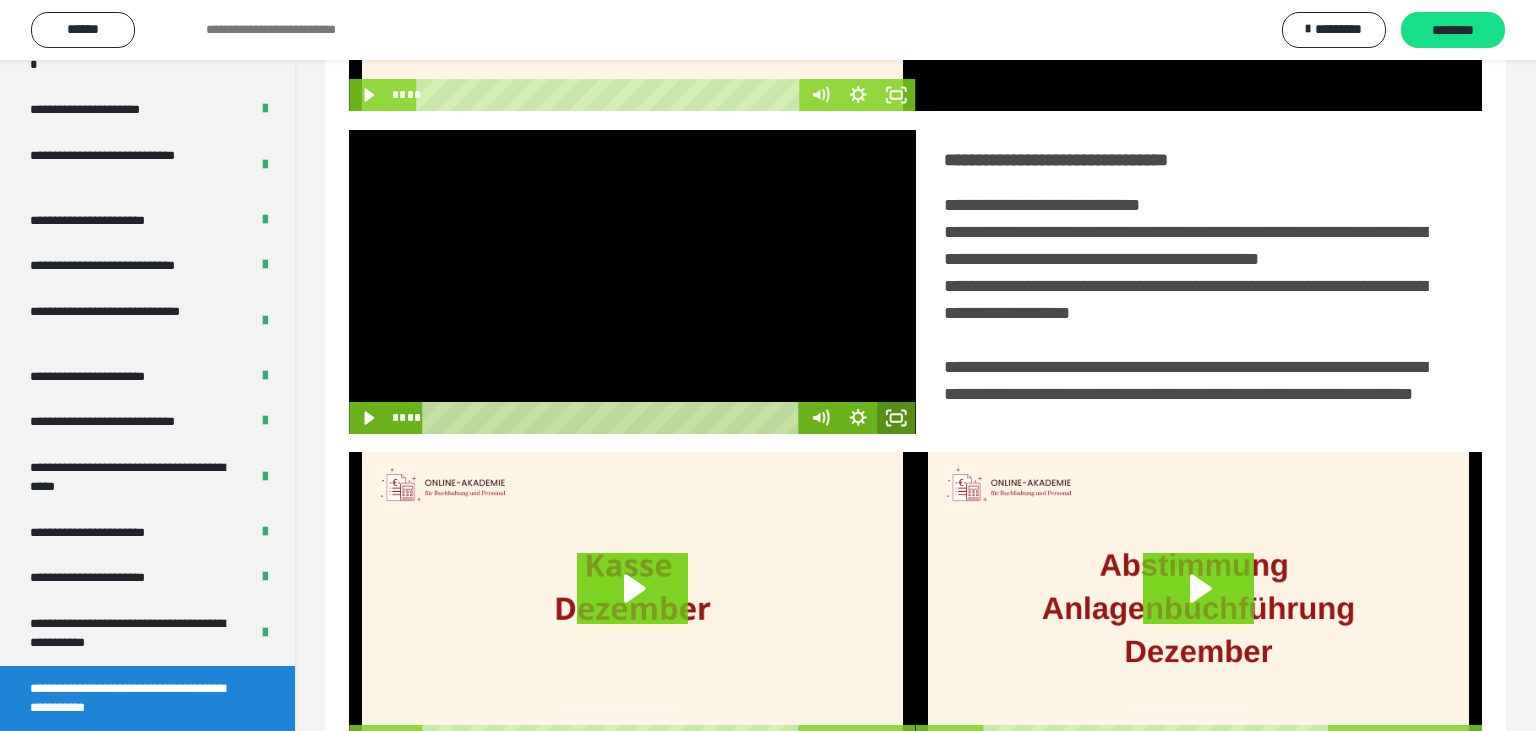 click 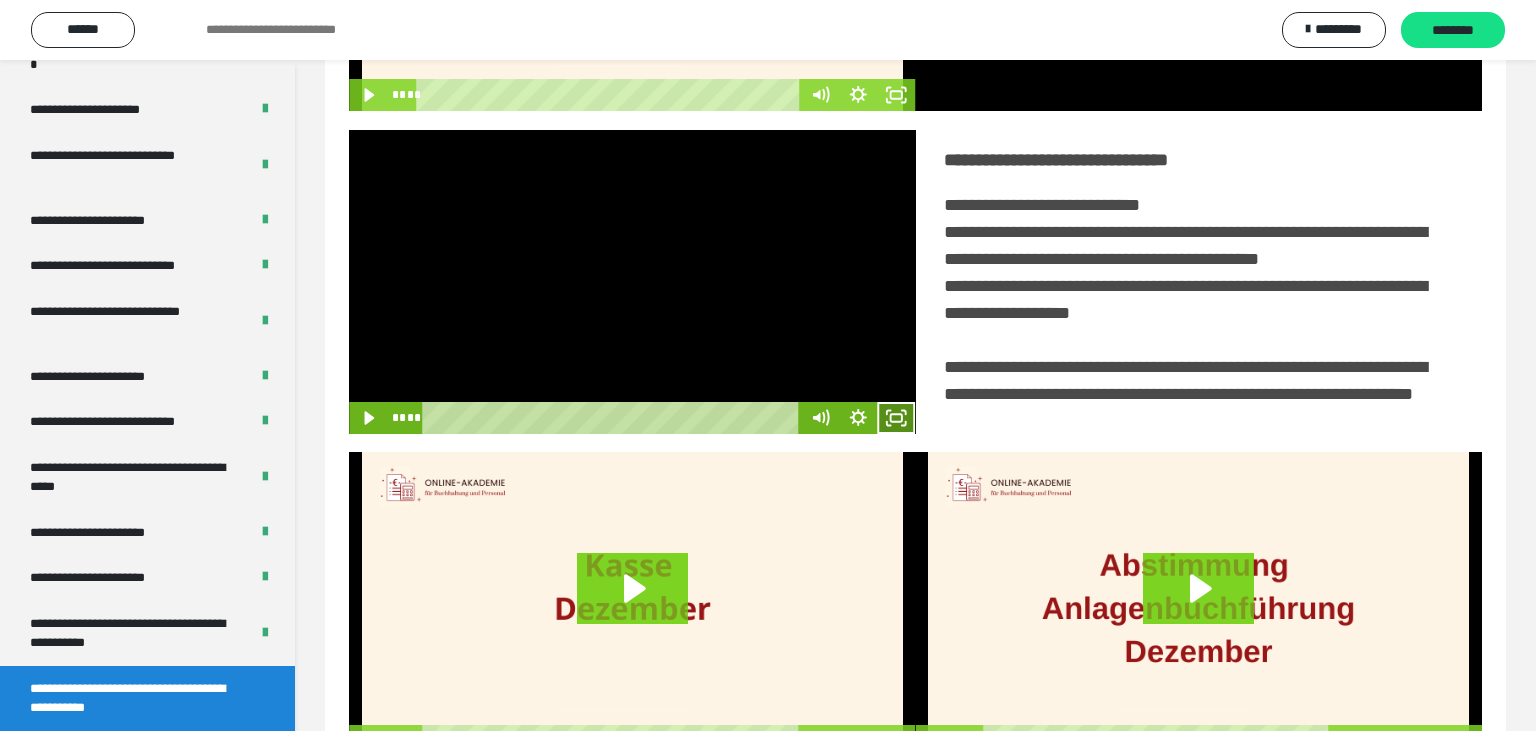 click 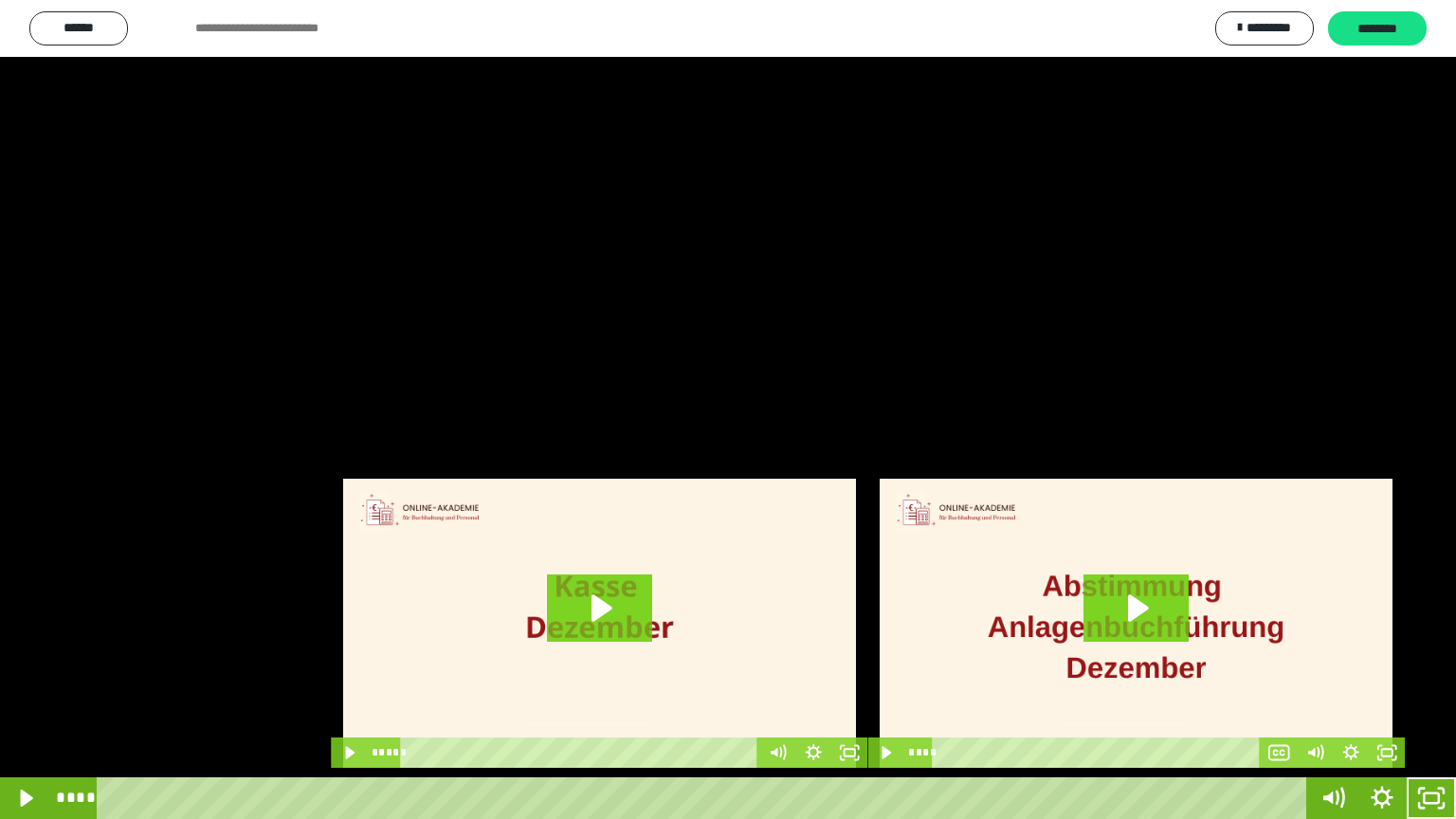 click at bounding box center [728, 410] 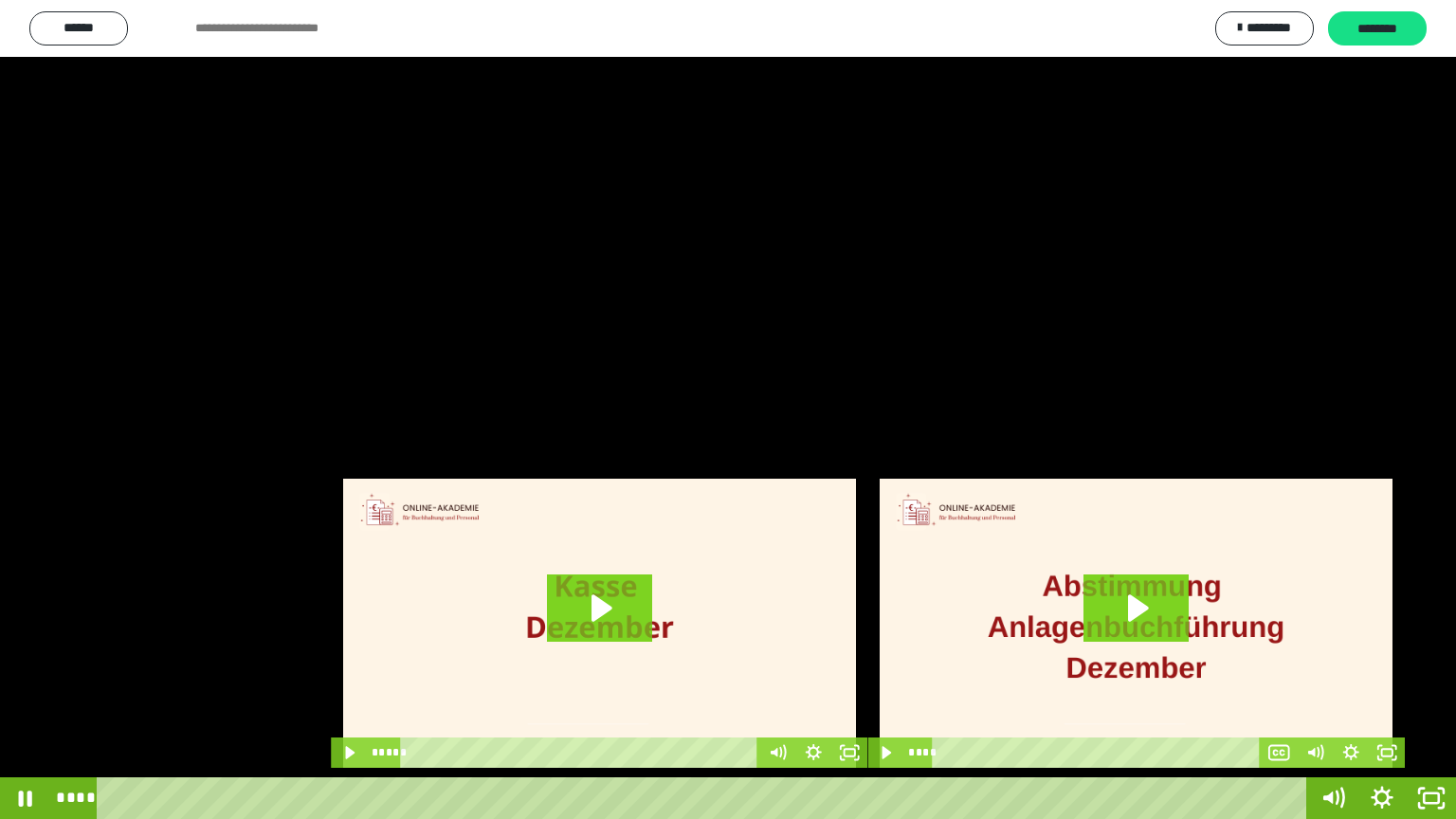 click at bounding box center (728, 410) 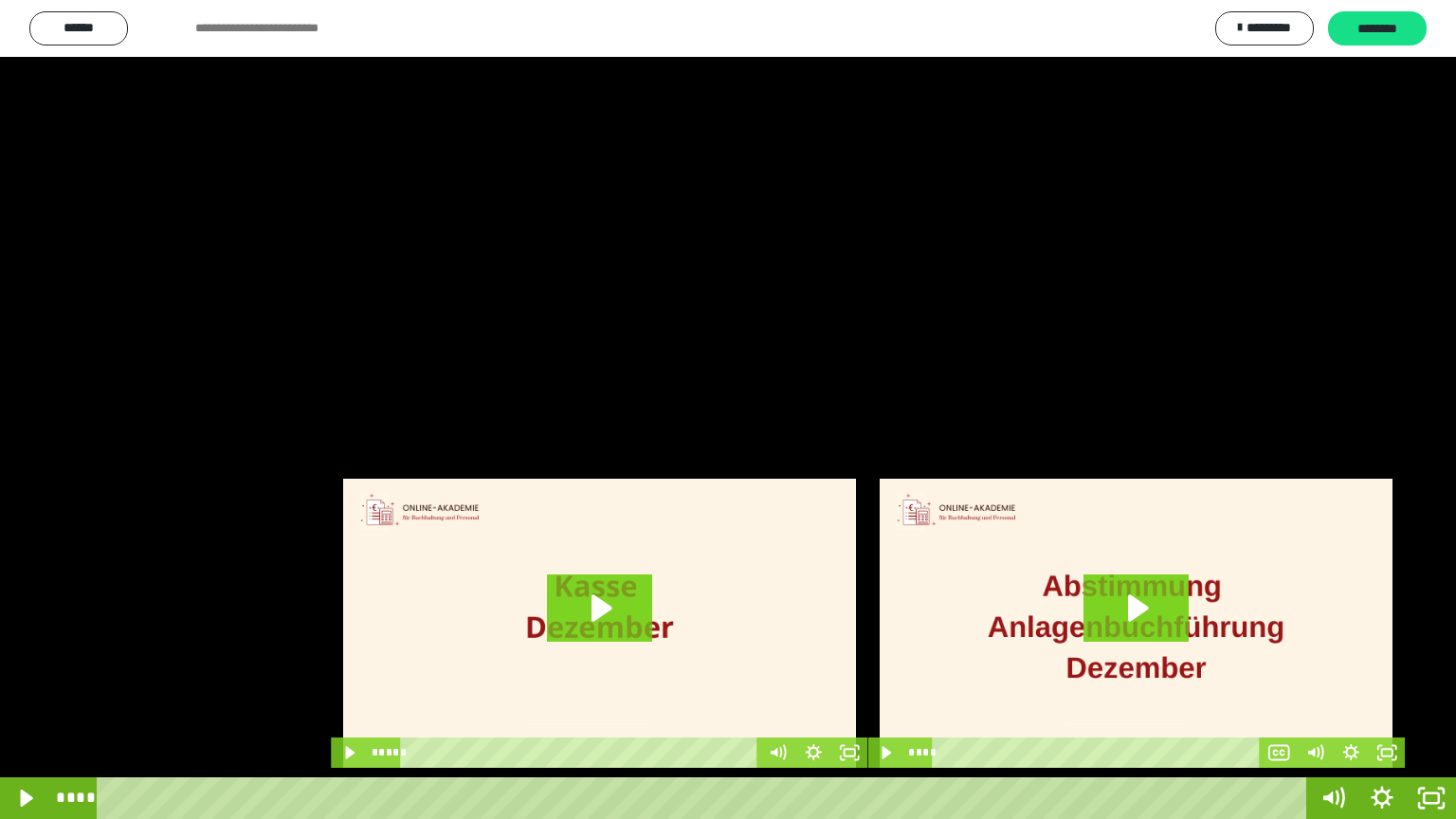 click at bounding box center [728, 410] 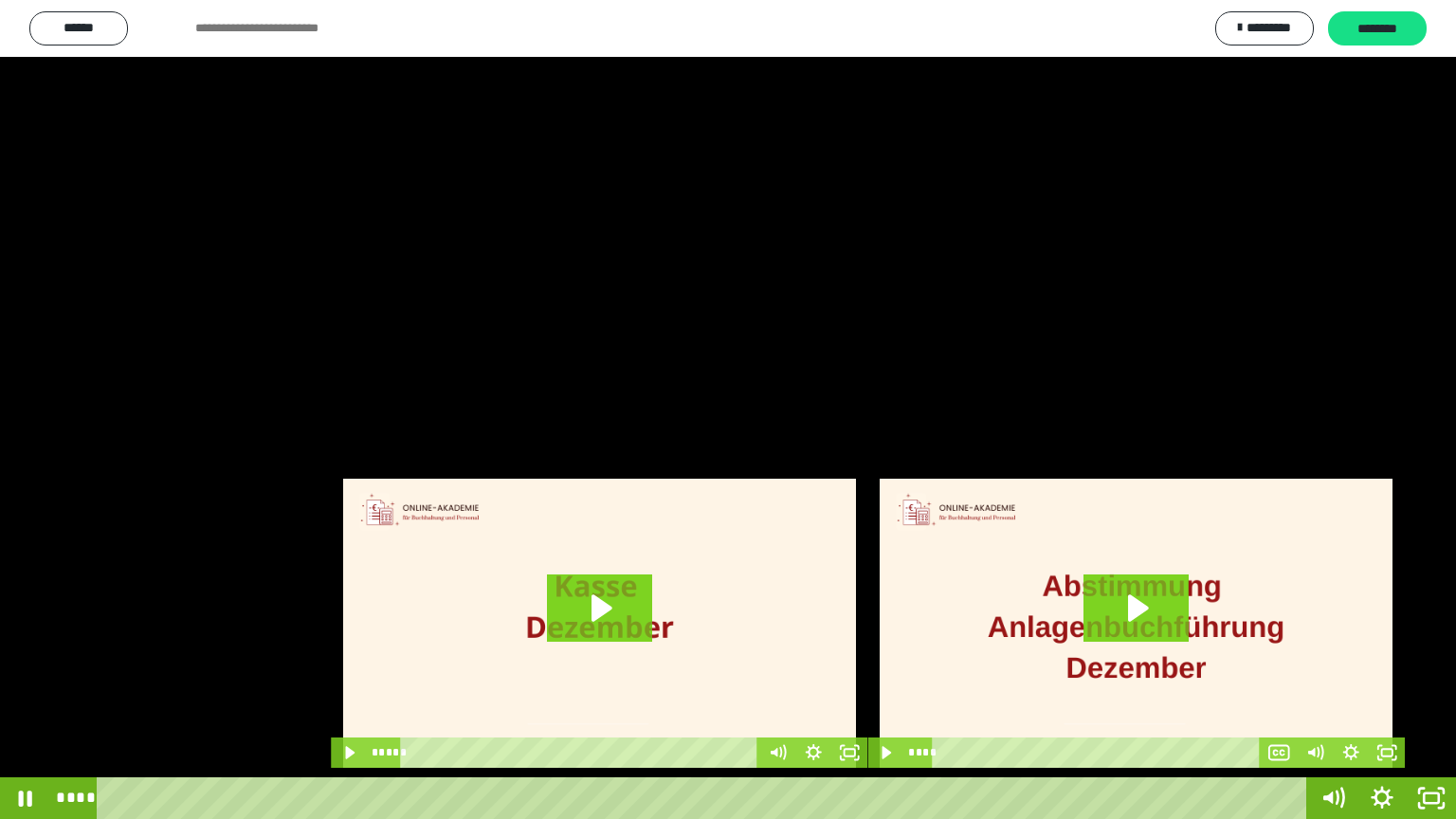 click at bounding box center (728, 410) 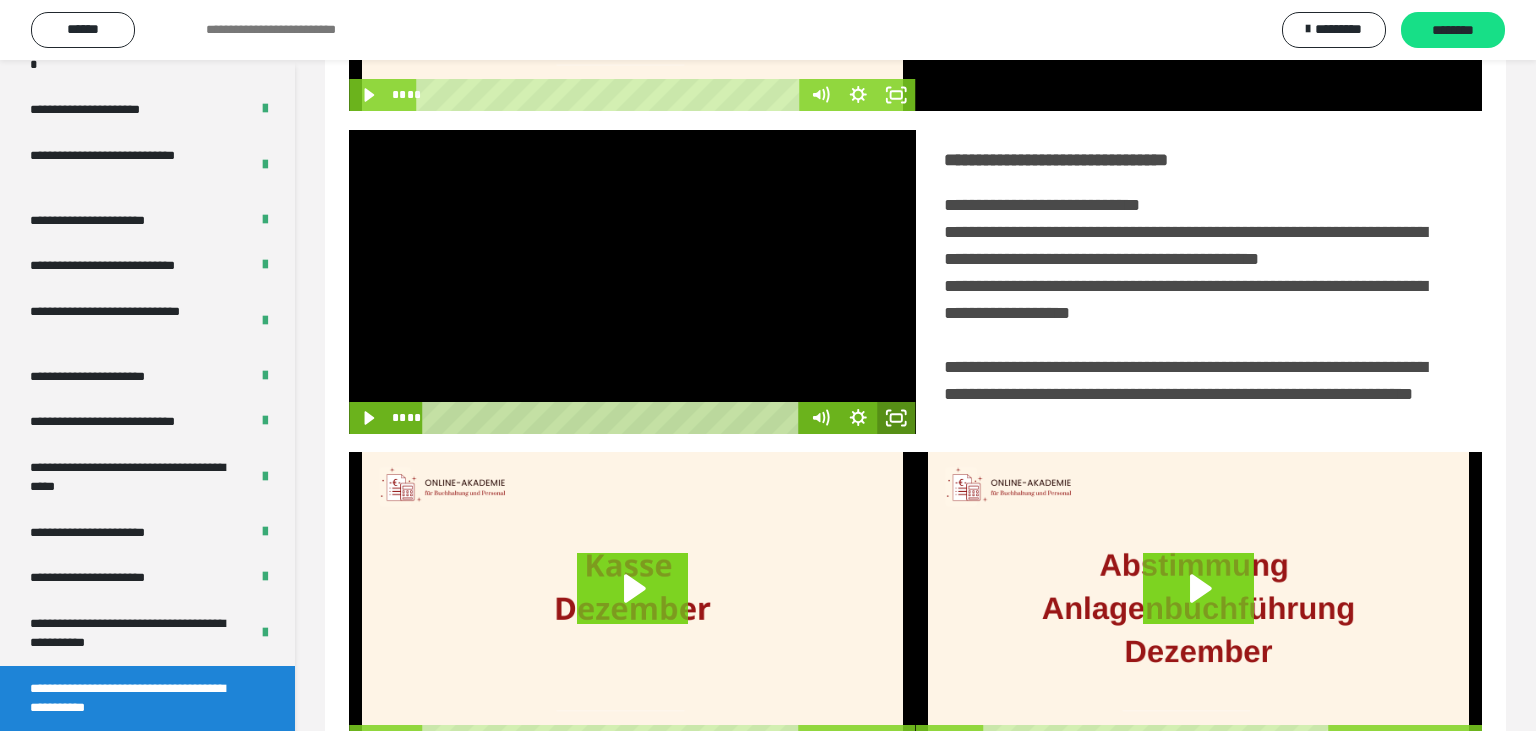 click 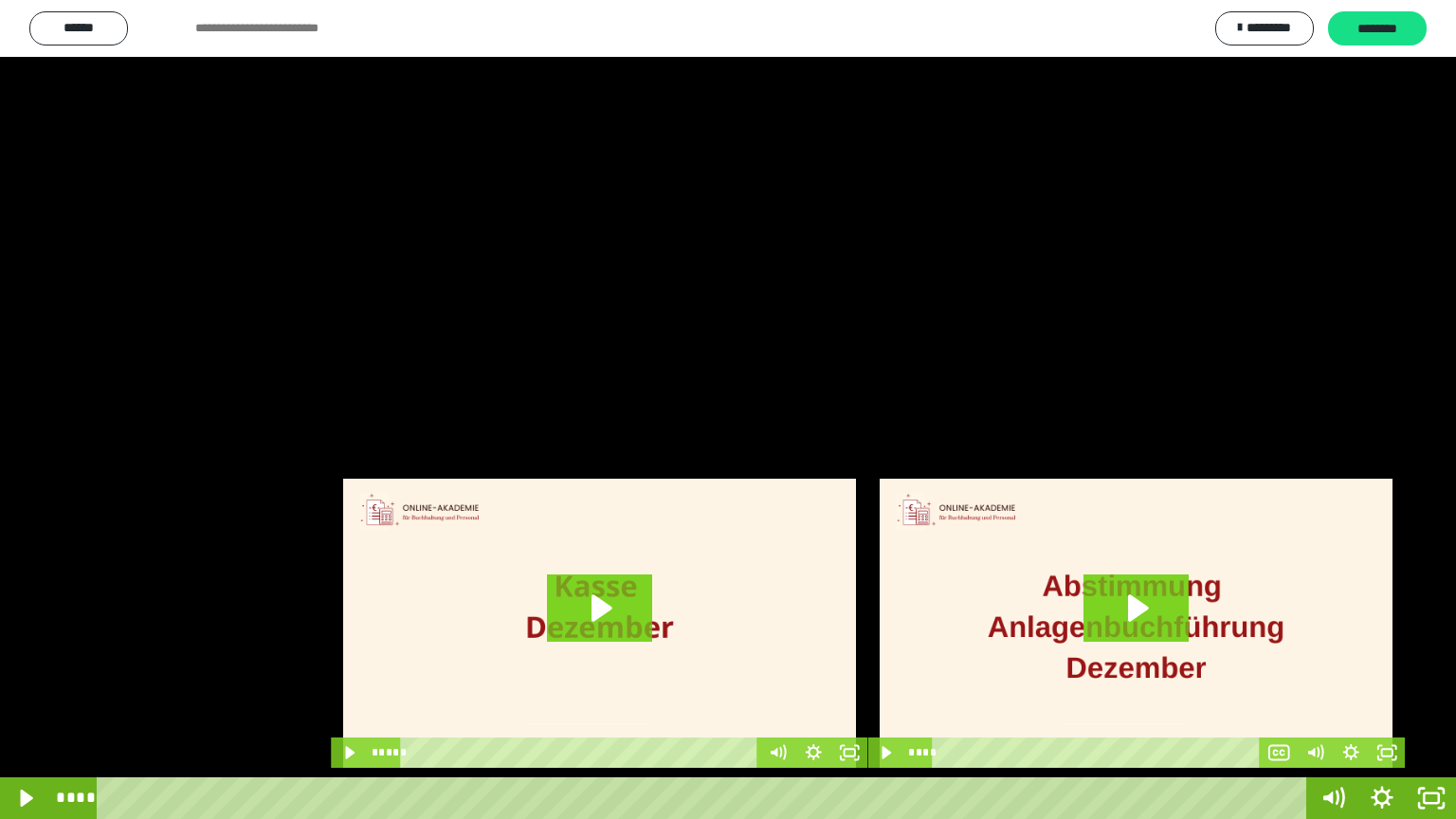 click at bounding box center [728, 410] 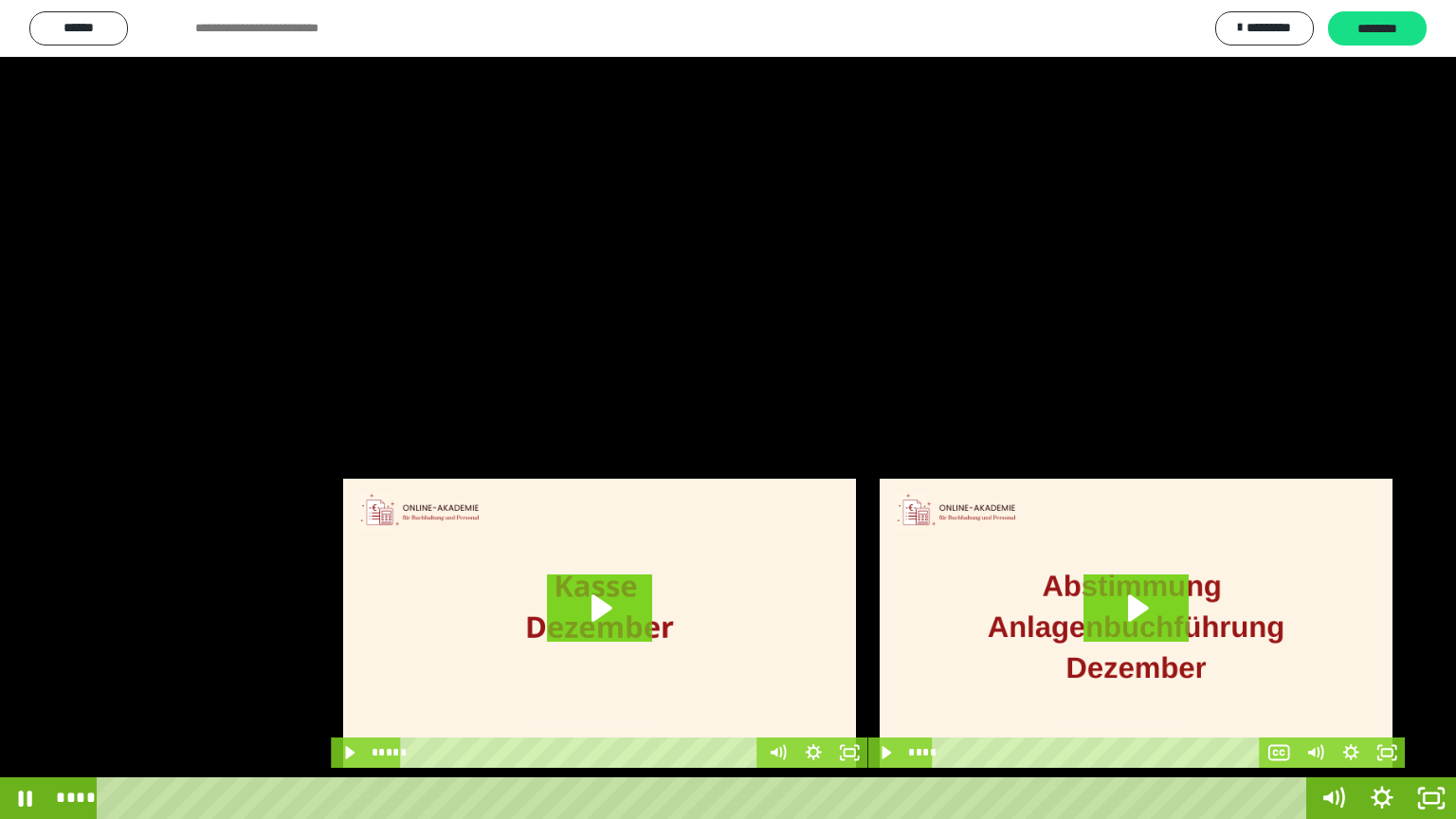 click at bounding box center (728, 410) 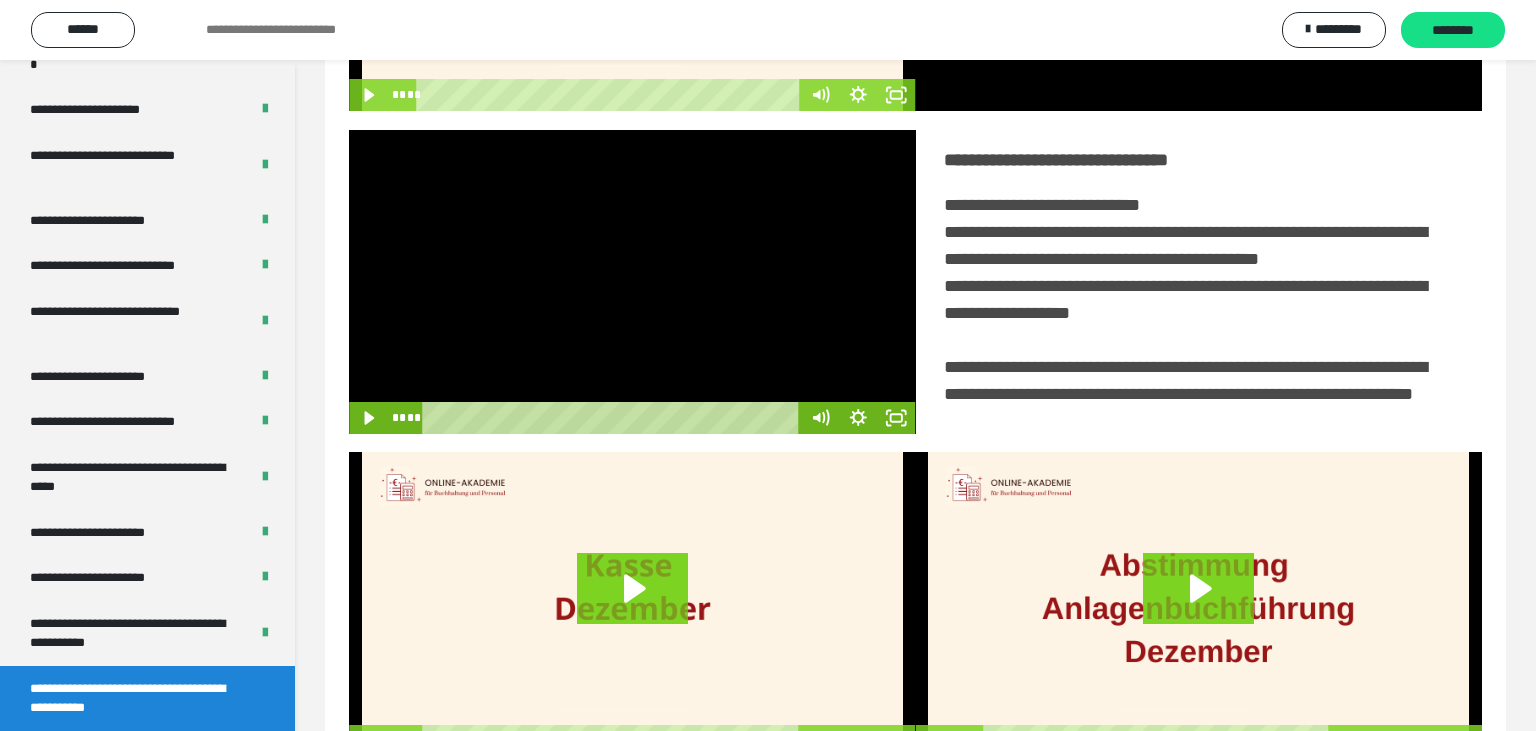 click at bounding box center [632, 282] 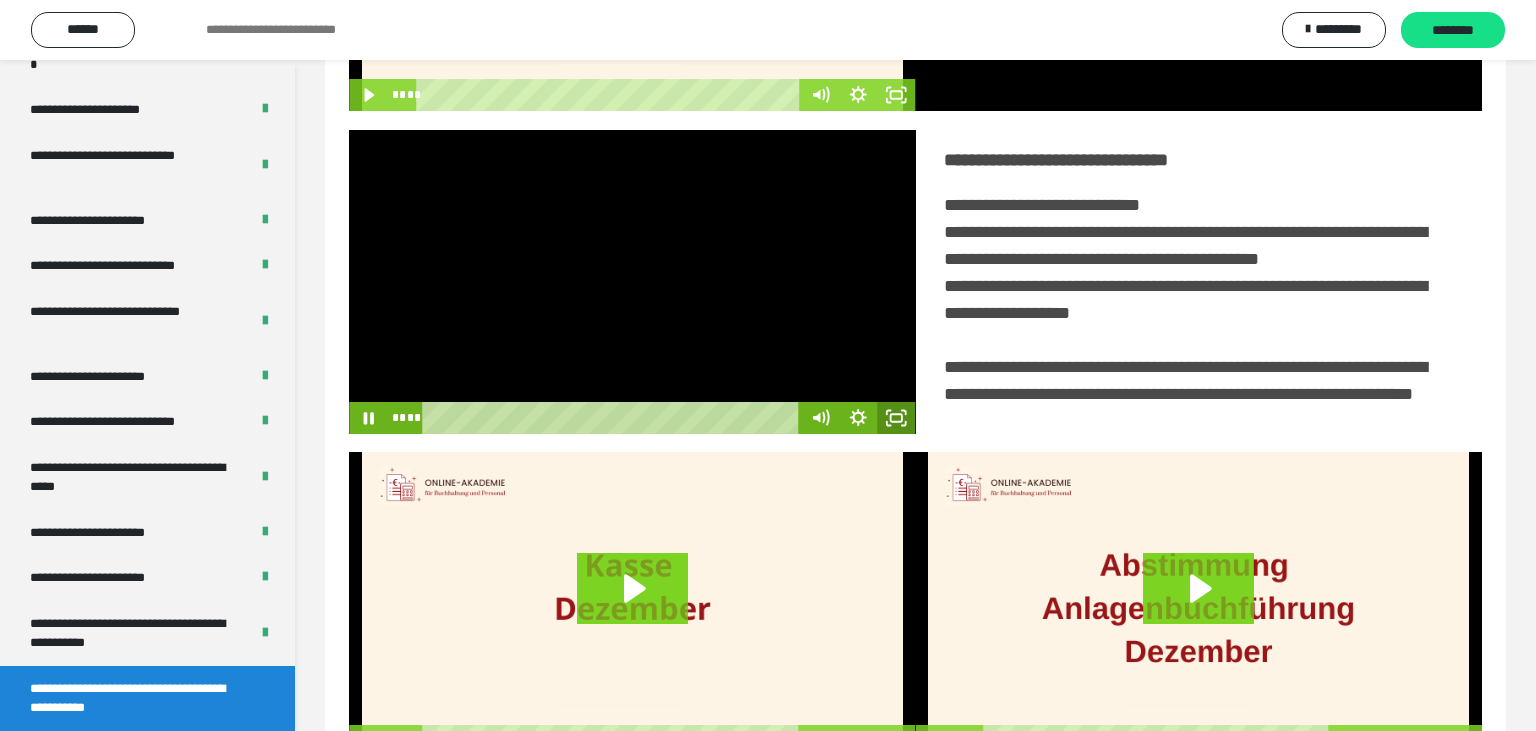 click 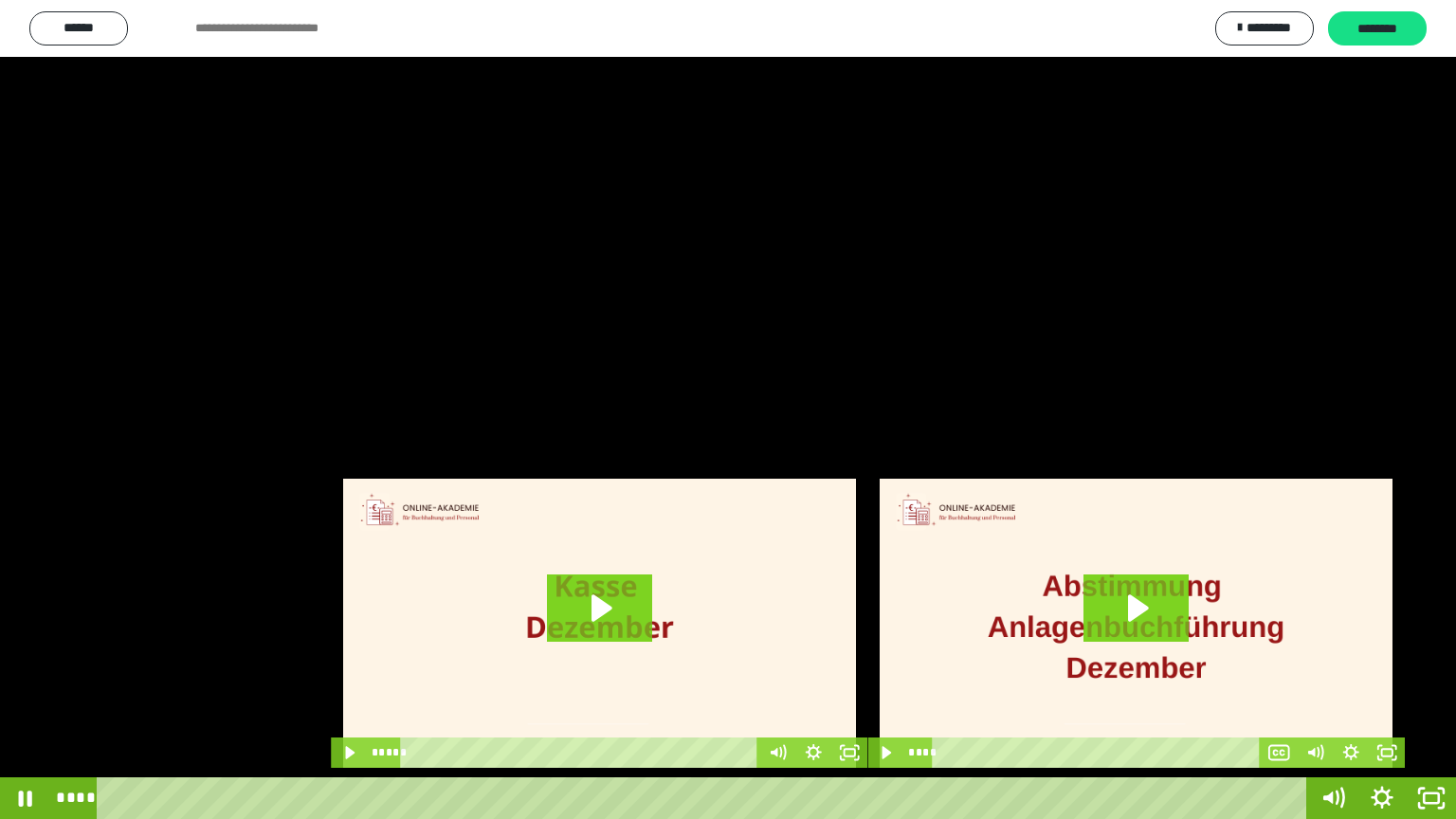click at bounding box center (728, 410) 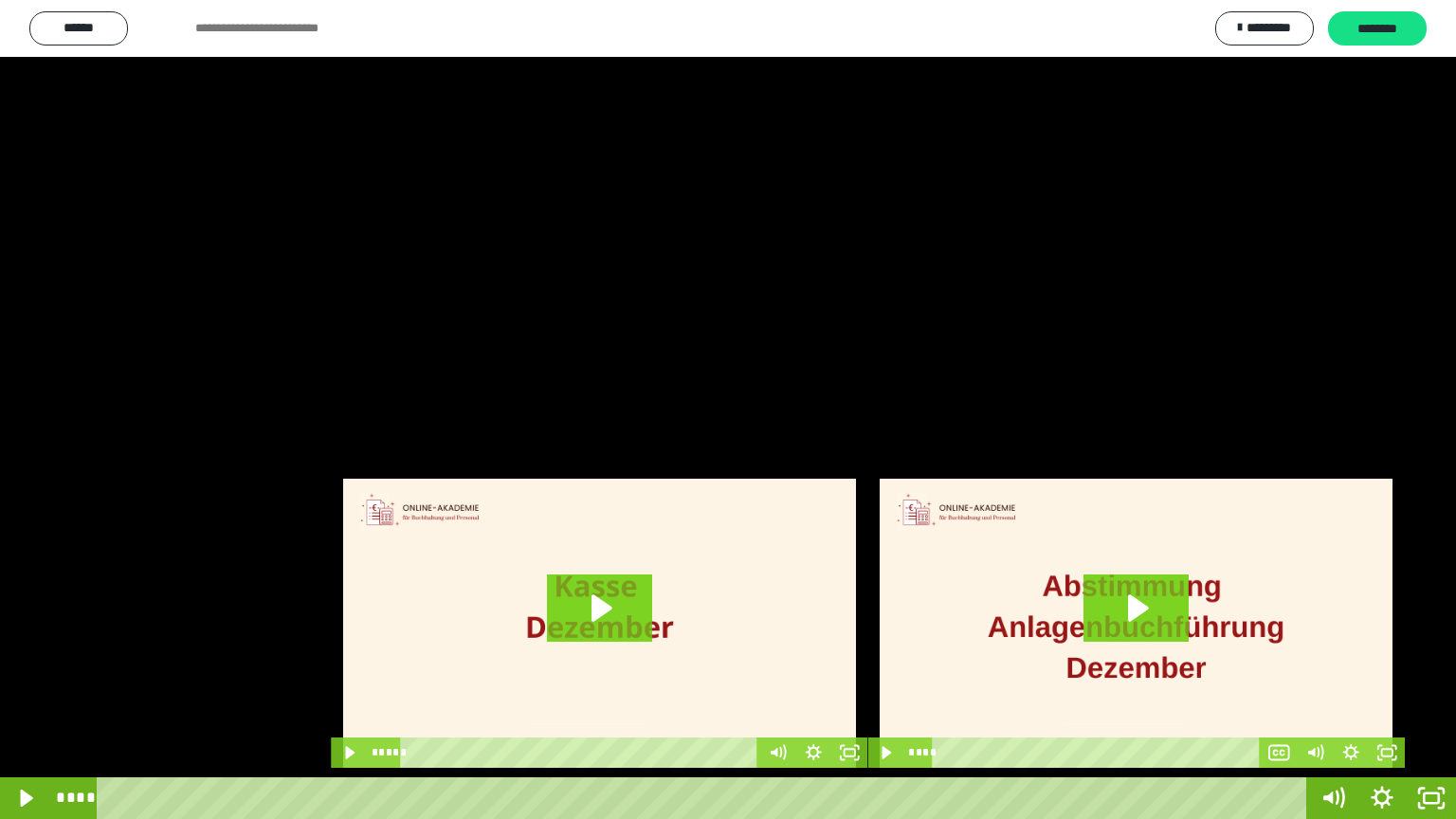 click at bounding box center (728, 410) 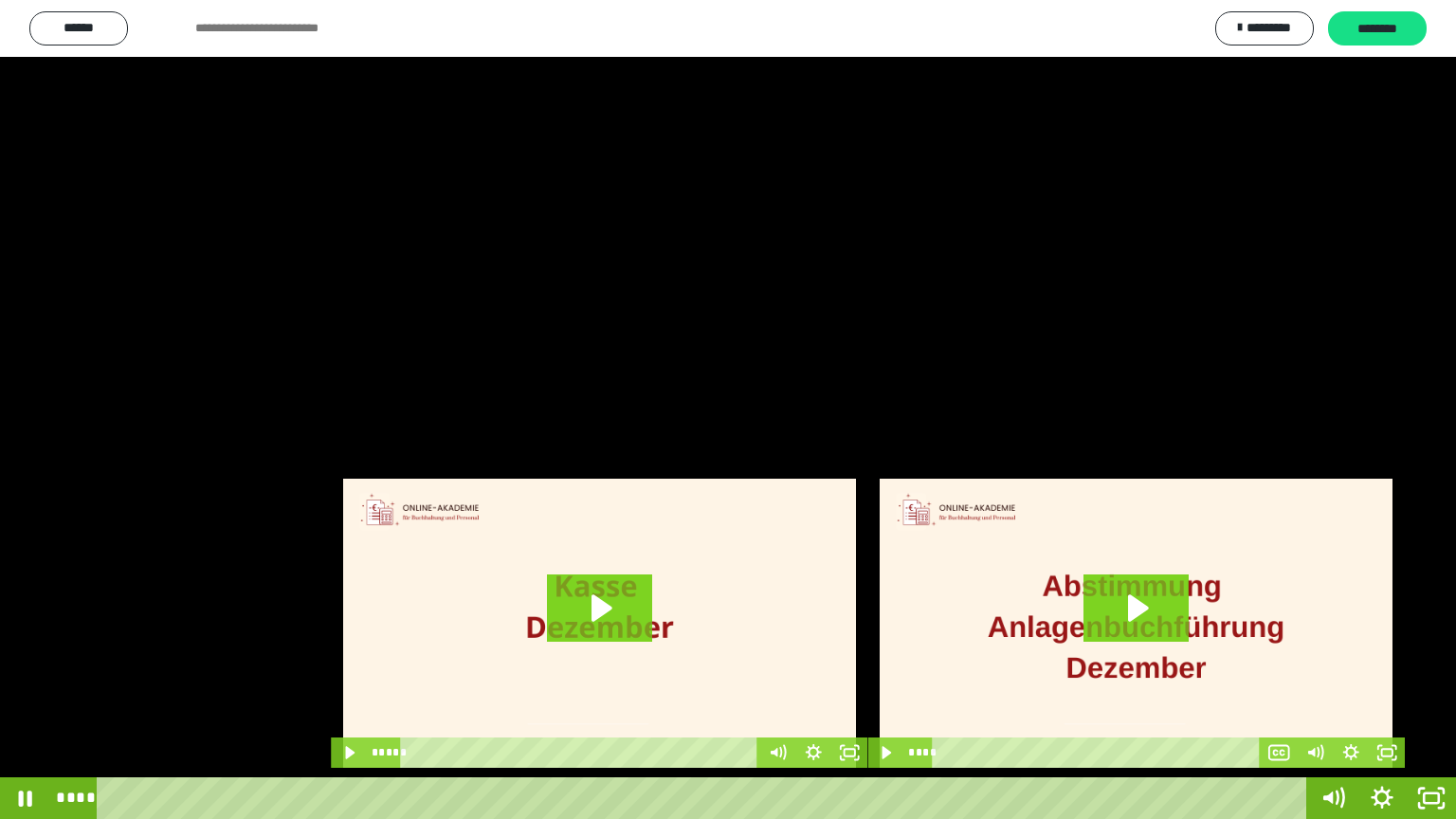 click at bounding box center (728, 410) 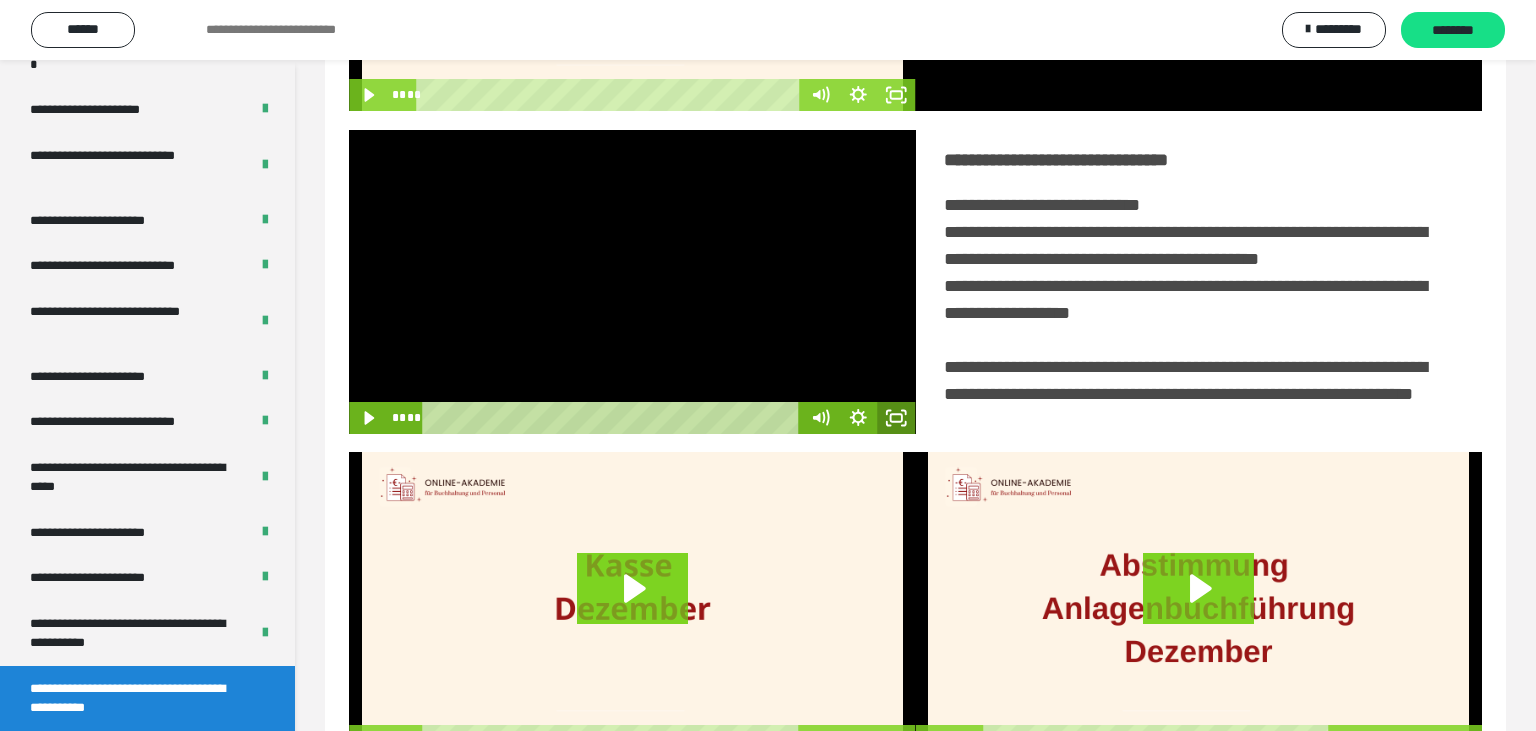 click 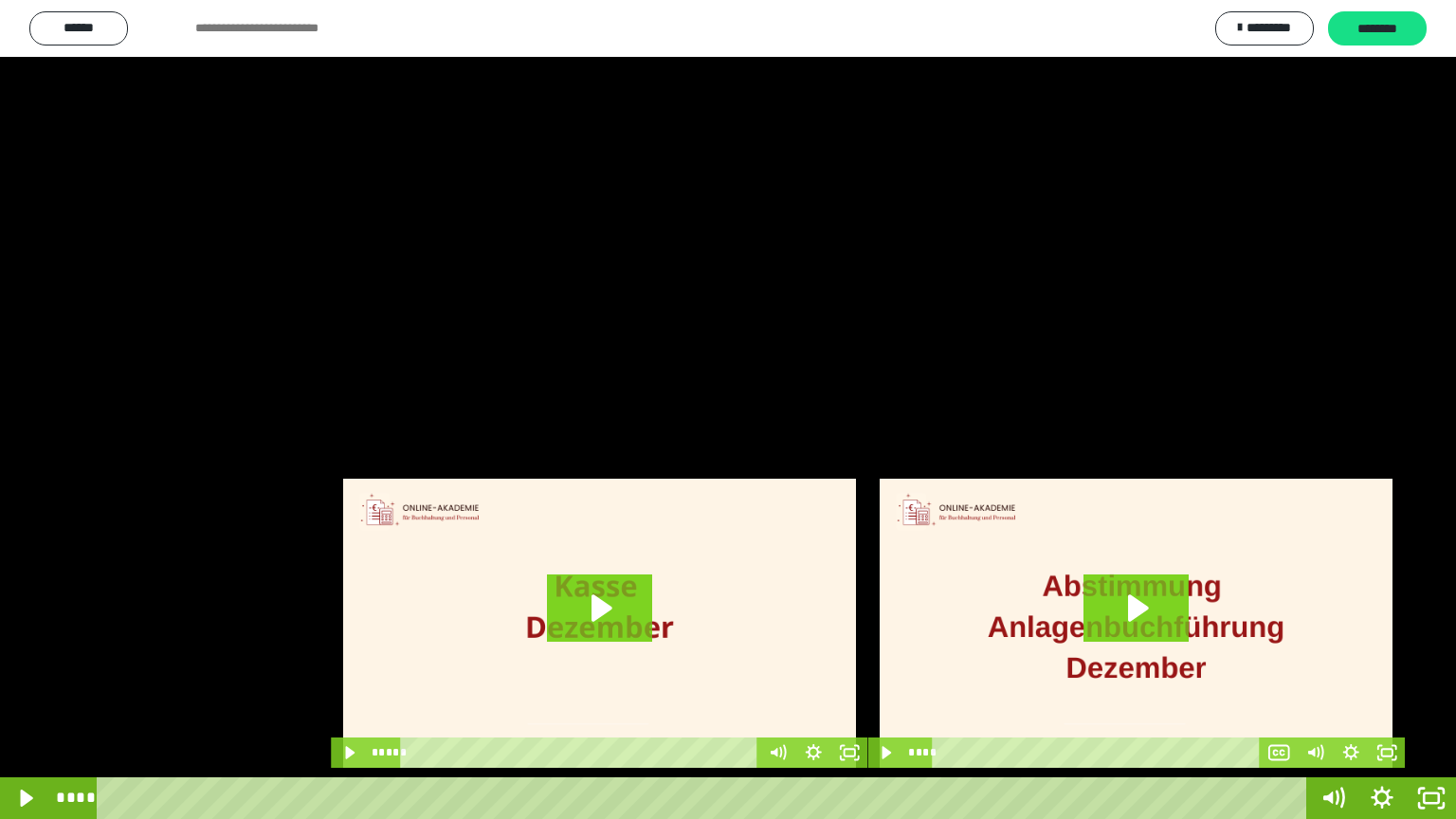 click at bounding box center (728, 410) 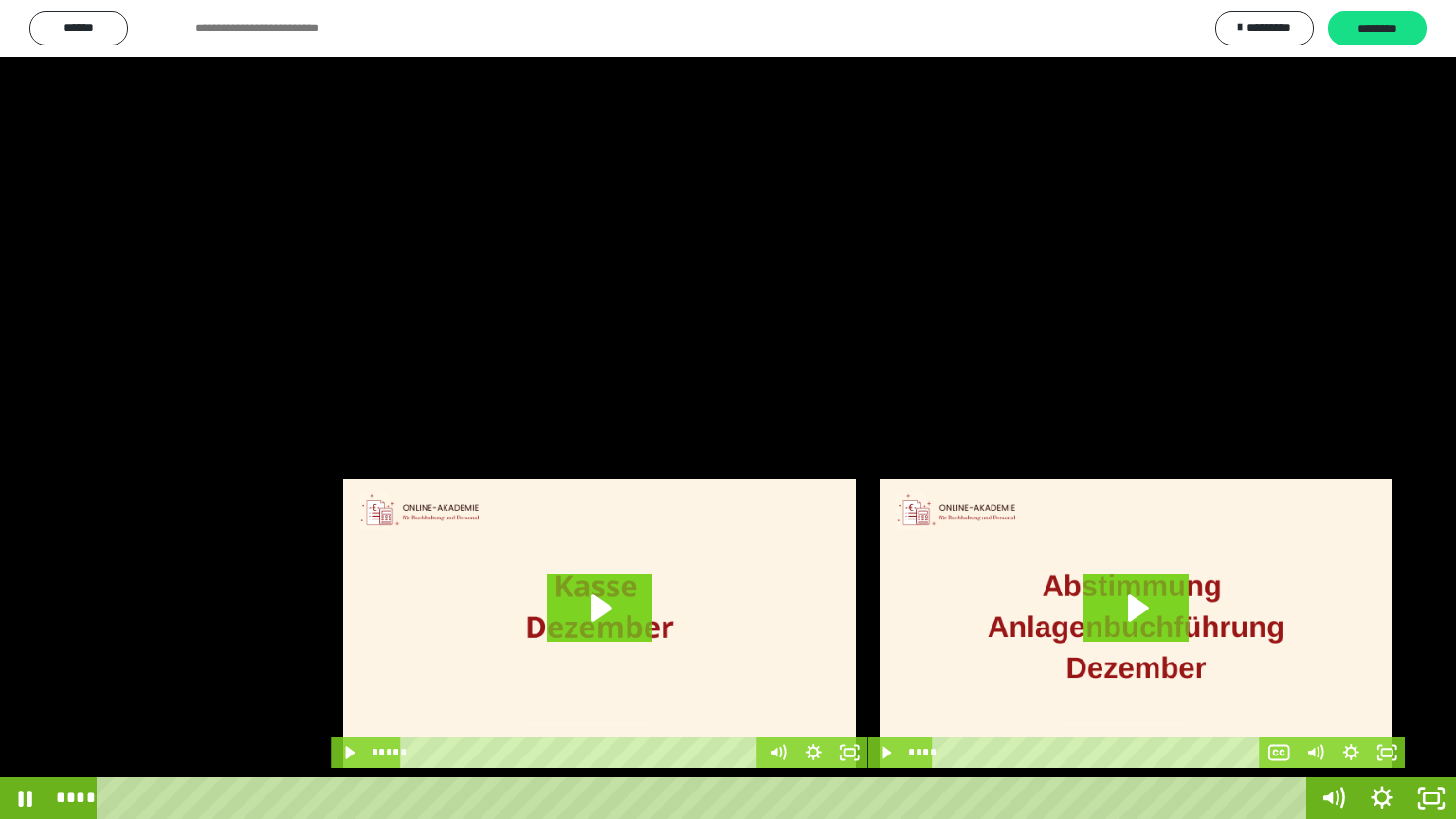 click at bounding box center [728, 410] 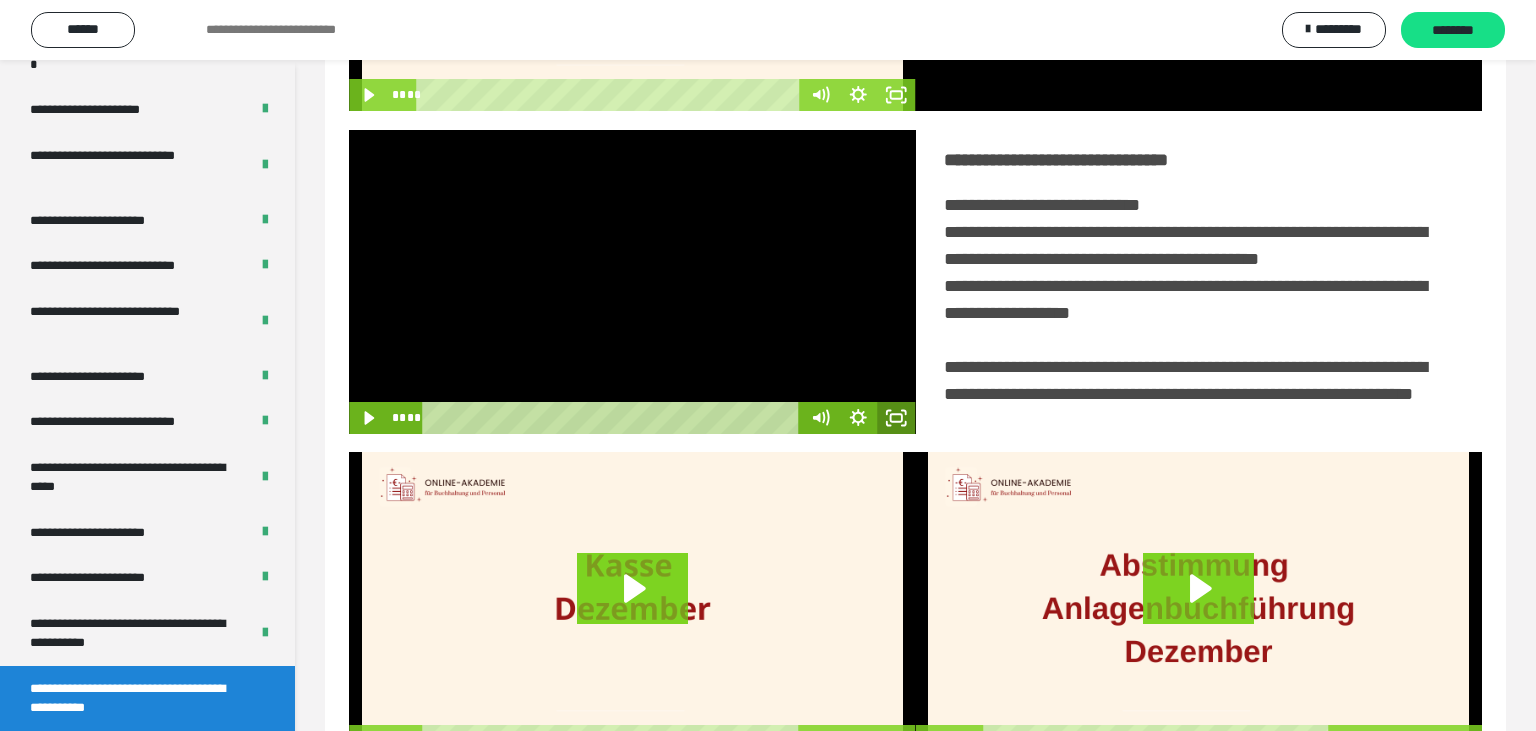 click 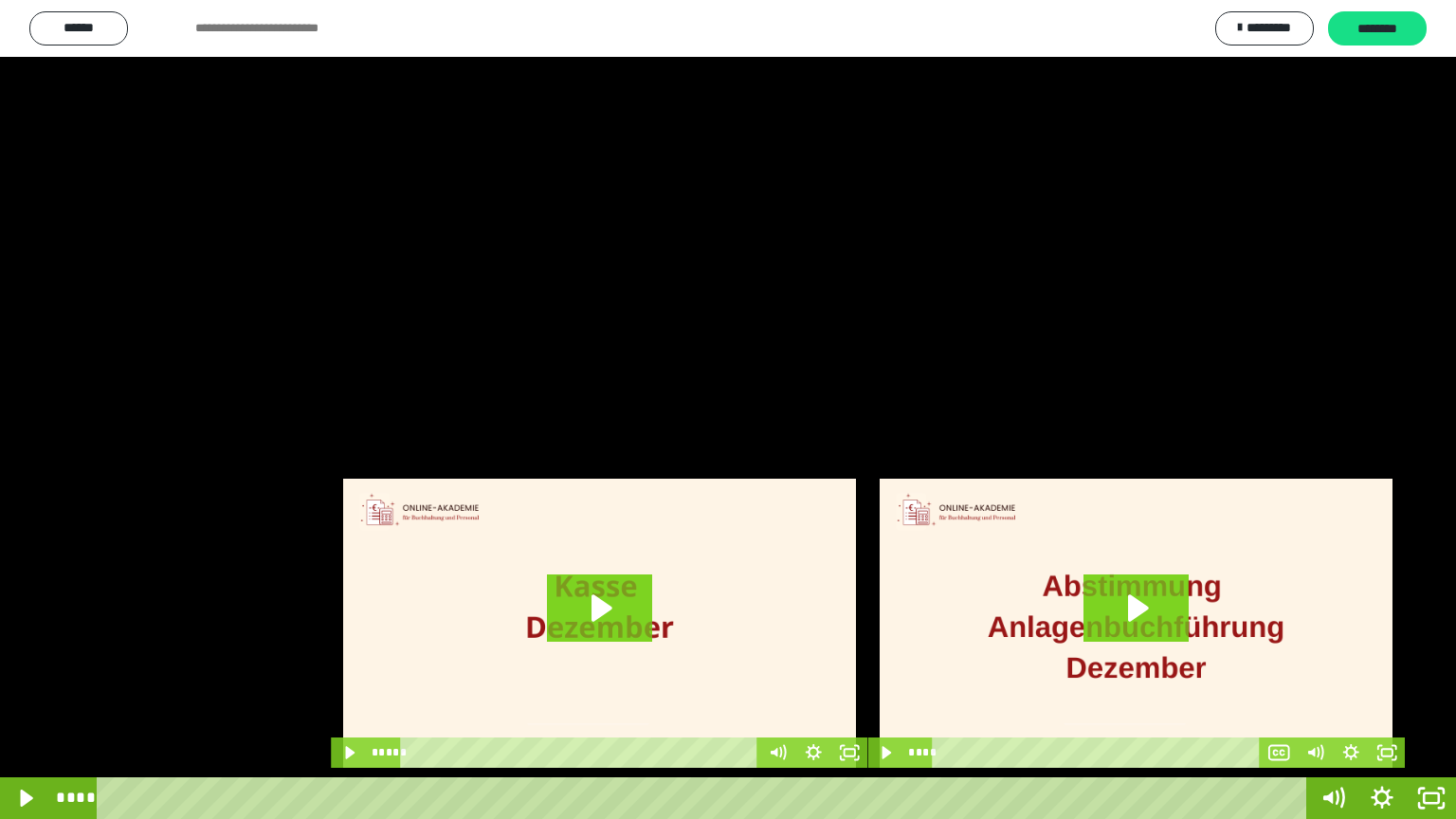 click at bounding box center [728, 410] 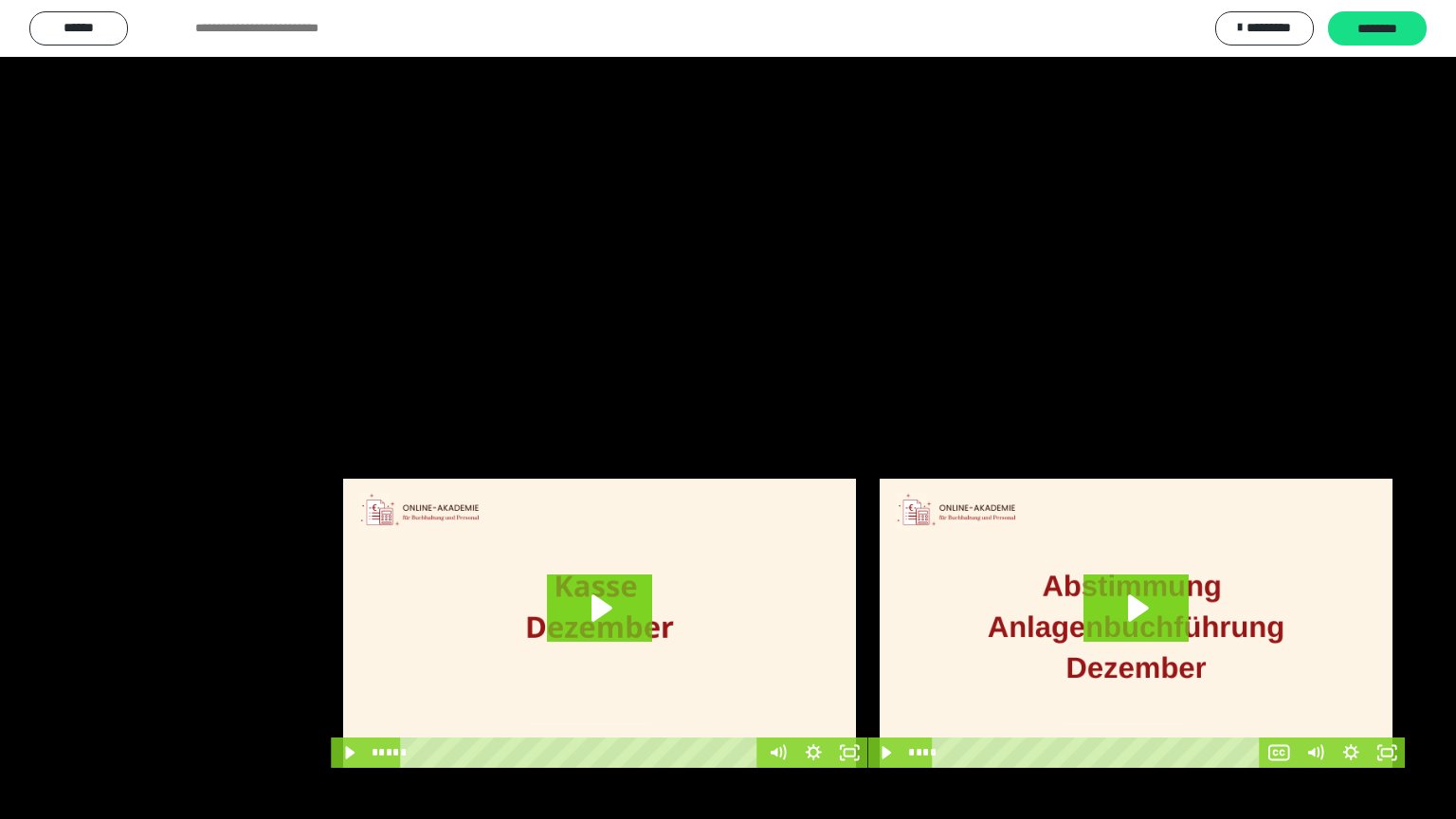 click at bounding box center [728, 410] 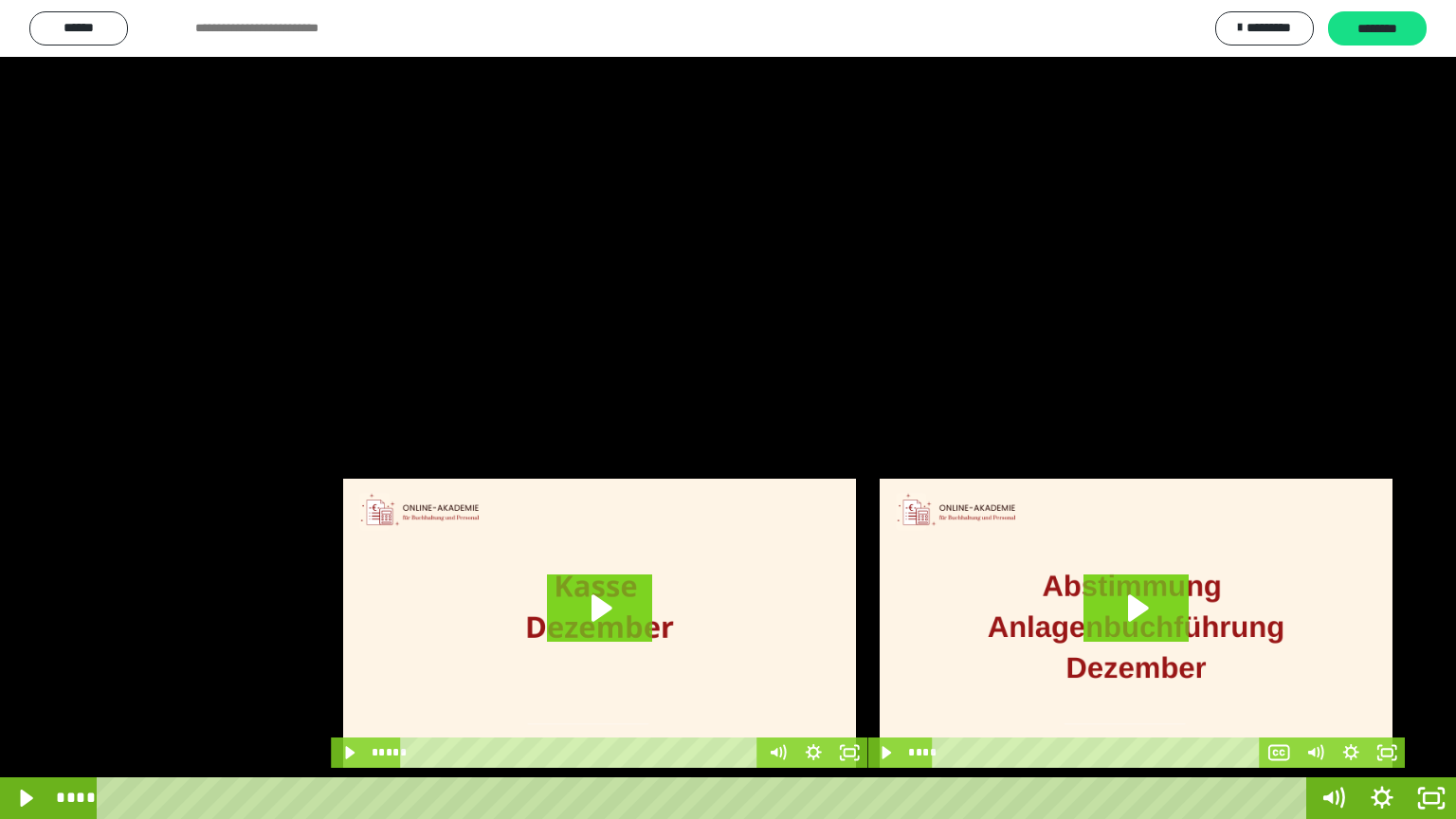 click at bounding box center [728, 410] 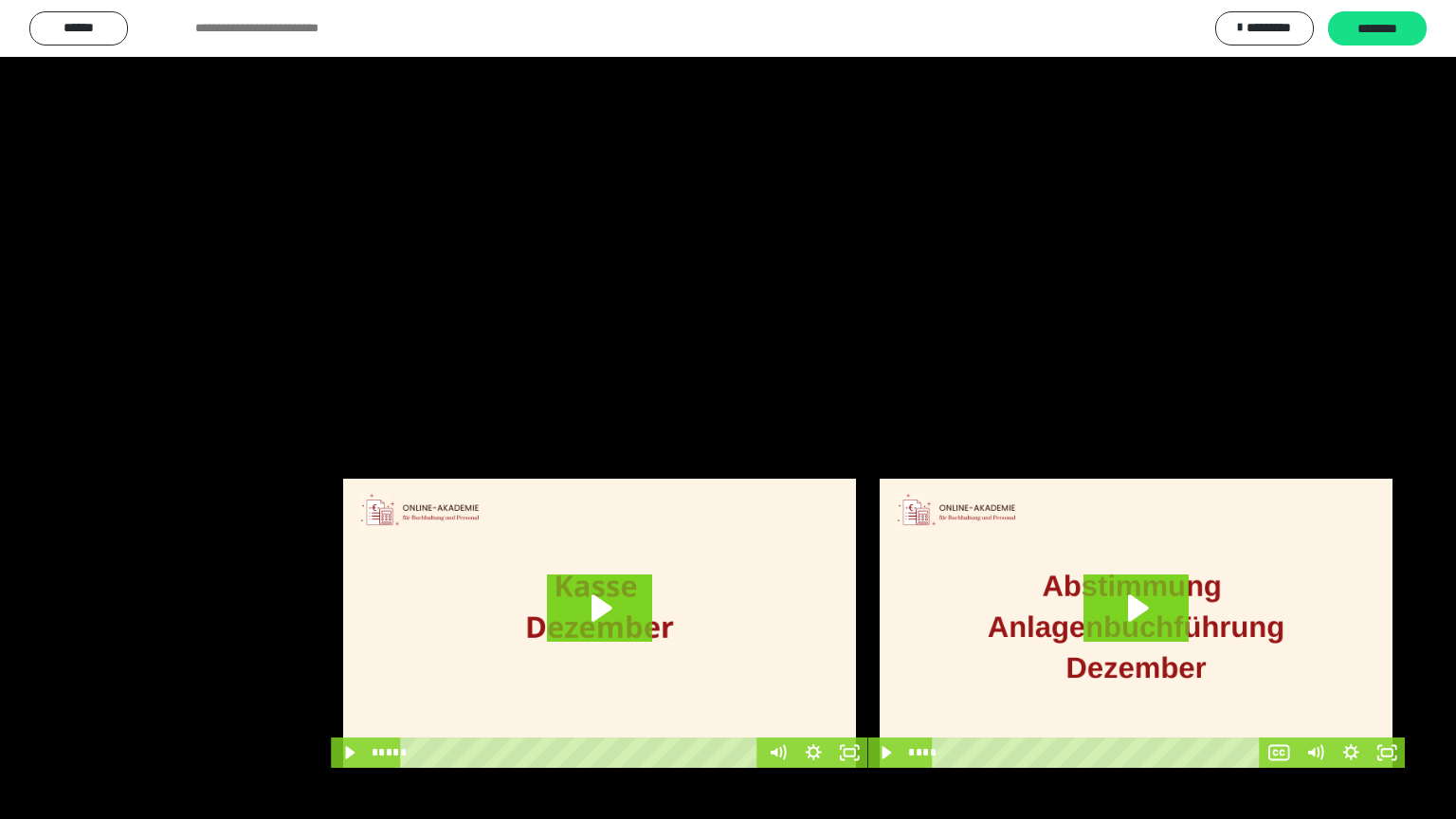 click at bounding box center [728, 410] 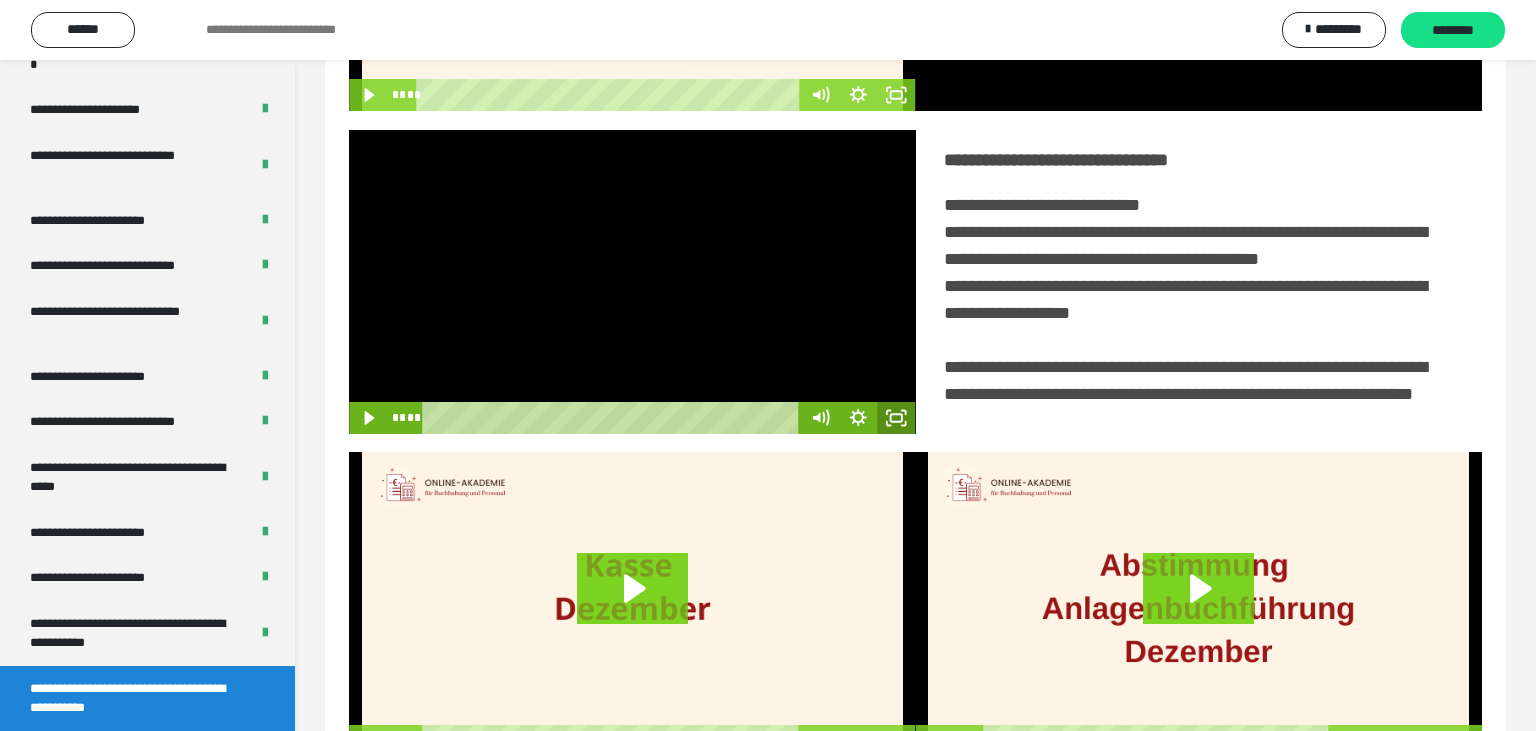 click 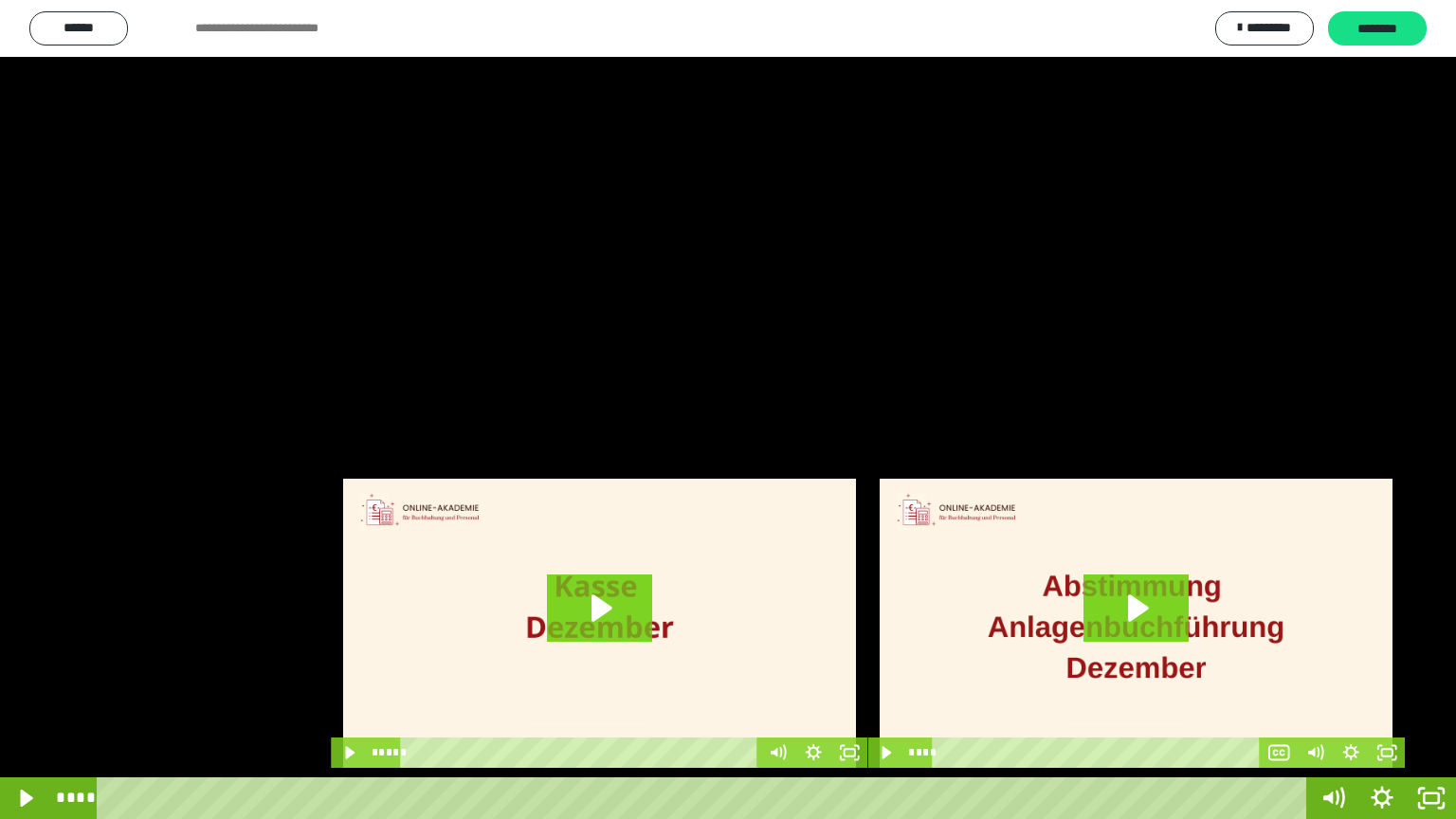click at bounding box center [728, 410] 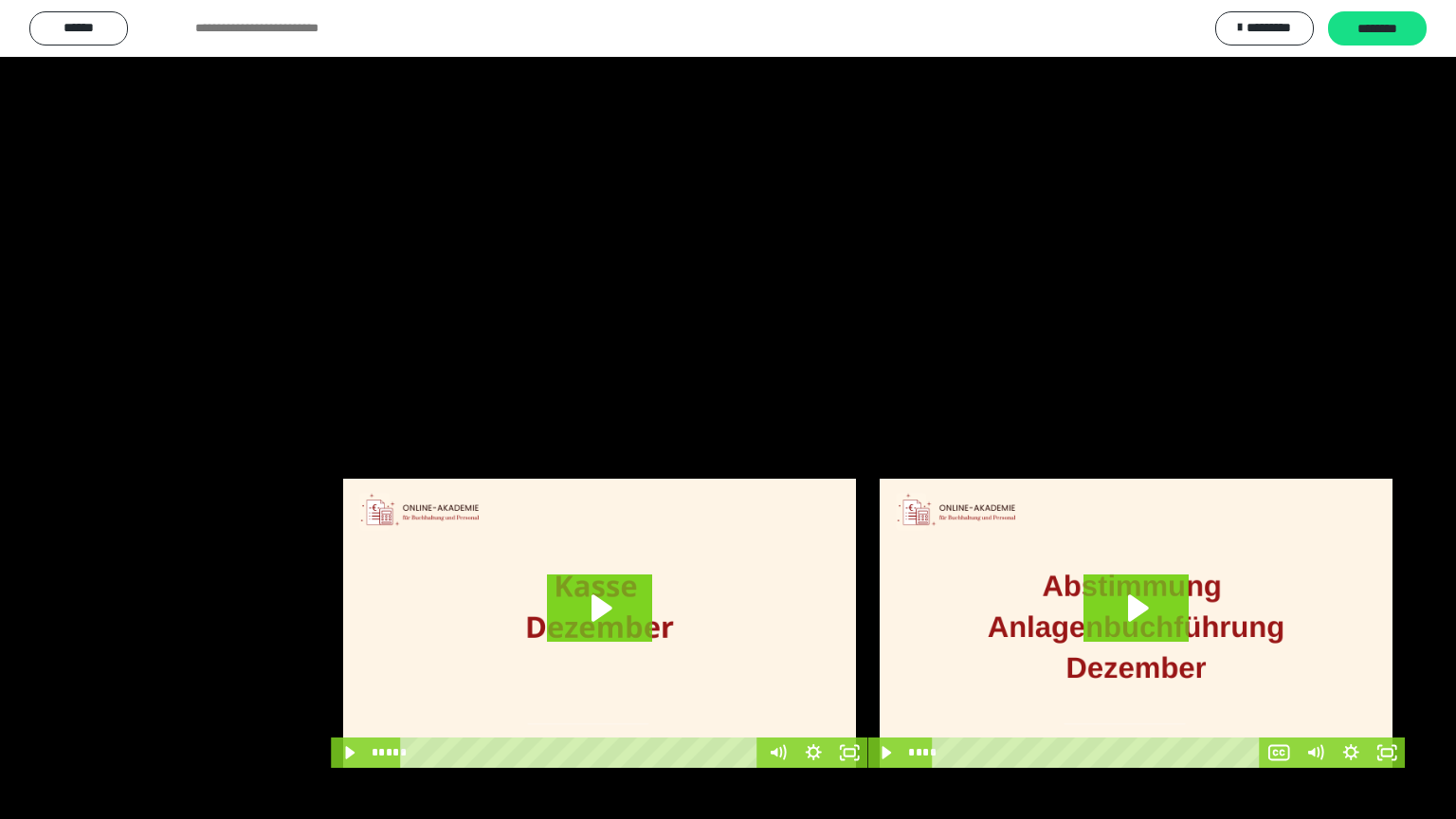 click at bounding box center [728, 410] 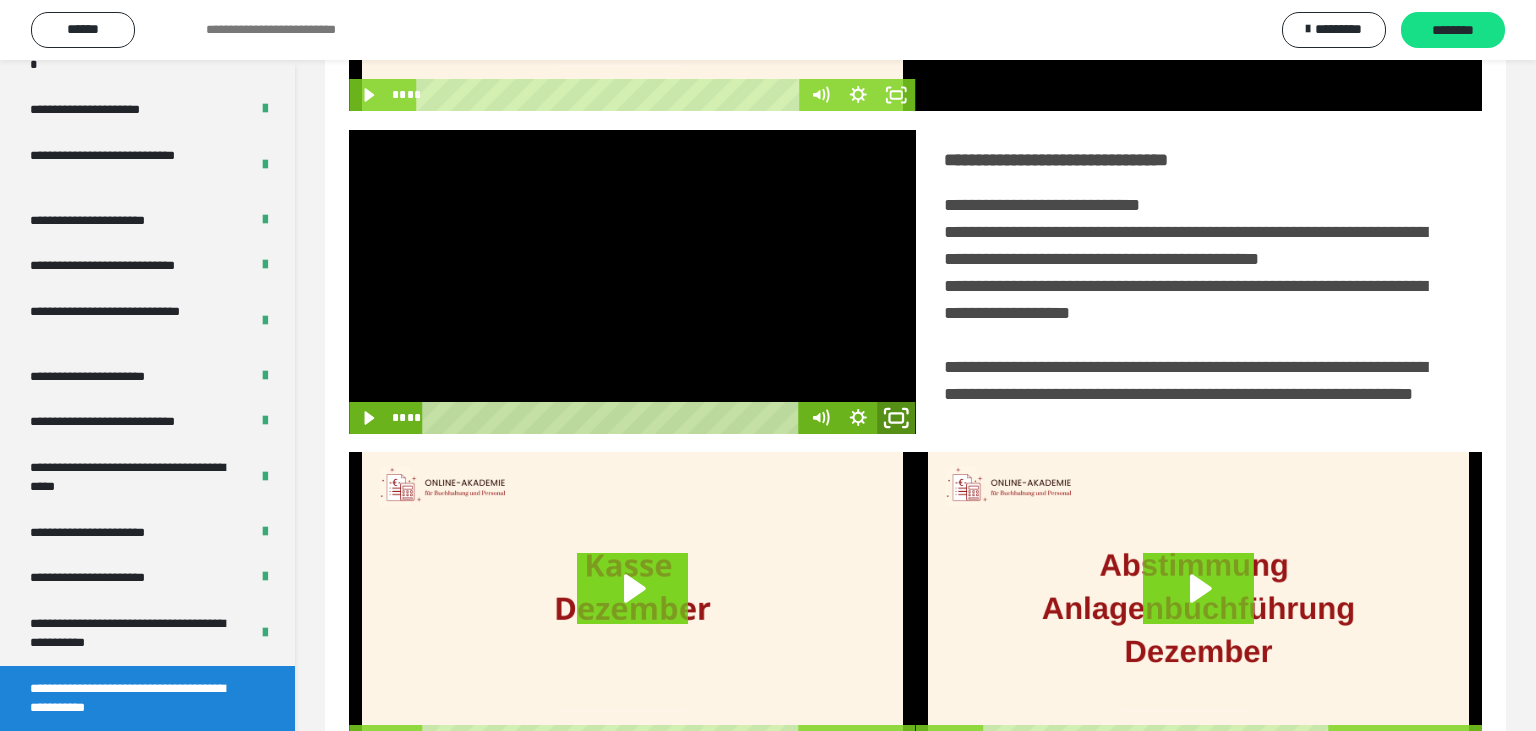 click 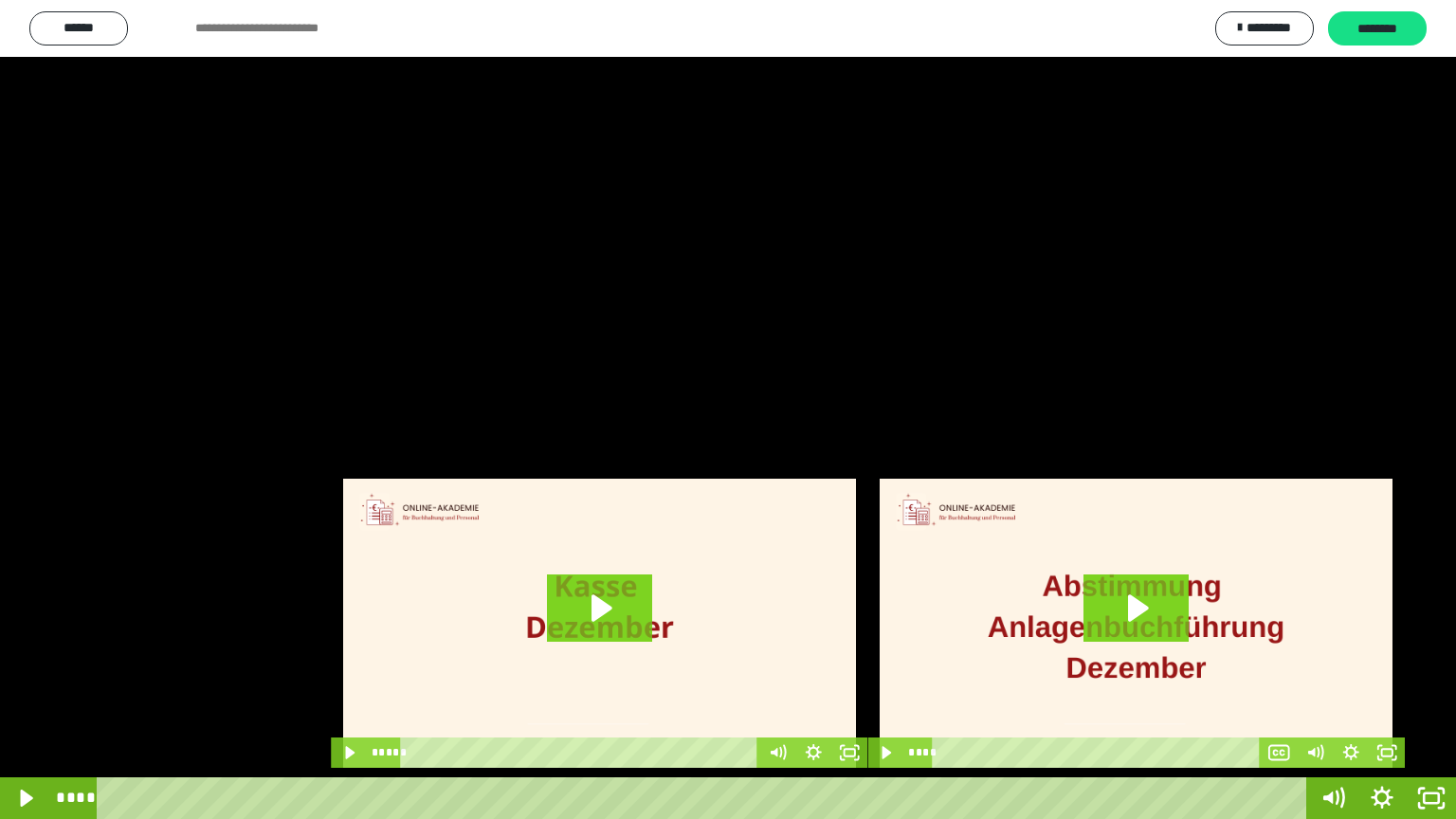 click at bounding box center [728, 410] 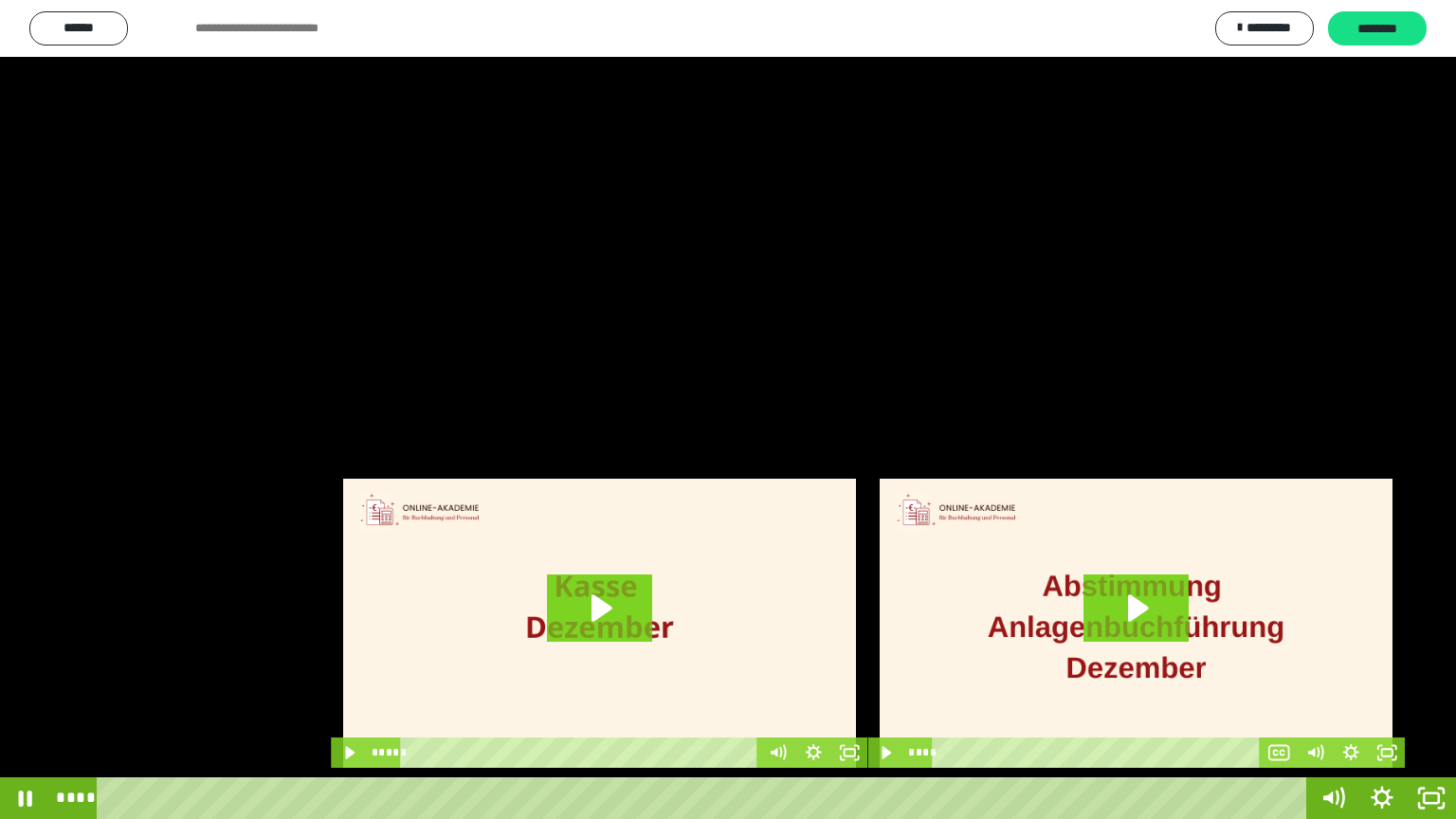 click at bounding box center (728, 410) 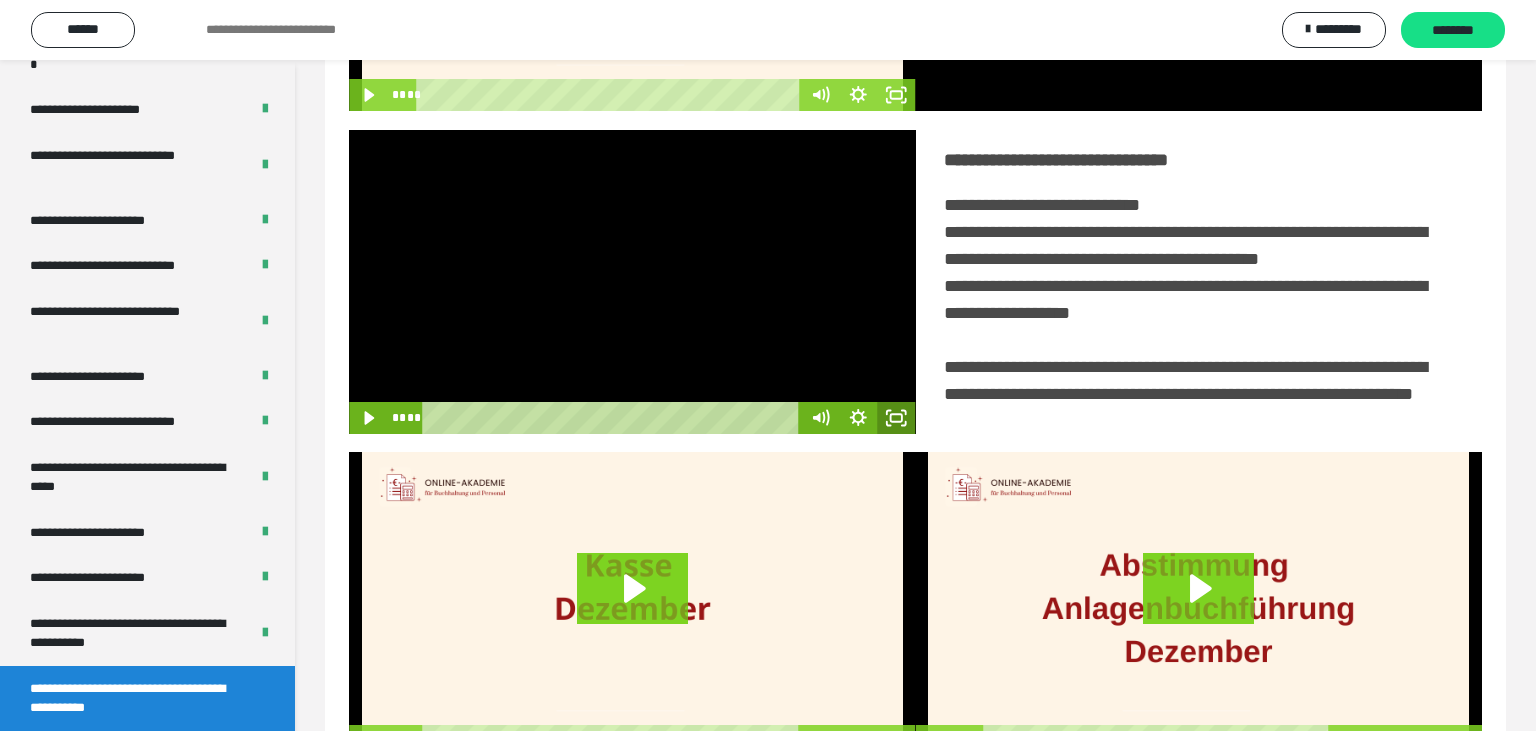 click 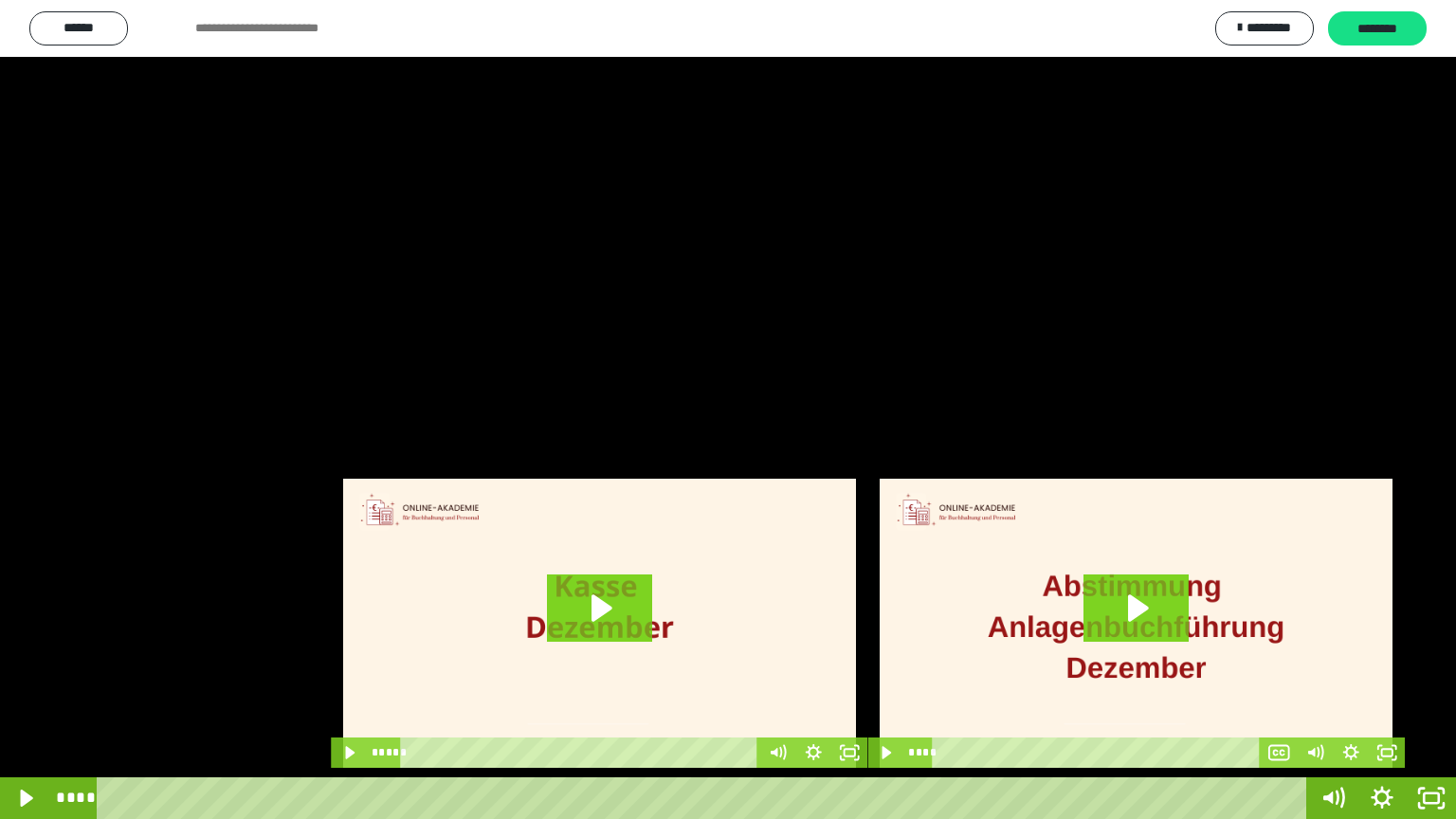 click at bounding box center [728, 410] 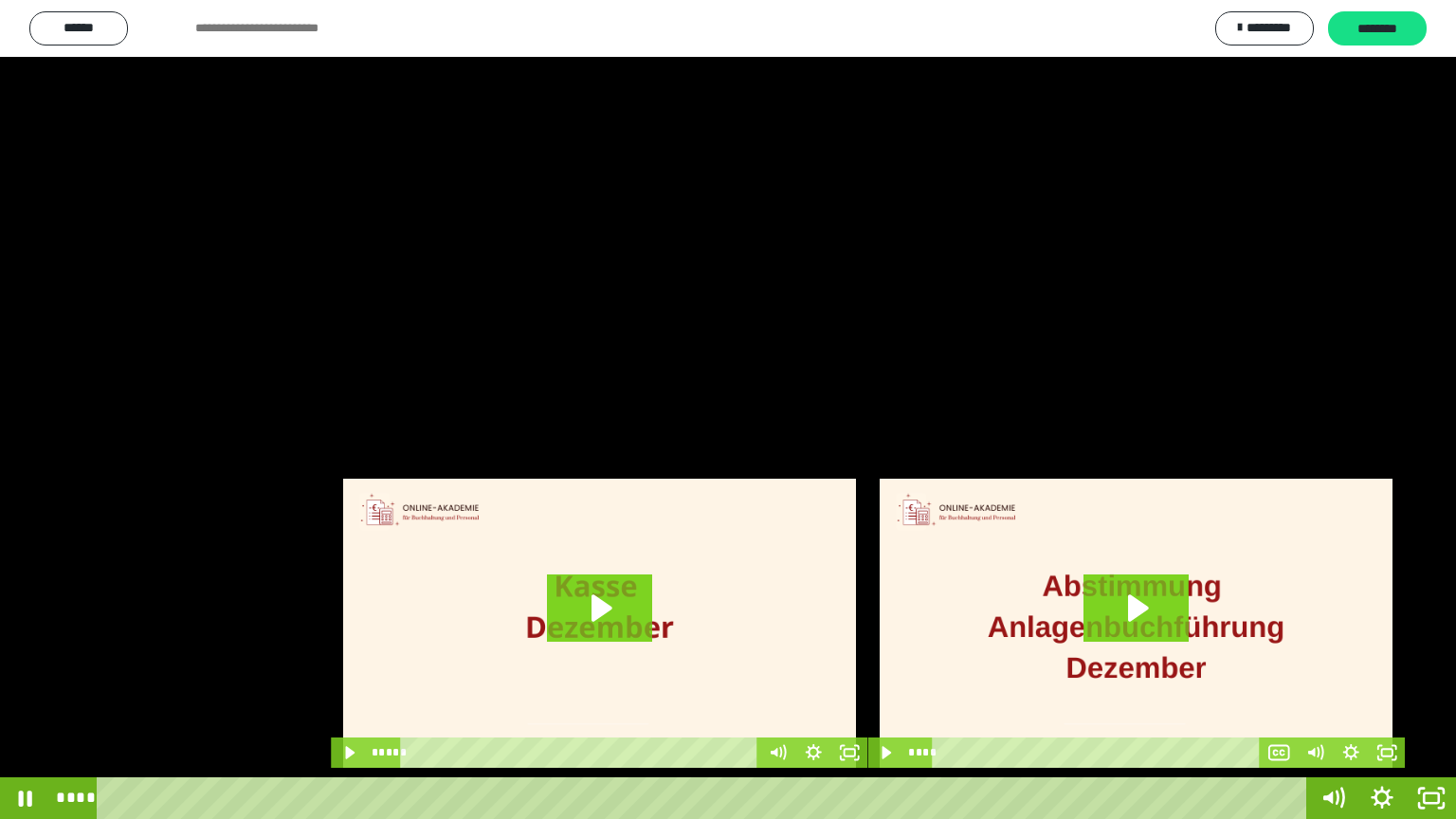 click at bounding box center [728, 410] 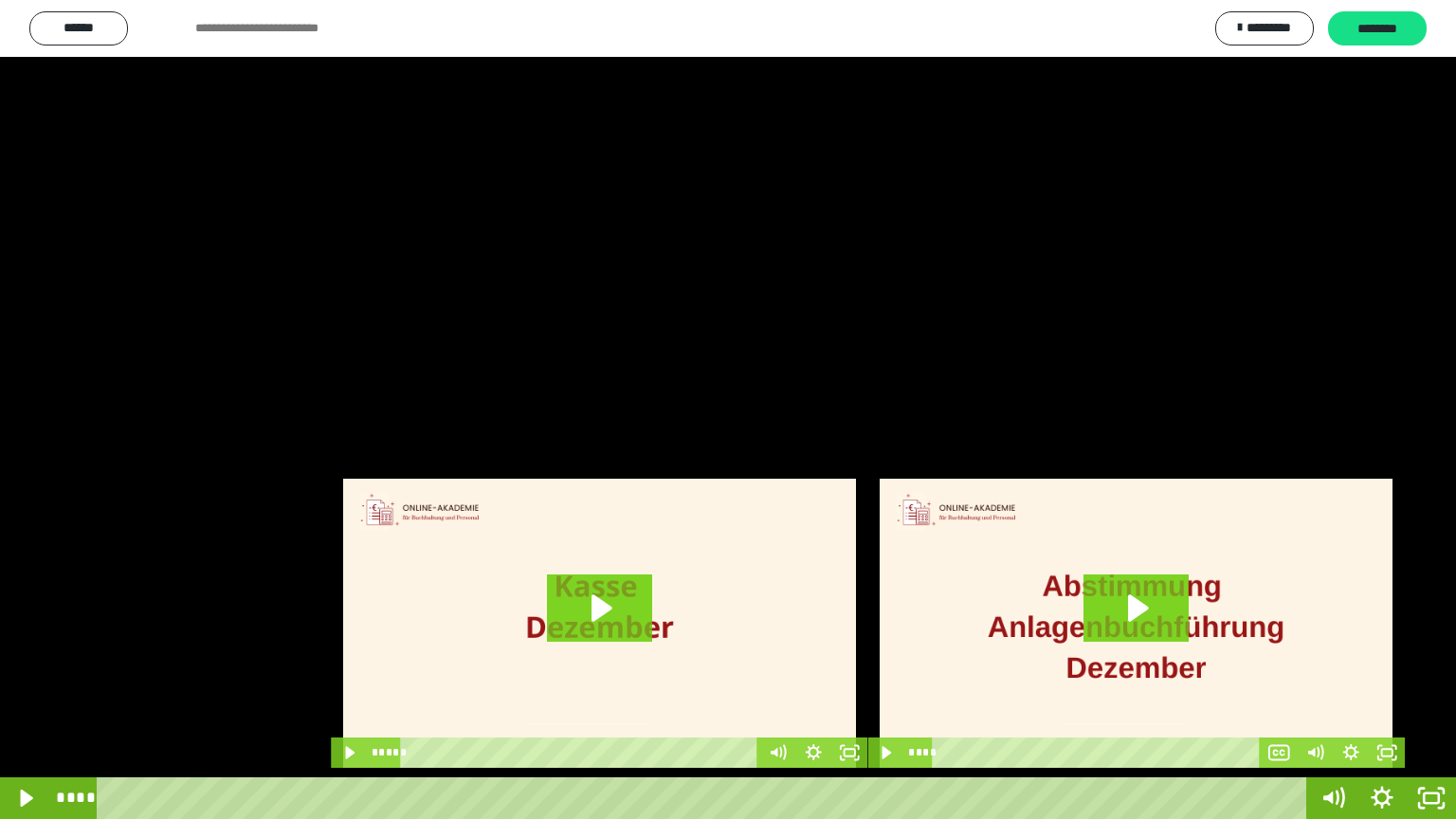 click at bounding box center [728, 410] 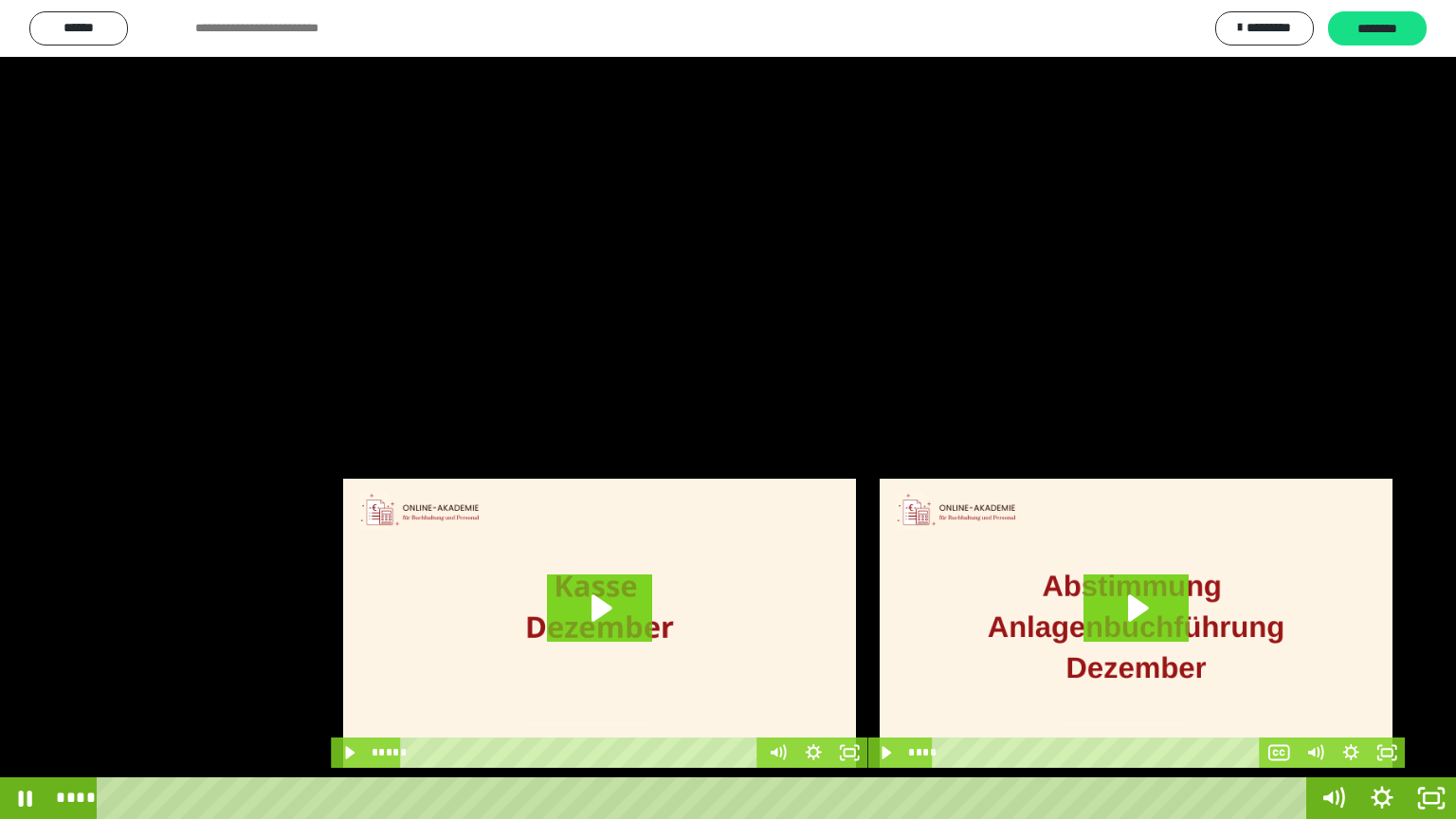 click at bounding box center (728, 410) 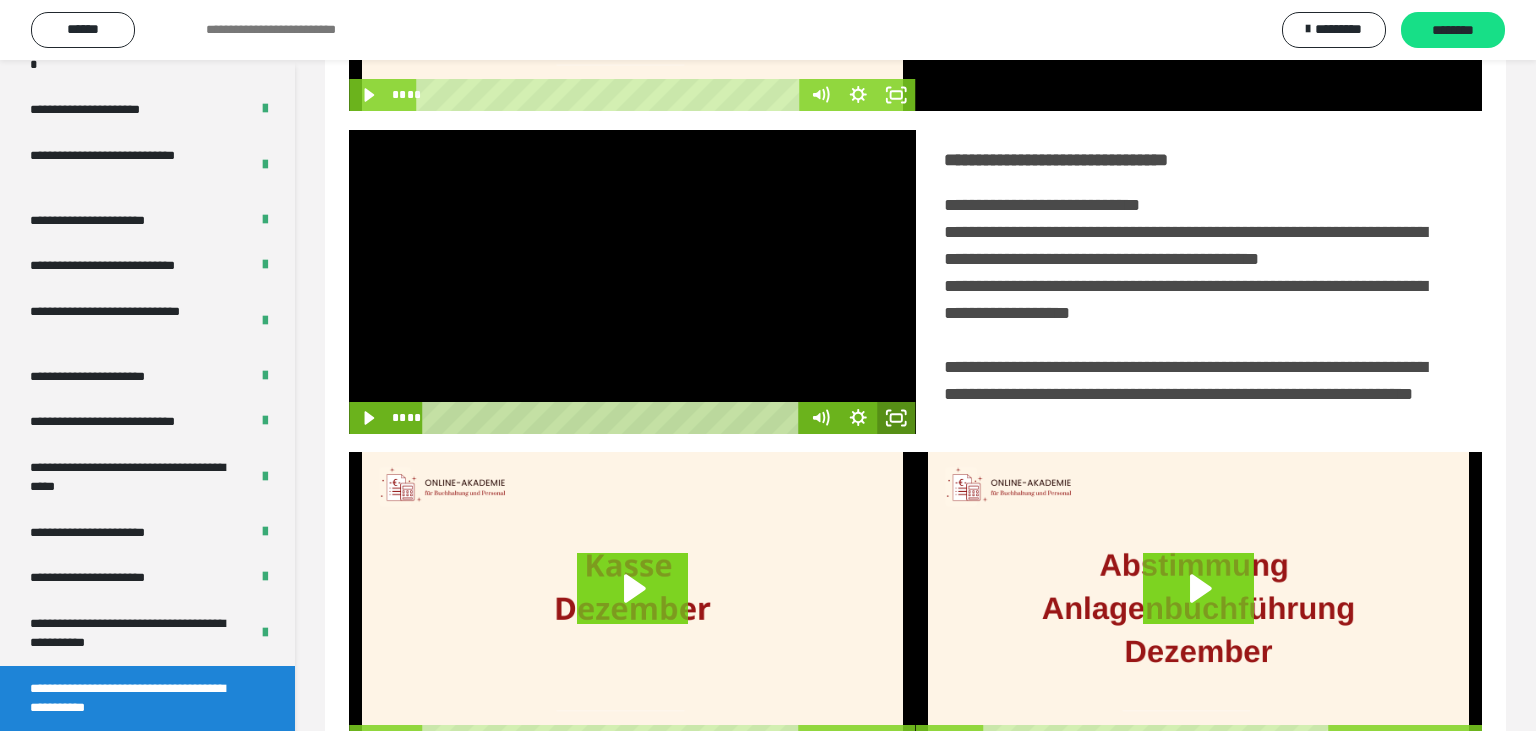 click 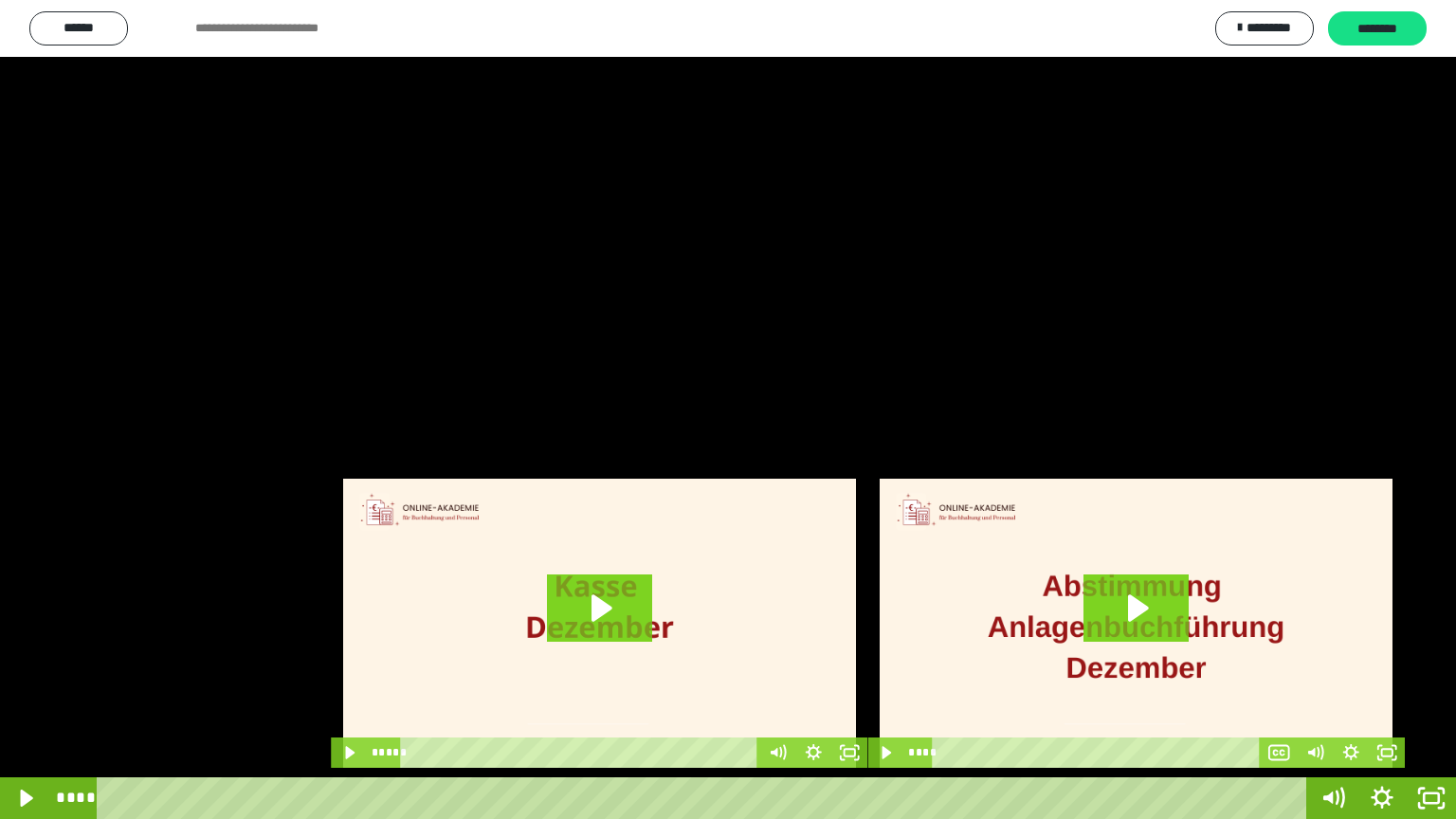 click at bounding box center (728, 410) 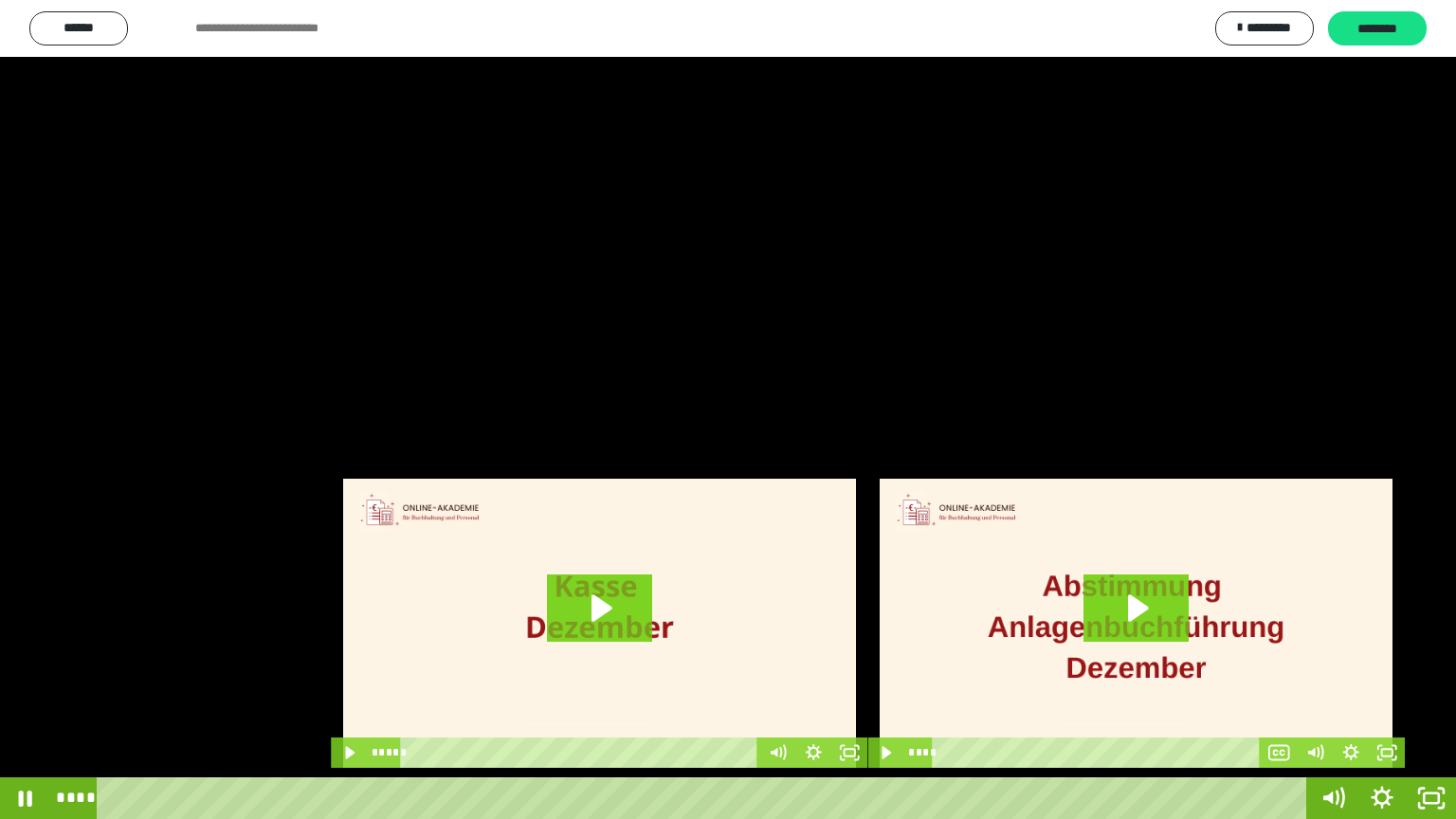 click at bounding box center [728, 410] 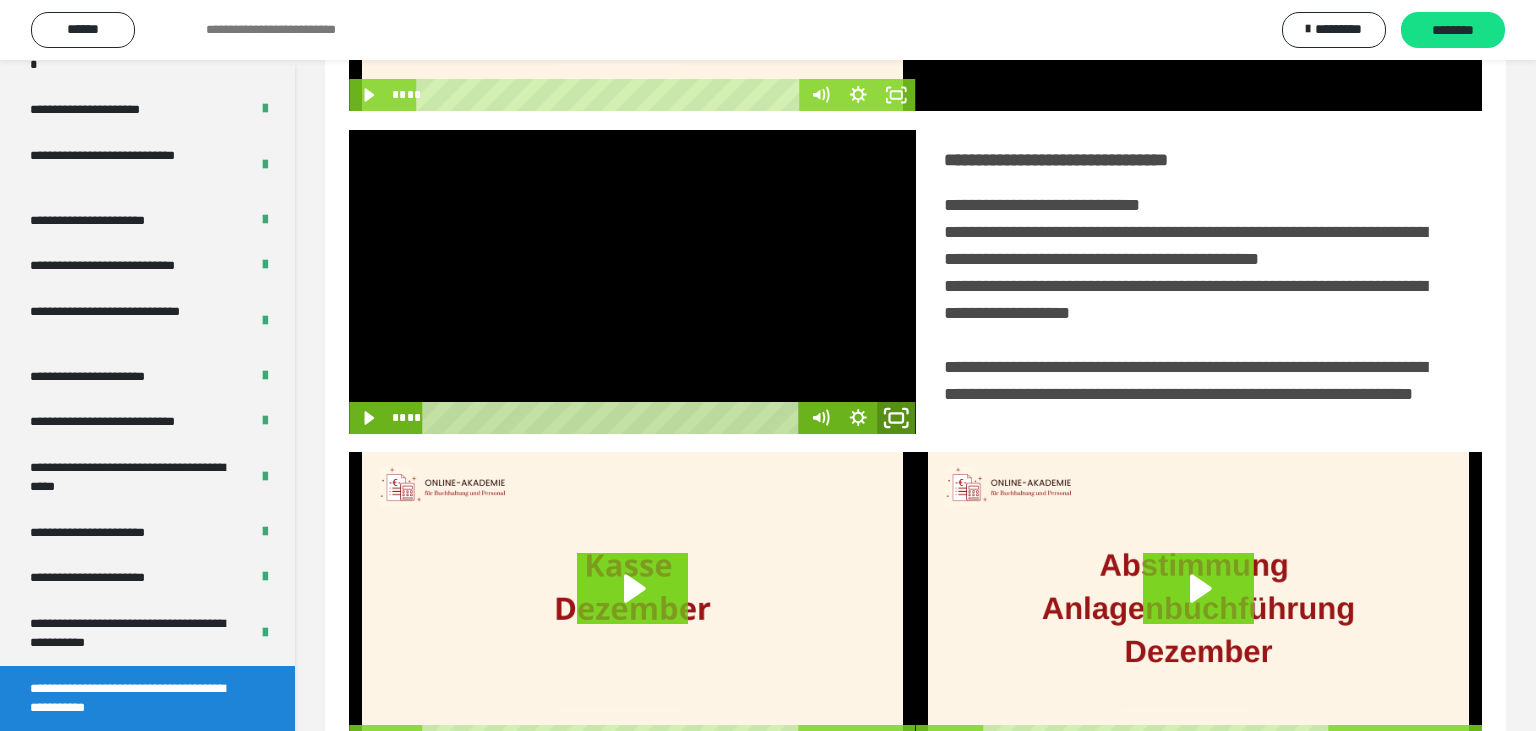 click 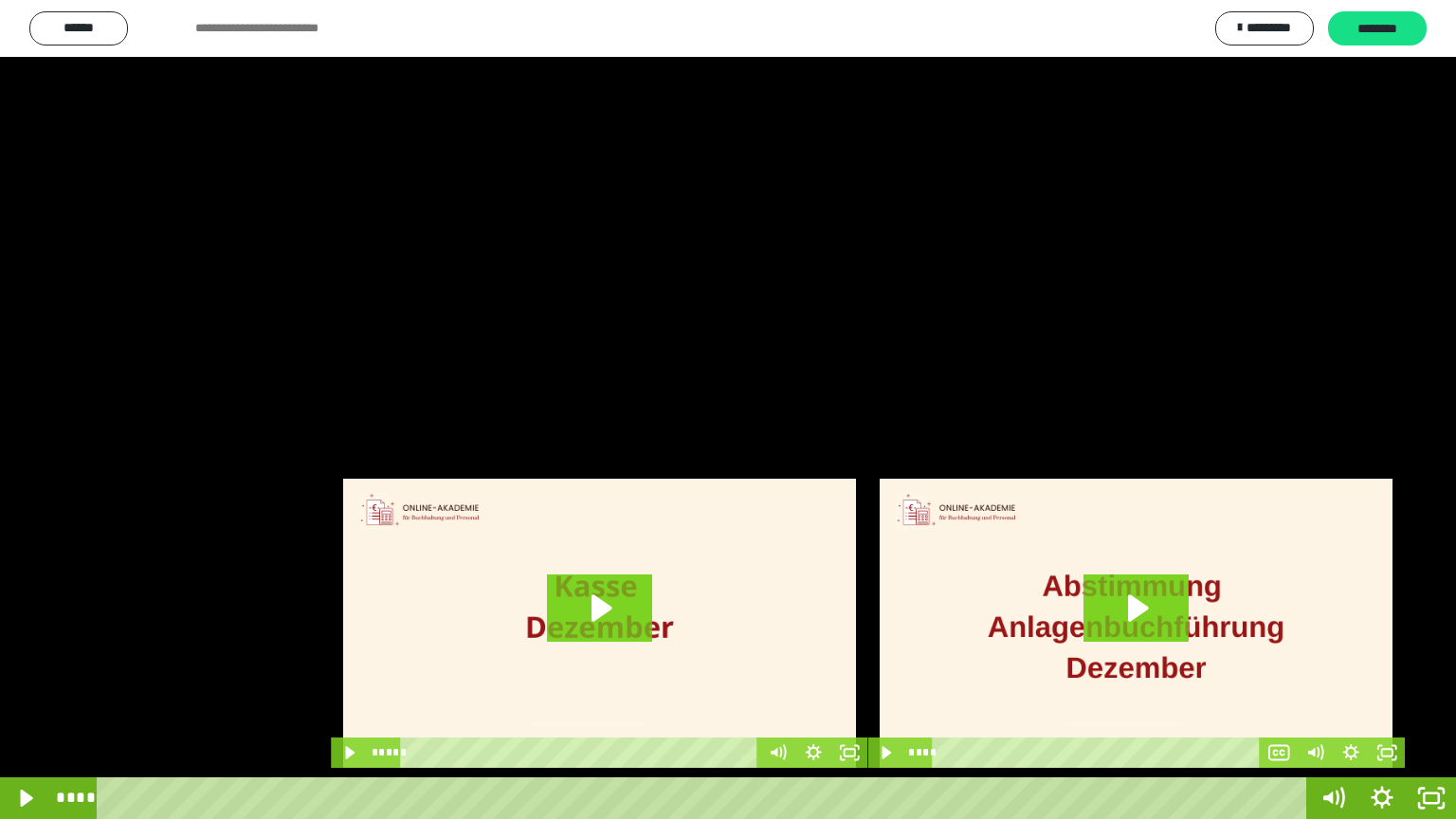 click at bounding box center [728, 410] 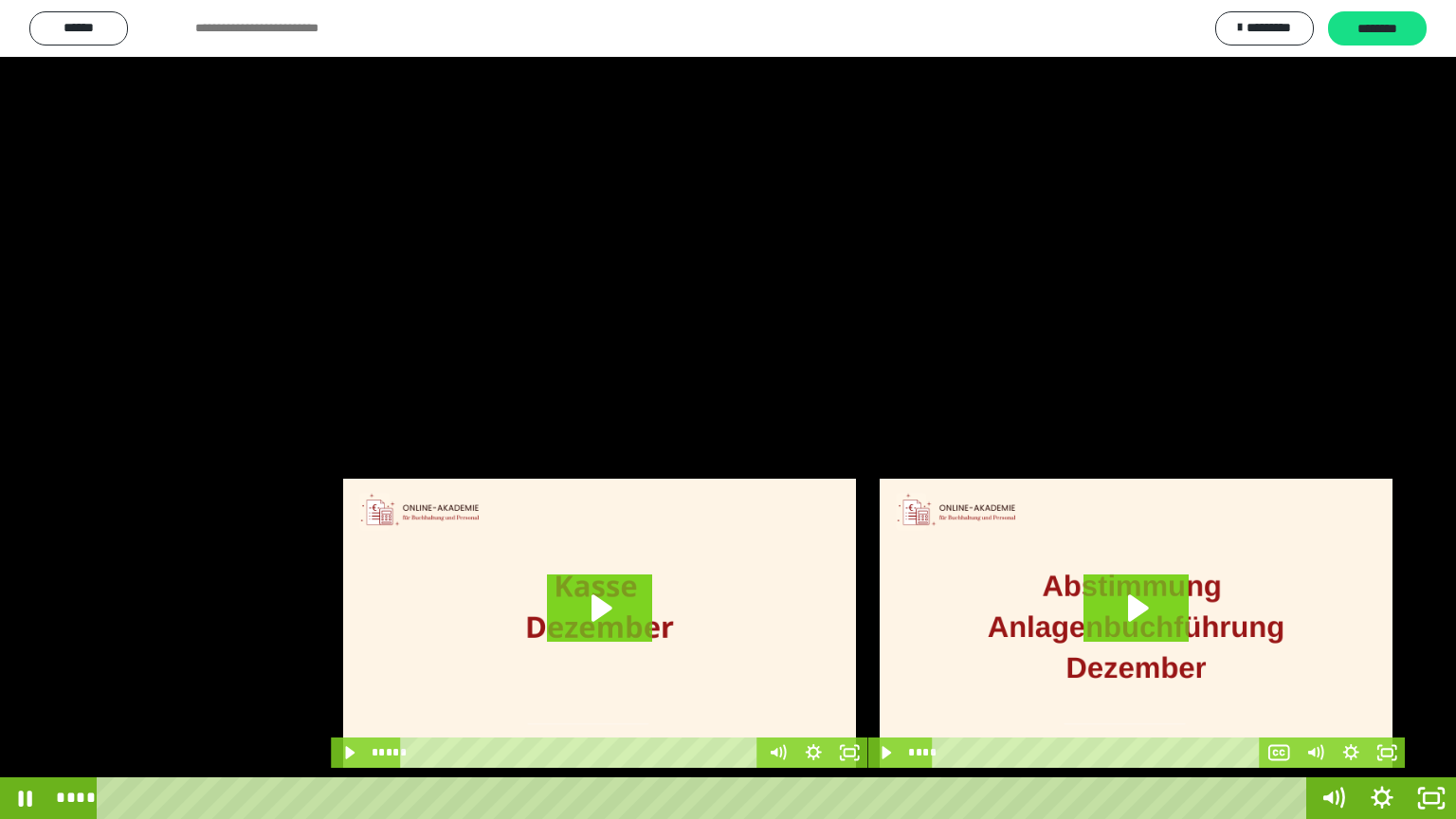 click at bounding box center (728, 410) 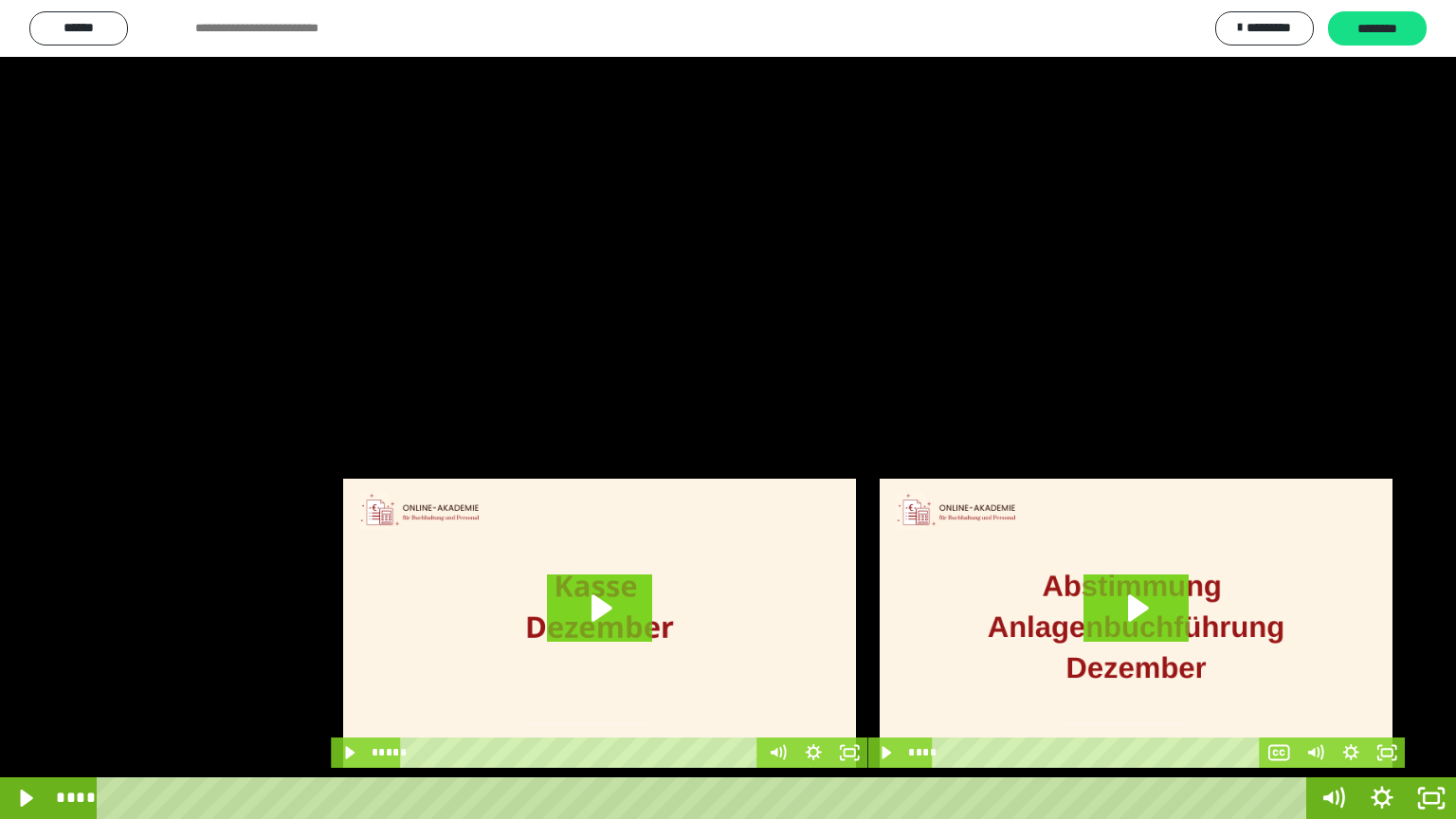 click at bounding box center (728, 410) 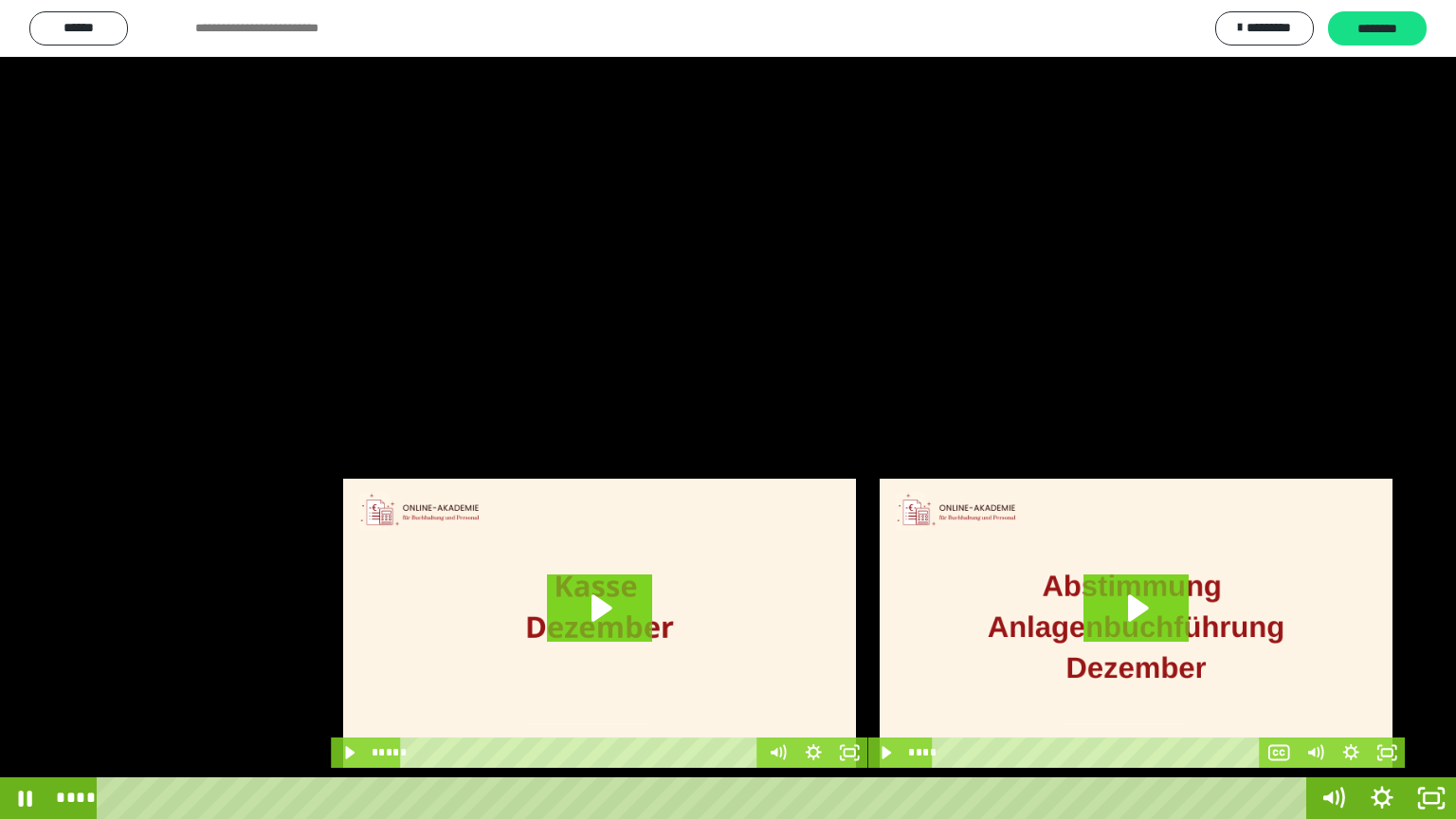 click at bounding box center [728, 410] 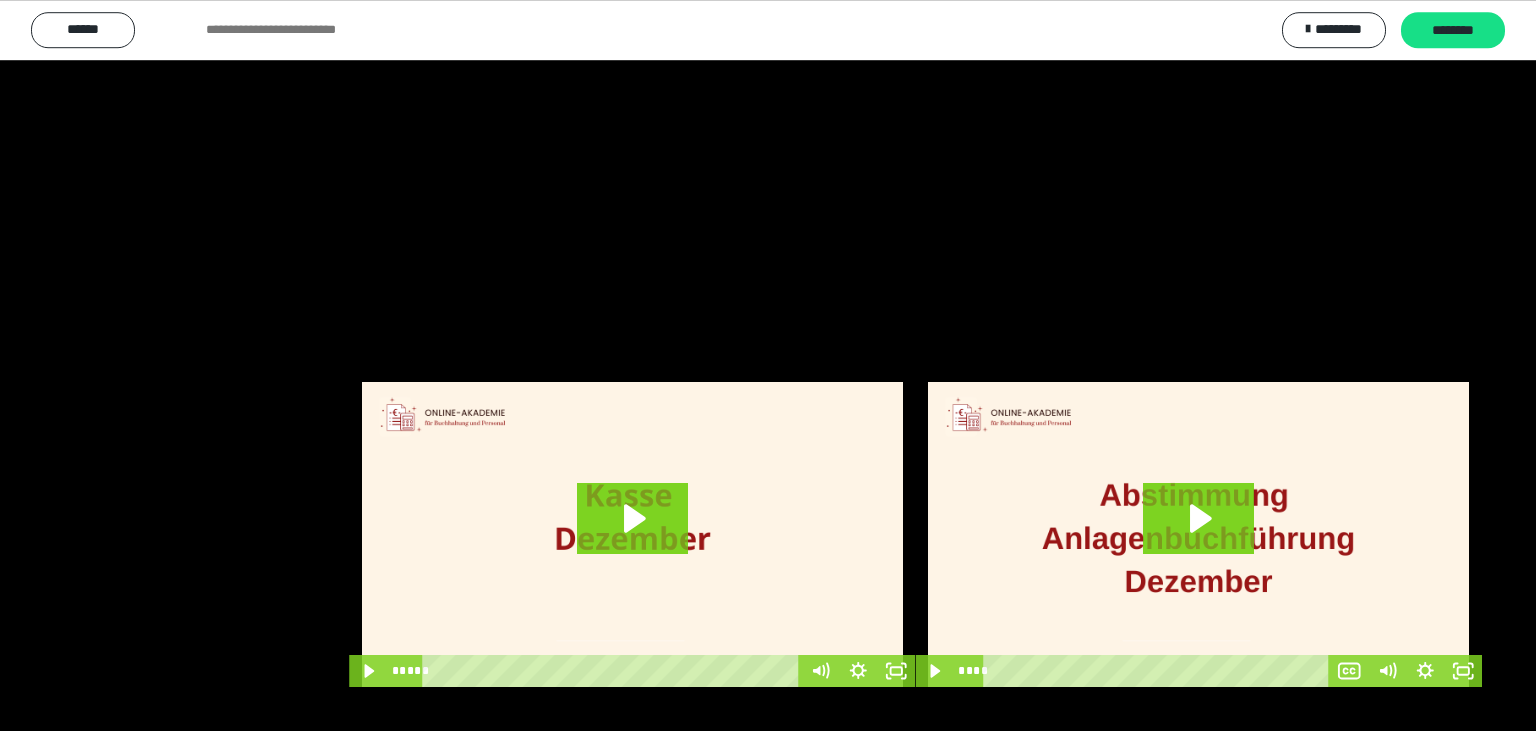 scroll, scrollTop: 440, scrollLeft: 0, axis: vertical 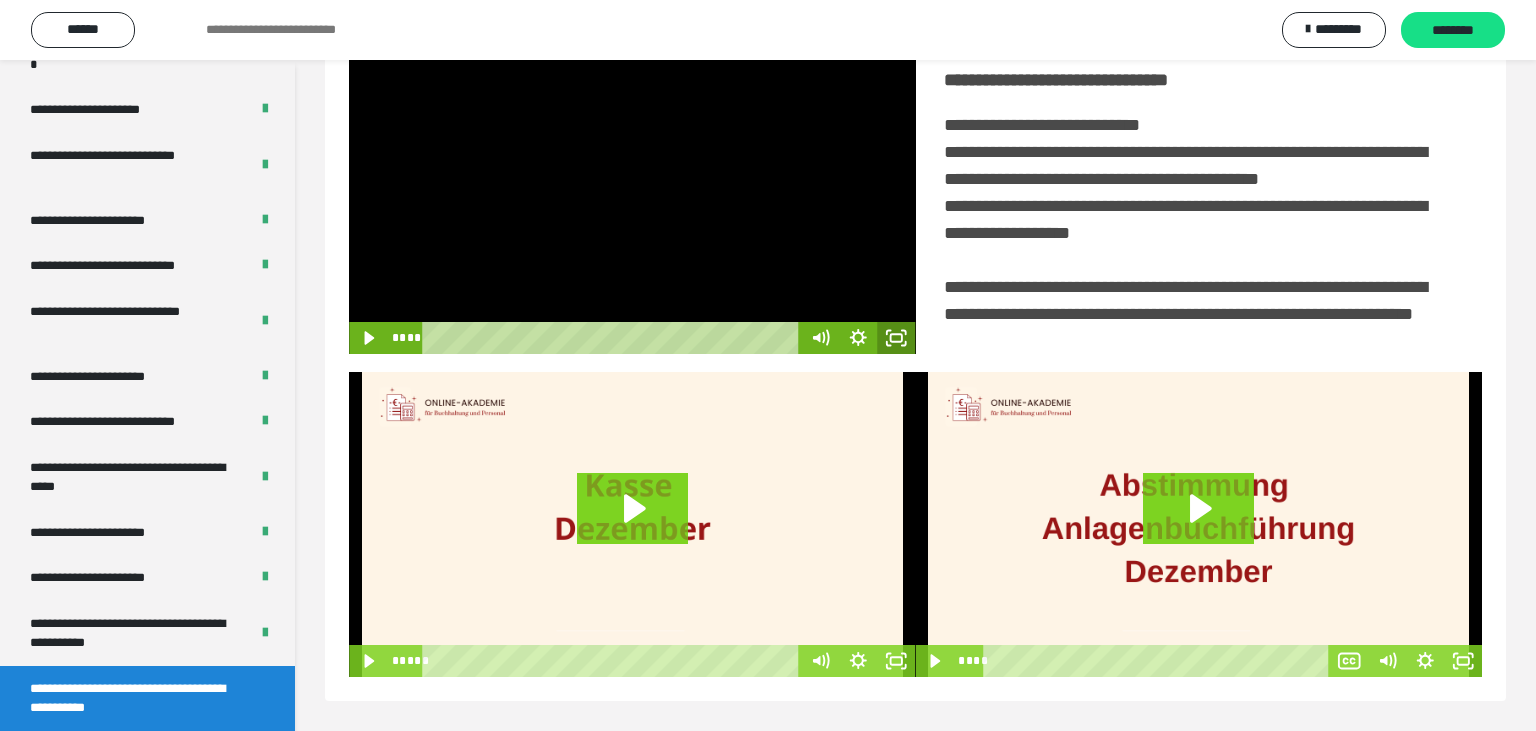 click 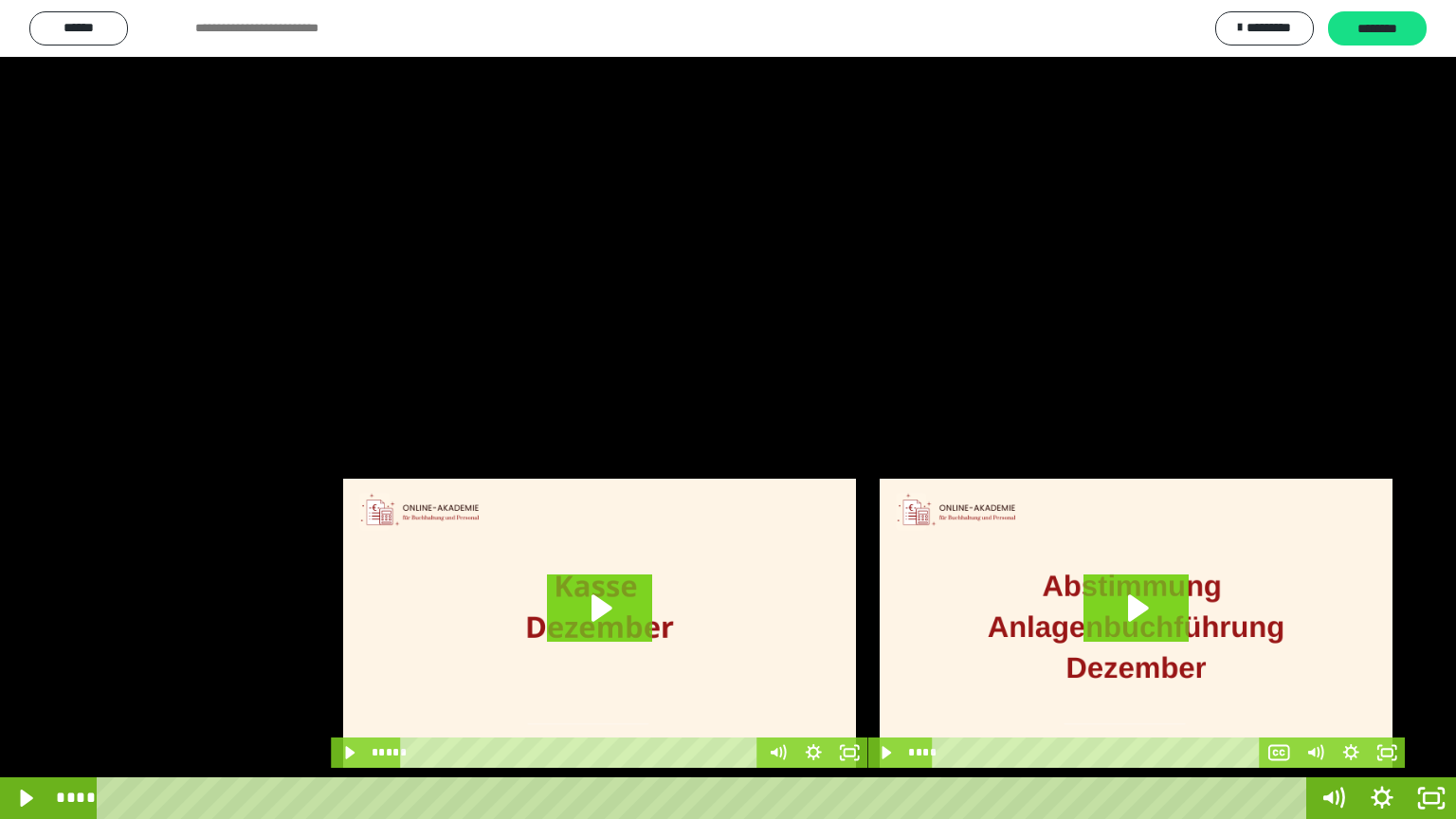 click at bounding box center (728, 410) 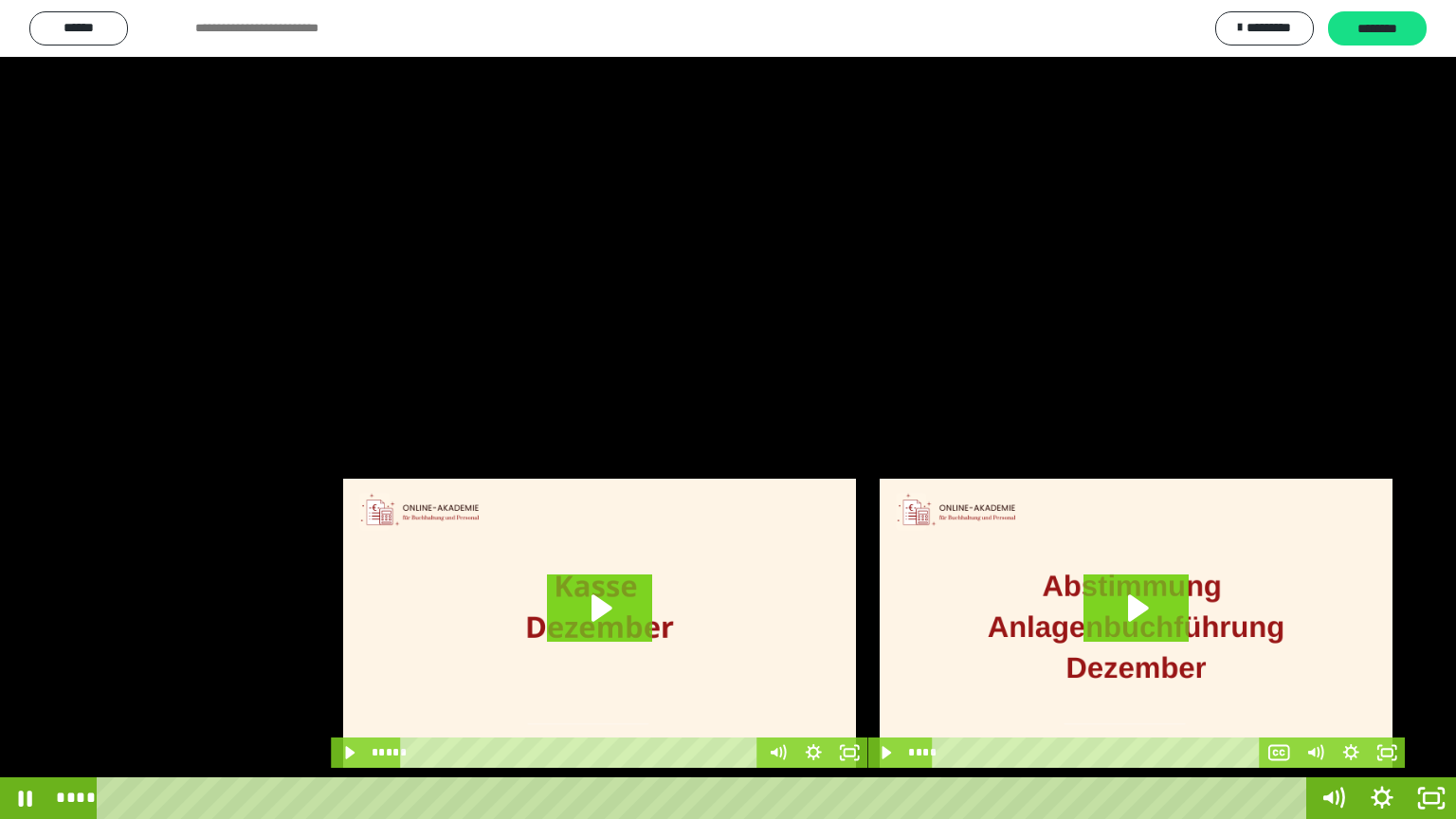 click at bounding box center [728, 410] 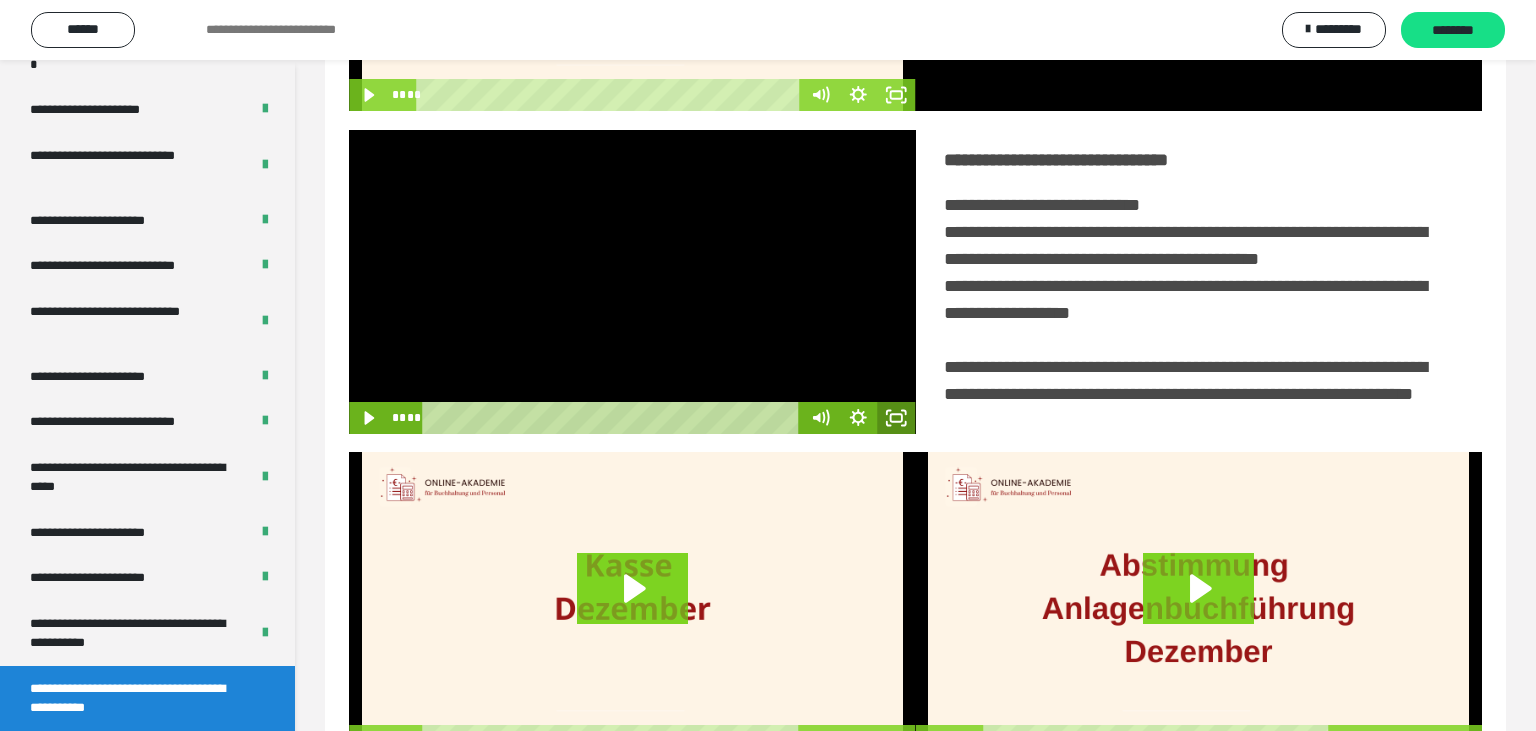 click 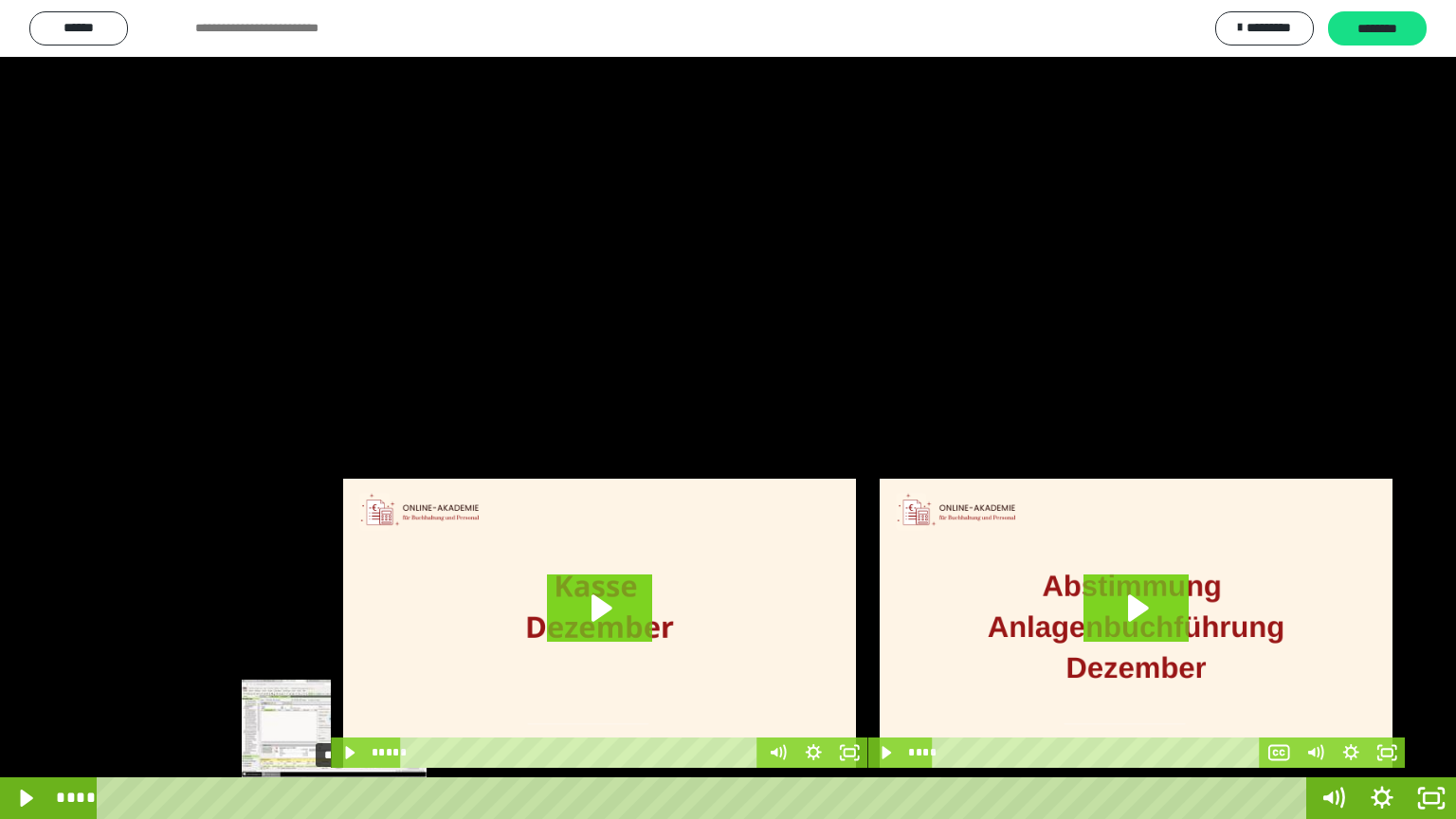 click at bounding box center (334, 798) 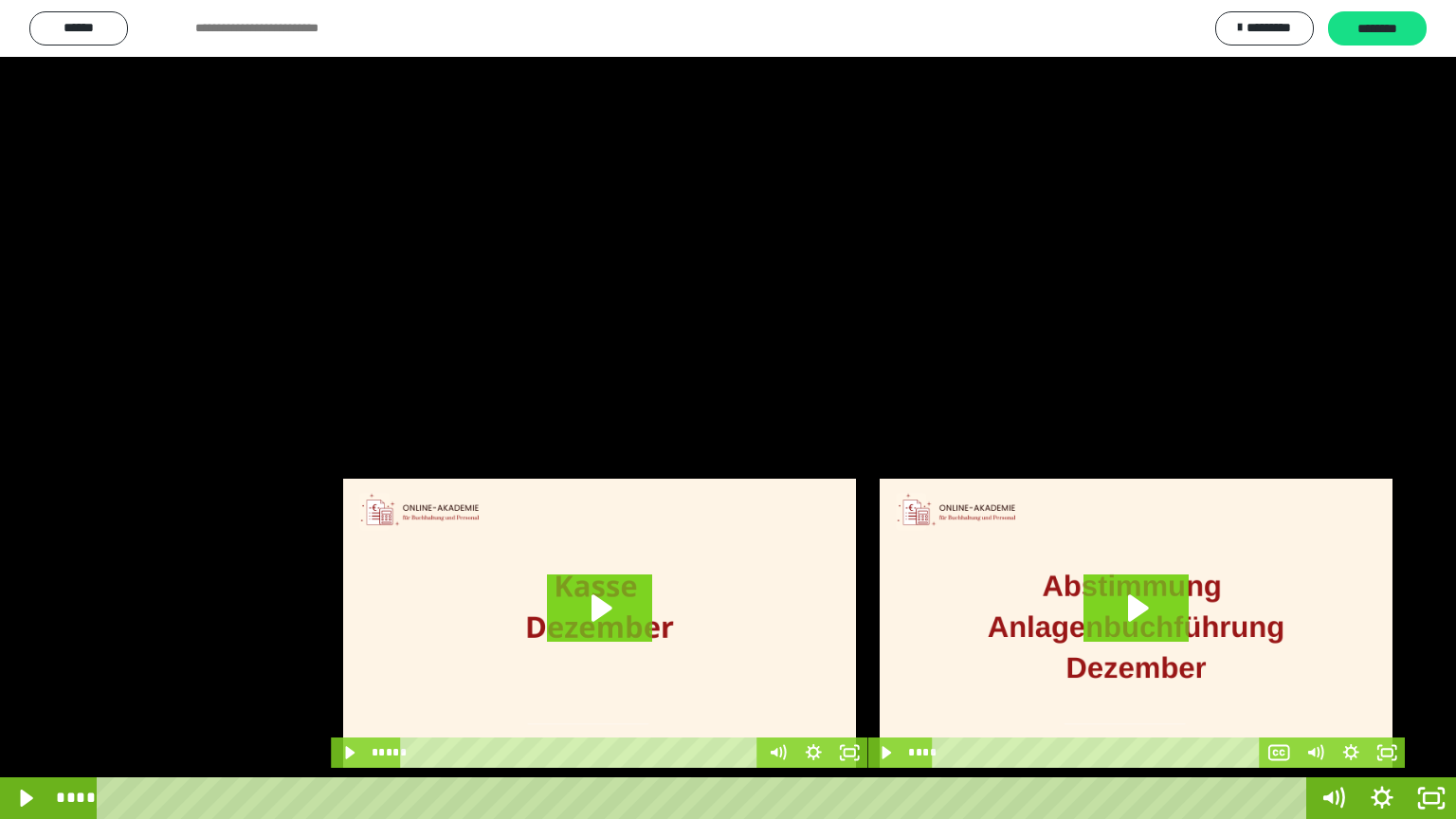 click at bounding box center [728, 410] 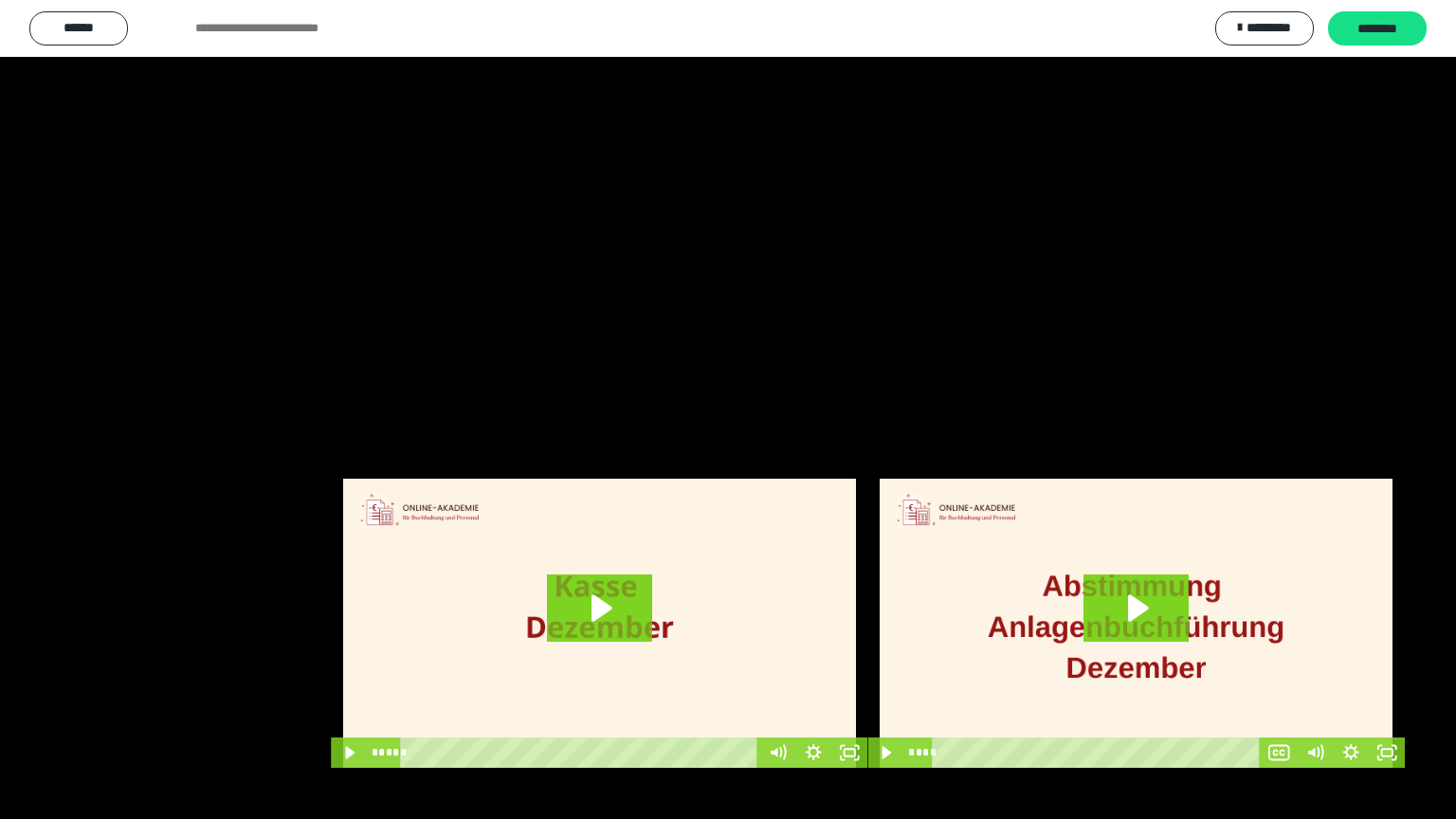 click at bounding box center (728, 410) 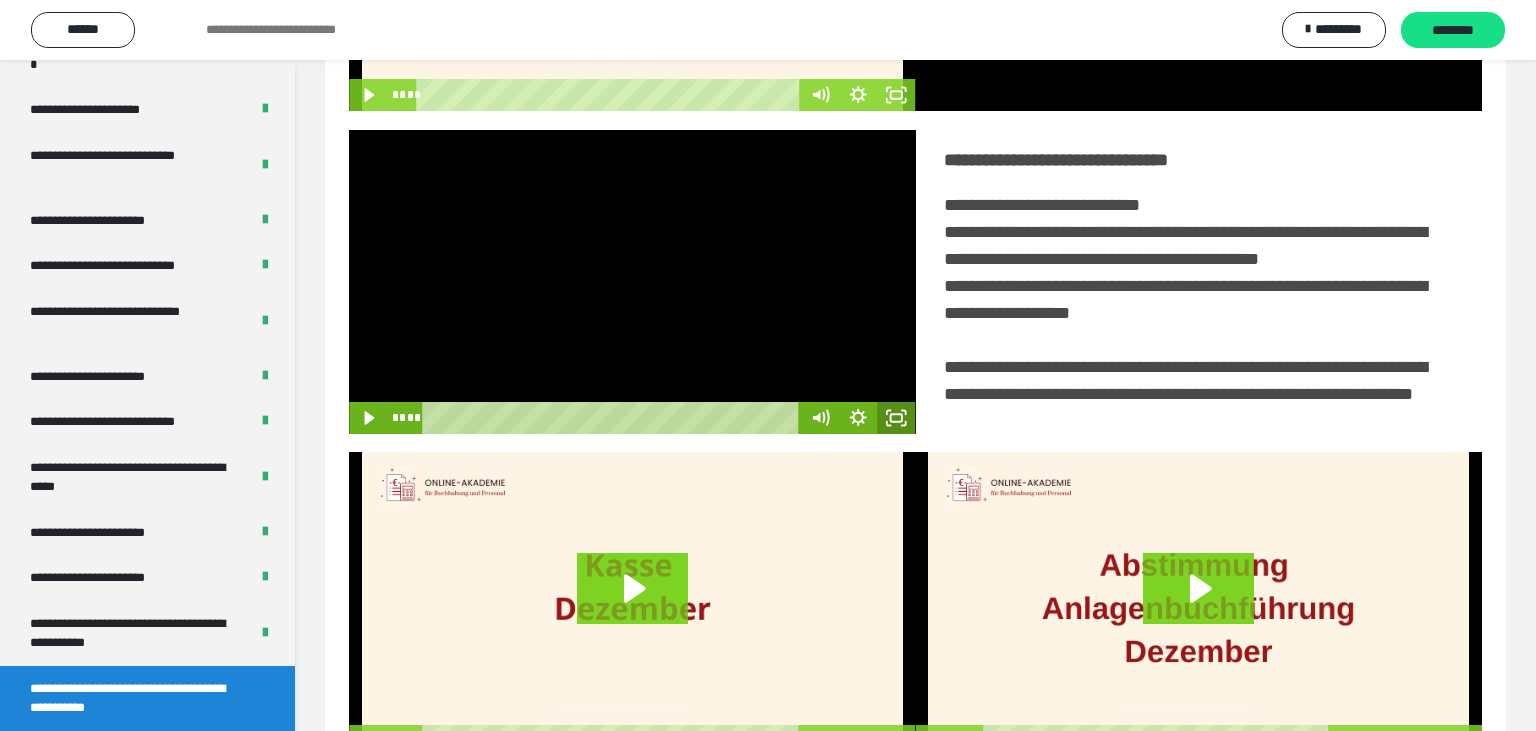 click 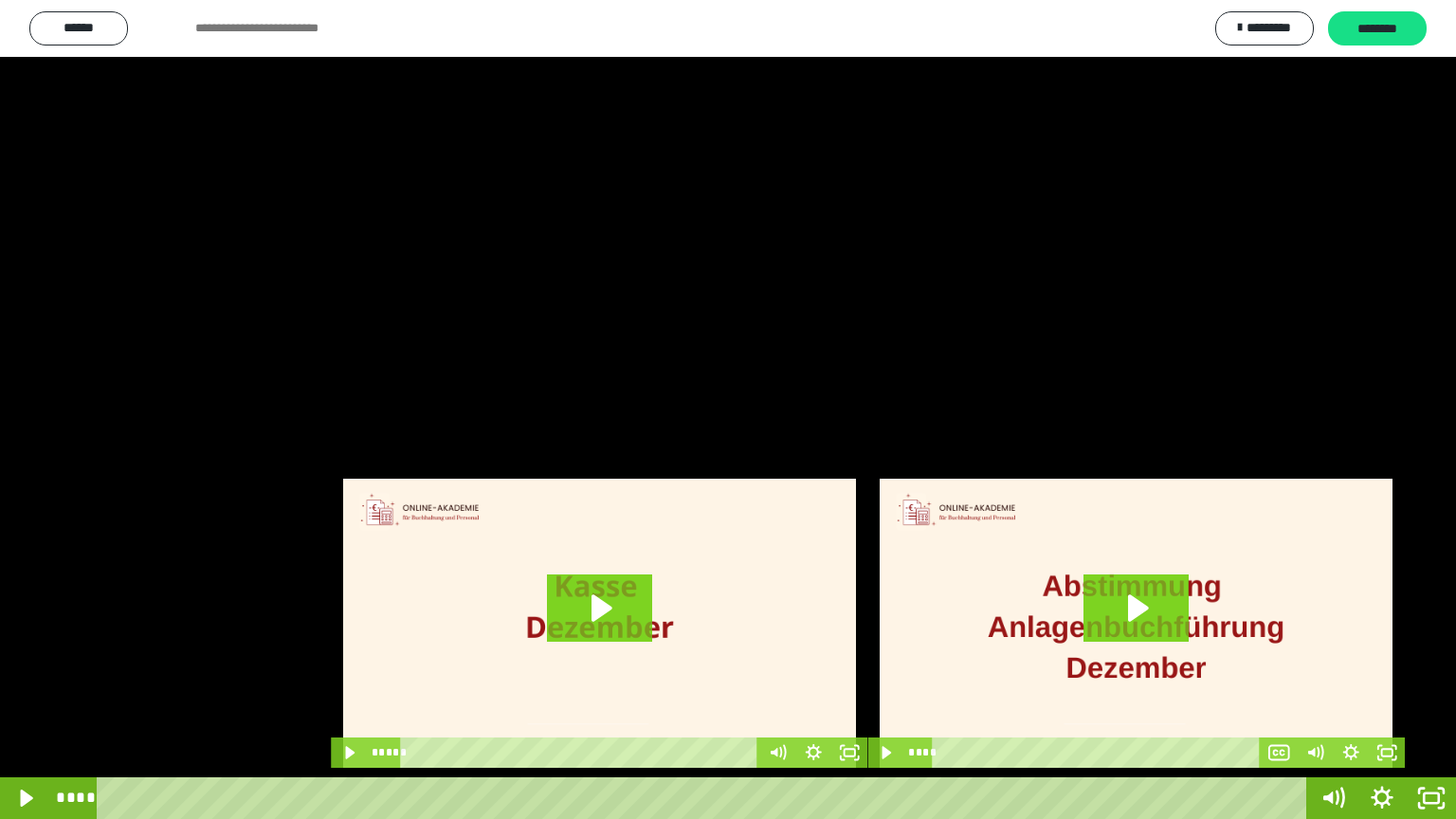 click at bounding box center (728, 410) 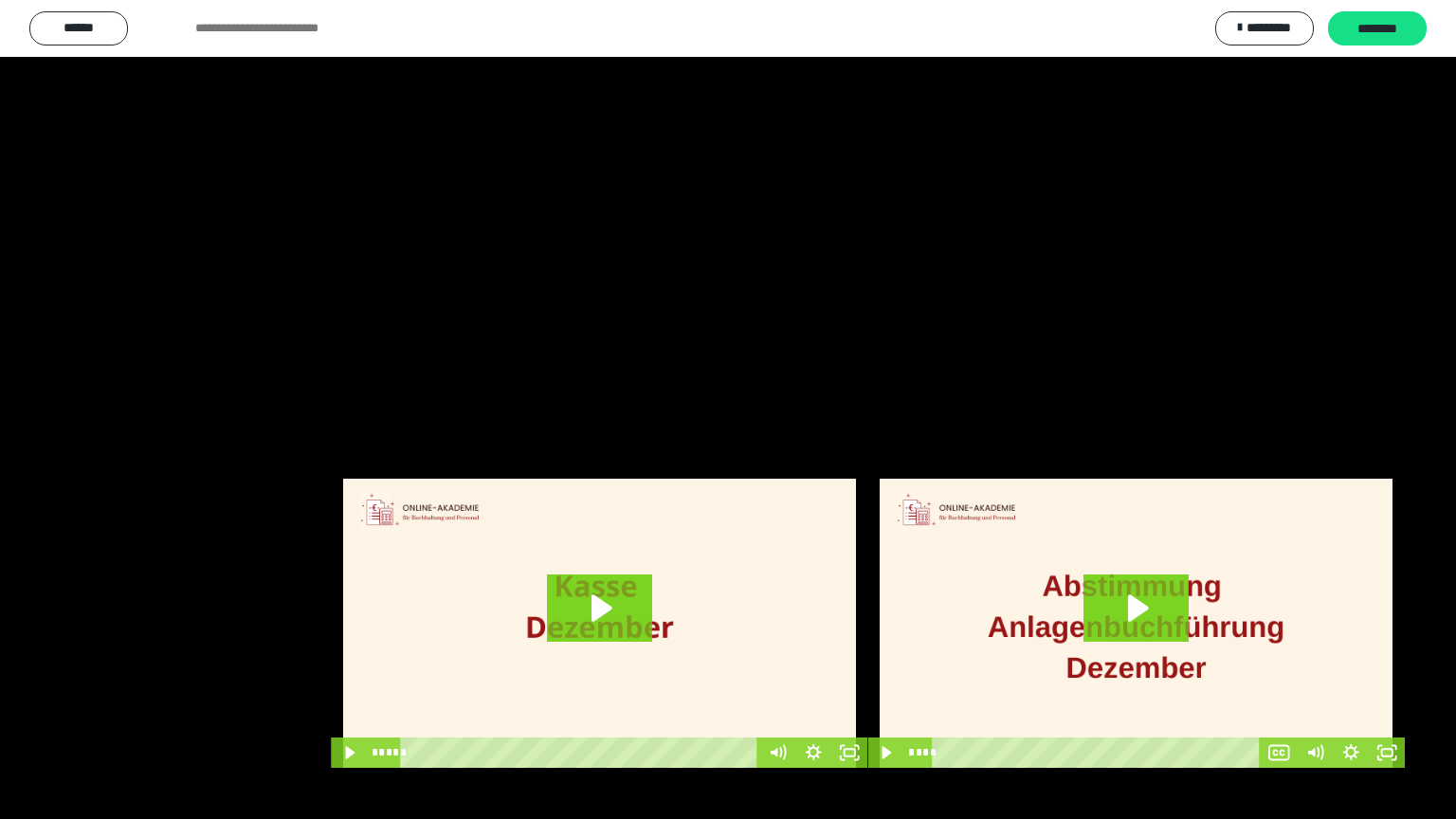click at bounding box center [728, 410] 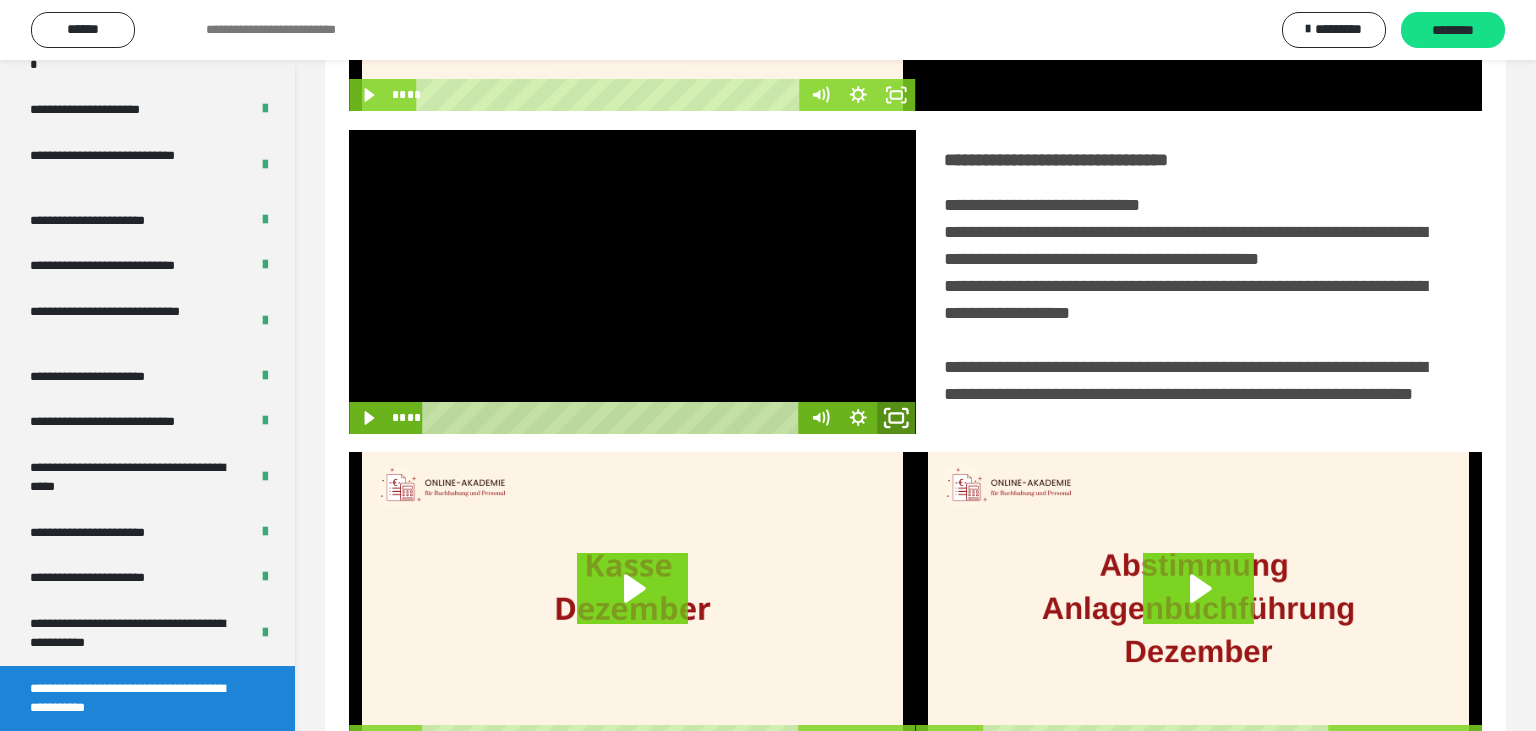click 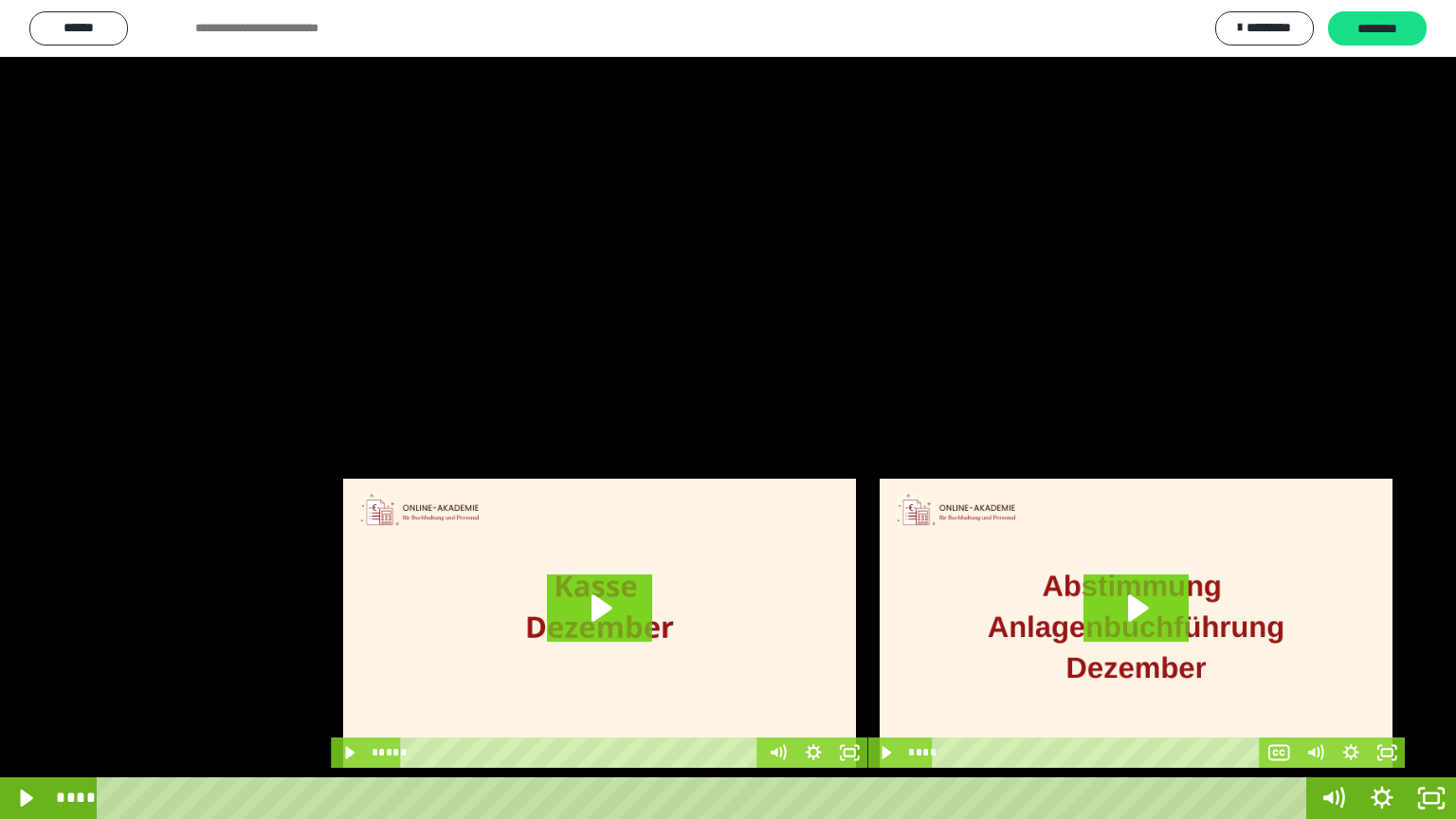 click at bounding box center (728, 410) 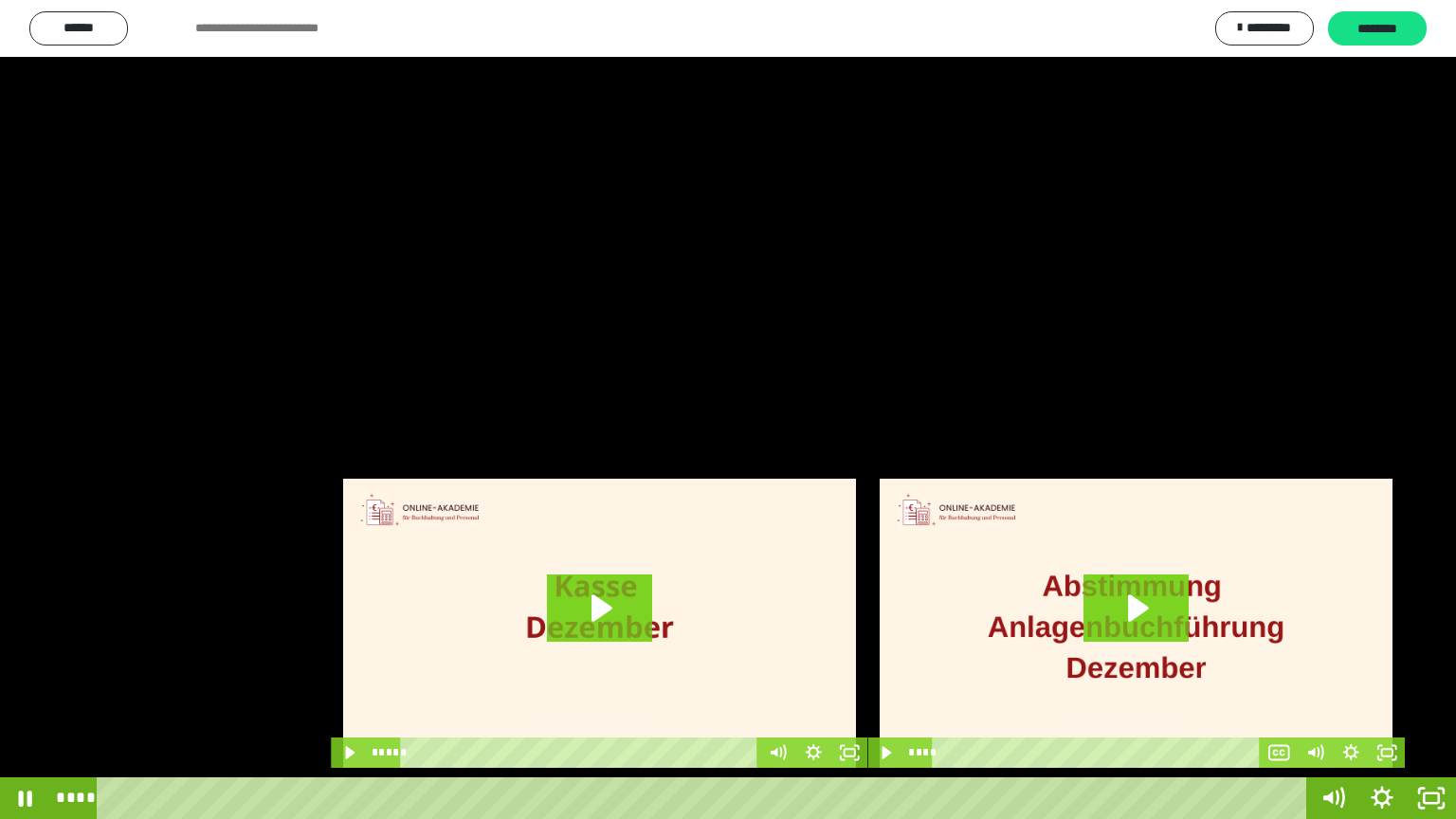 click at bounding box center (728, 410) 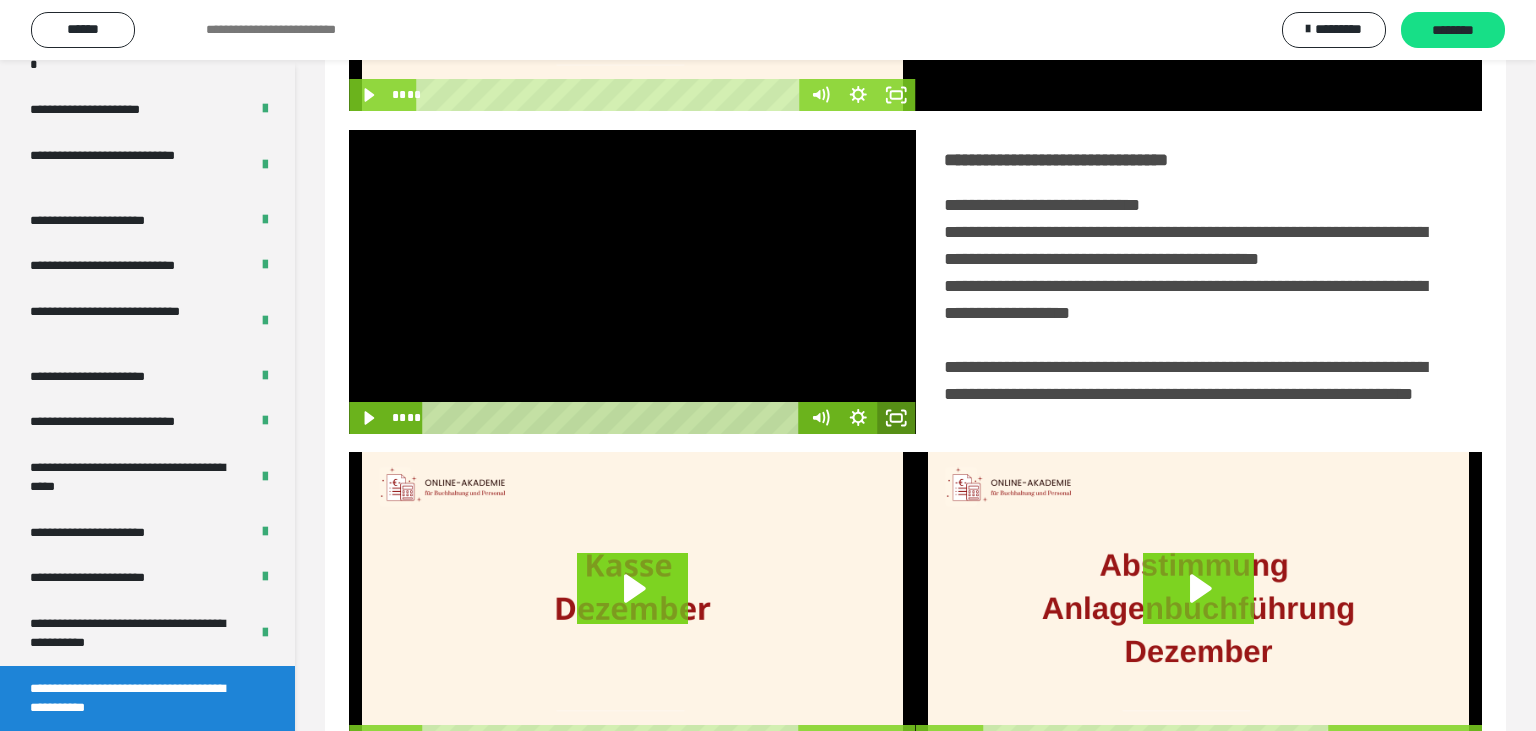 click 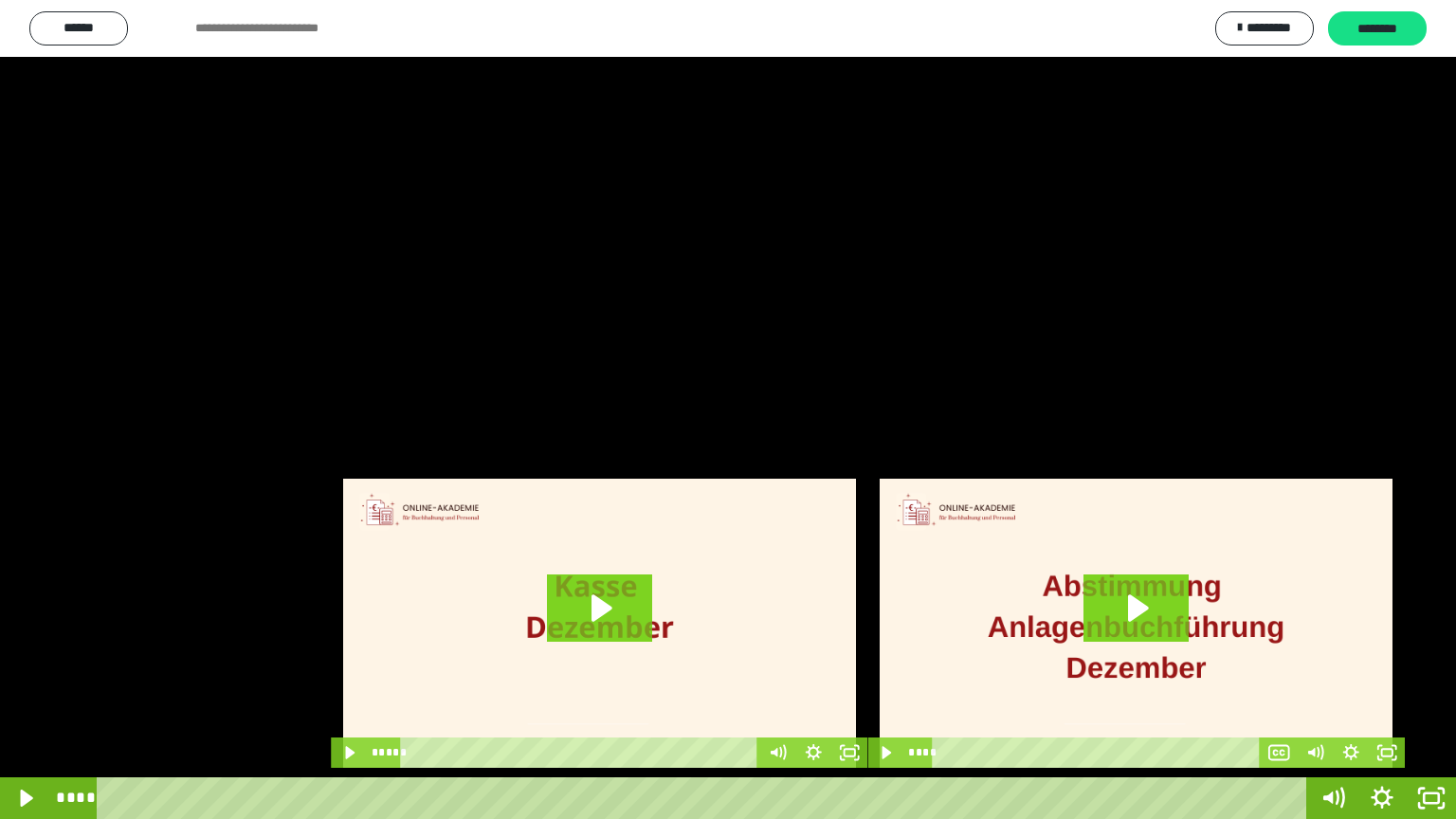 click at bounding box center [728, 410] 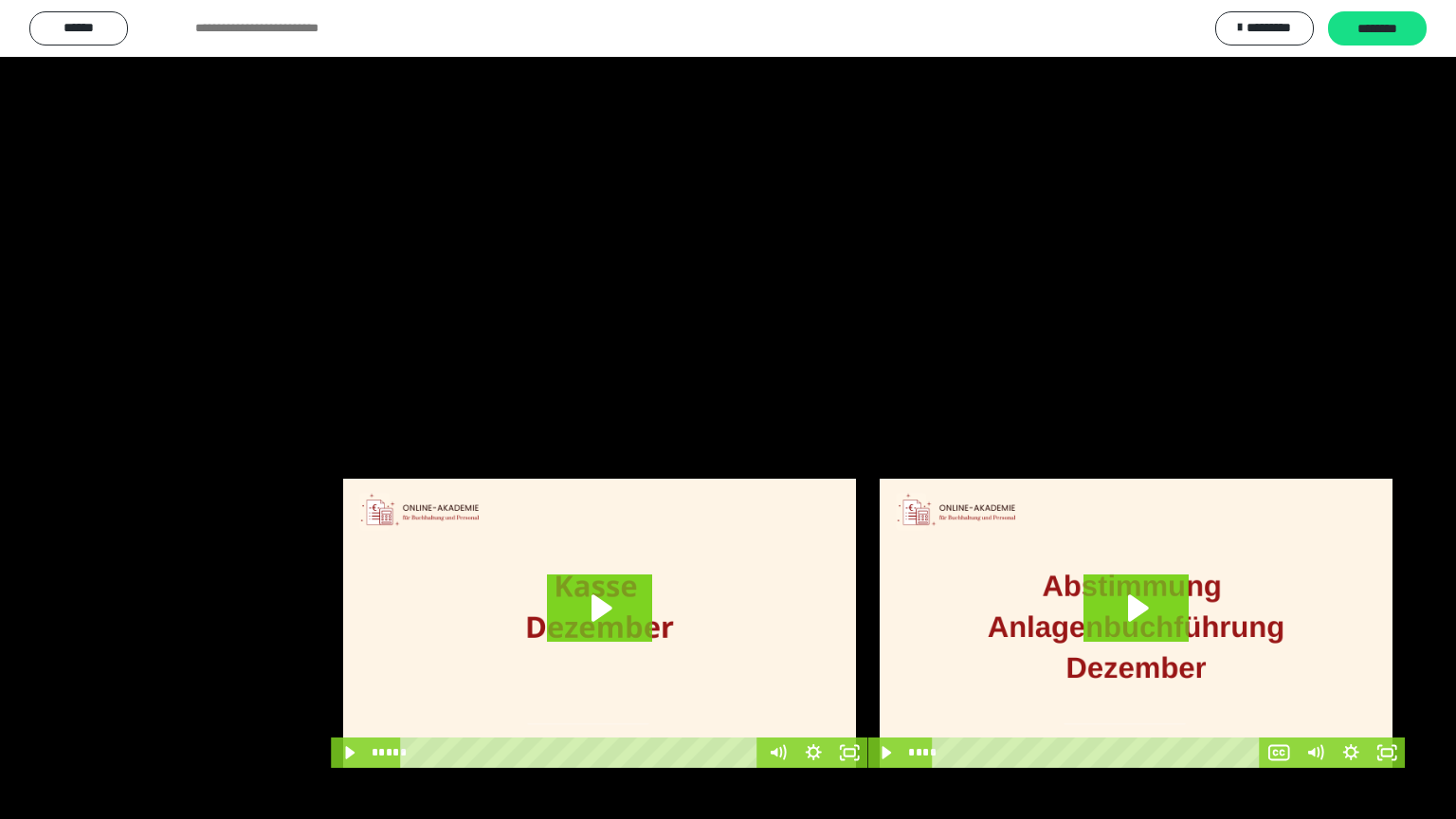 click at bounding box center (728, 410) 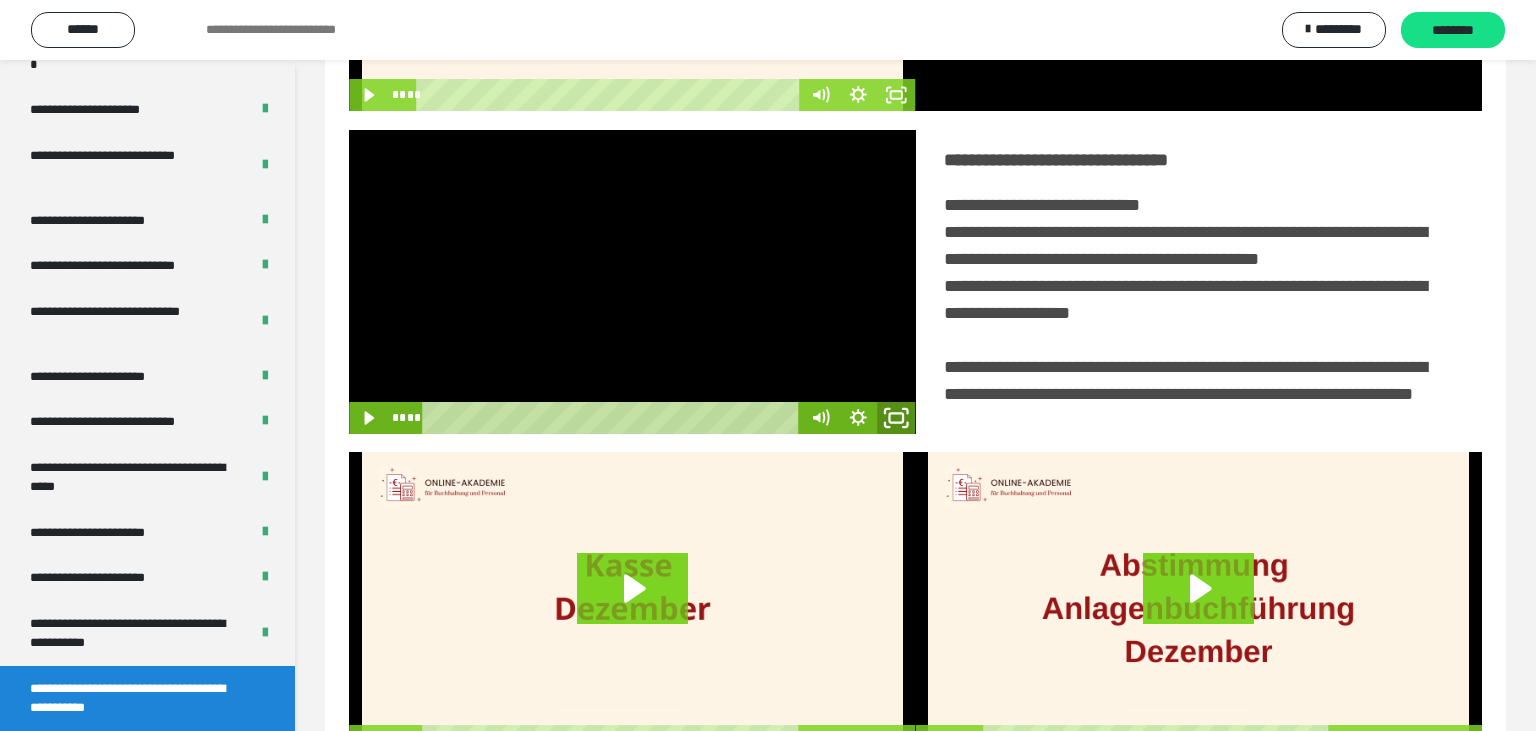 click 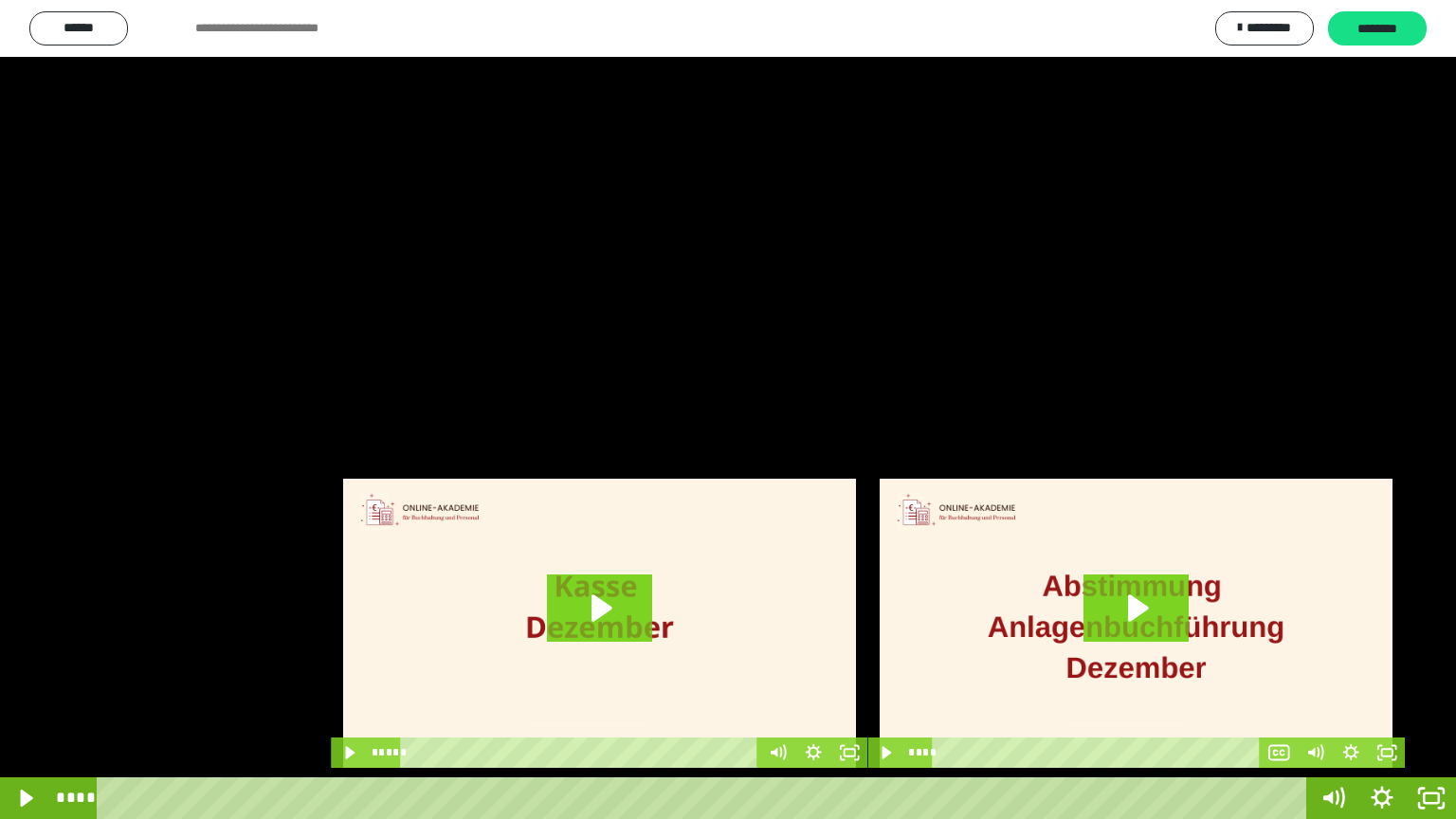 click at bounding box center [728, 410] 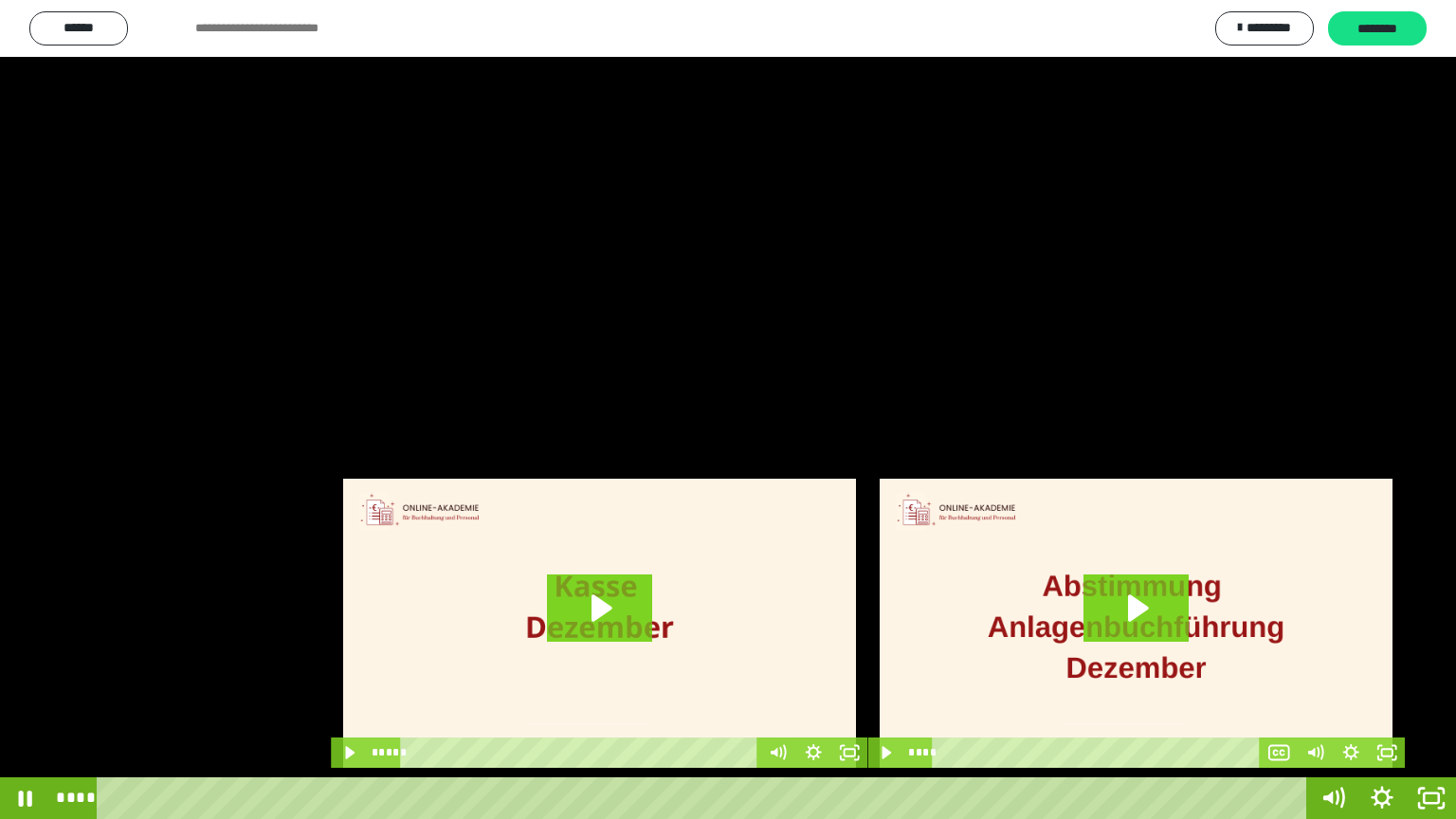 click at bounding box center [728, 410] 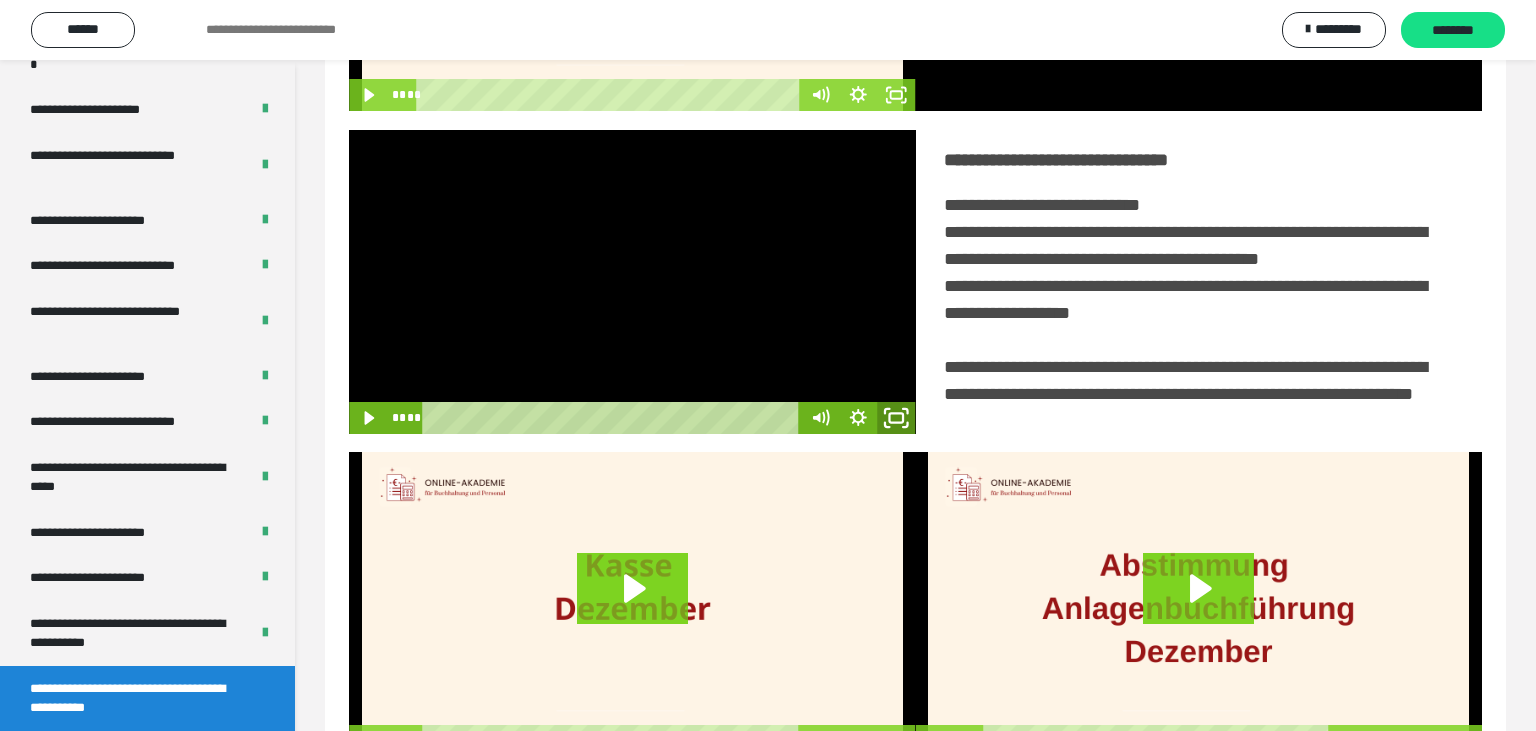 click 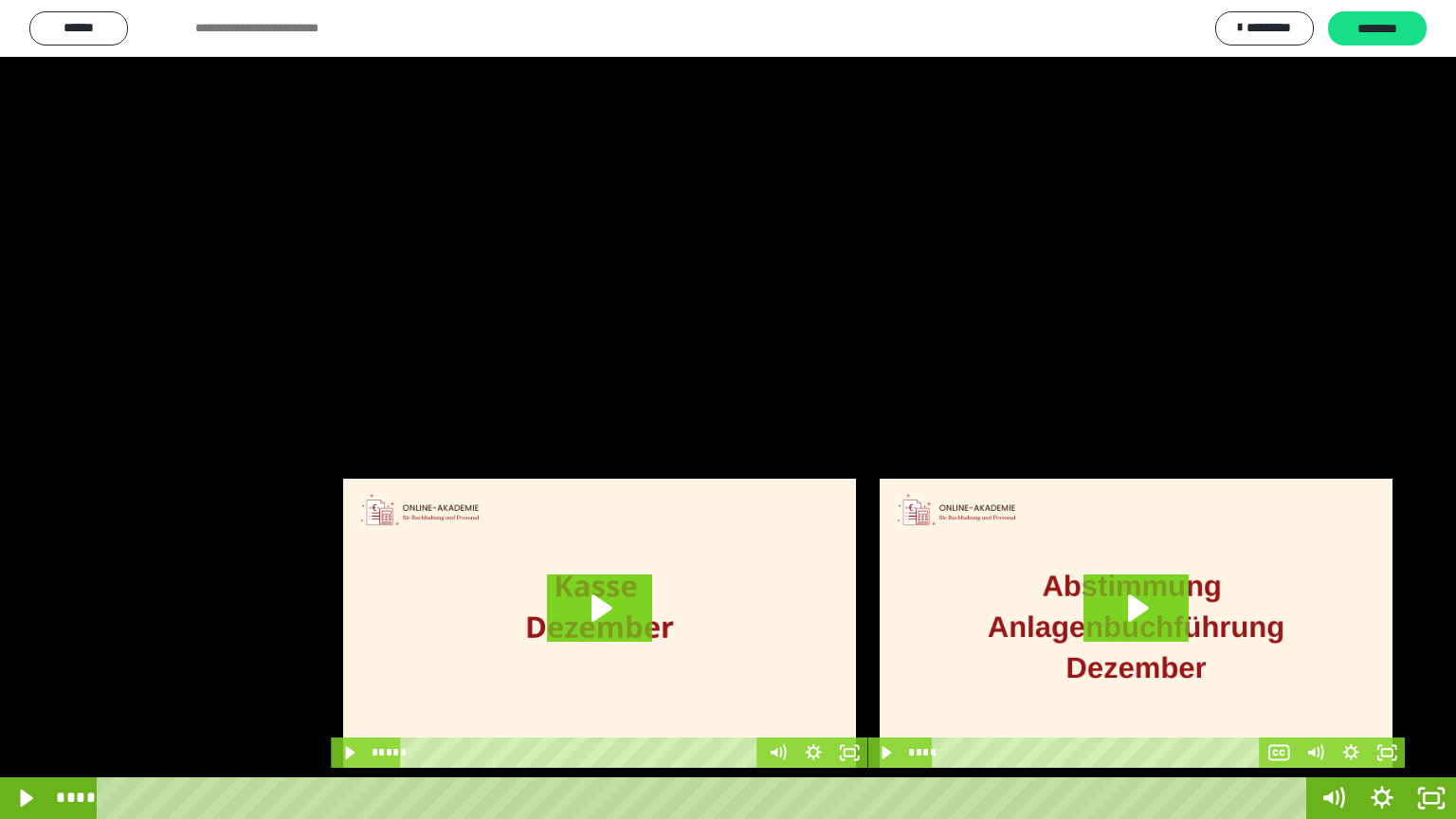 click at bounding box center (728, 410) 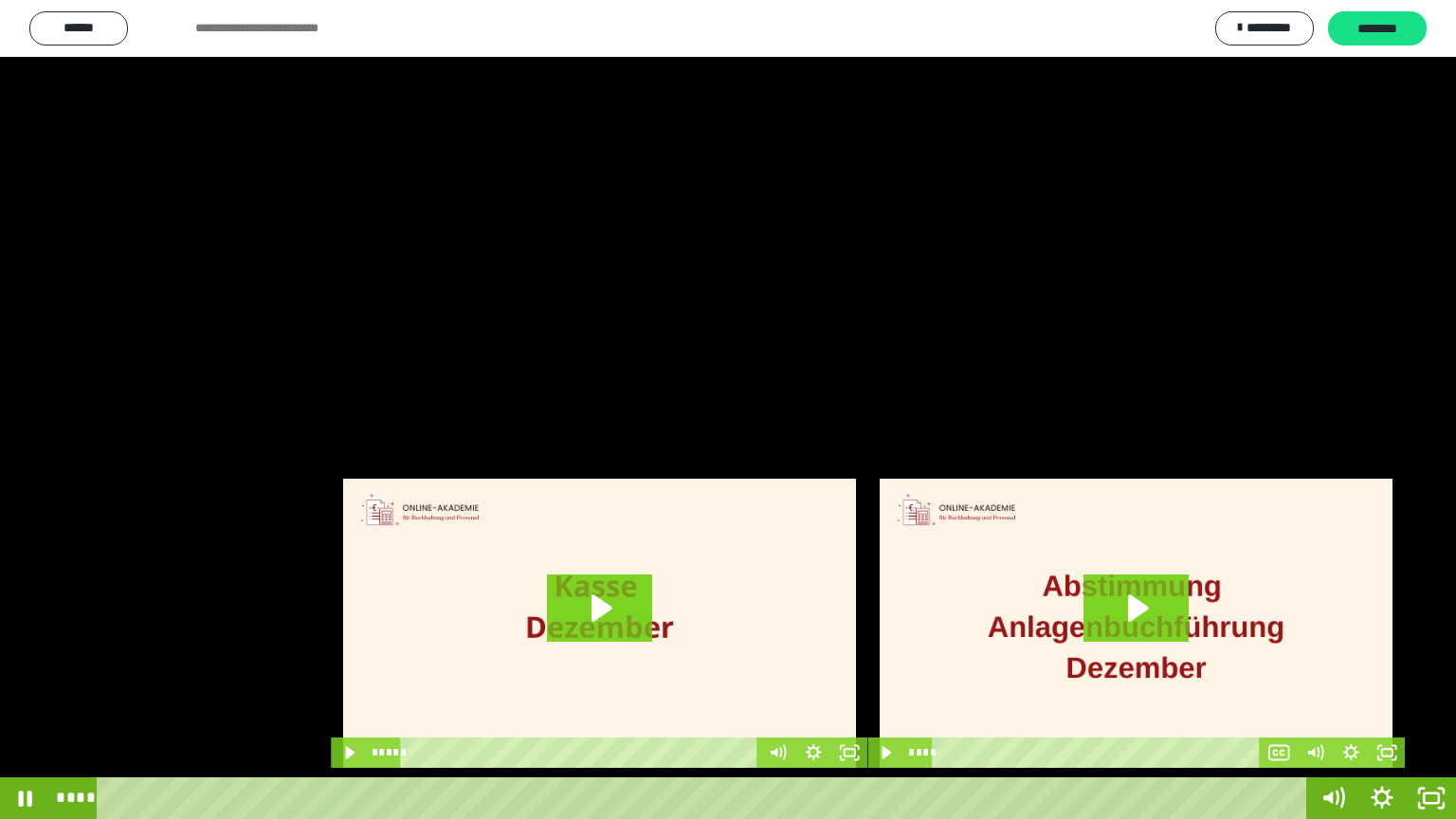 click at bounding box center (728, 410) 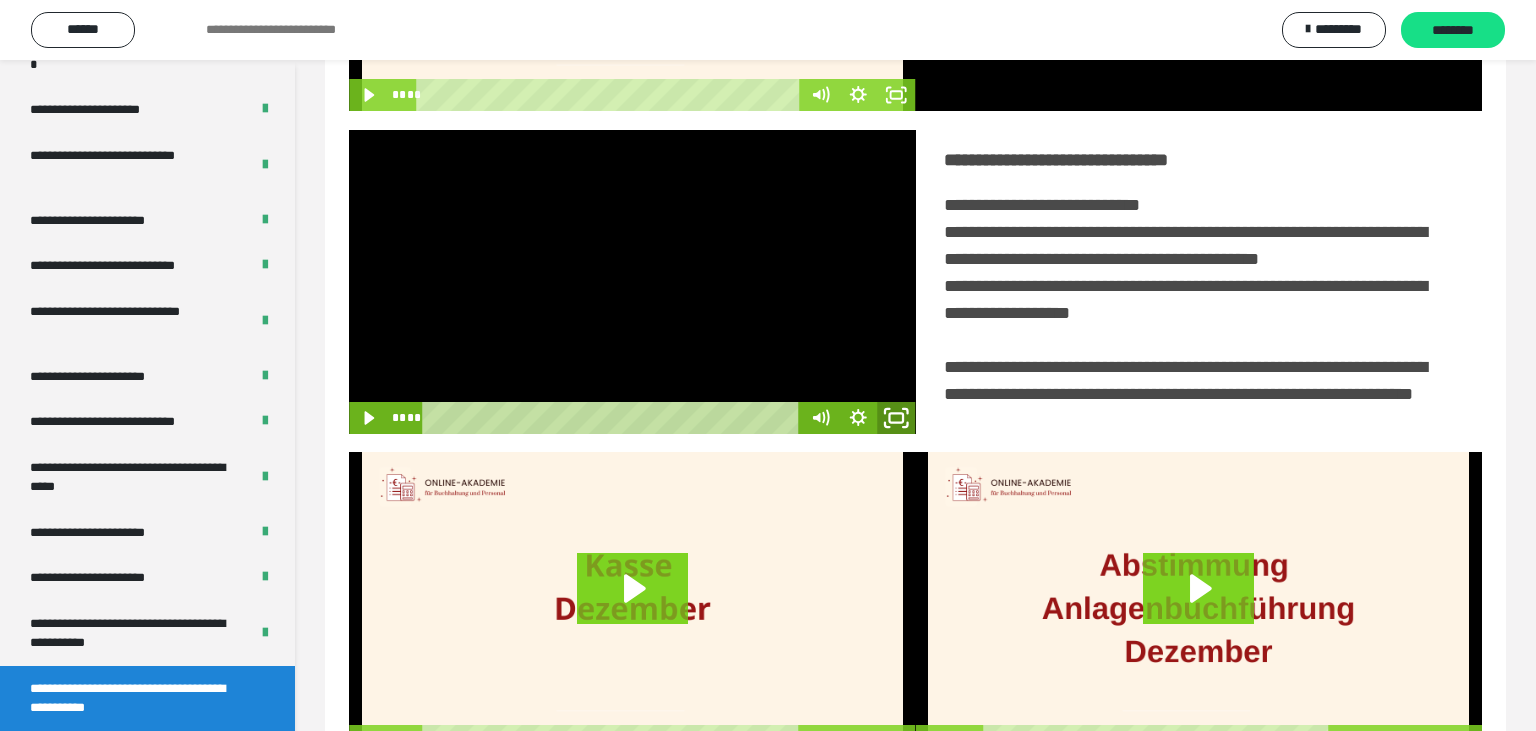 click 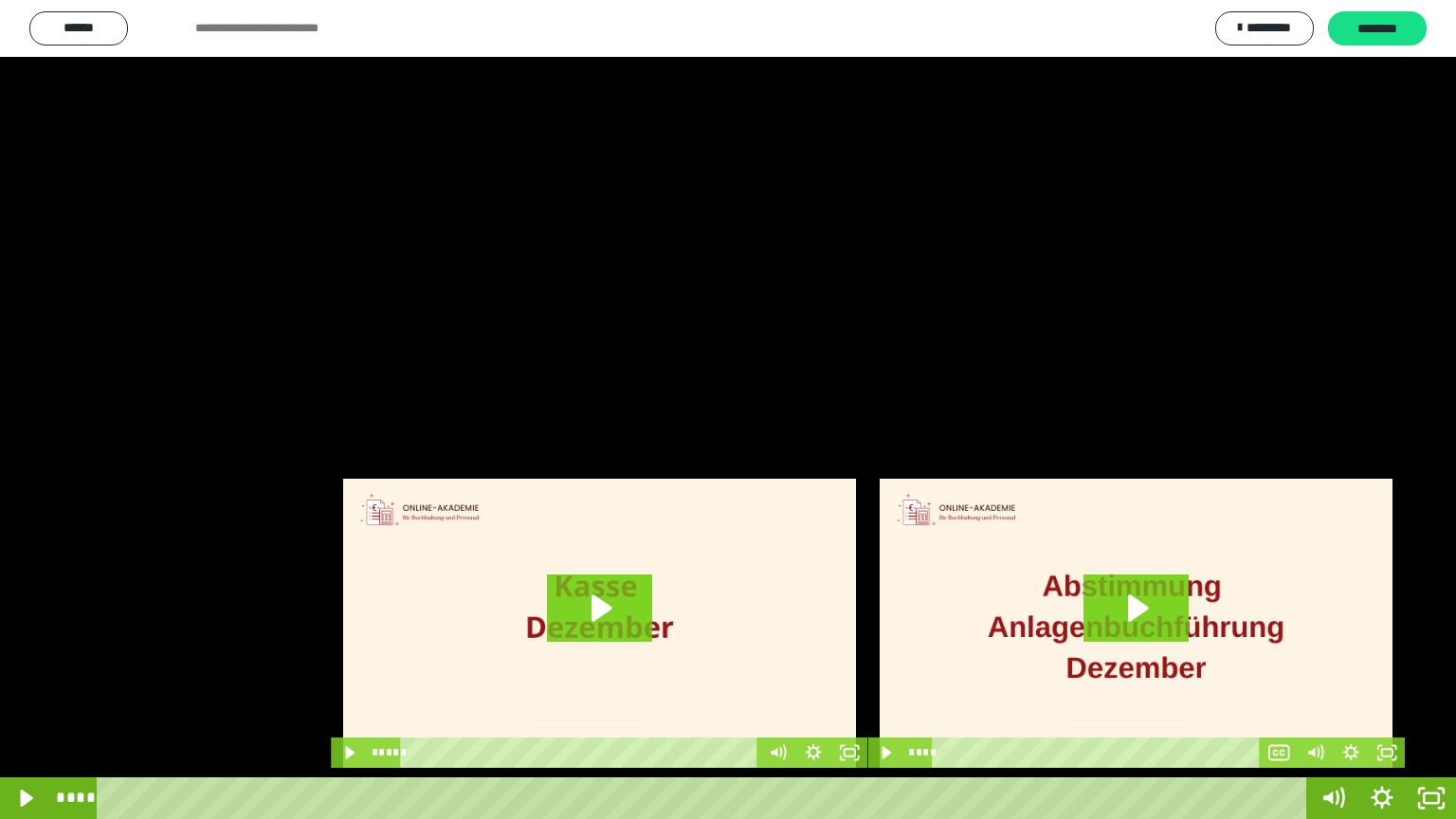 click at bounding box center (728, 410) 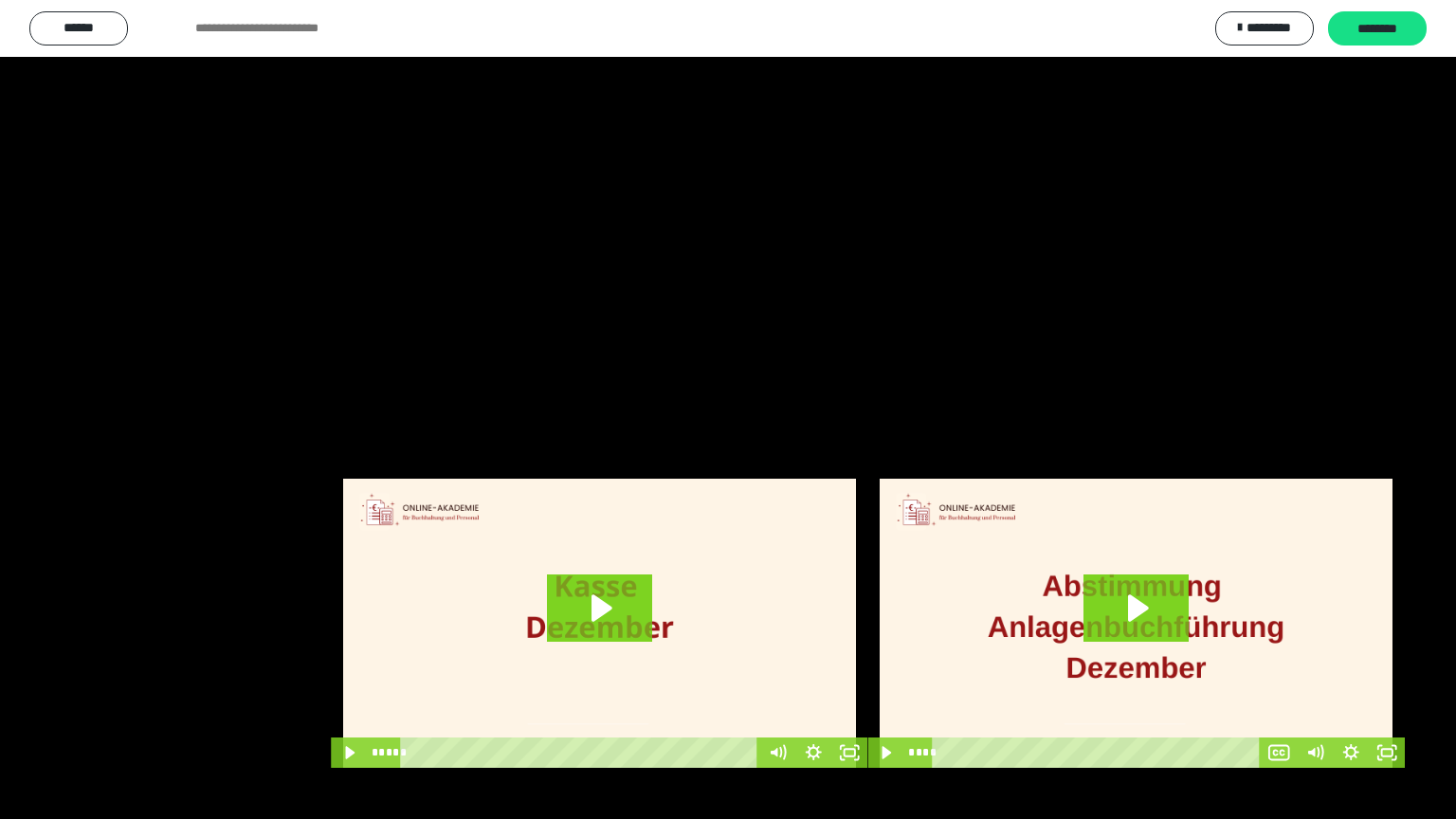 click at bounding box center (728, 410) 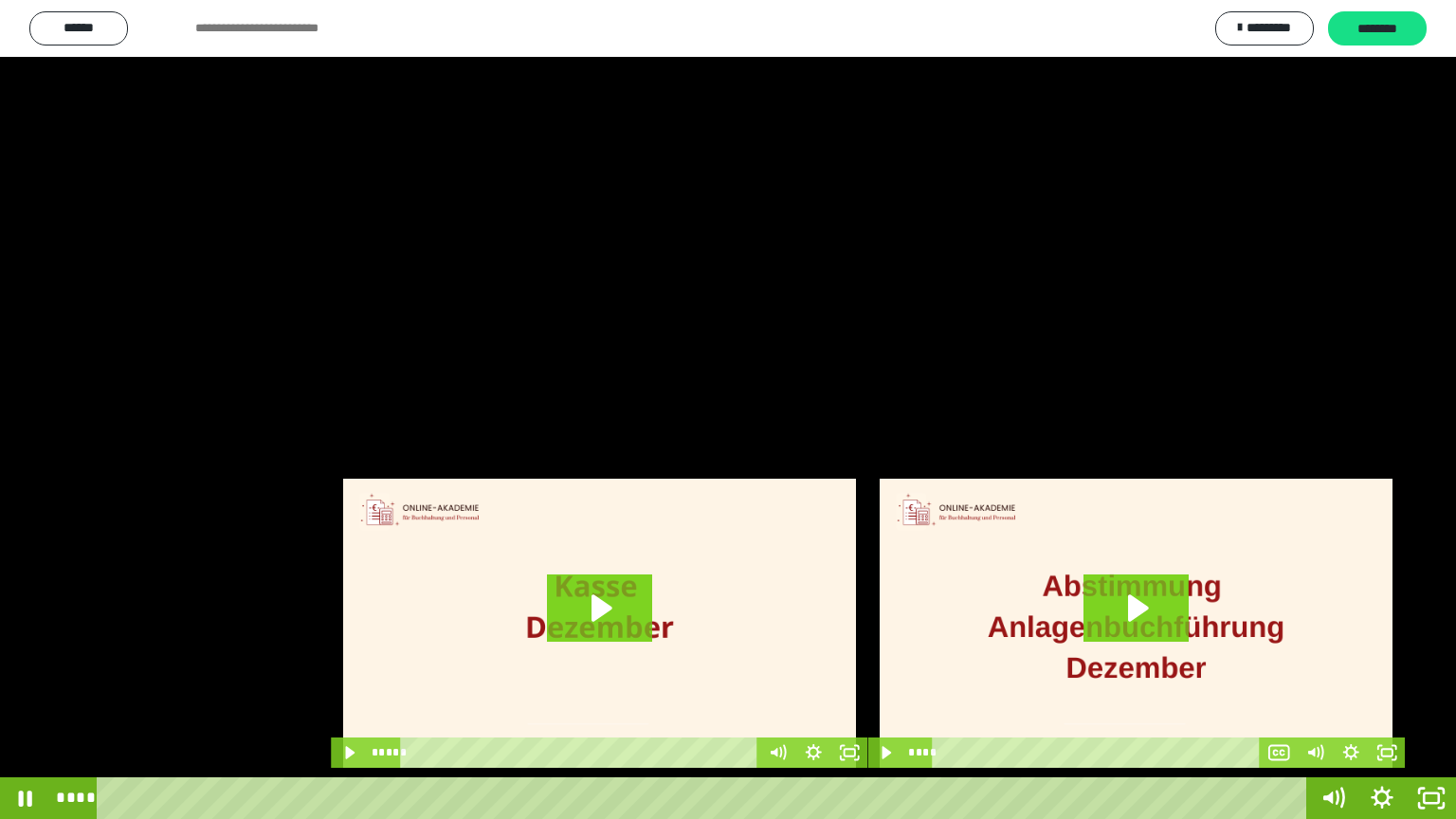 click at bounding box center [728, 410] 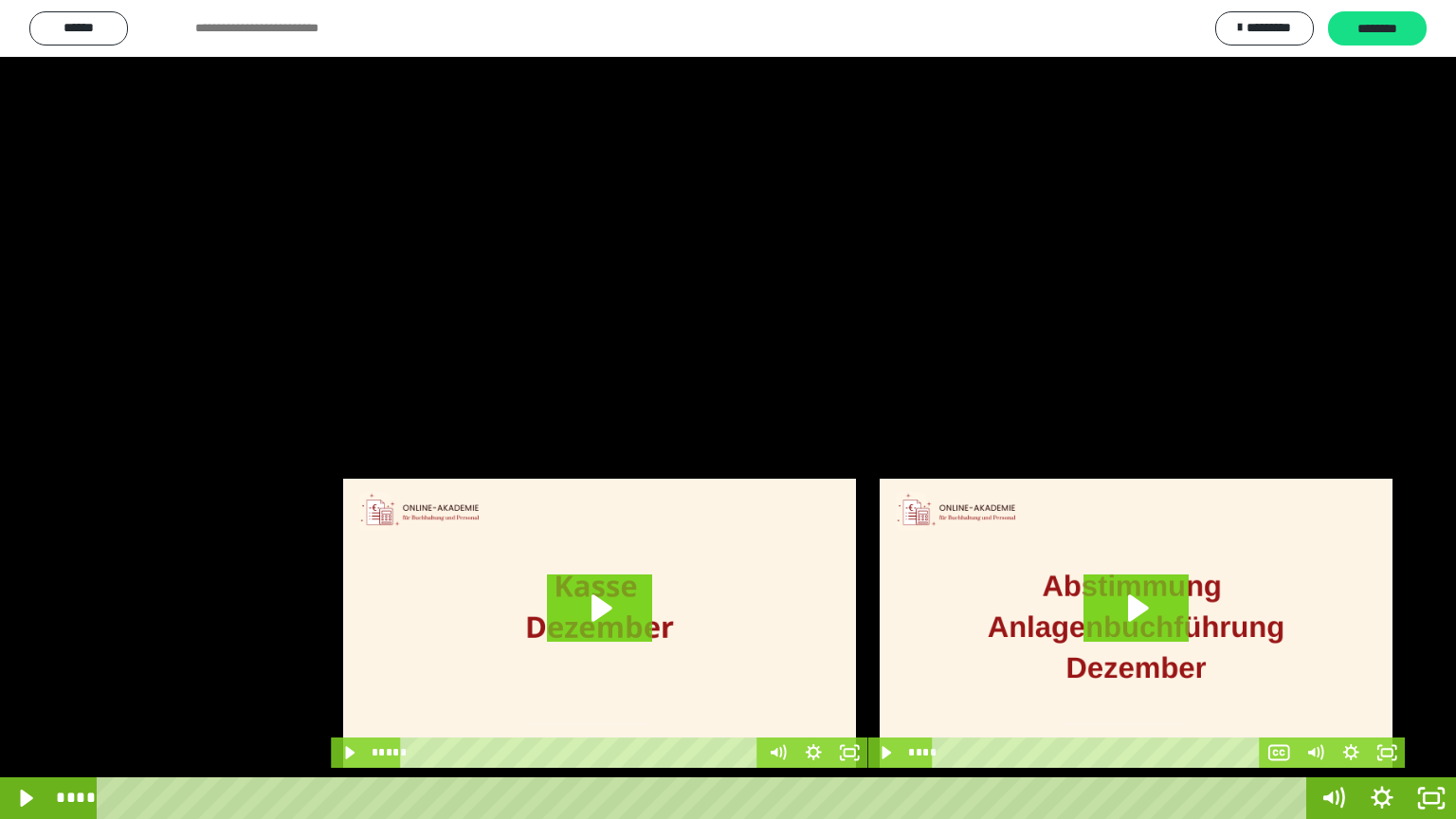 click at bounding box center (728, 410) 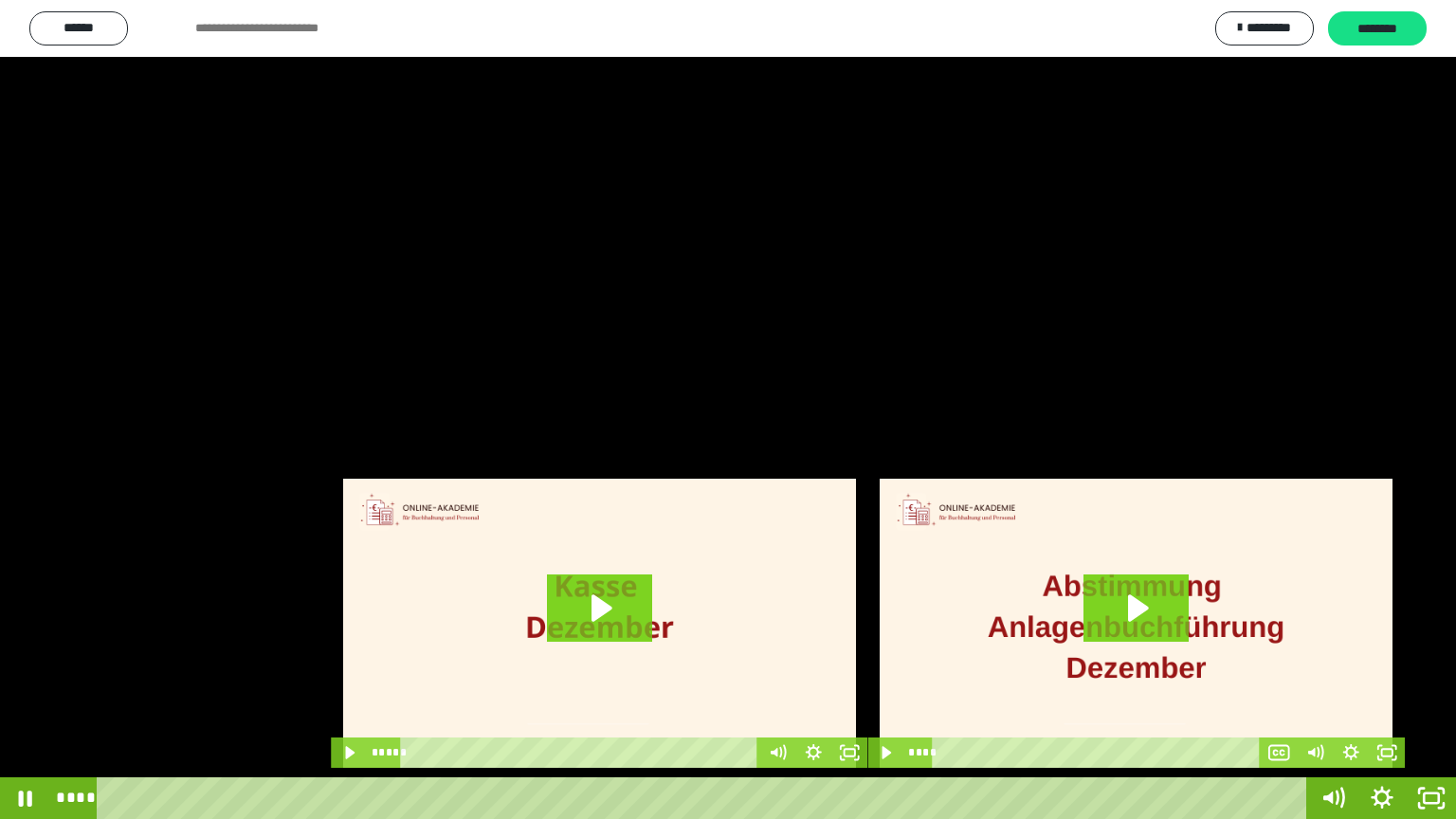 click at bounding box center [728, 410] 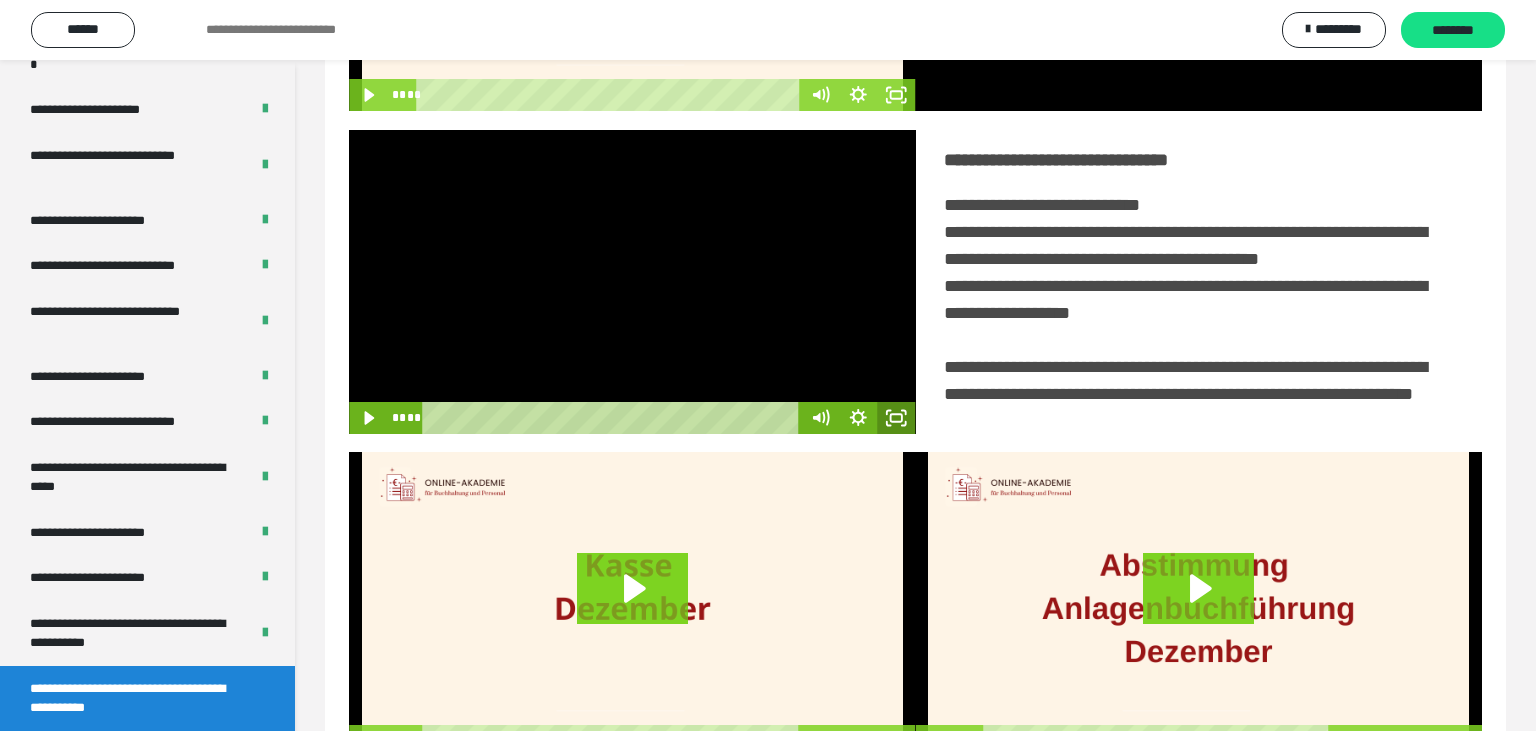 click 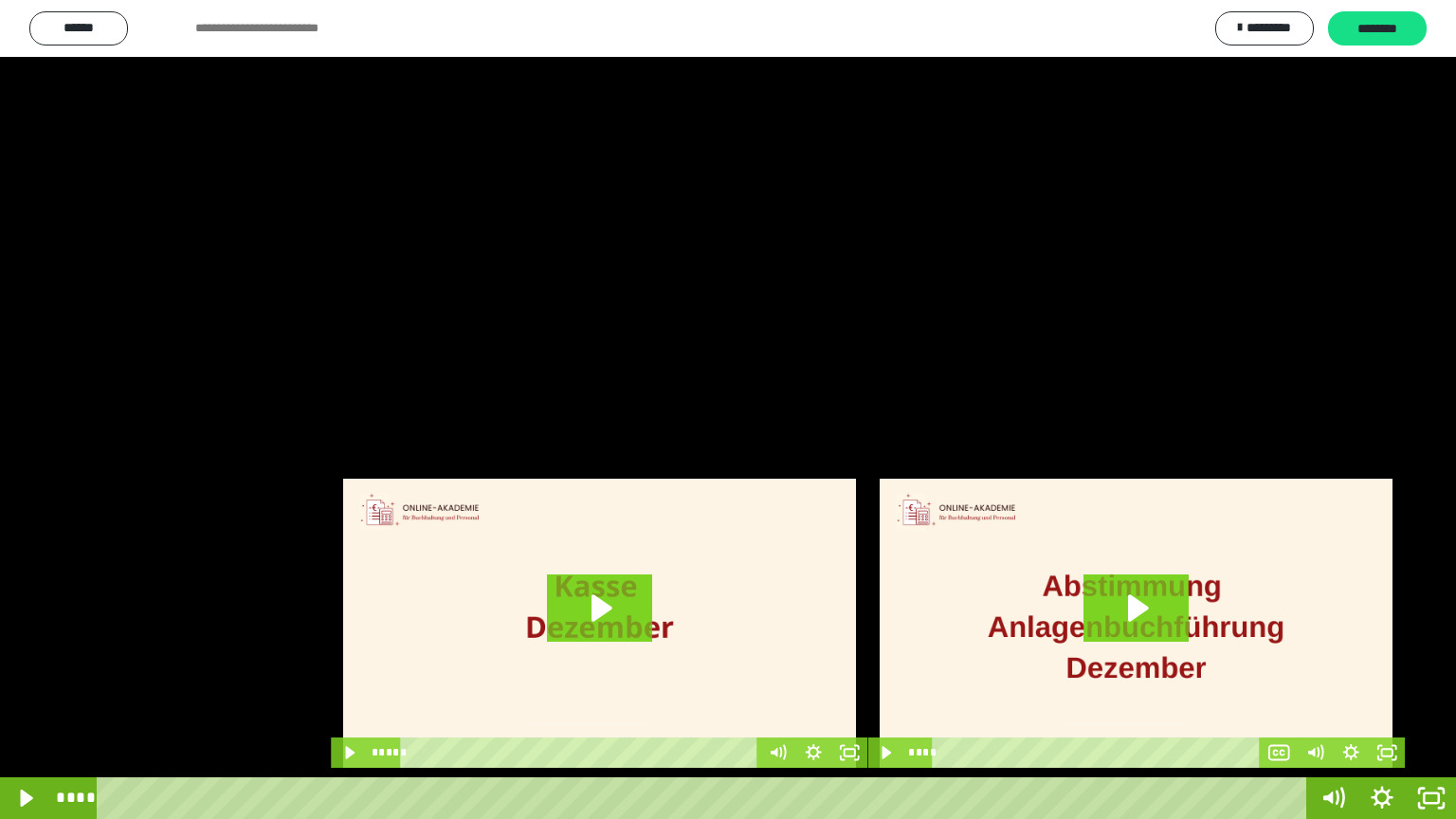 click at bounding box center (728, 410) 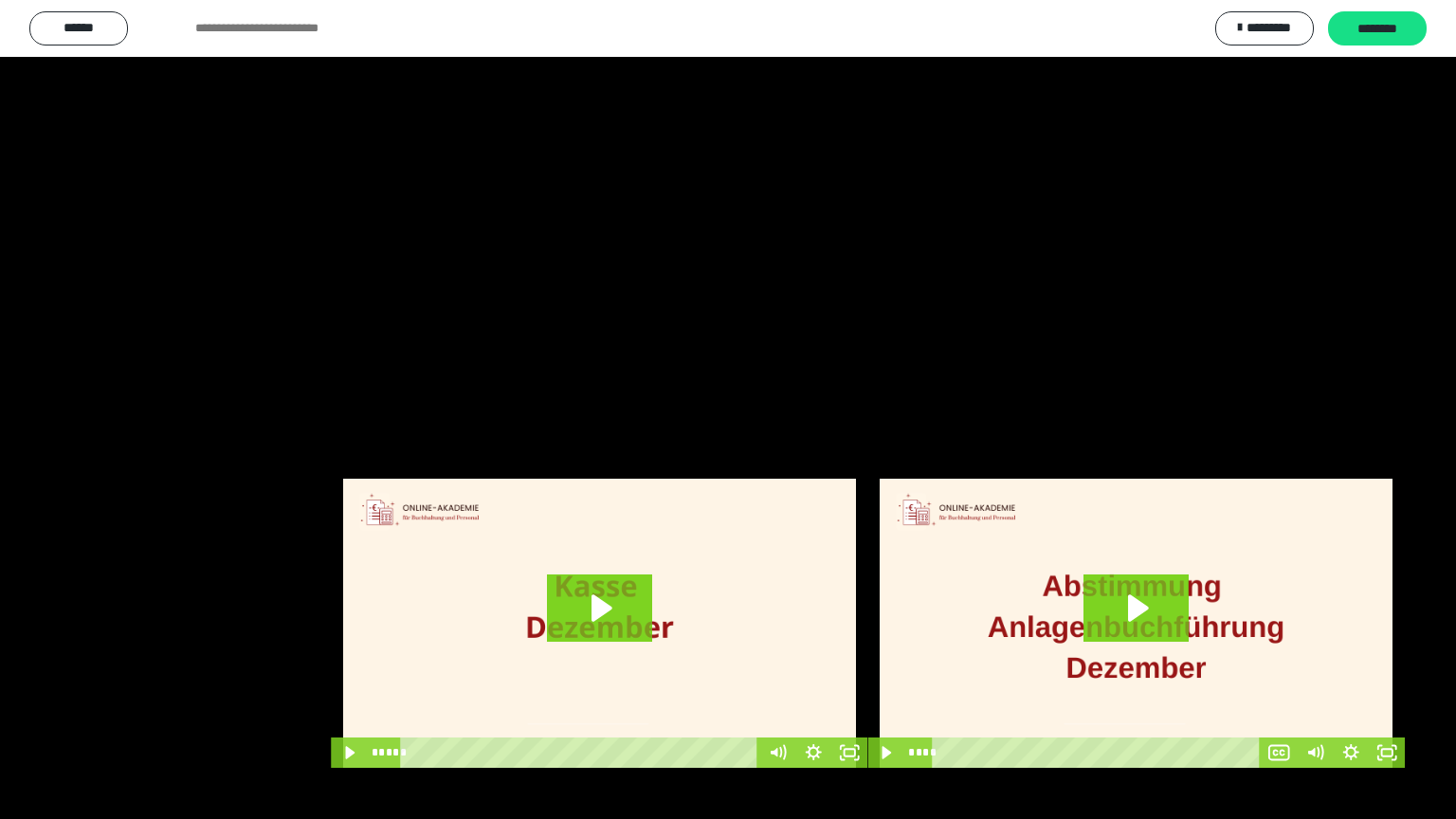 click at bounding box center (728, 410) 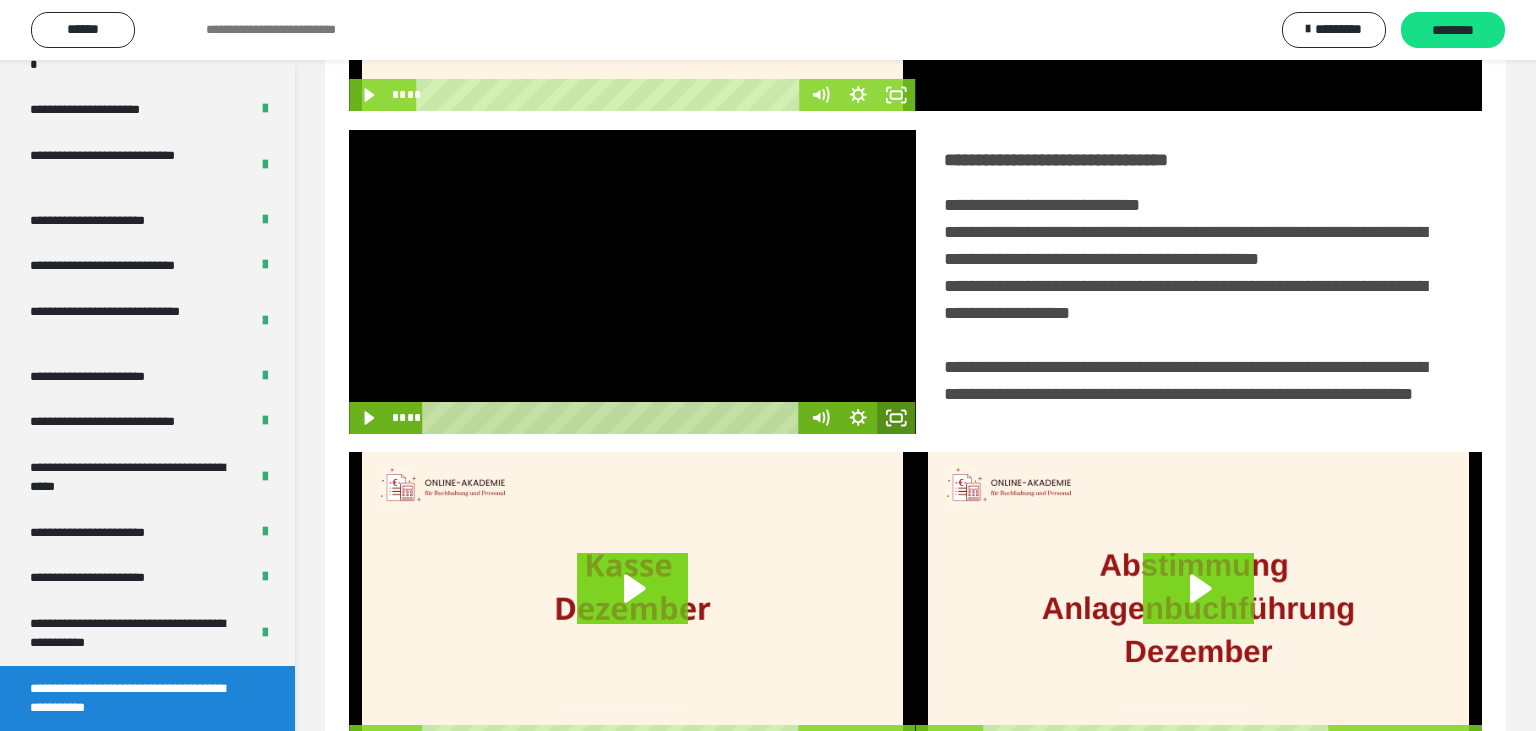 click 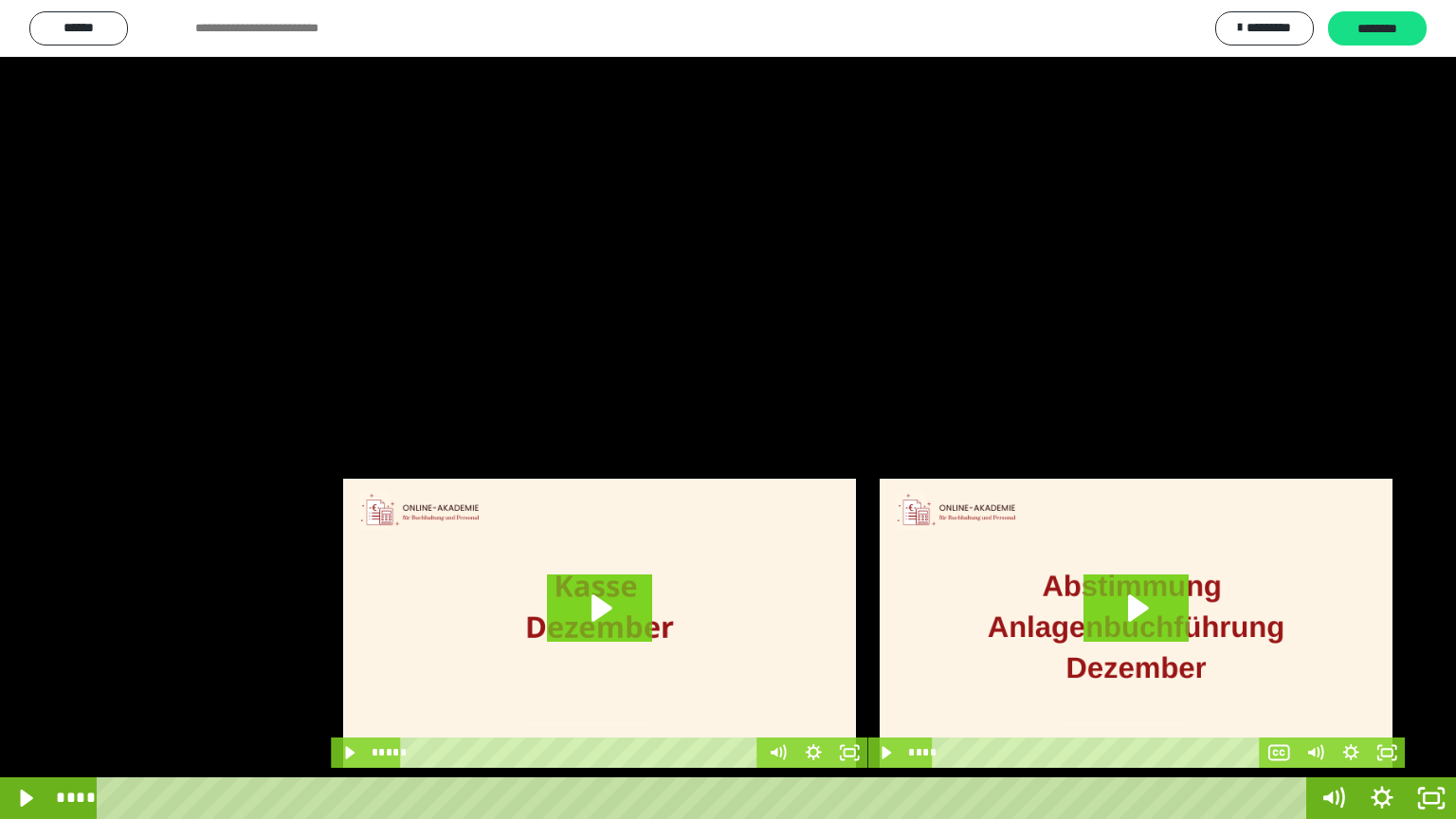 click at bounding box center [728, 410] 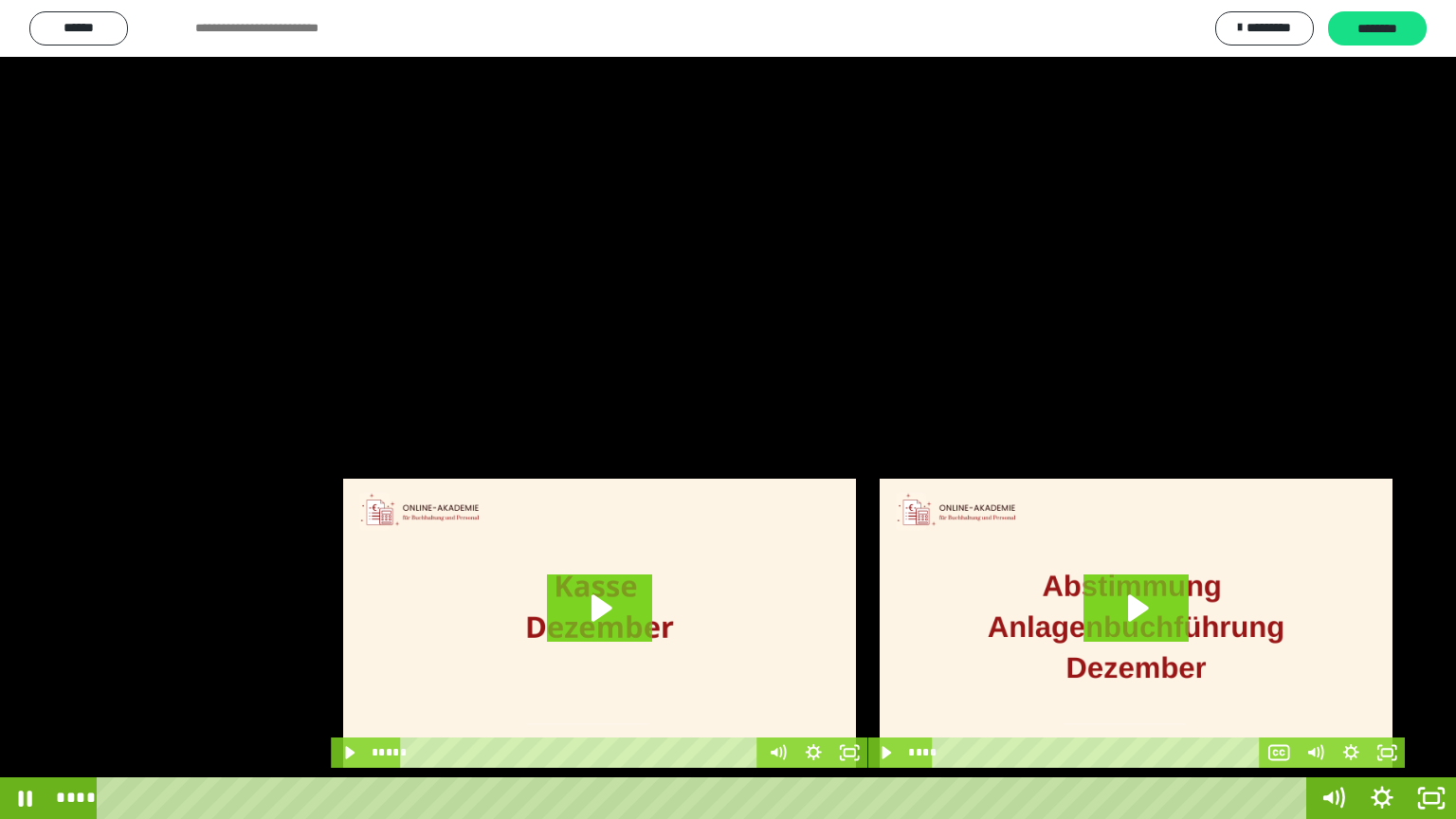 click at bounding box center (728, 410) 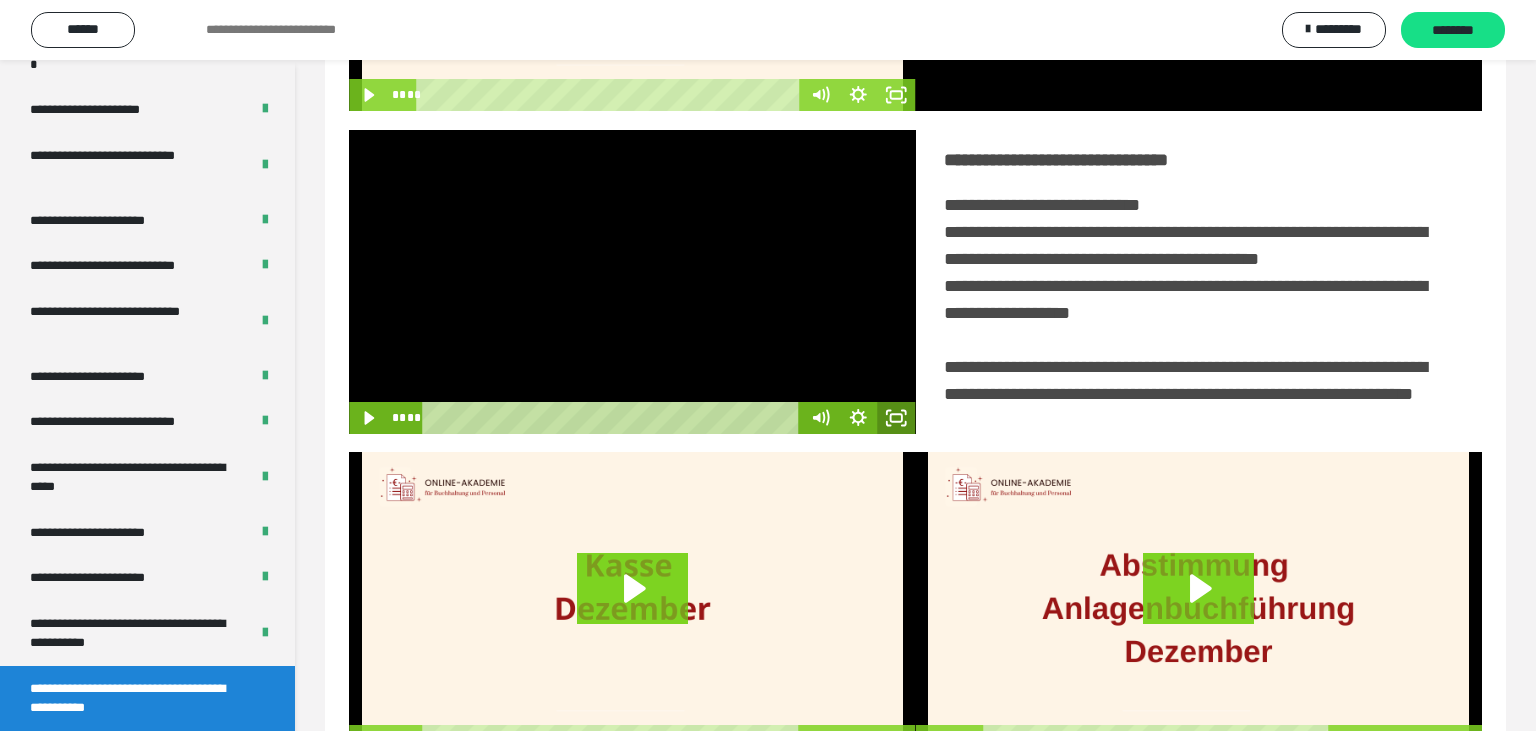 click 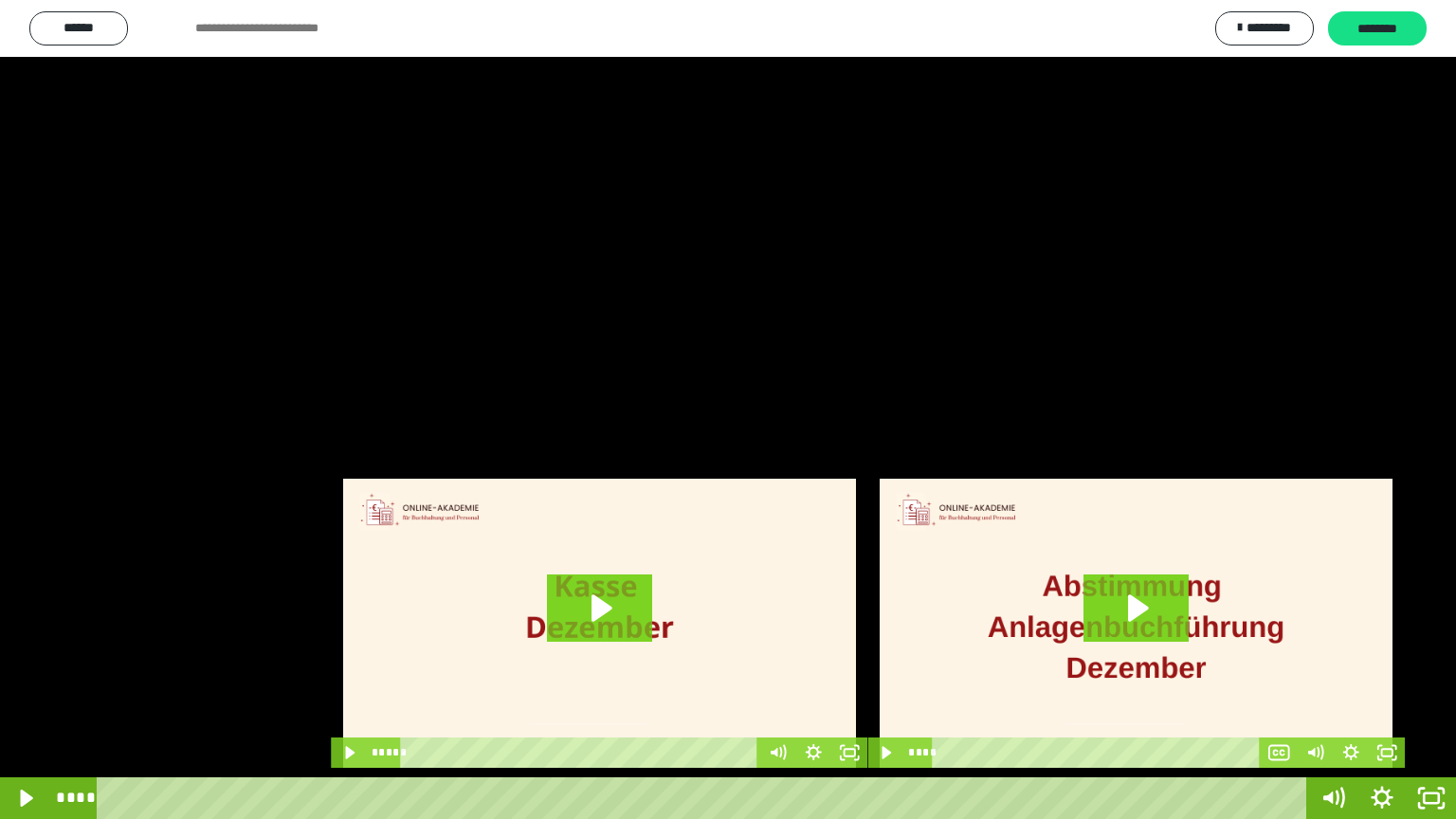 click at bounding box center [728, 410] 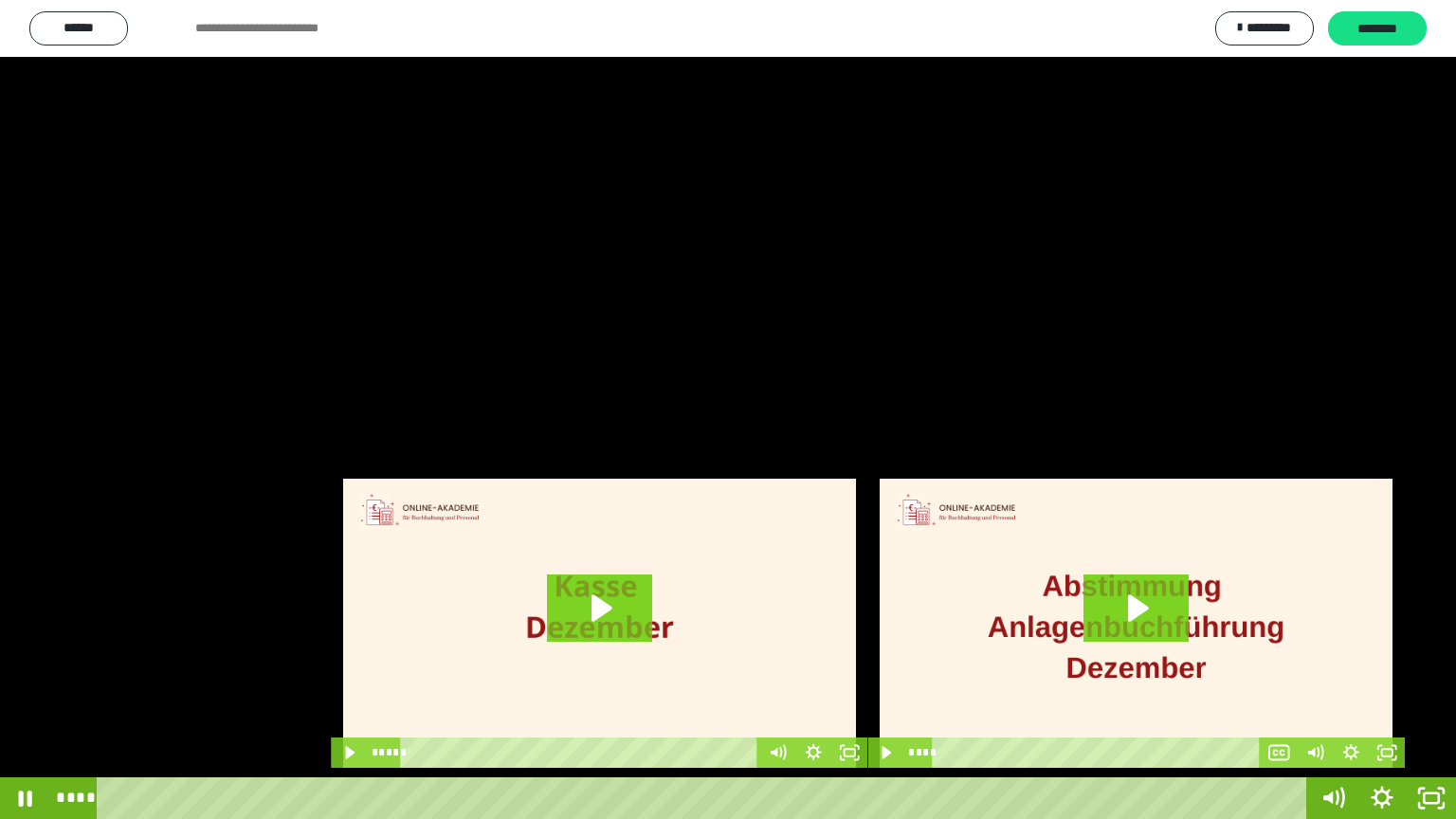 click at bounding box center (728, 410) 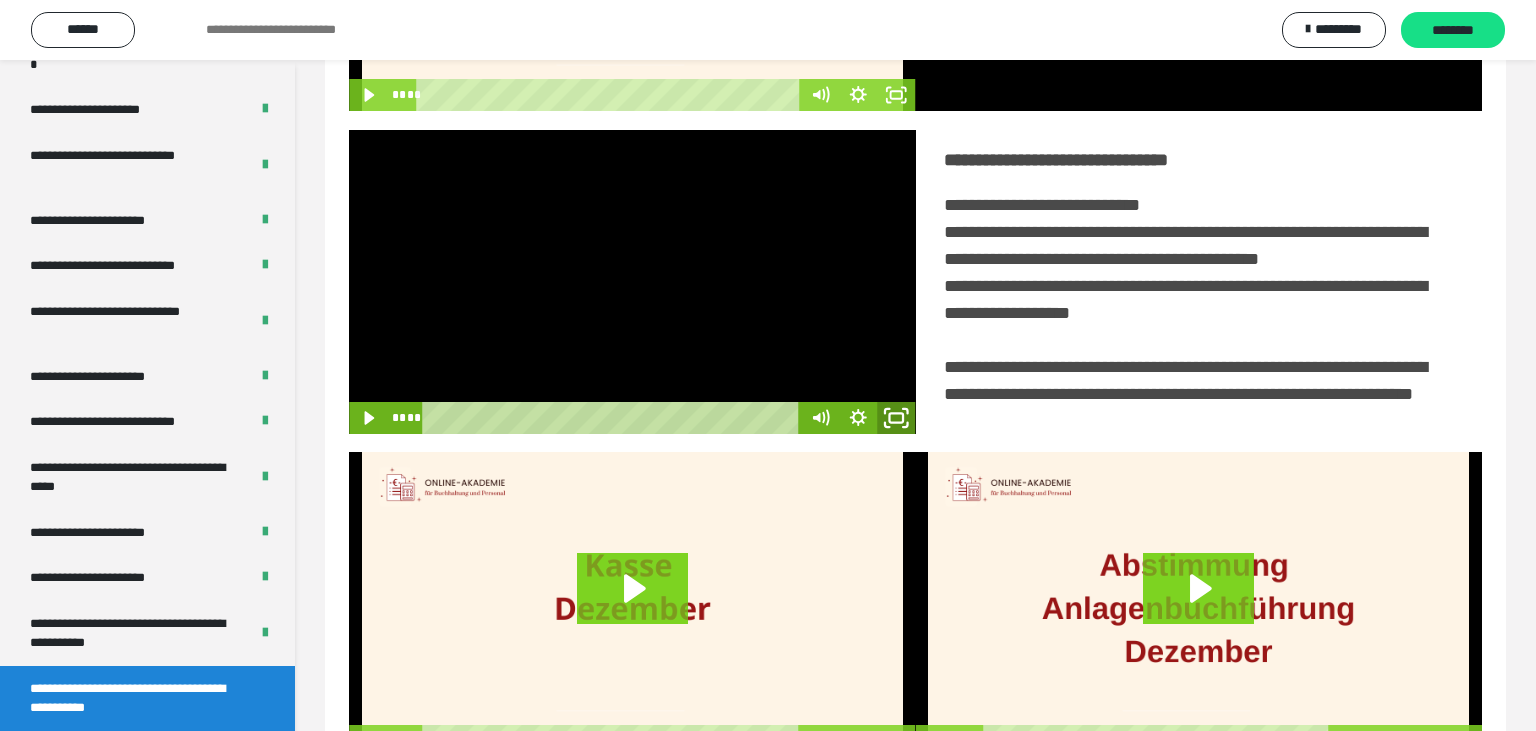 click 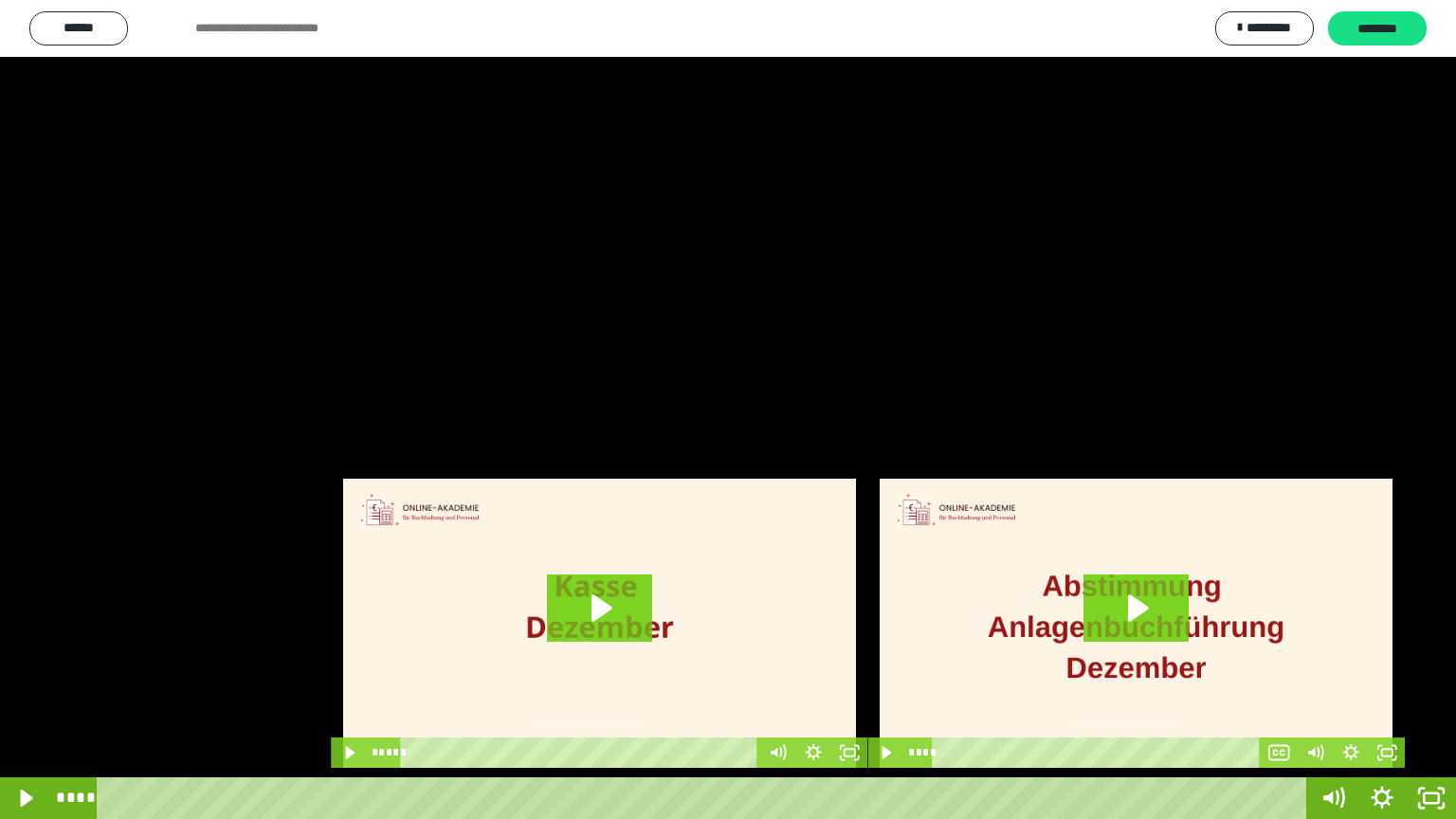 click at bounding box center (728, 410) 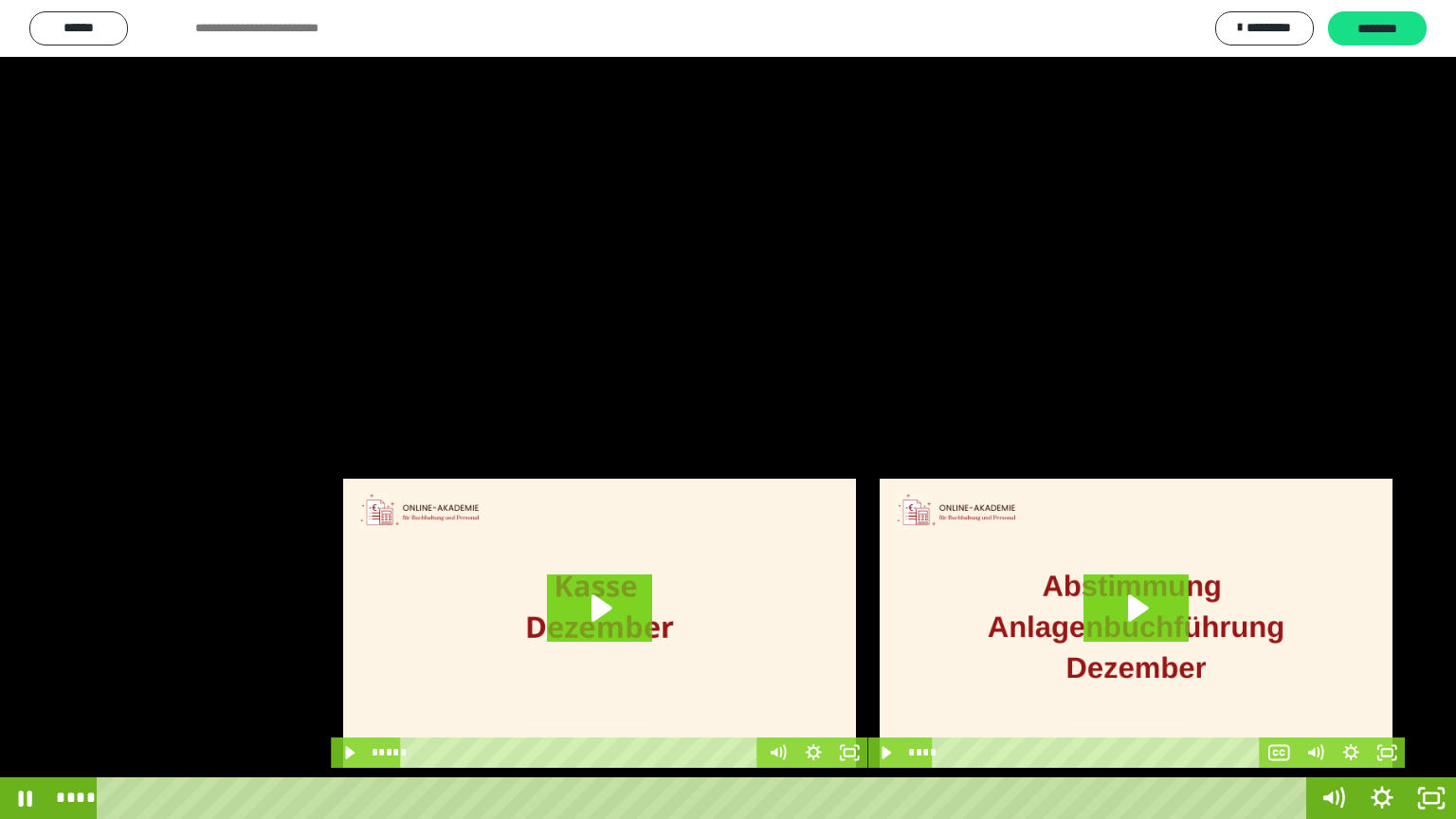 click at bounding box center (728, 410) 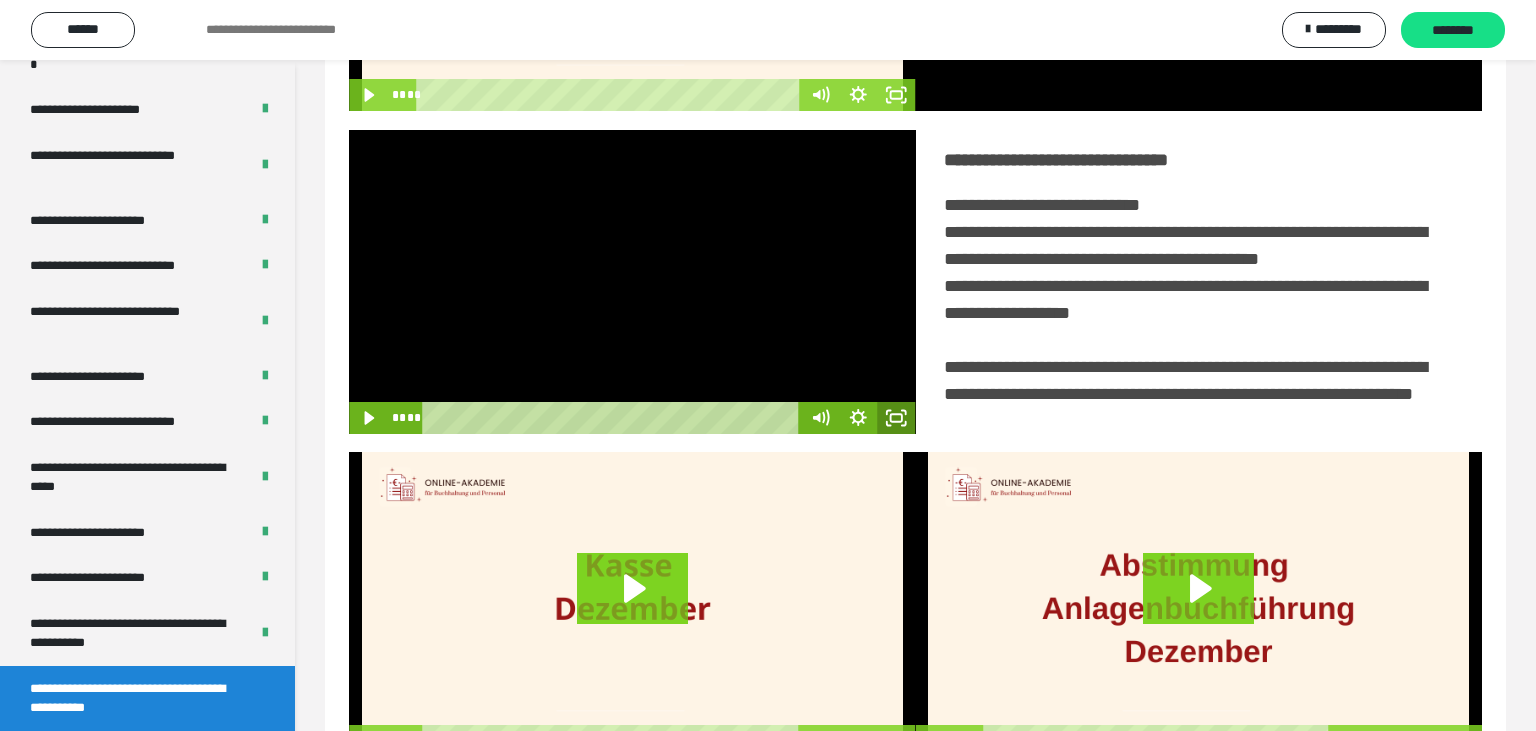 click 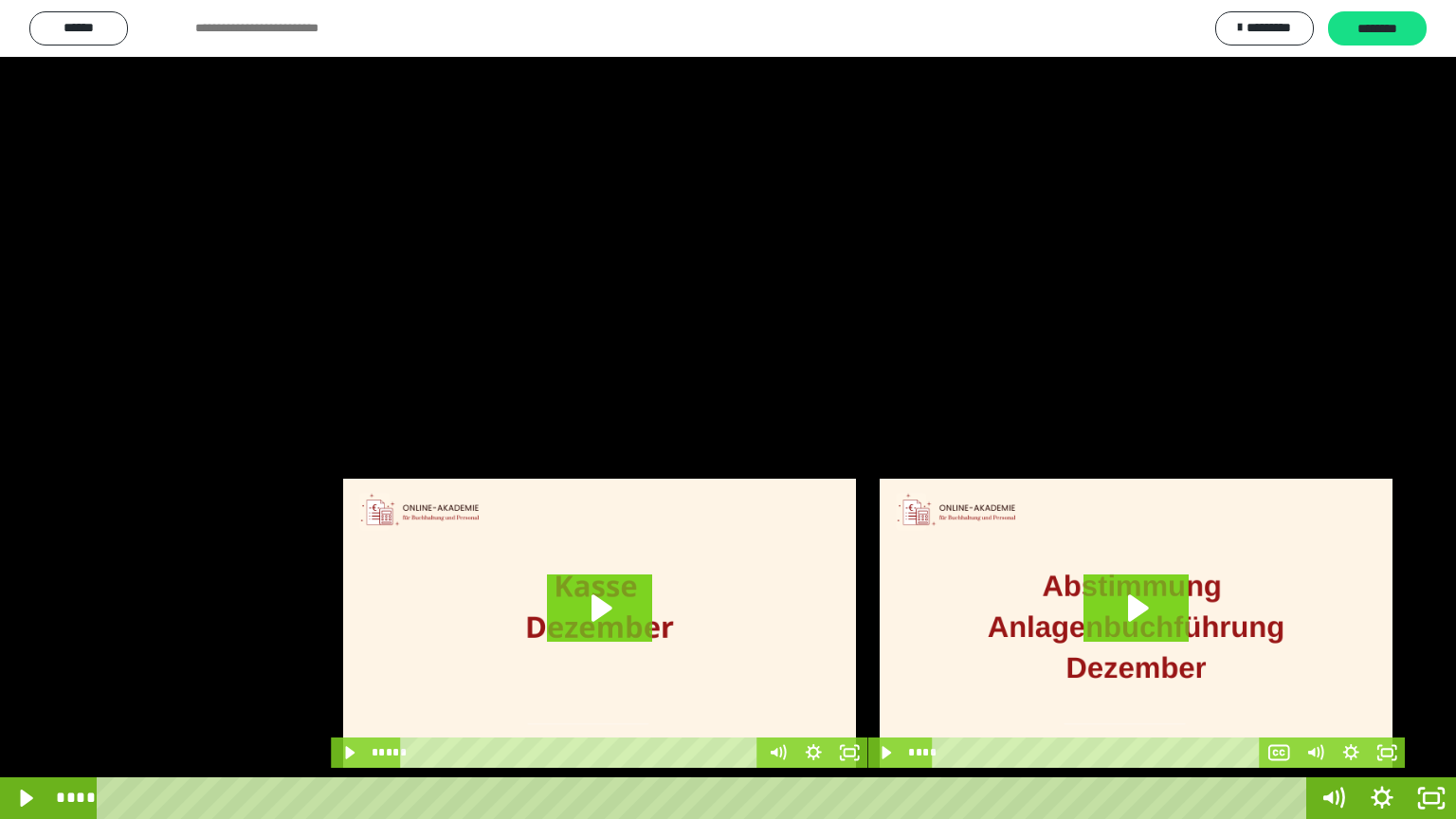 click at bounding box center [728, 410] 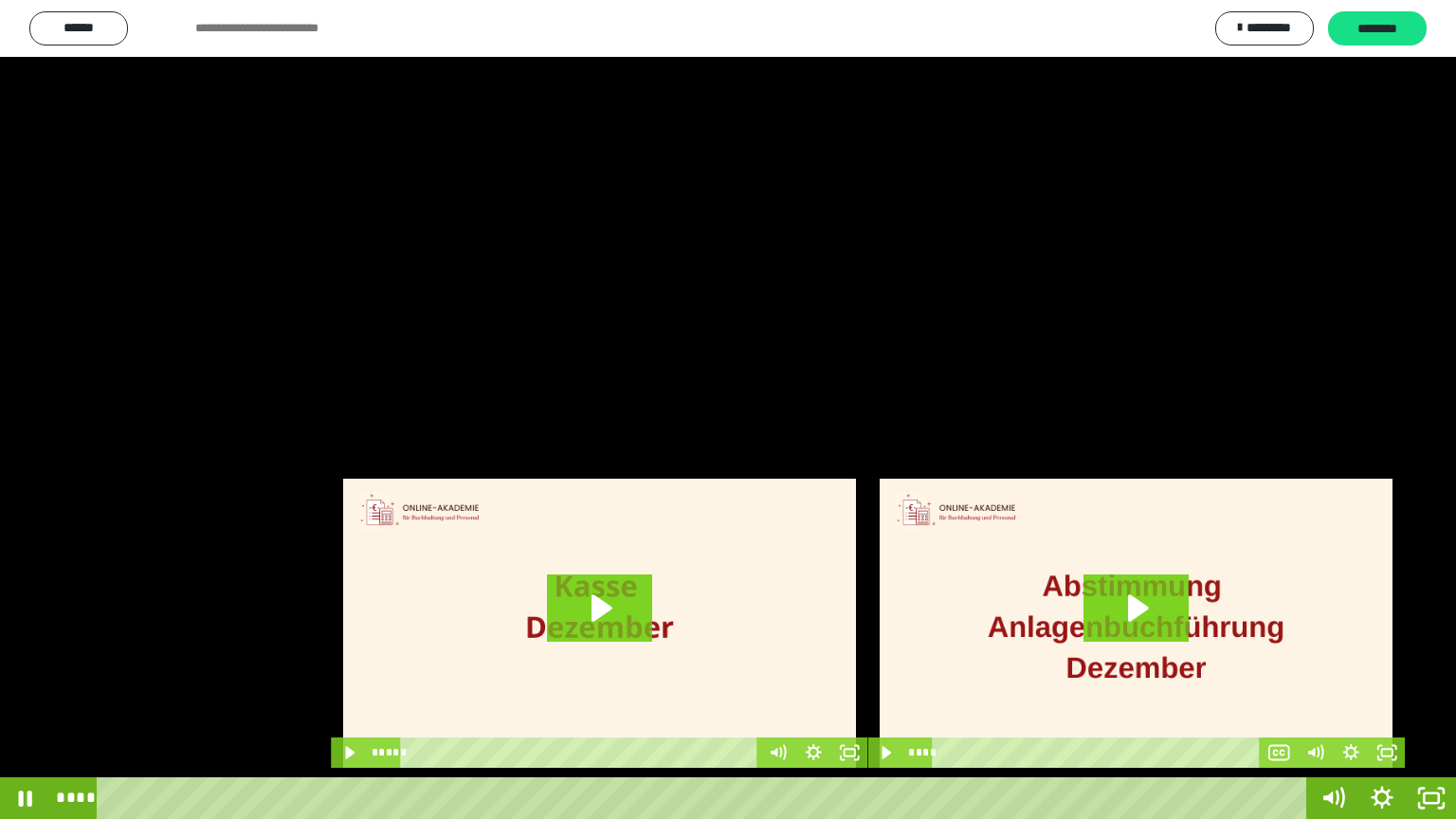 drag, startPoint x: 846, startPoint y: 308, endPoint x: 853, endPoint y: 279, distance: 29.83287 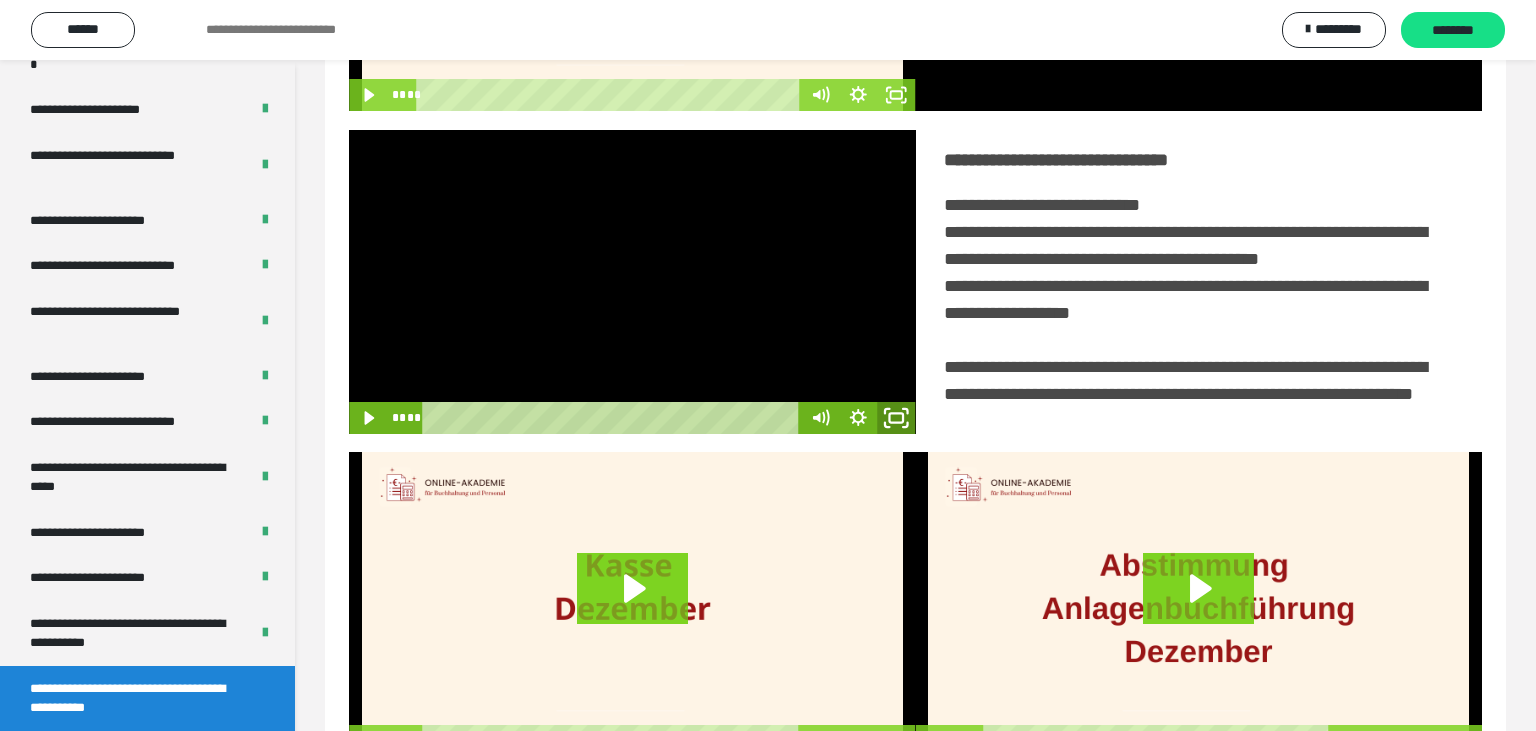 click 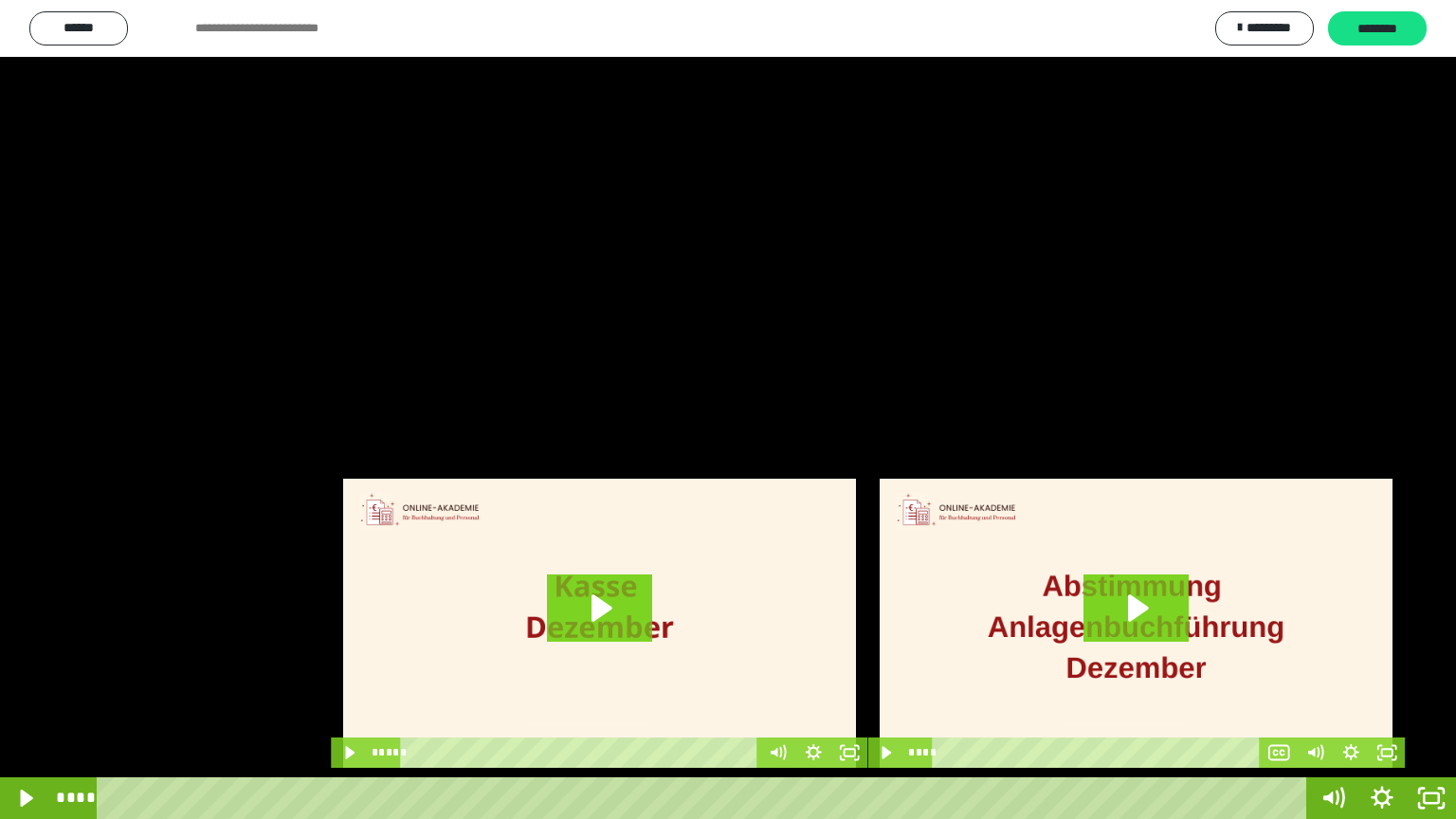 click at bounding box center (728, 410) 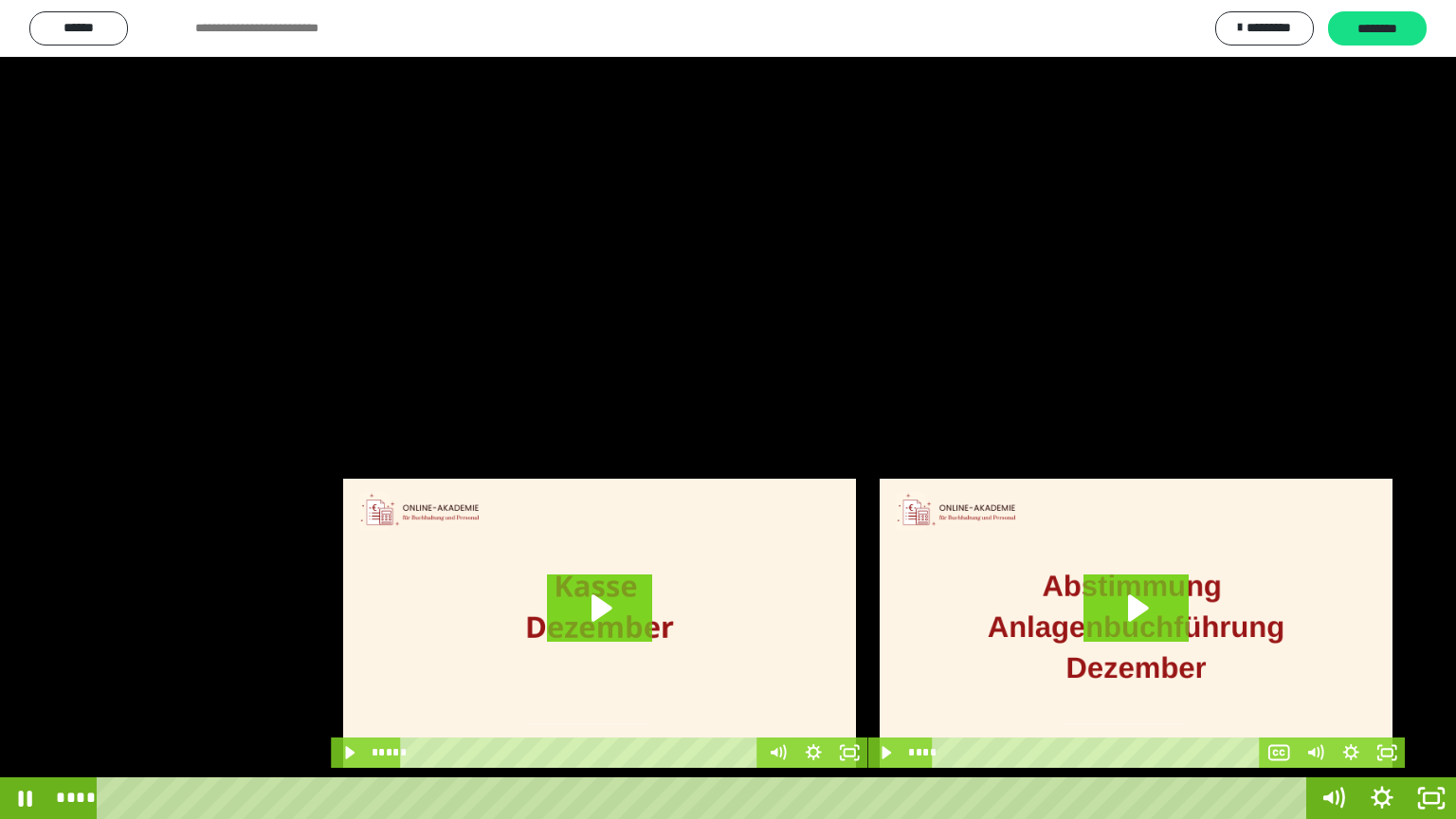 click at bounding box center [728, 410] 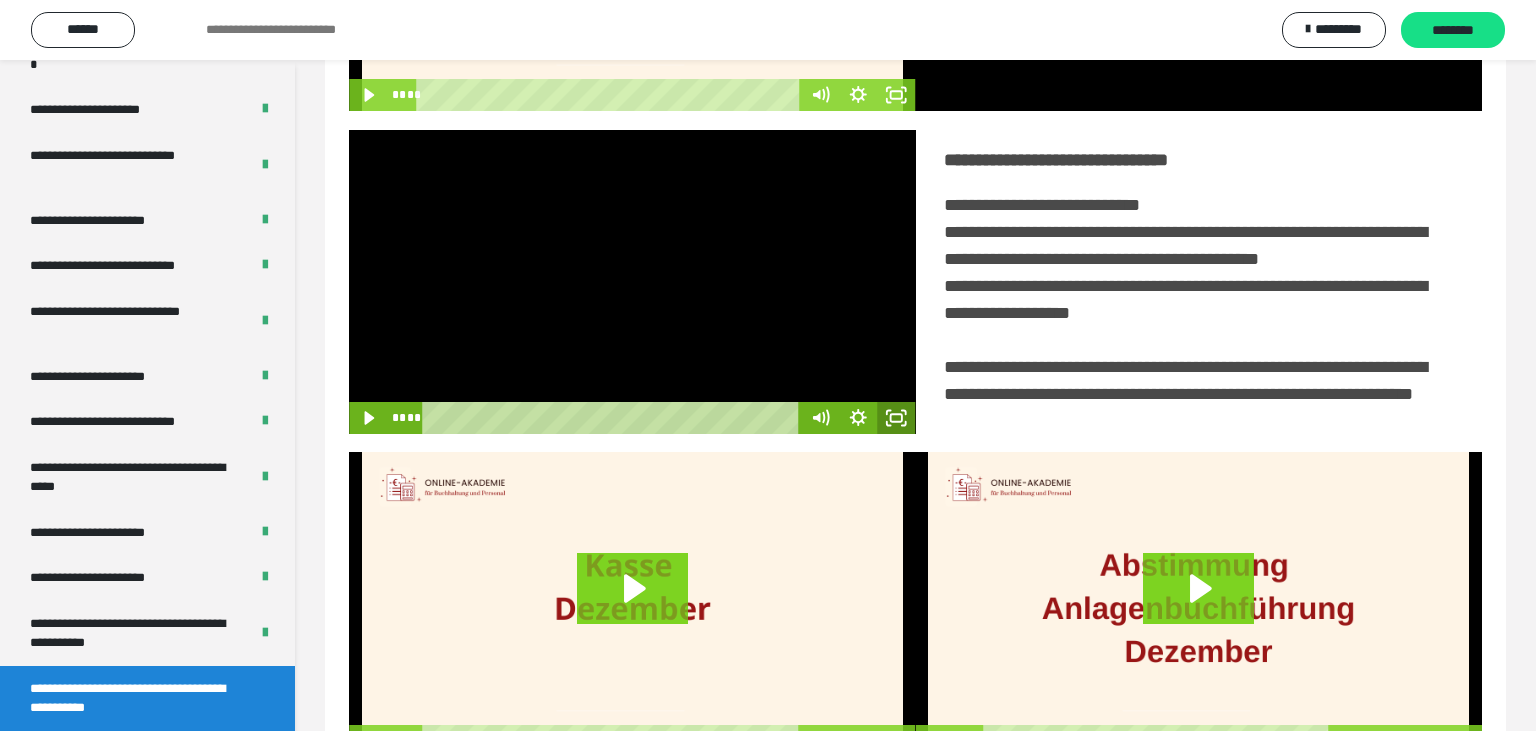click 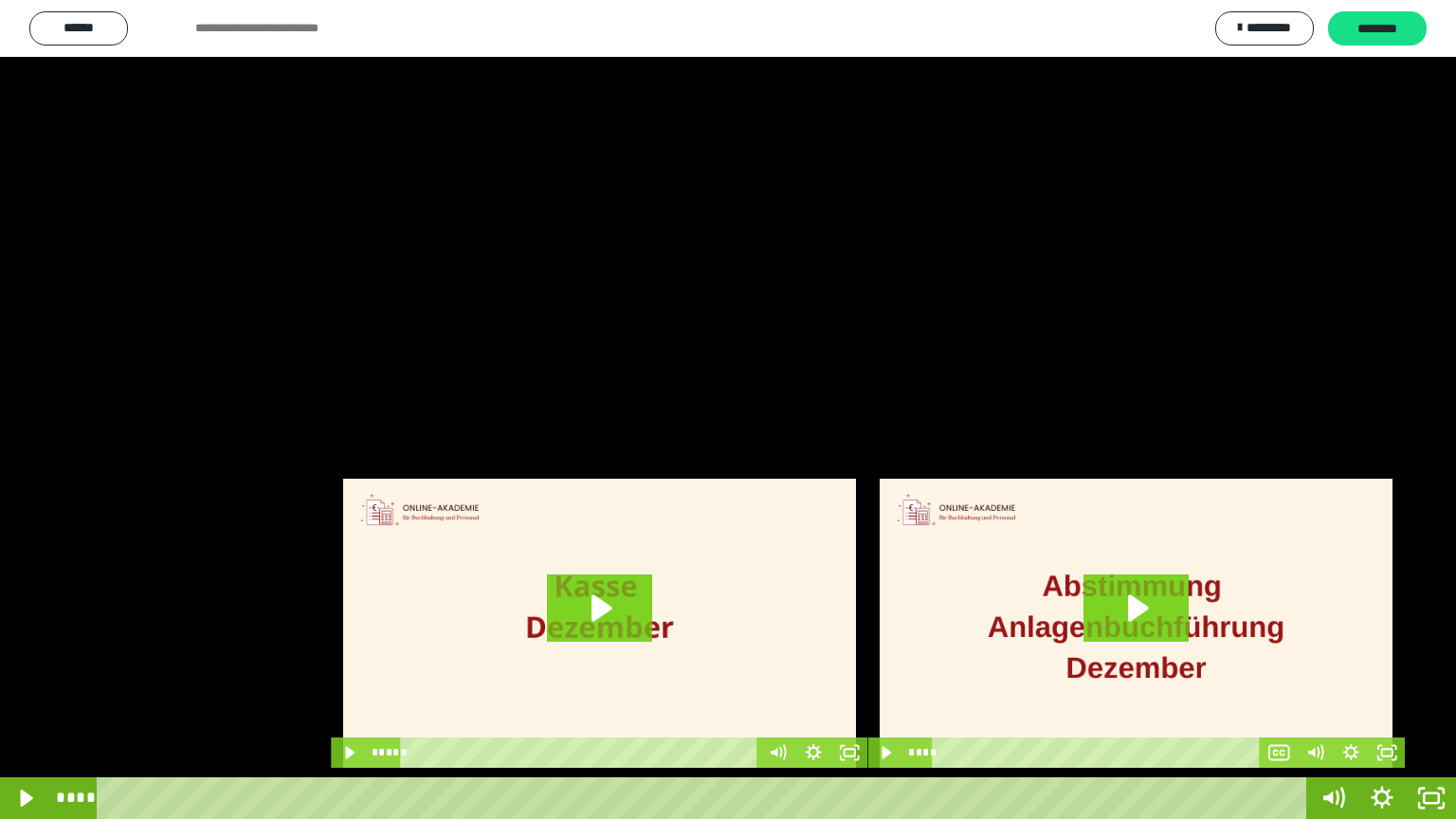 click at bounding box center [728, 410] 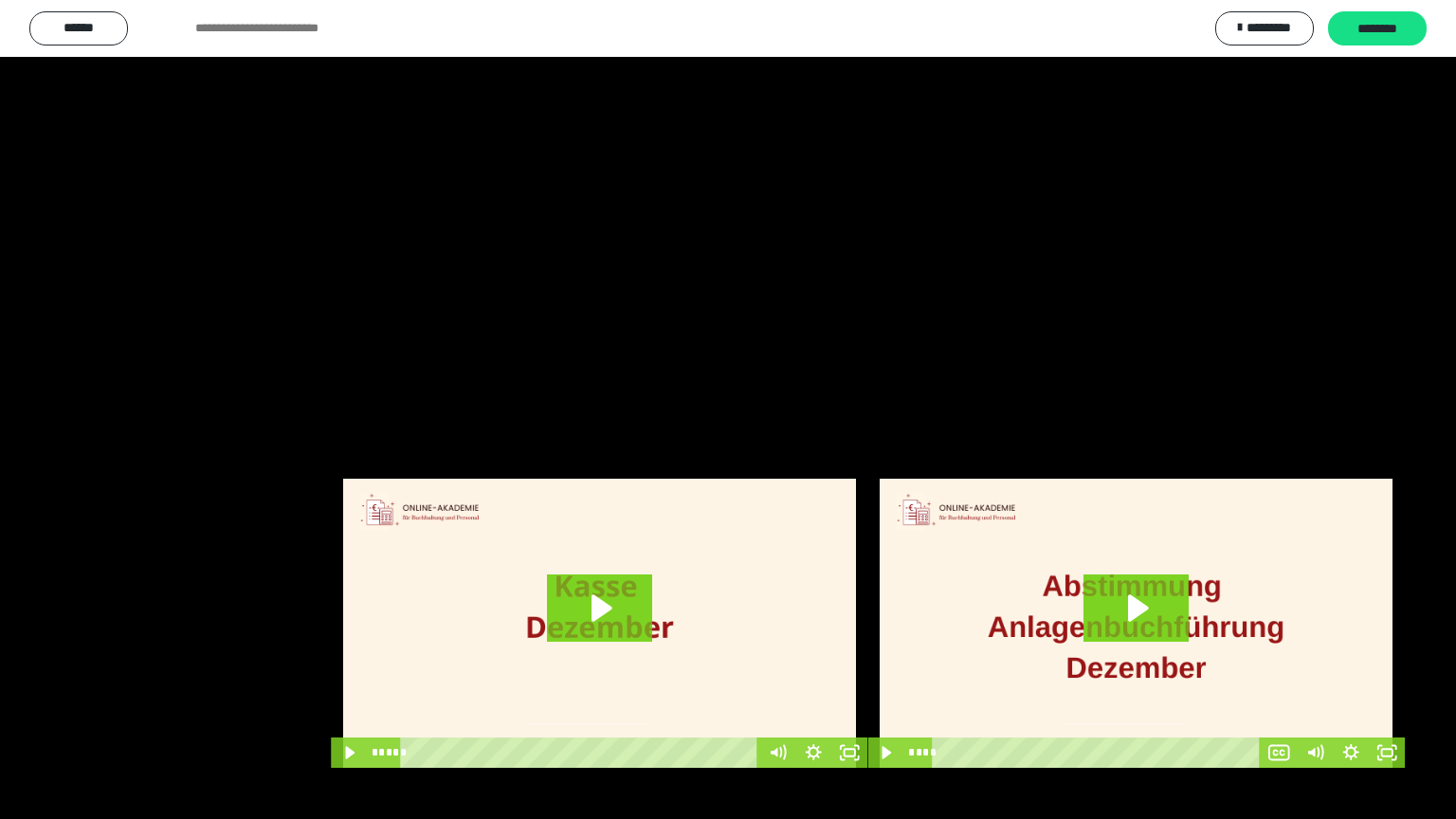 click at bounding box center (728, 410) 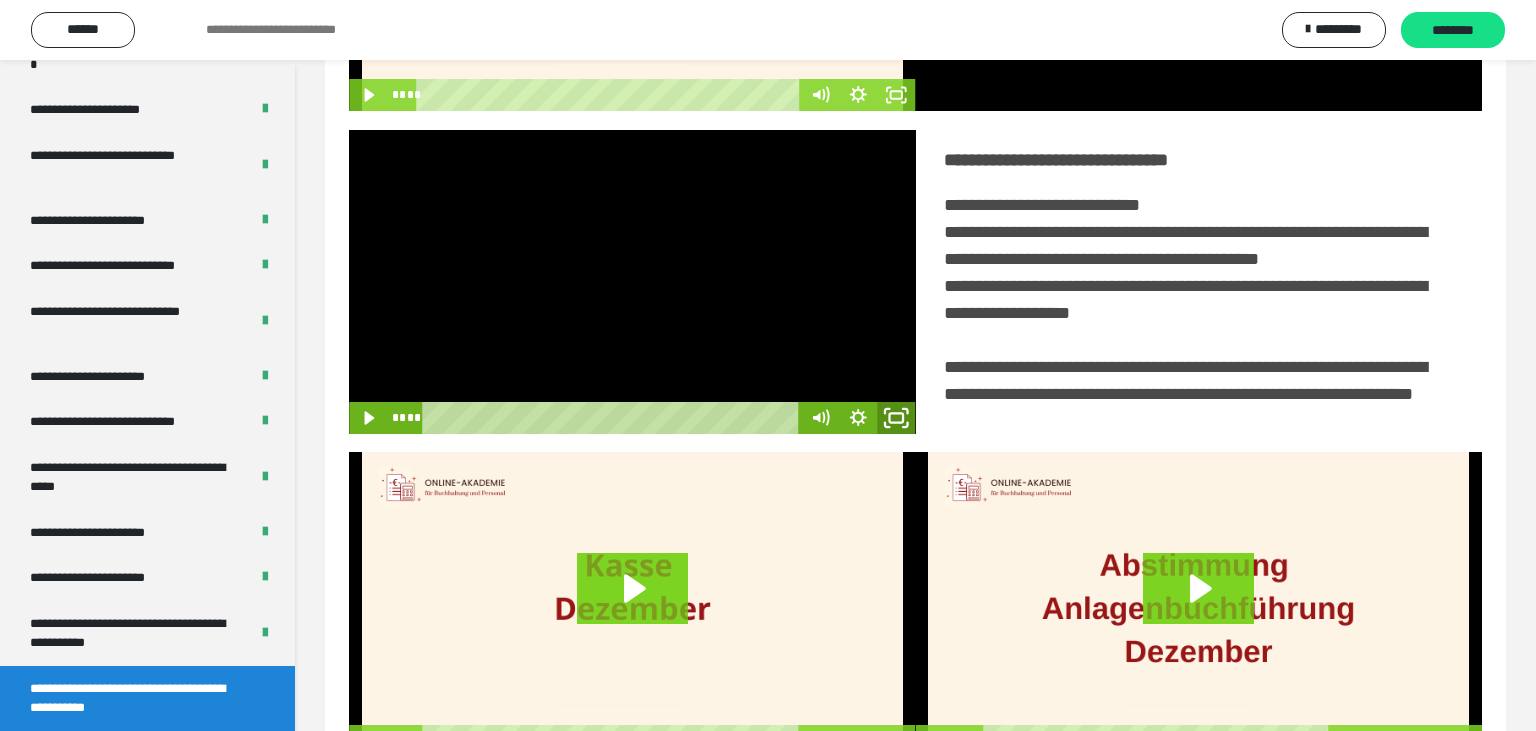 click 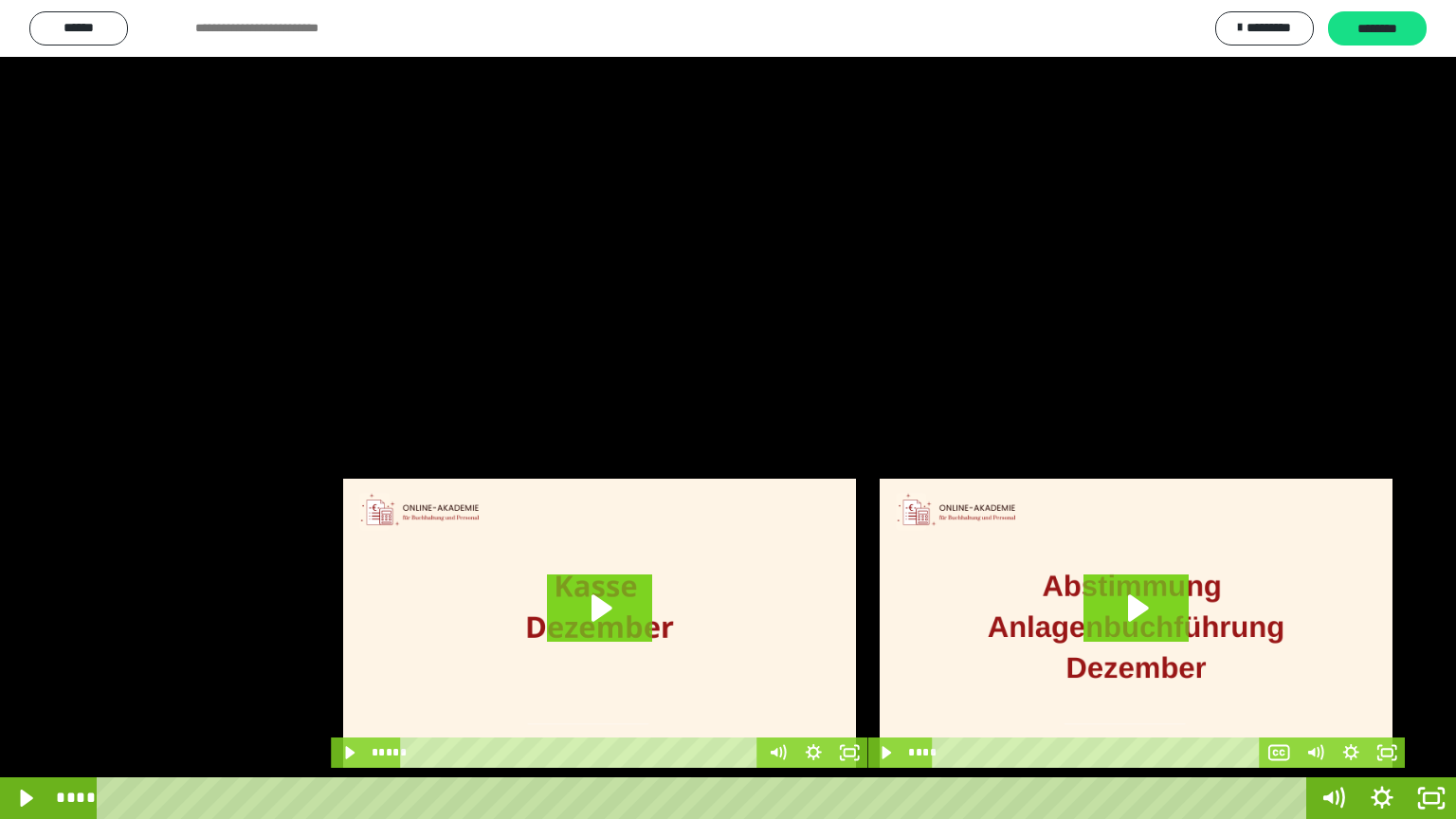 click at bounding box center [728, 410] 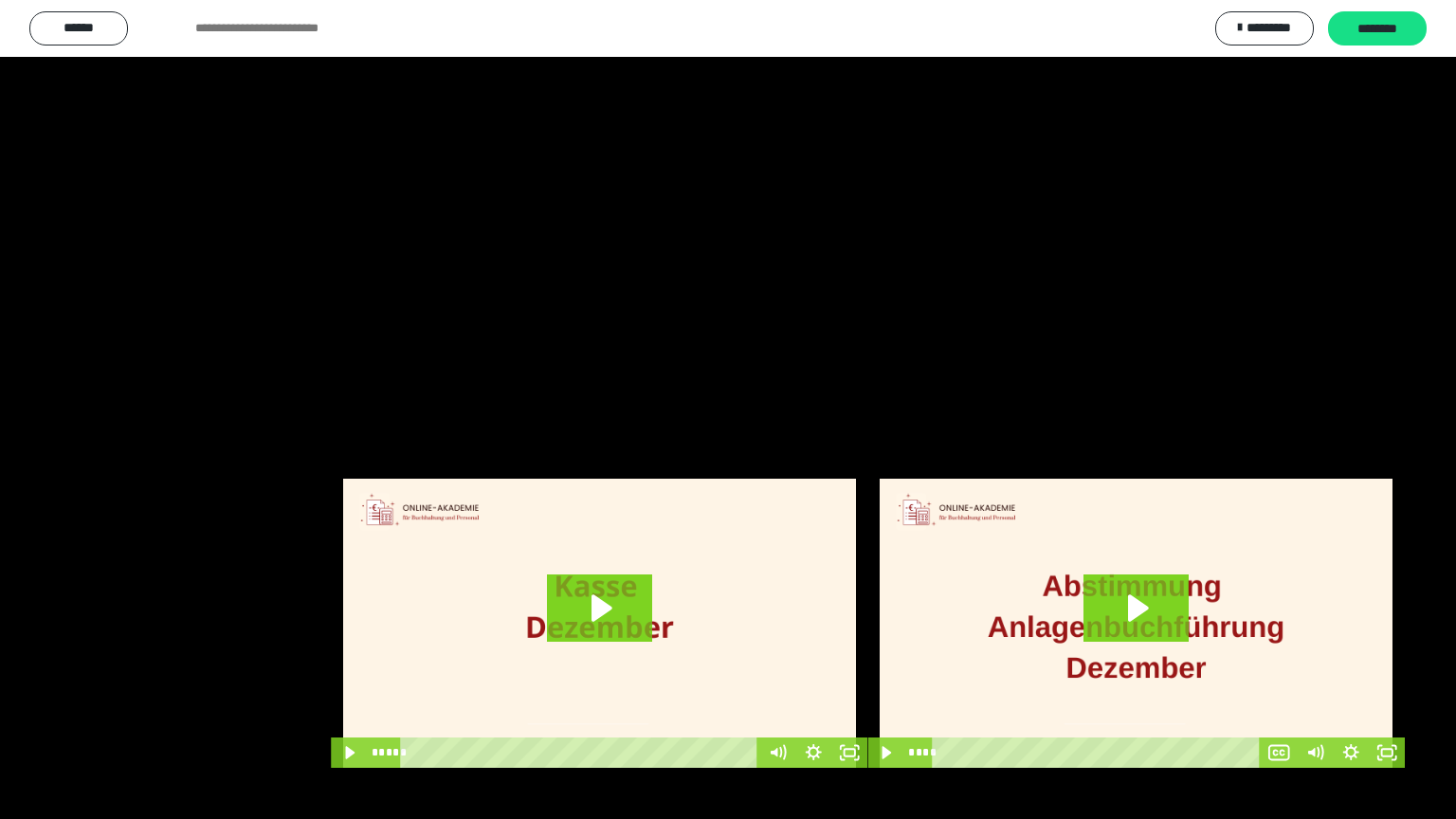 click at bounding box center (728, 410) 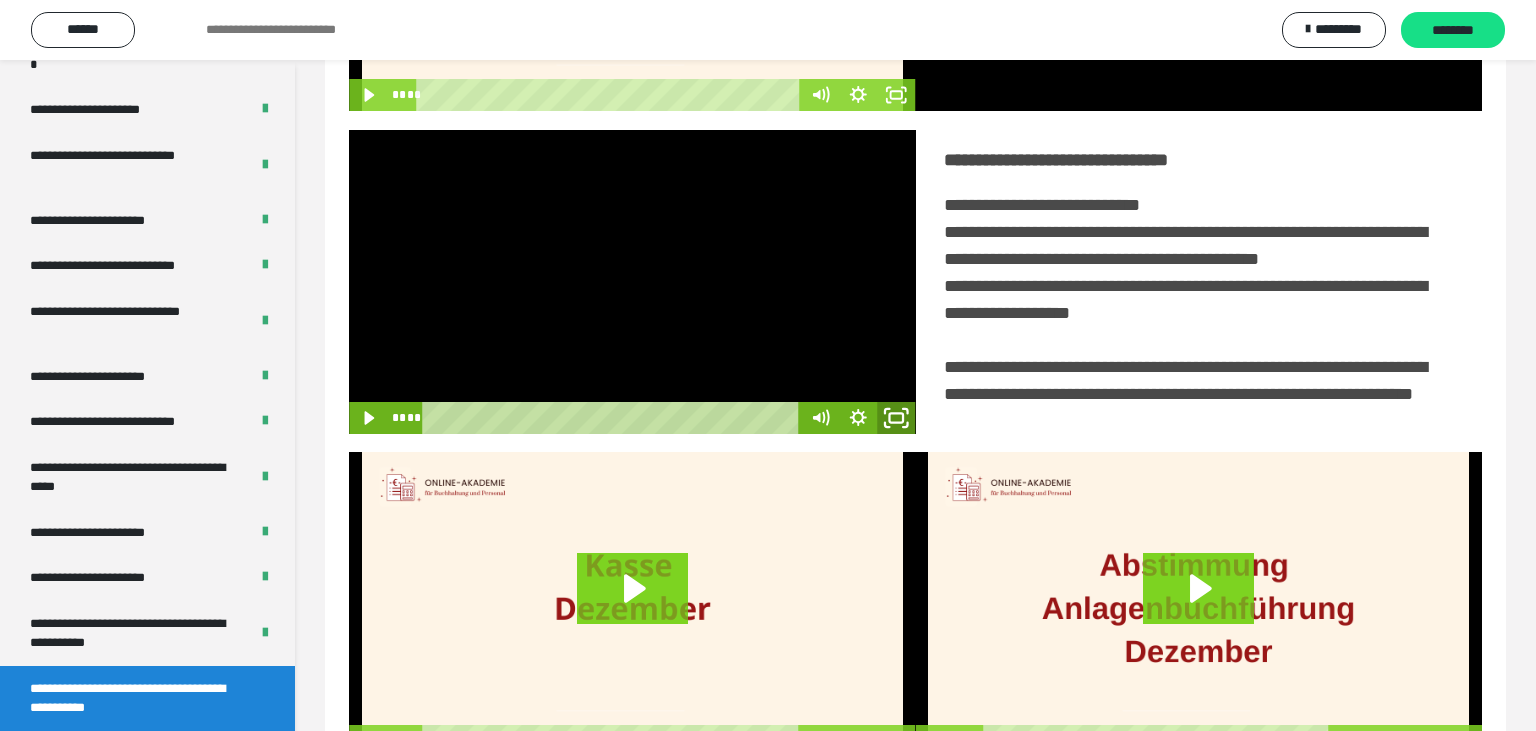 click 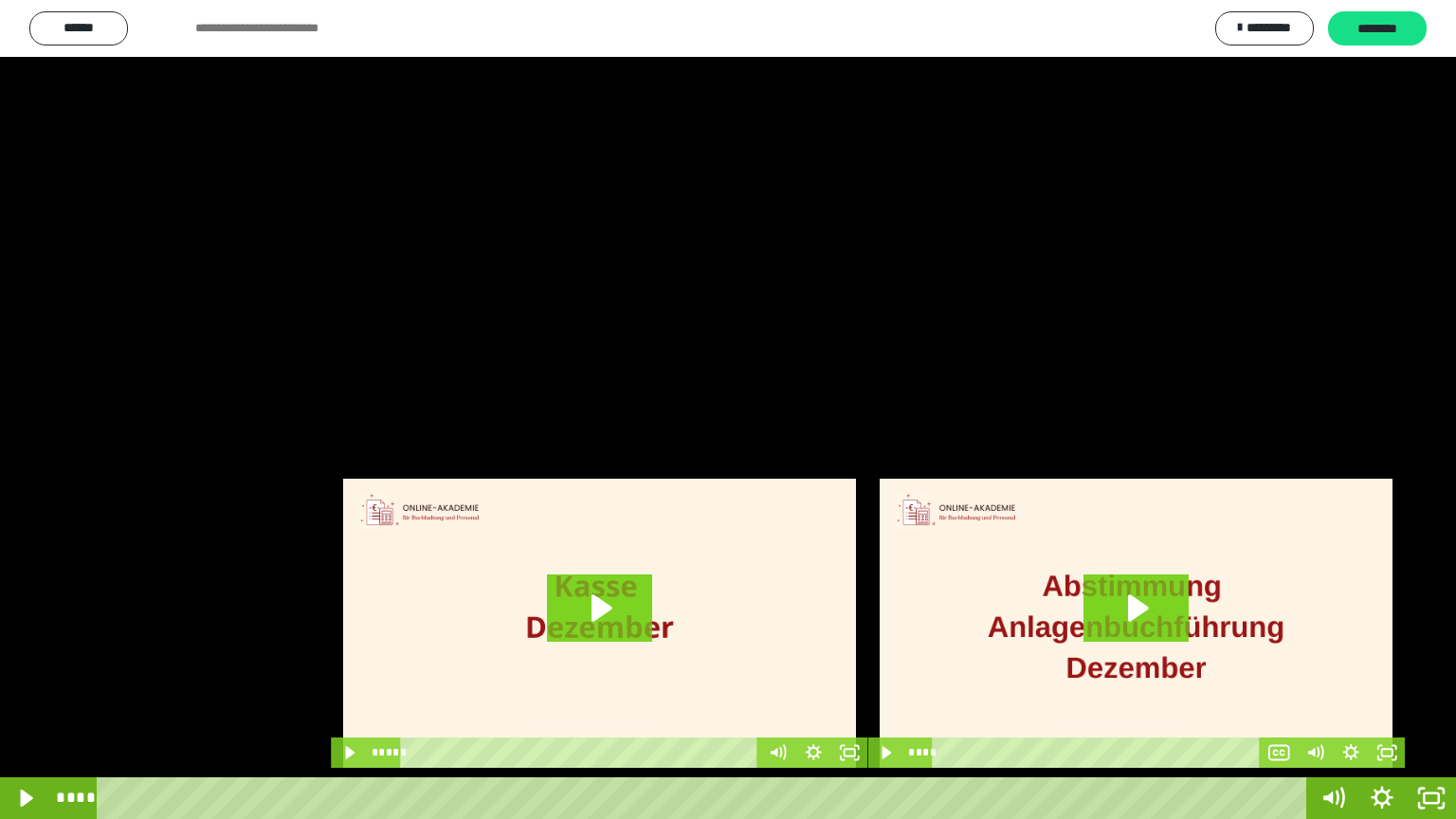 click at bounding box center [728, 410] 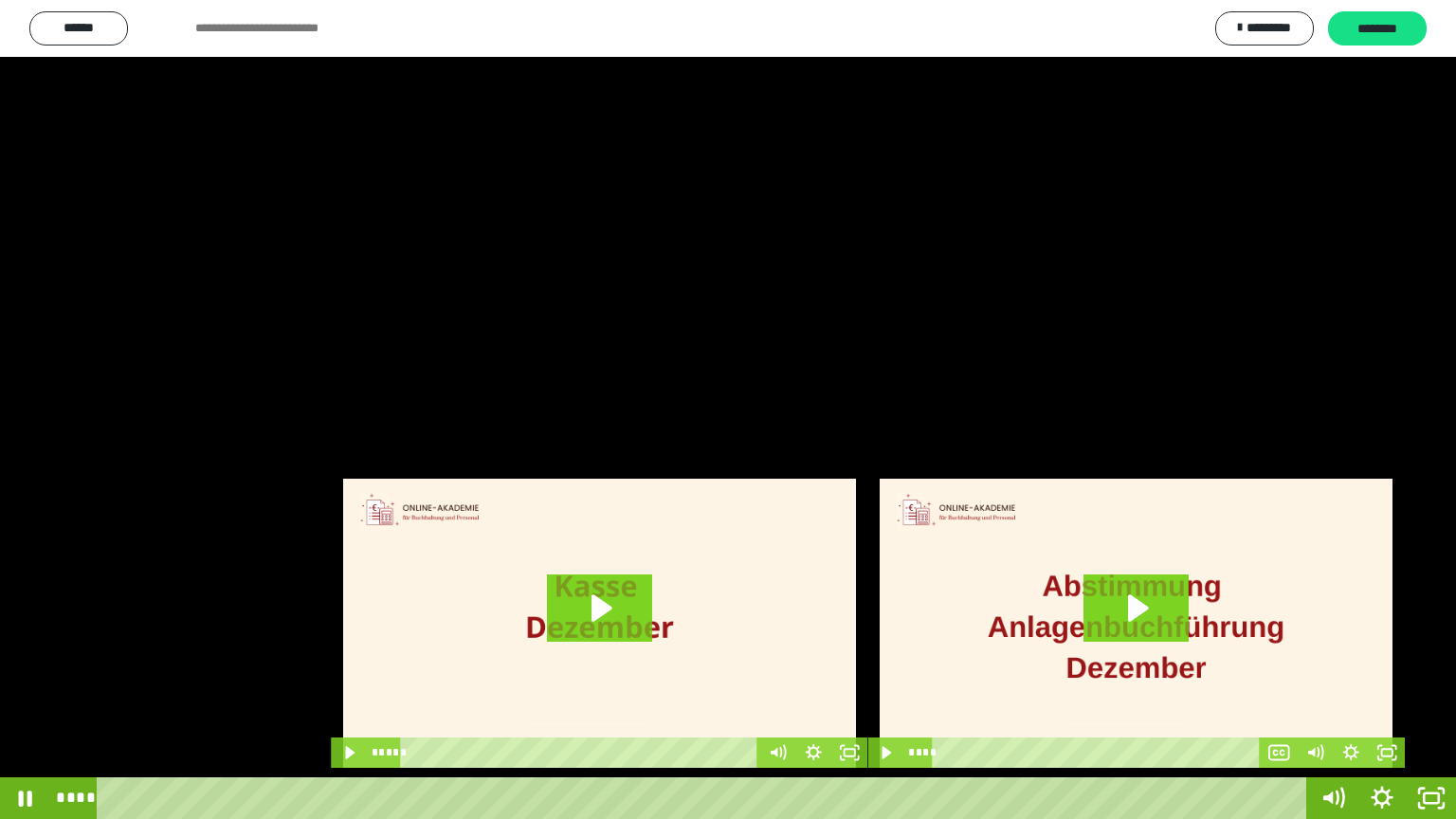 click at bounding box center (728, 410) 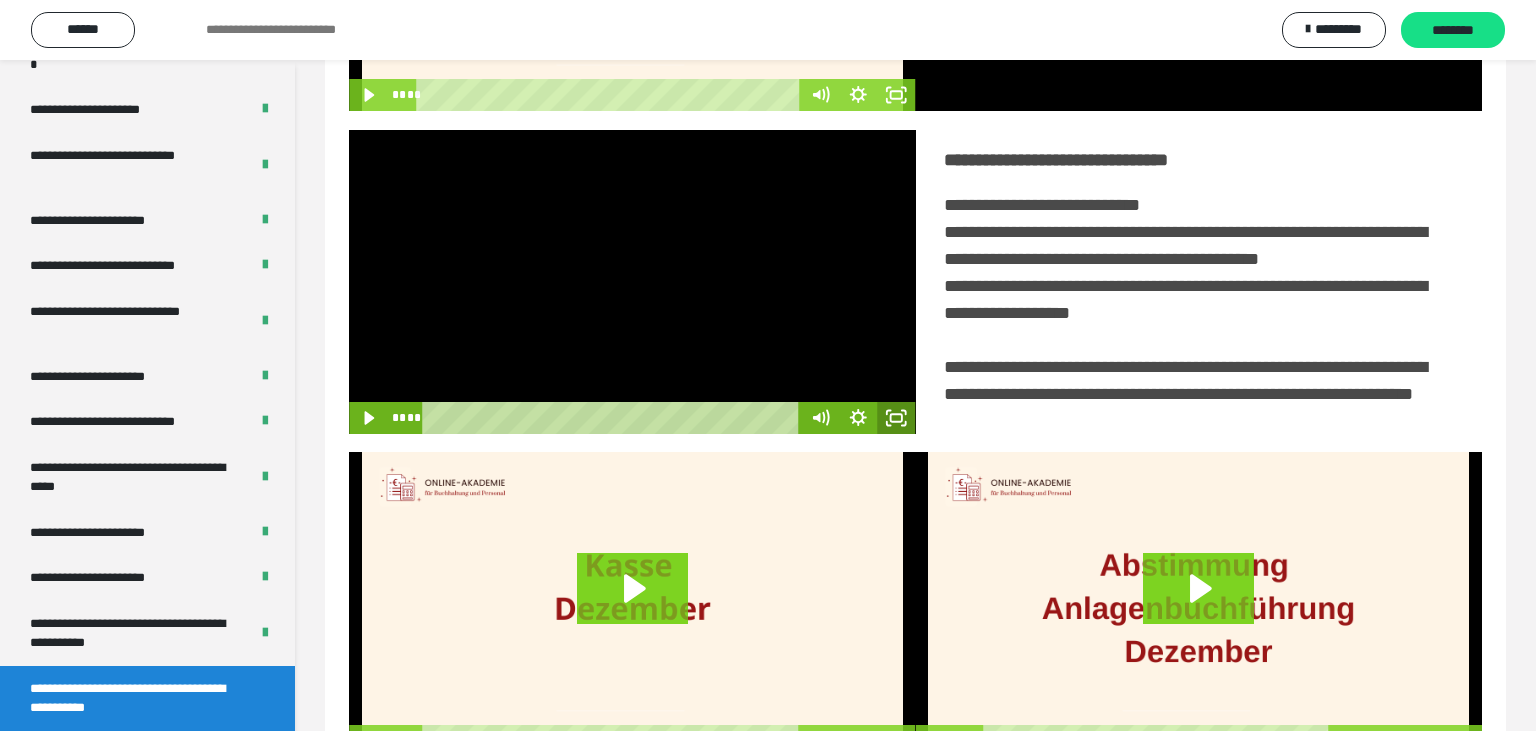 click 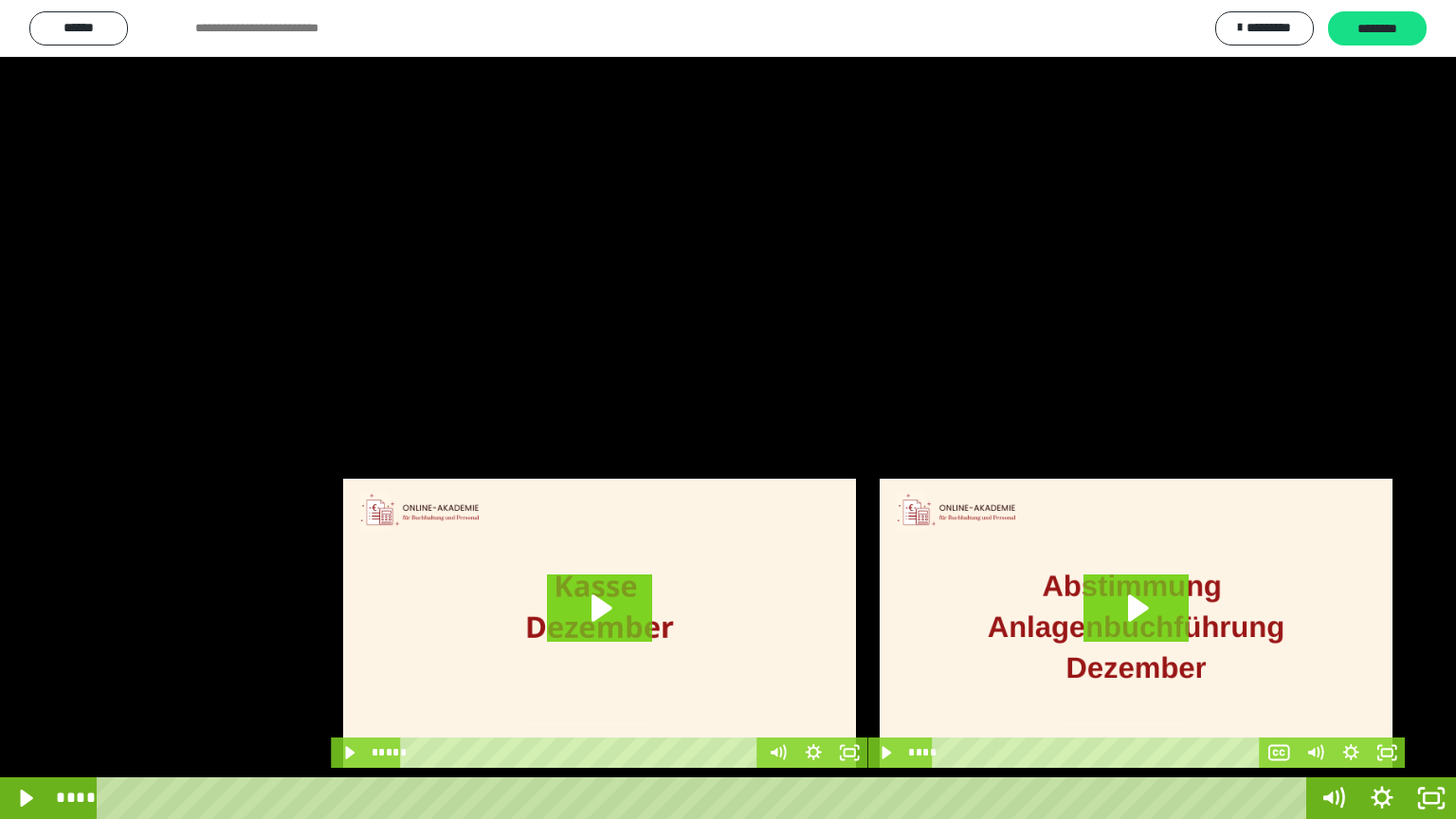click at bounding box center (728, 410) 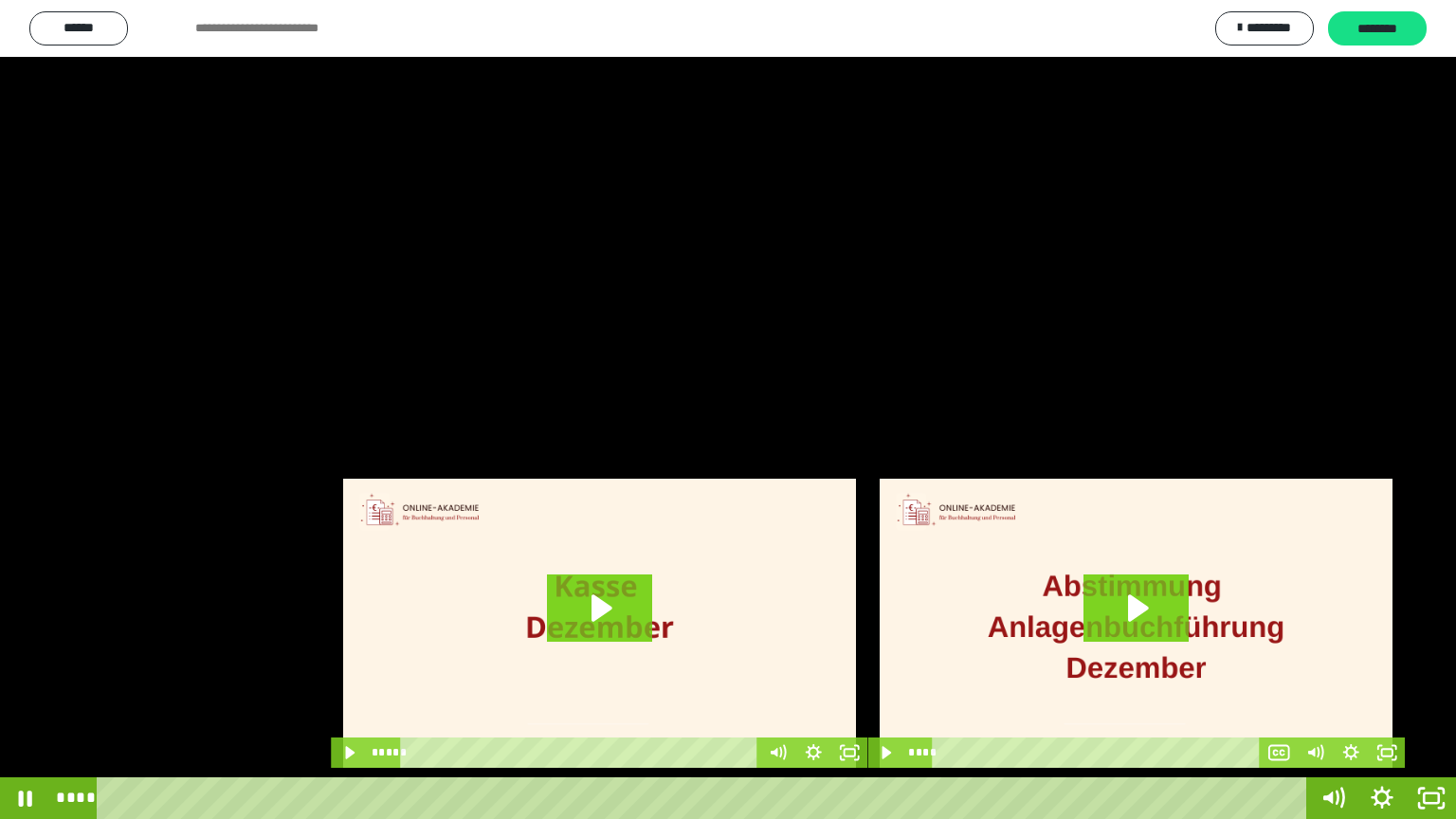click at bounding box center (728, 410) 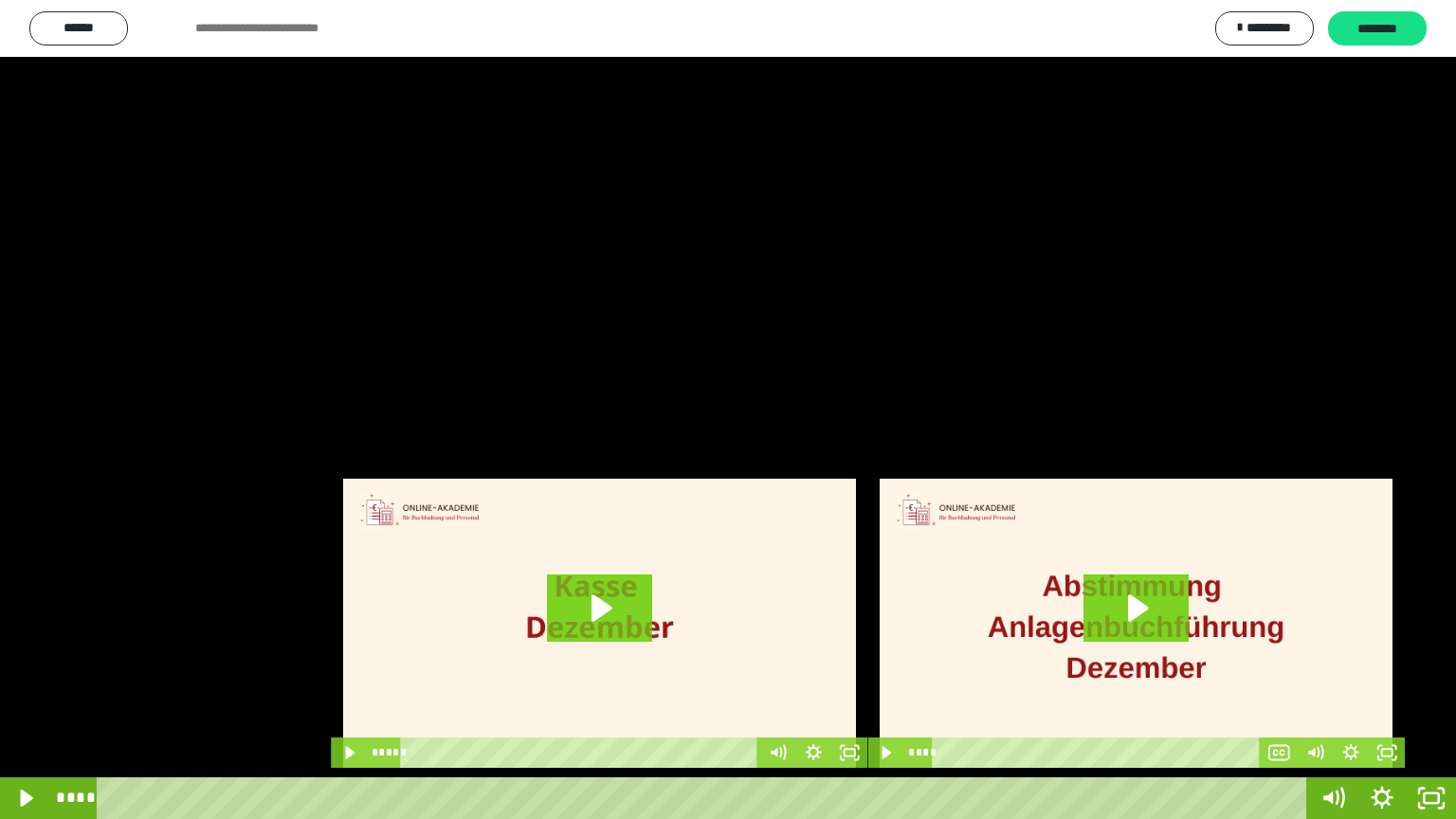 click at bounding box center (728, 410) 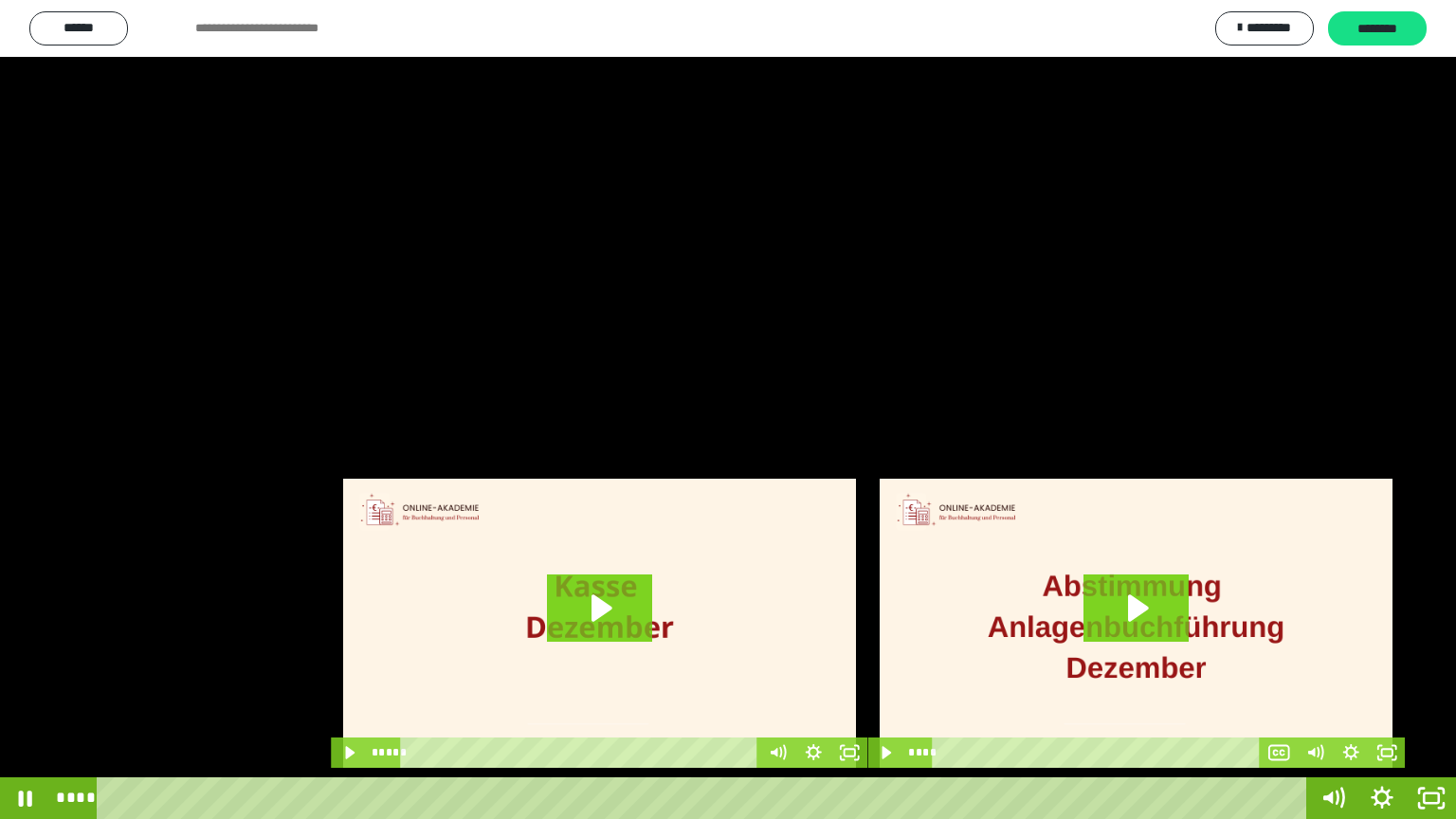 click at bounding box center [728, 410] 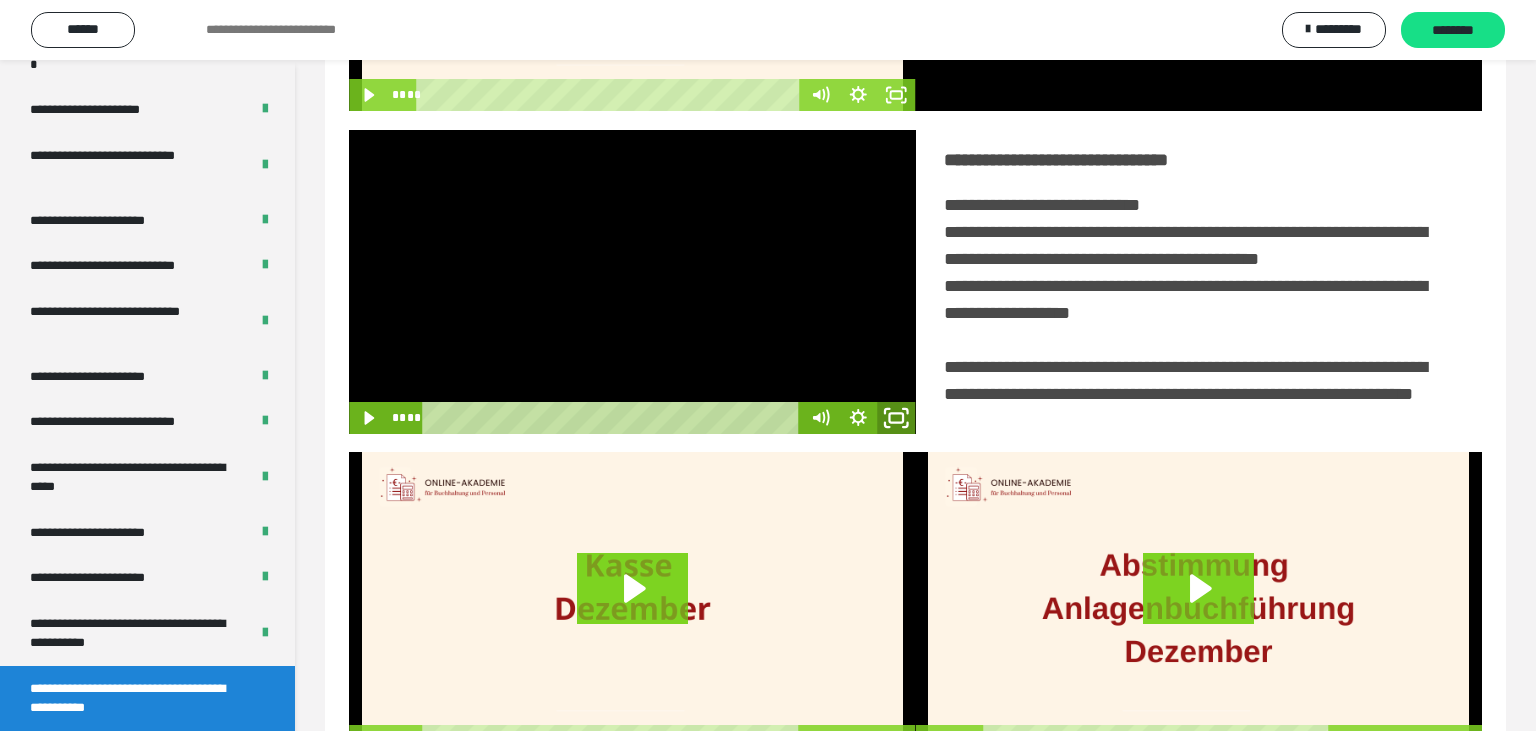 click 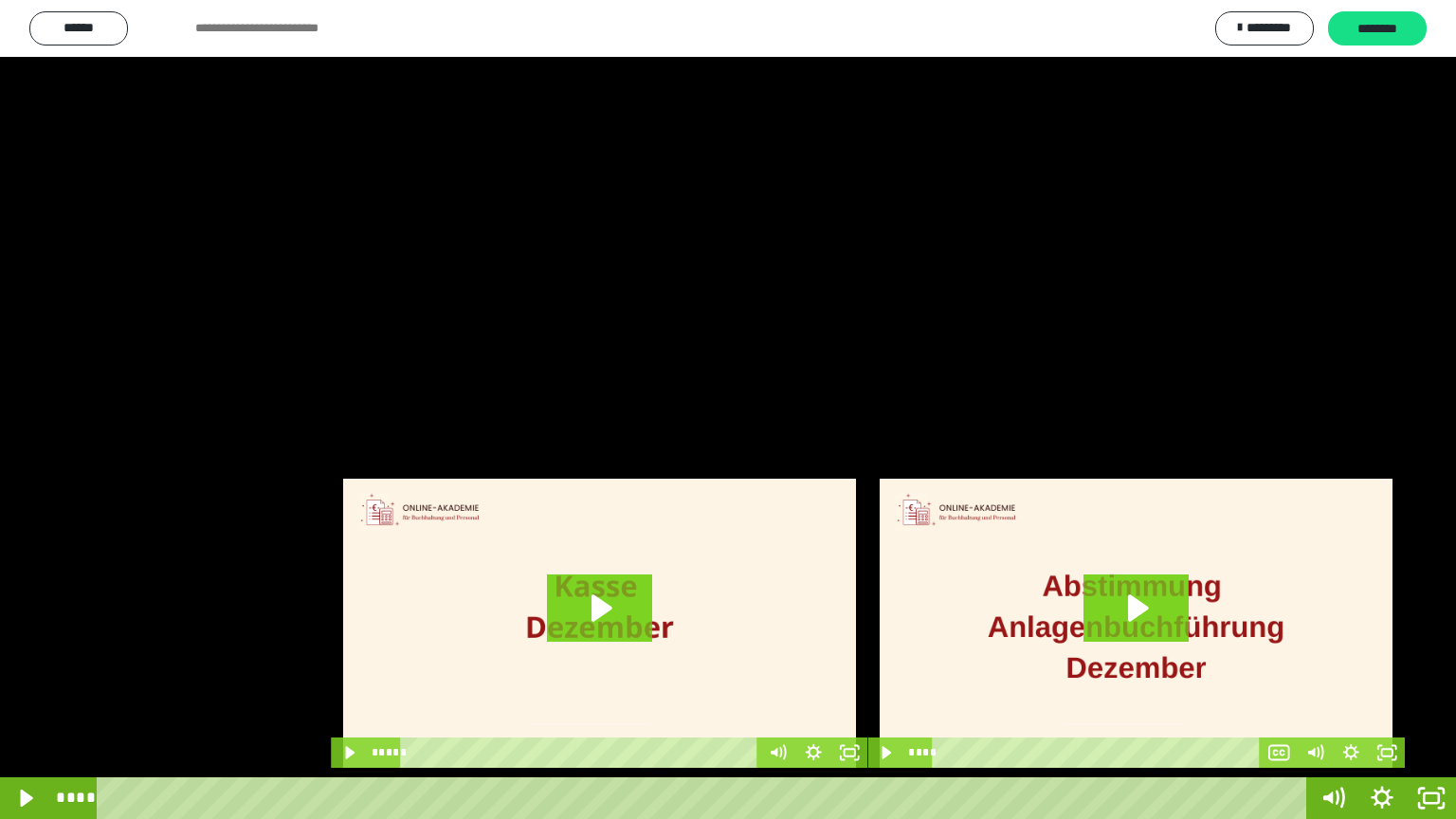 click at bounding box center (728, 410) 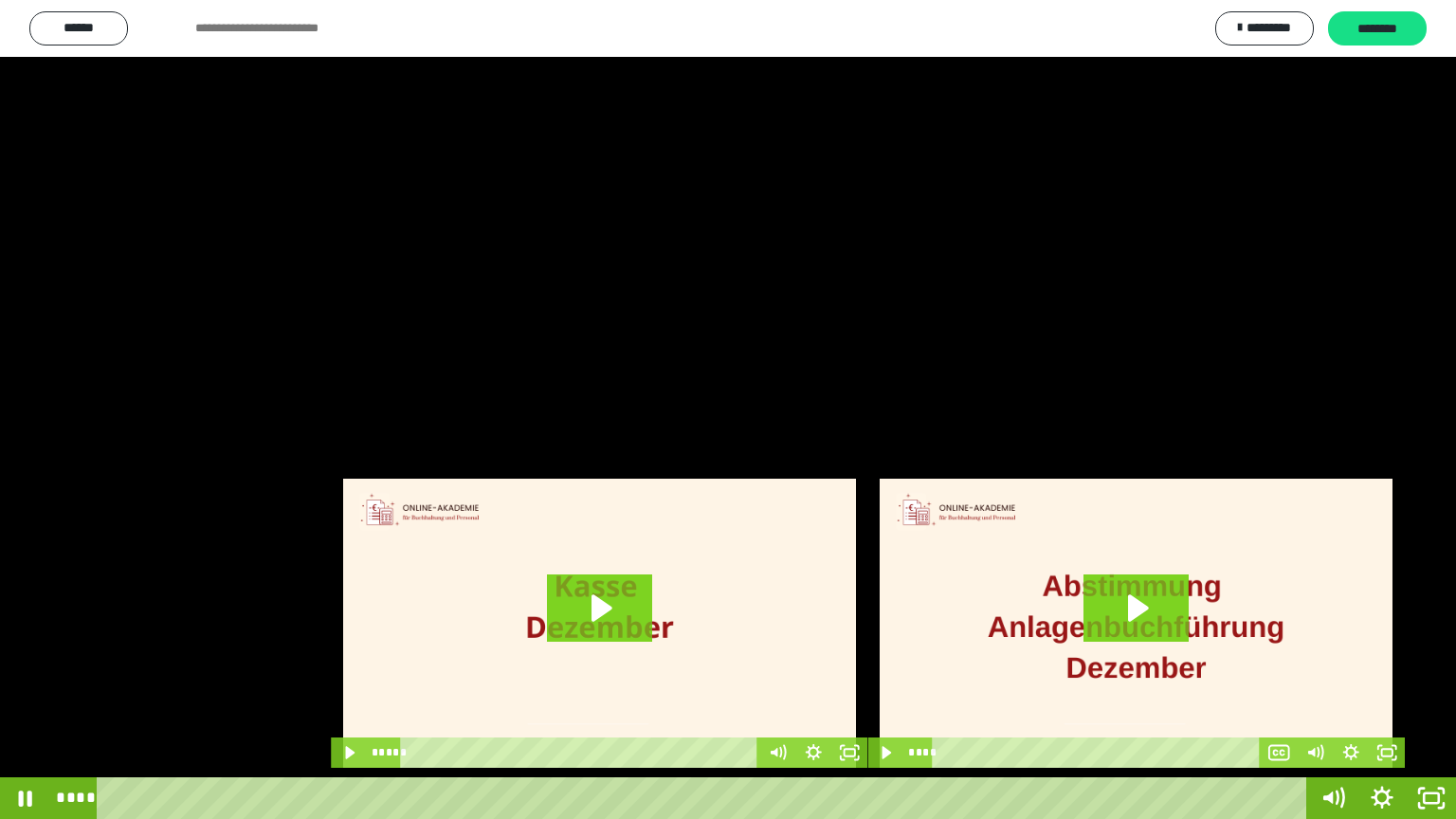 click at bounding box center [728, 410] 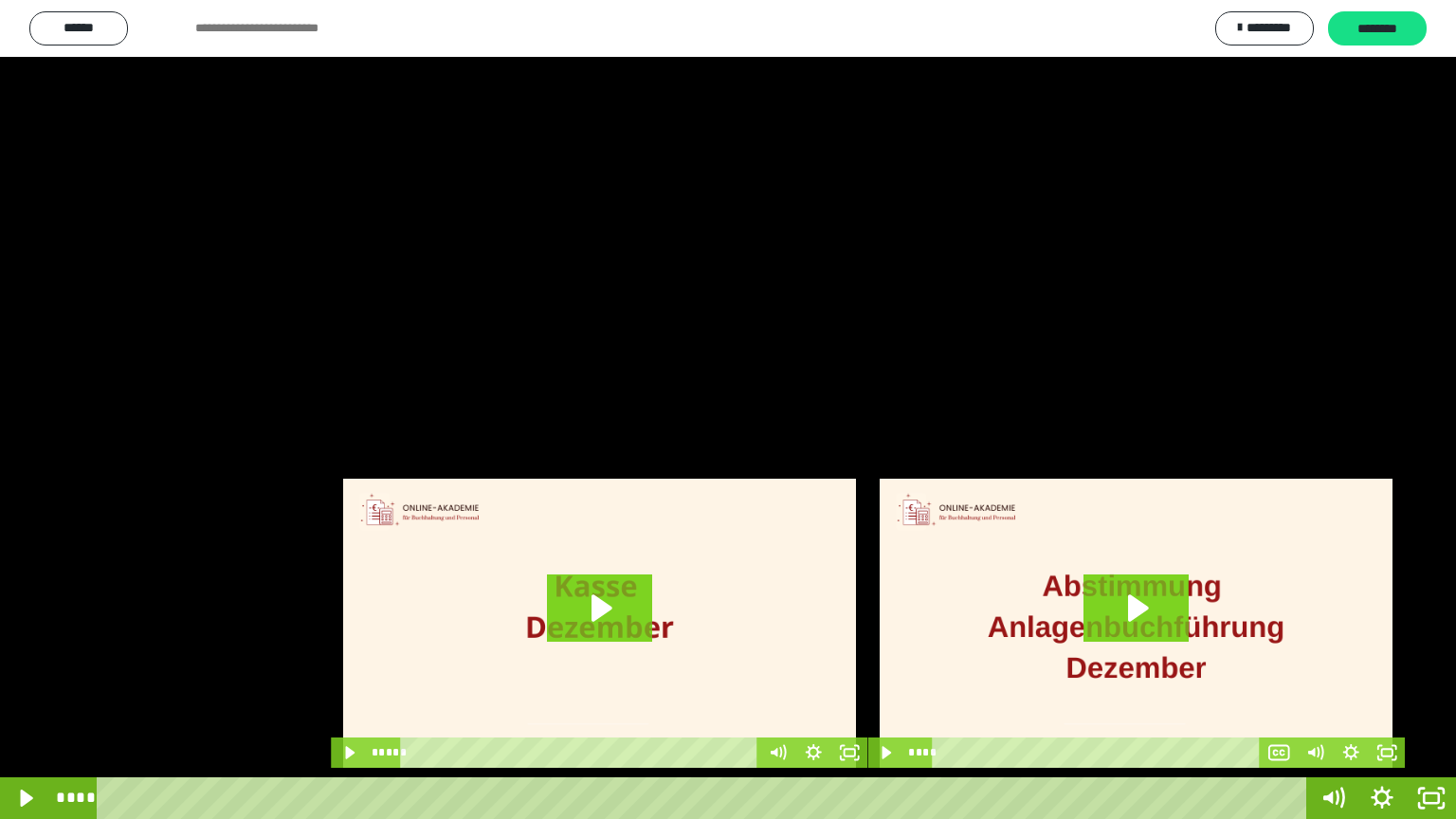 click at bounding box center (728, 410) 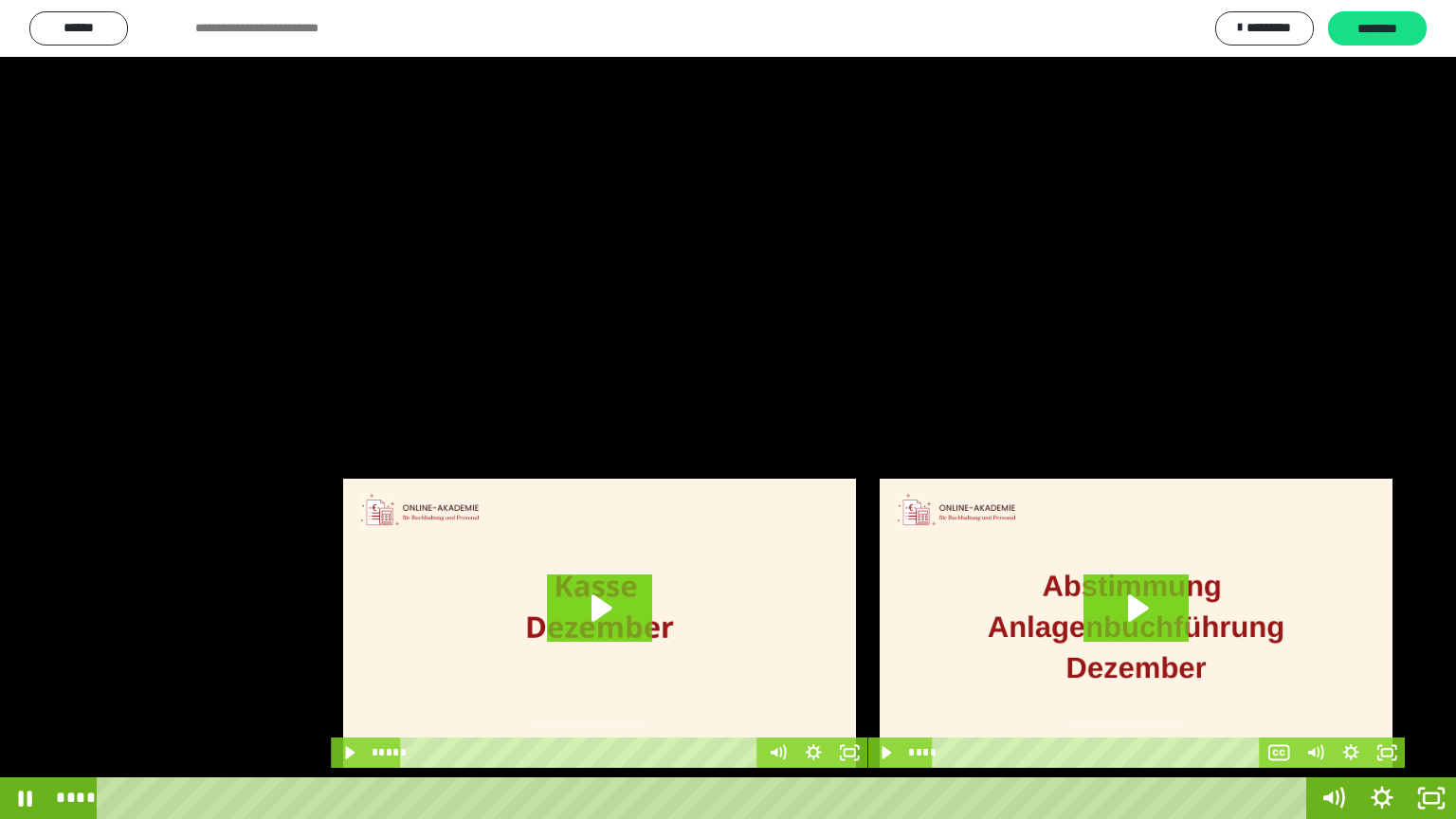 click at bounding box center [728, 410] 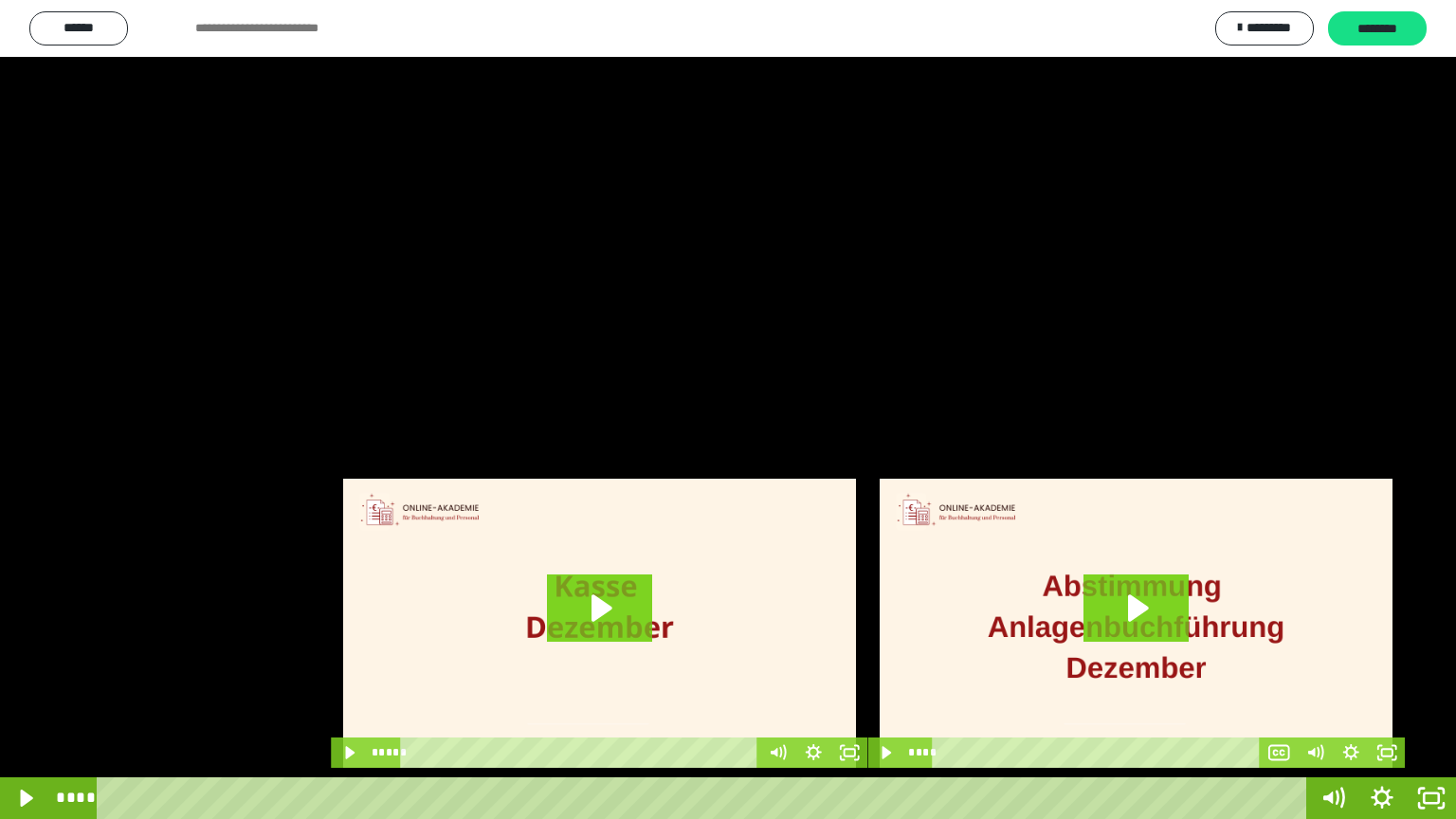 click at bounding box center (728, 410) 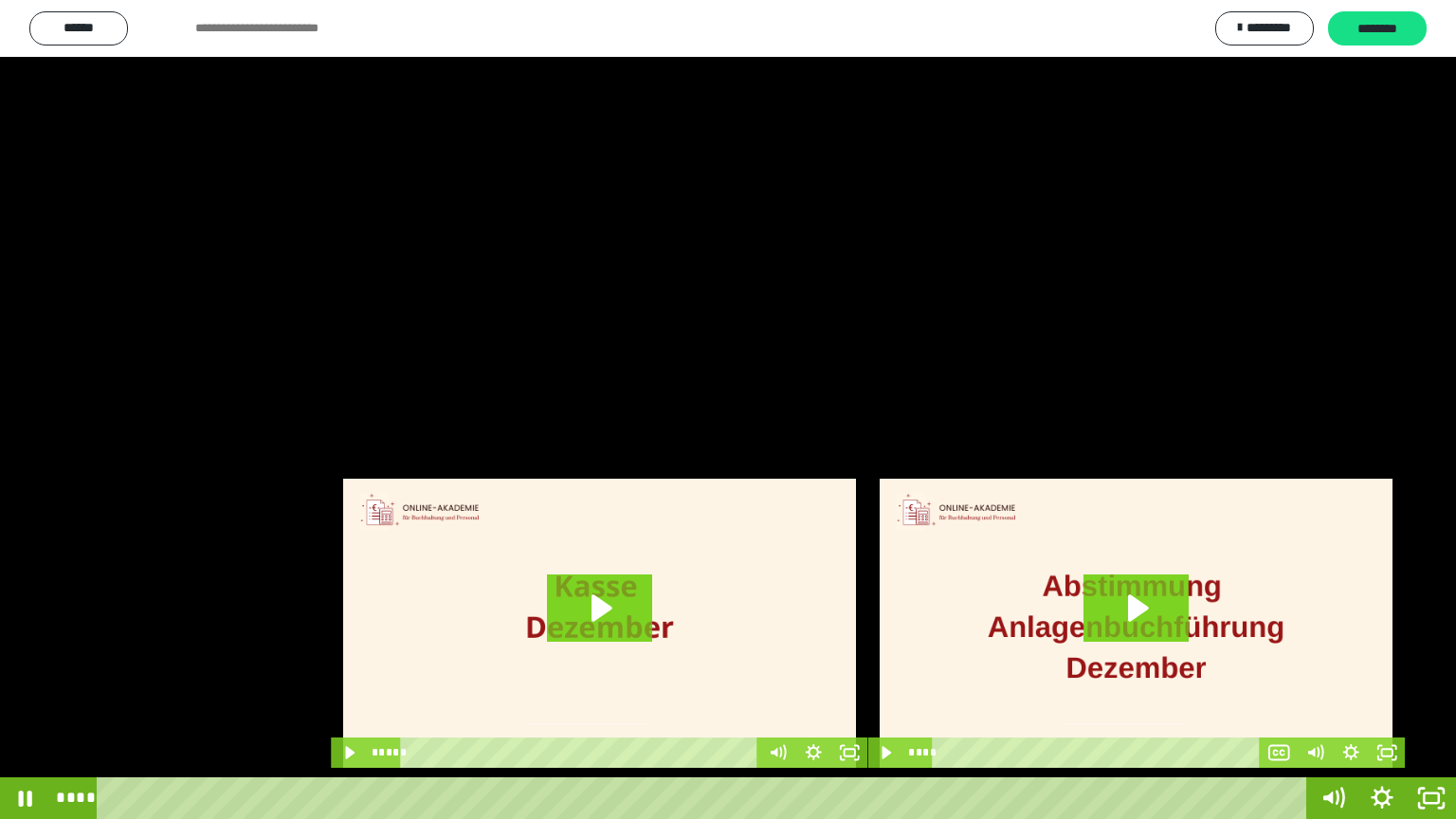 click at bounding box center [728, 410] 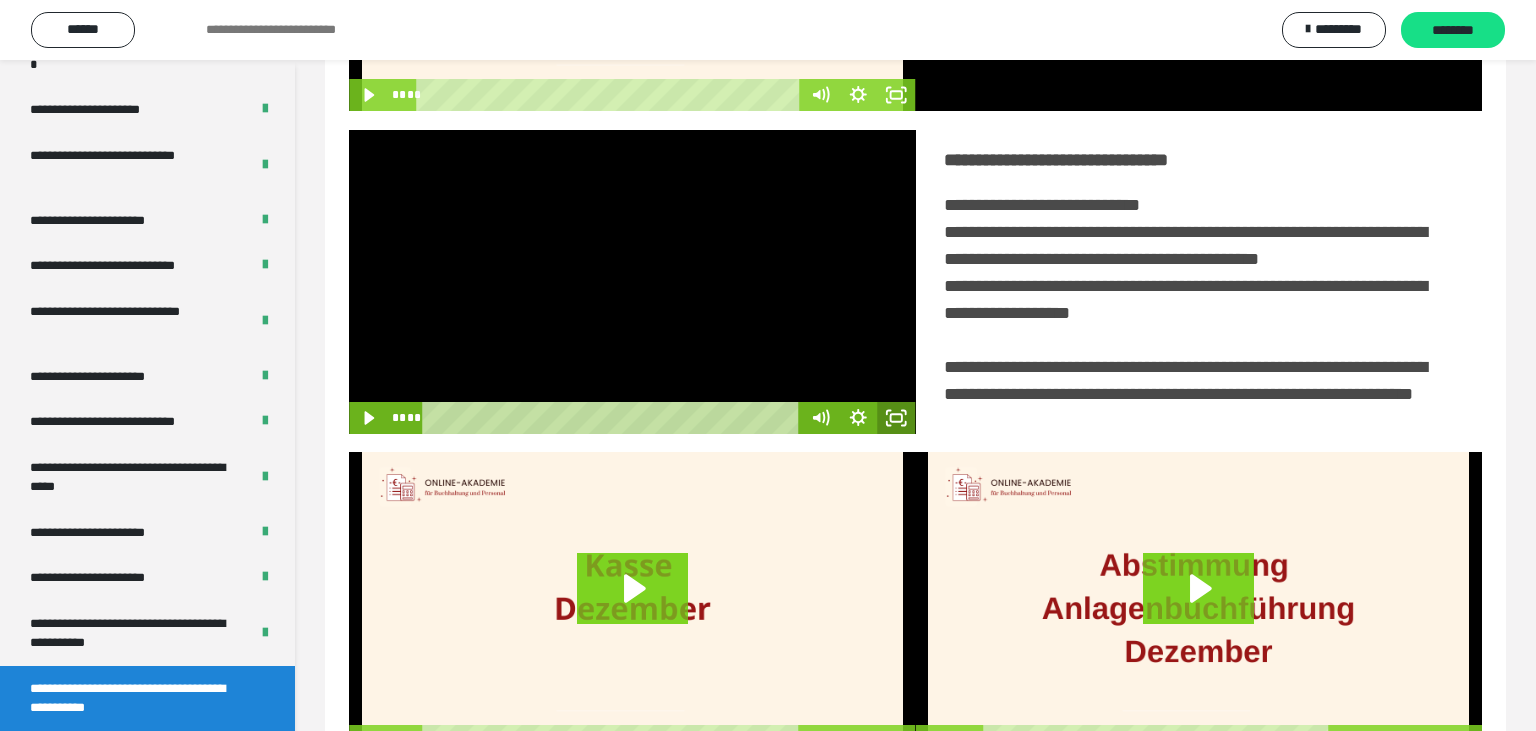 click 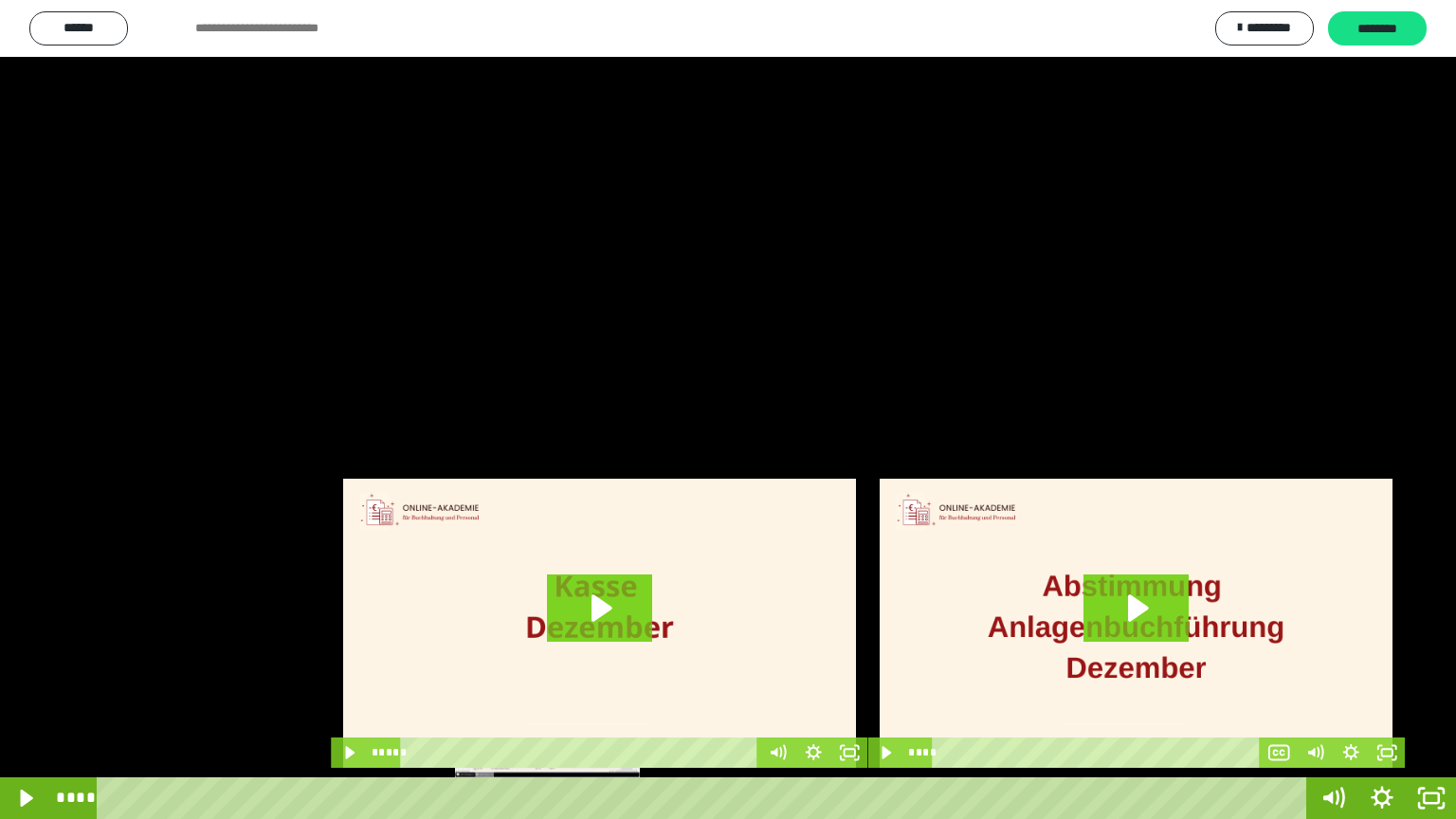 click at bounding box center [547, 798] 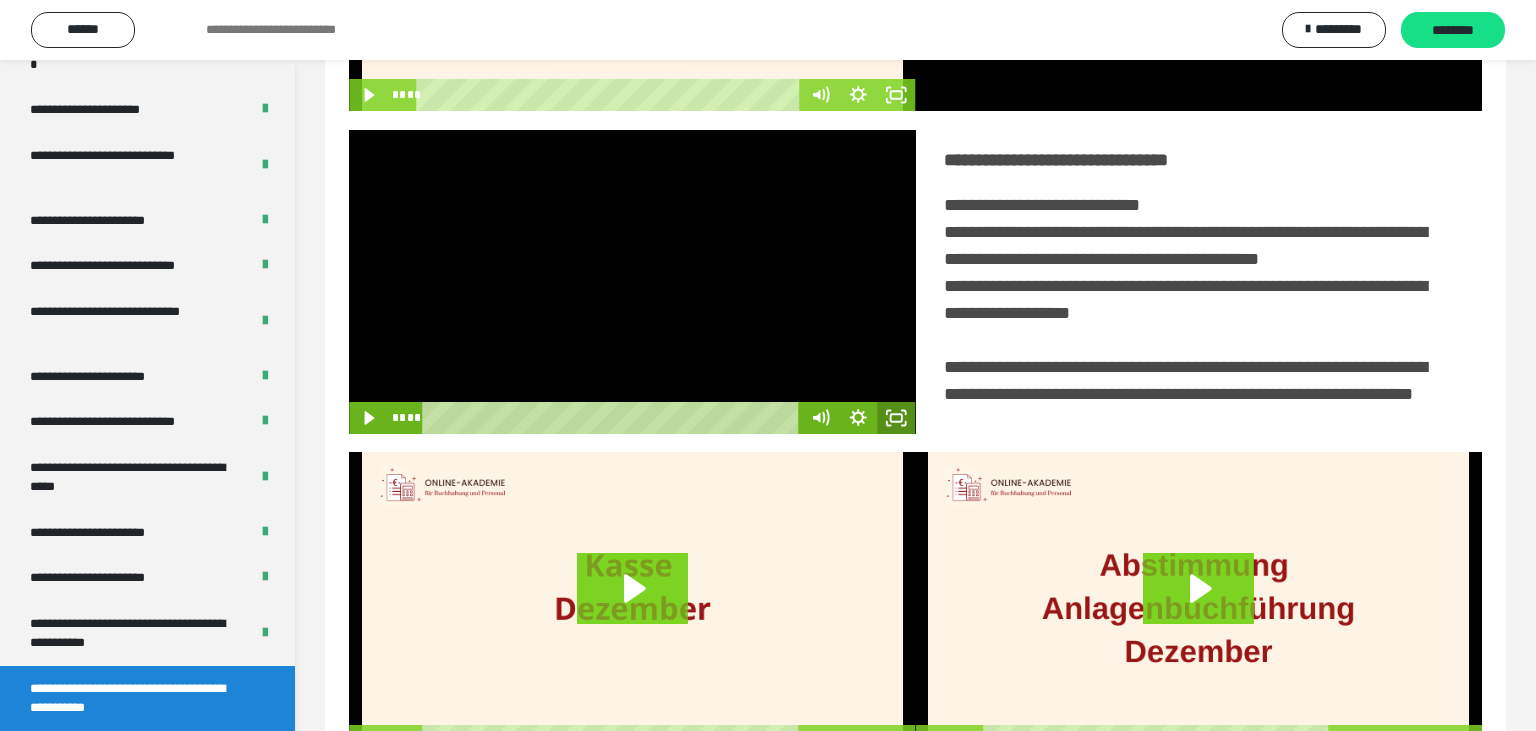 click 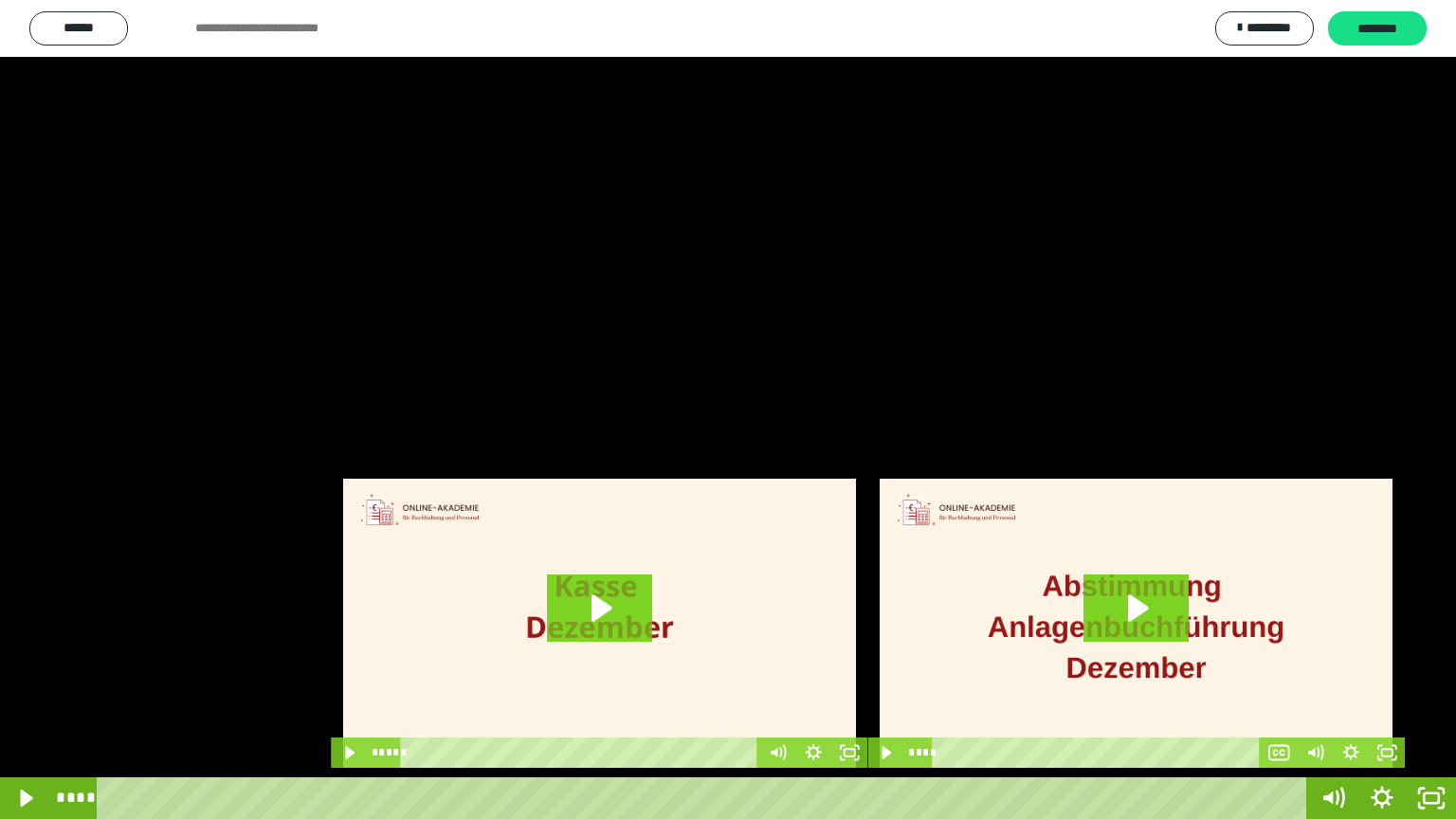 click at bounding box center [728, 410] 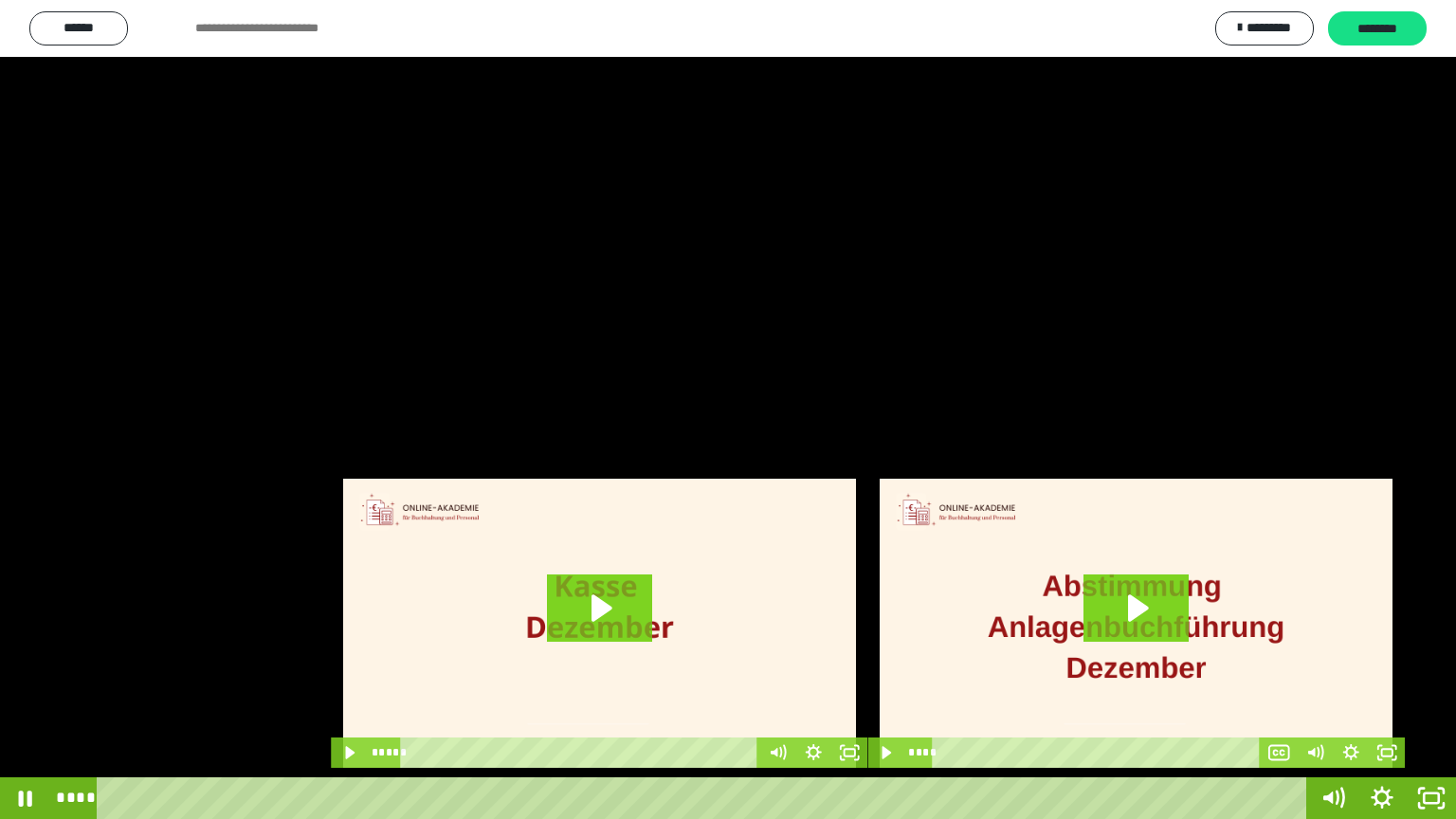 click at bounding box center (728, 410) 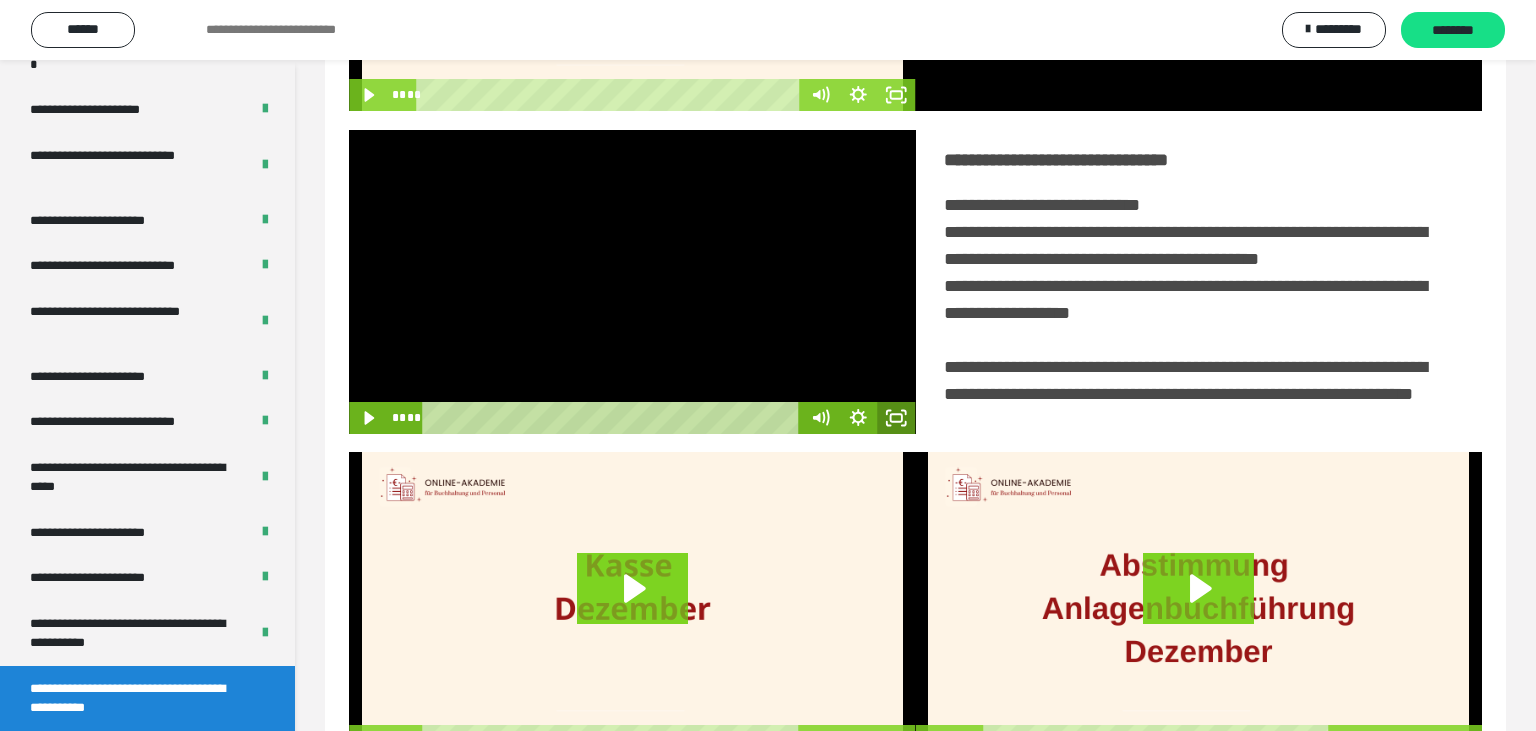 click 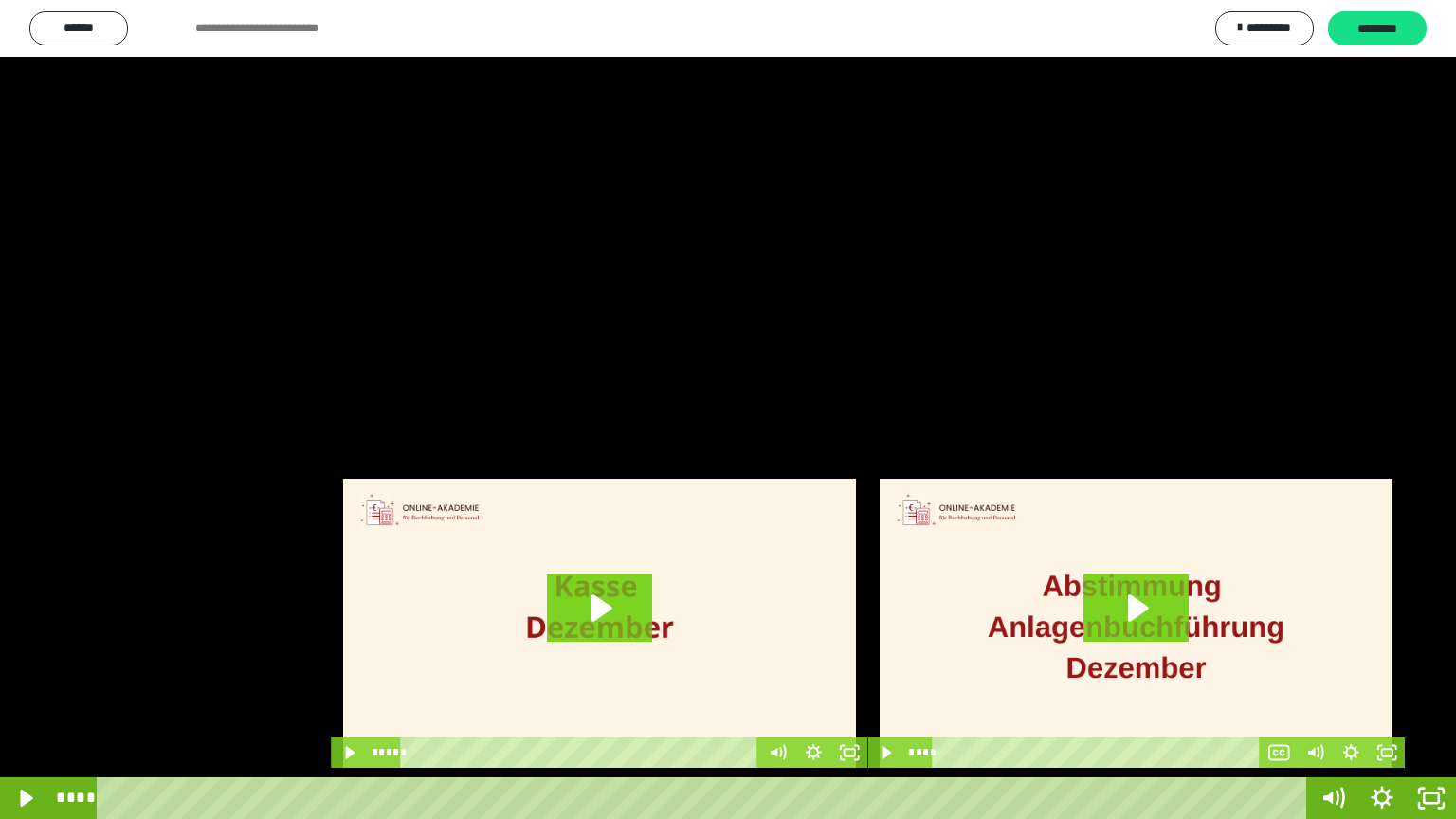 click at bounding box center [728, 410] 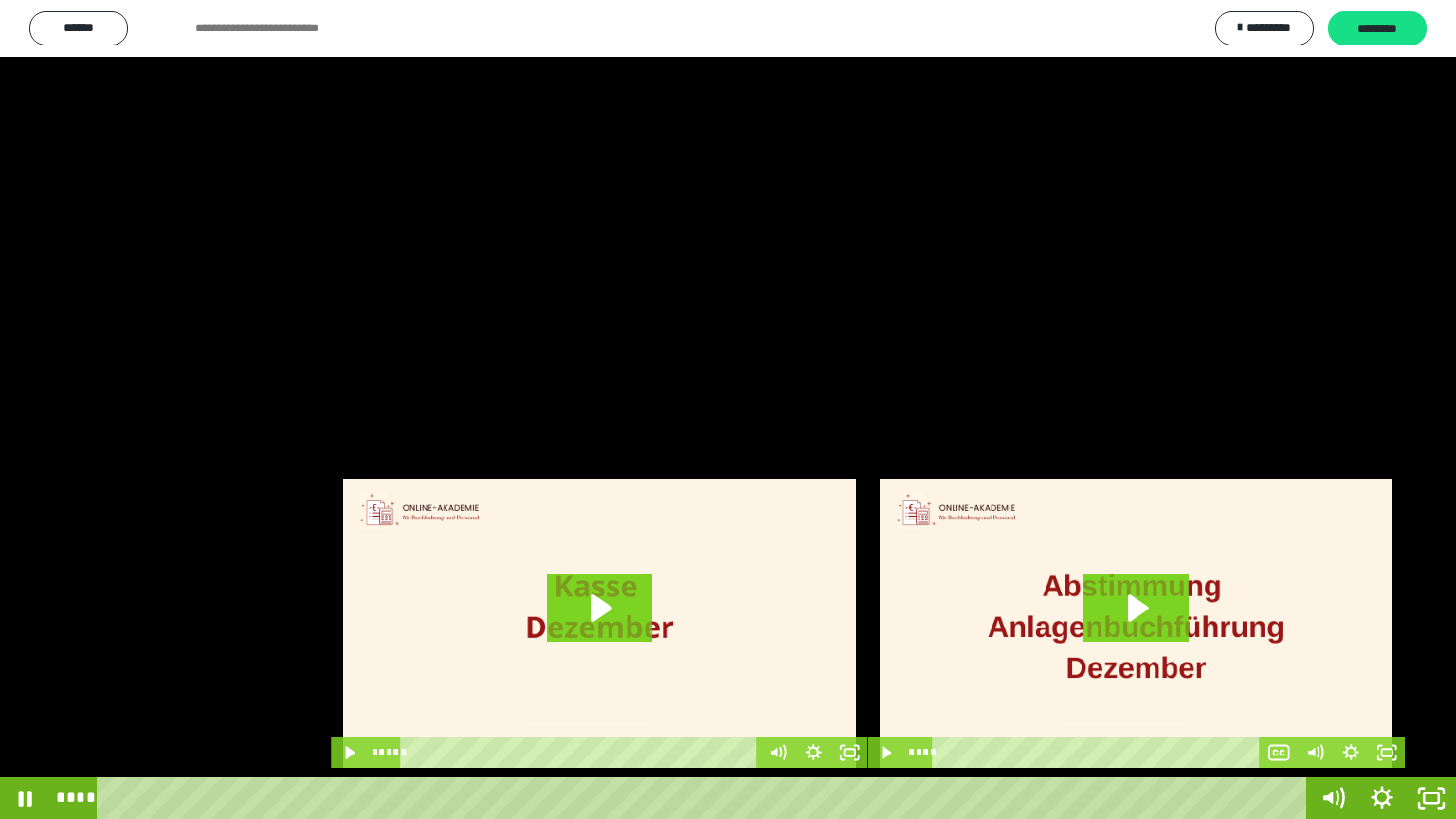 click at bounding box center [728, 410] 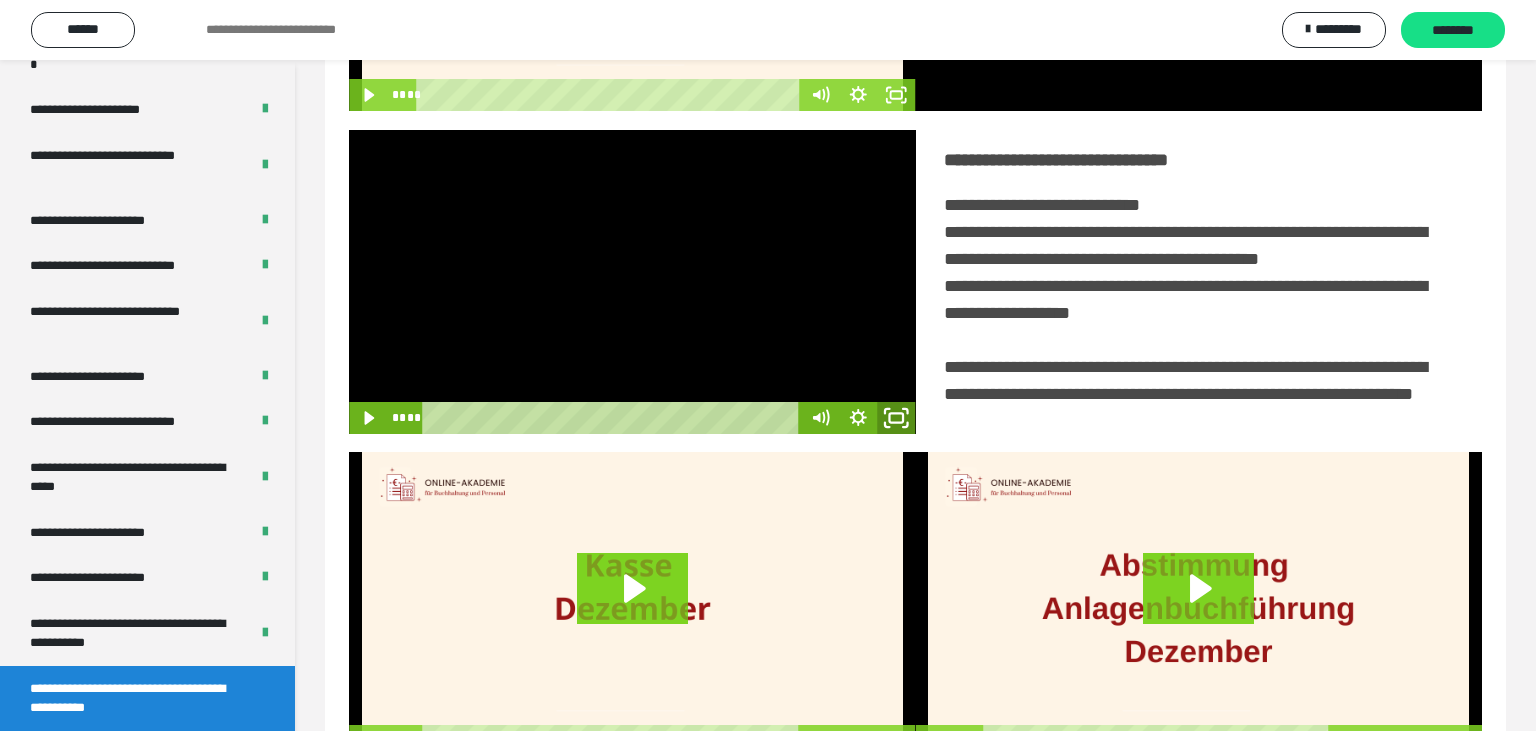 click 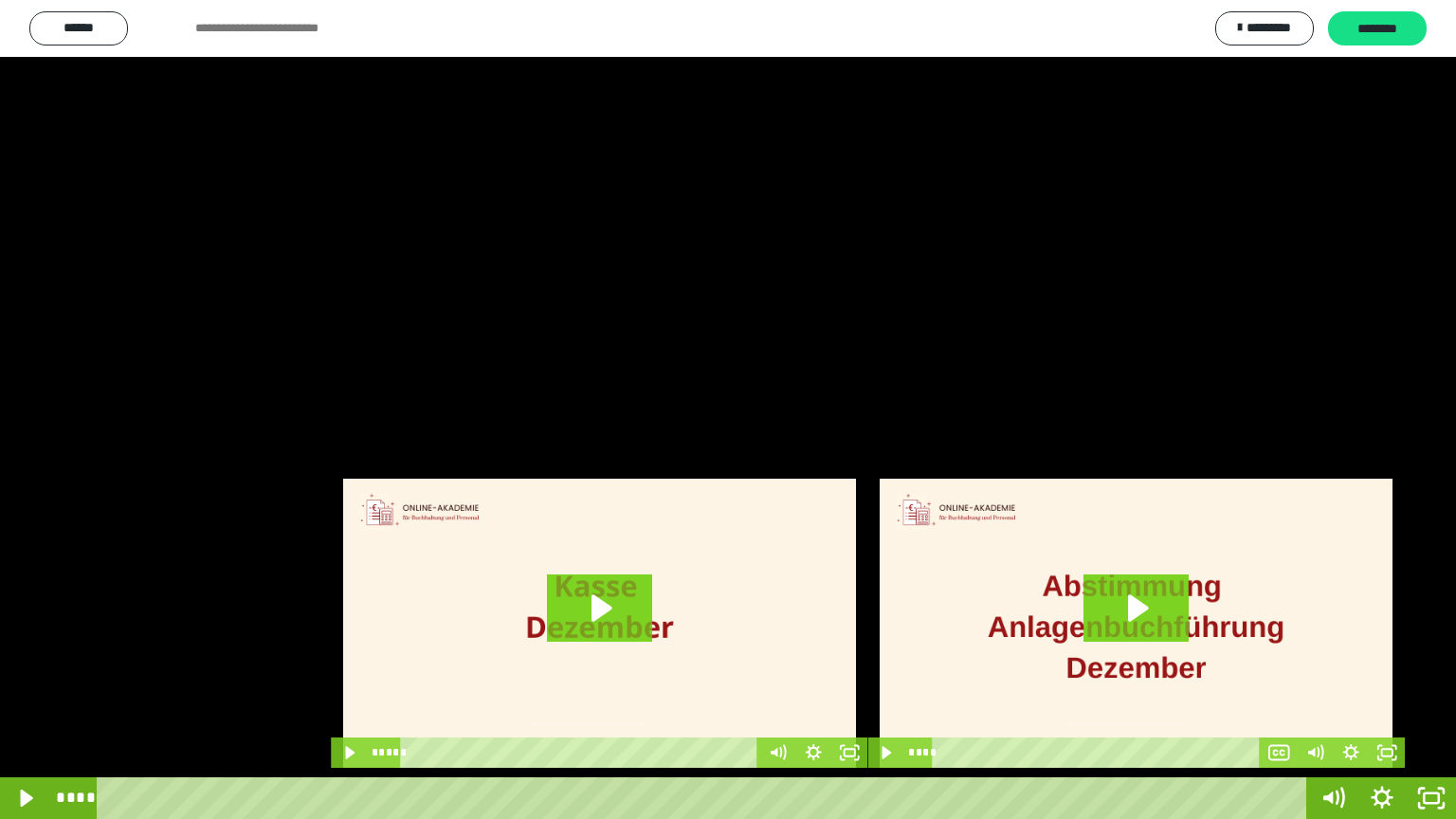 click at bounding box center (728, 410) 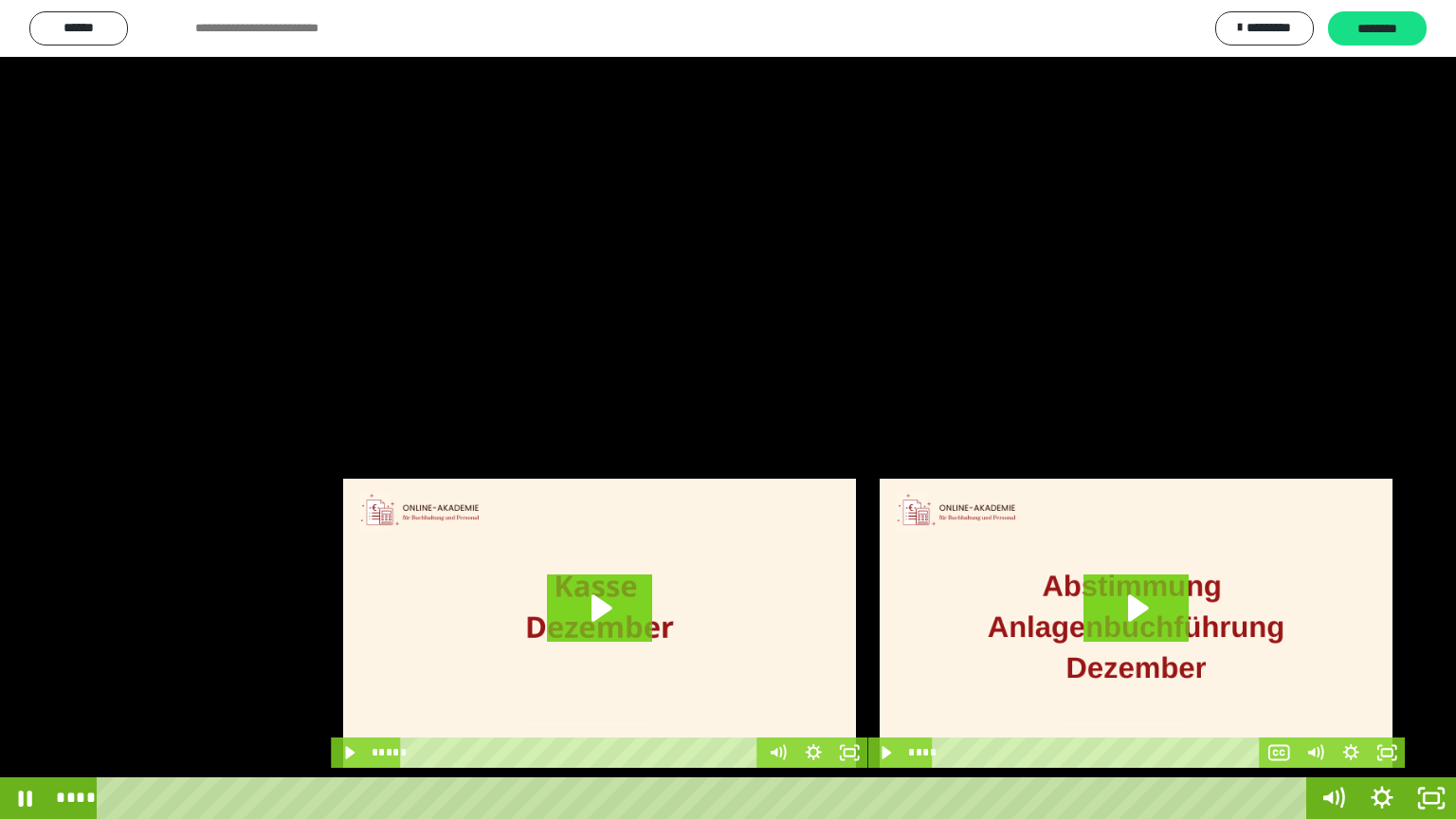 click at bounding box center (728, 410) 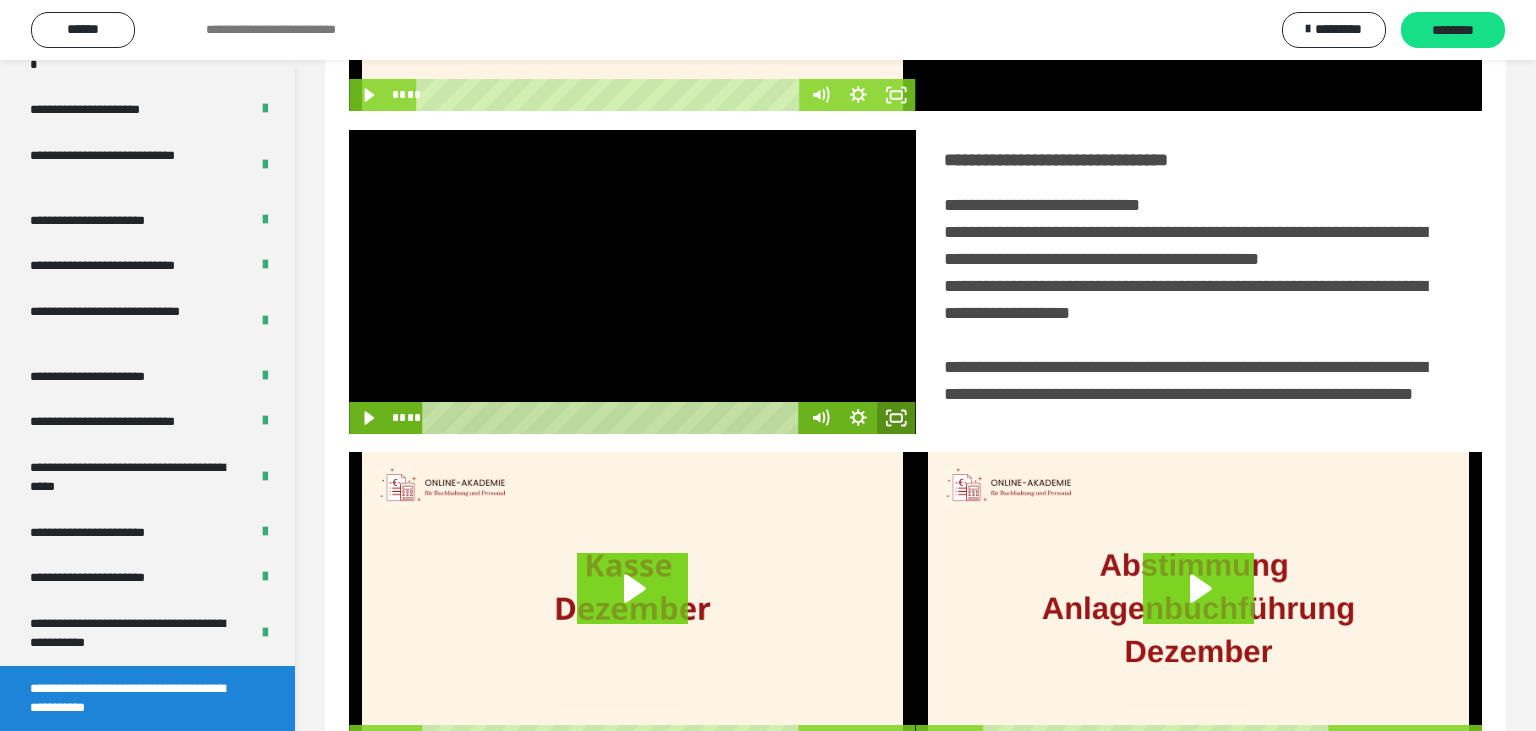 click 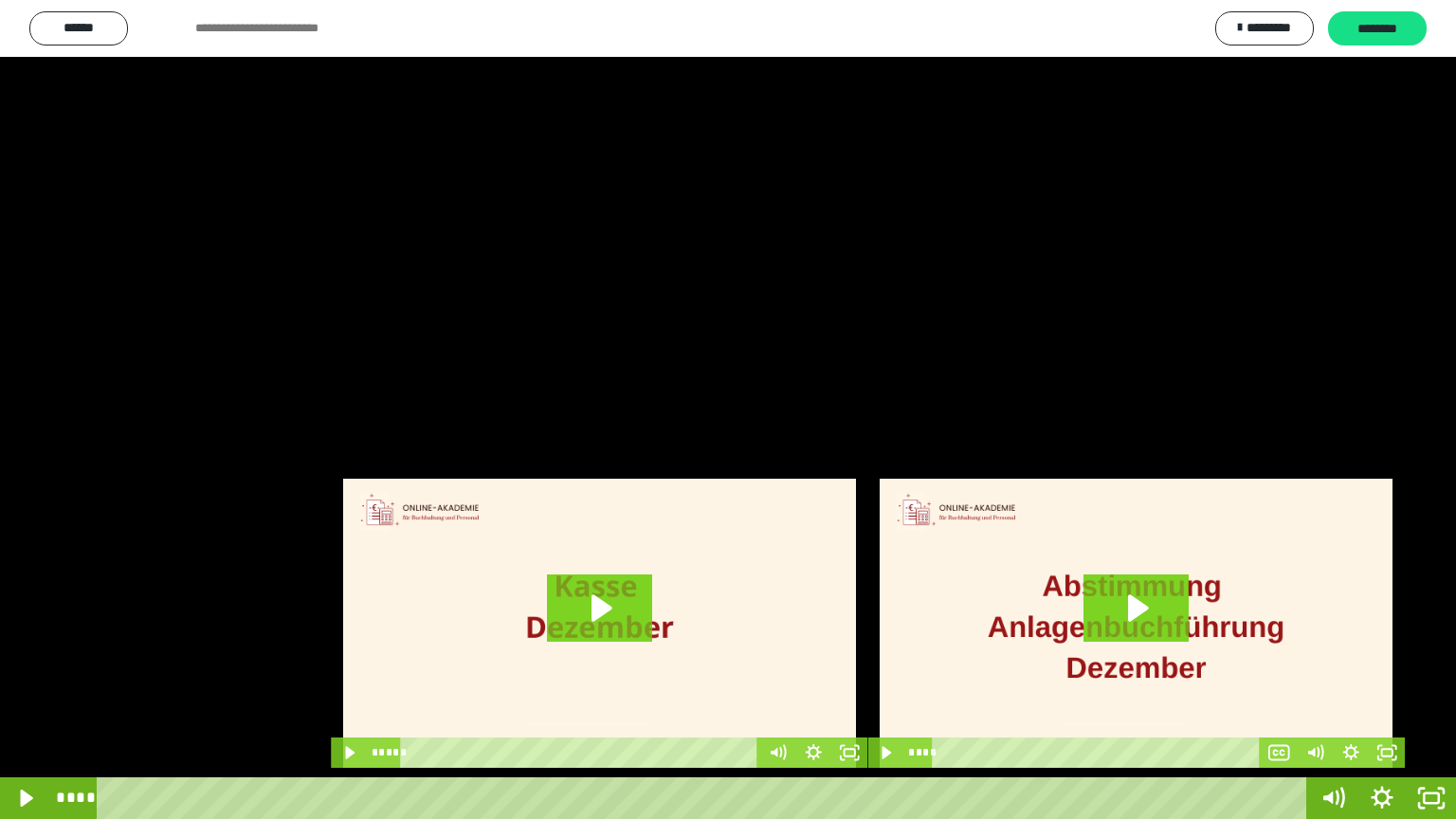 click at bounding box center [728, 410] 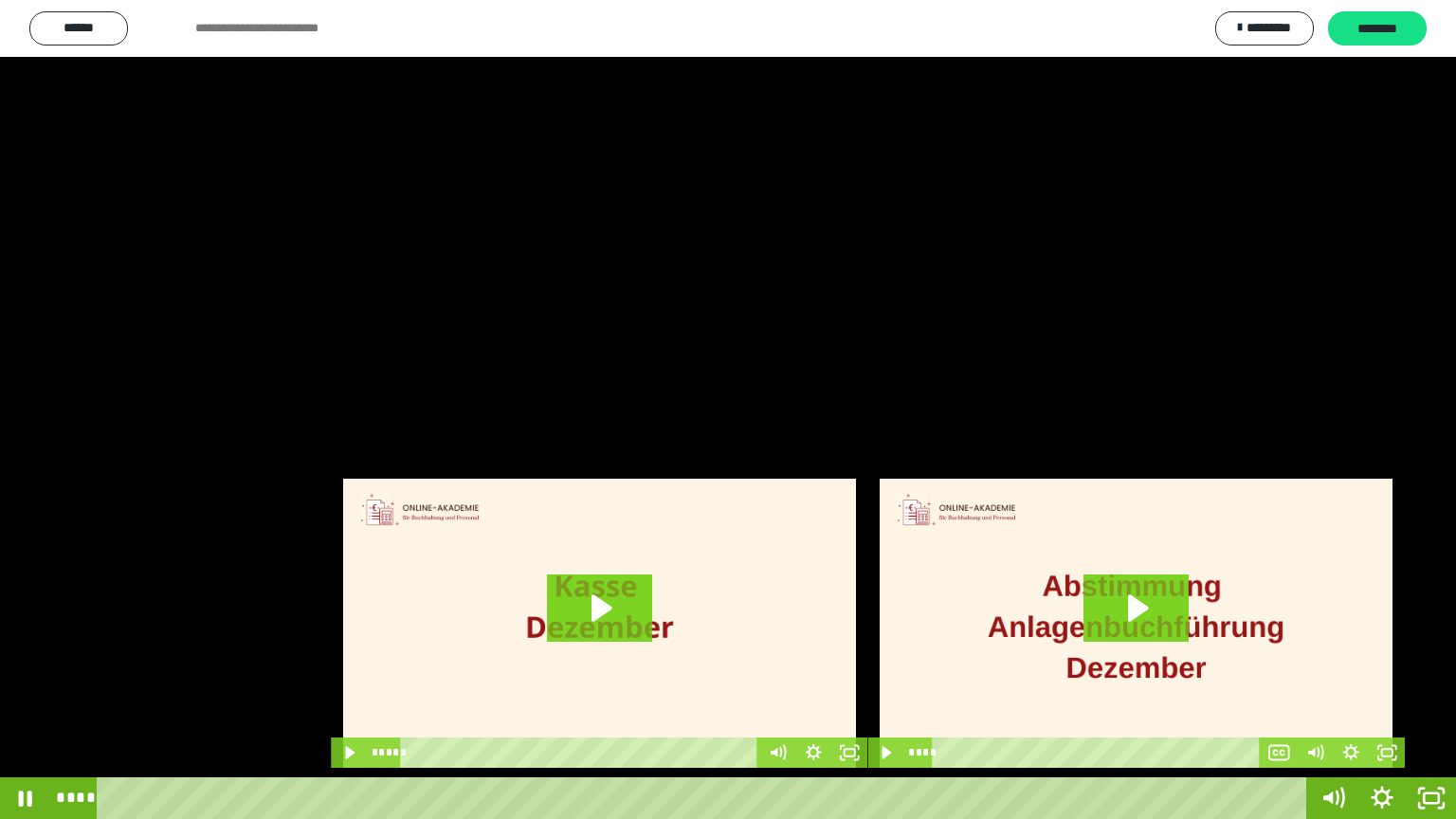 click at bounding box center (728, 410) 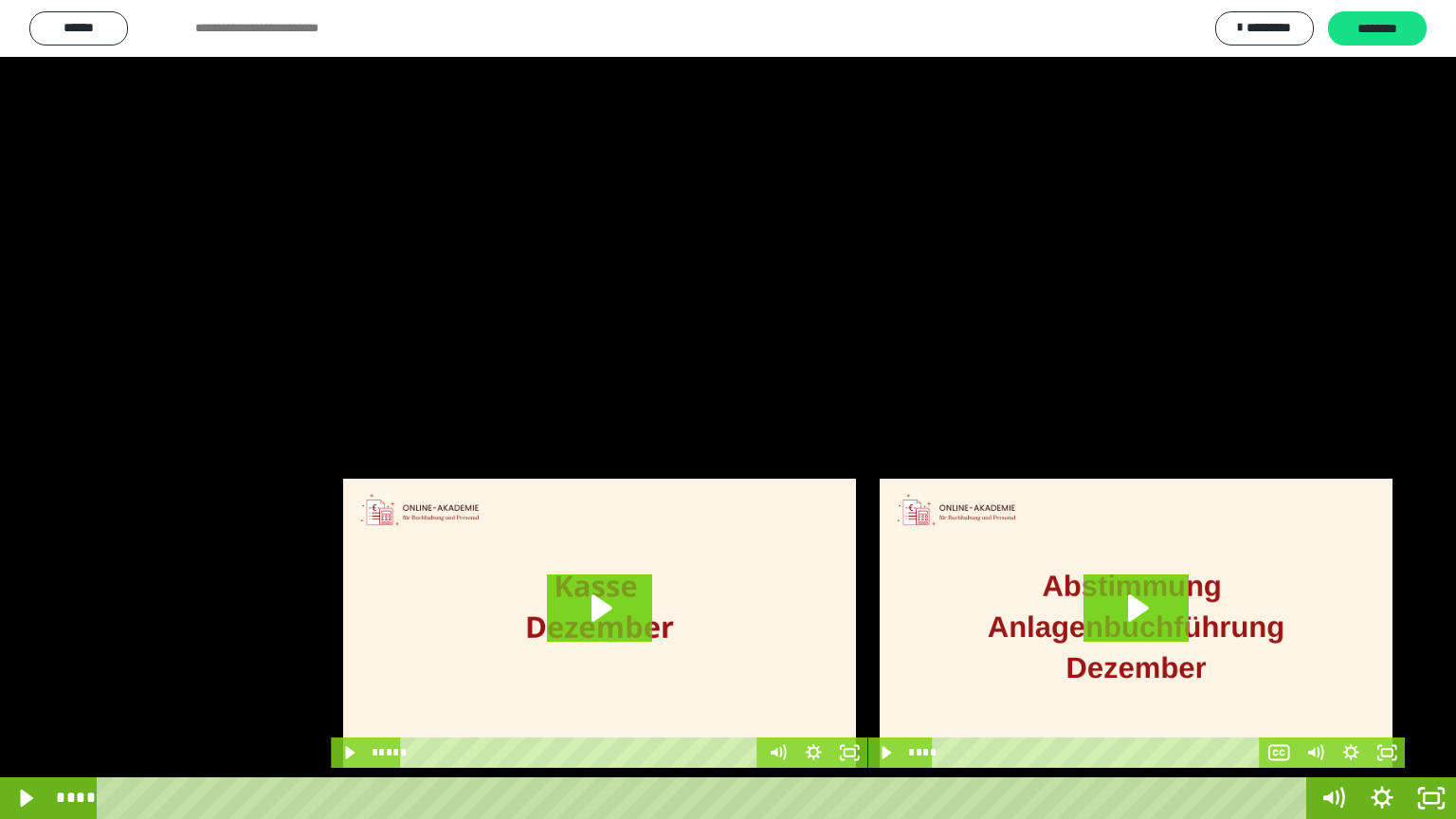 click at bounding box center (728, 410) 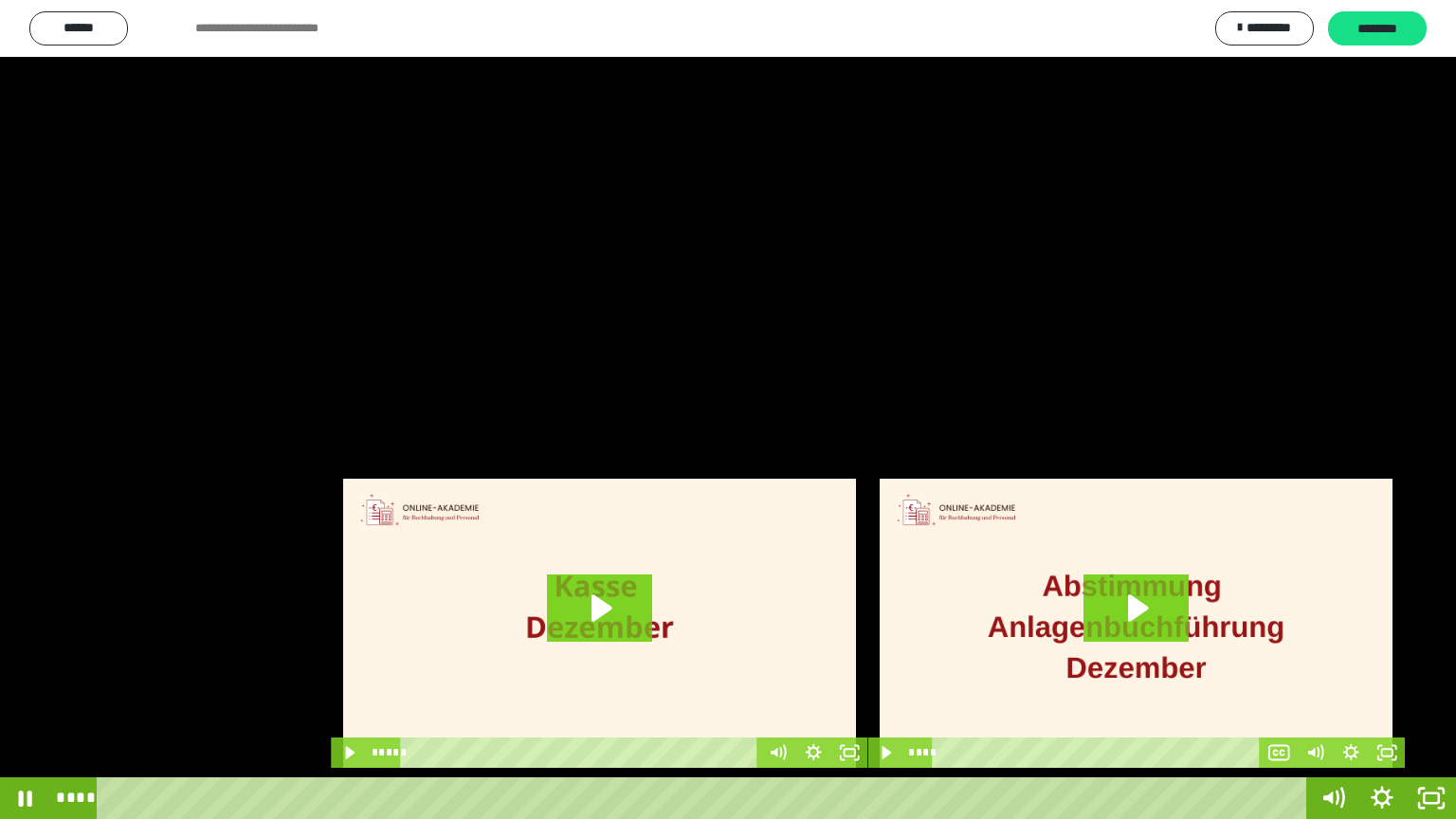 click at bounding box center [728, 410] 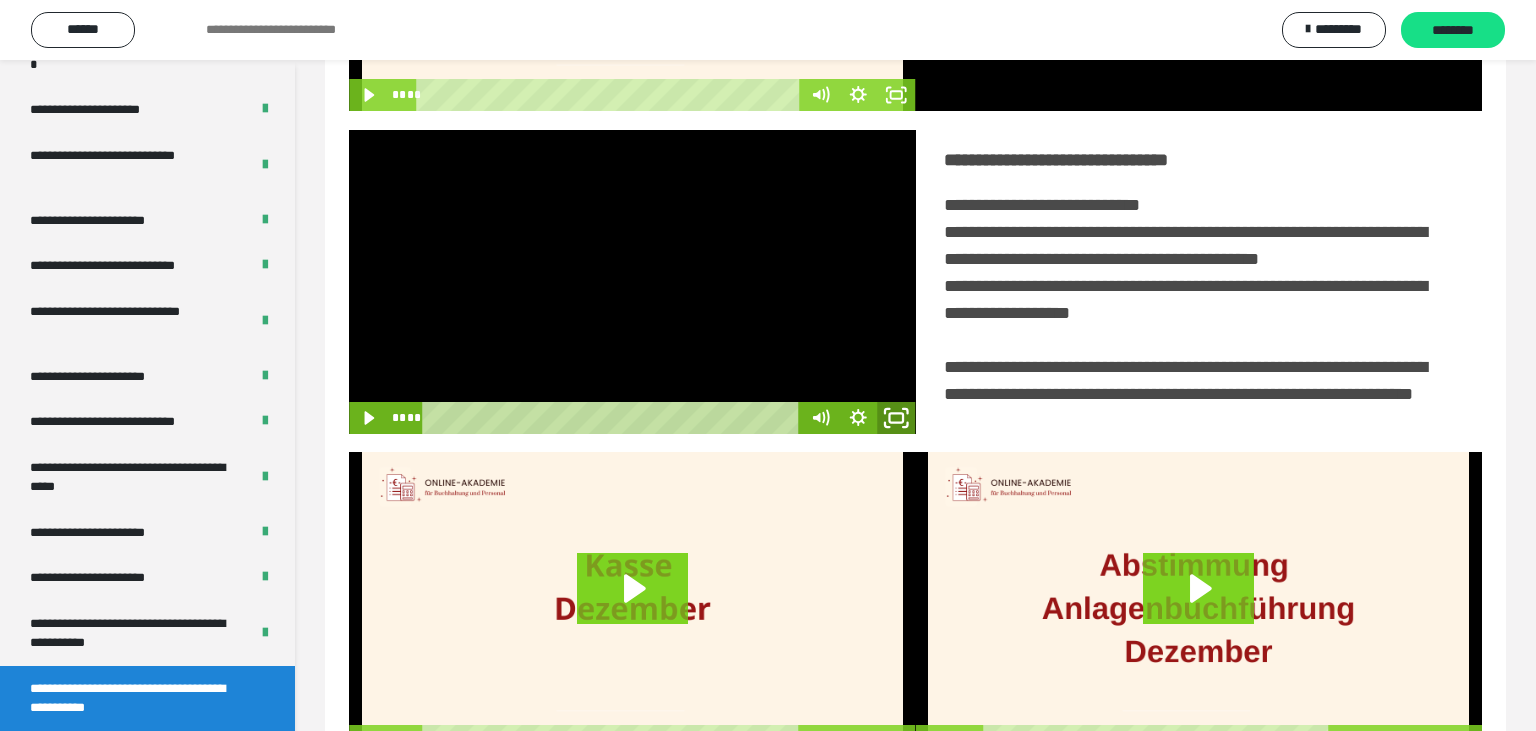 click 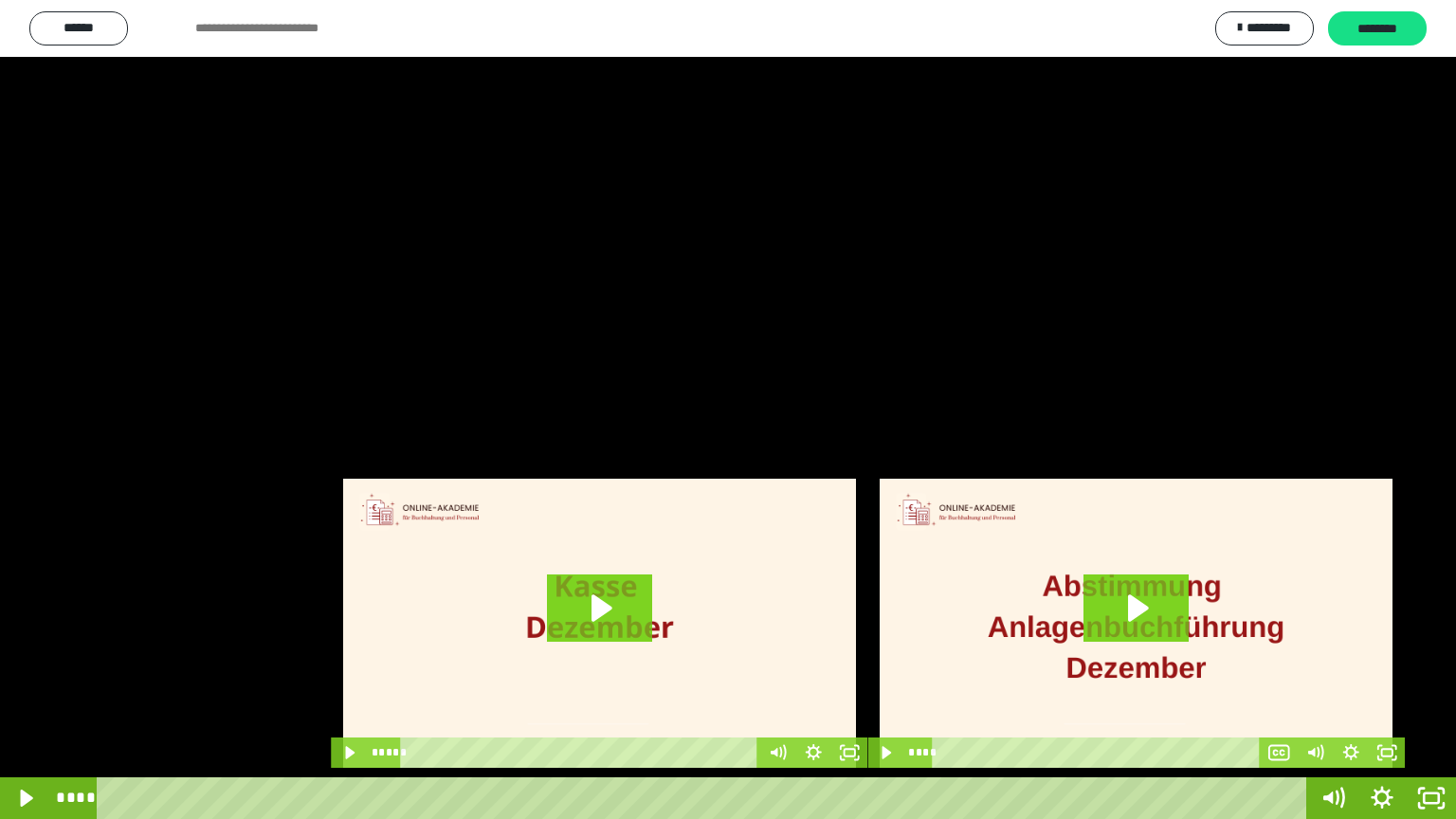 click at bounding box center [728, 410] 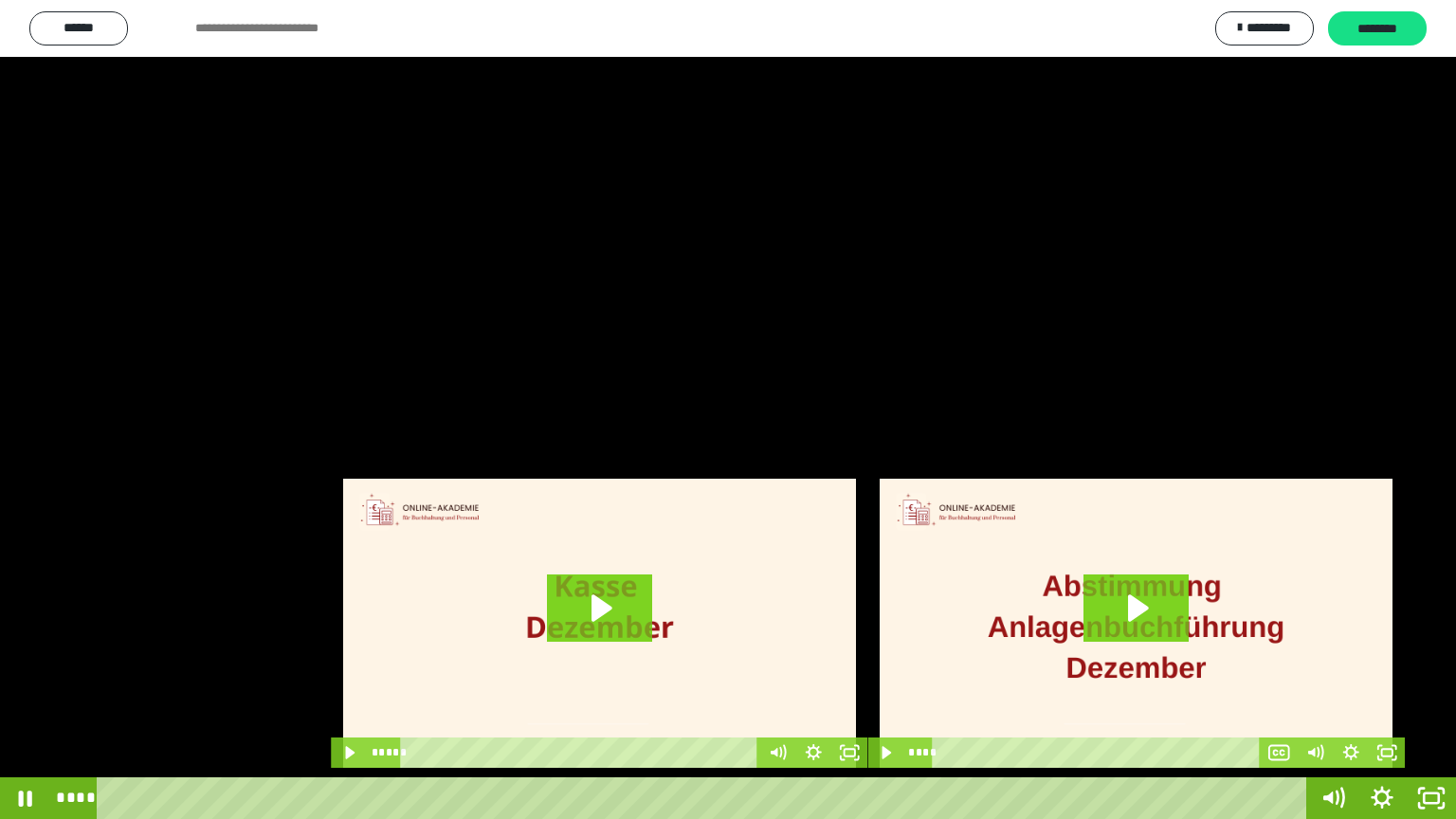click at bounding box center (728, 410) 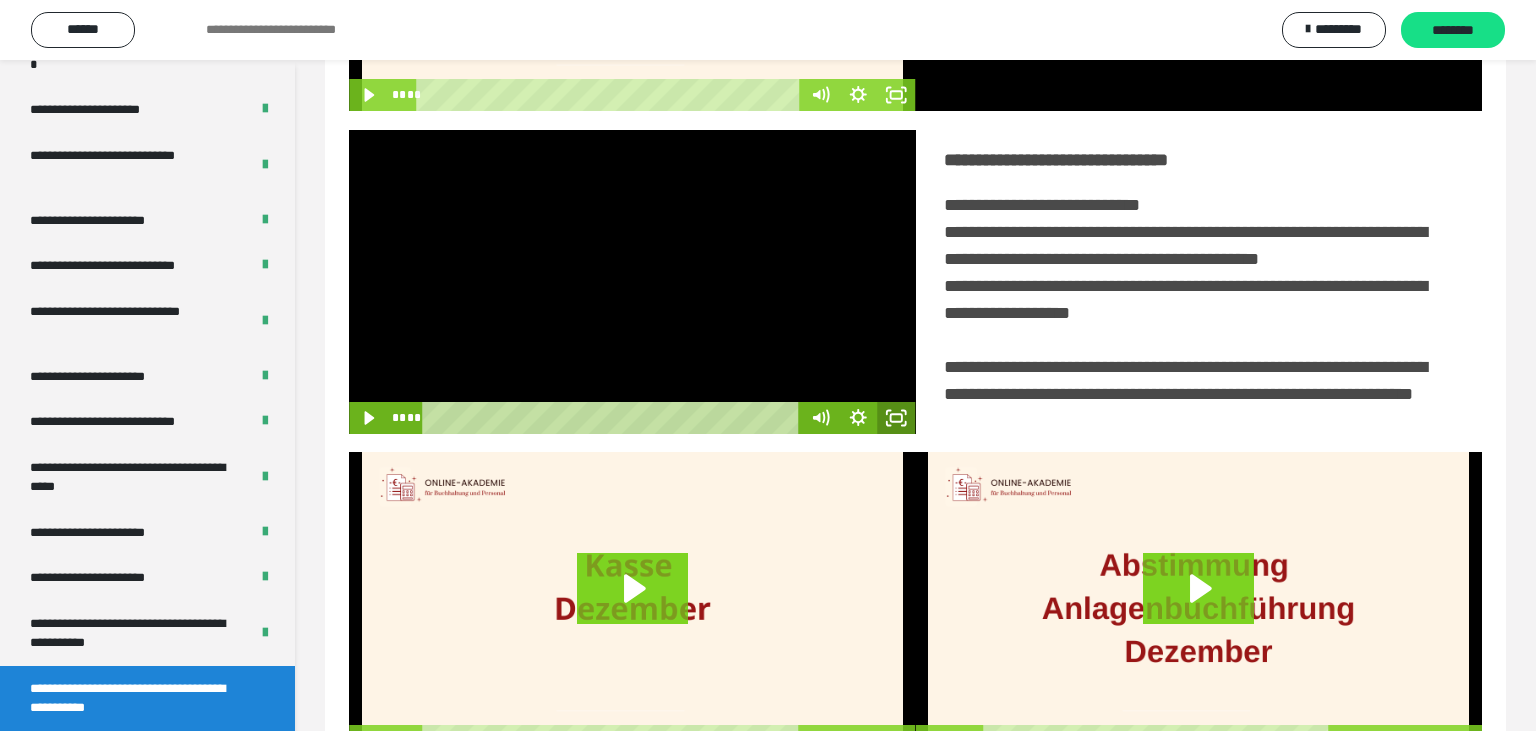 click 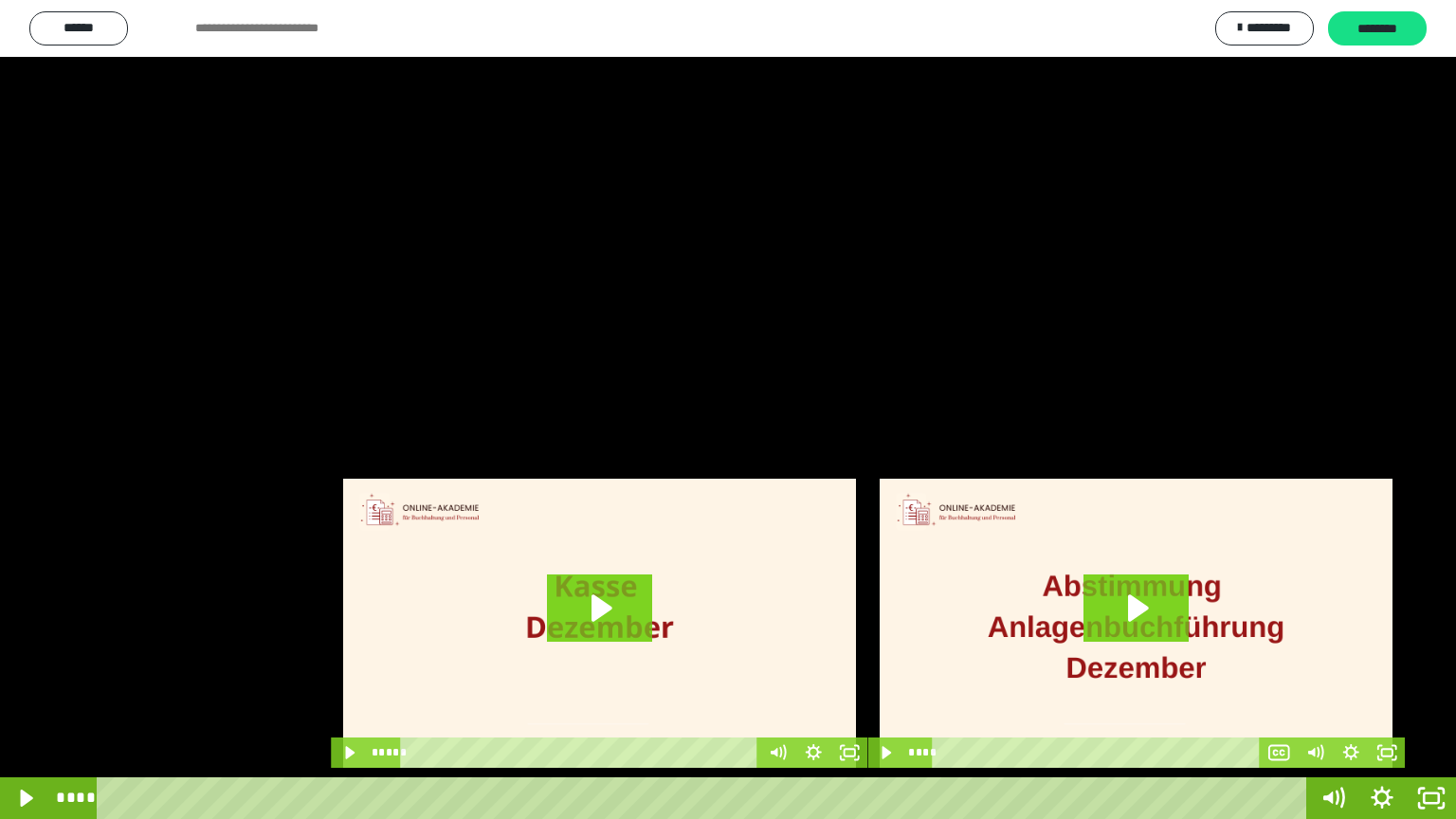click at bounding box center [728, 410] 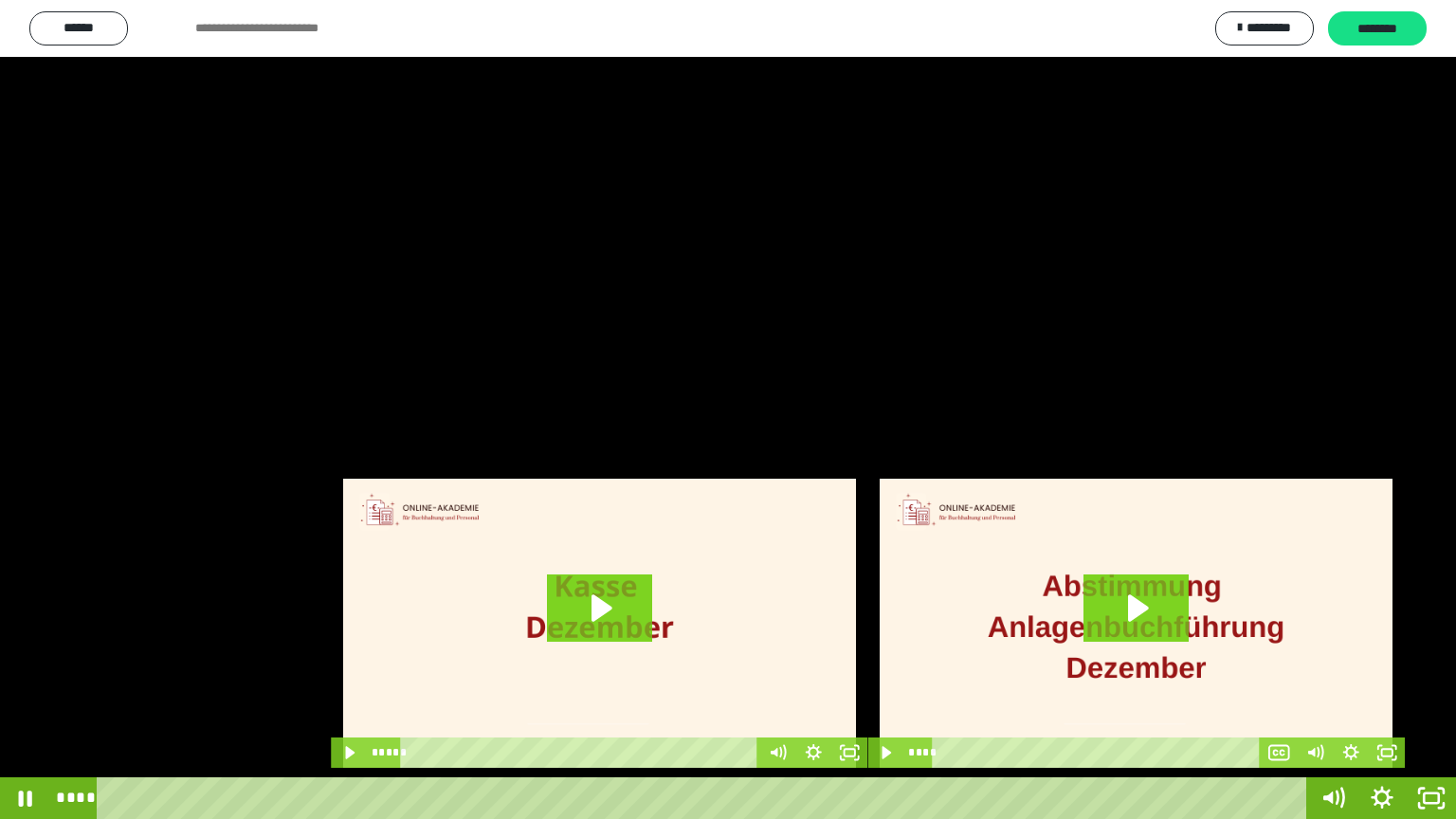click at bounding box center [728, 410] 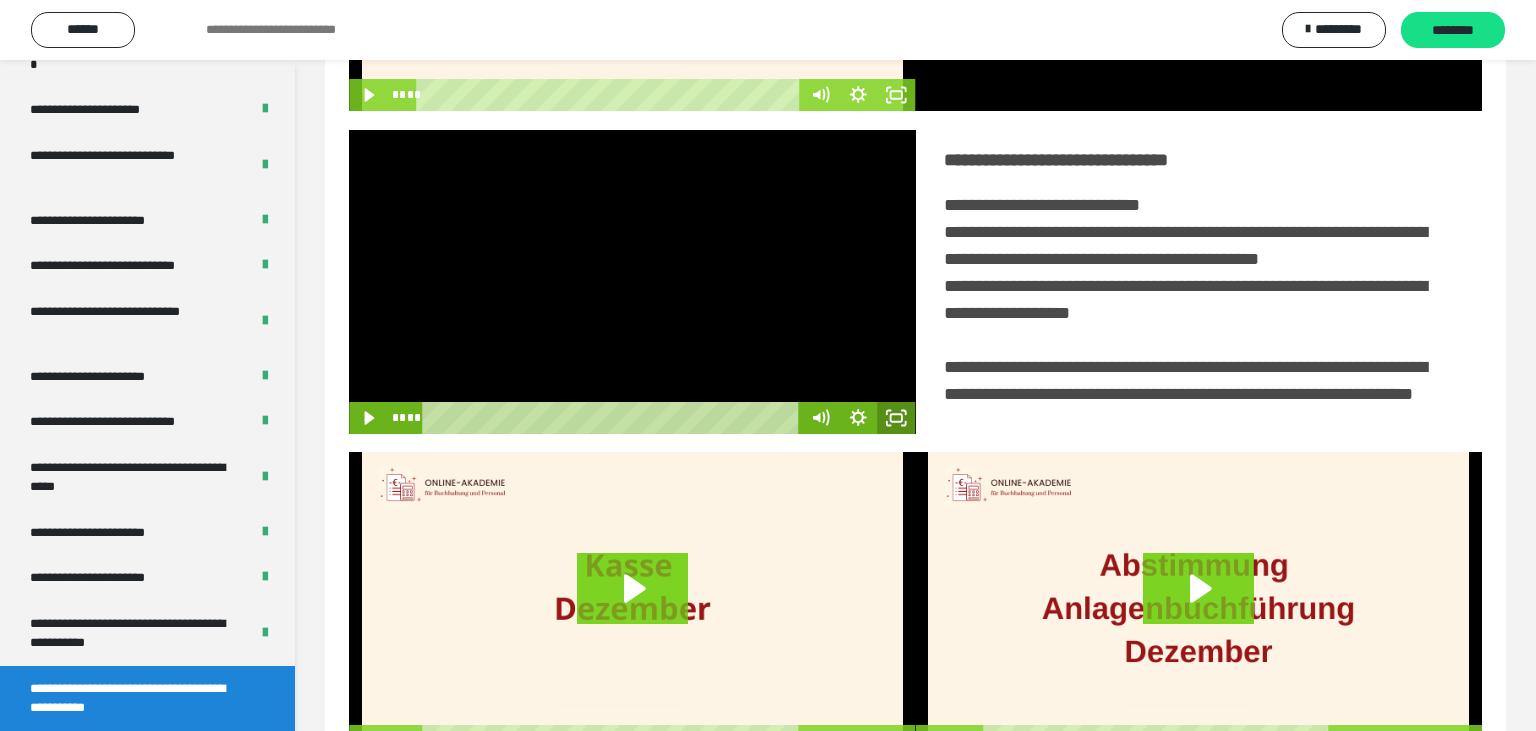 click 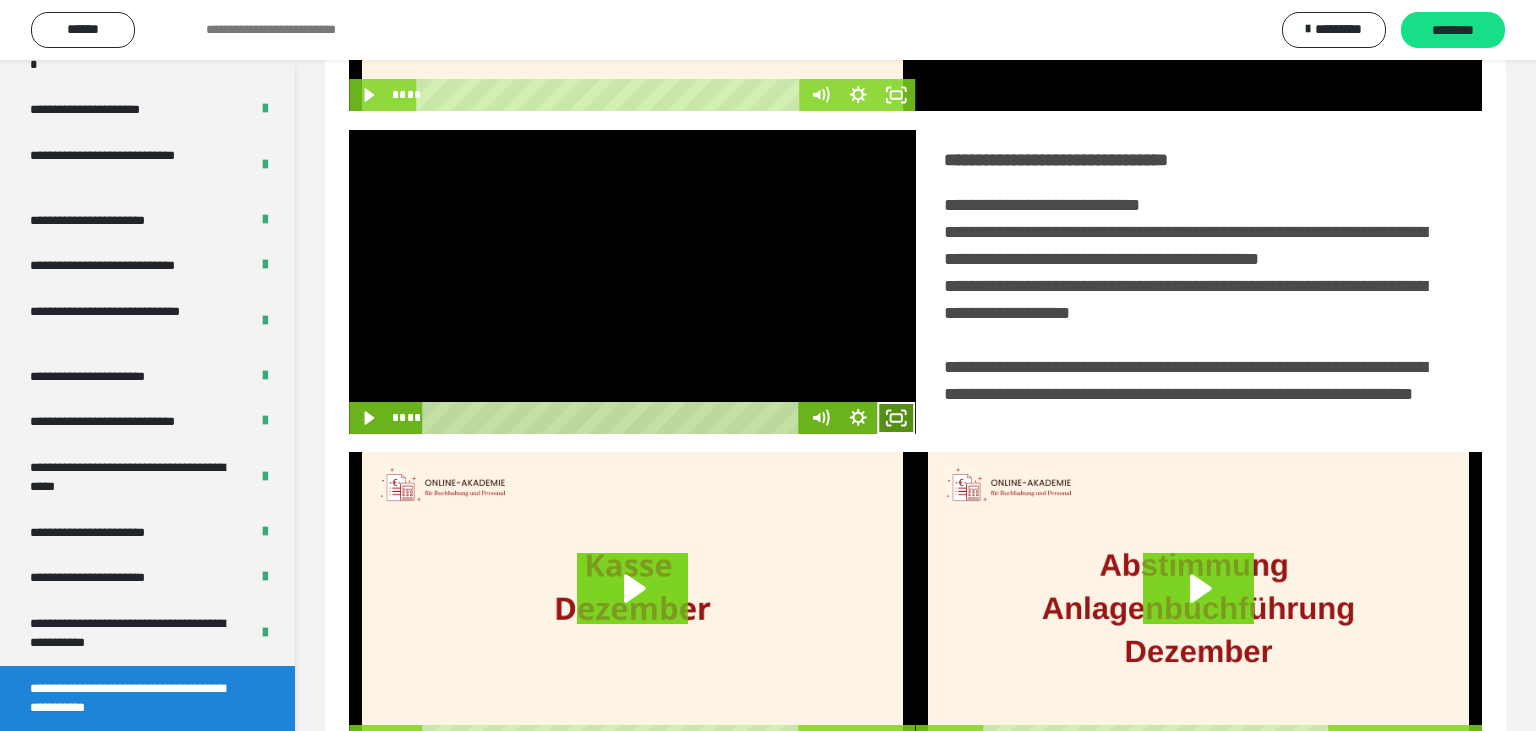 click 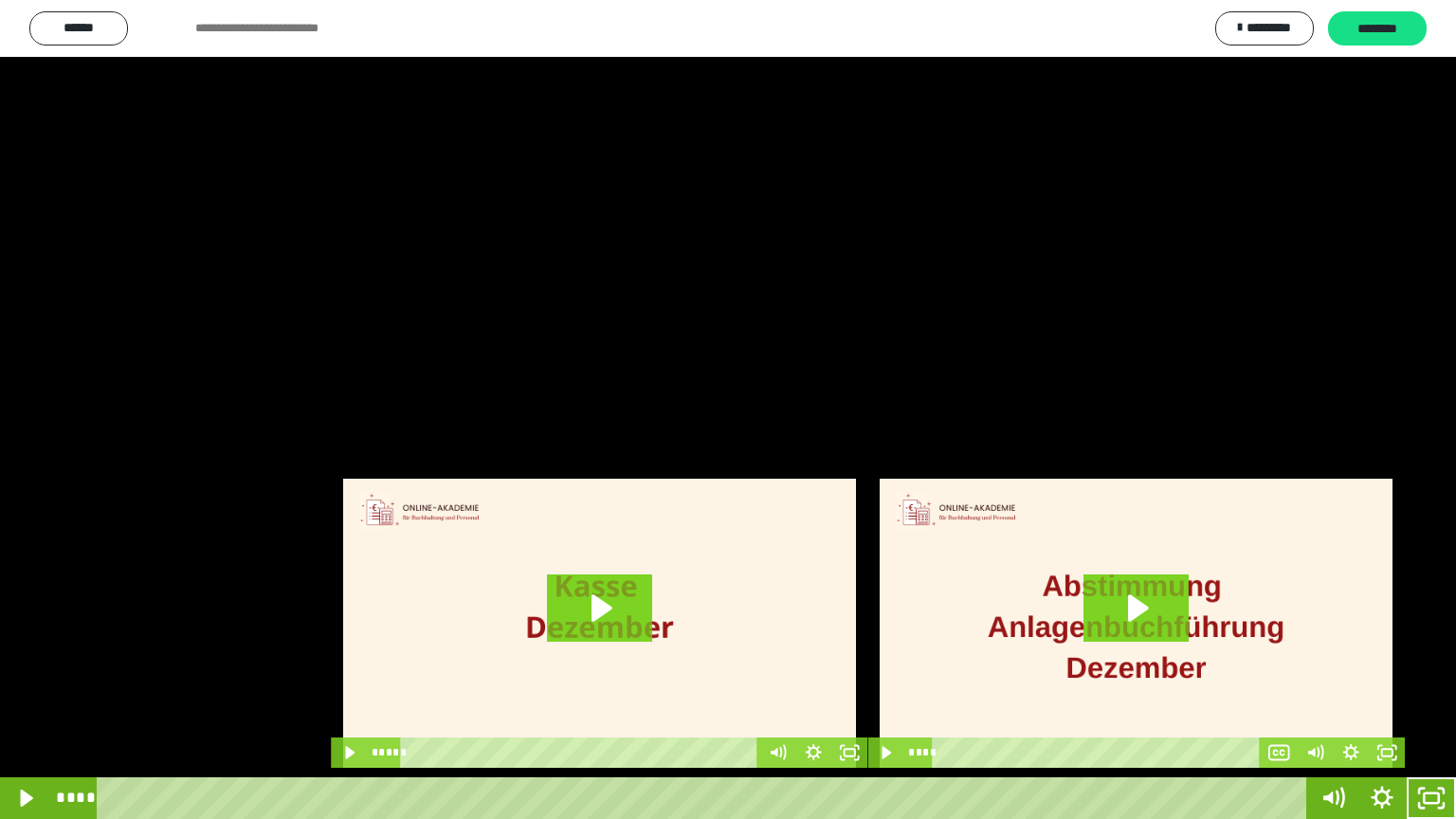 click at bounding box center (728, 410) 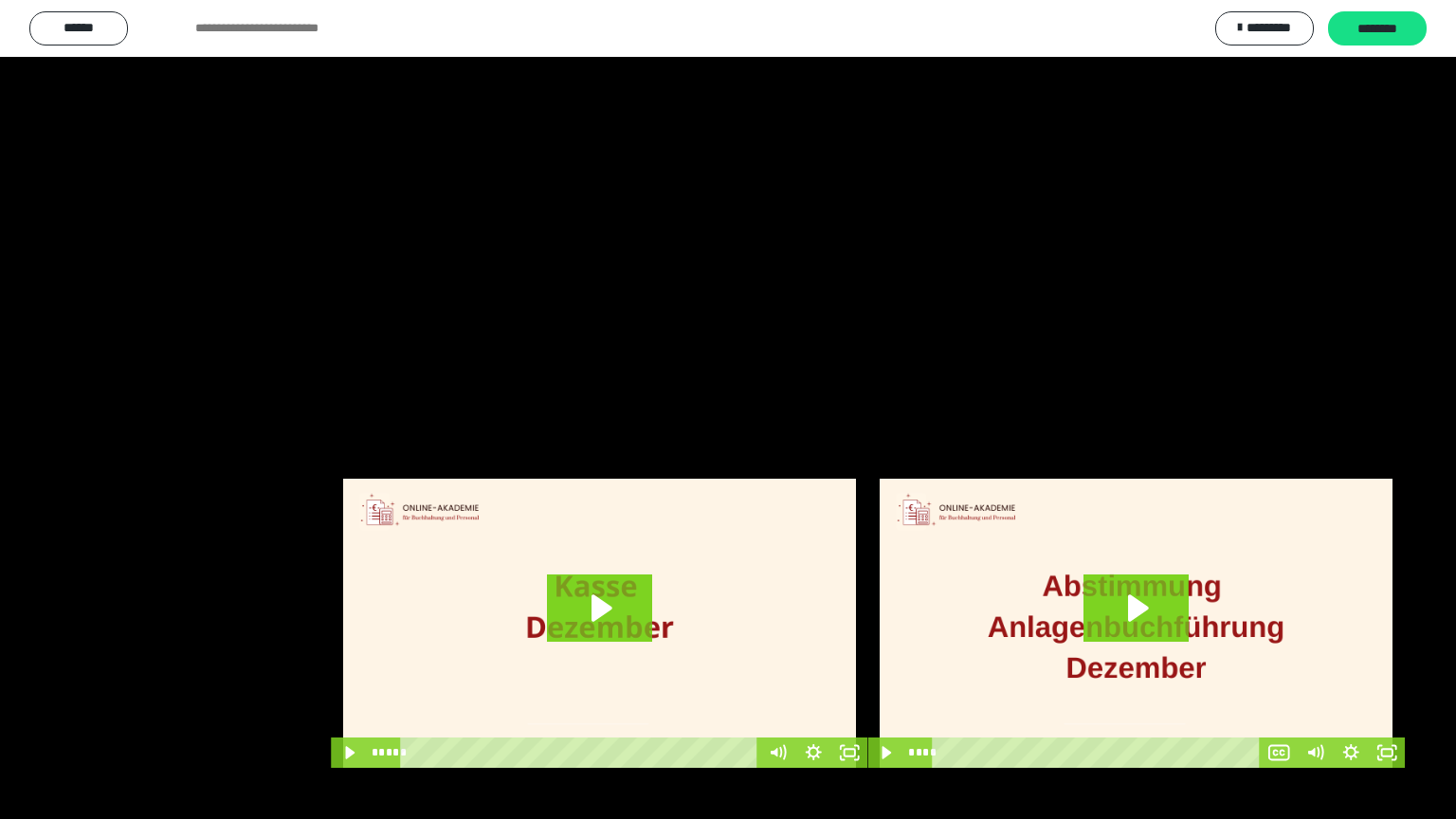 click at bounding box center (728, 410) 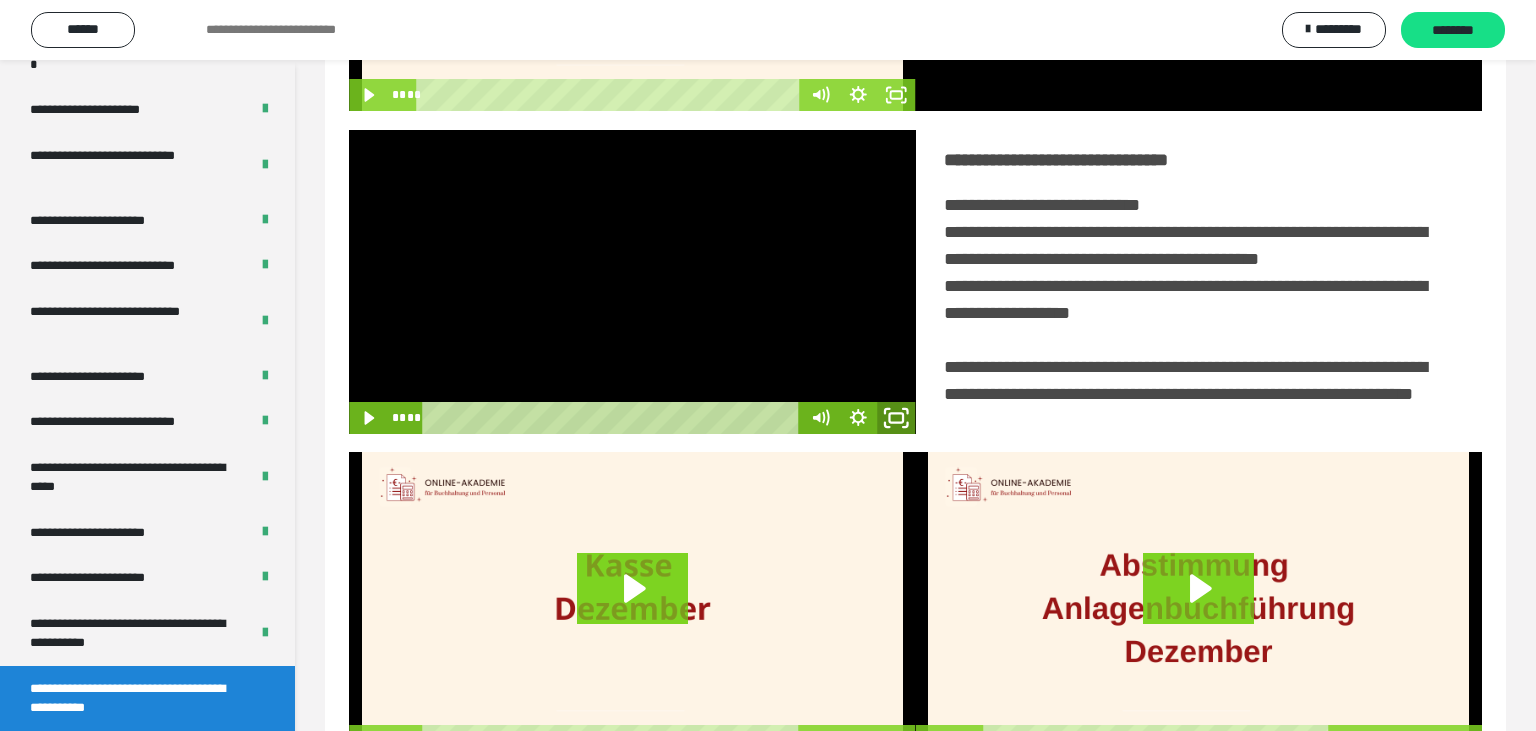 click 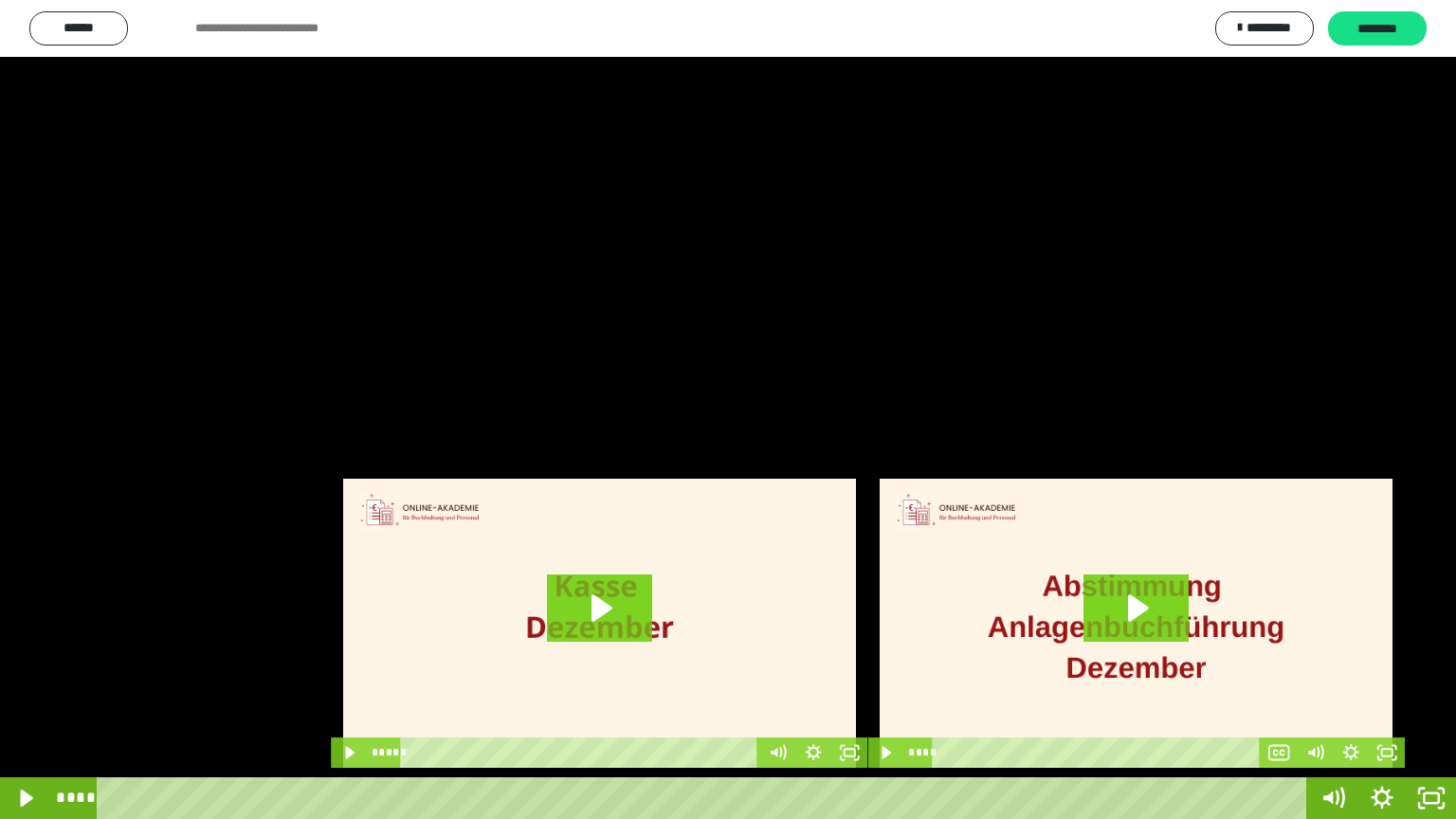 click at bounding box center (728, 410) 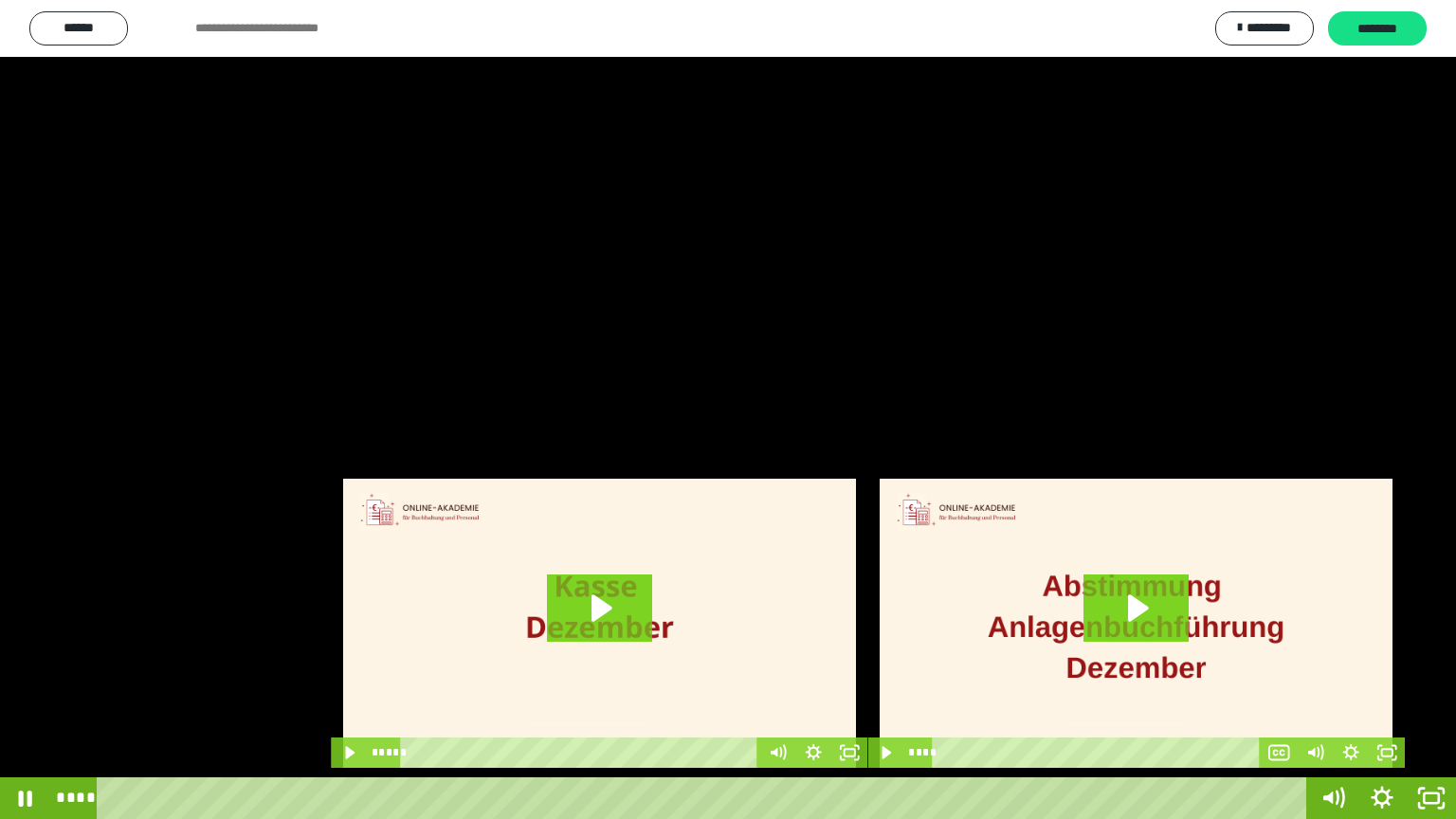 click at bounding box center (728, 410) 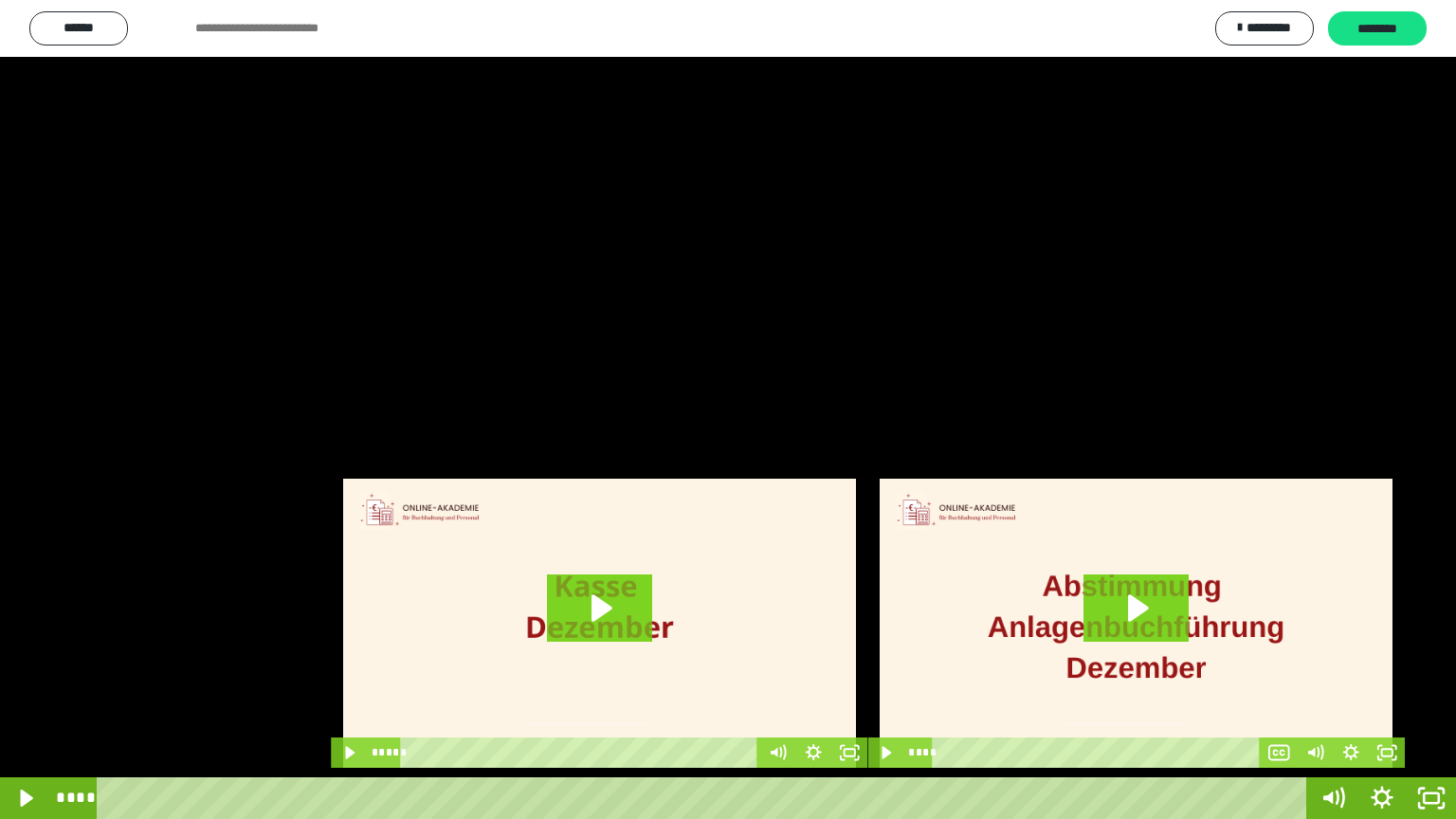 click at bounding box center (728, 410) 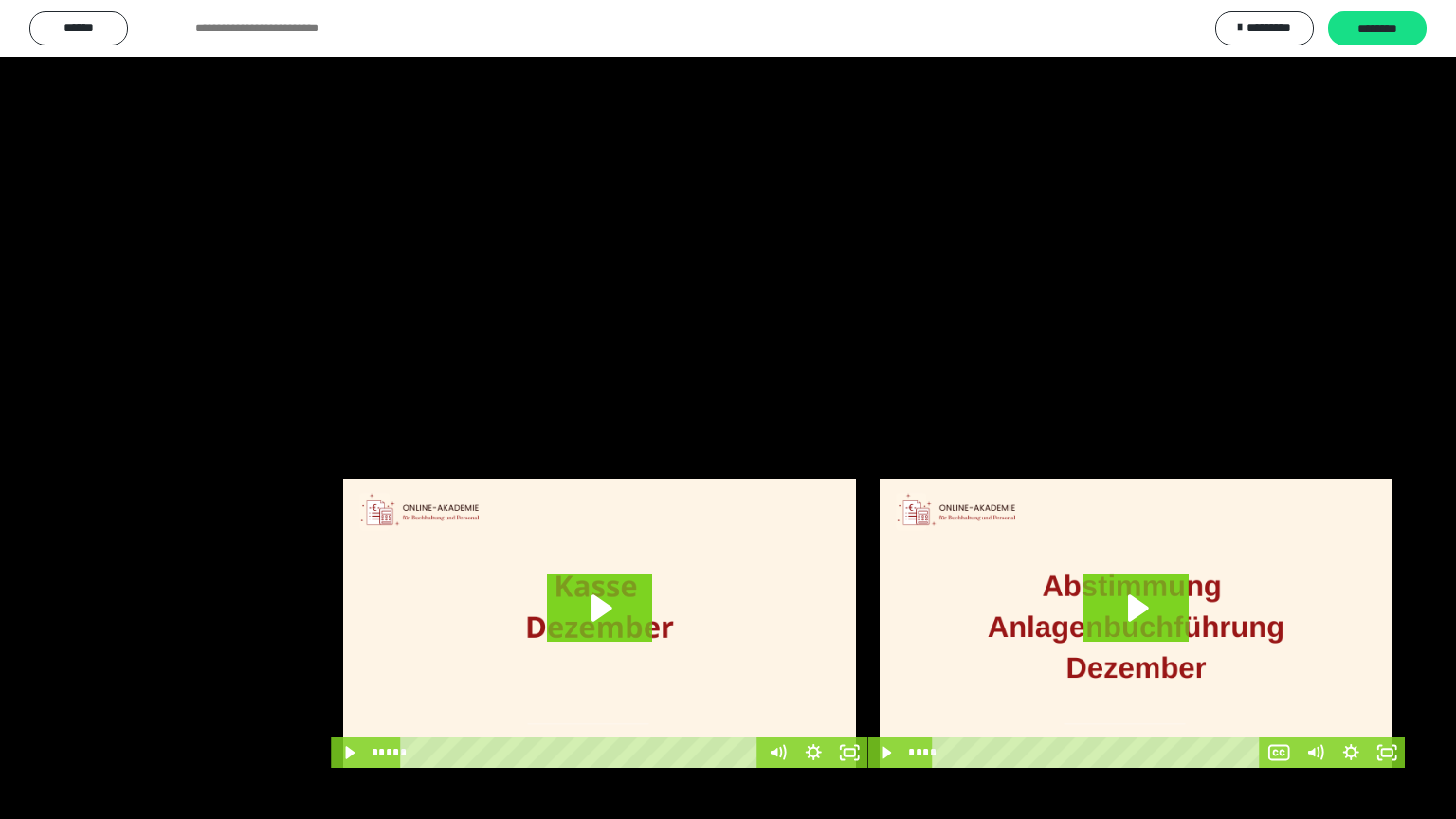 click at bounding box center (728, 410) 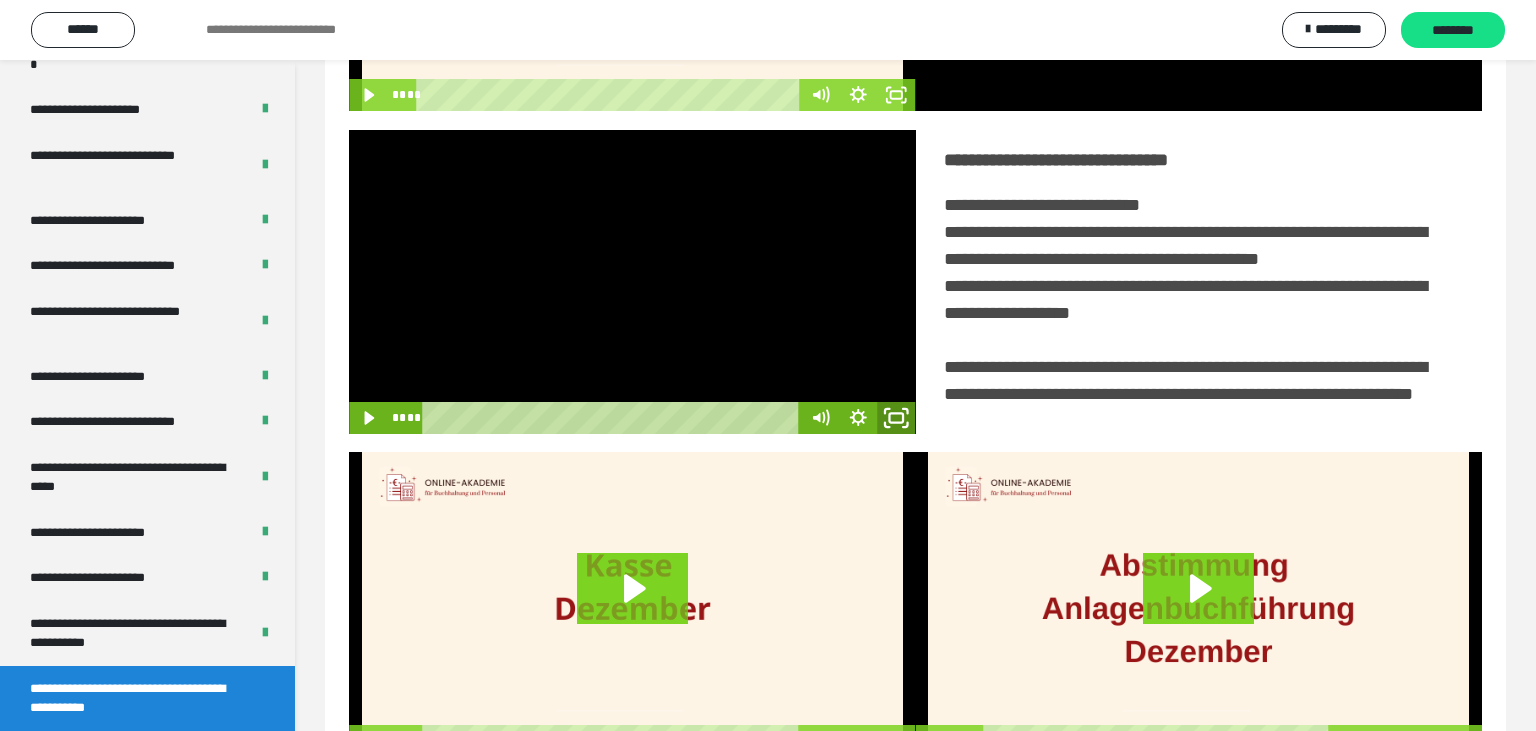 click 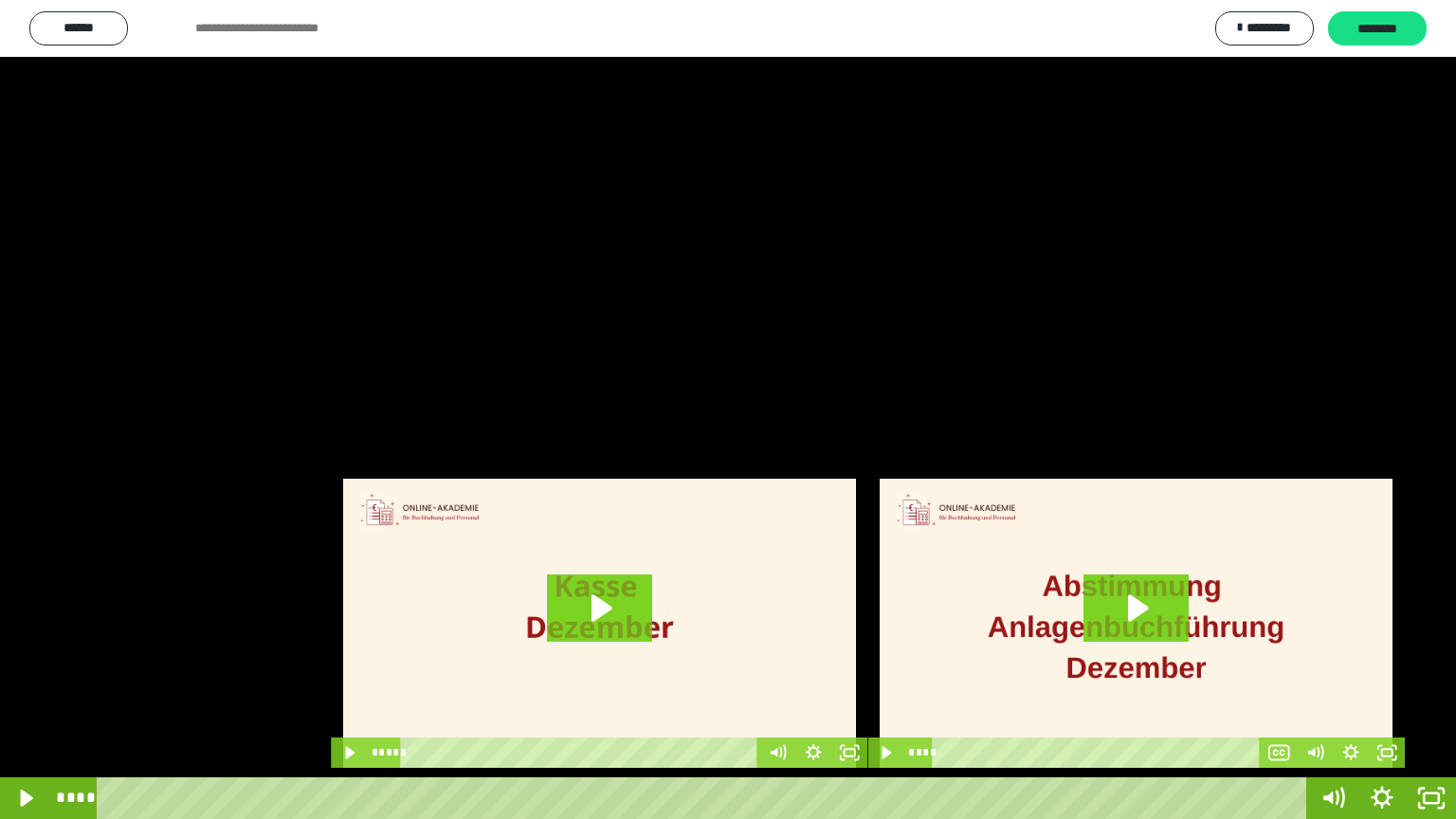 click at bounding box center (728, 410) 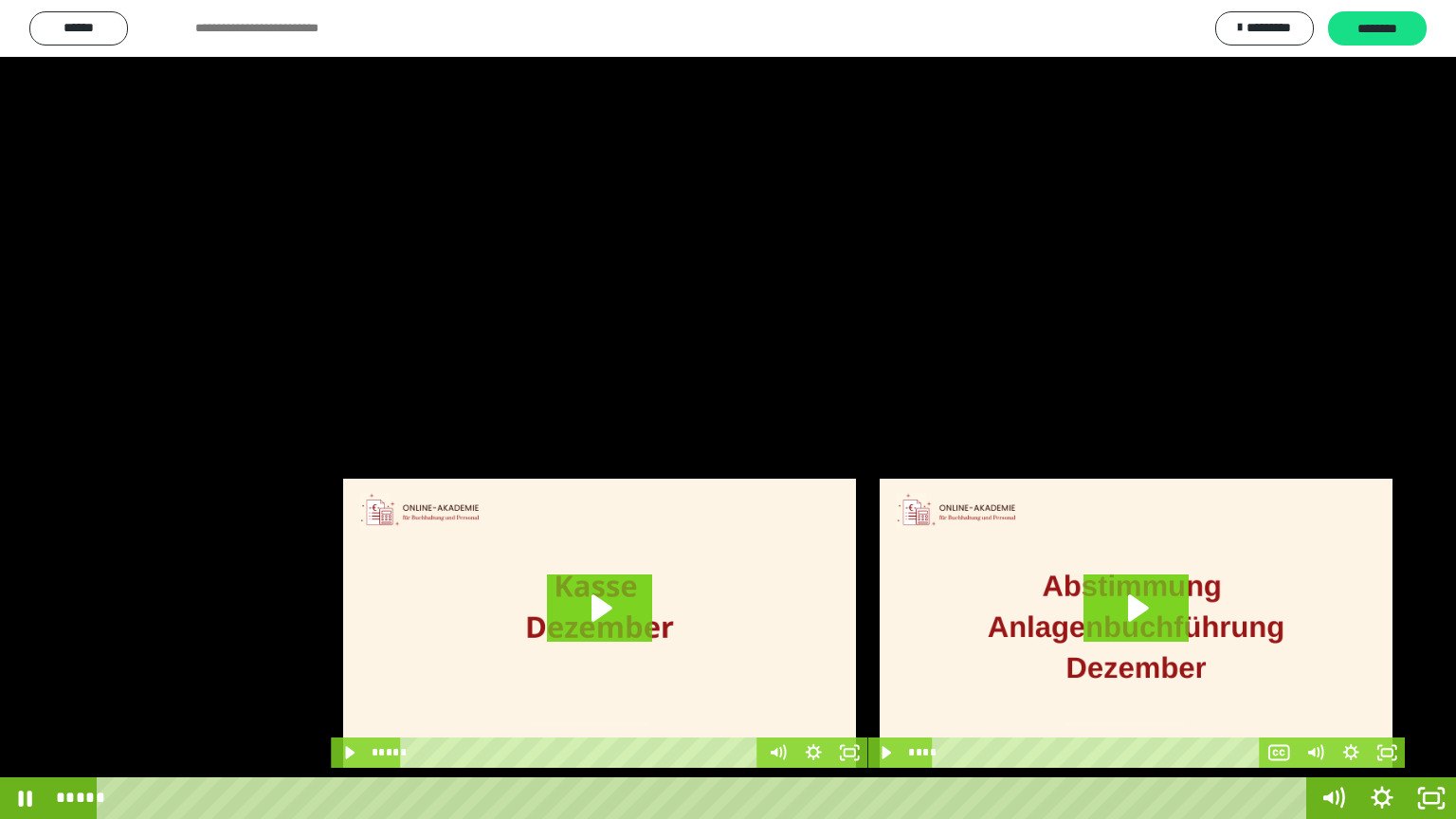 click at bounding box center (728, 410) 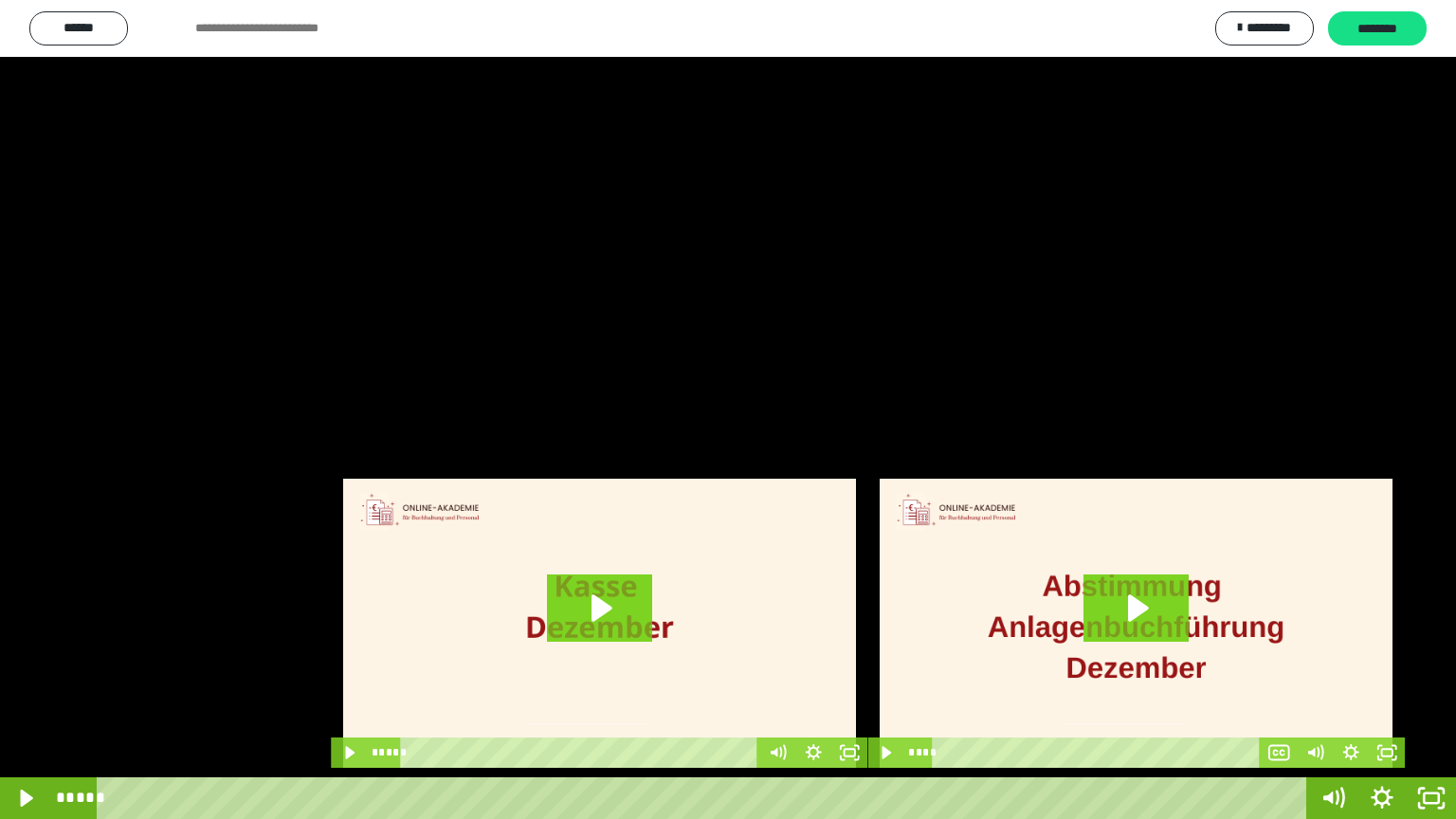 click at bounding box center (728, 410) 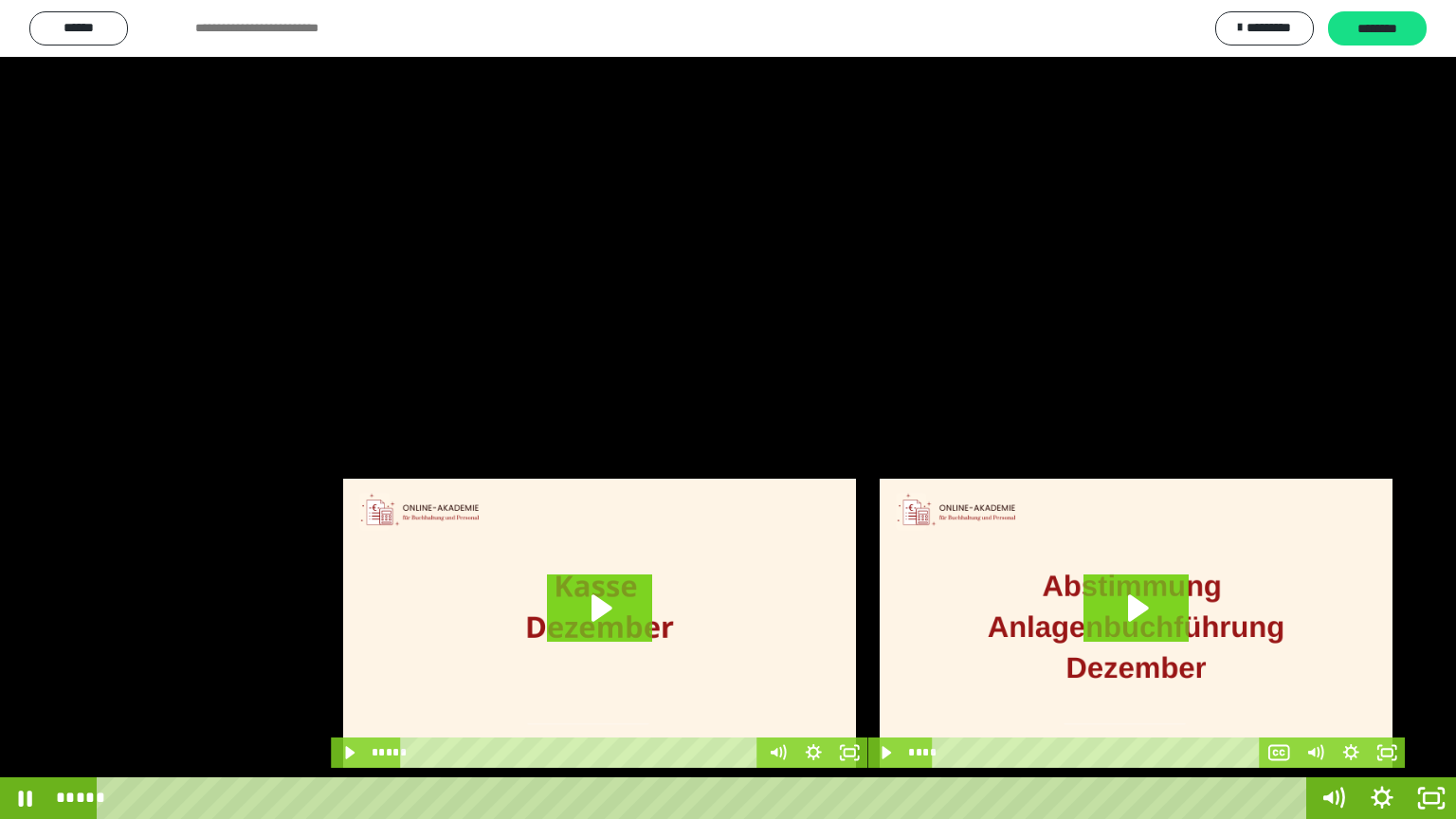 click at bounding box center [728, 410] 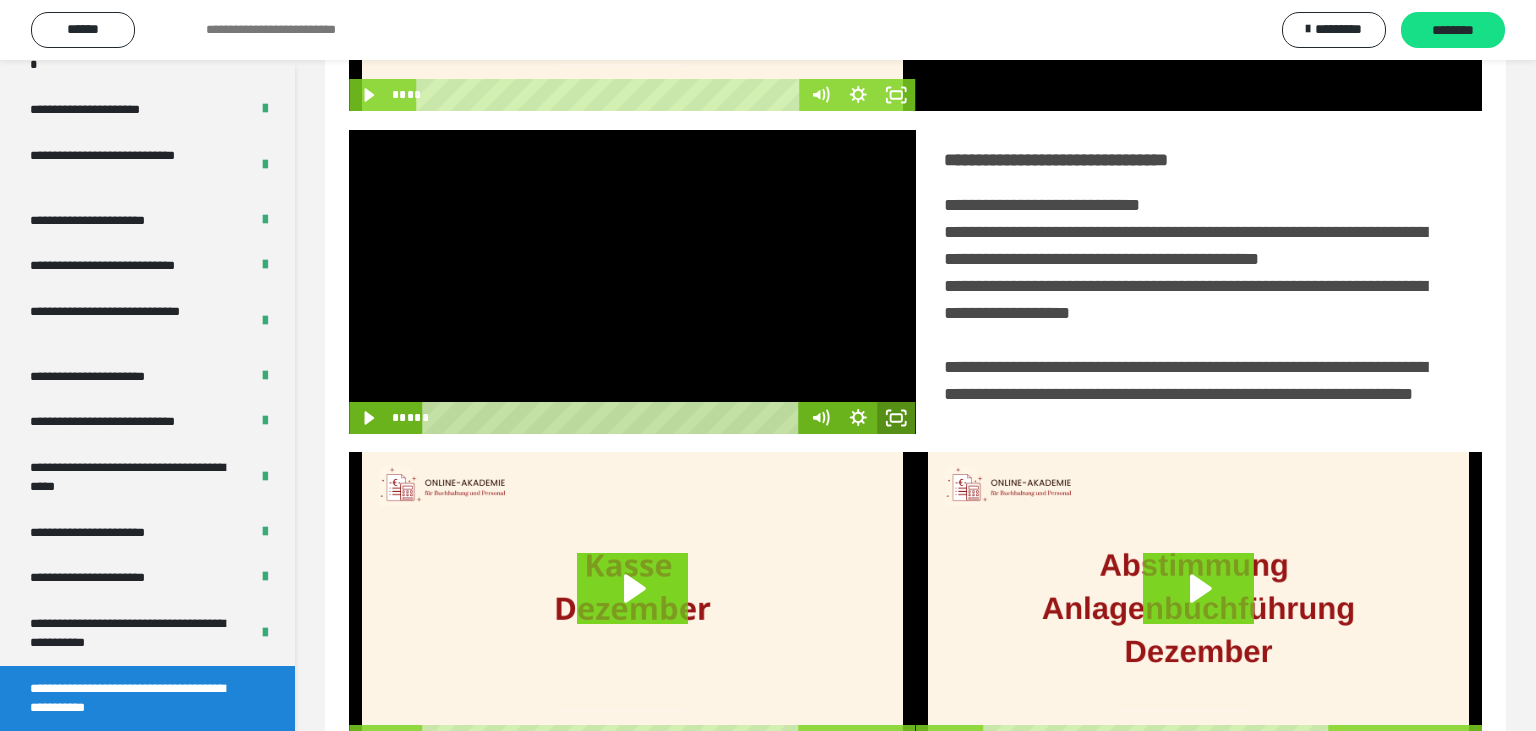 click 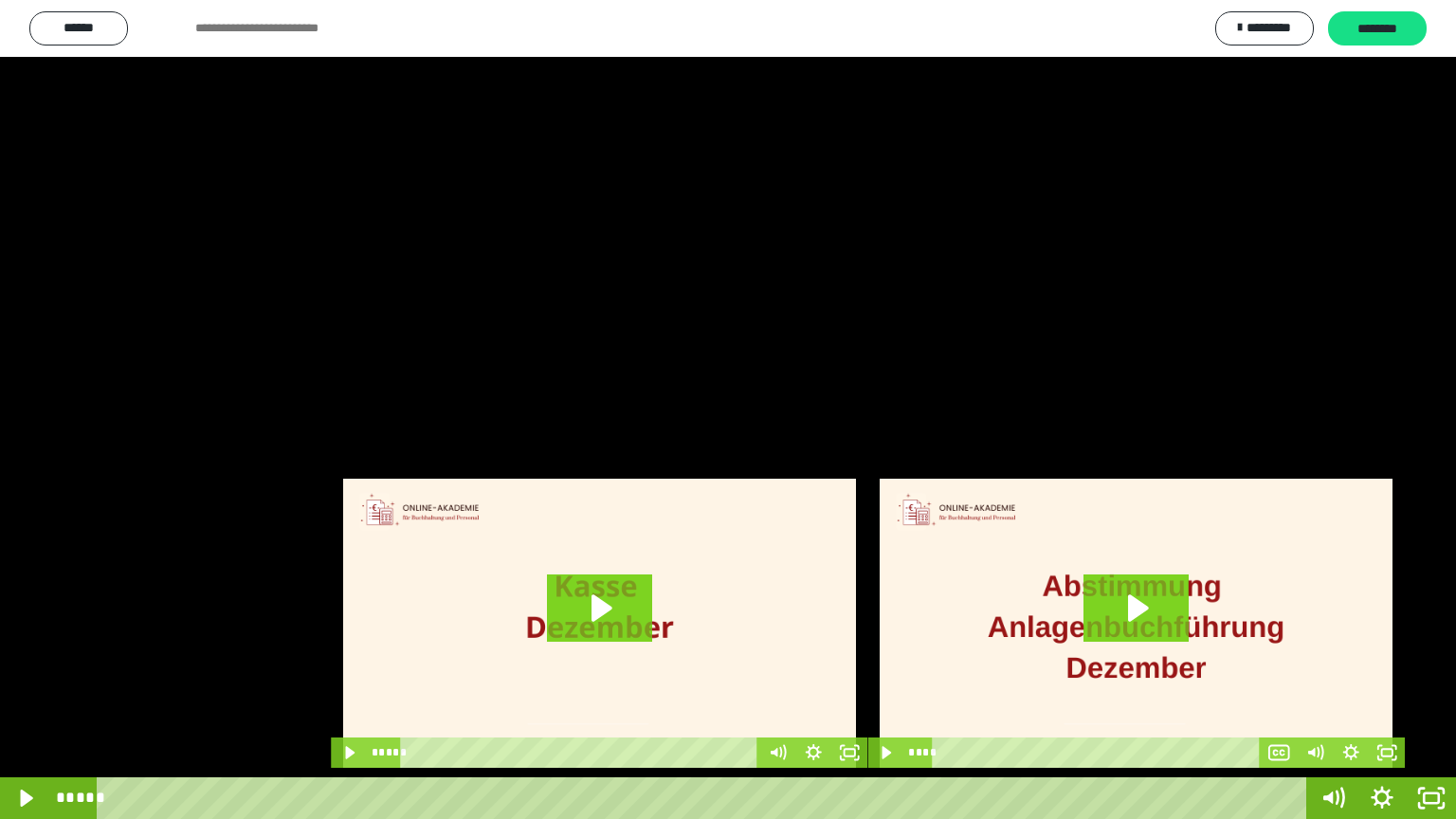 click at bounding box center [728, 410] 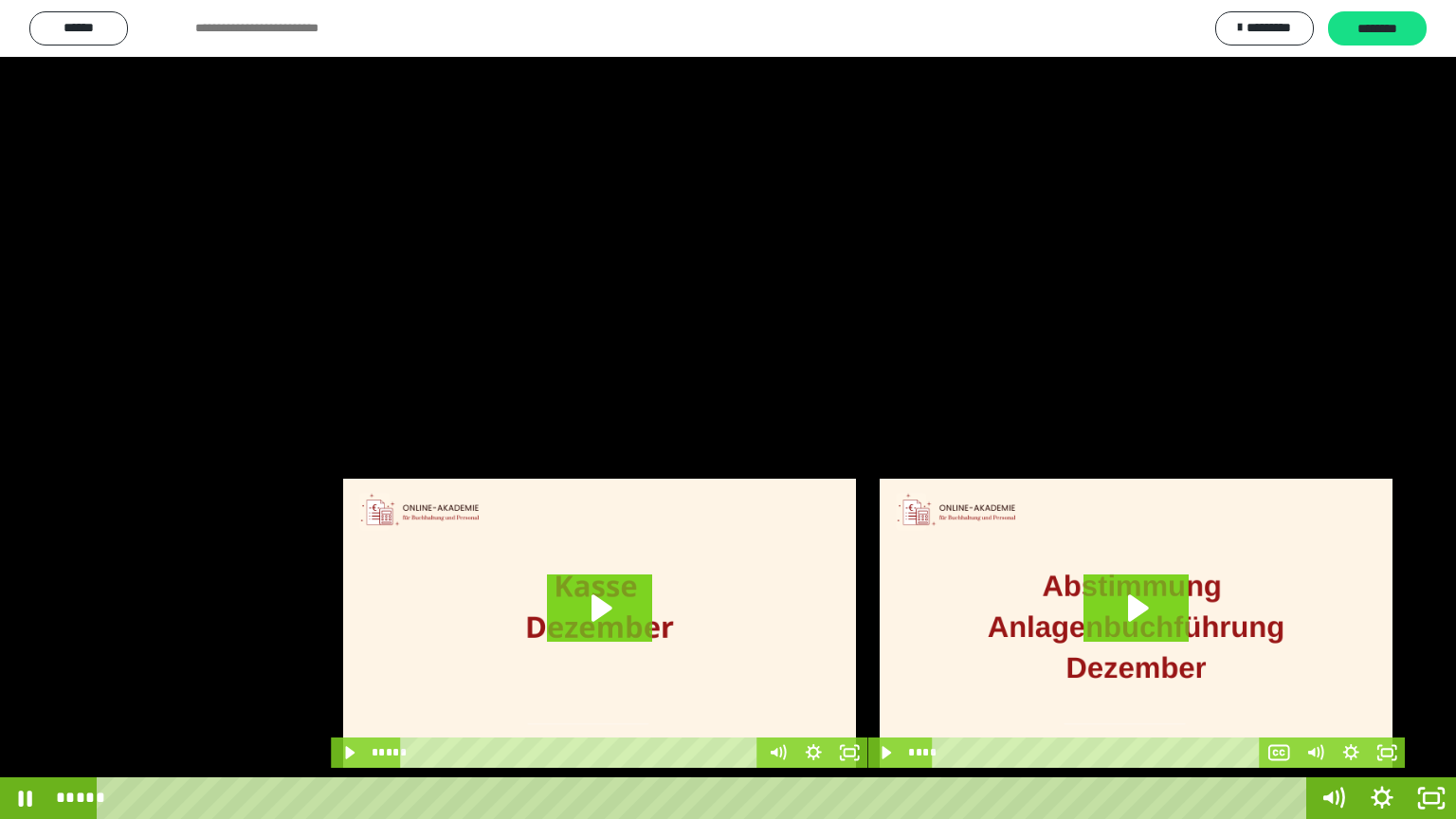 click at bounding box center [728, 410] 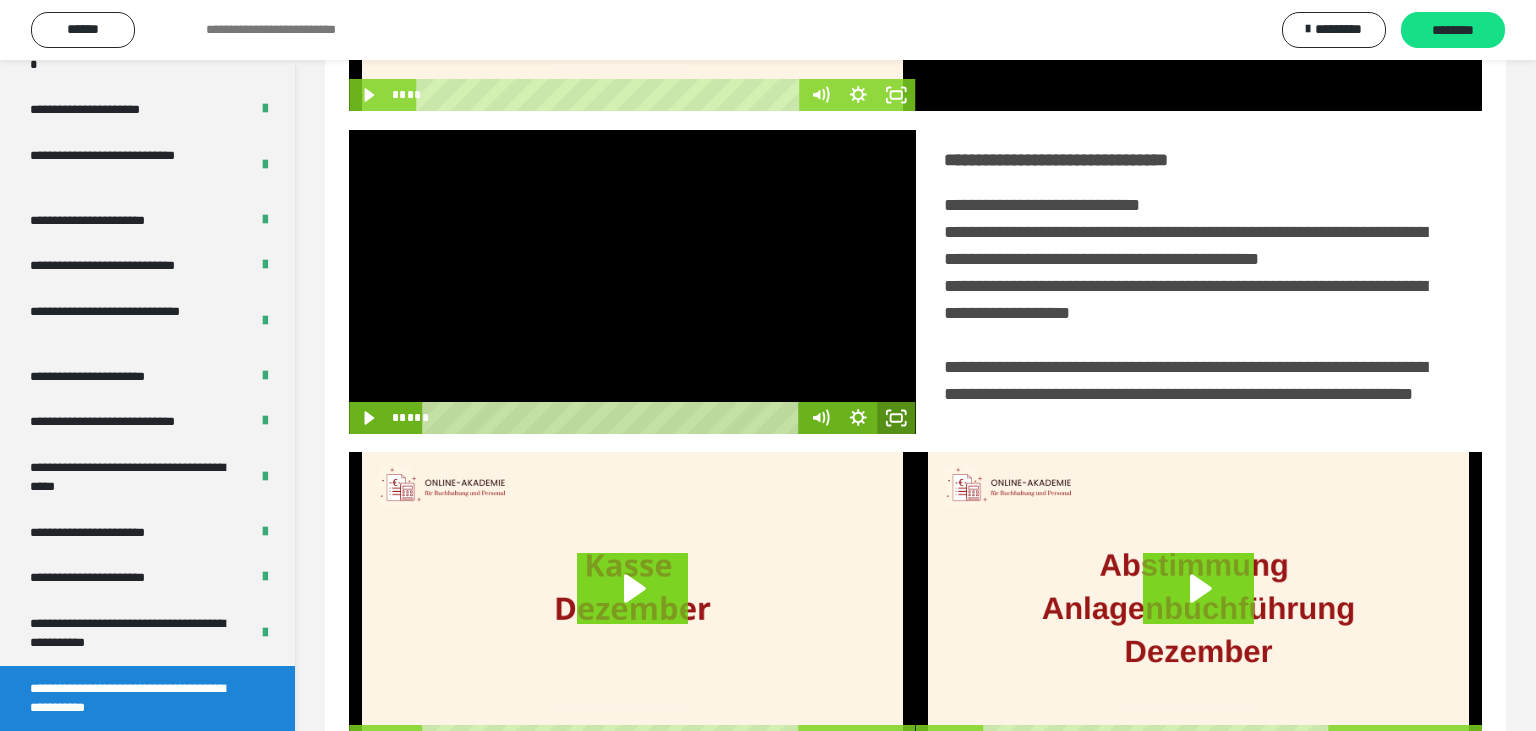 click 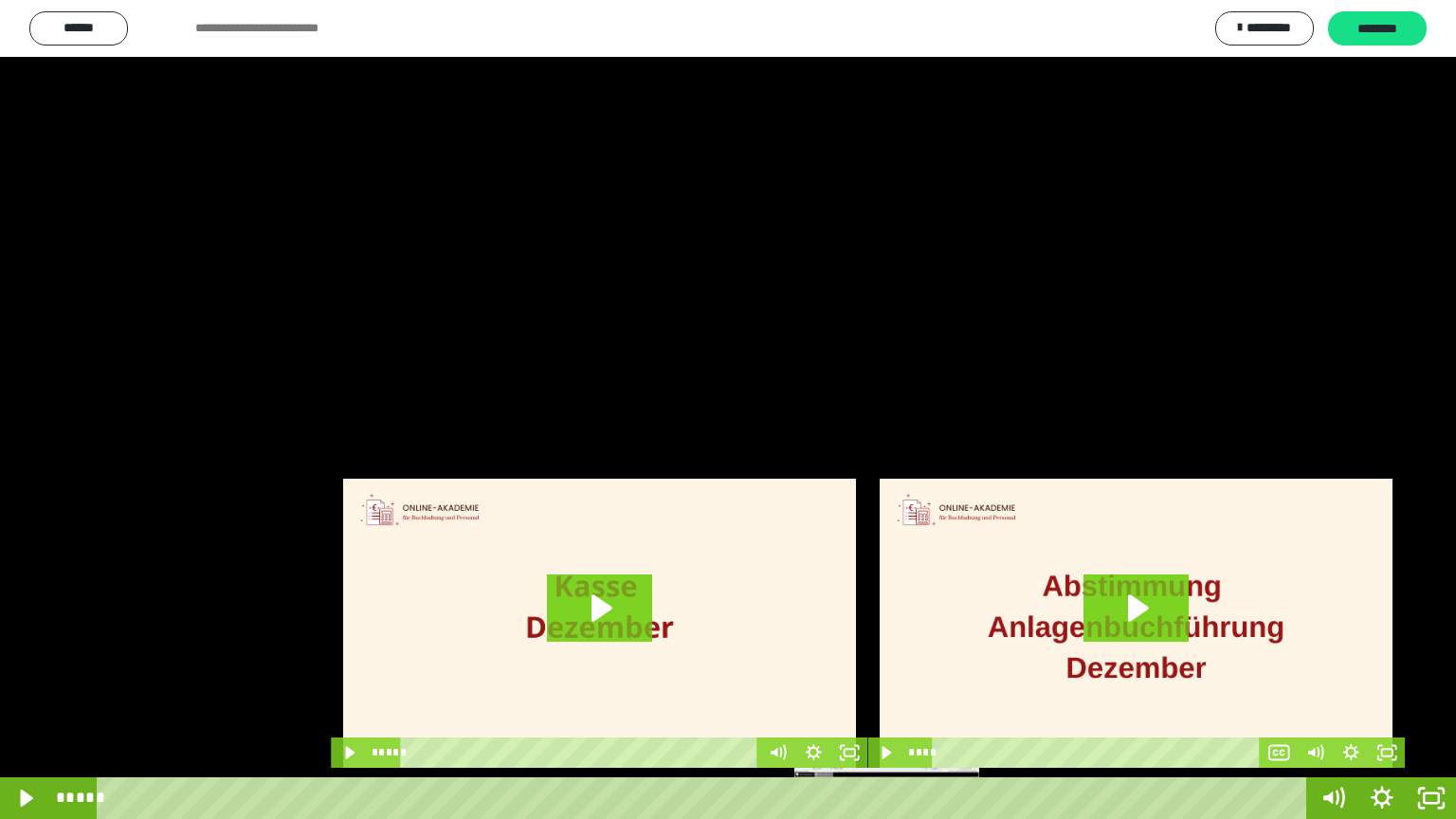 click on "*****" at bounding box center [705, 798] 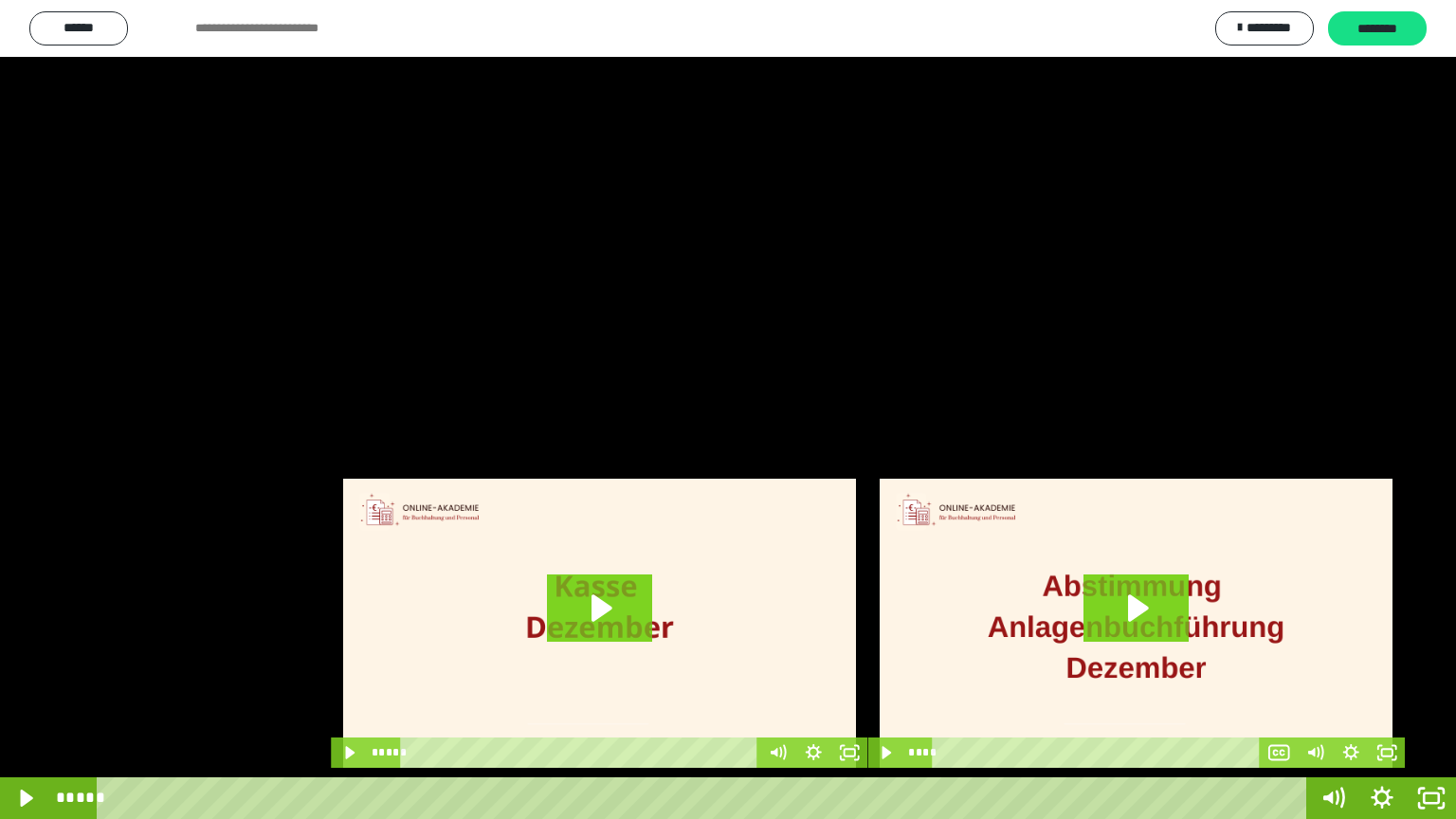 click at bounding box center (728, 410) 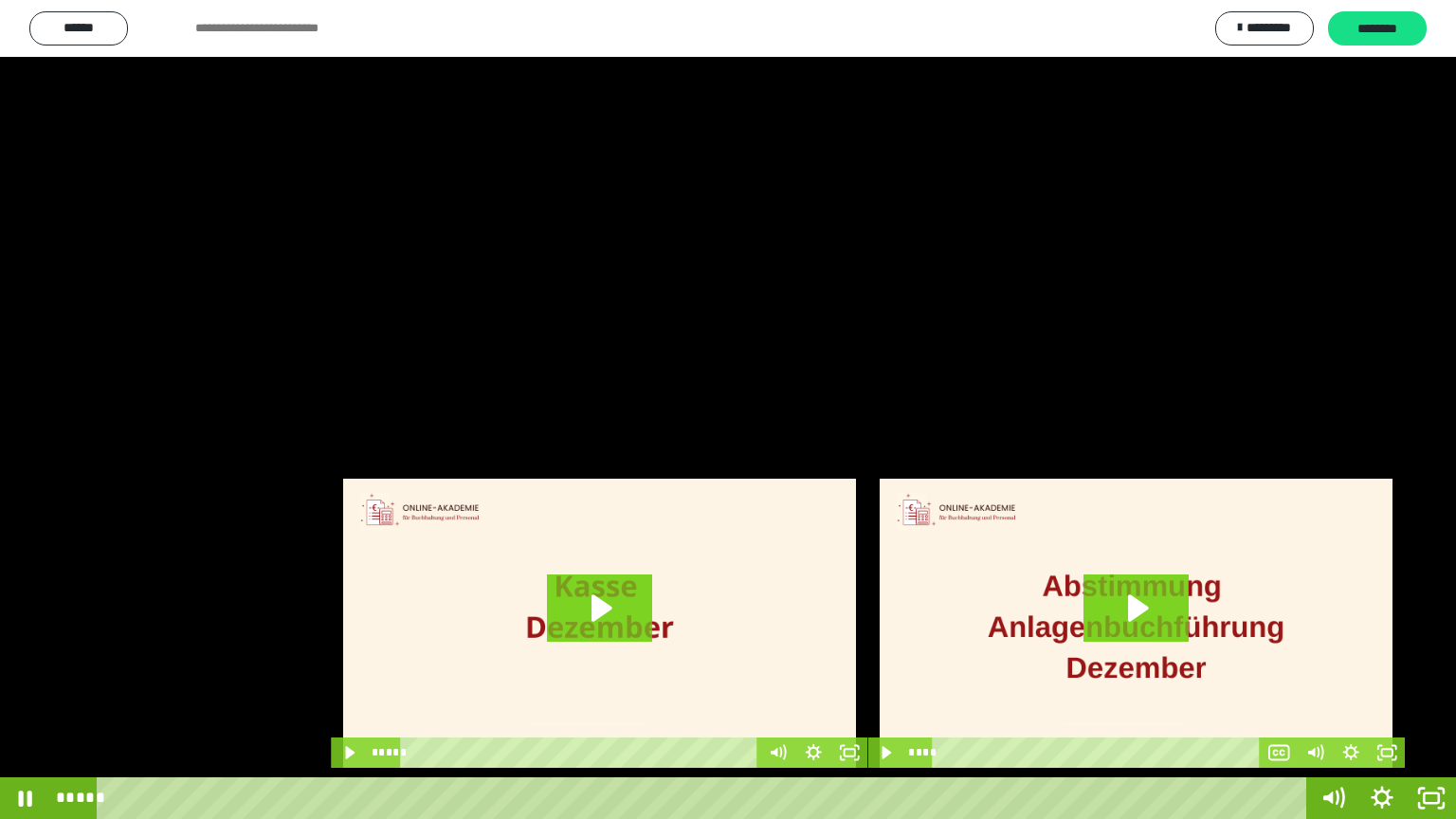 click at bounding box center (728, 410) 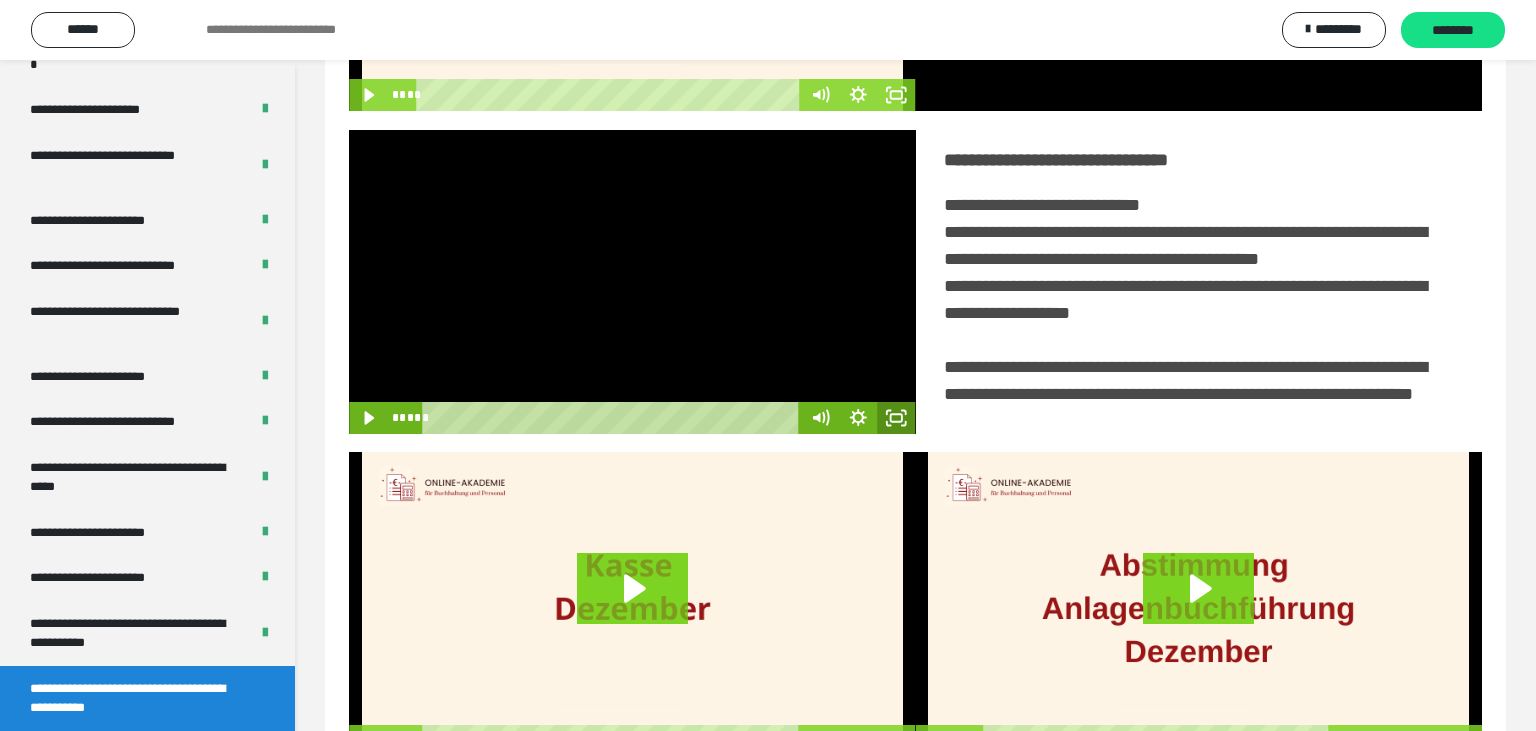 click 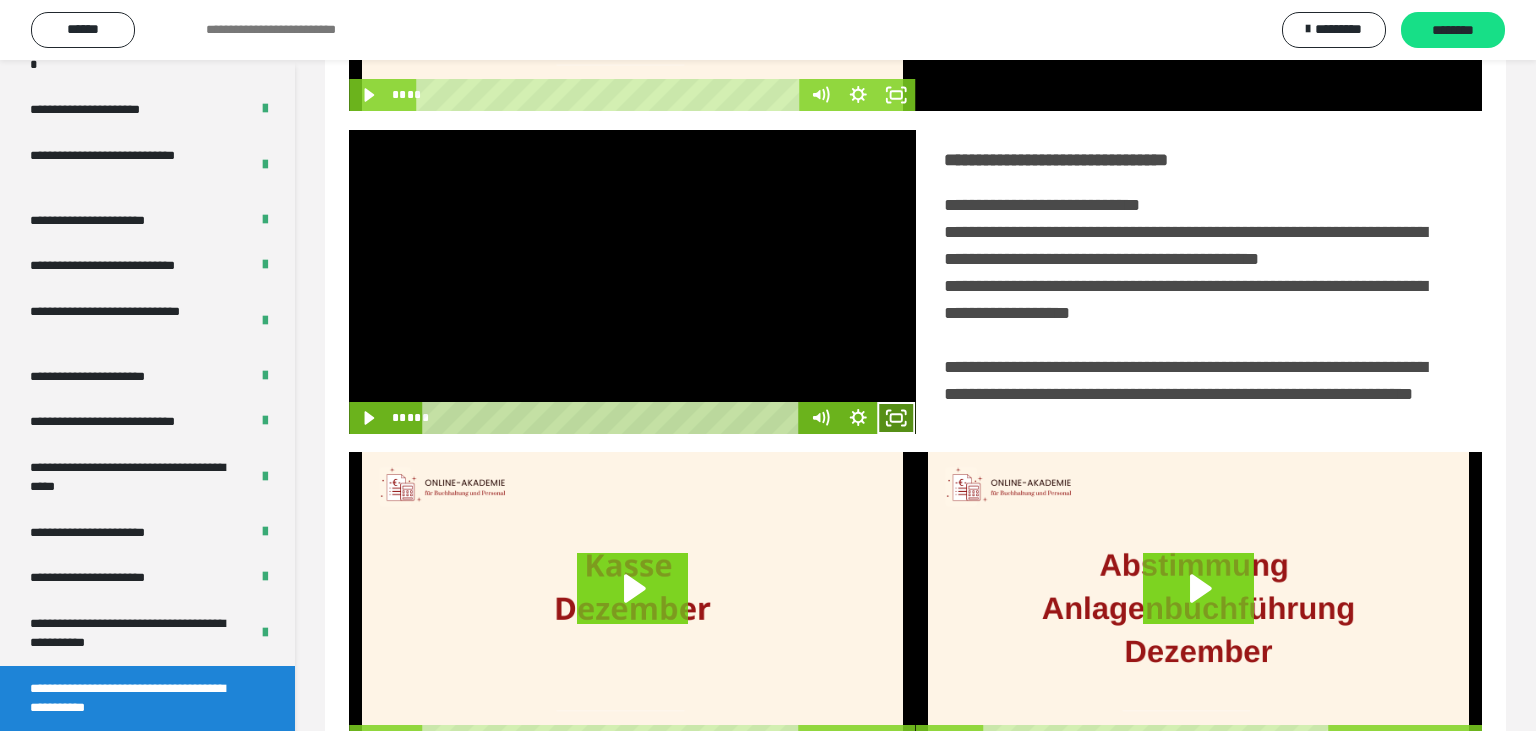 click 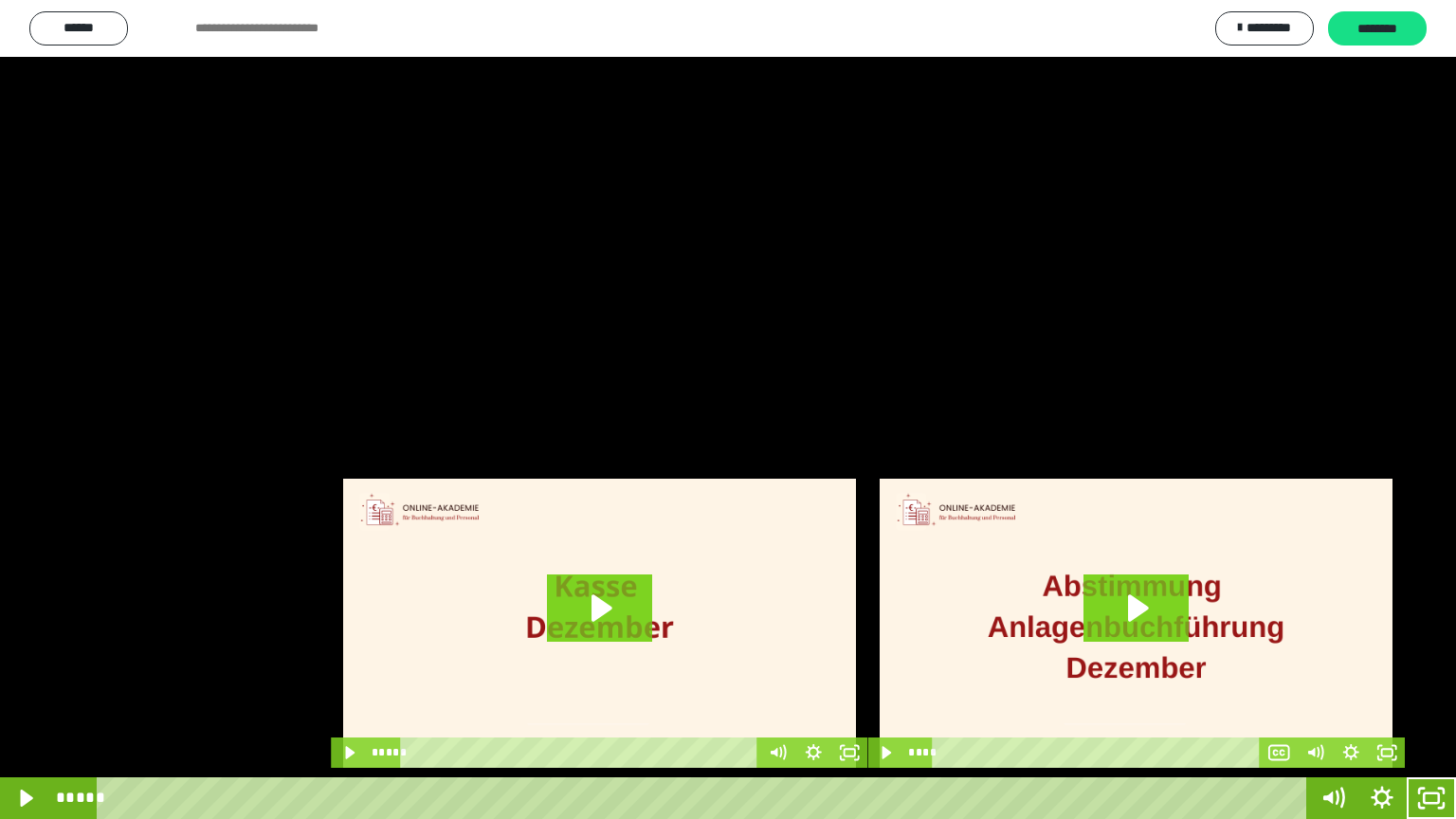 click at bounding box center (728, 410) 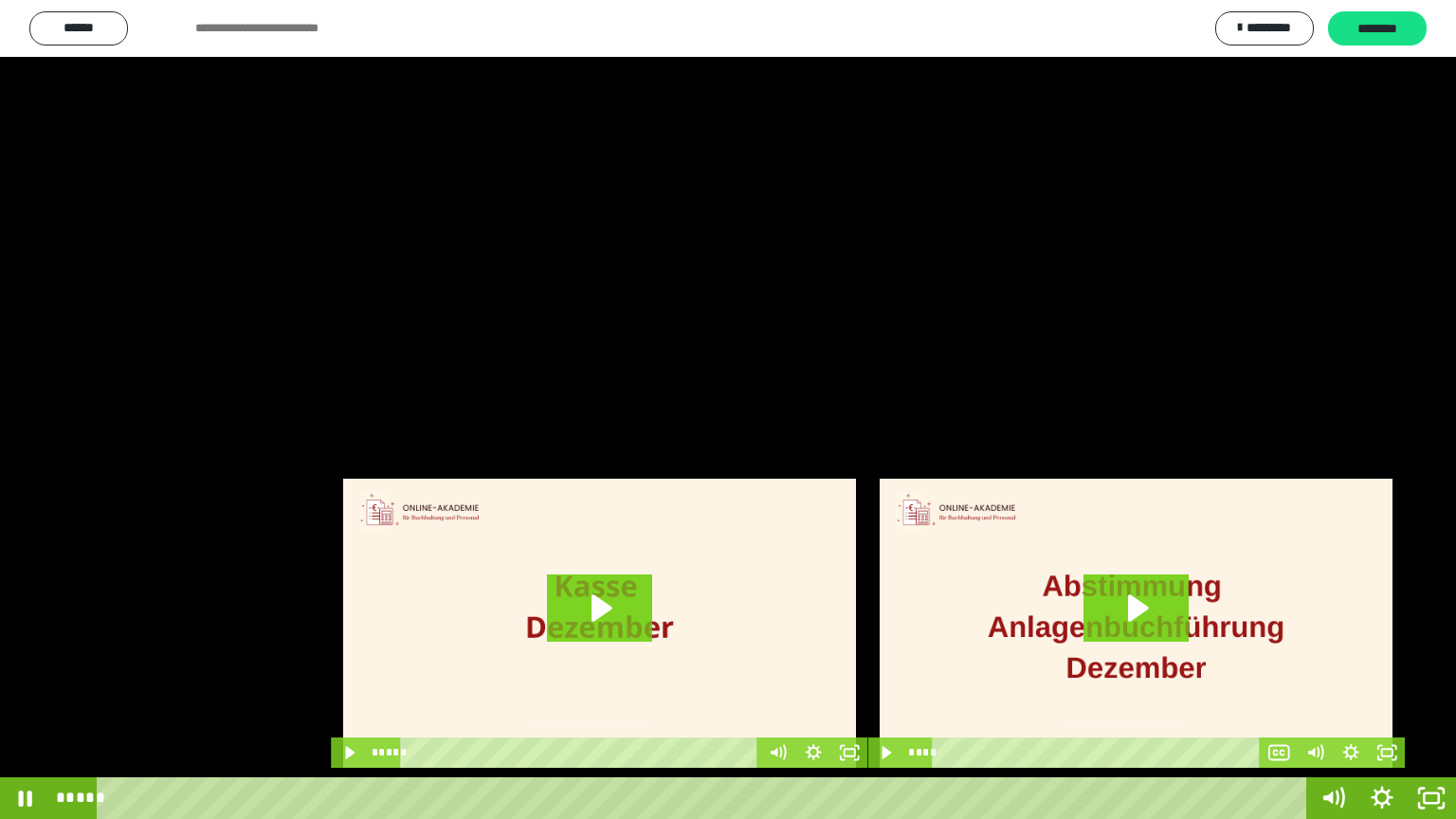 click at bounding box center [728, 410] 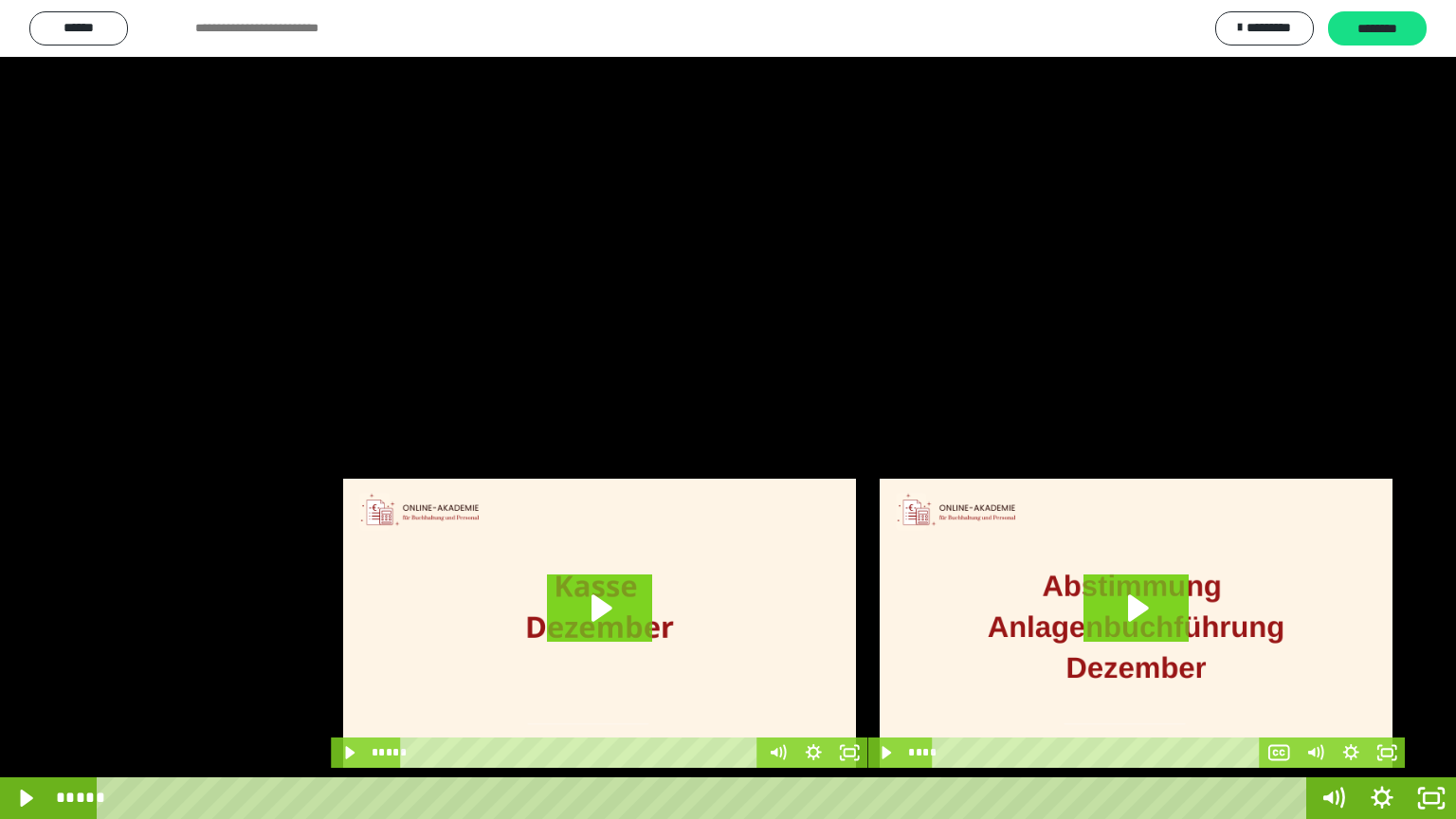 click at bounding box center [728, 410] 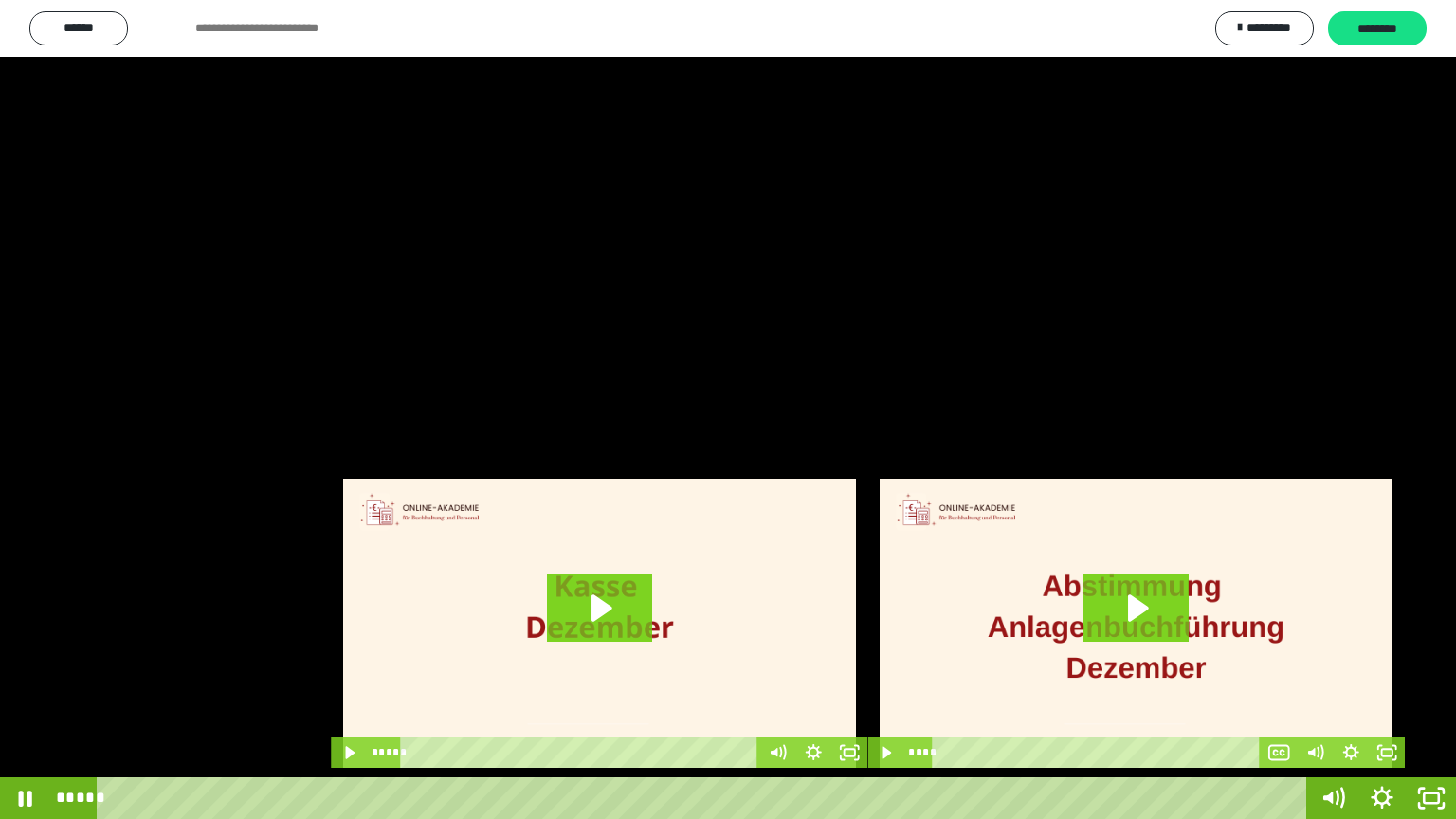click at bounding box center [728, 410] 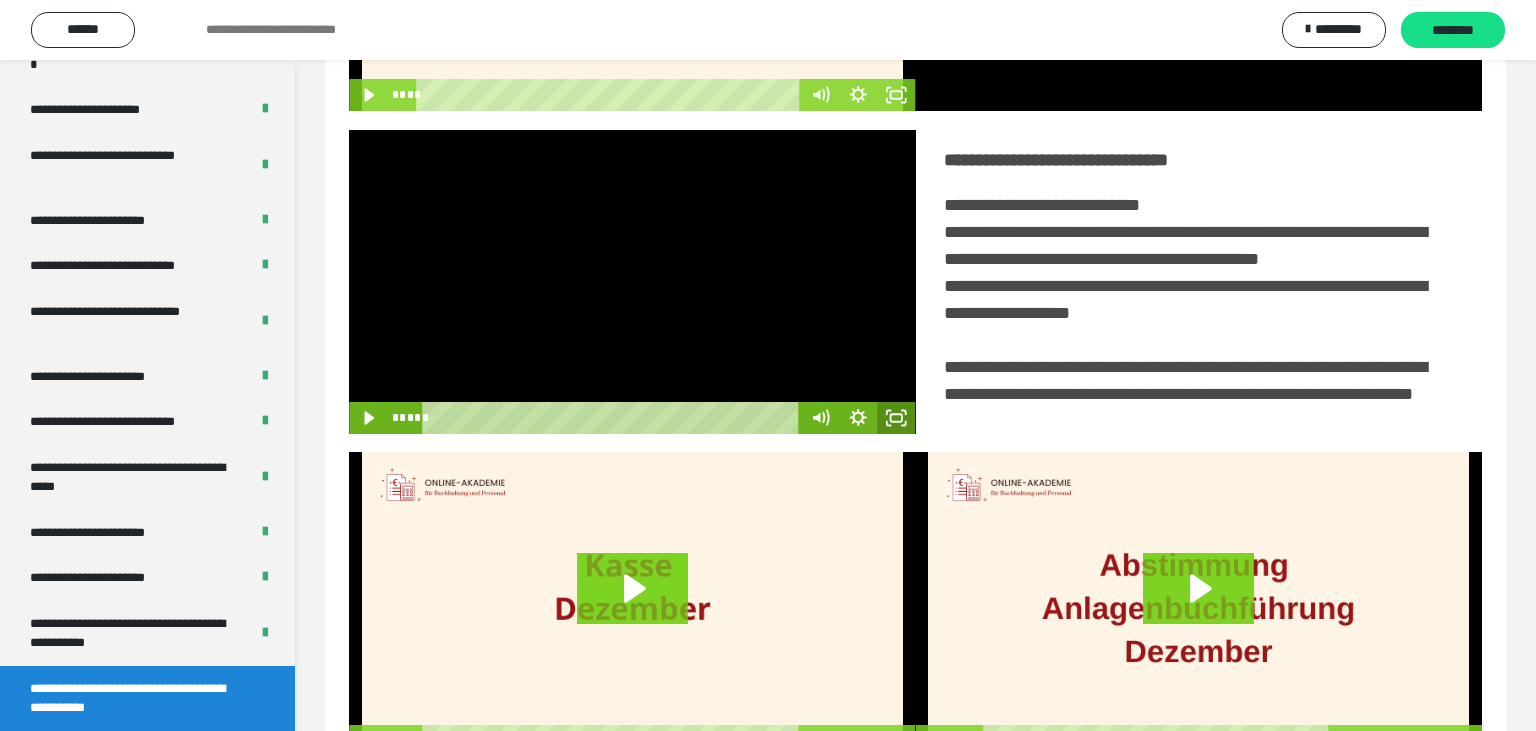 click 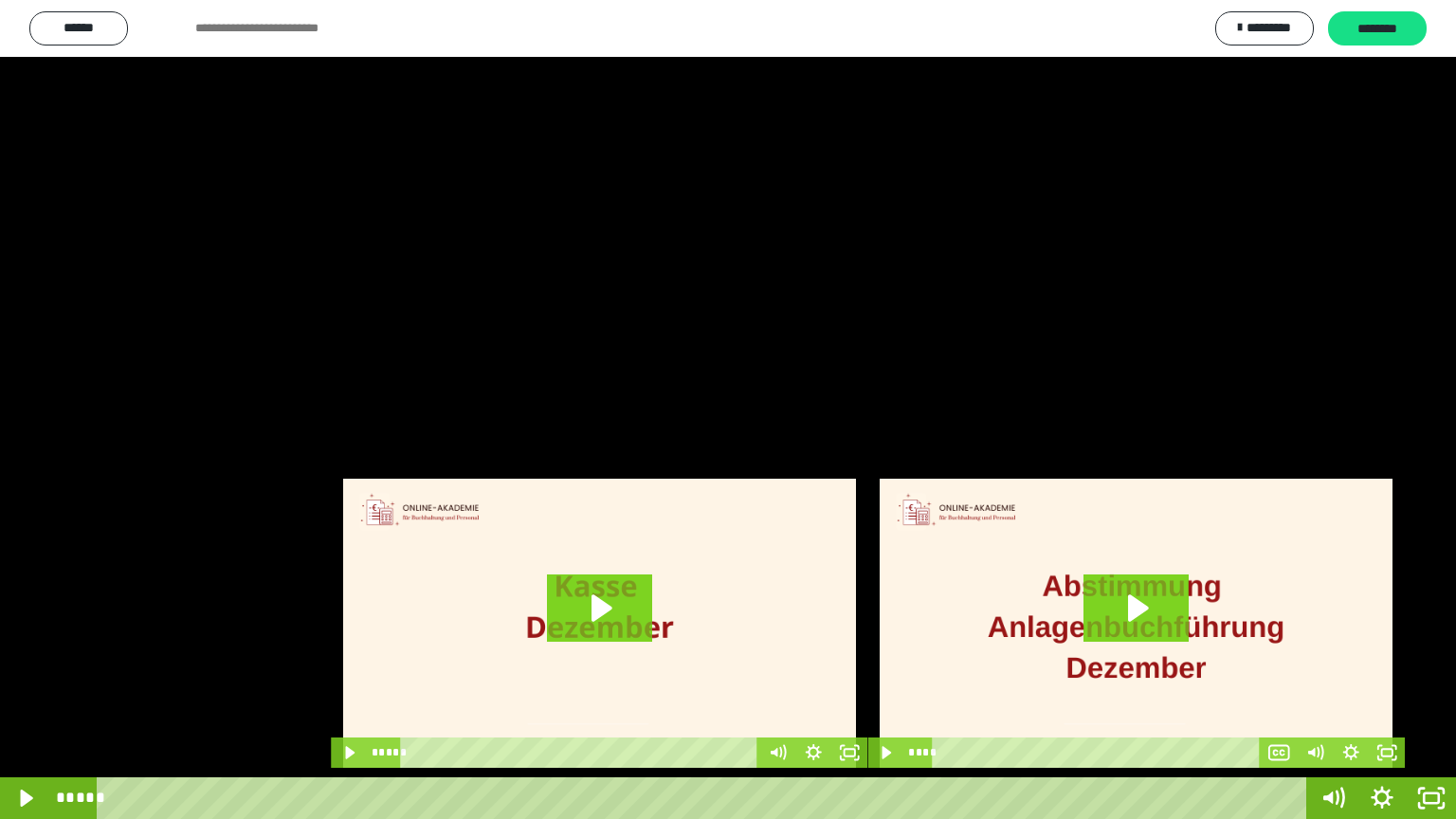 click at bounding box center (728, 410) 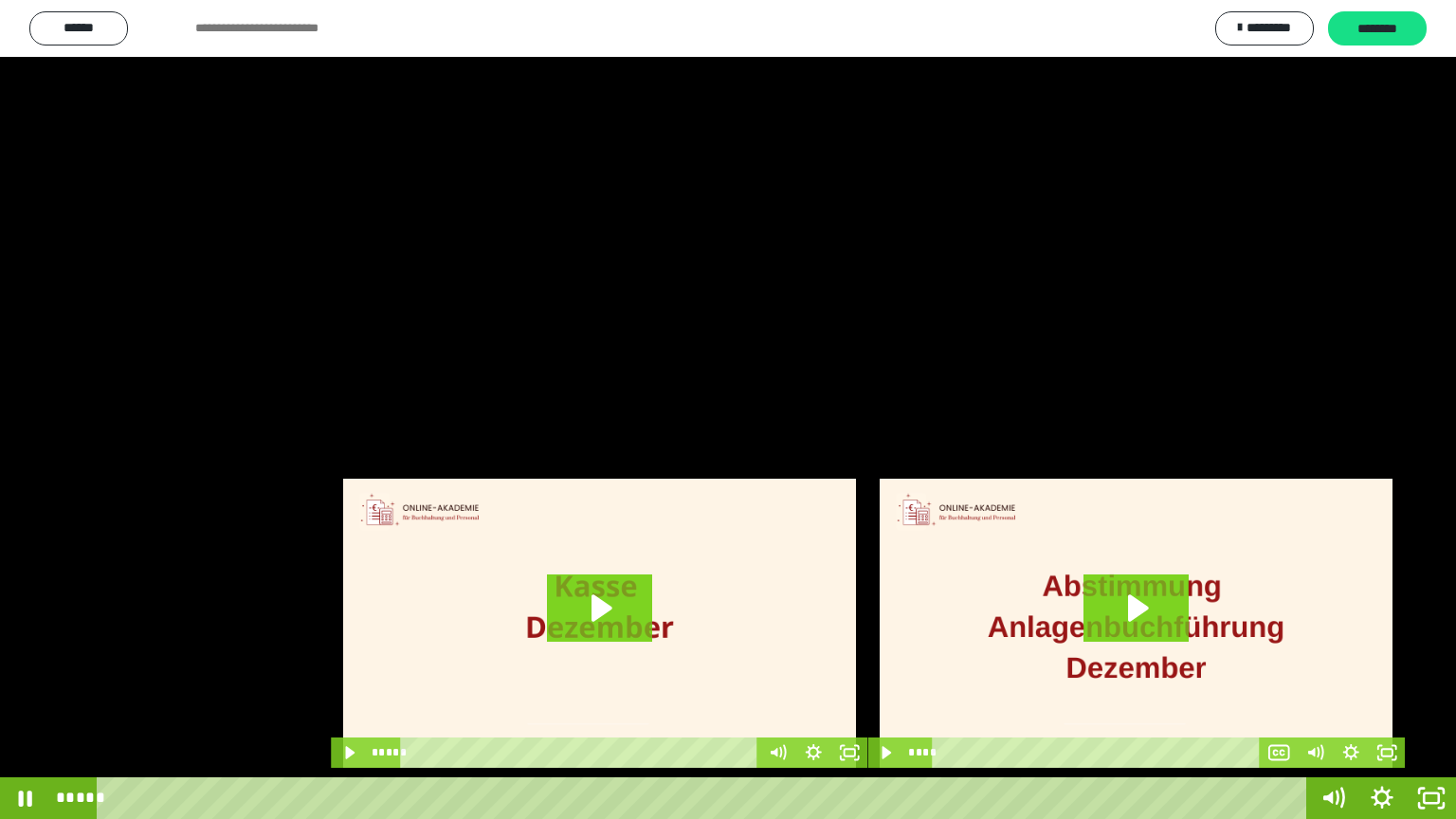 click at bounding box center (728, 410) 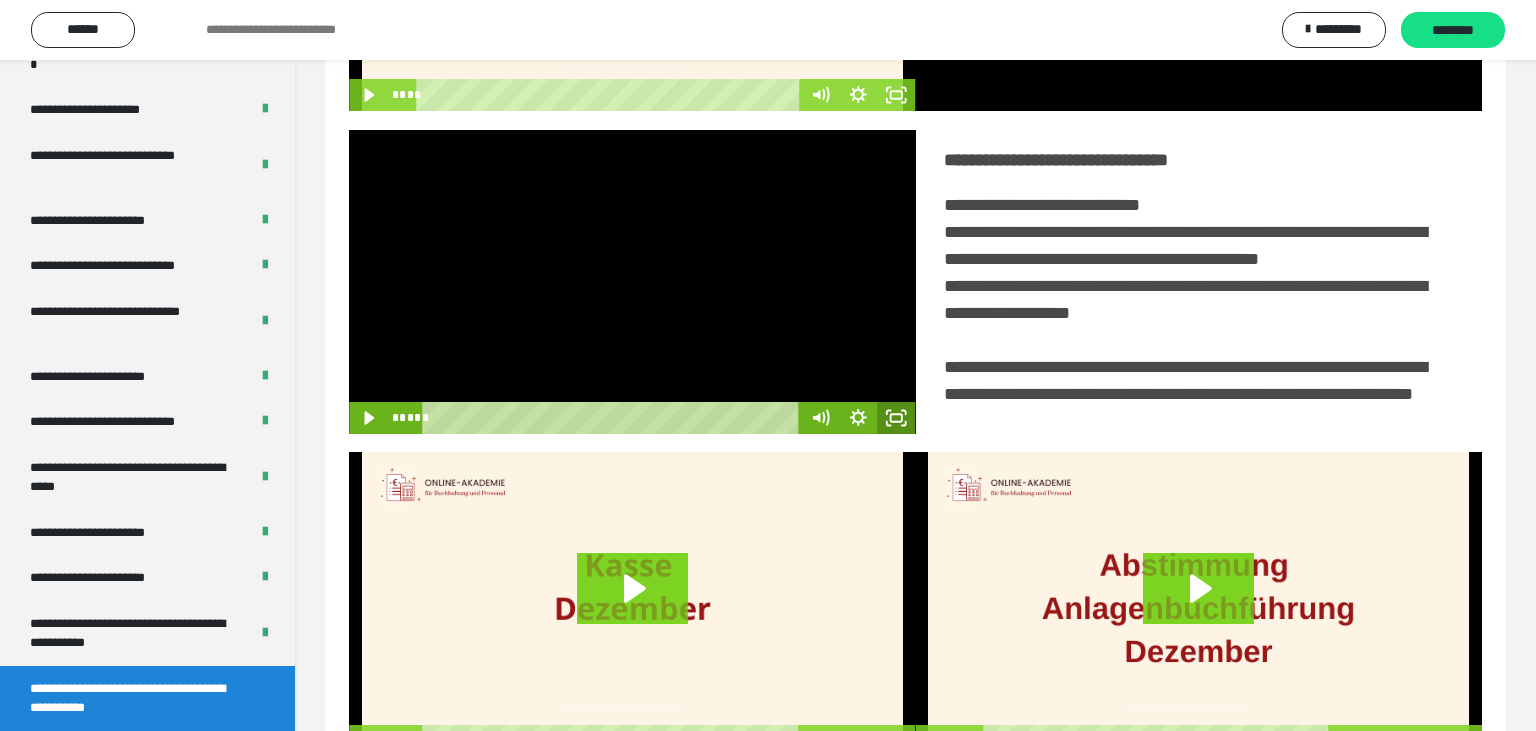 click 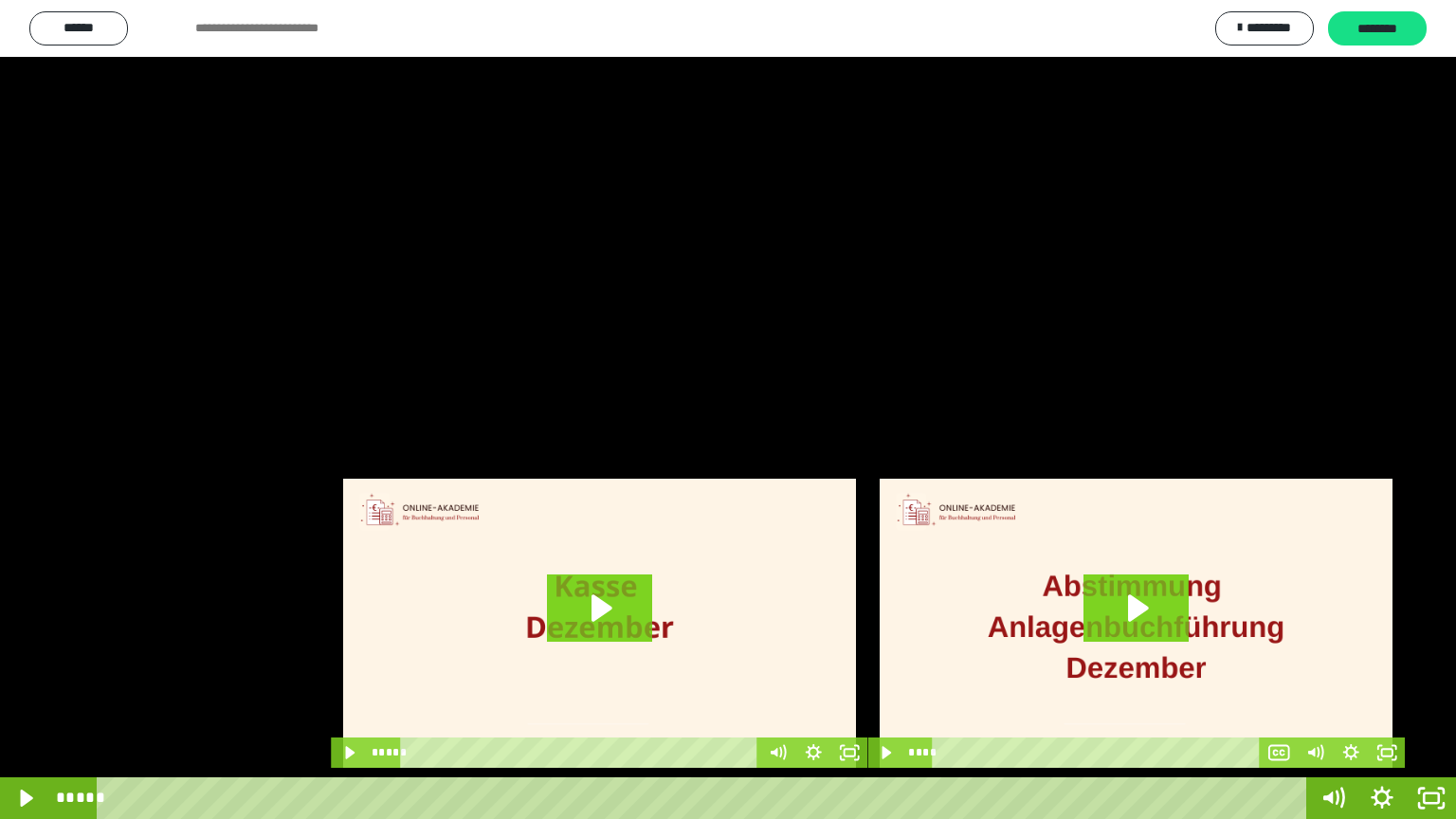 click at bounding box center (728, 410) 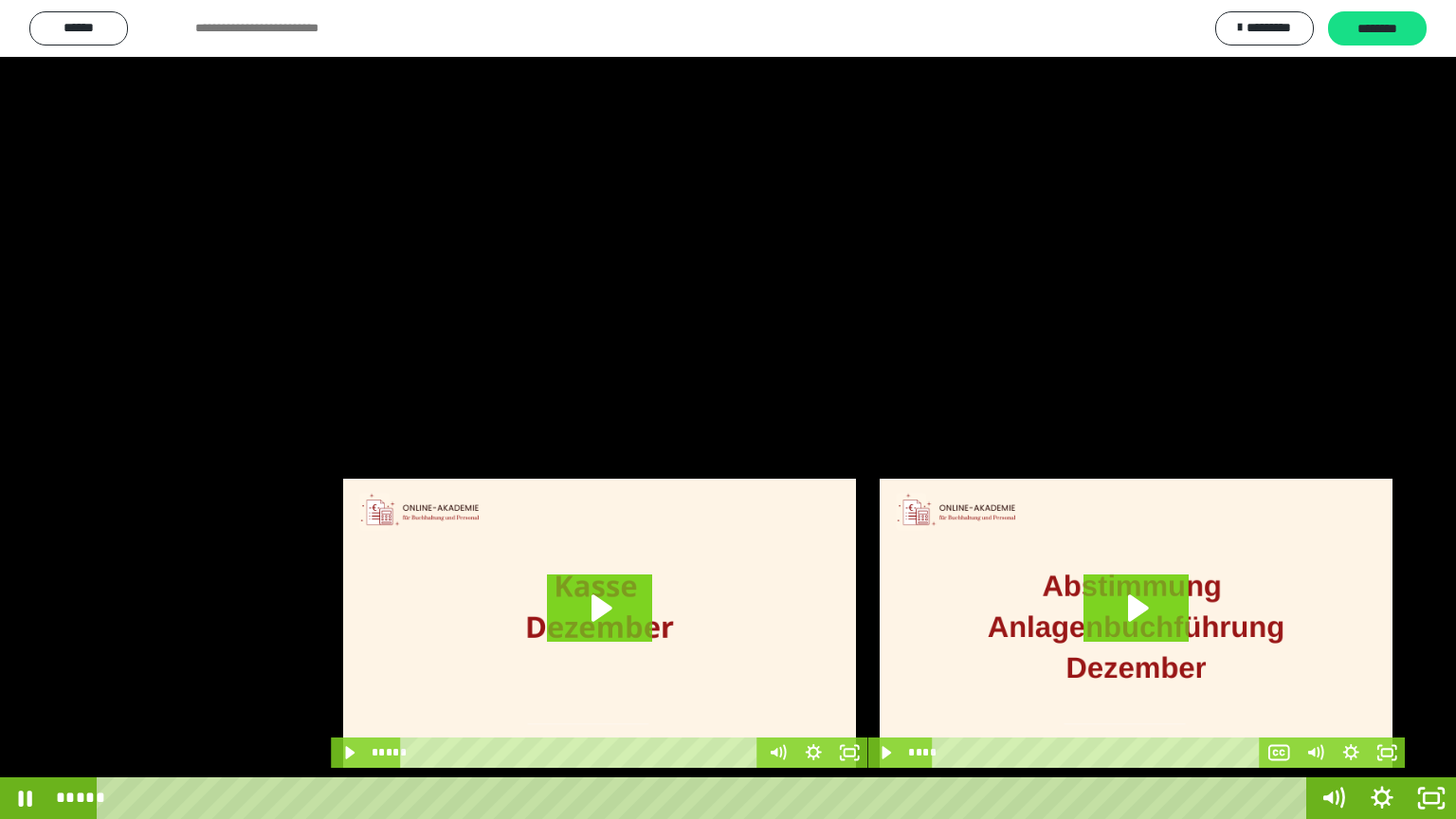 click at bounding box center (728, 410) 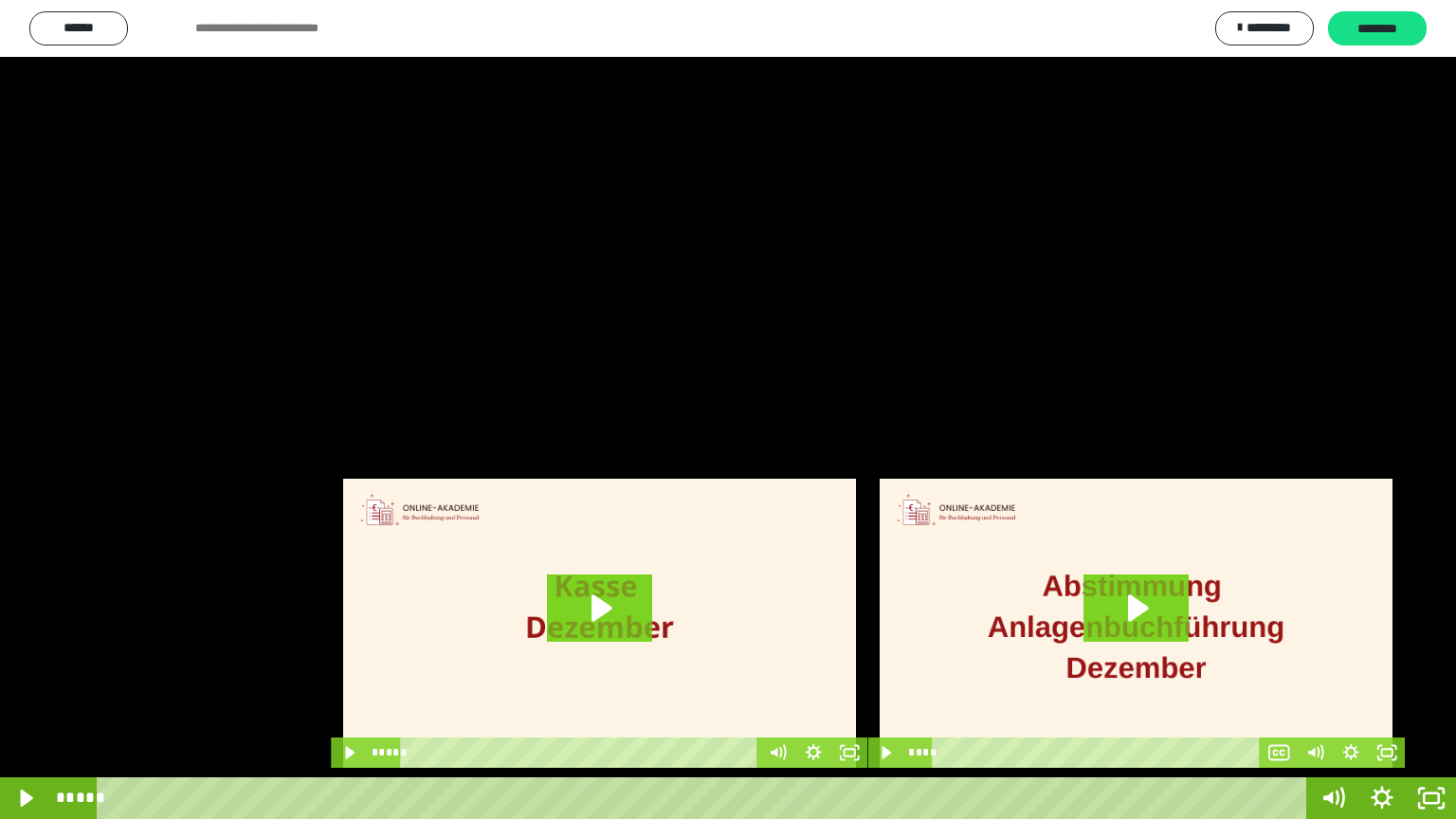 click at bounding box center [728, 410] 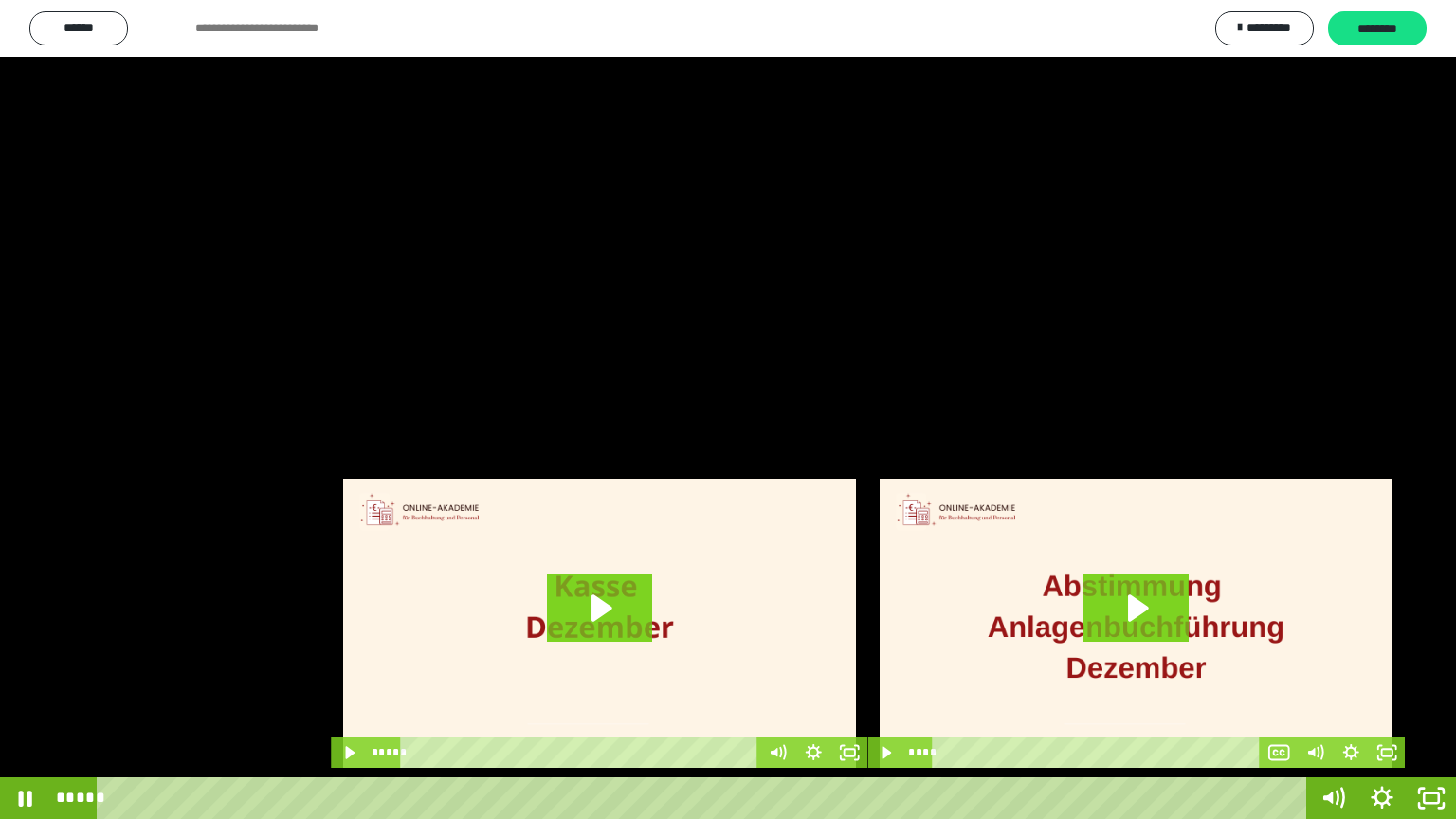 click at bounding box center [728, 410] 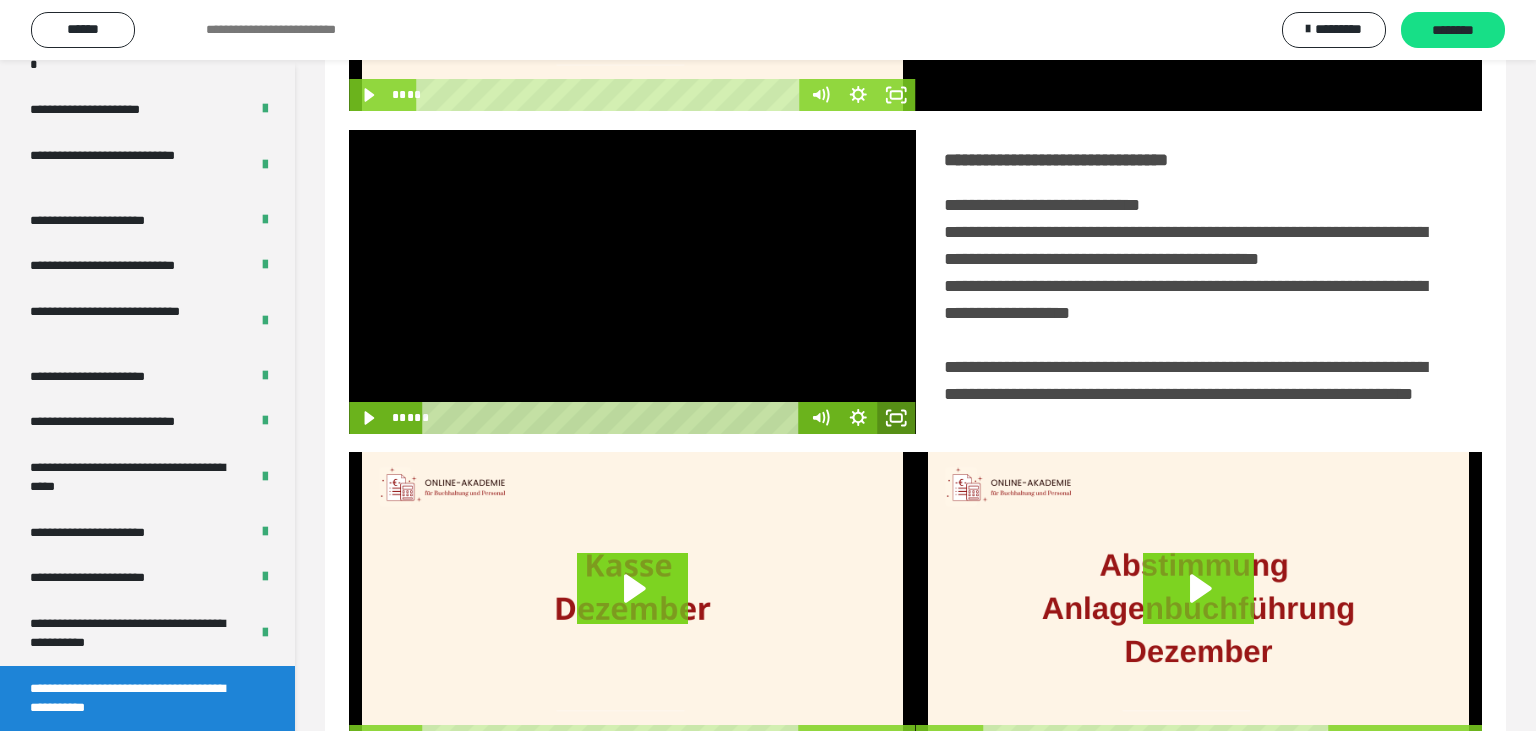click 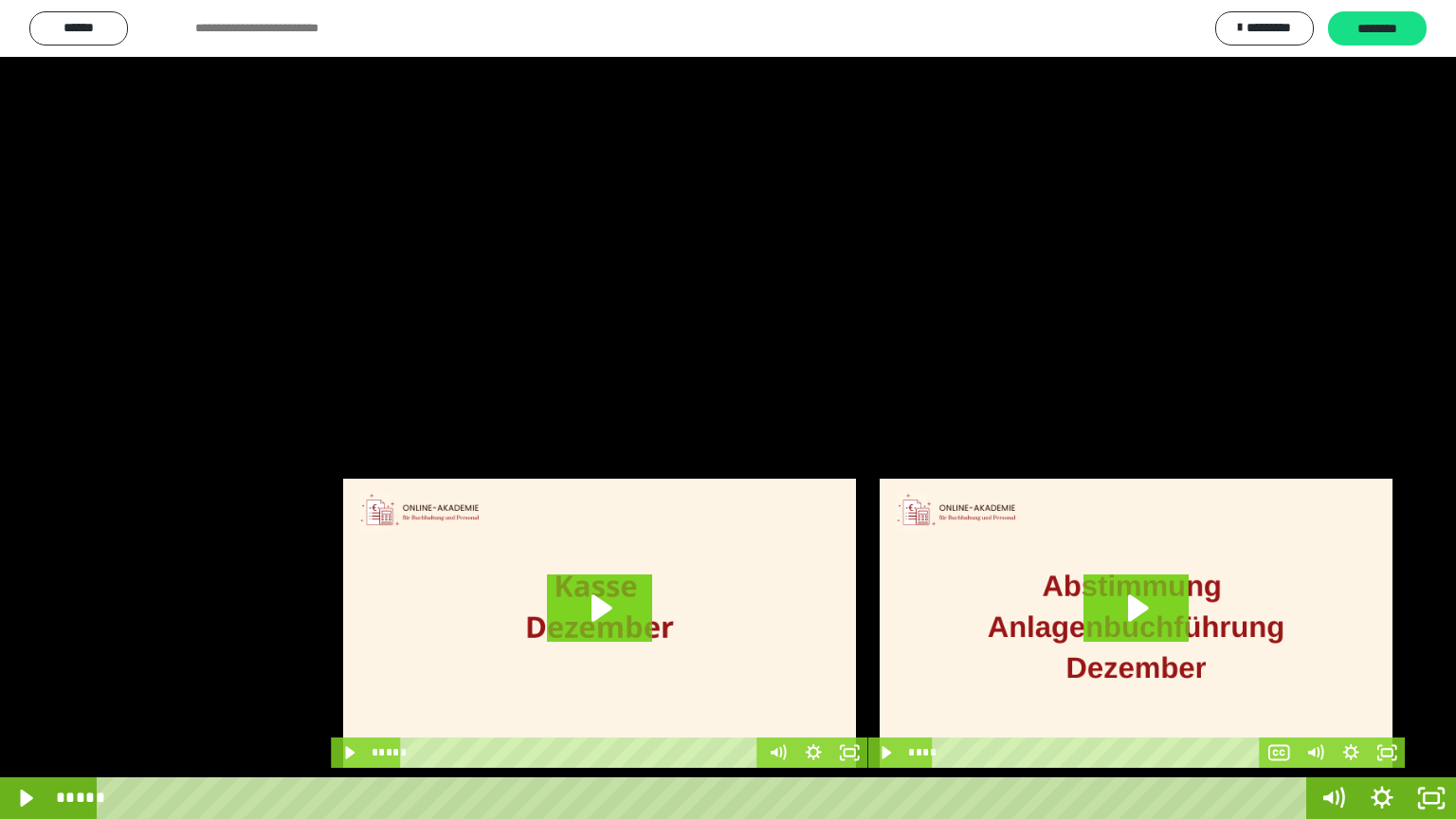 click at bounding box center (728, 410) 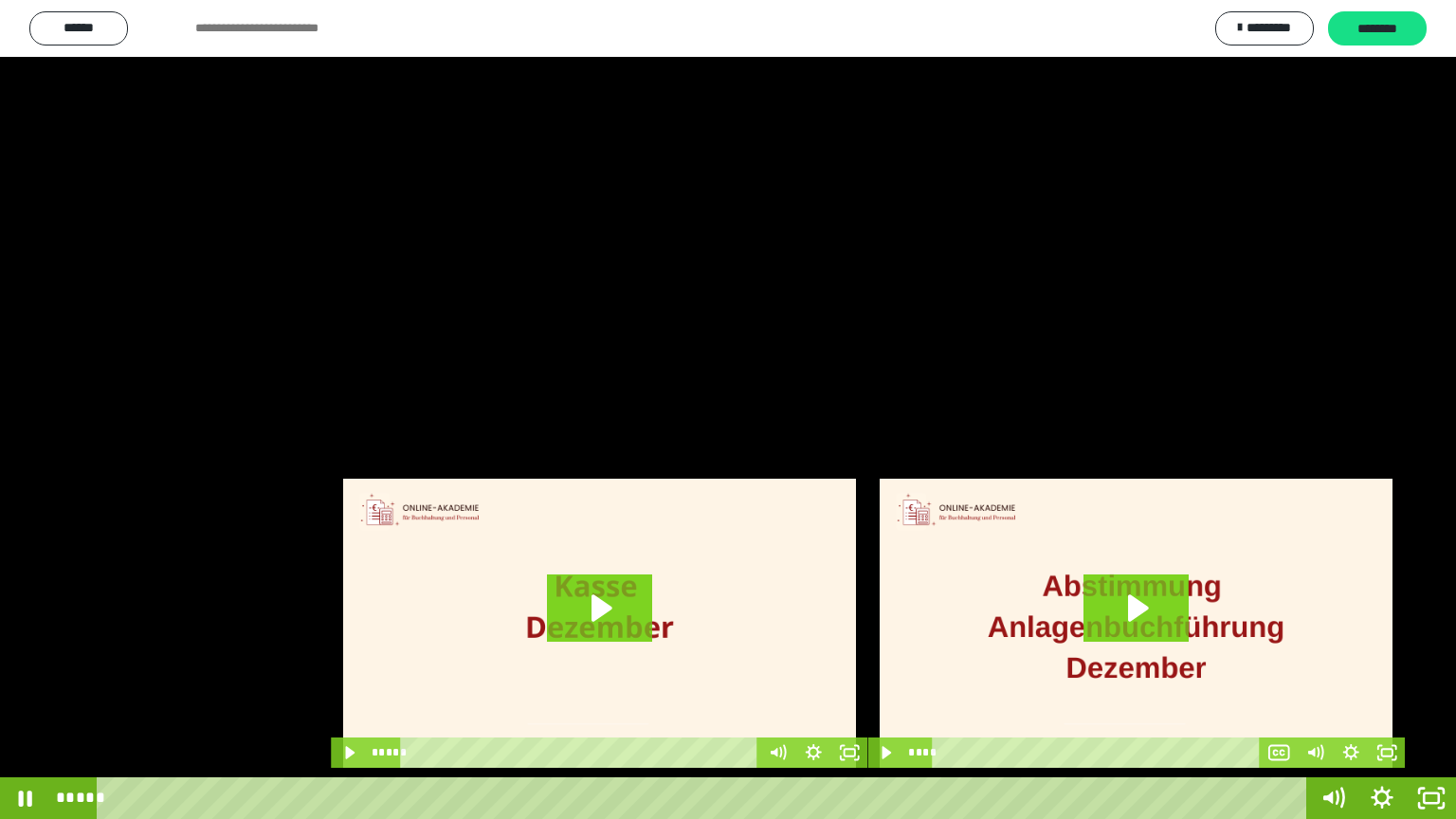click at bounding box center [728, 410] 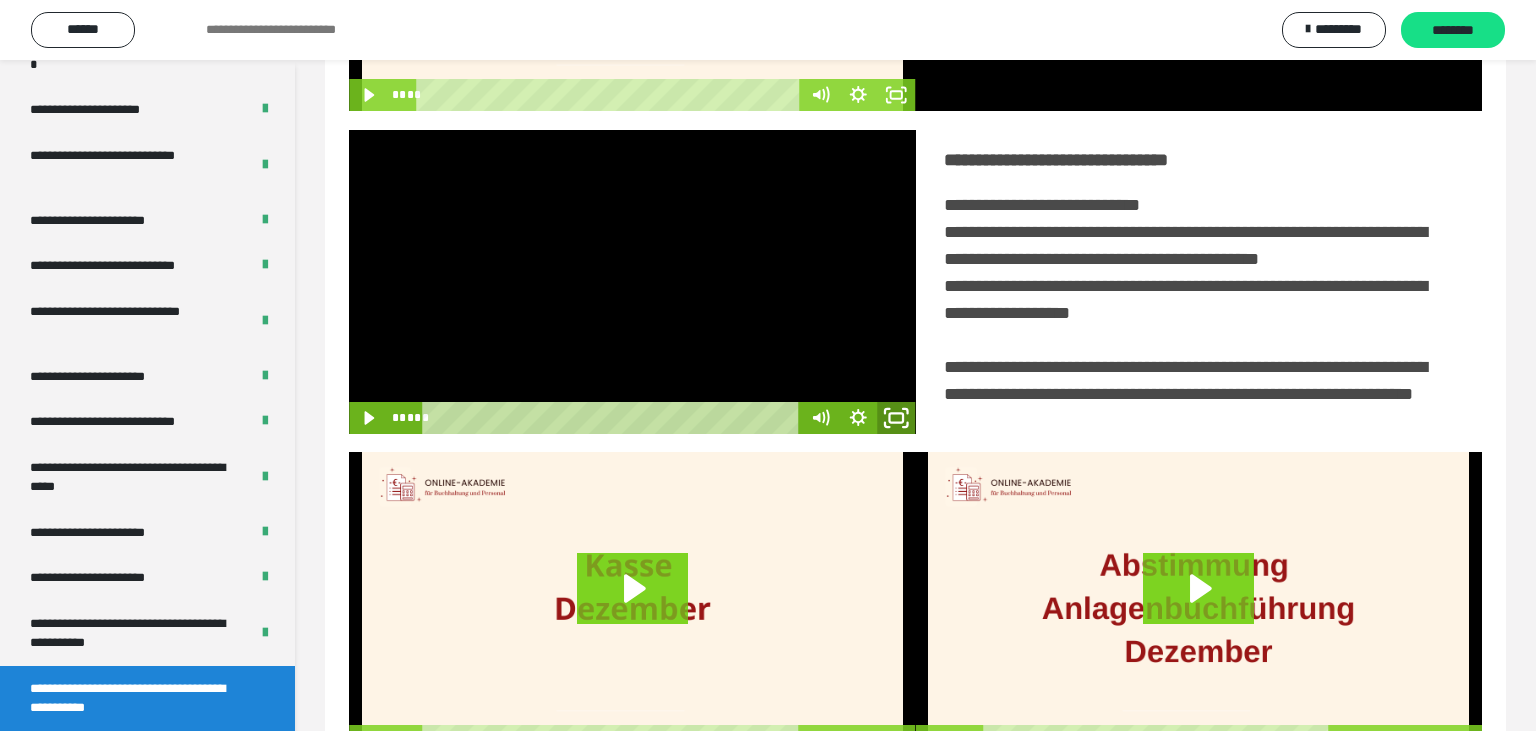click 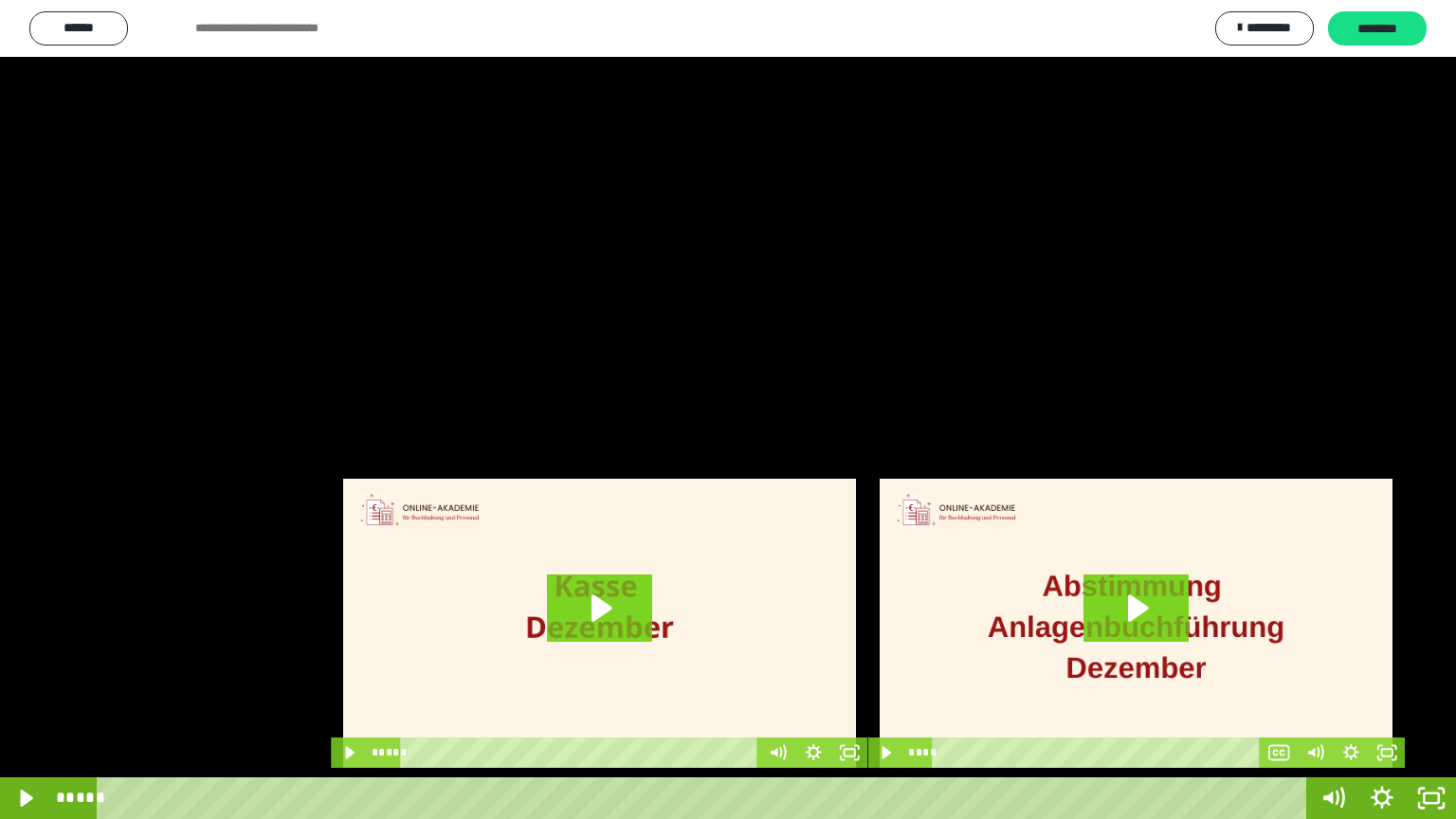 click at bounding box center [728, 410] 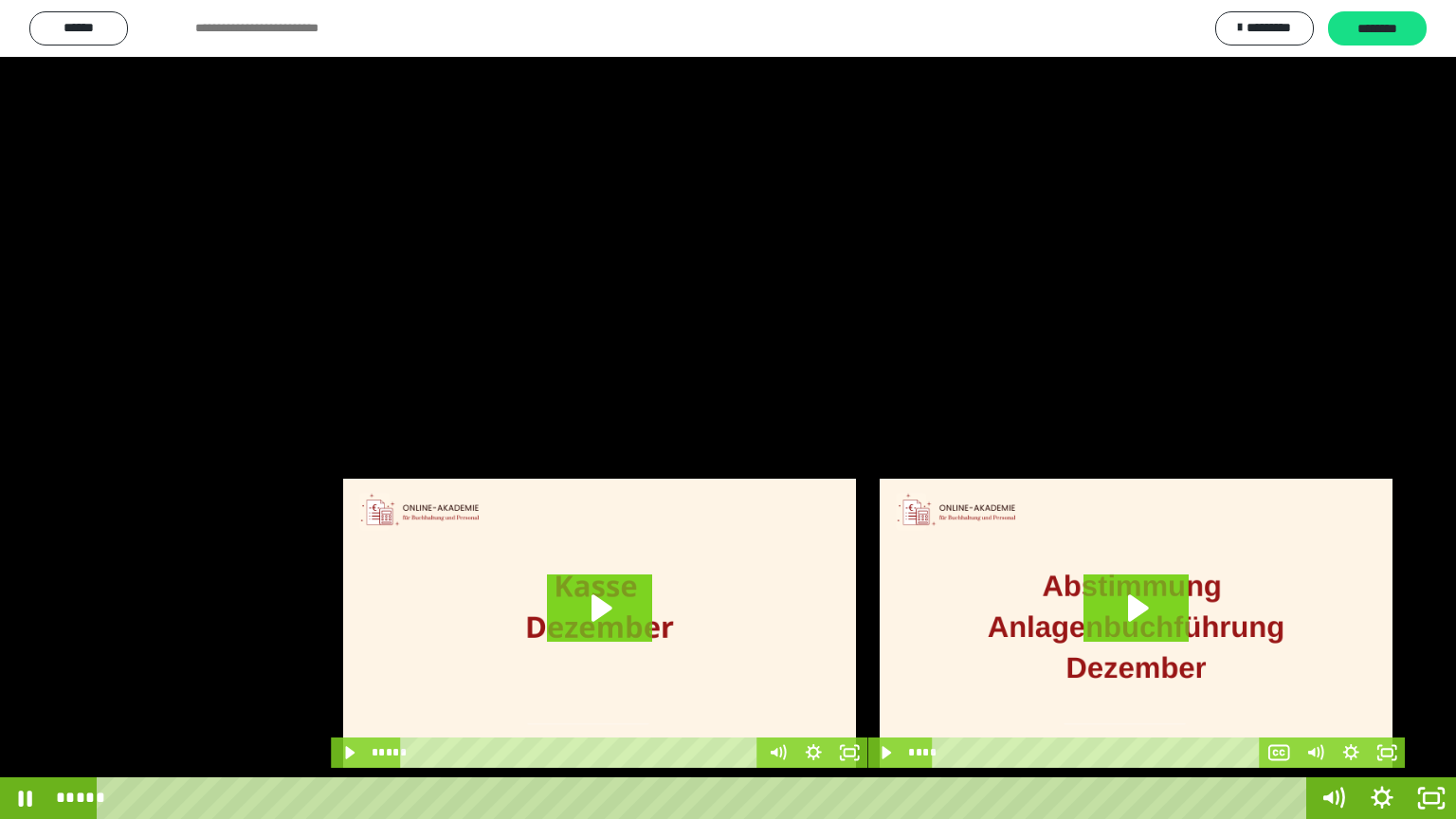 click at bounding box center [728, 410] 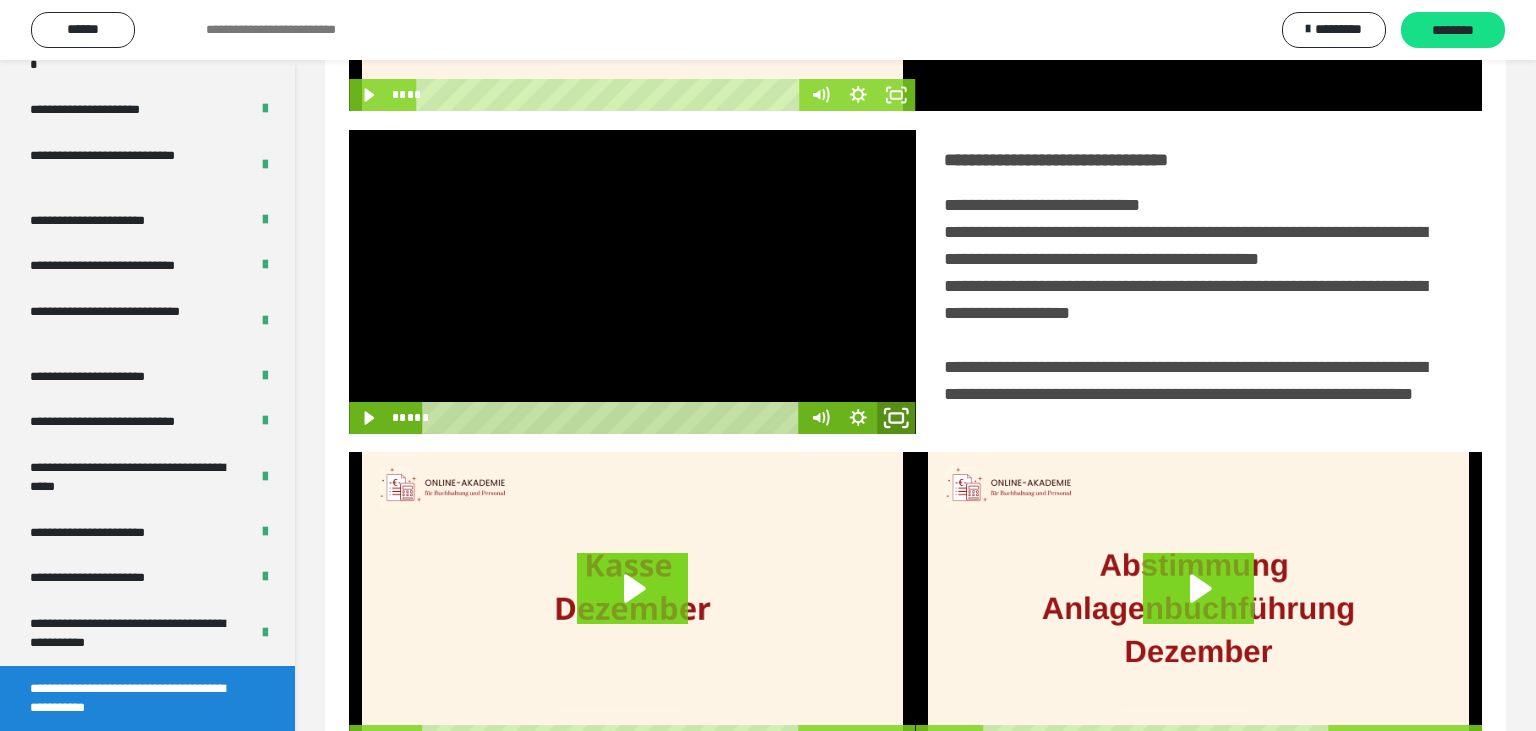 click 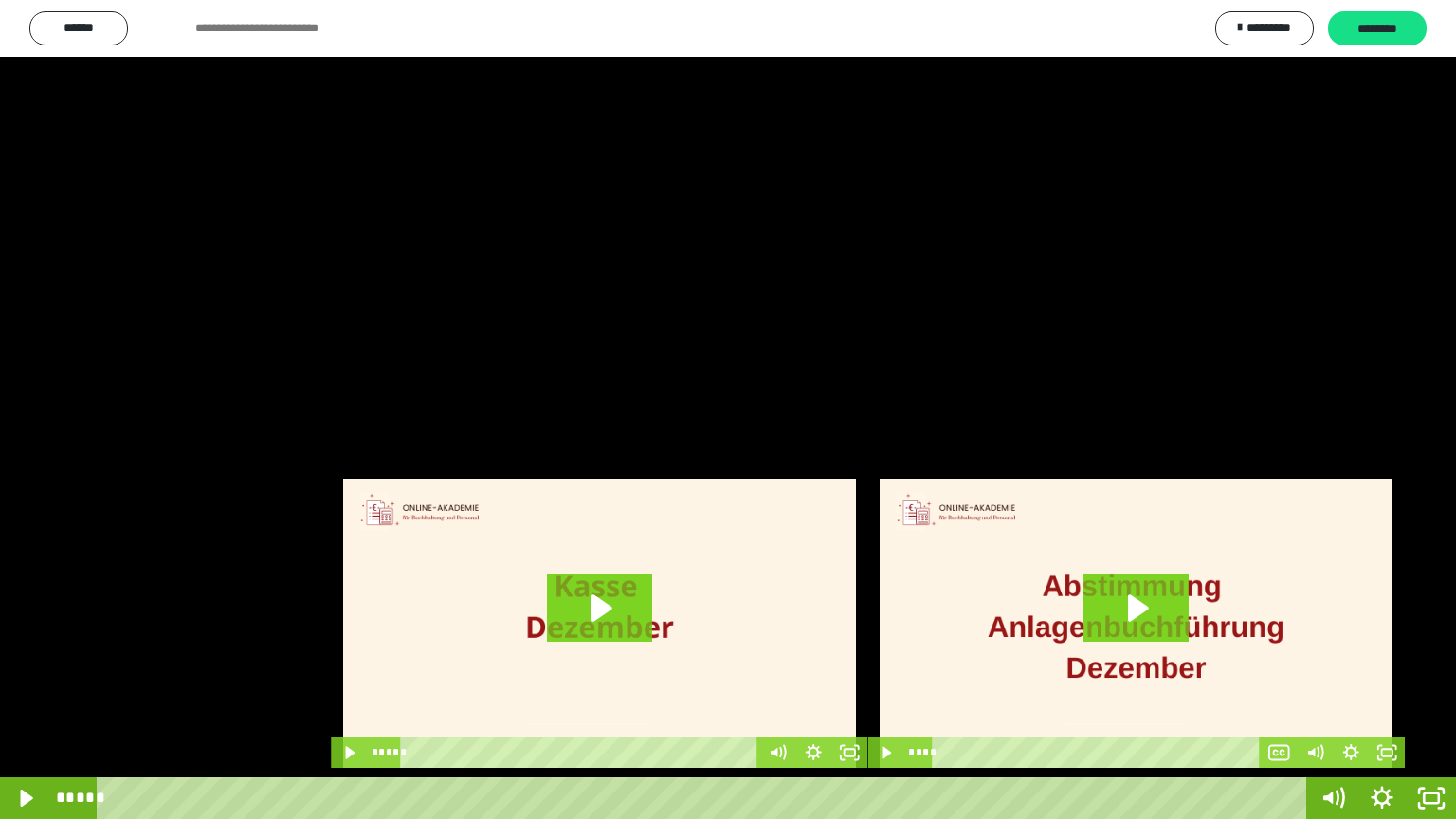 click at bounding box center (728, 410) 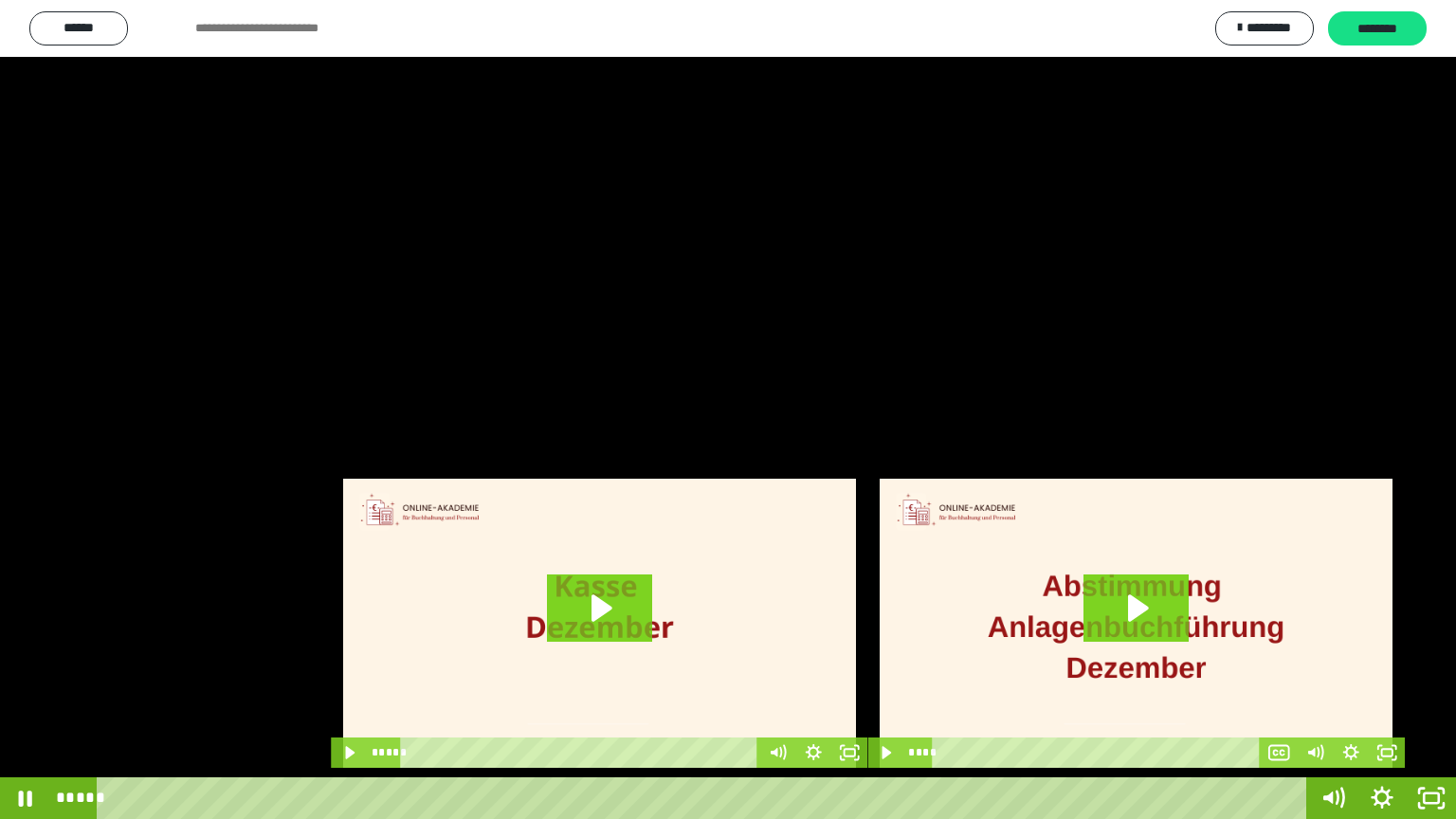 click at bounding box center (728, 410) 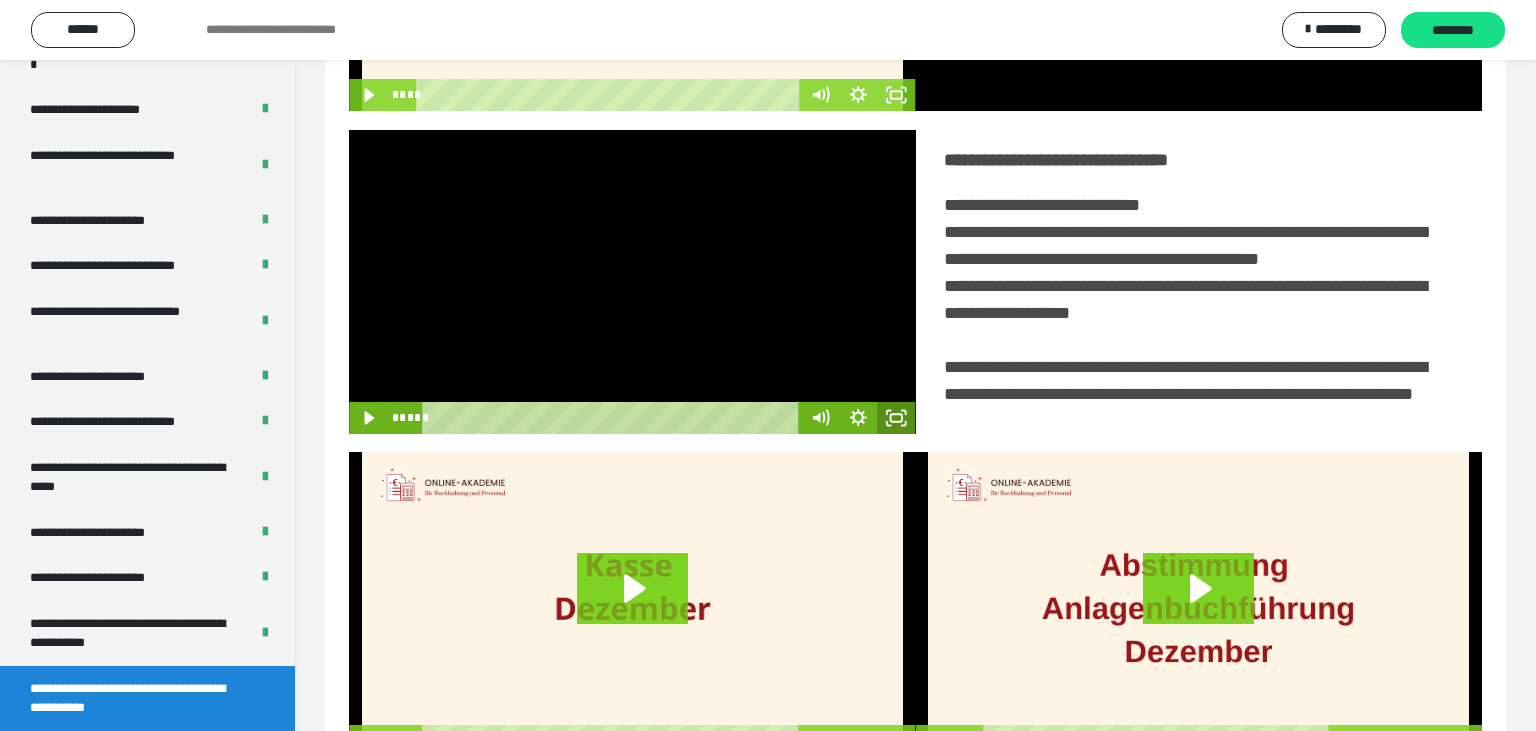 click 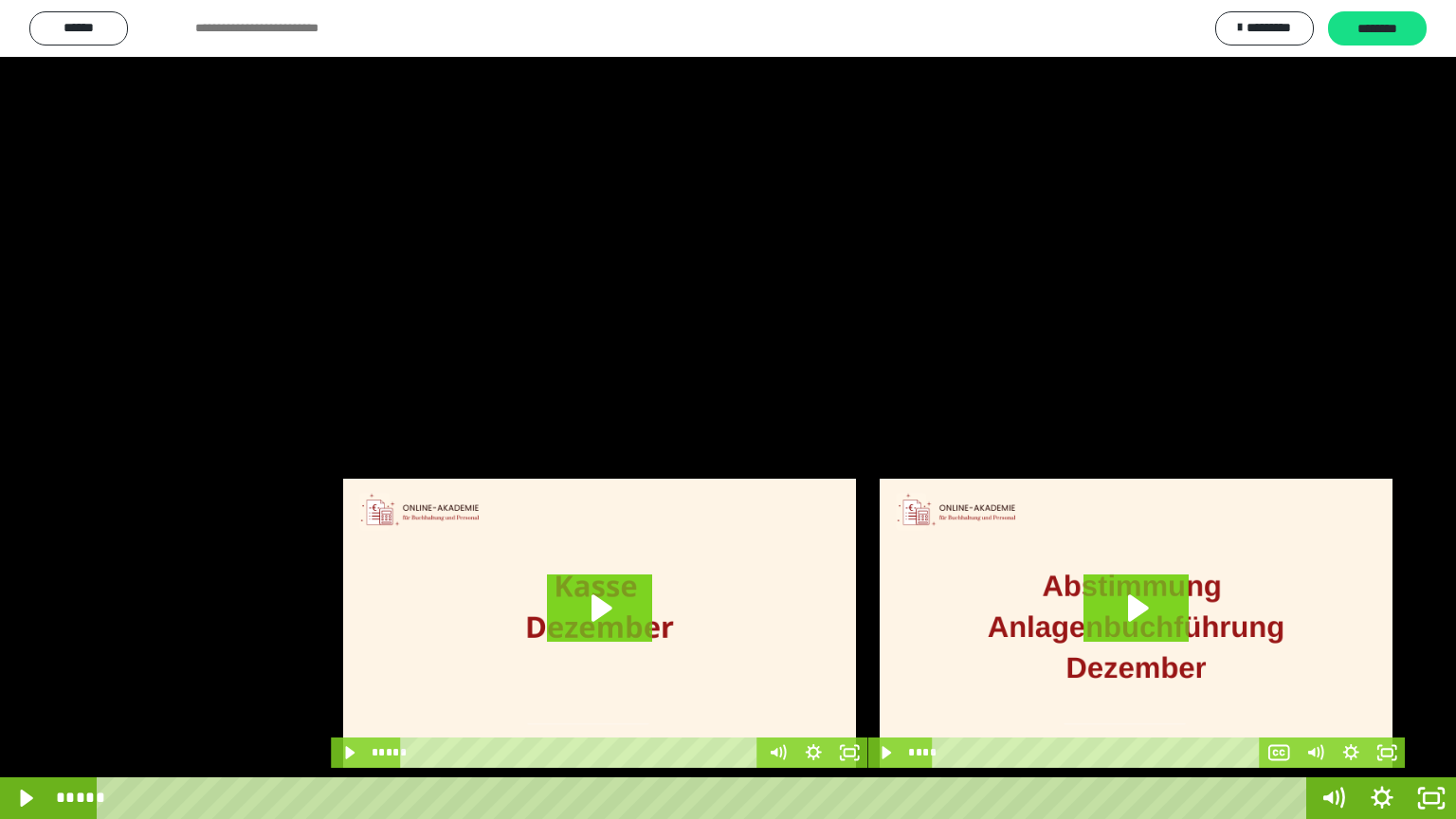 click at bounding box center (728, 410) 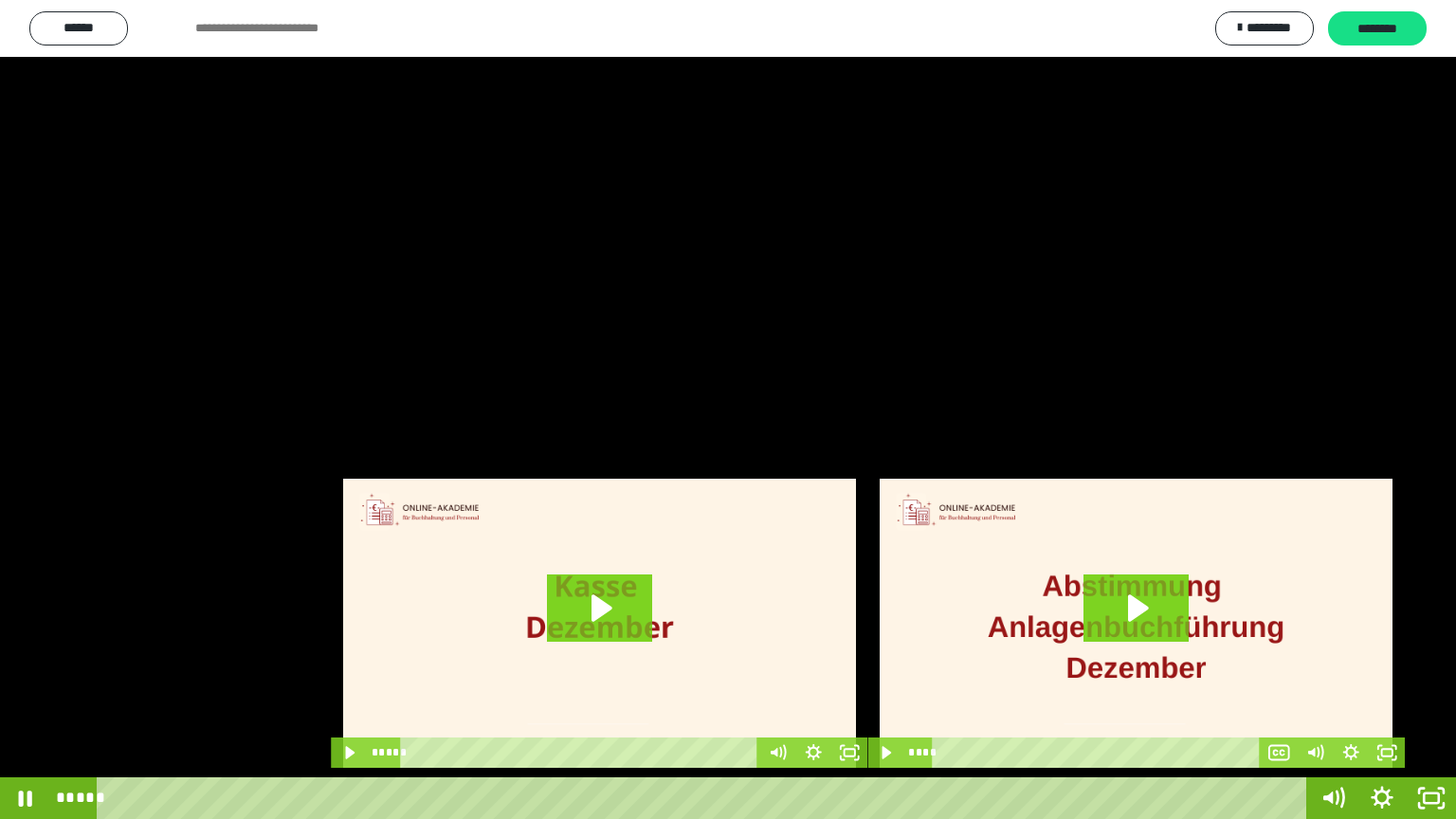 click at bounding box center (728, 410) 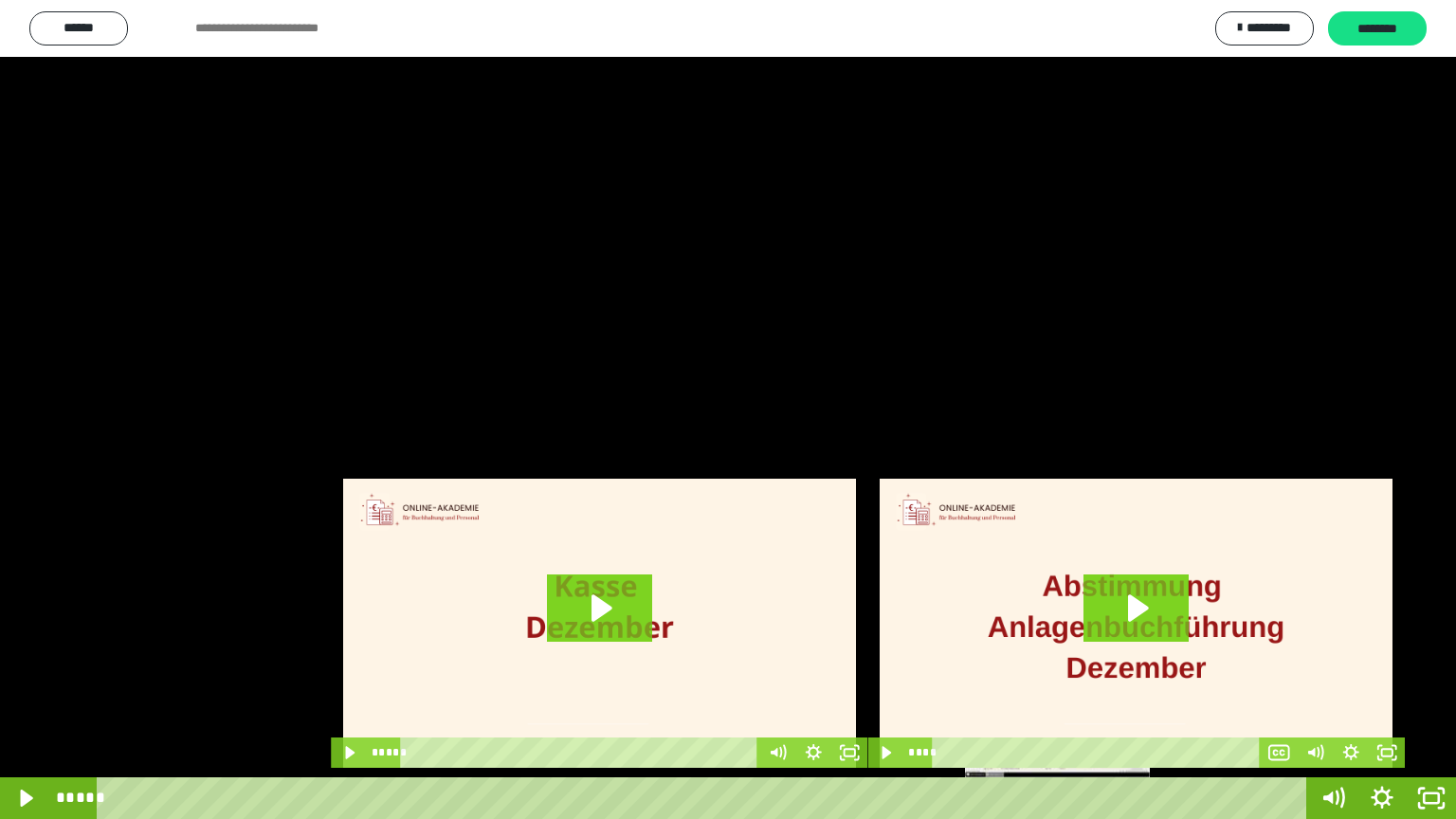 click at bounding box center [1065, 798] 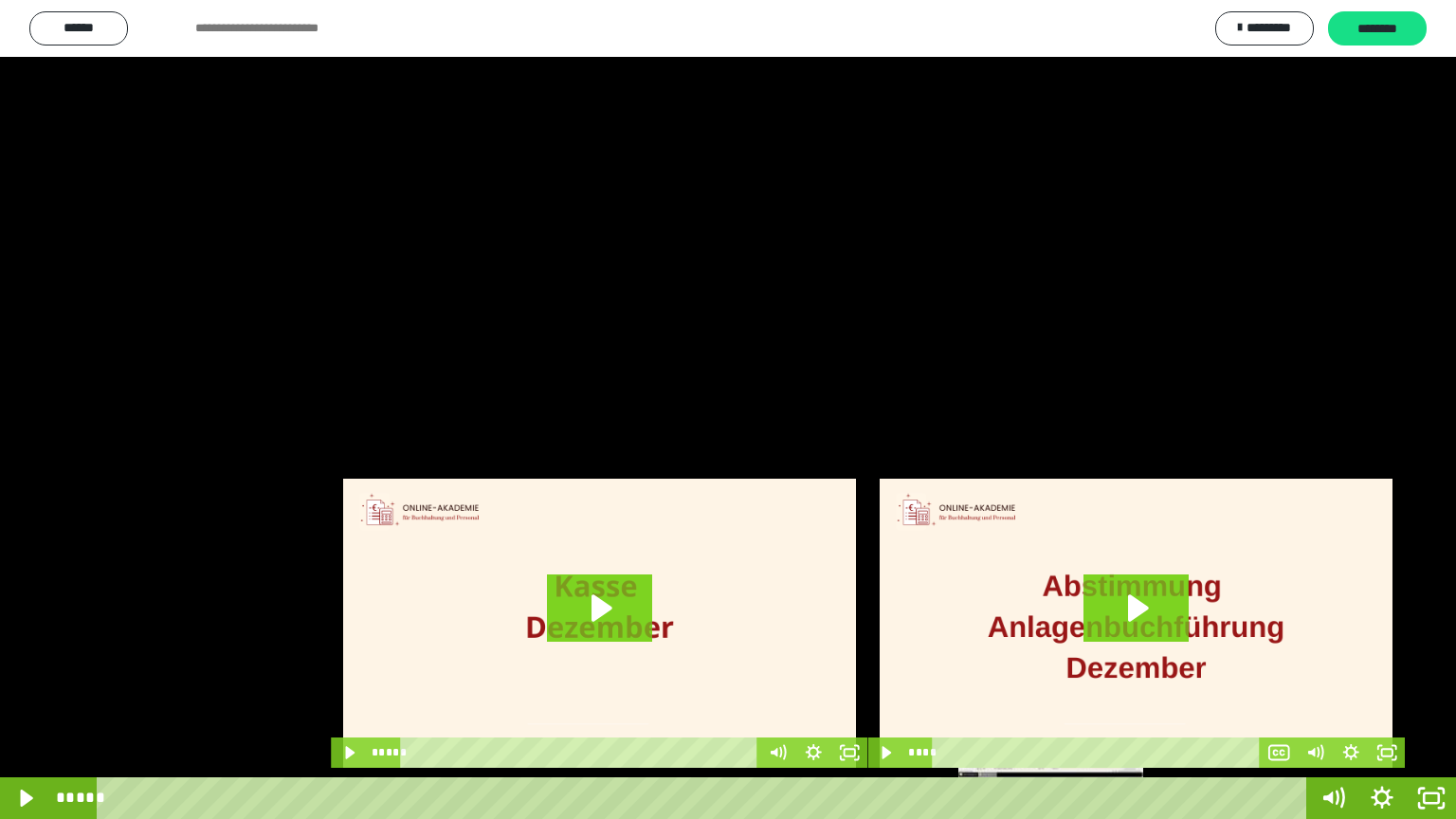 click at bounding box center (1050, 798) 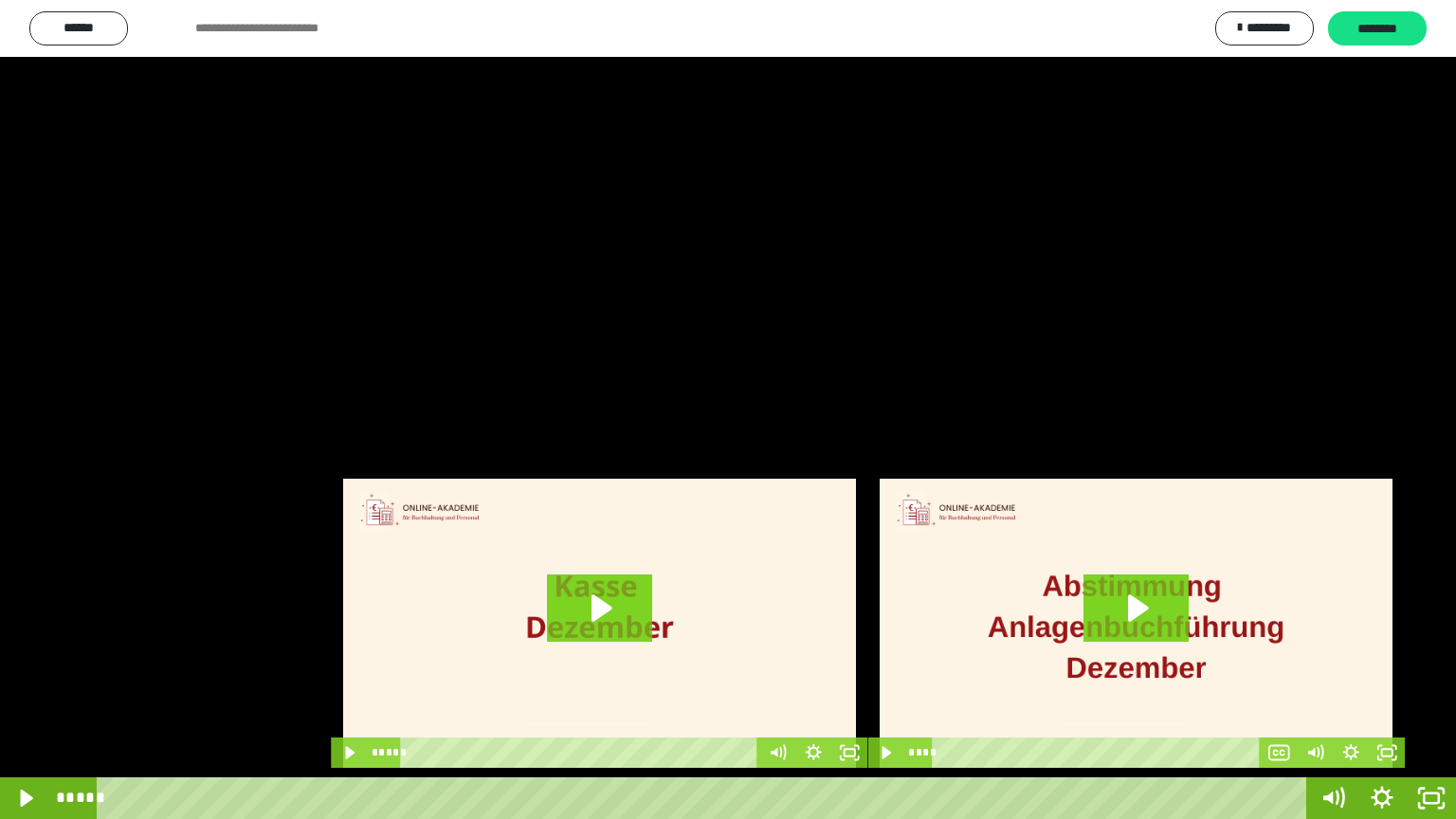 click at bounding box center [728, 410] 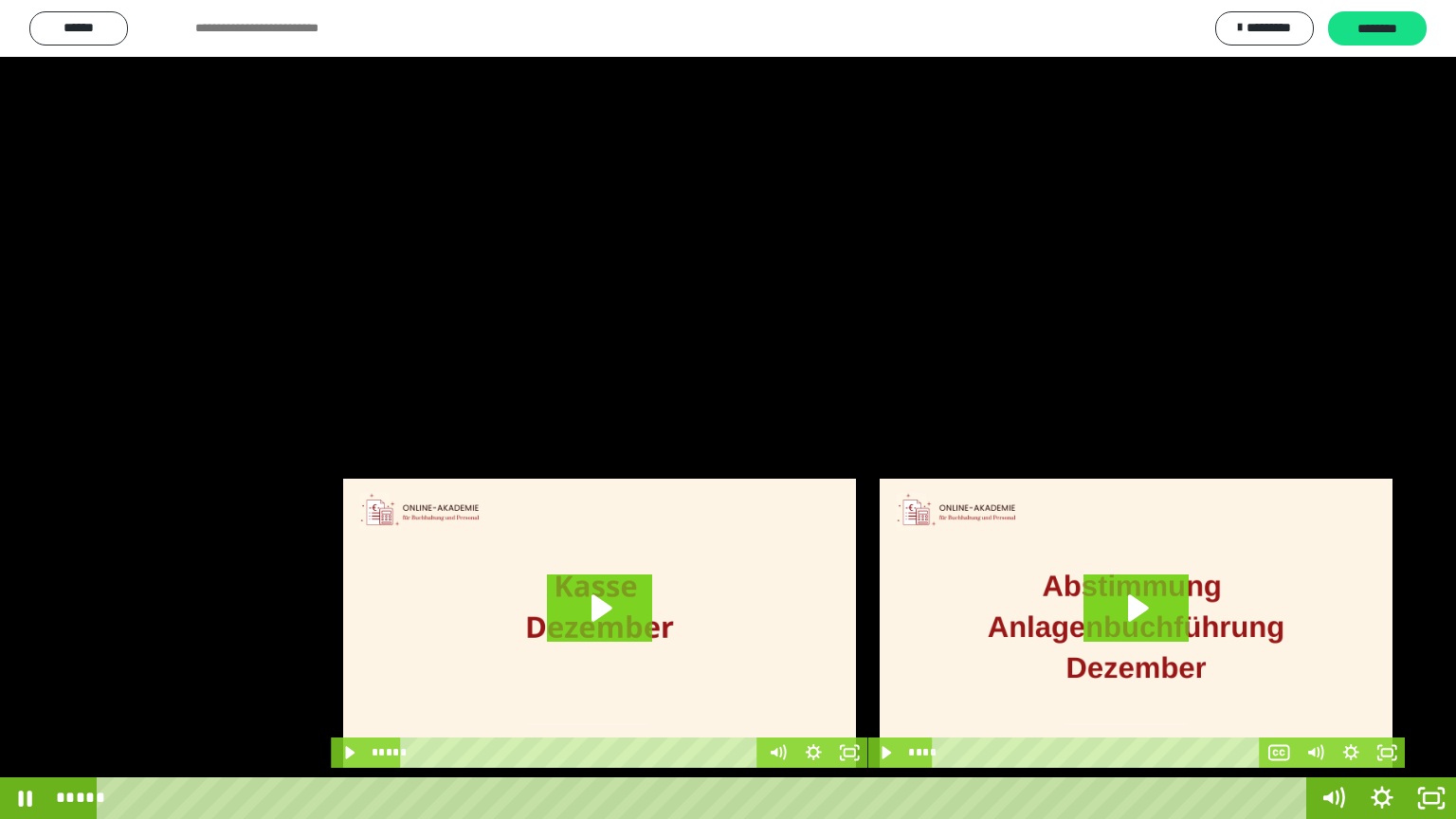 click at bounding box center (728, 410) 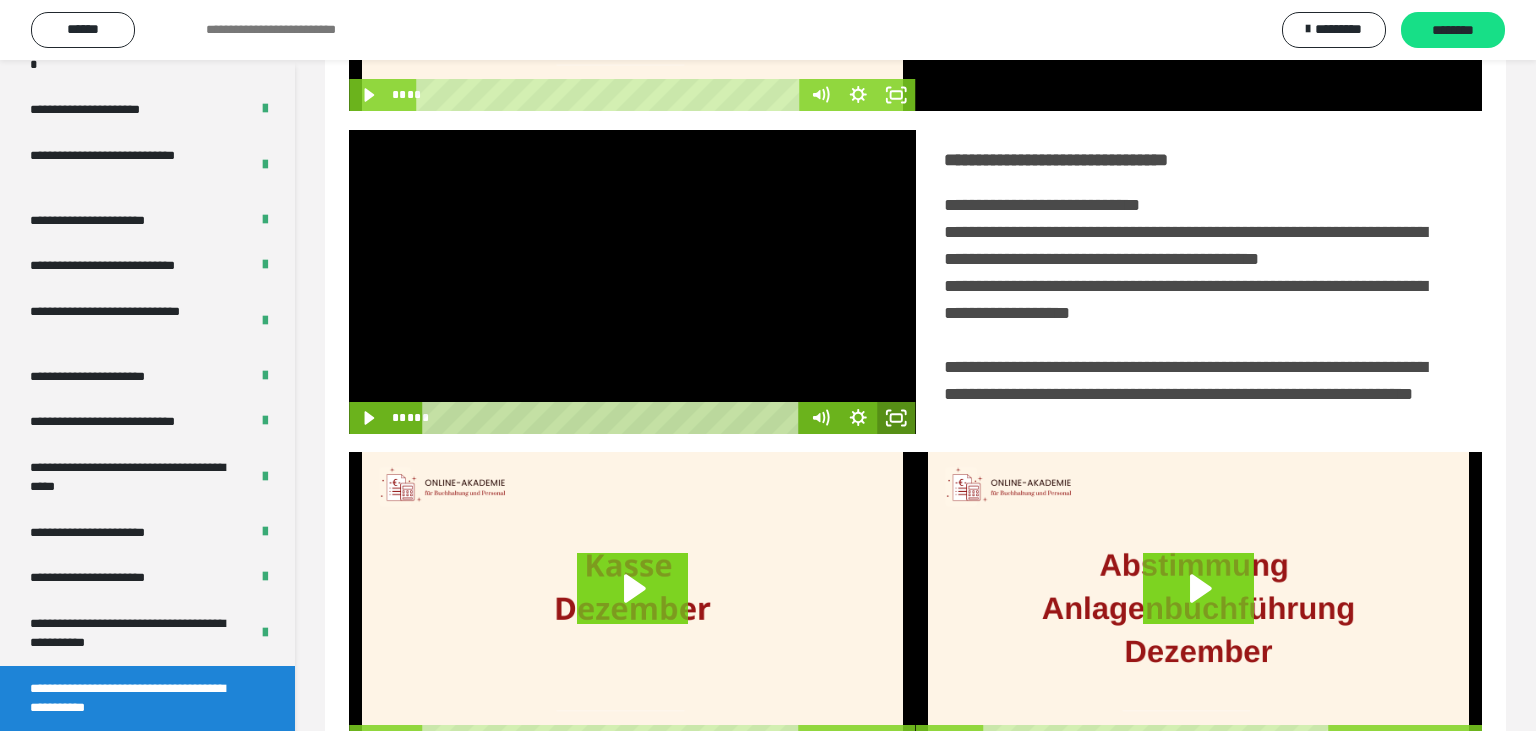 click 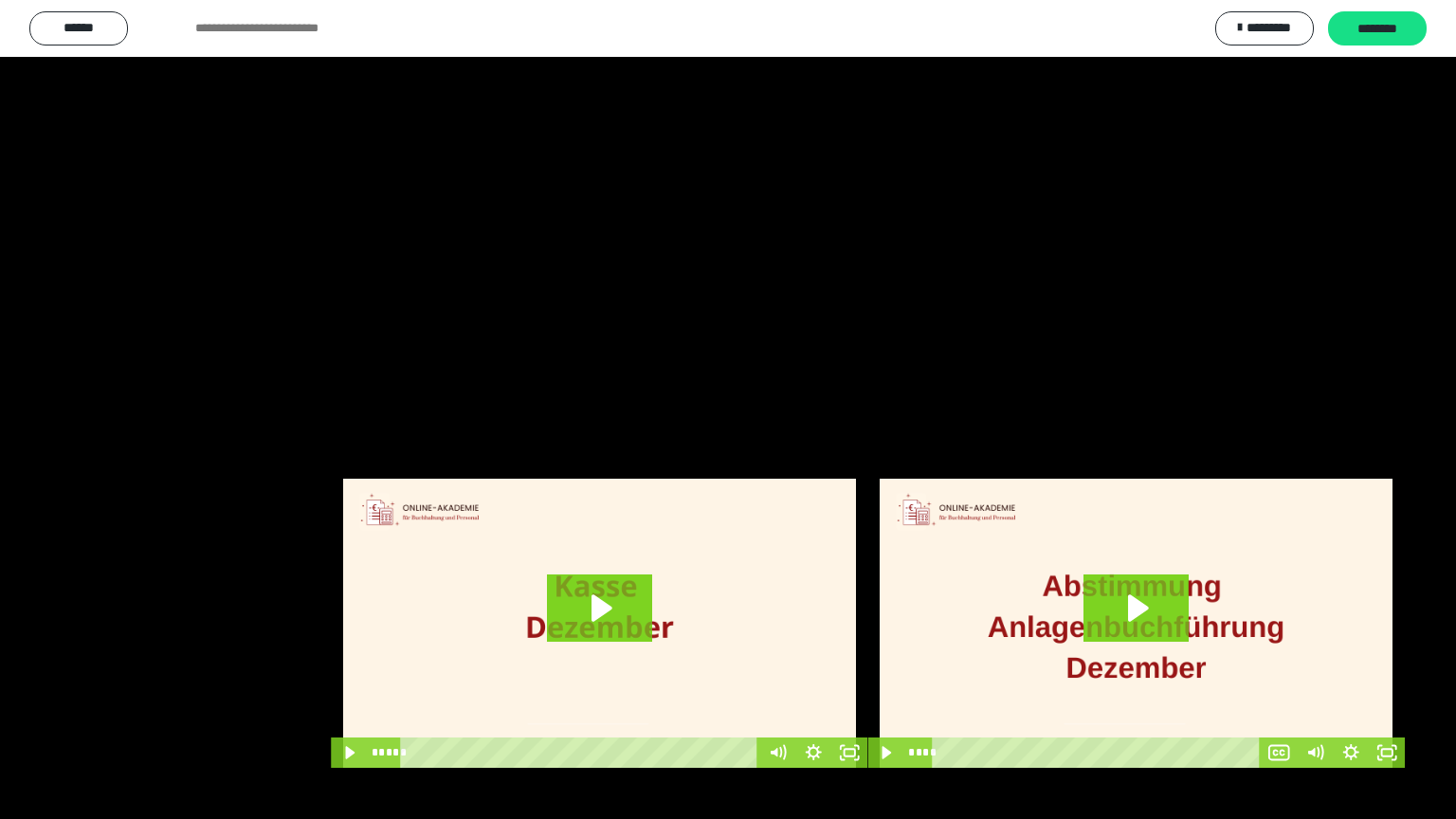 click at bounding box center (728, 410) 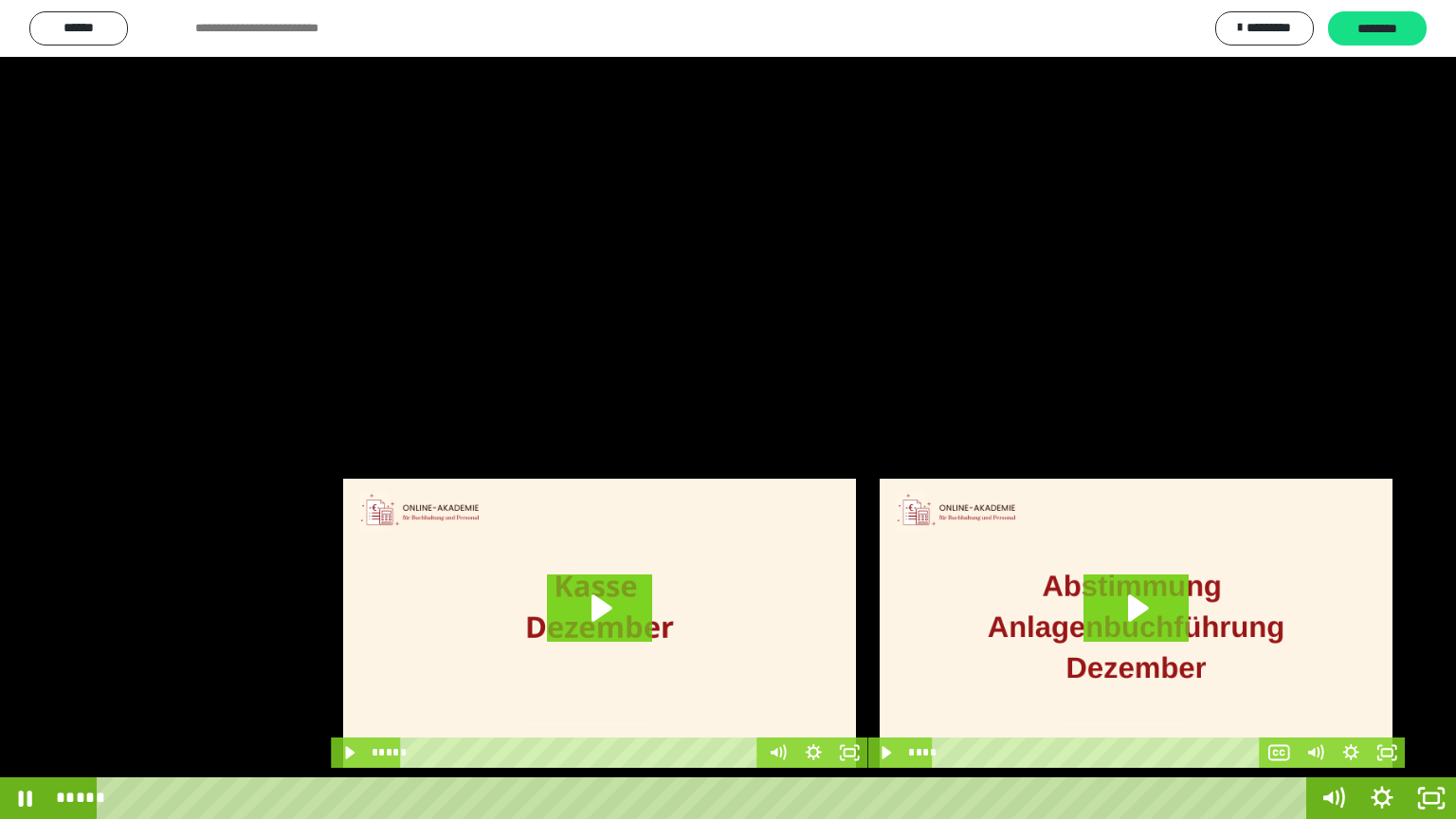 click at bounding box center (728, 410) 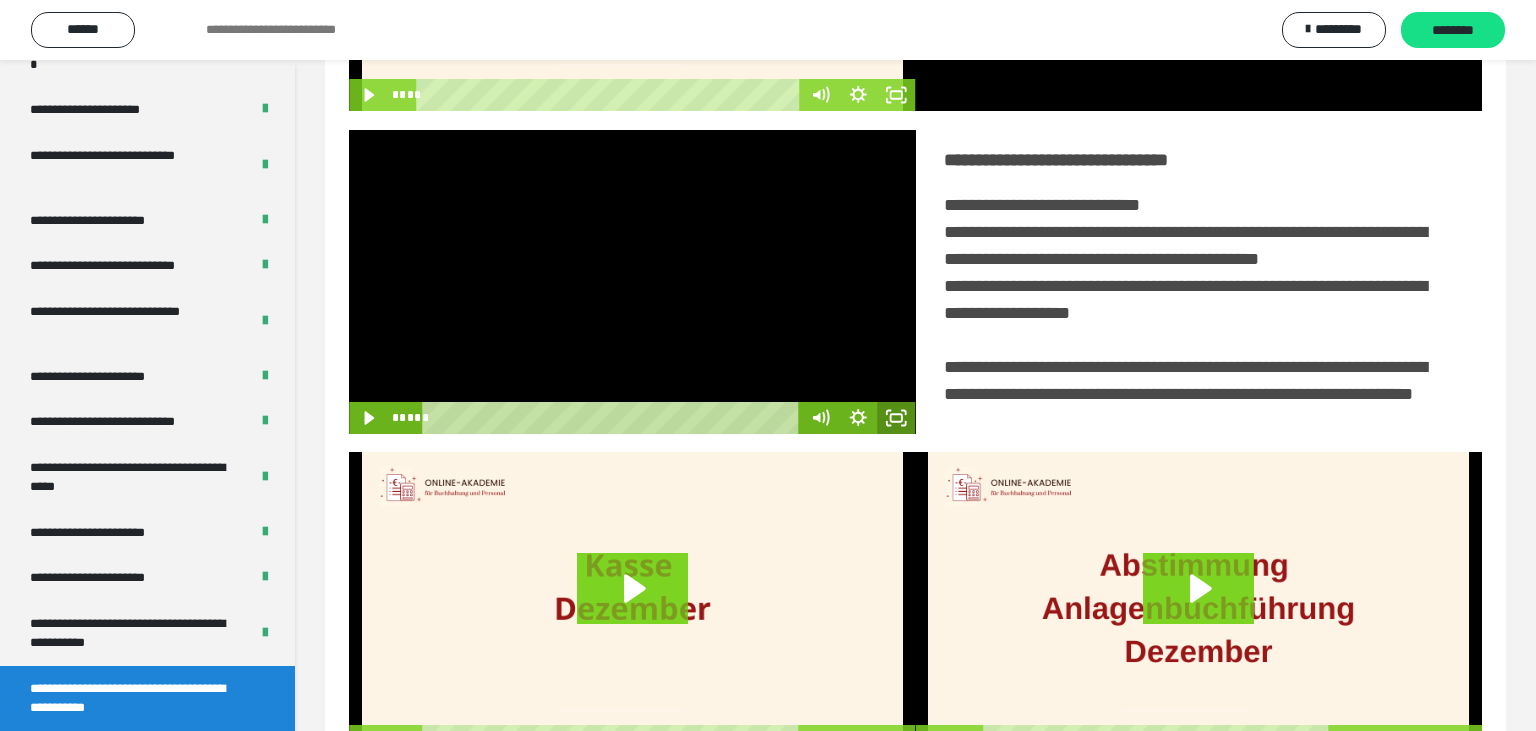 click 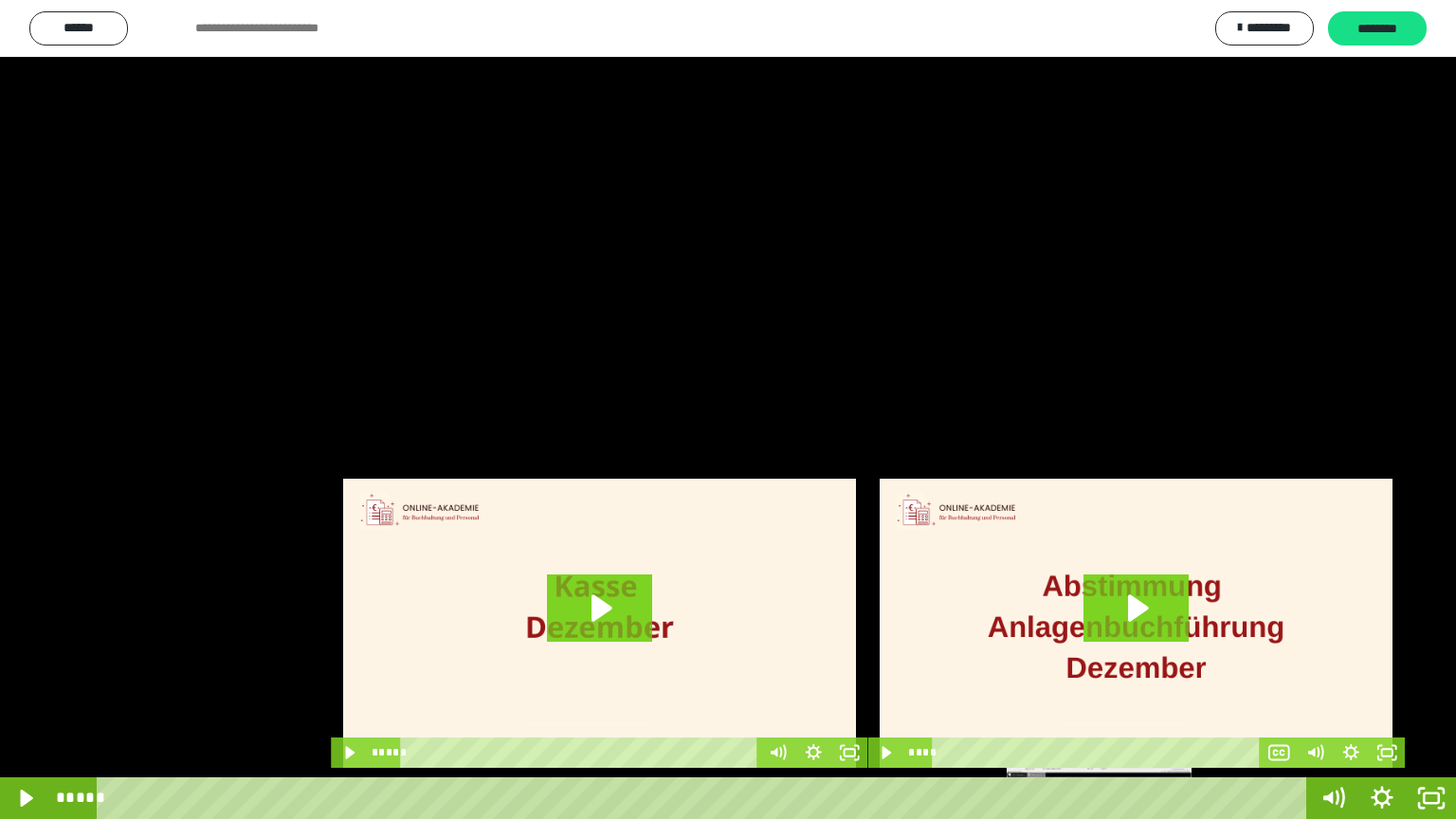 click on "*****" at bounding box center [705, 798] 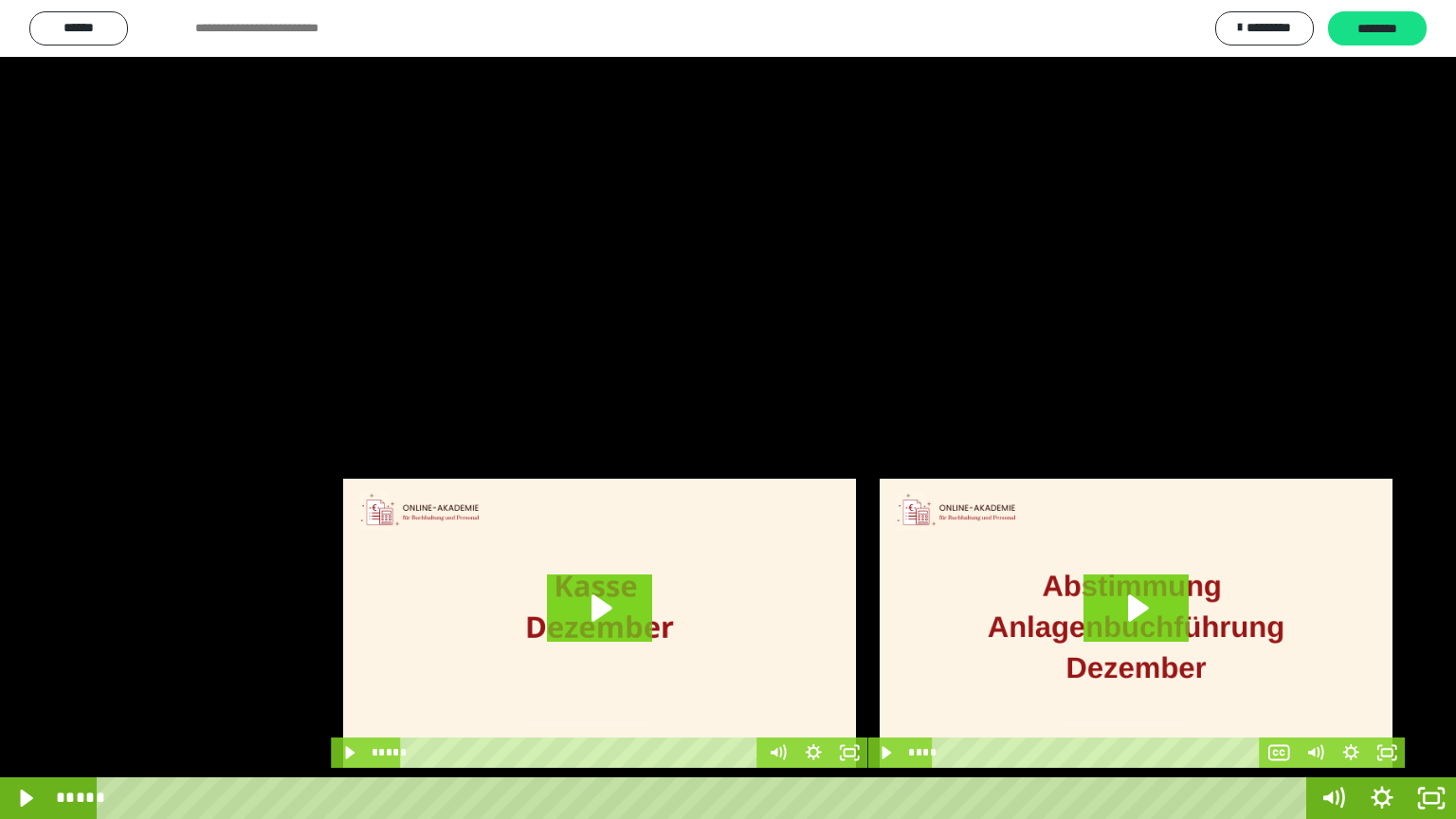 click at bounding box center (728, 410) 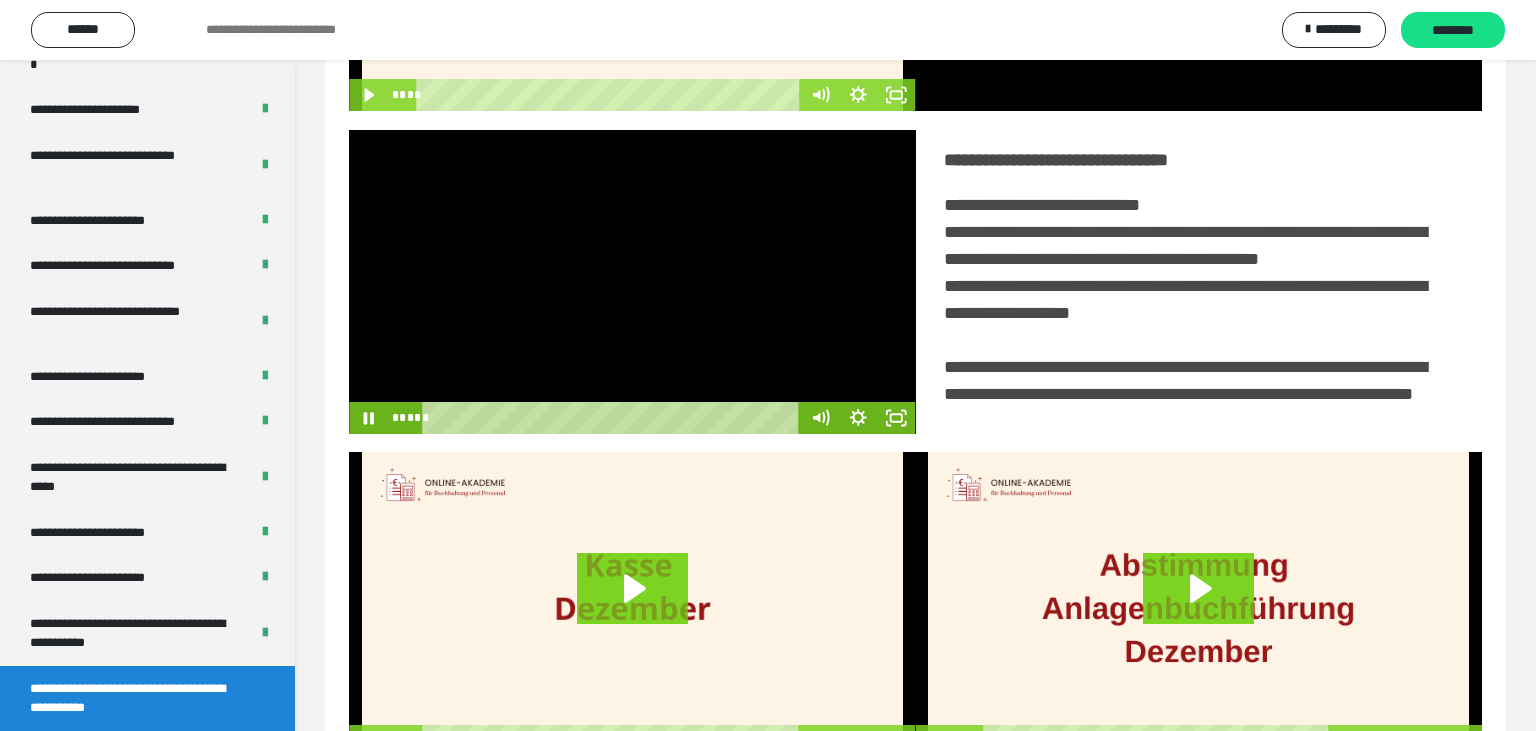 click at bounding box center (632, 282) 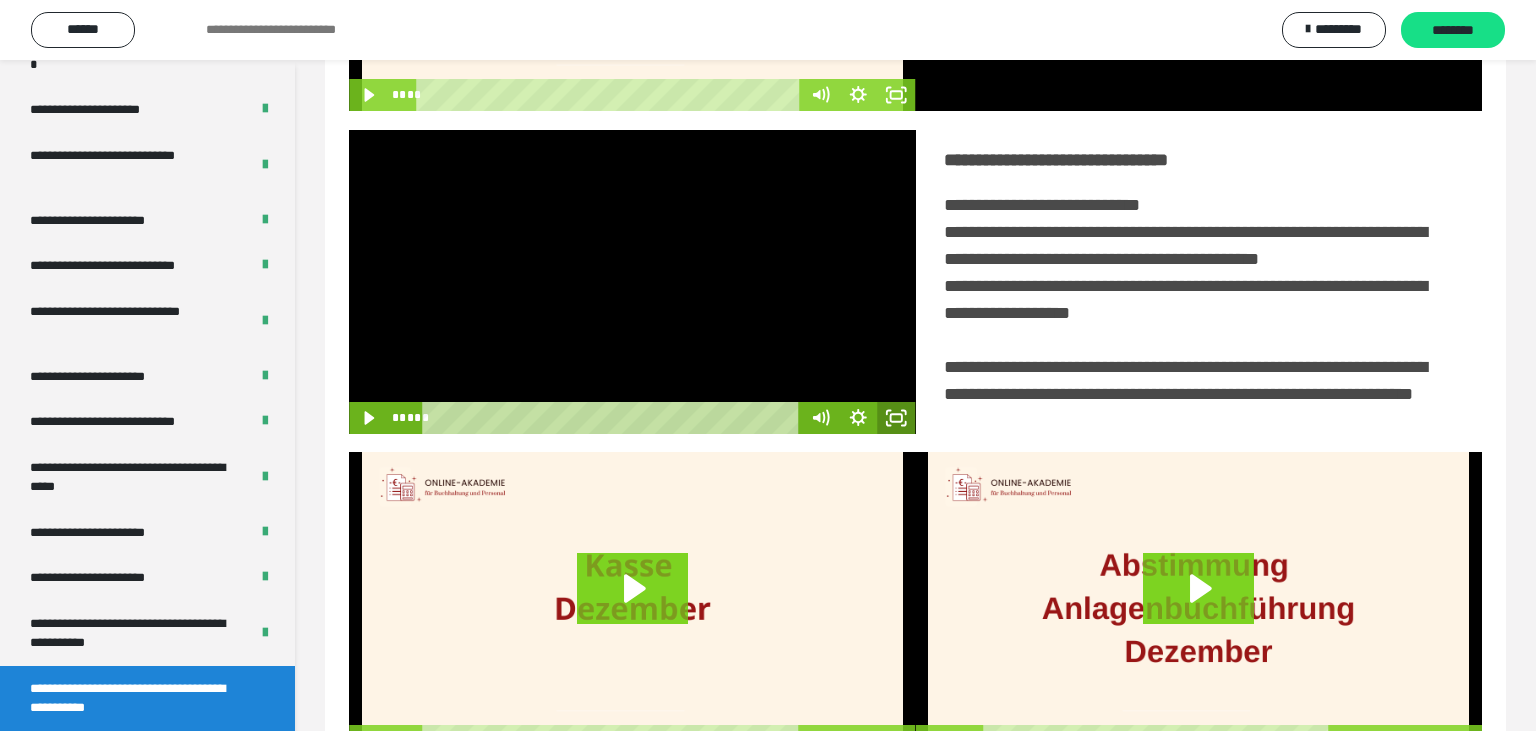 click 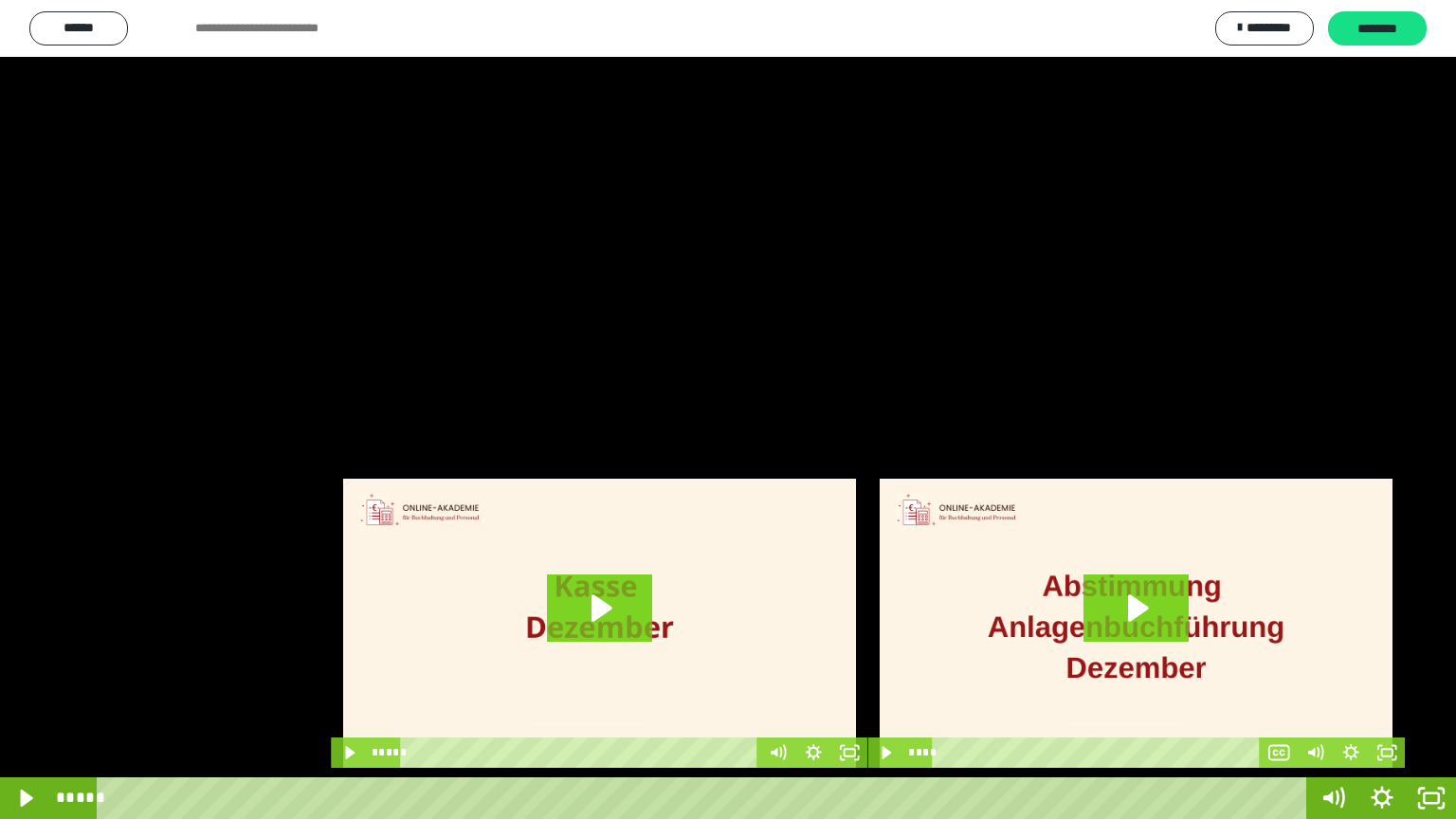 click at bounding box center (728, 410) 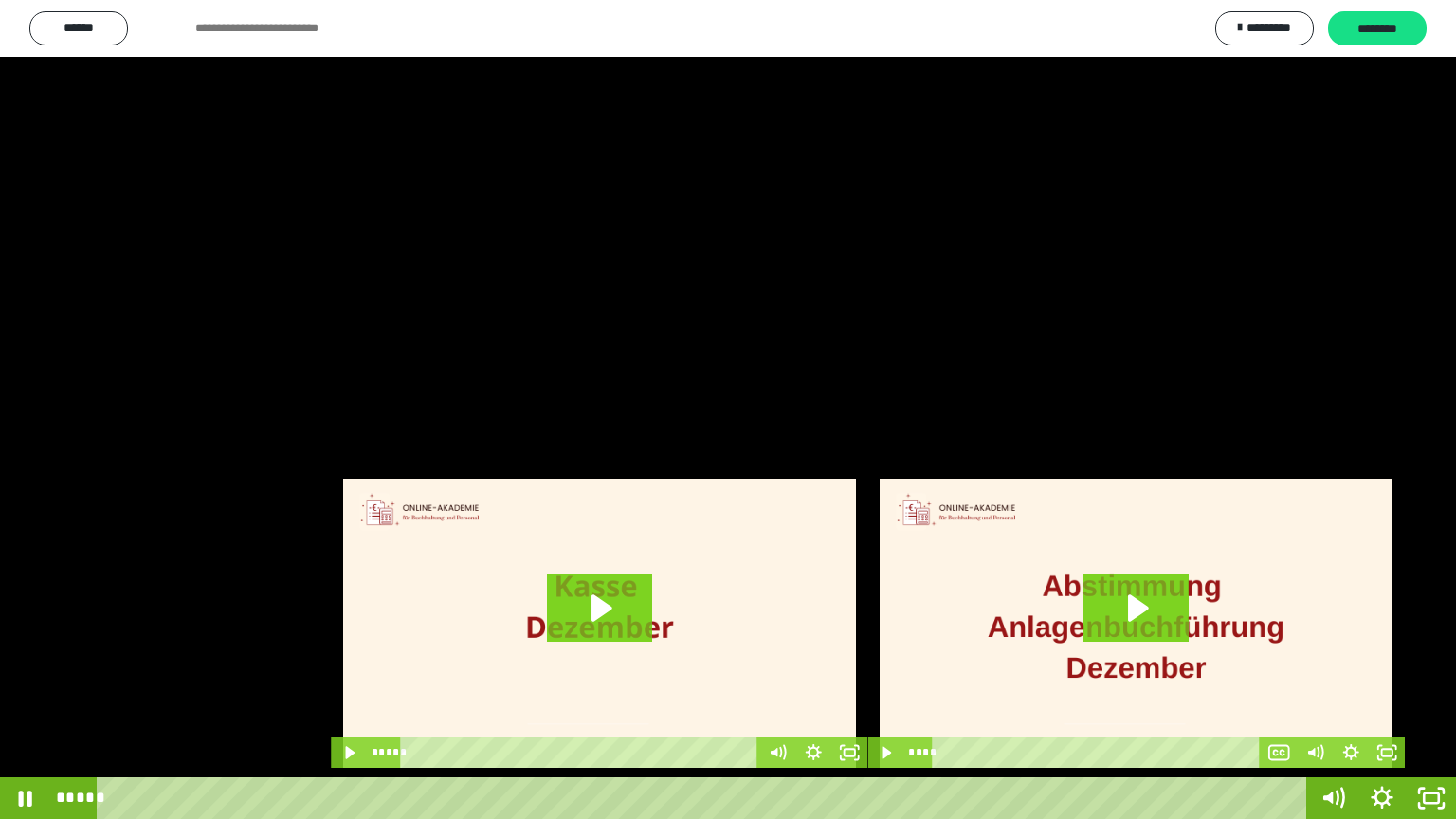 click at bounding box center [728, 410] 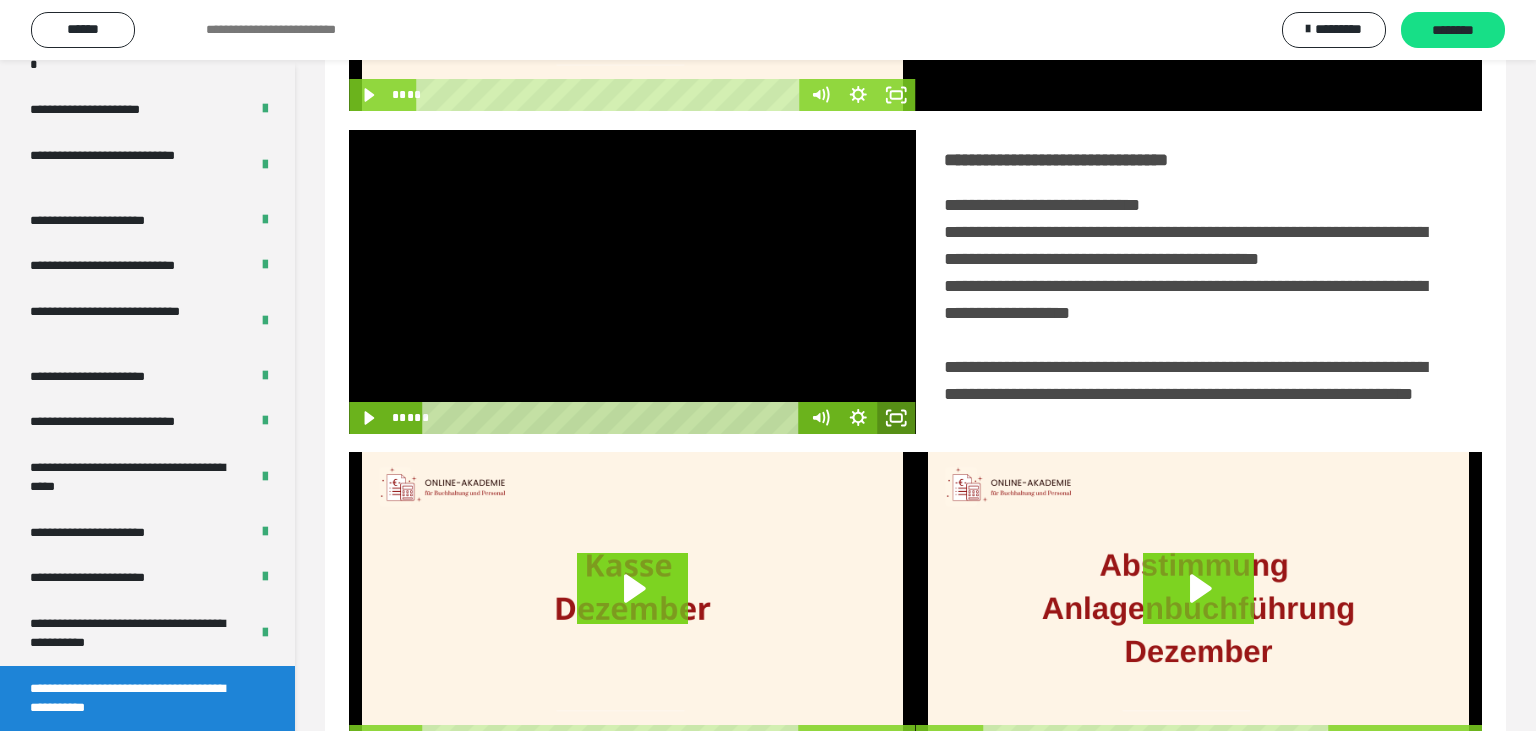 click 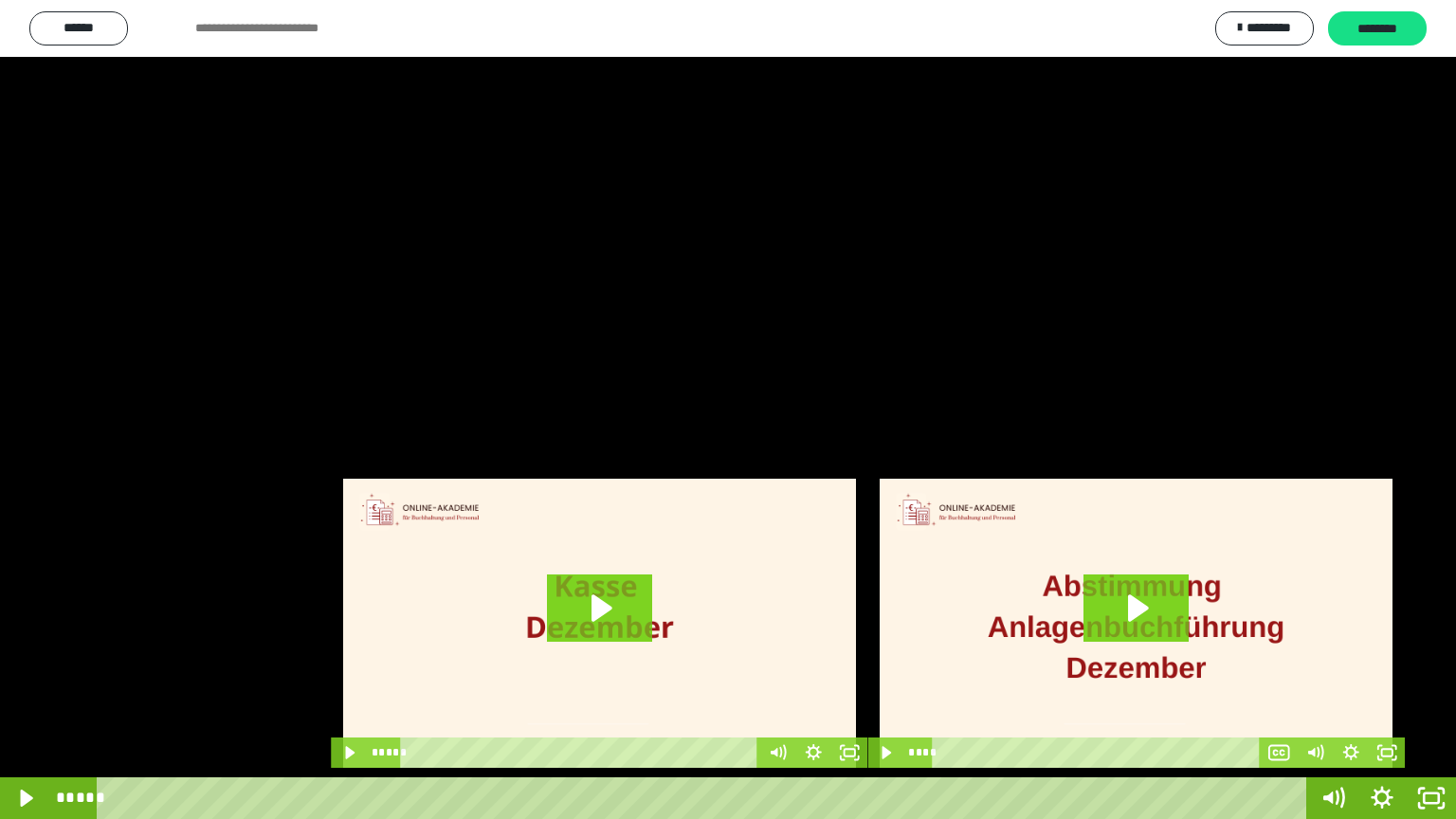 click at bounding box center (728, 410) 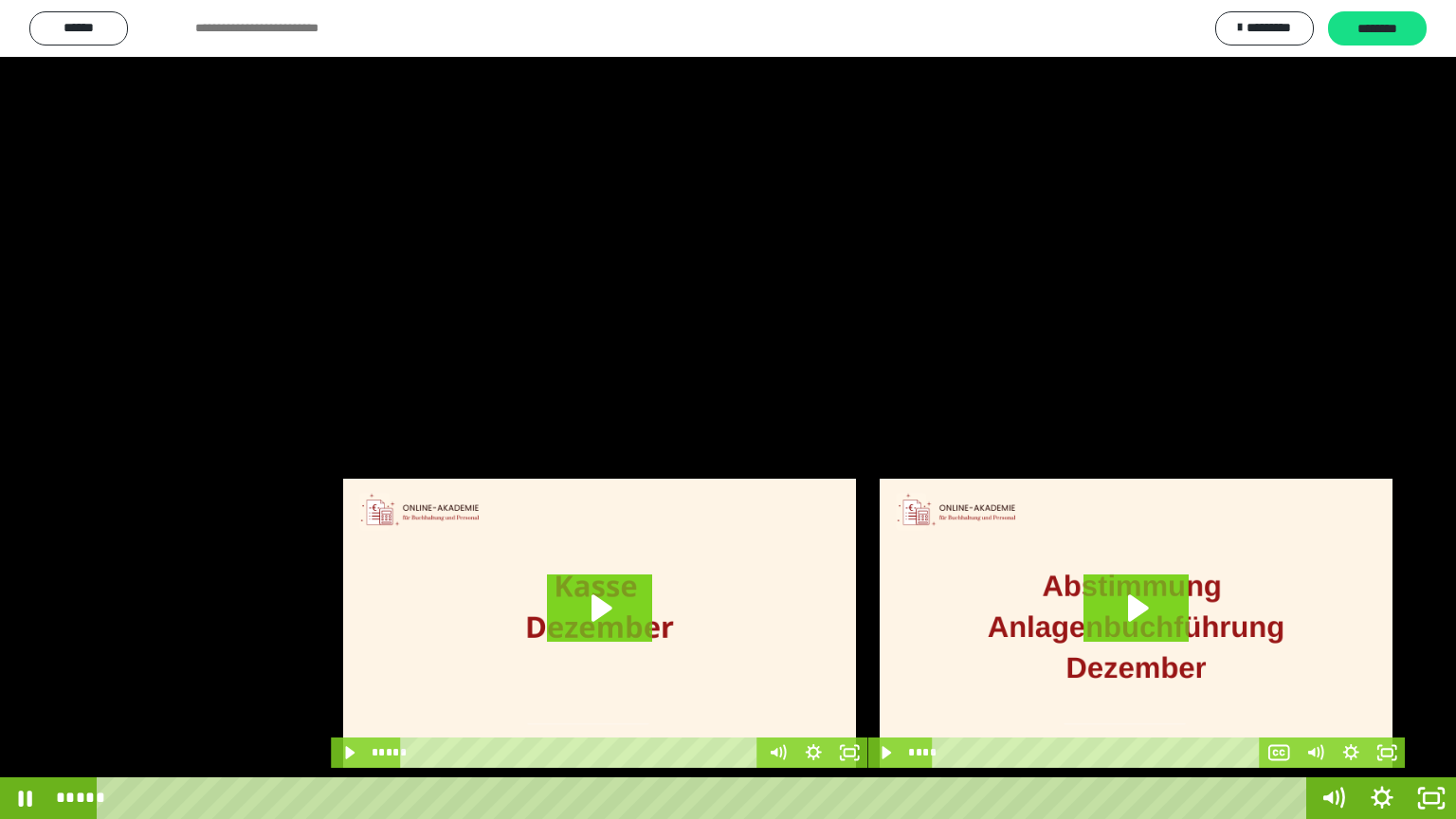 click at bounding box center [728, 410] 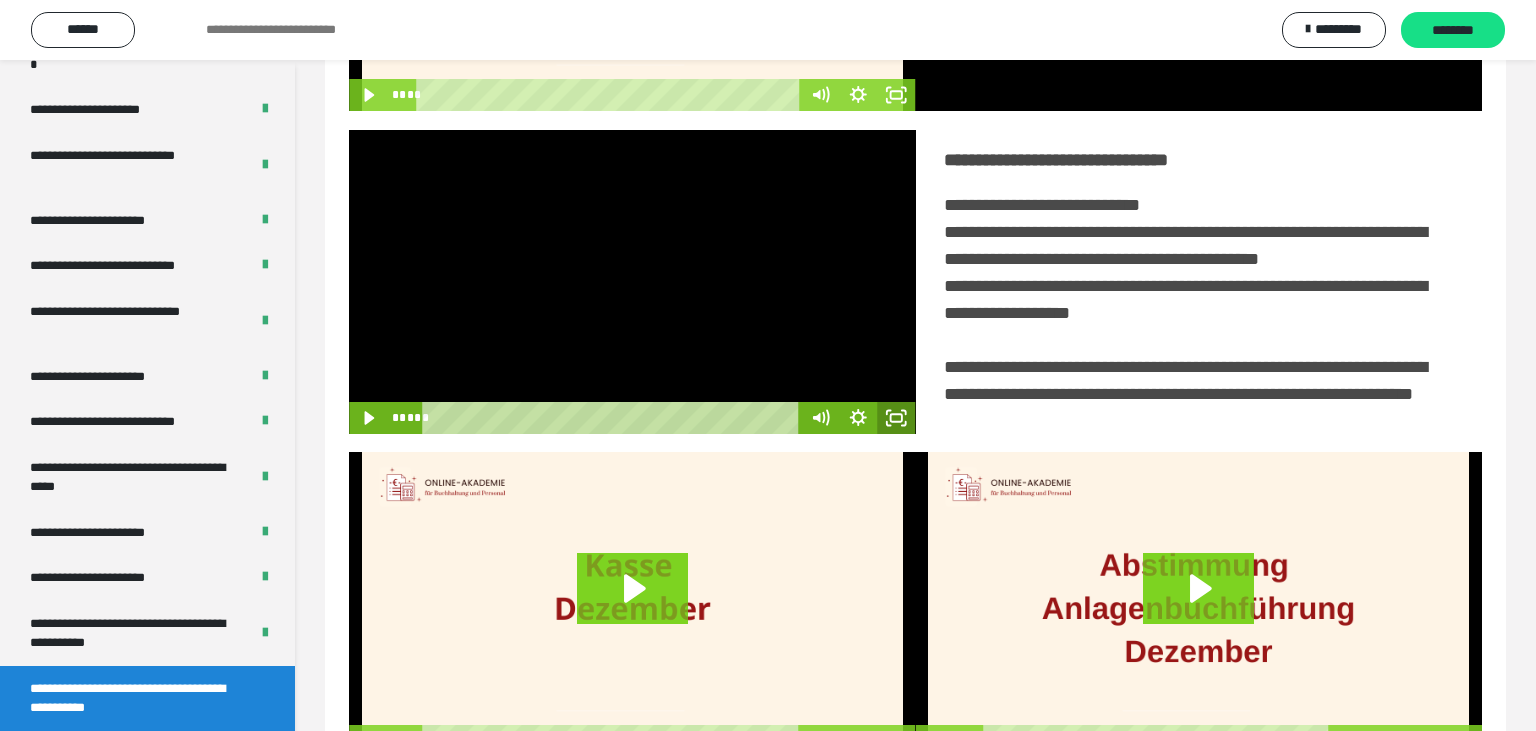 click 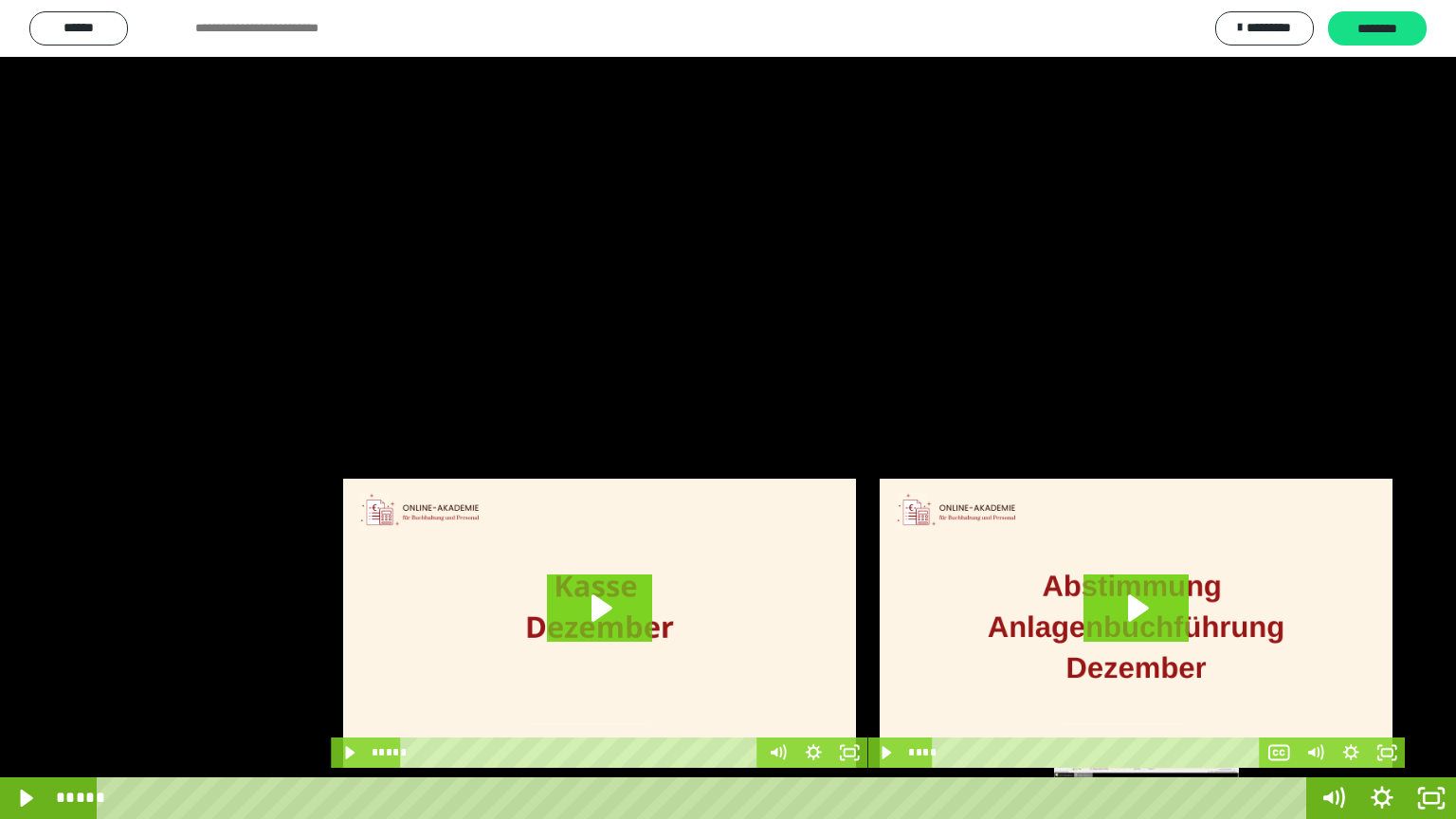 click on "*****" at bounding box center (705, 798) 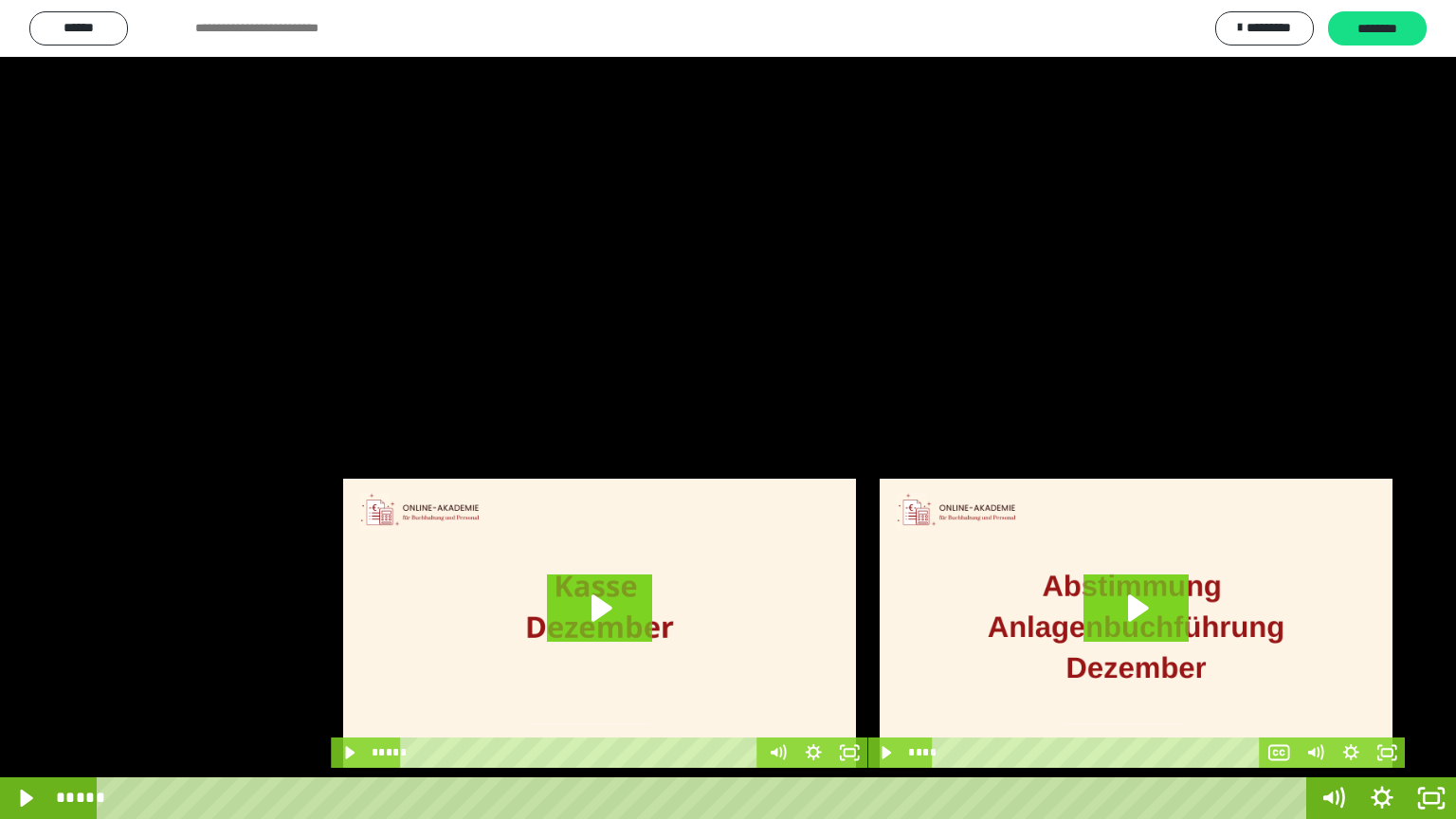 click at bounding box center [728, 410] 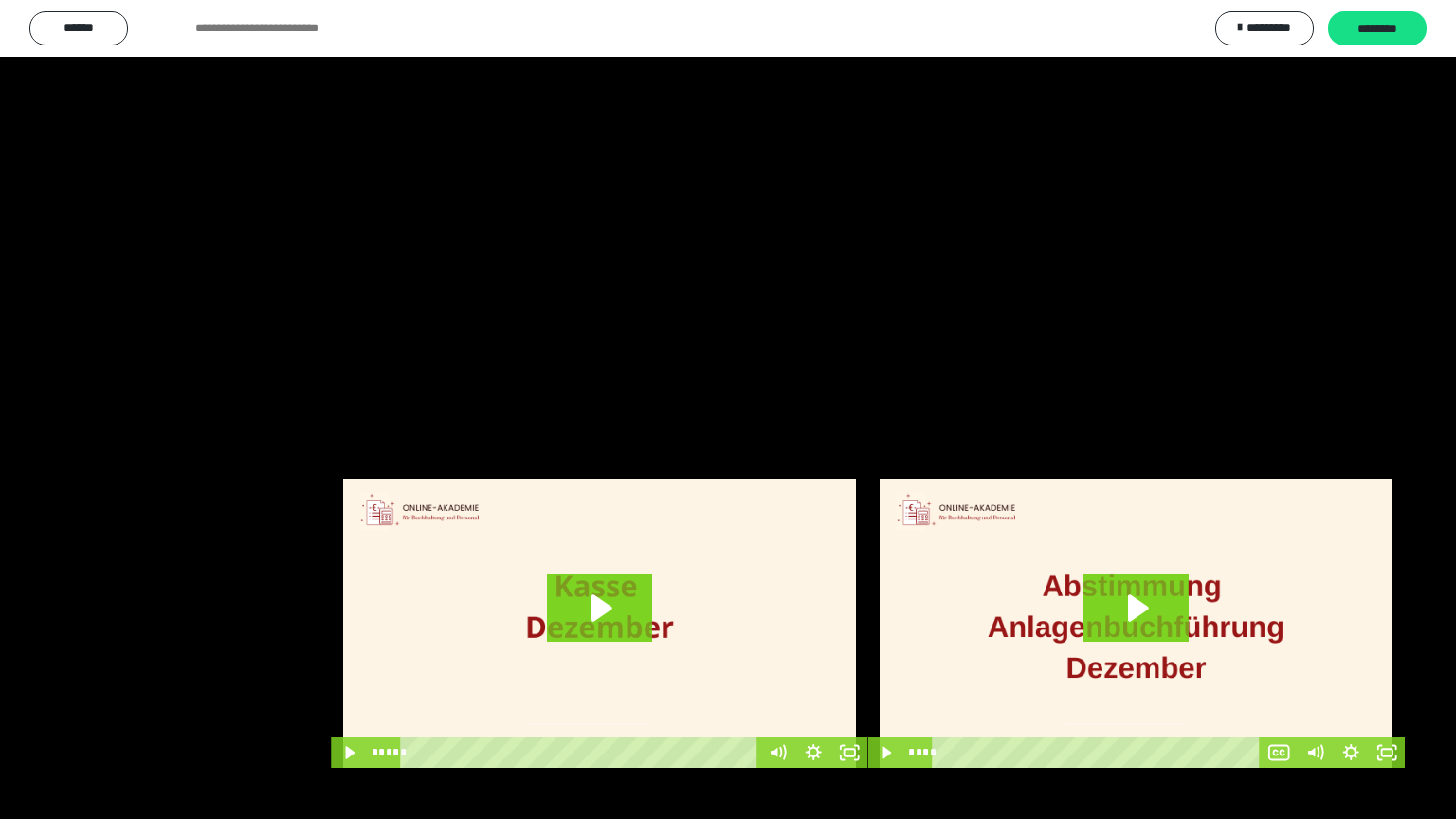 click at bounding box center [728, 410] 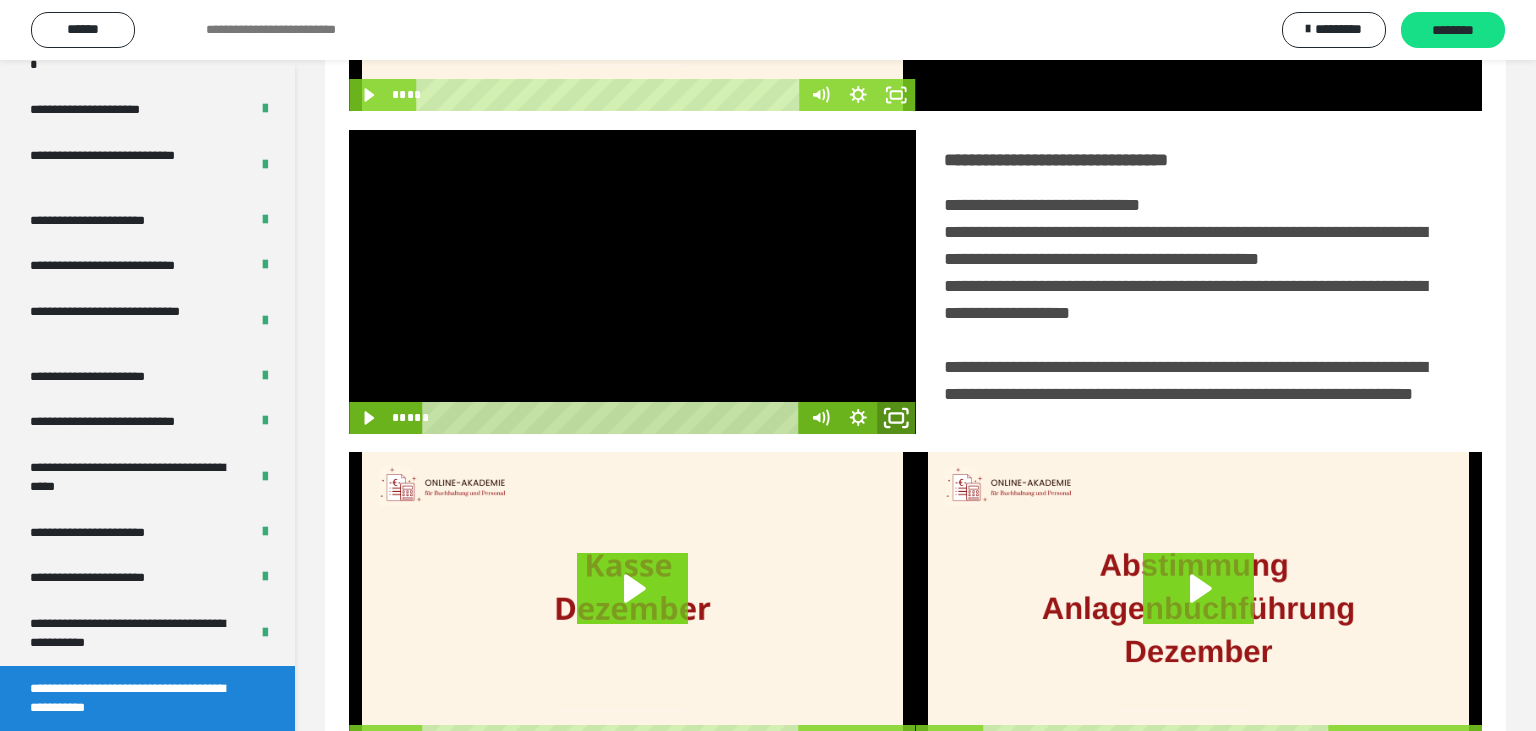 click 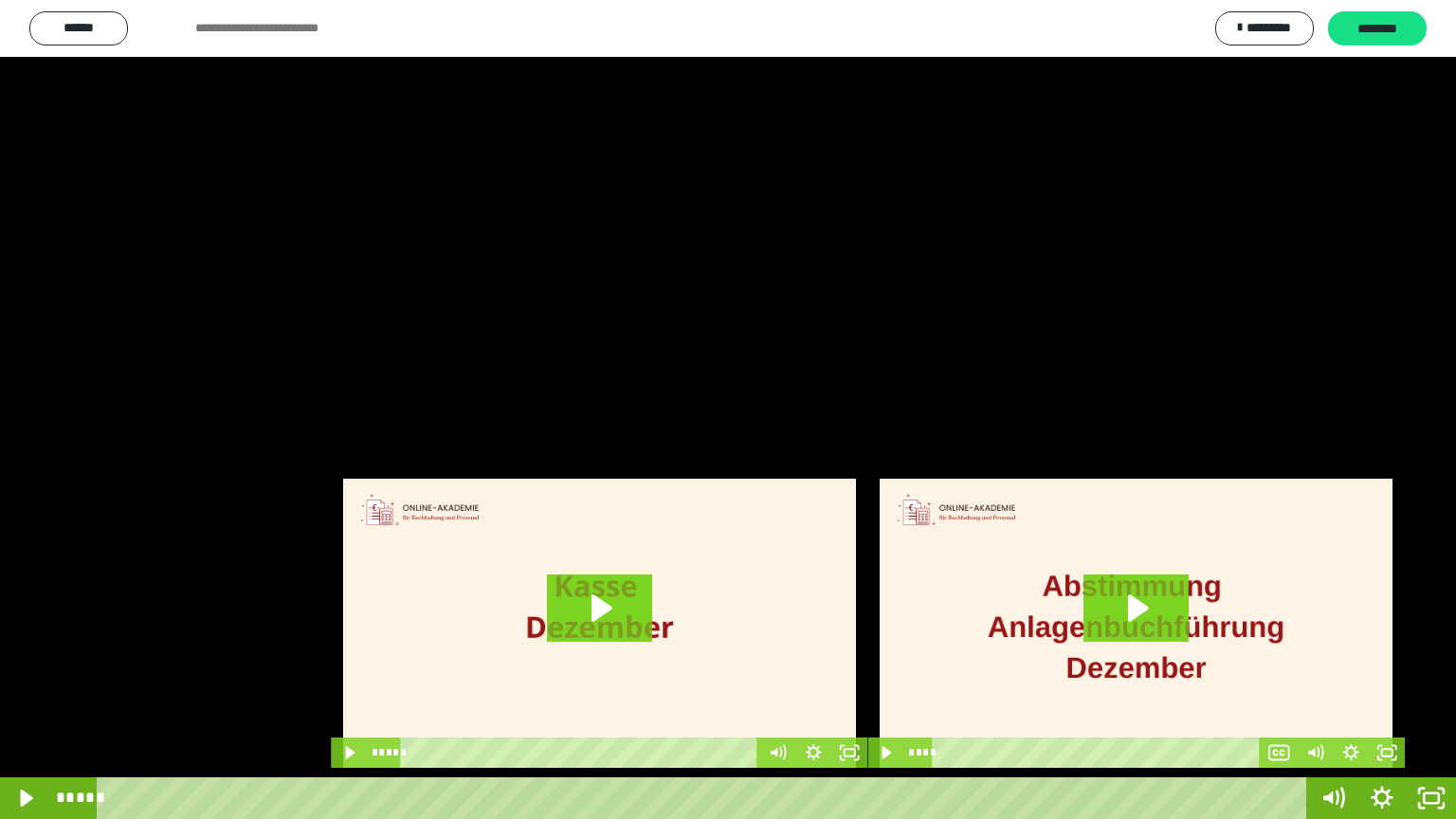 click at bounding box center [728, 410] 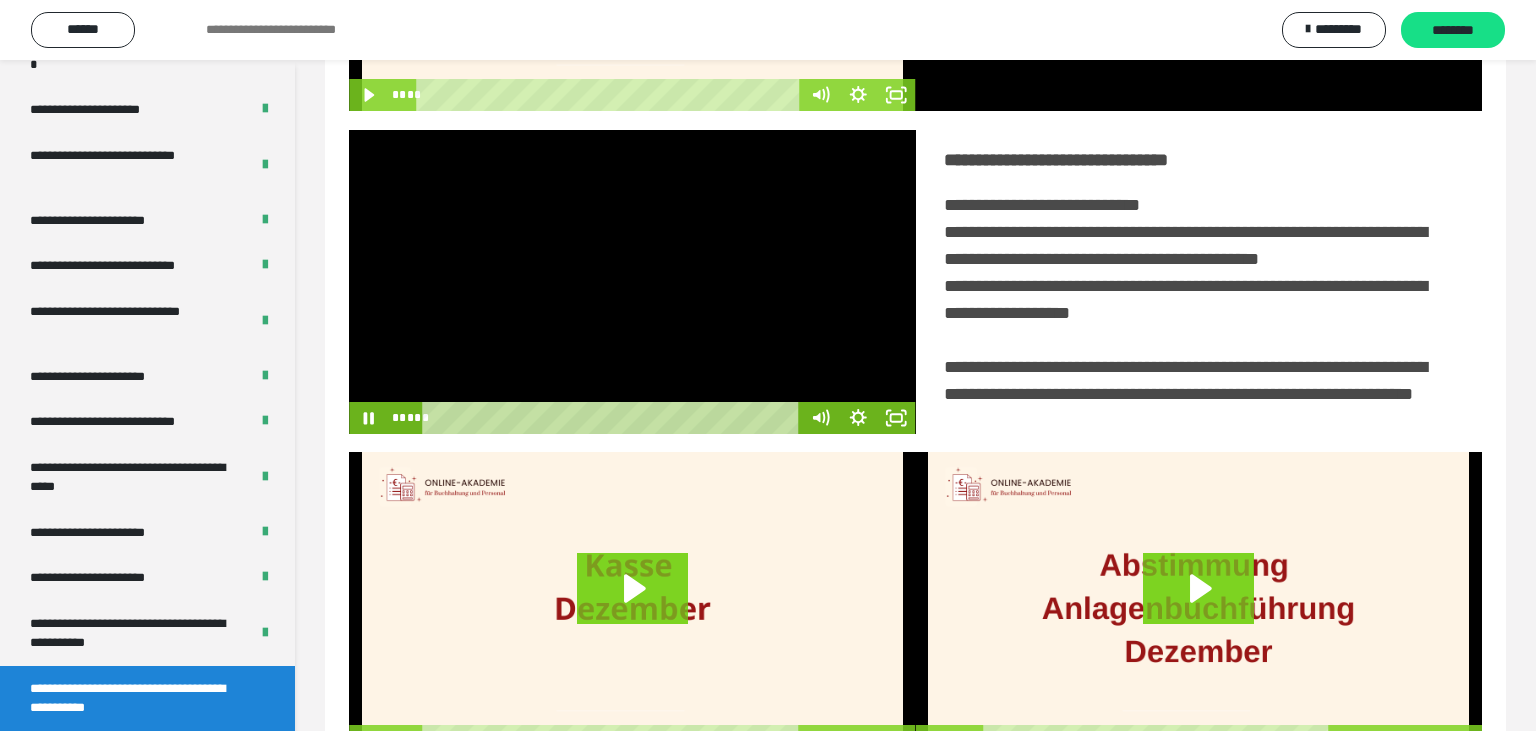 click at bounding box center (632, 282) 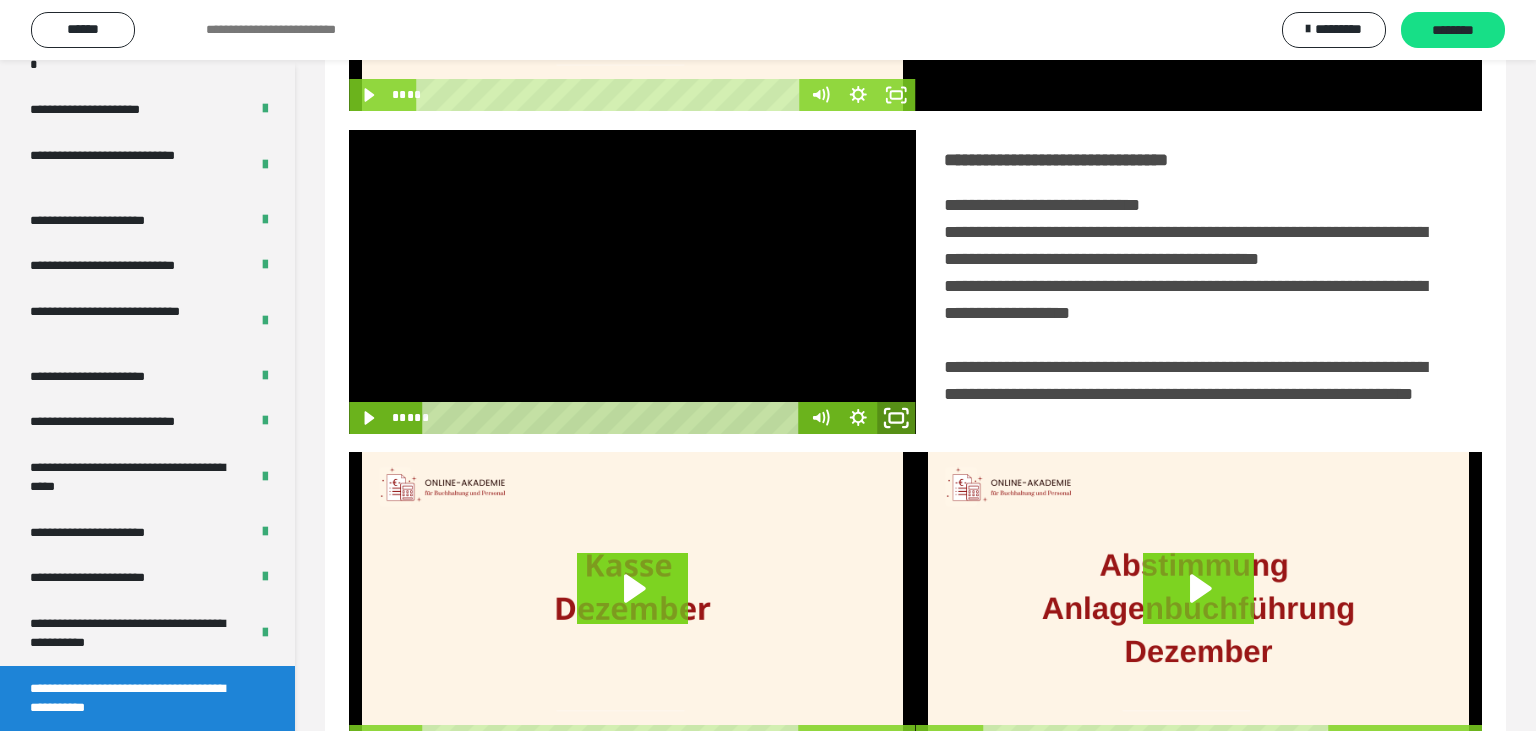 click 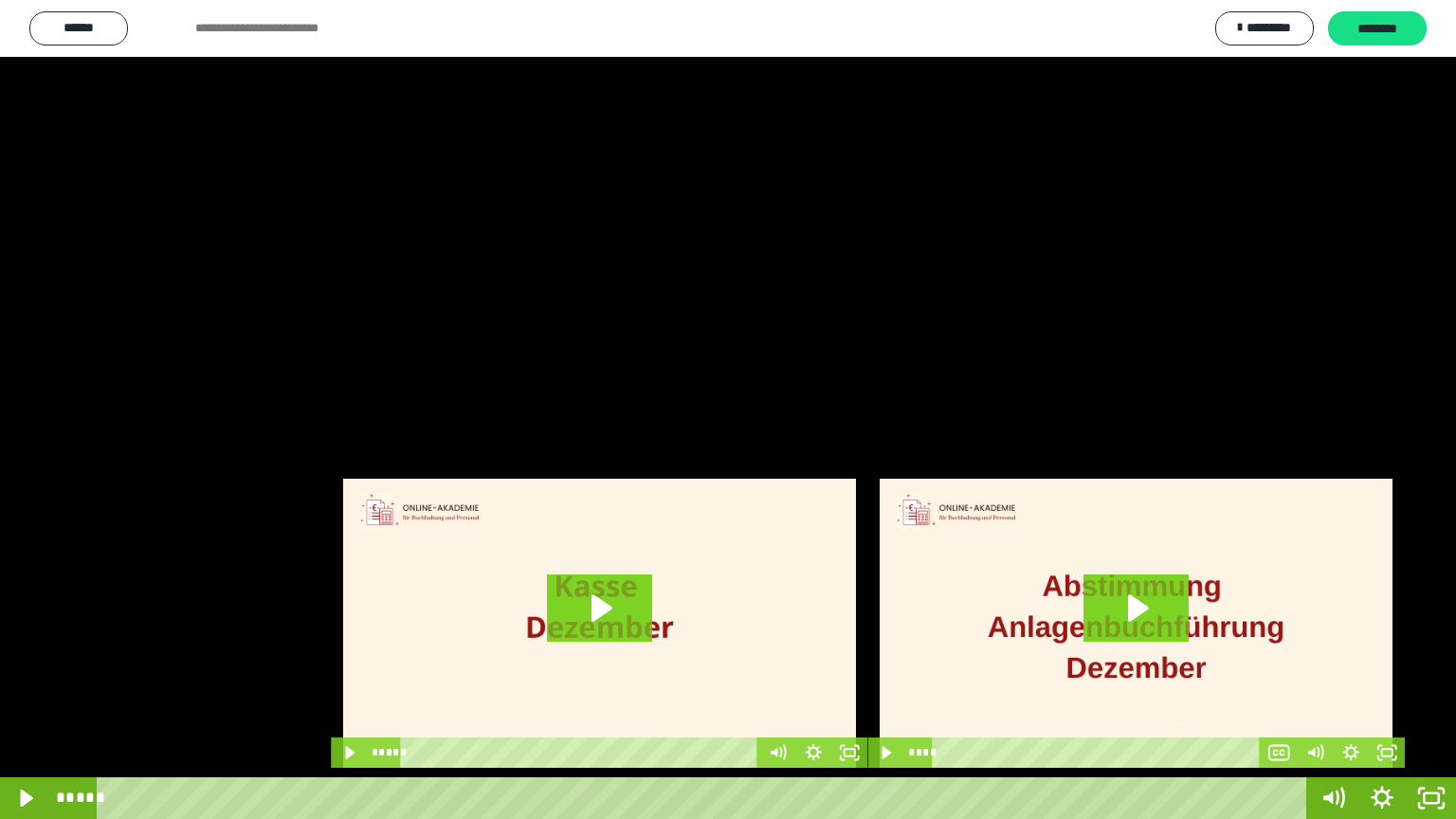 click at bounding box center [728, 410] 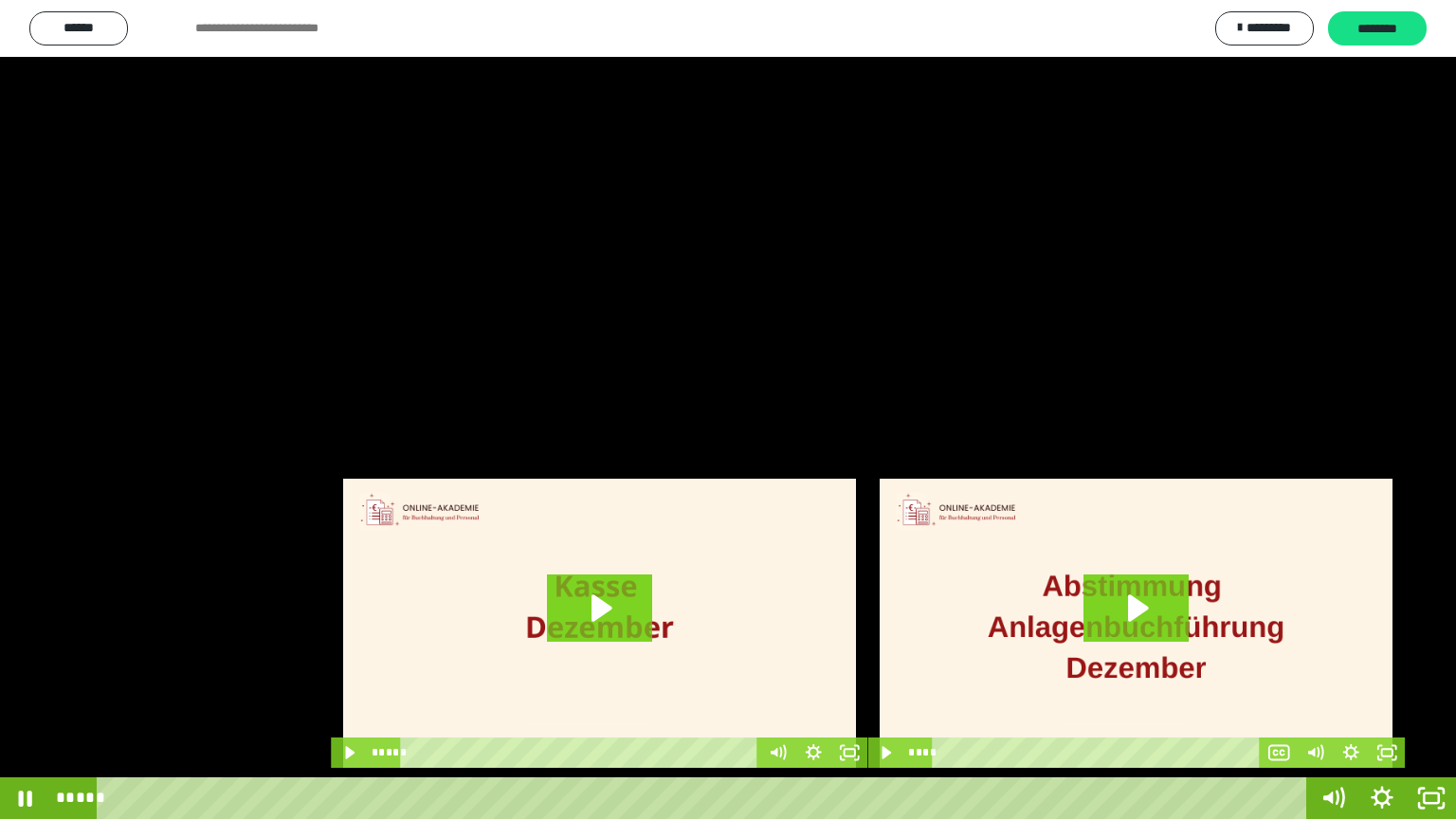 click at bounding box center [728, 410] 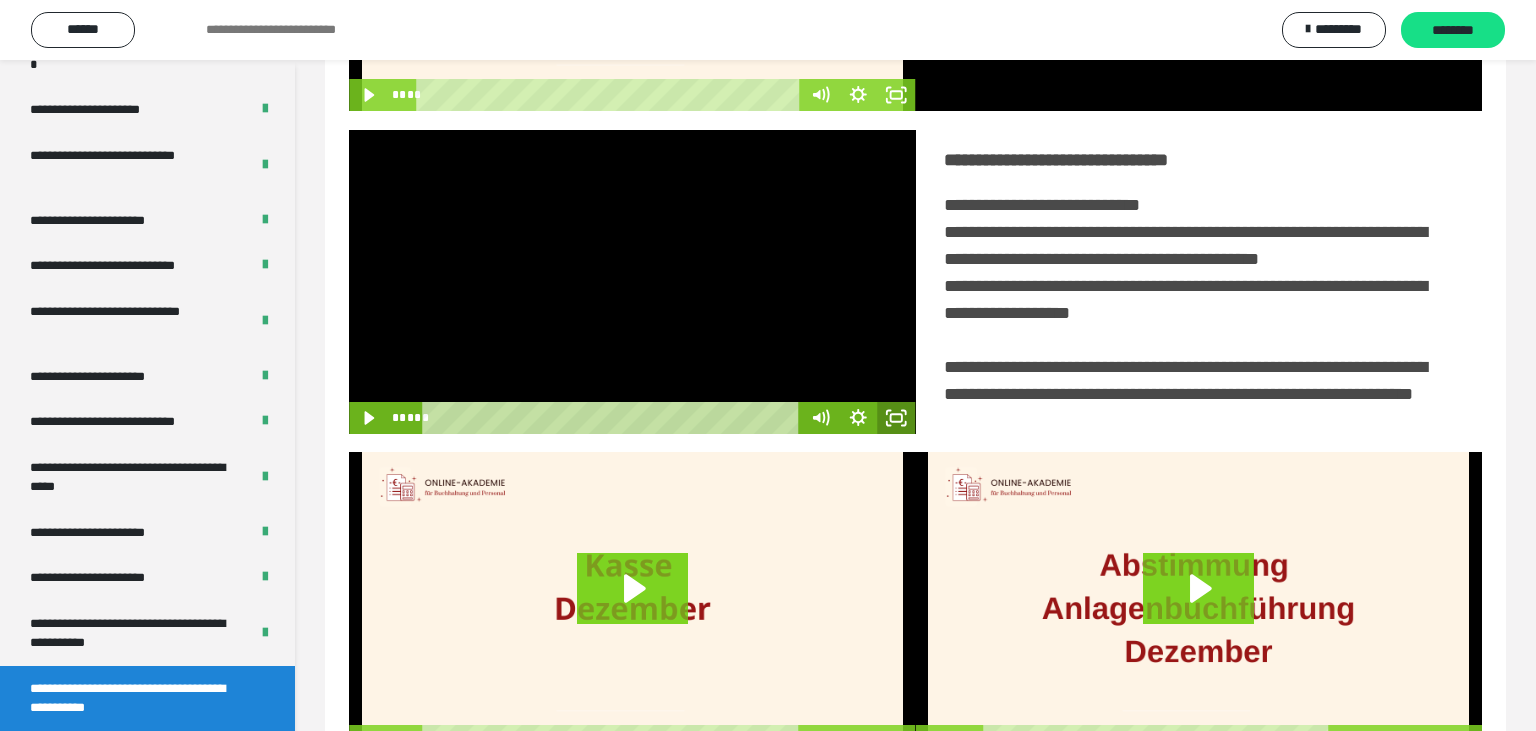 click 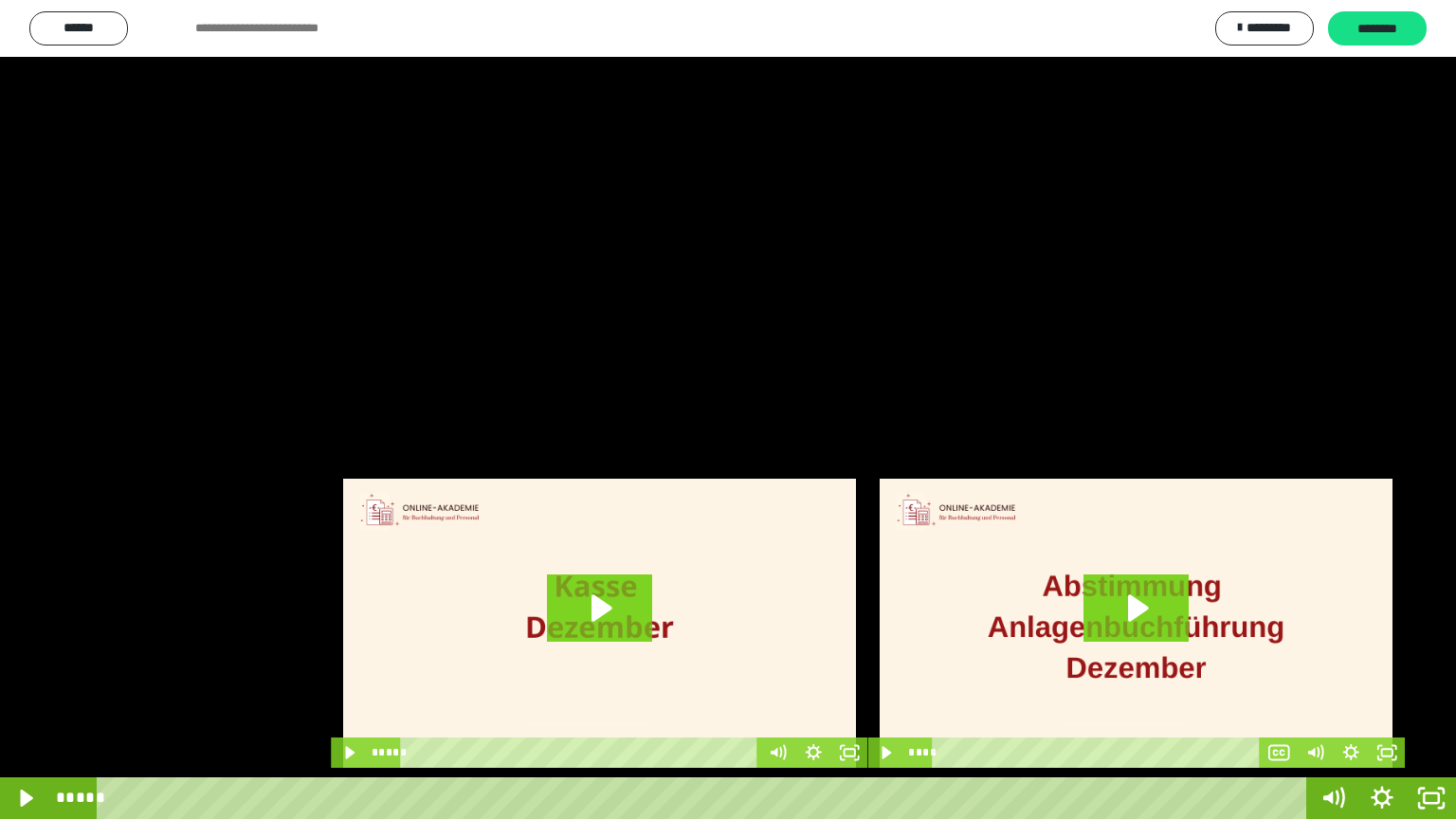 click at bounding box center [728, 410] 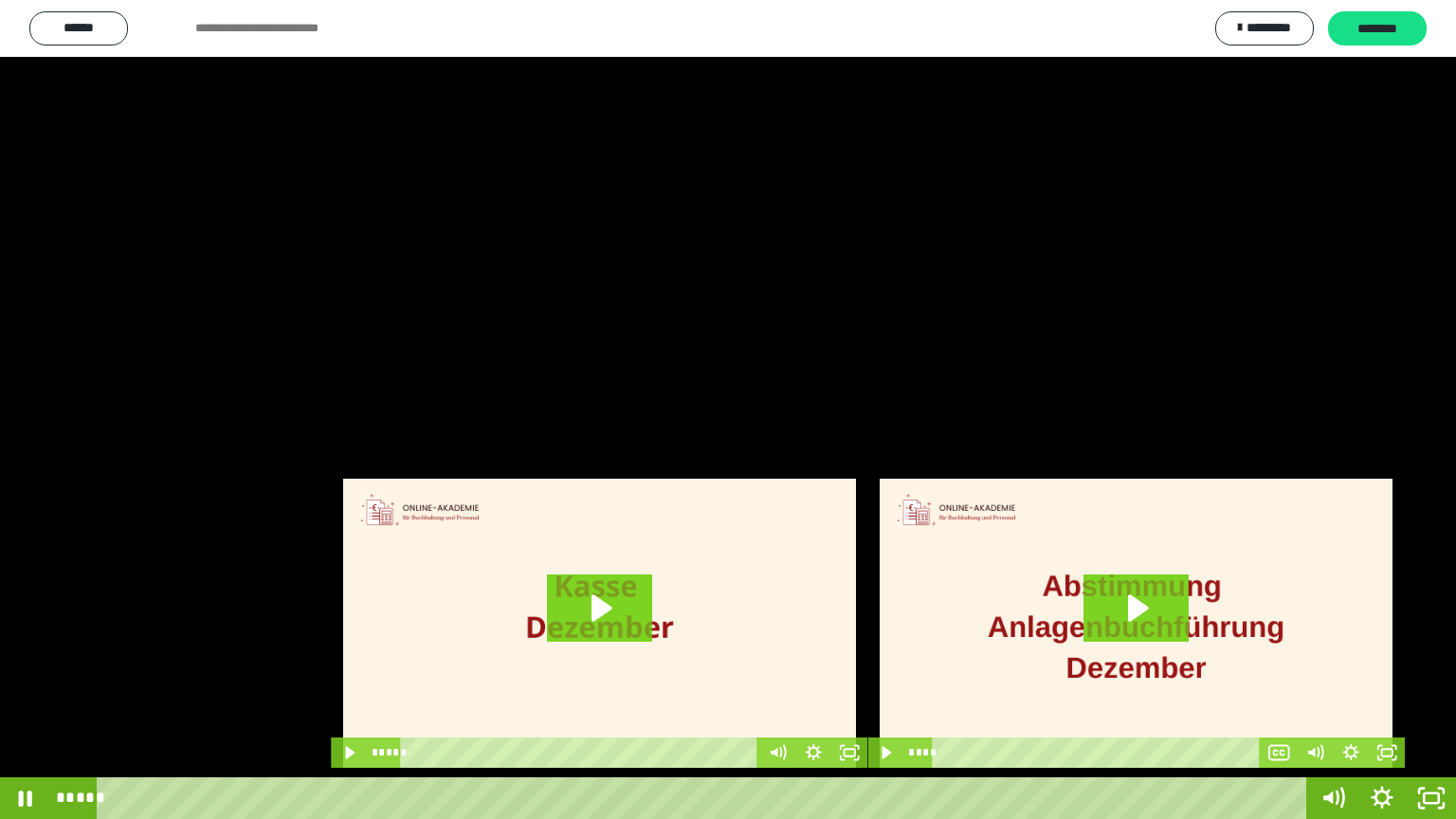 click at bounding box center [728, 410] 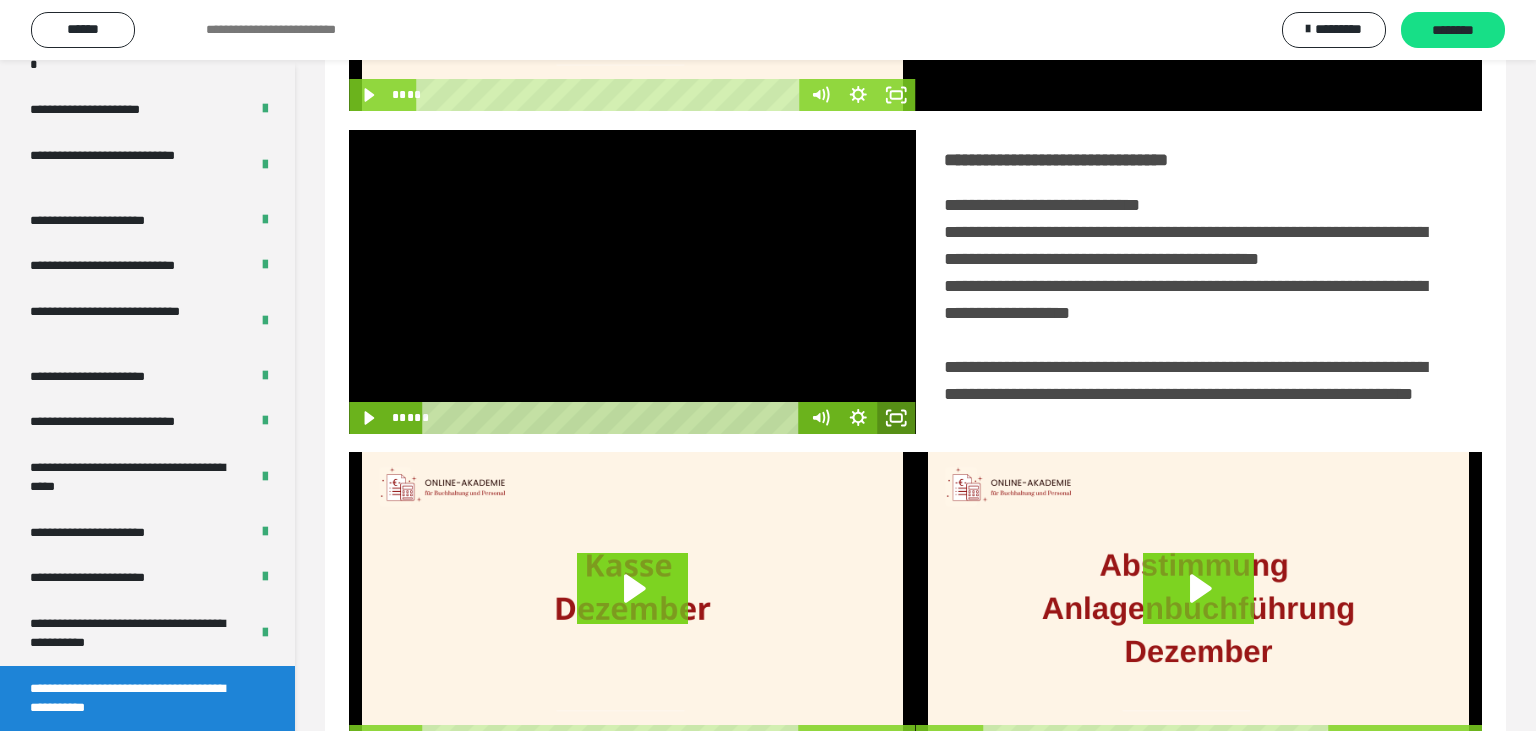 click 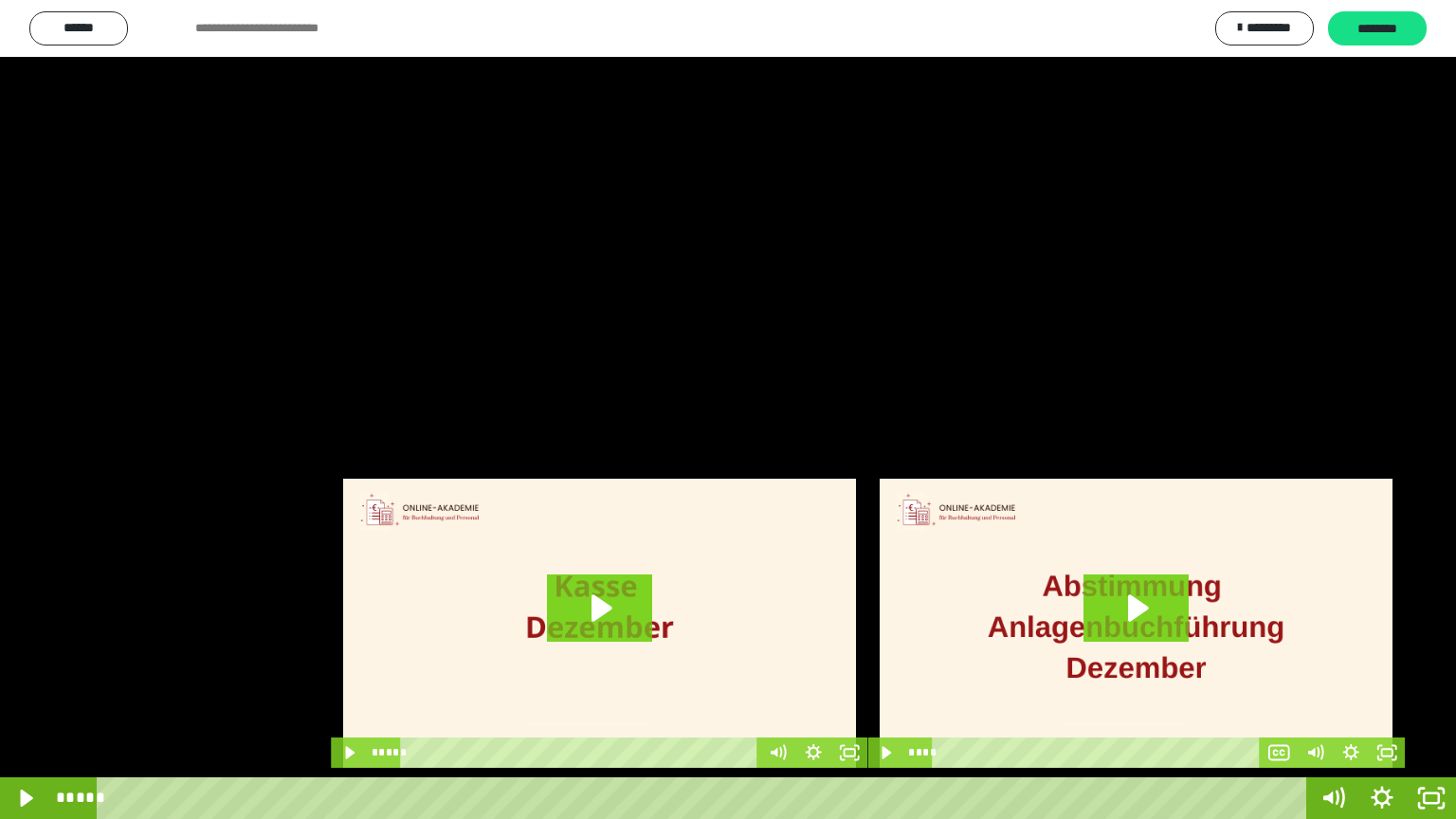 click at bounding box center (728, 410) 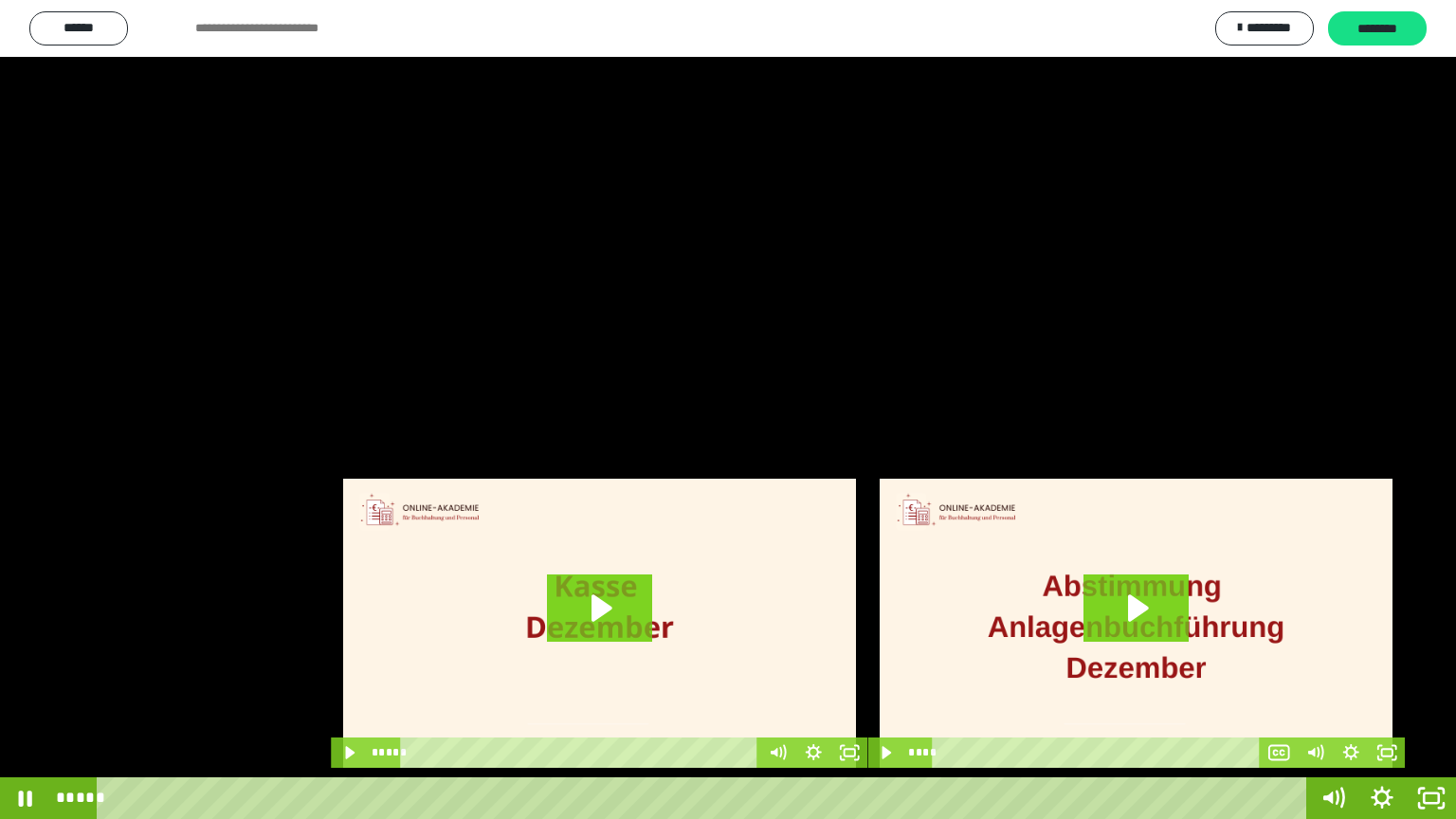 click at bounding box center (728, 410) 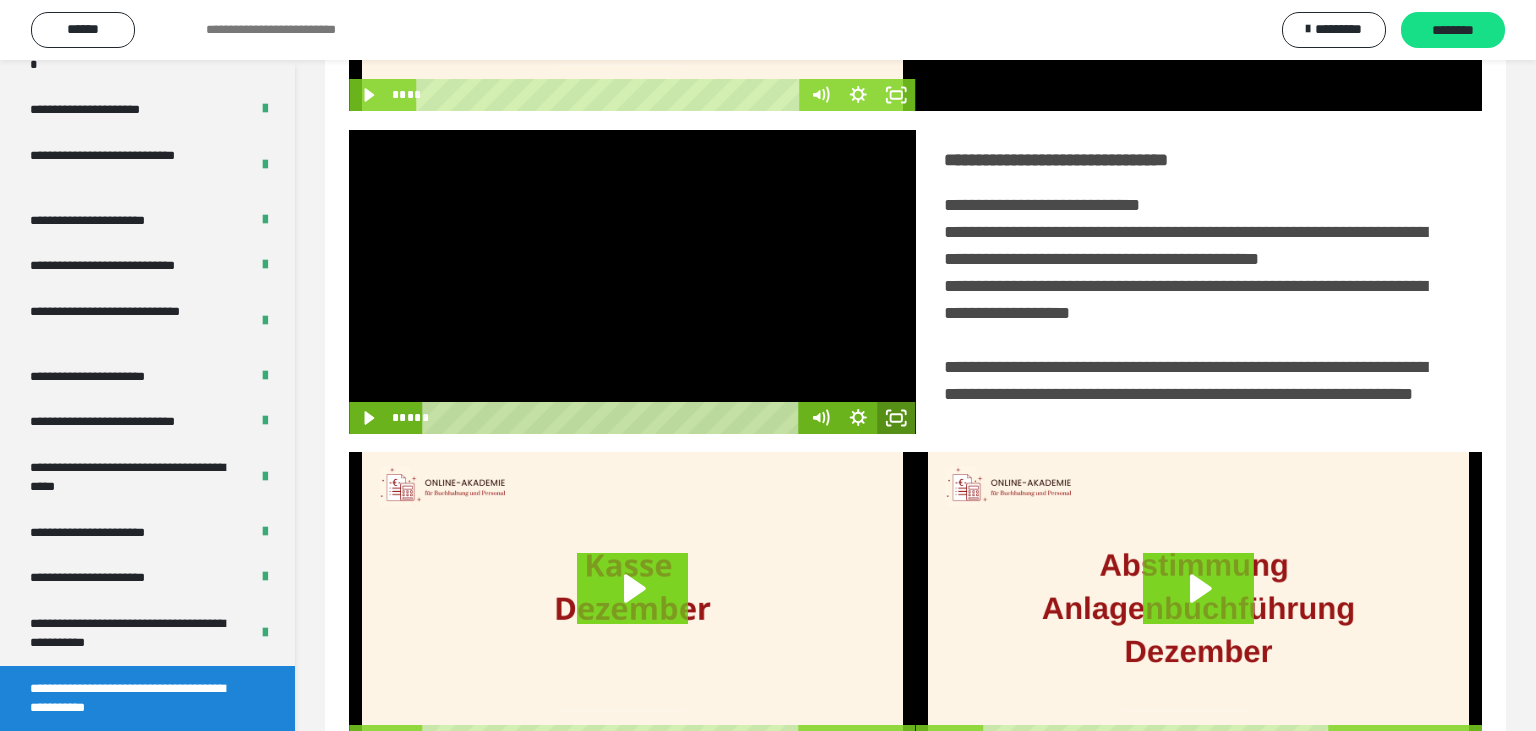 click 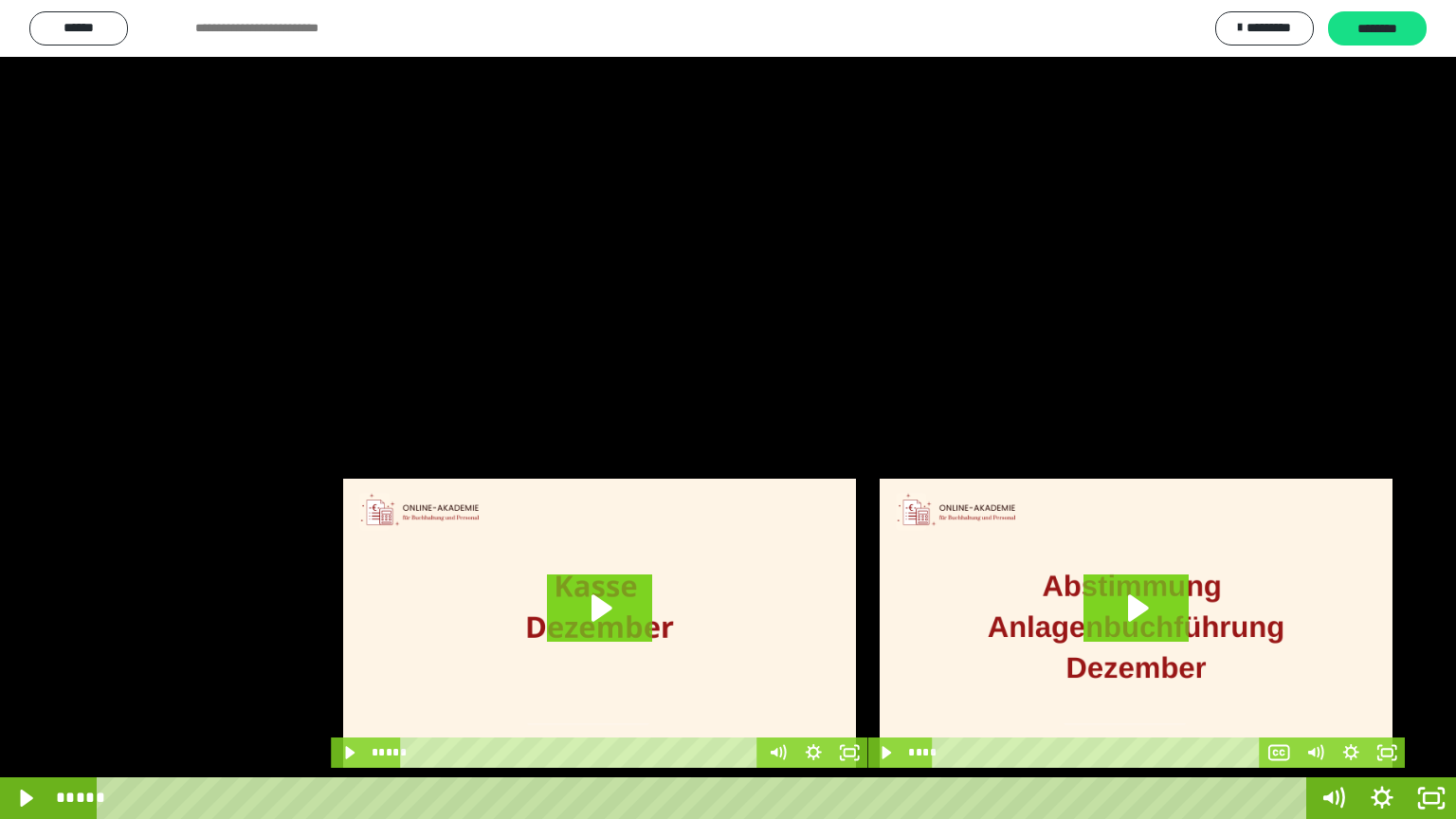 click at bounding box center (728, 410) 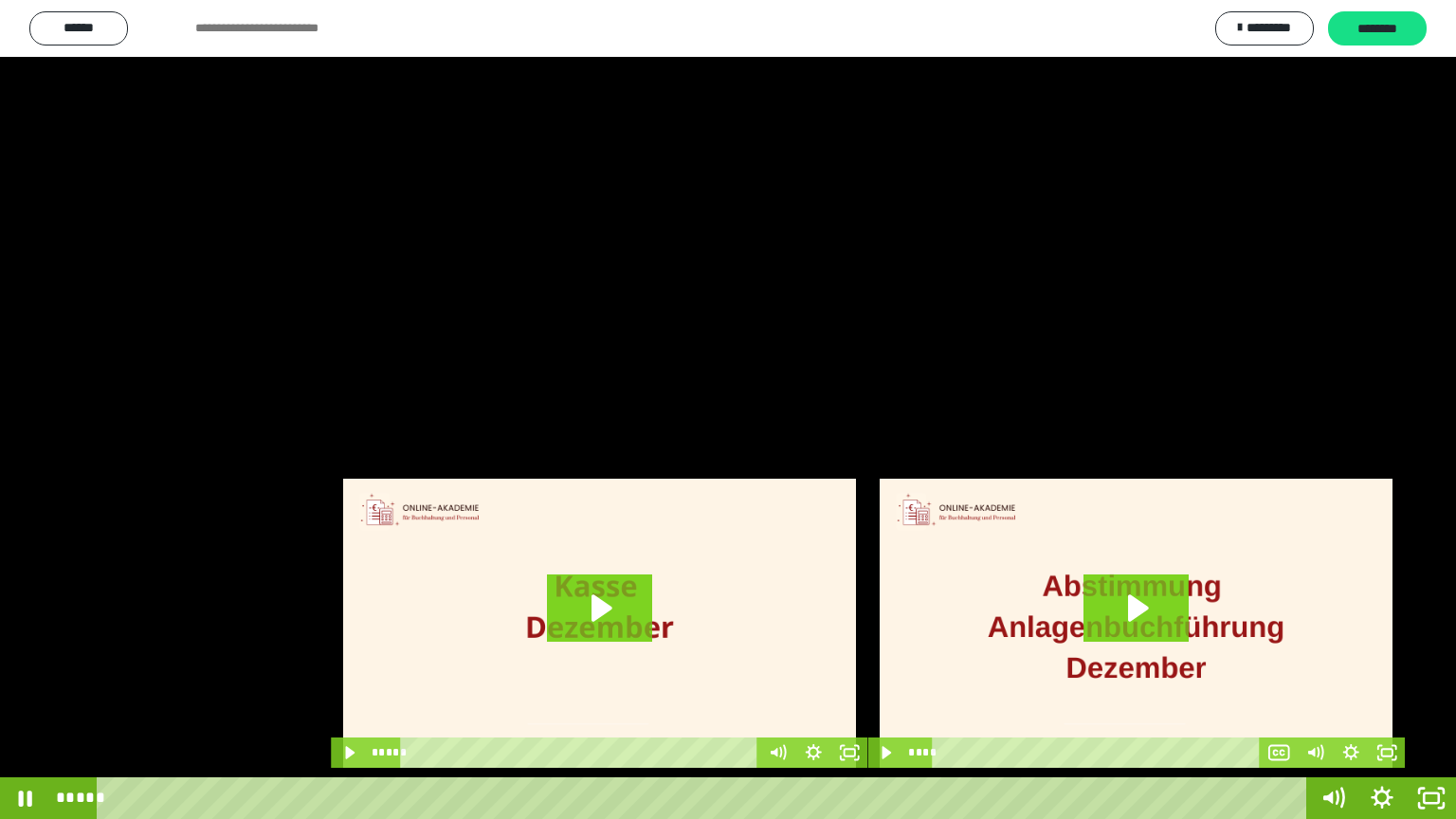 click at bounding box center [728, 410] 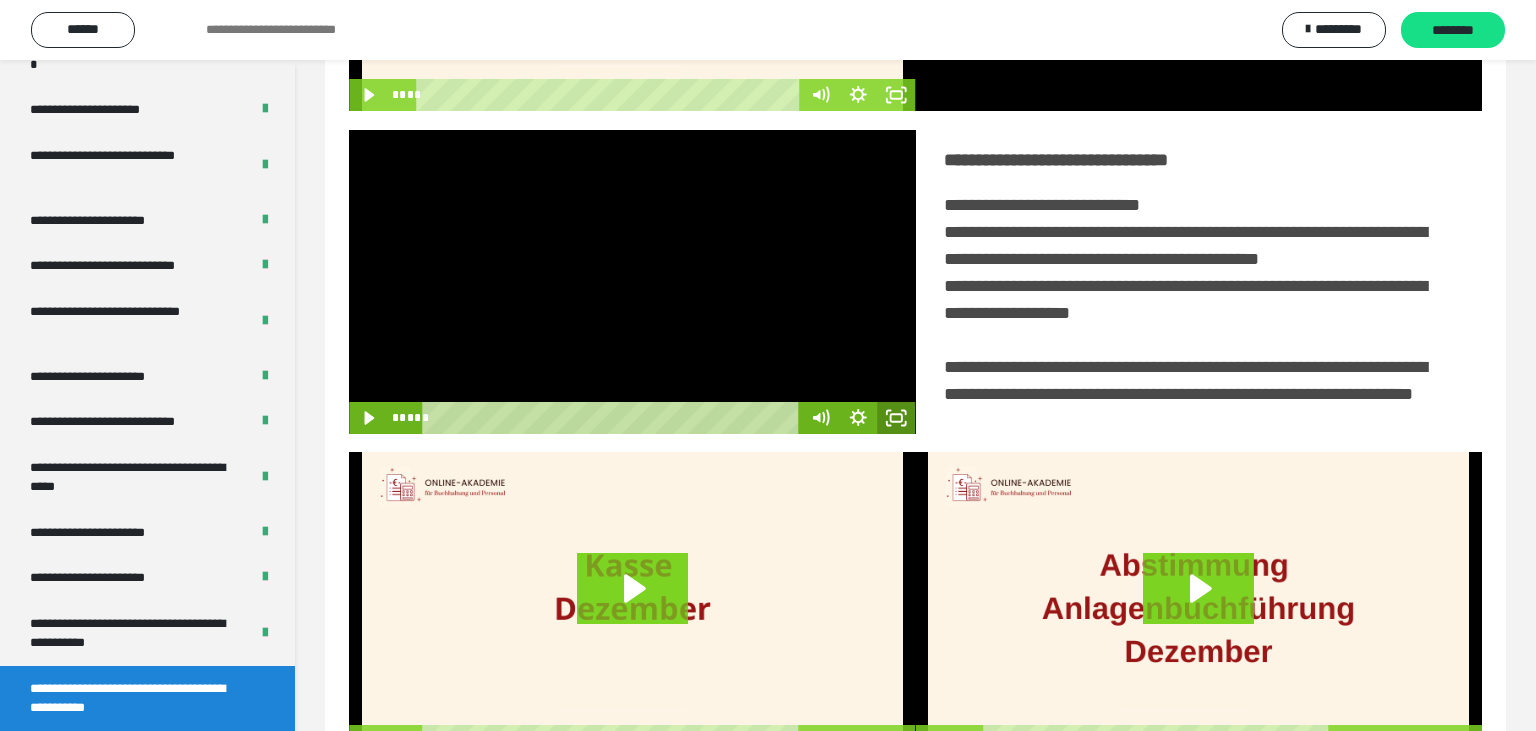 click 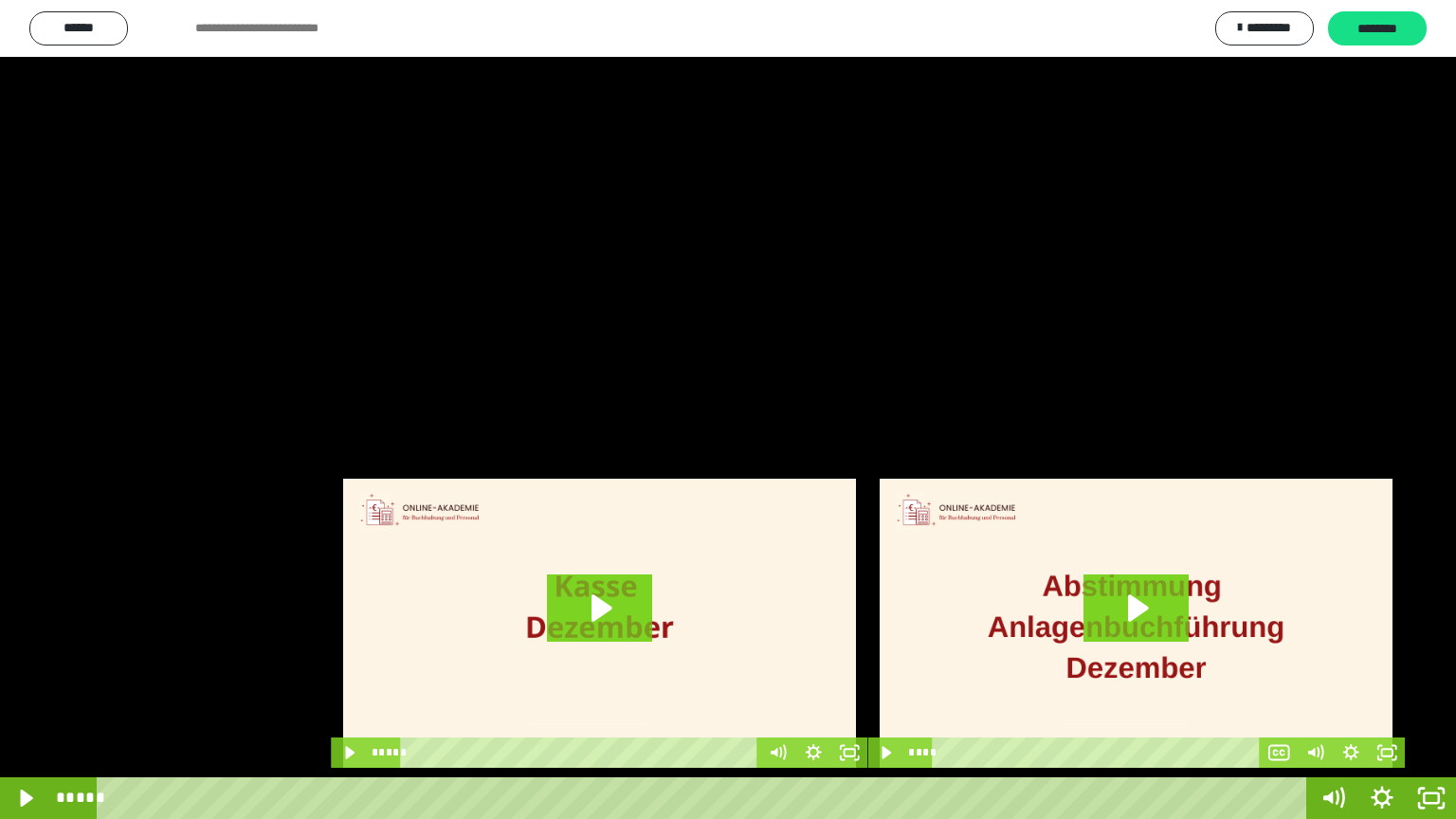 click at bounding box center [728, 410] 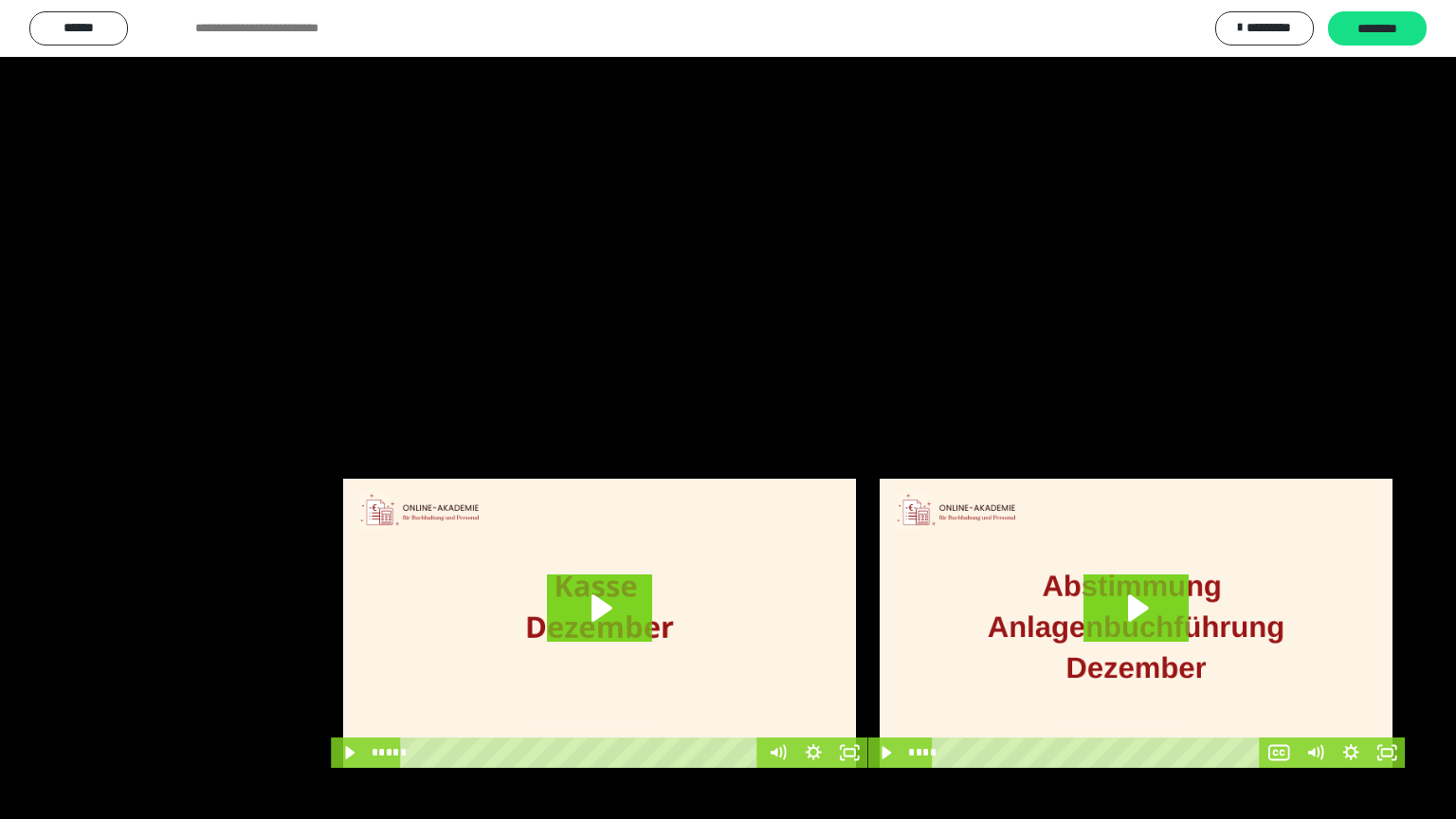 click at bounding box center [728, 410] 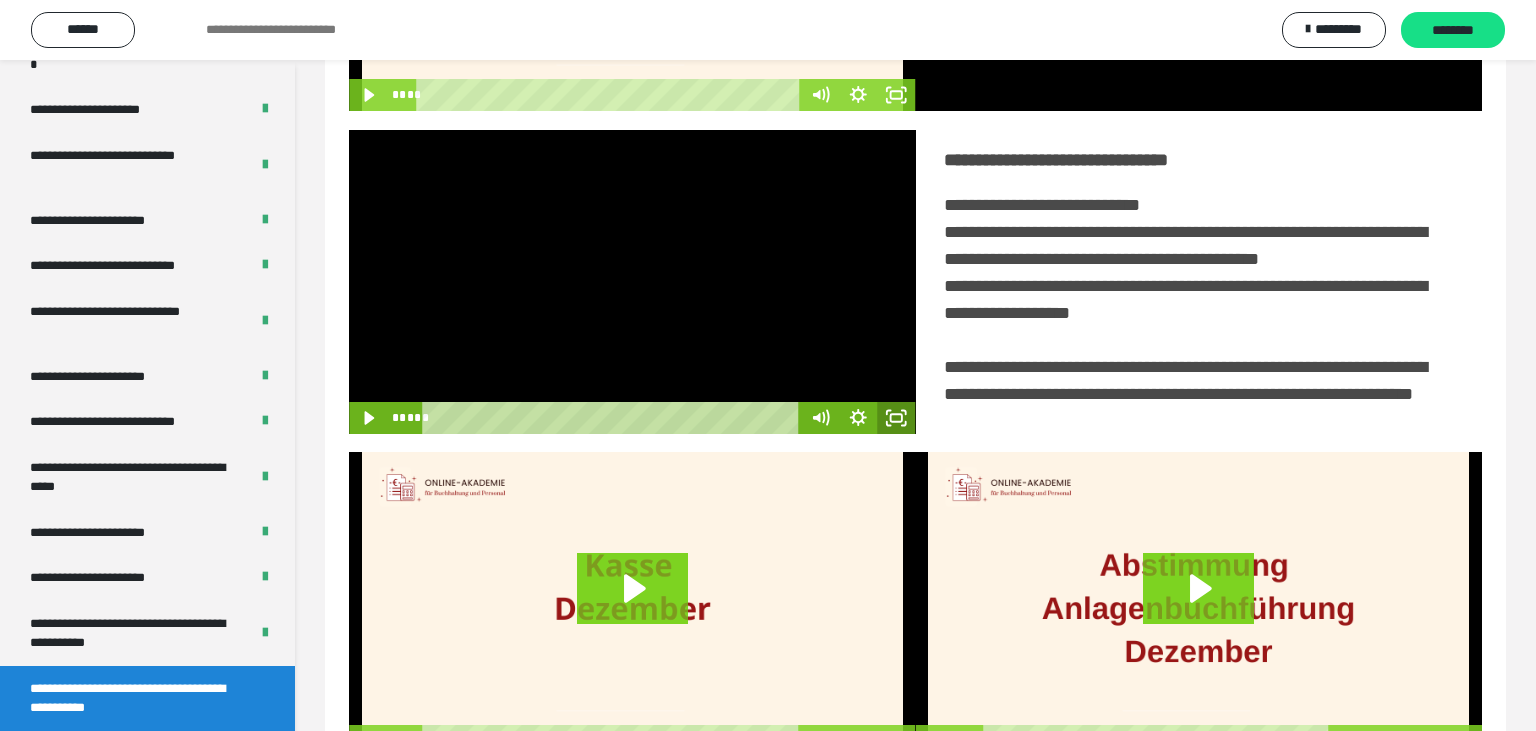click 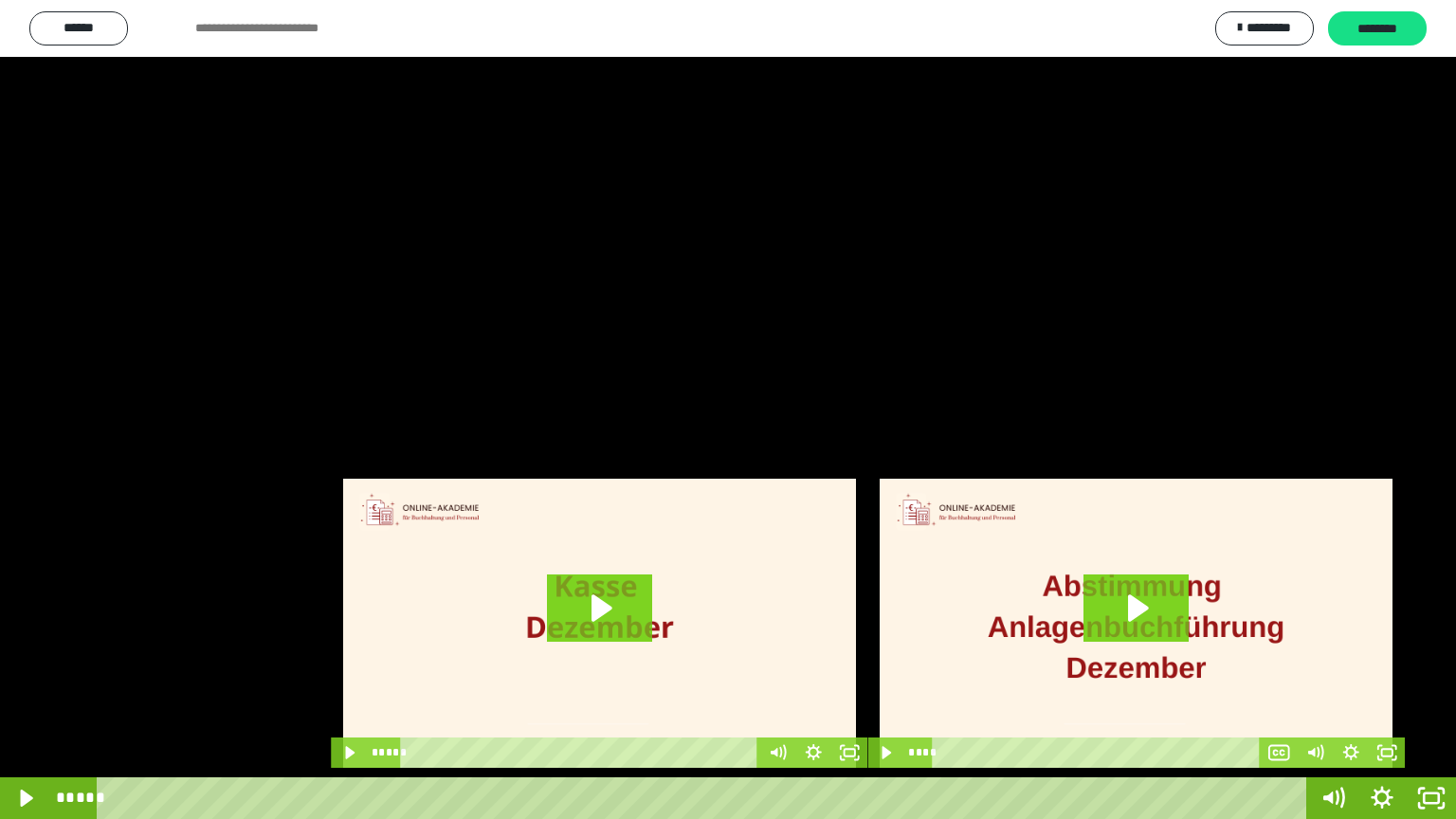 click at bounding box center [728, 410] 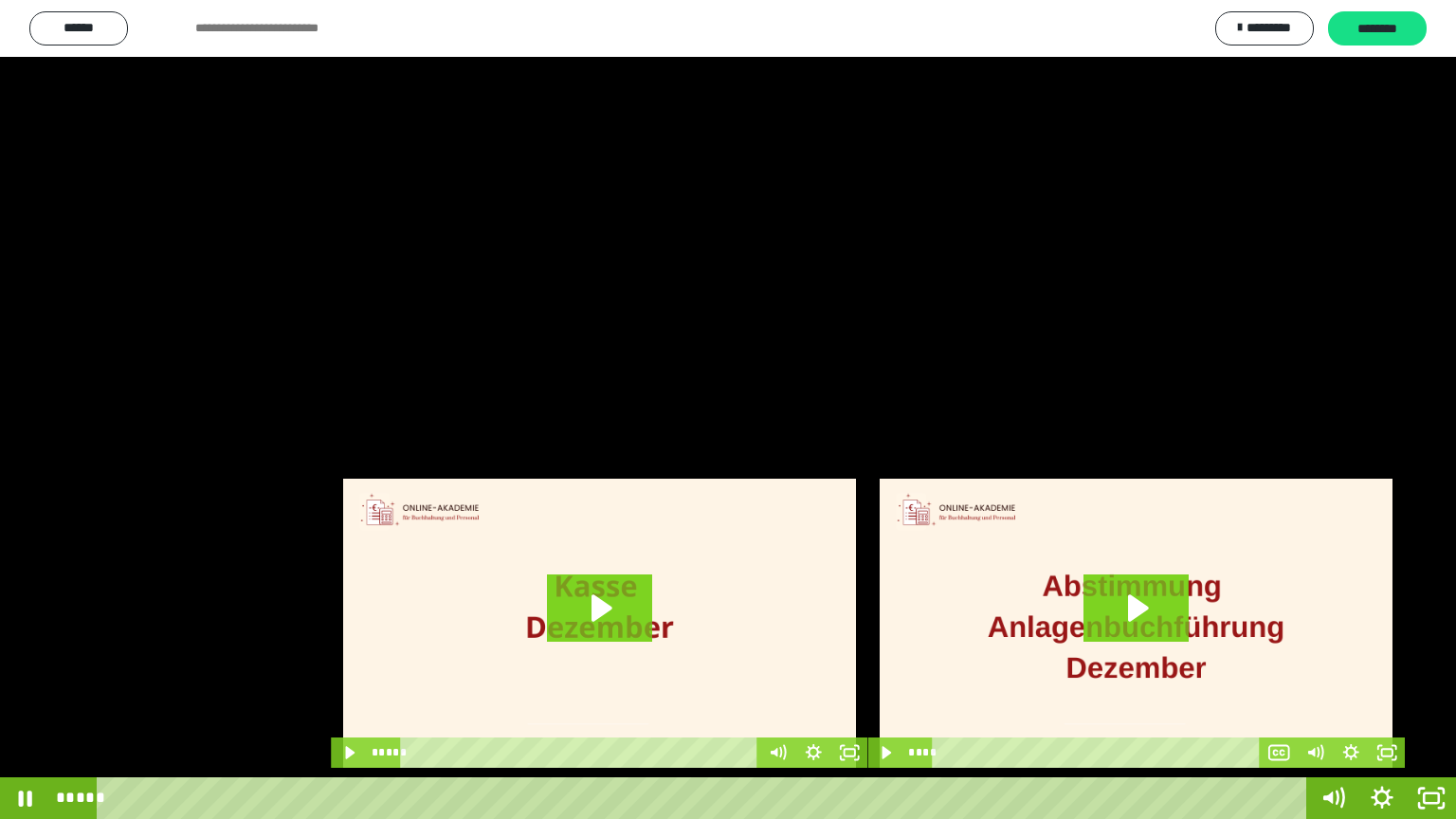 click at bounding box center [728, 410] 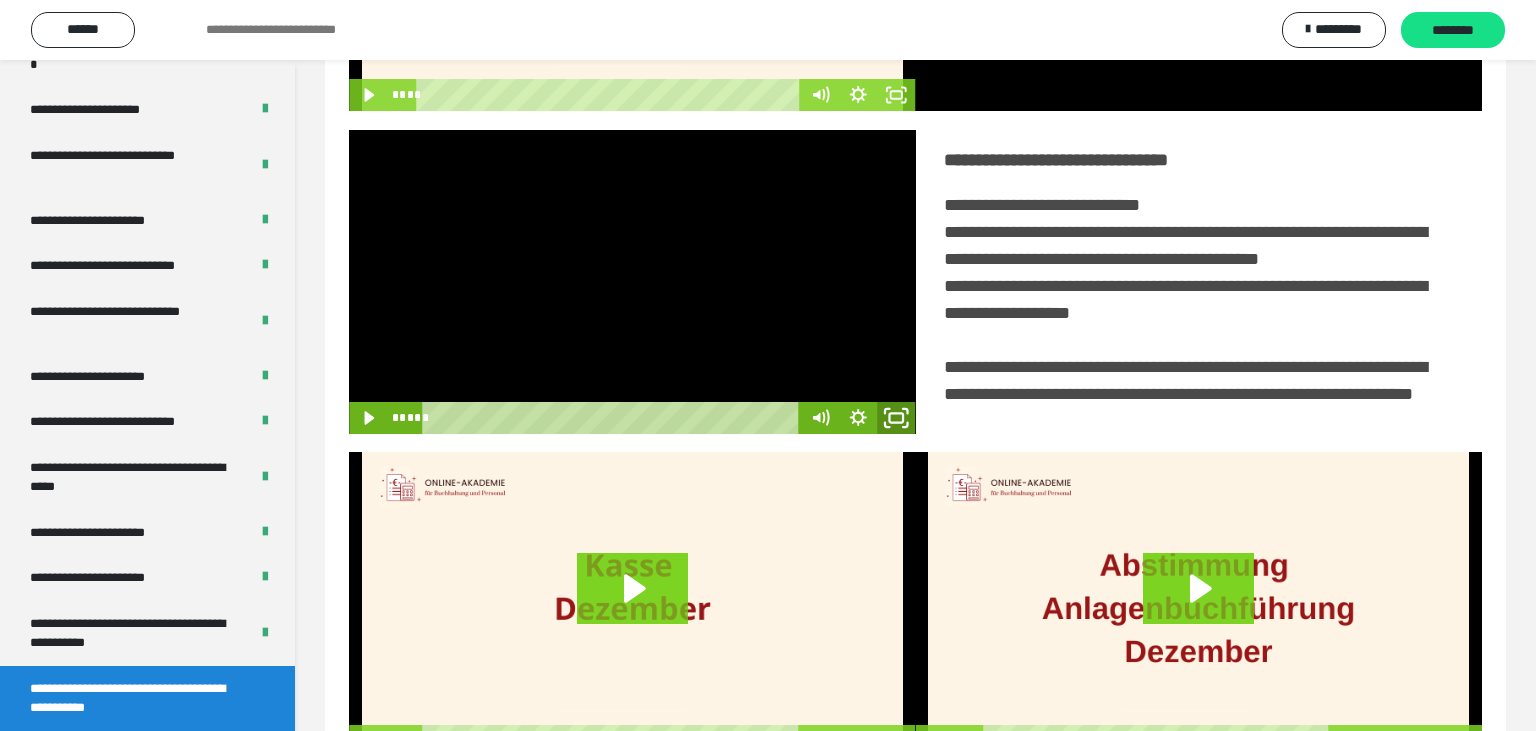 click 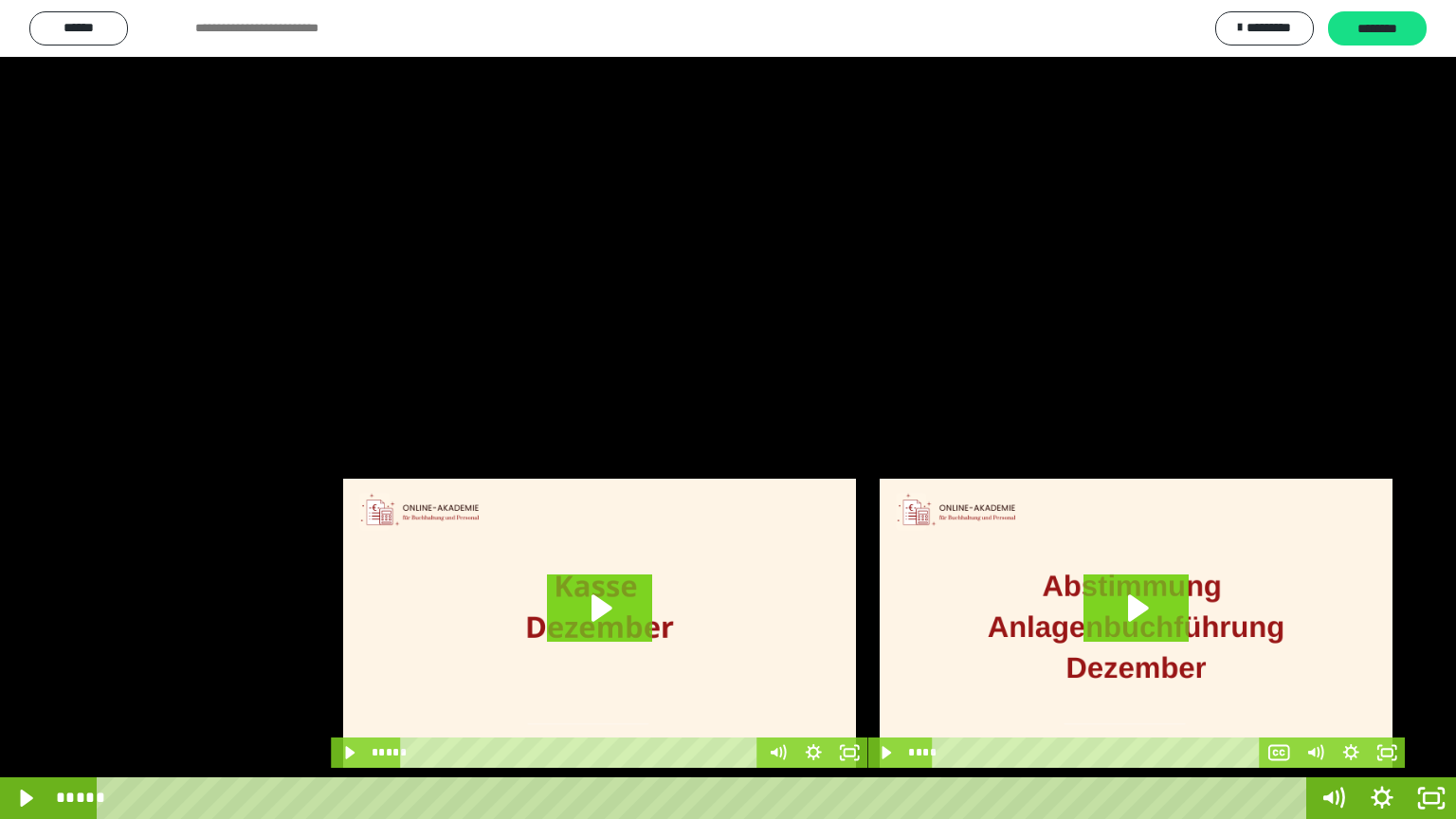 click at bounding box center [728, 410] 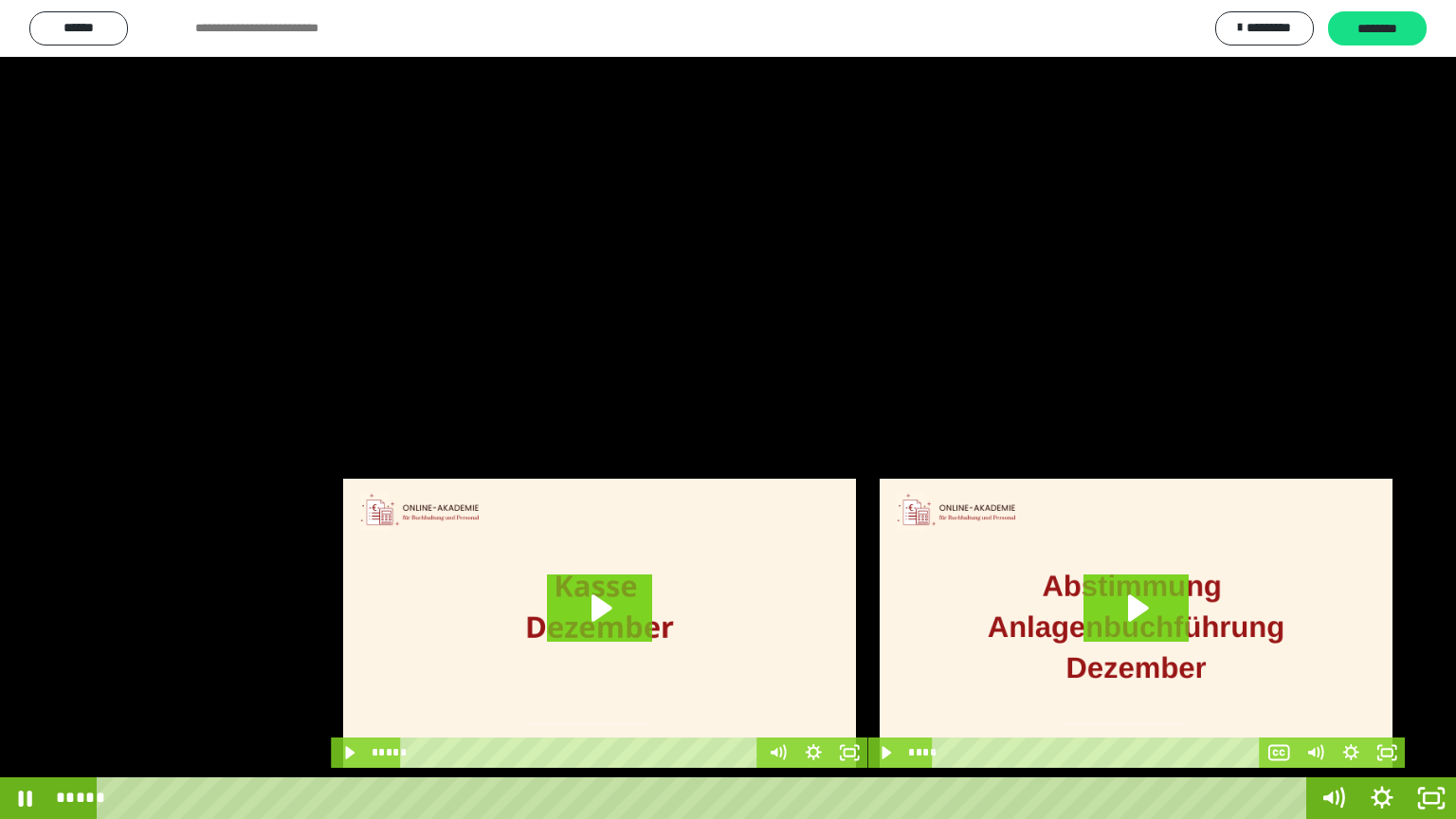 click at bounding box center [728, 410] 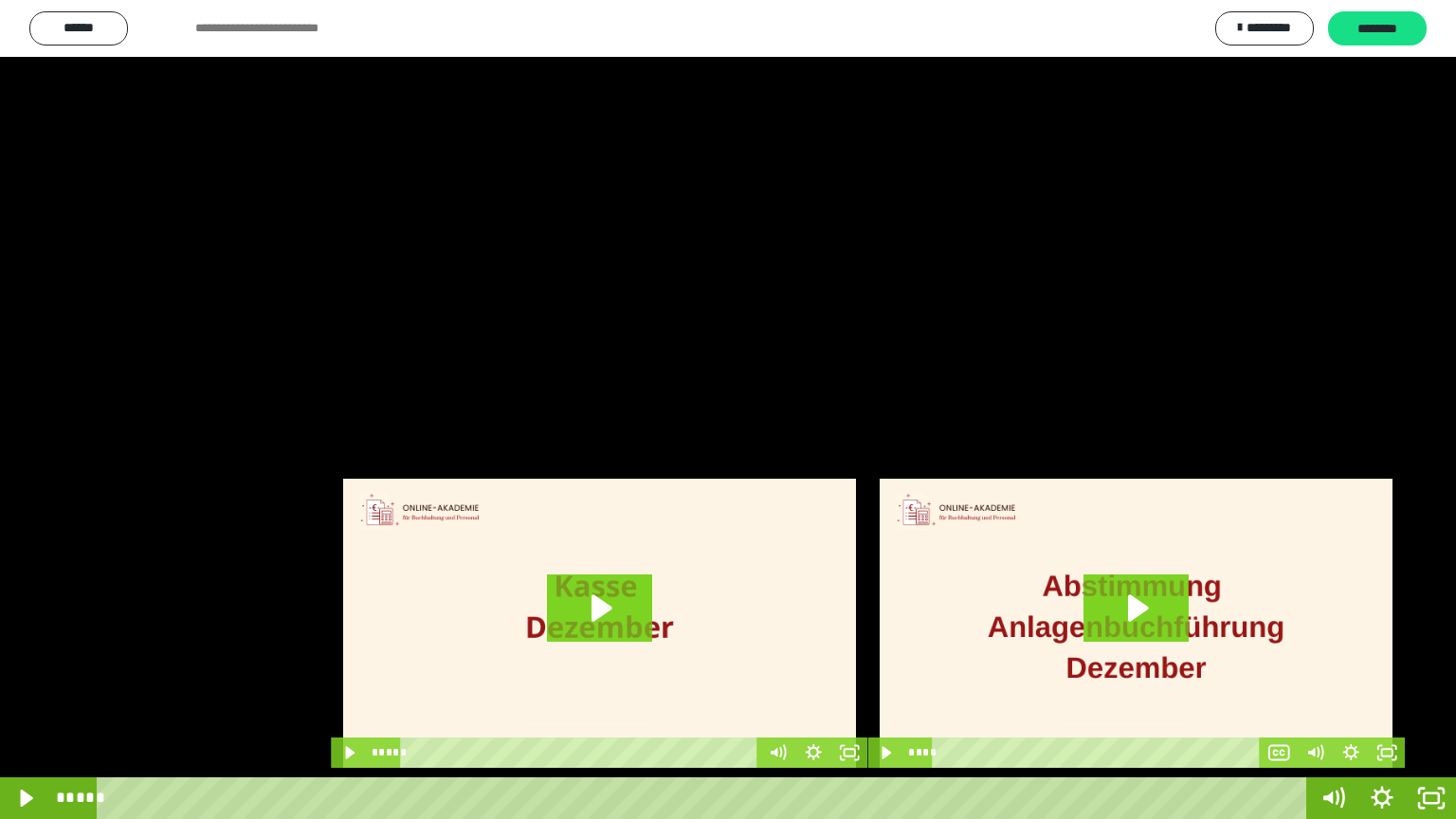 type 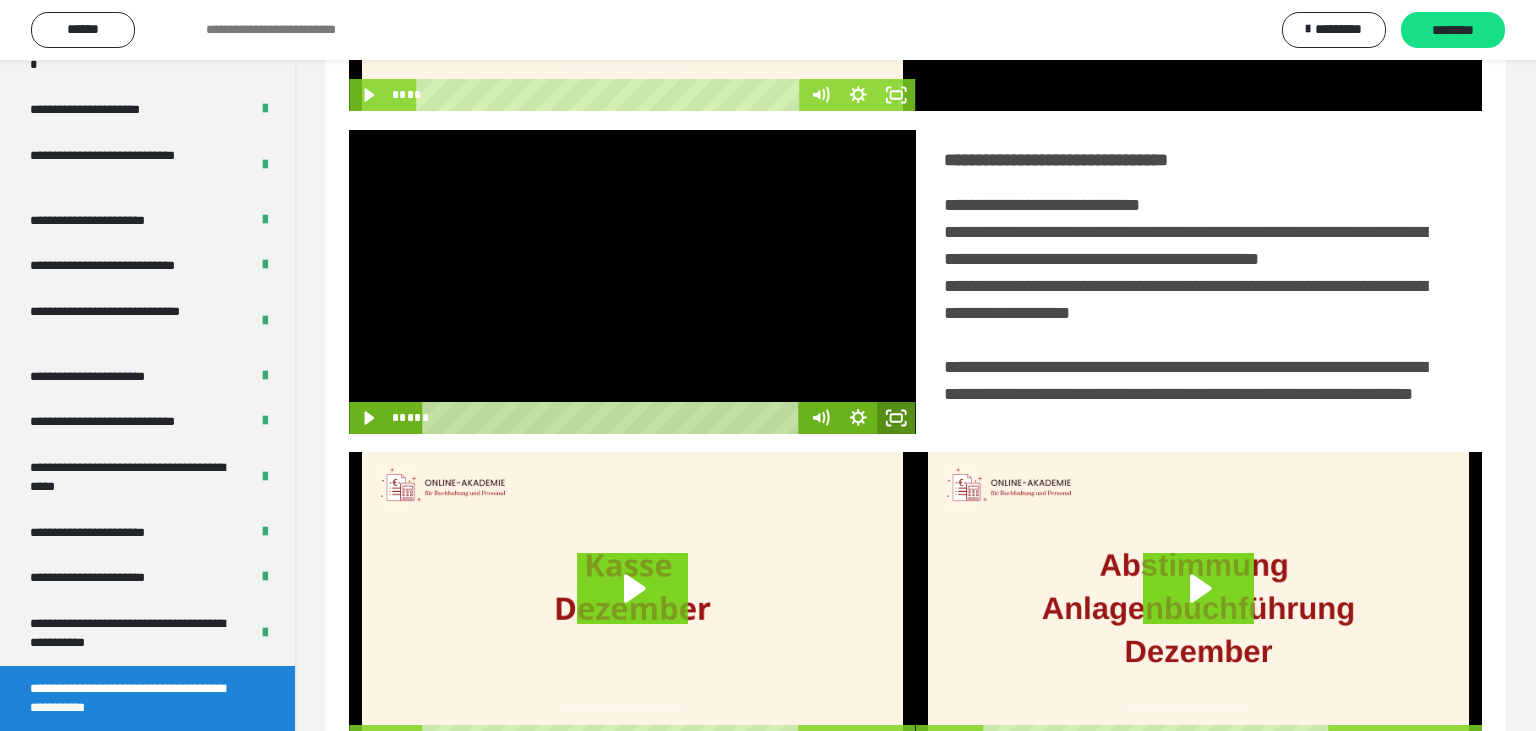 click 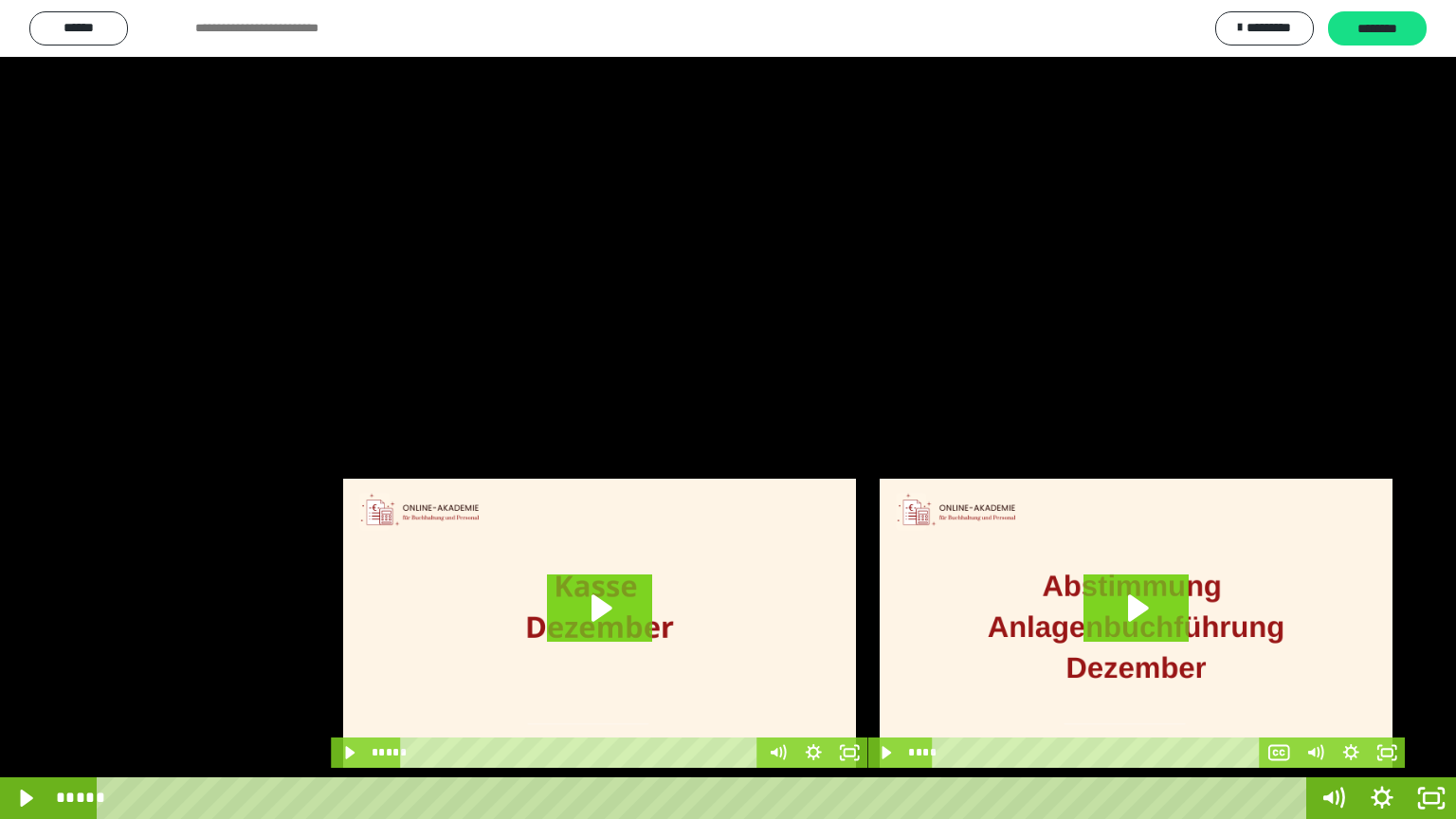 click at bounding box center (728, 410) 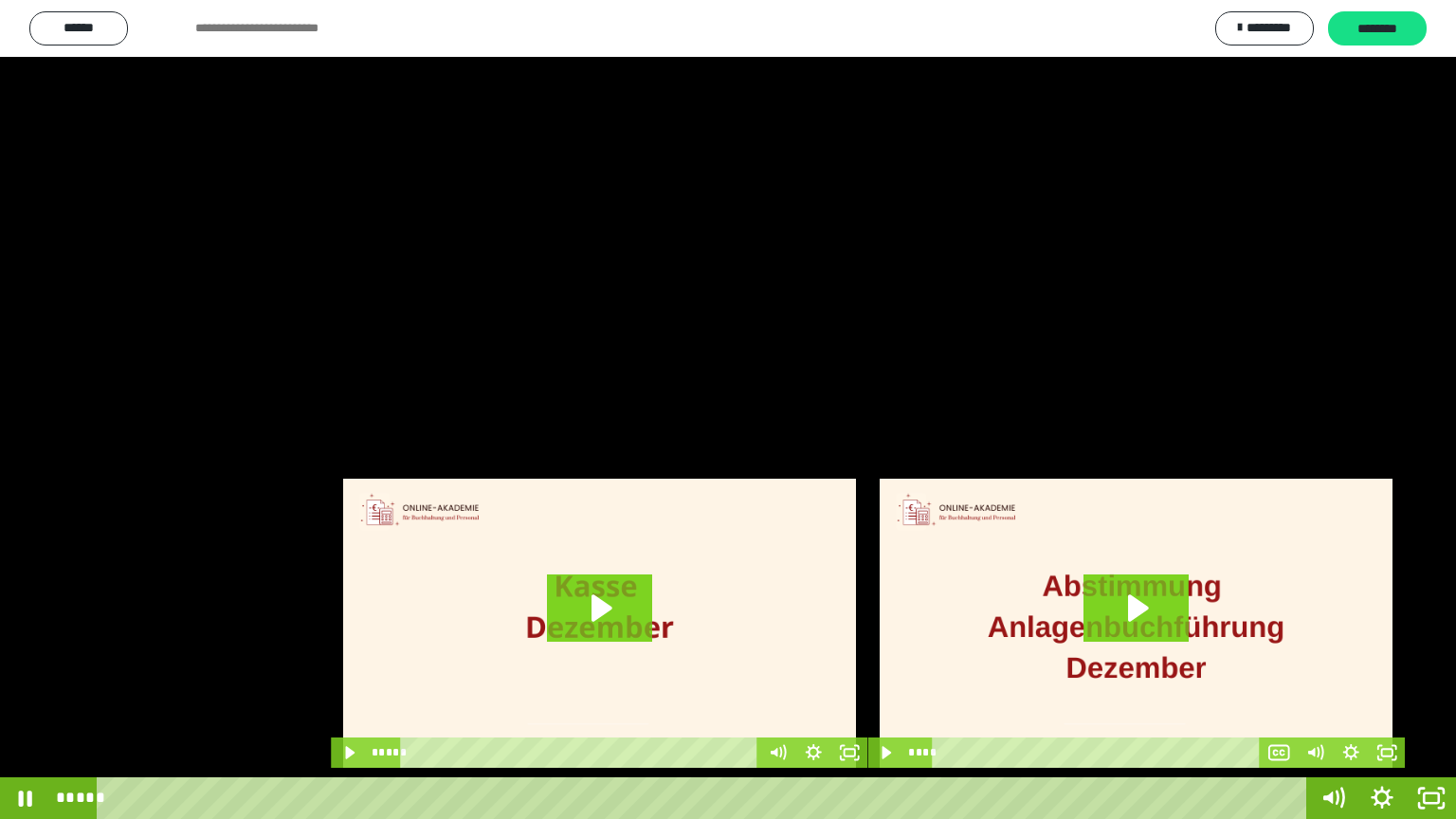 click at bounding box center [728, 410] 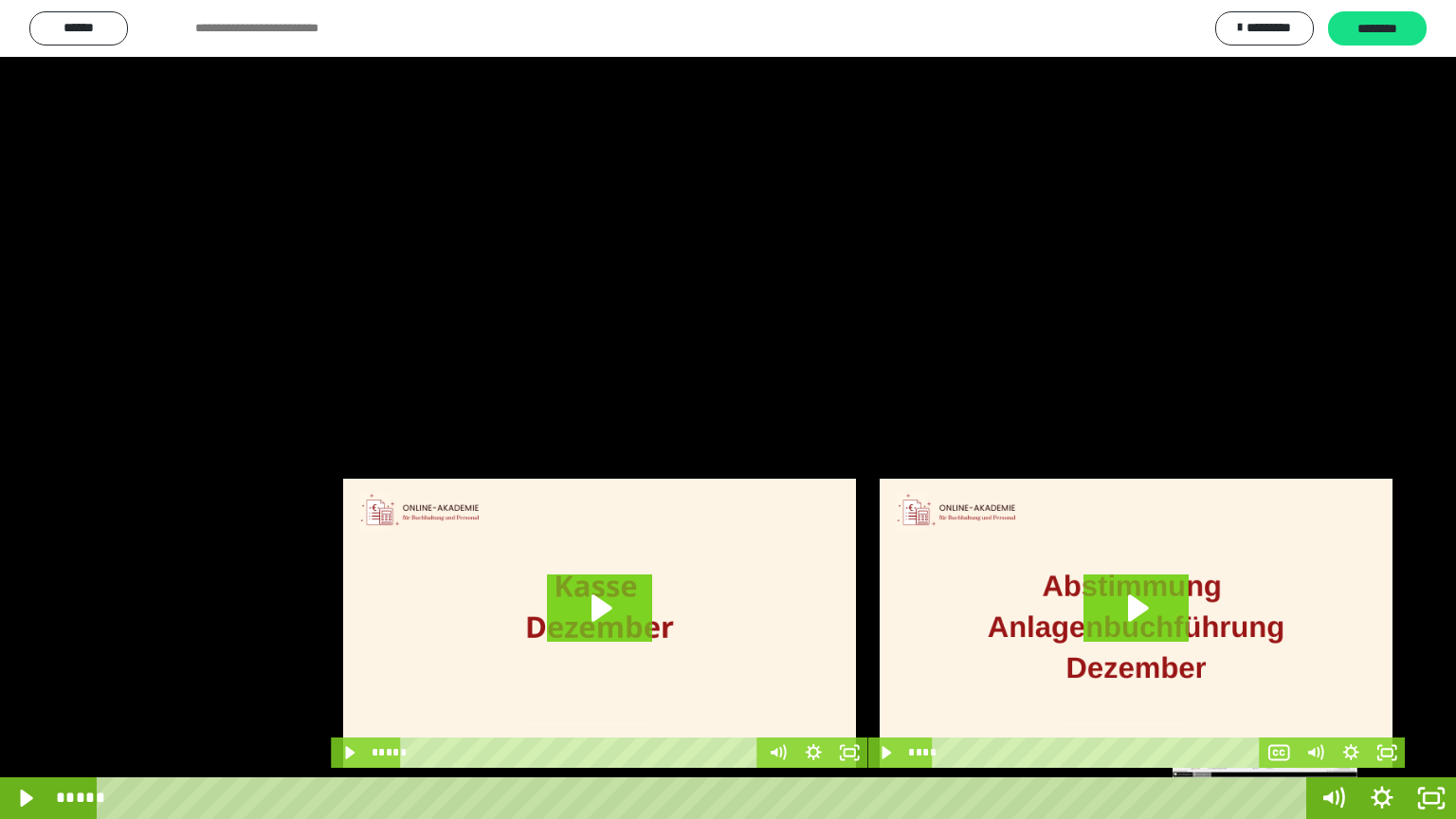 click at bounding box center [1265, 798] 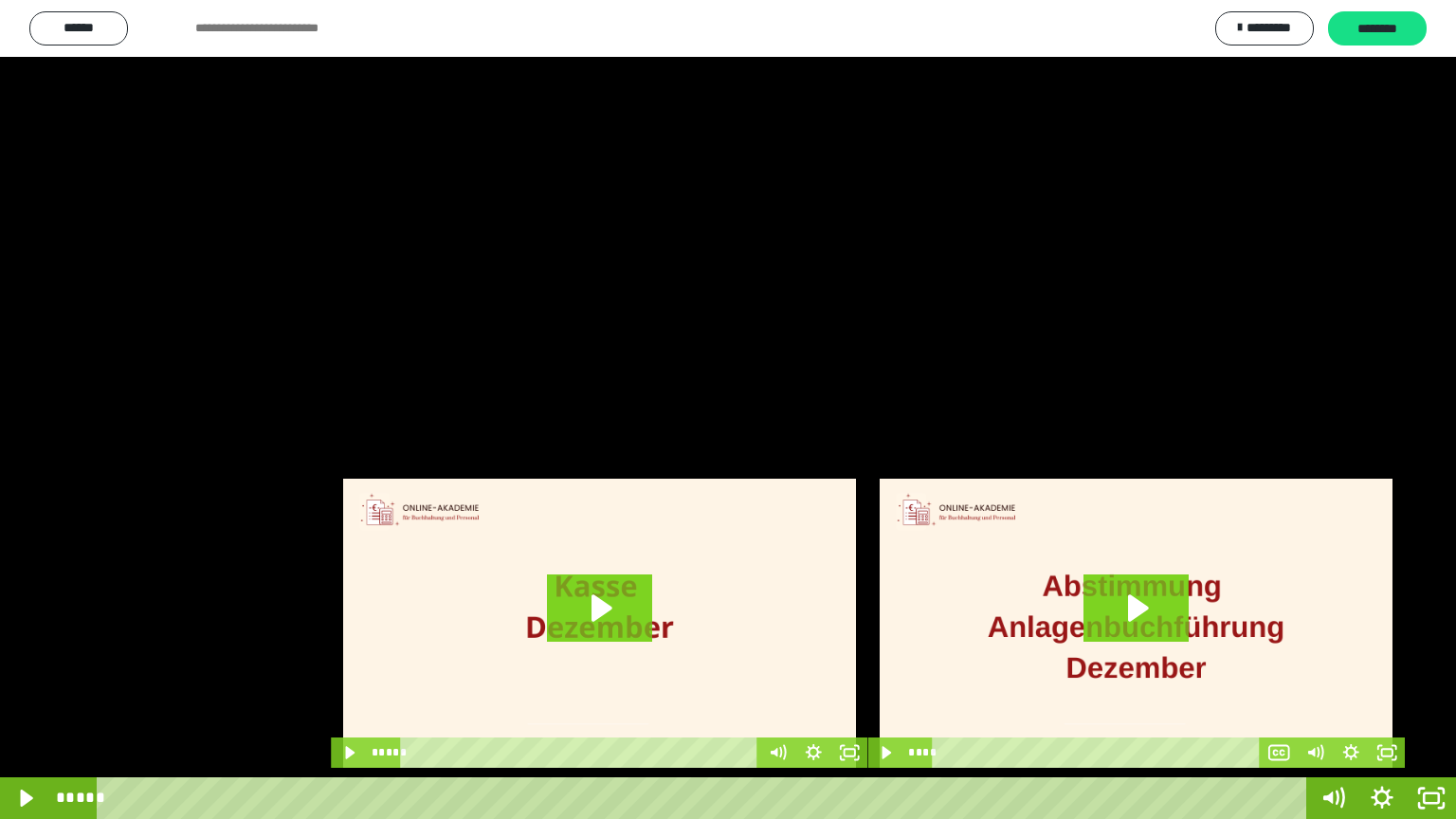 click at bounding box center [728, 410] 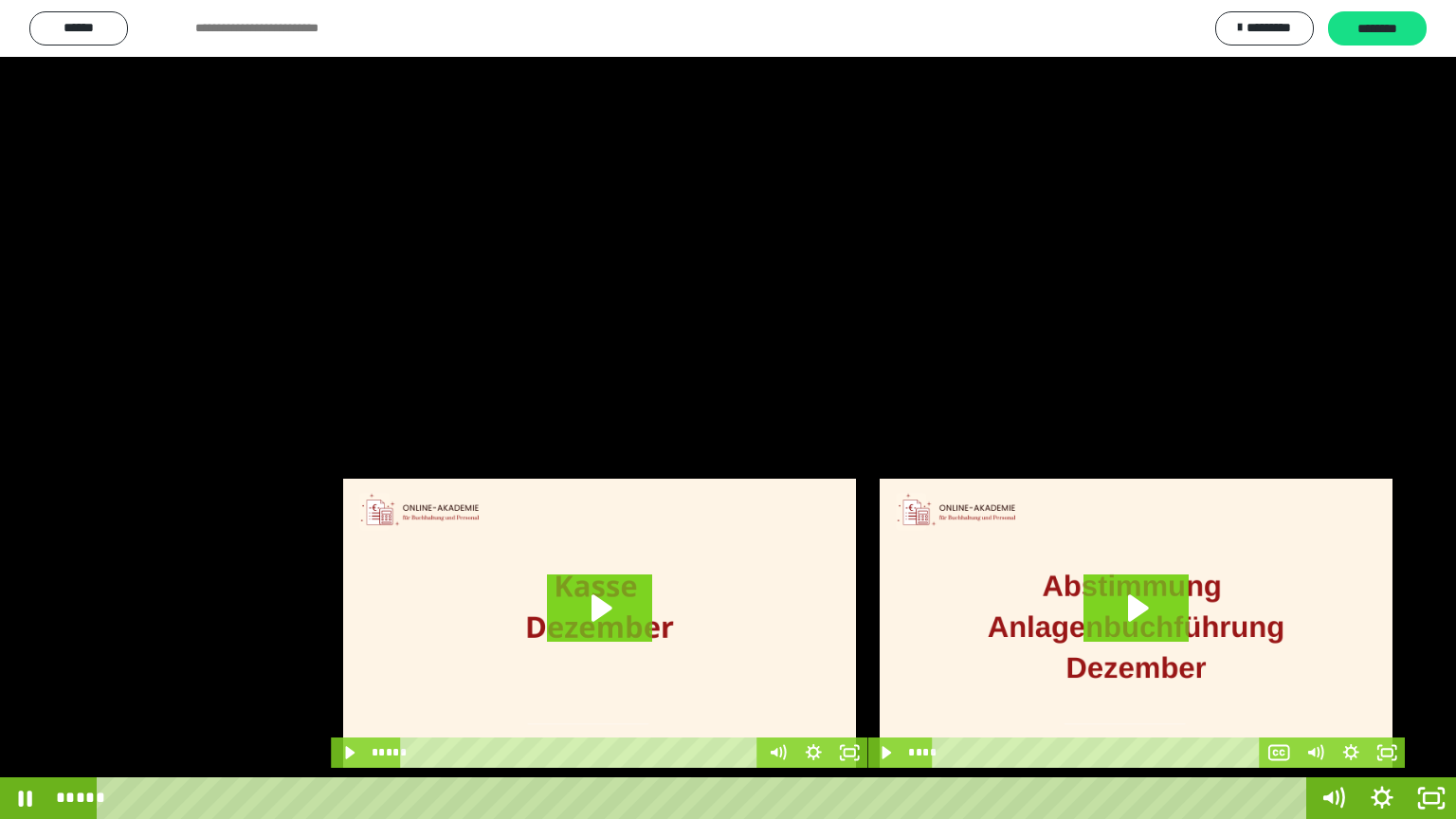 click at bounding box center [728, 410] 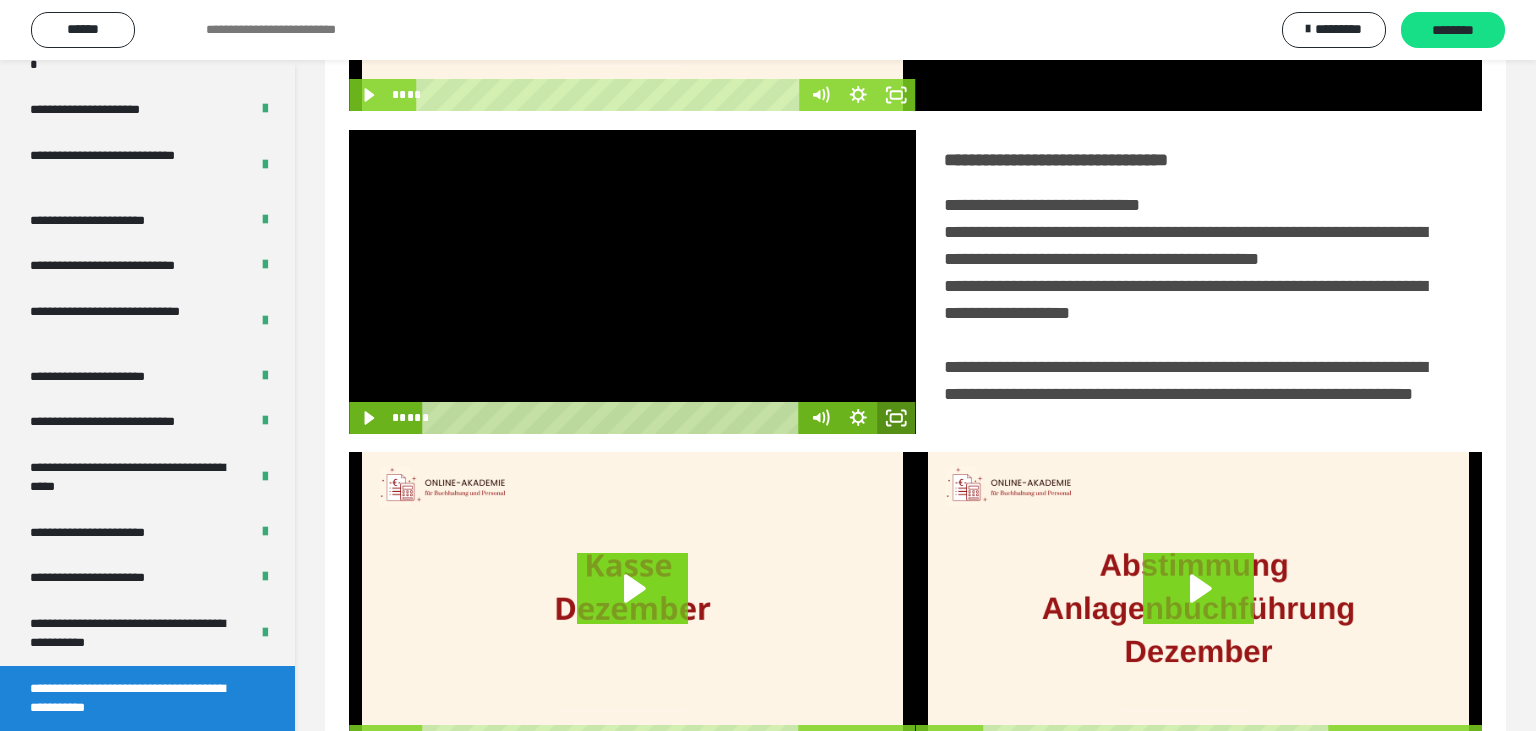 click 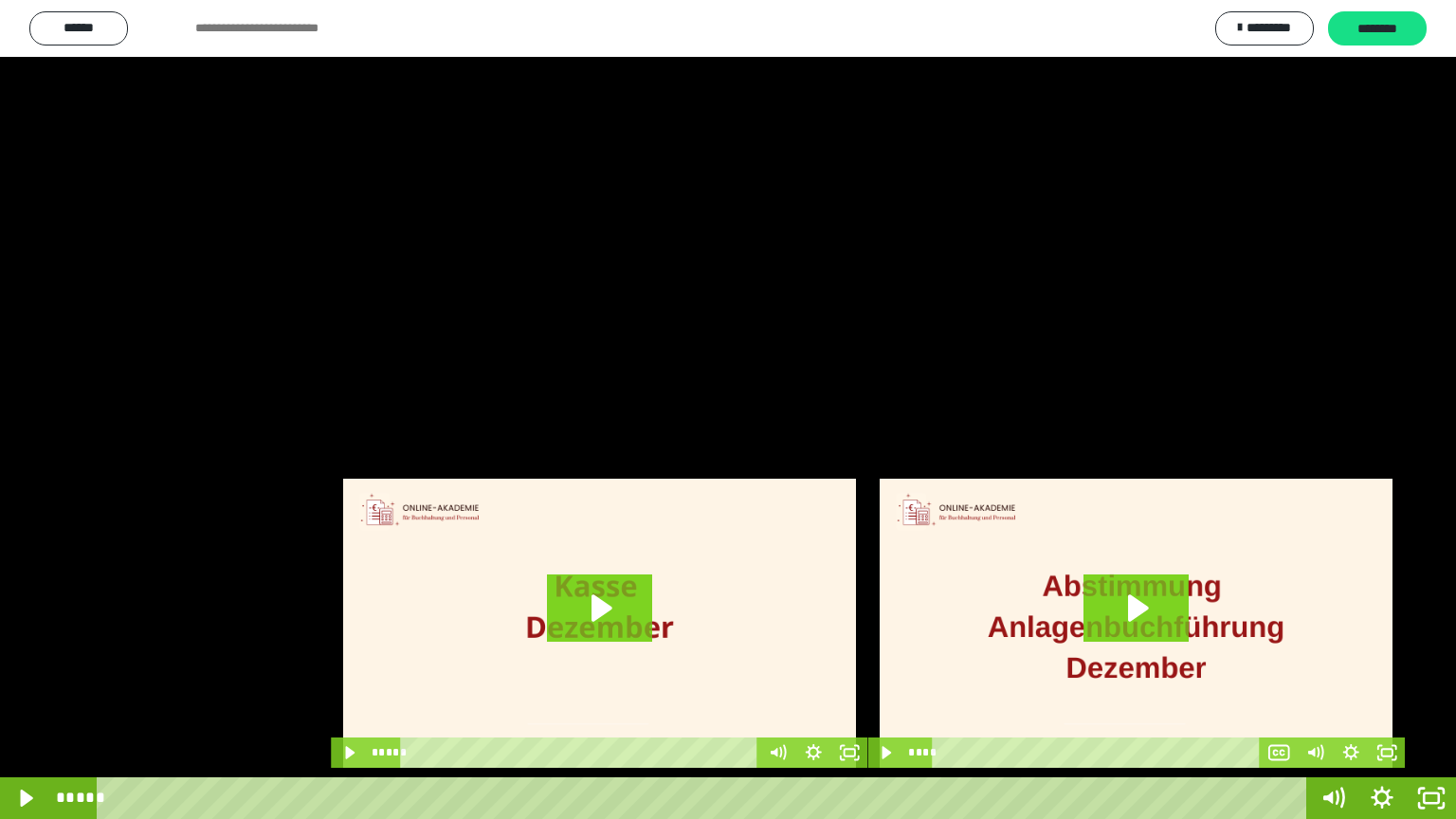 click at bounding box center [728, 410] 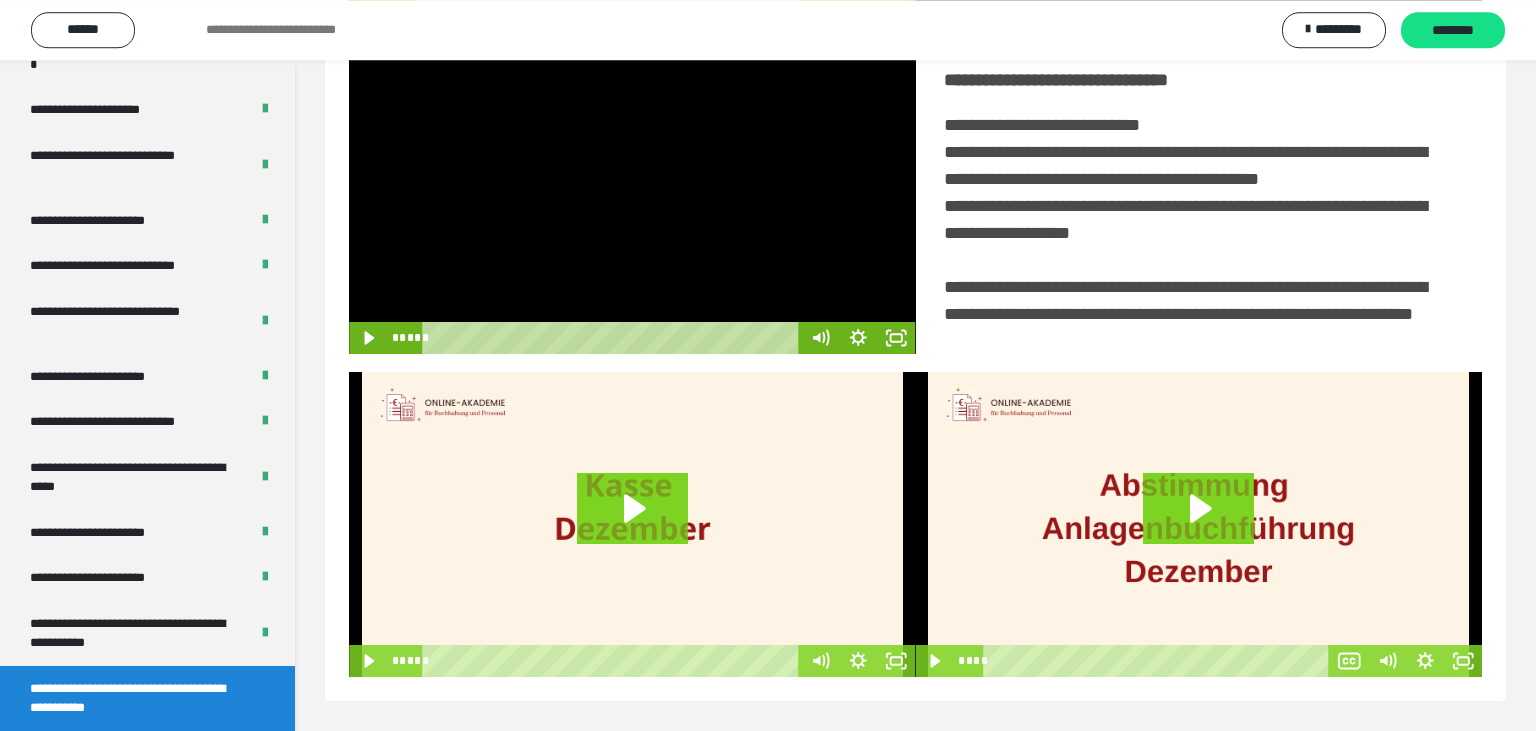 scroll, scrollTop: 467, scrollLeft: 0, axis: vertical 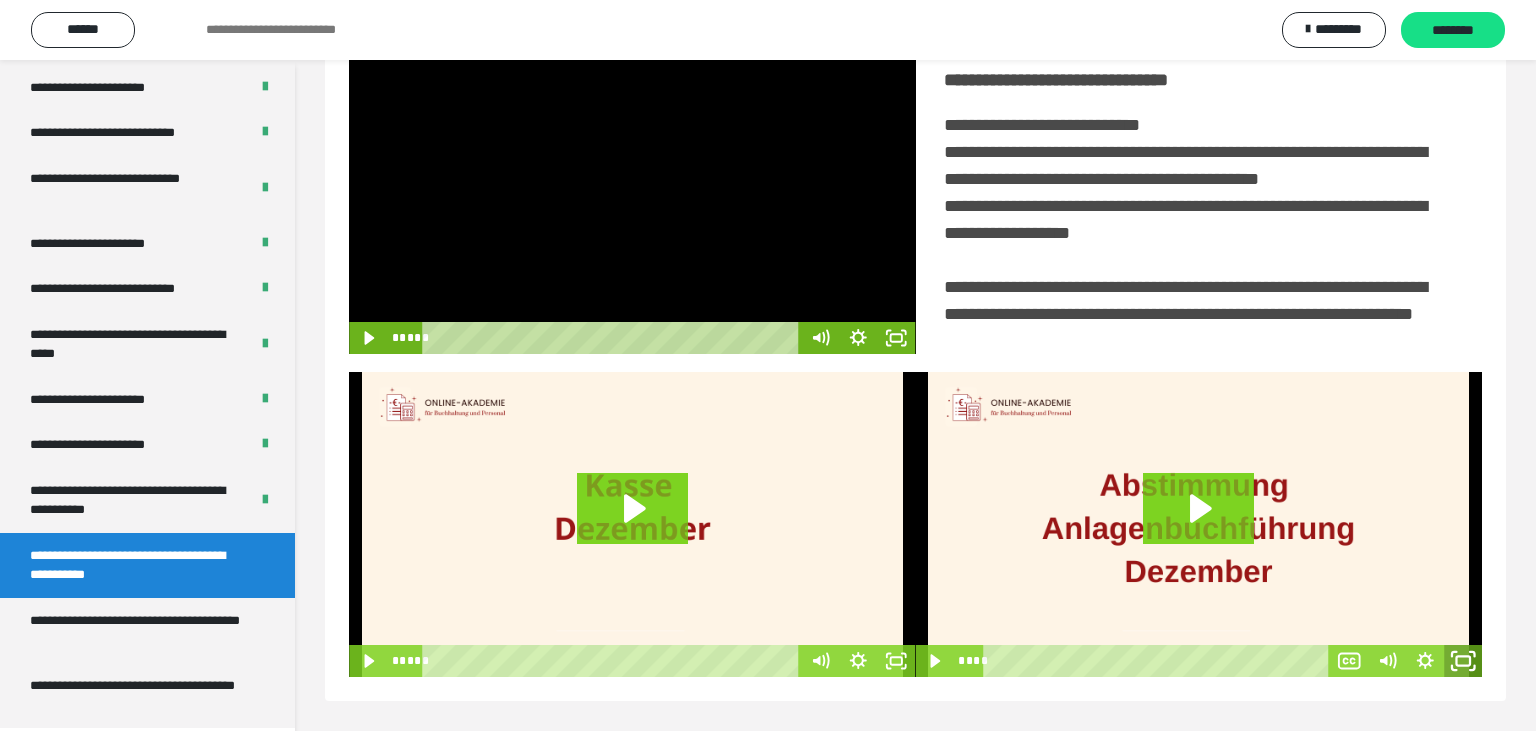 click 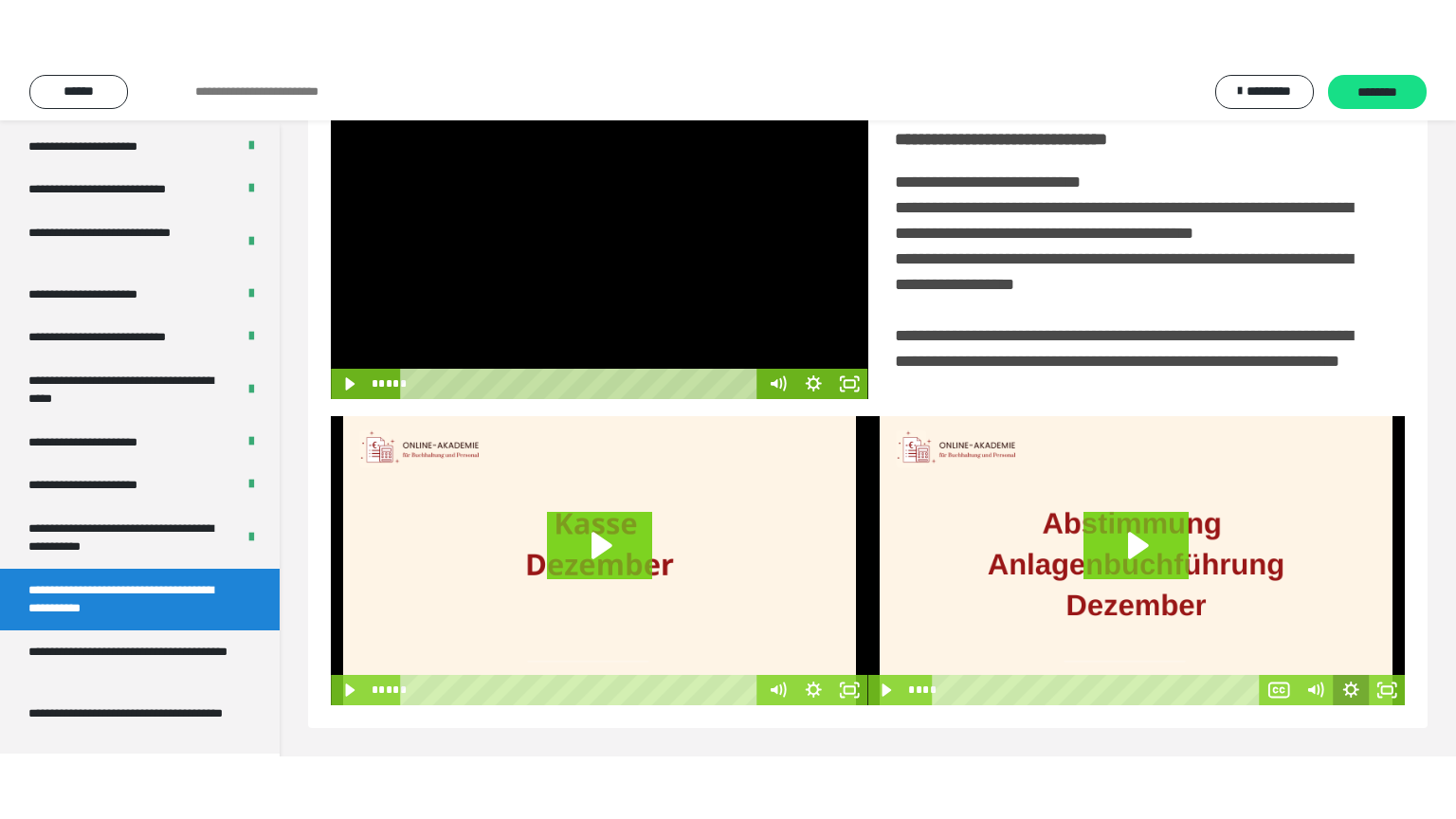 scroll, scrollTop: 317, scrollLeft: 0, axis: vertical 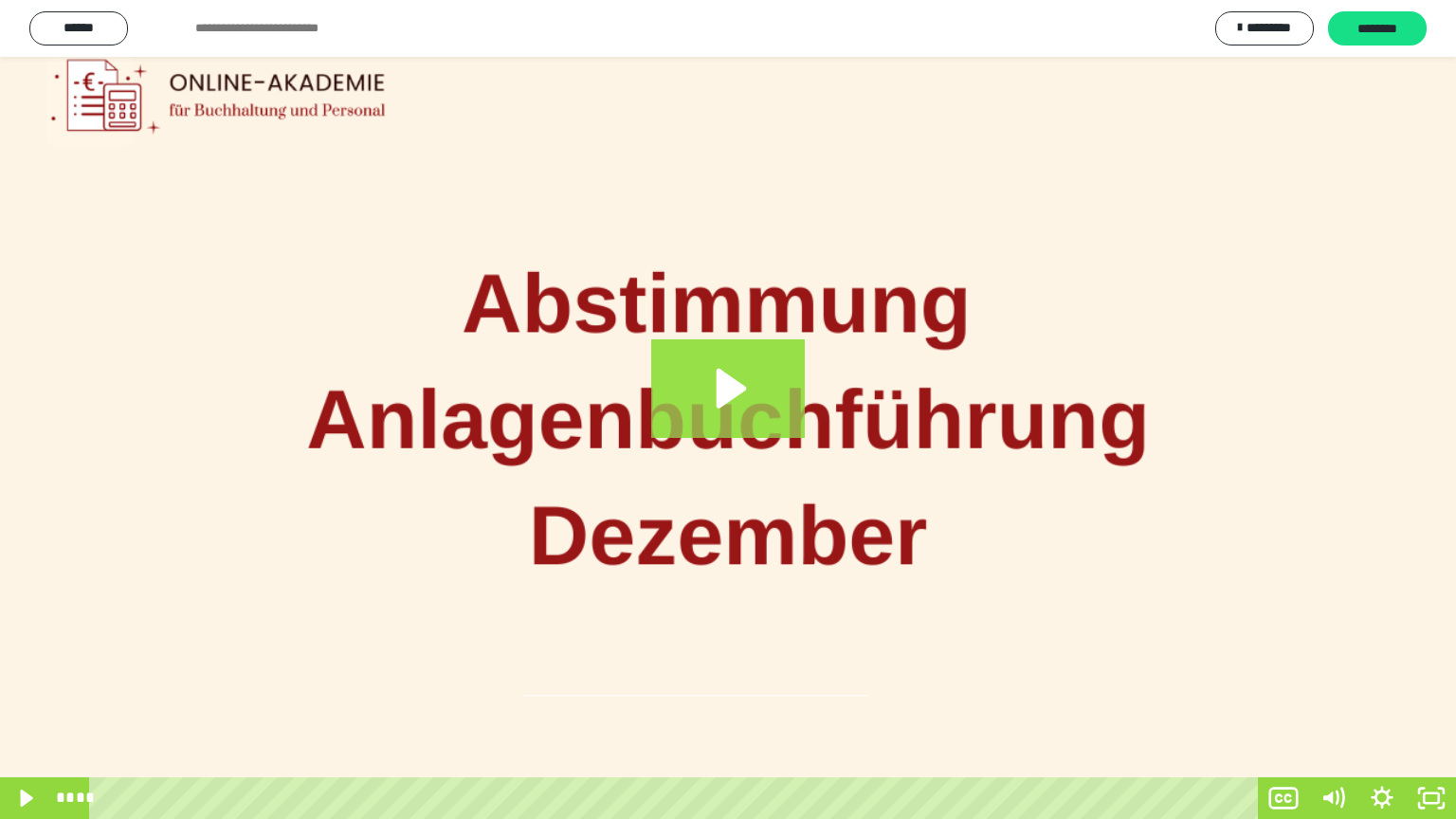 click 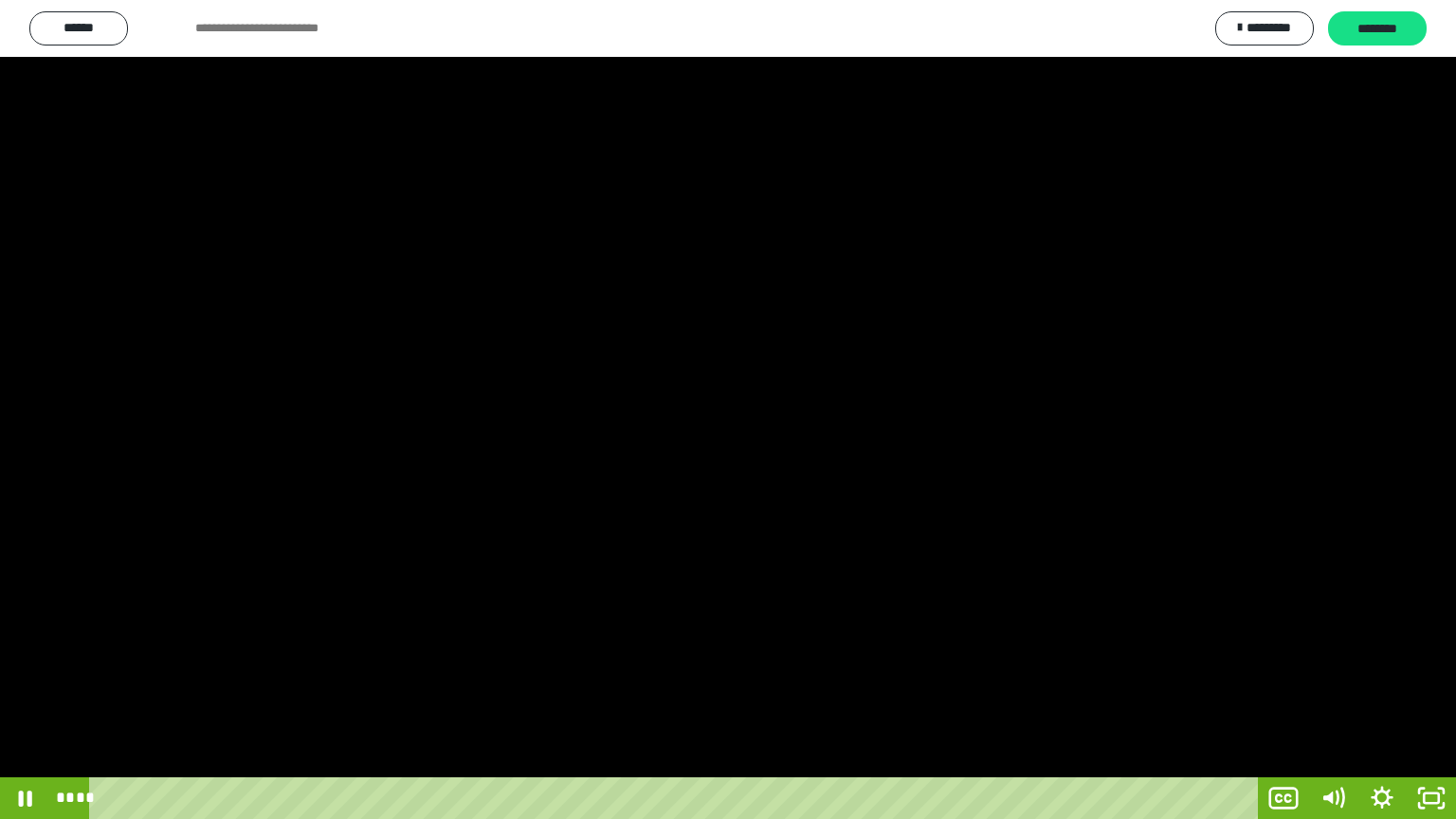 click at bounding box center [728, 410] 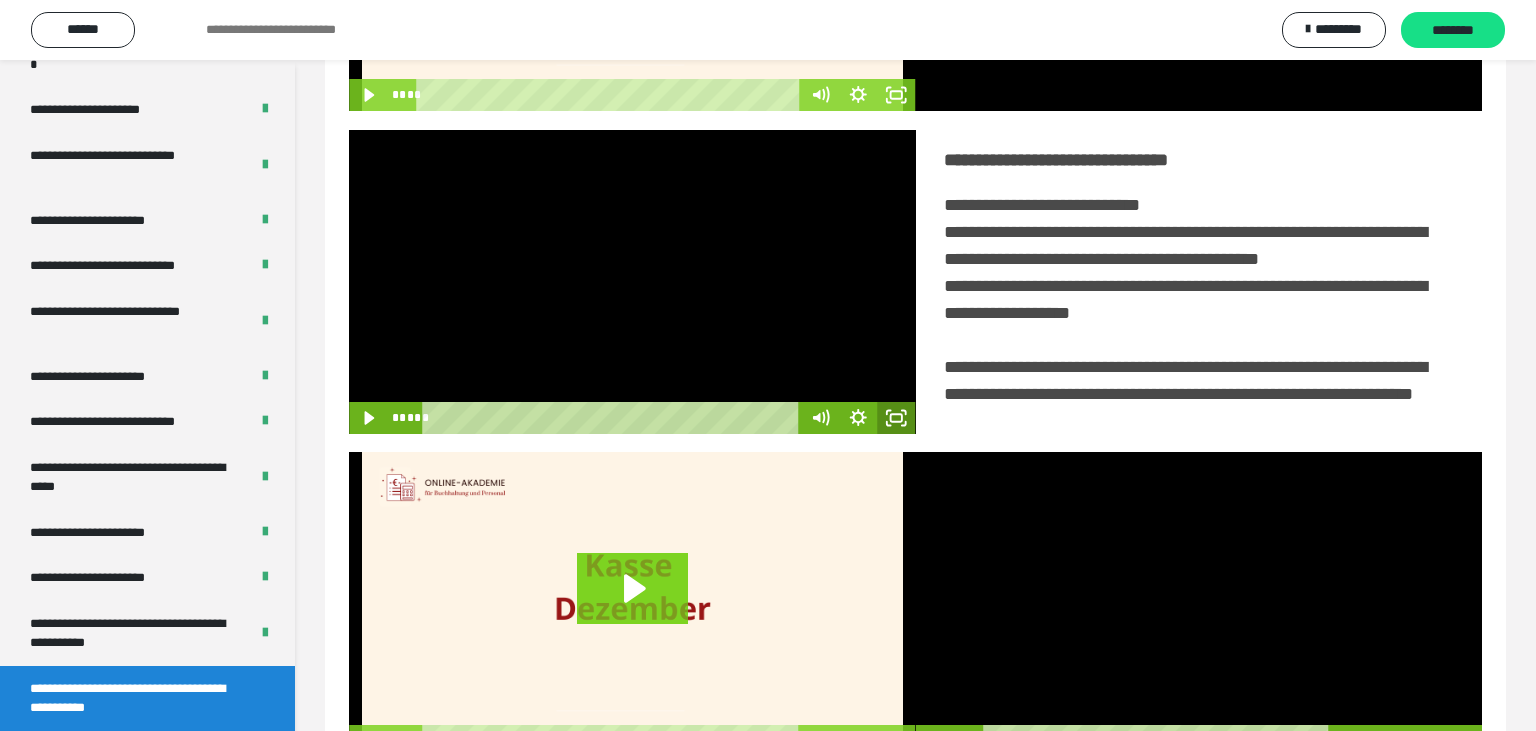 click 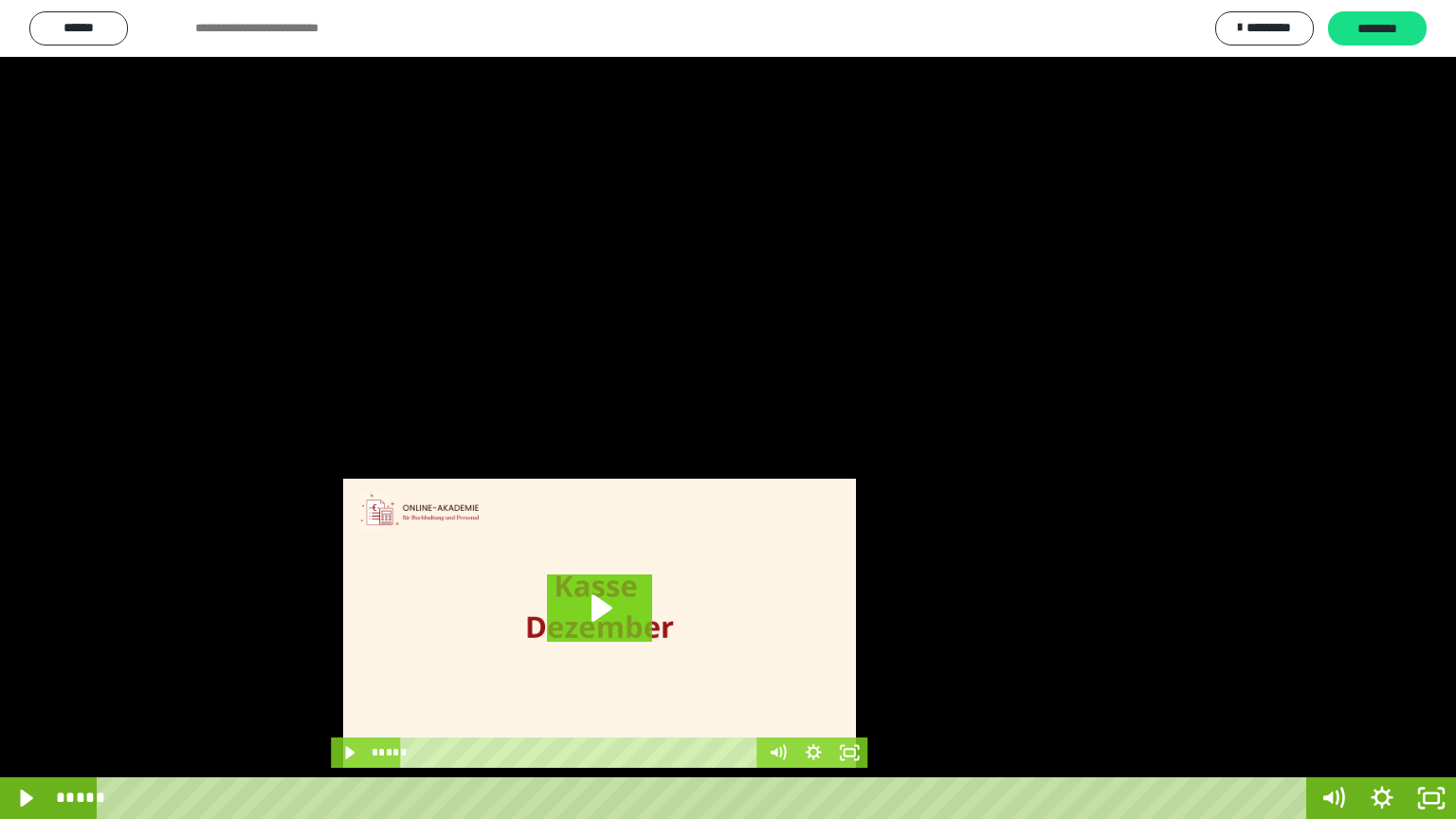 click at bounding box center [728, 410] 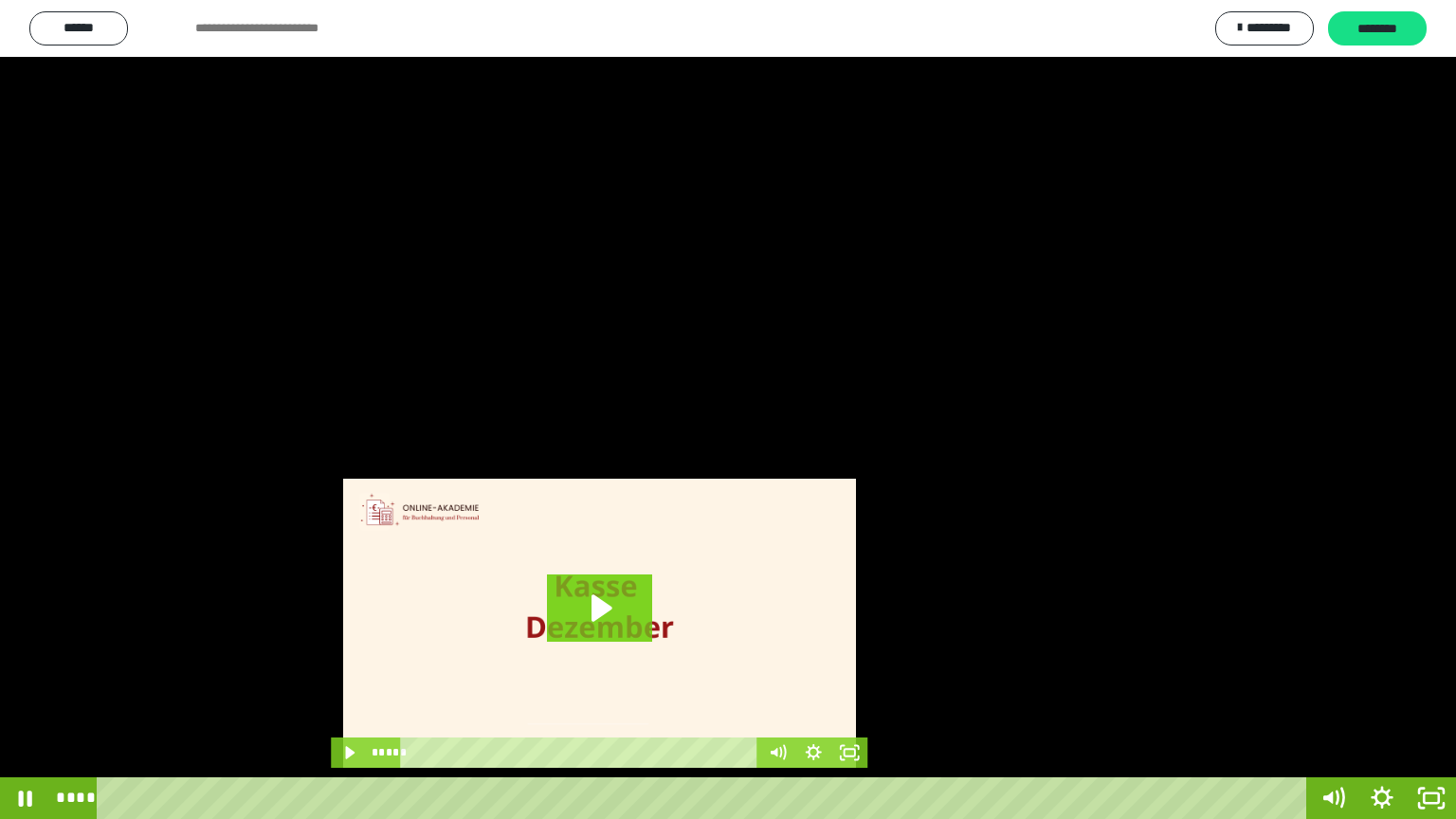 click at bounding box center (728, 410) 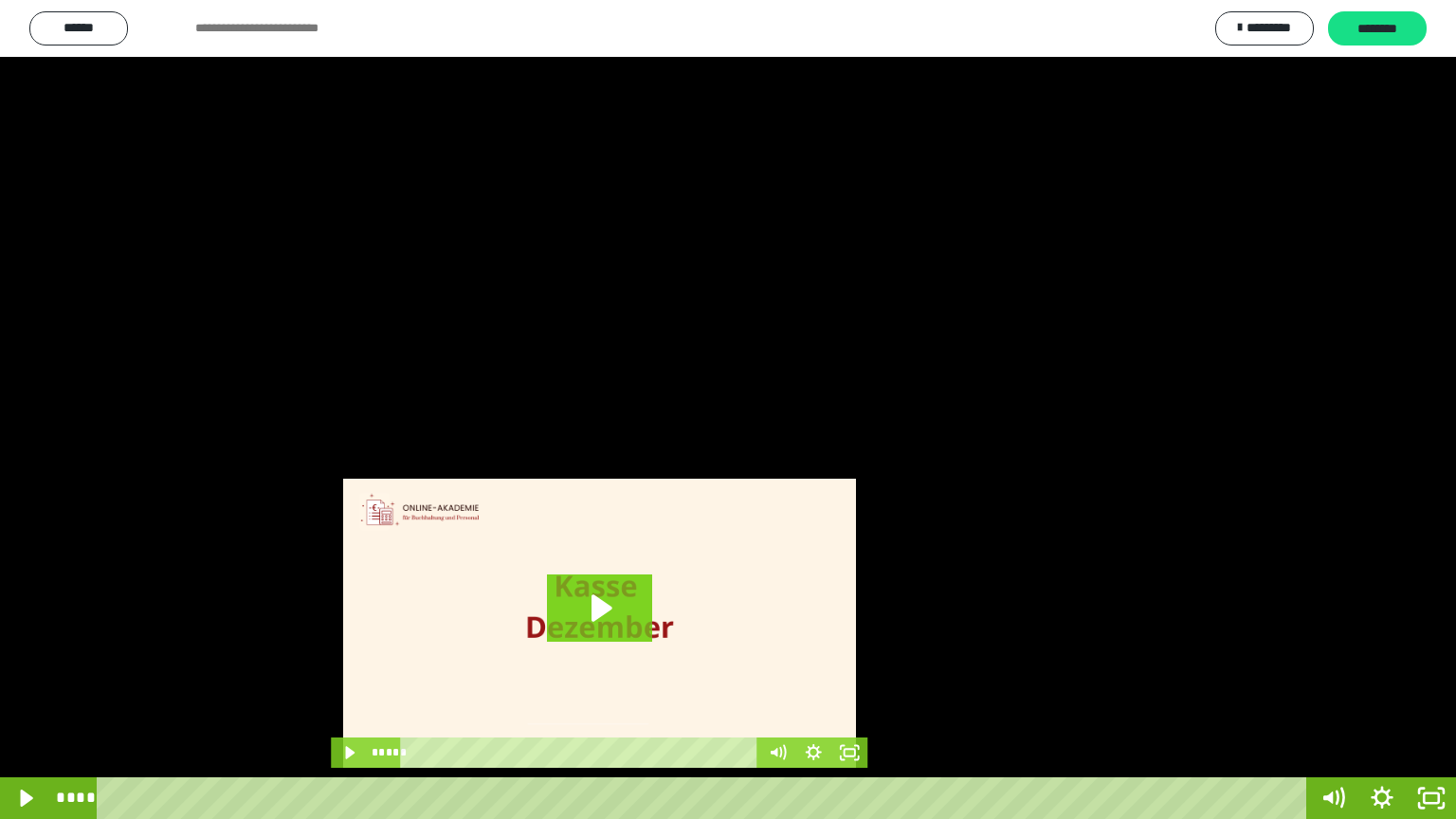 click at bounding box center (728, 410) 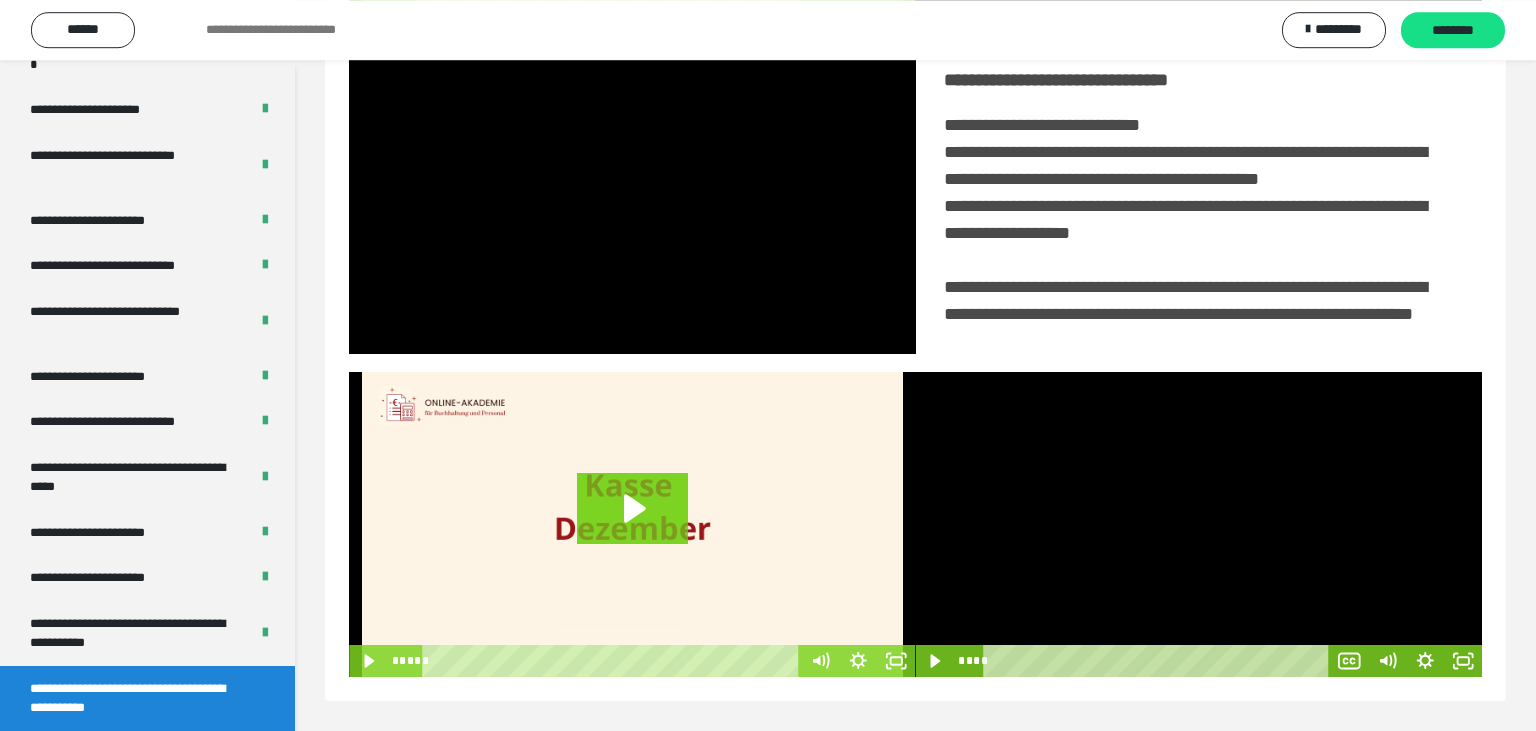 scroll, scrollTop: 467, scrollLeft: 0, axis: vertical 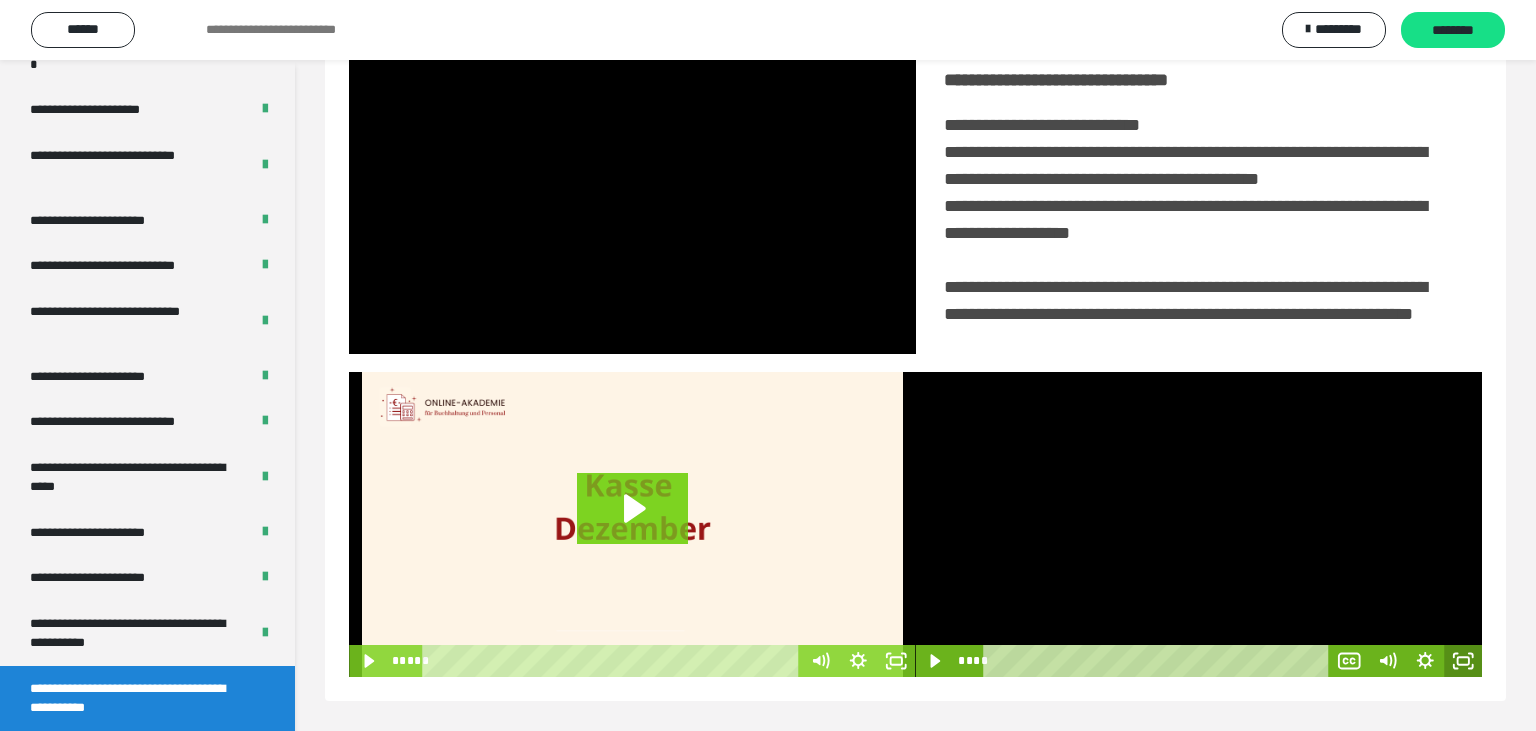click 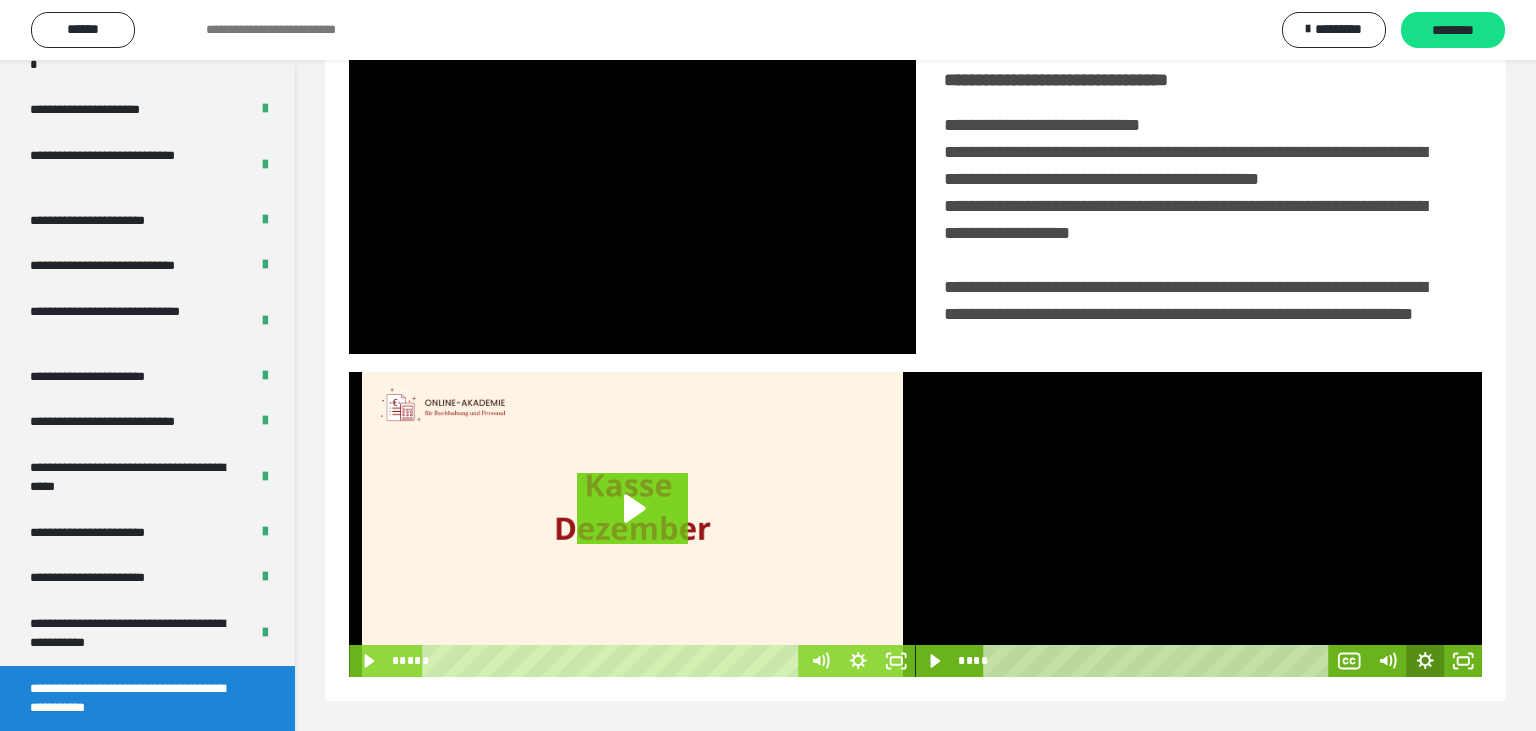 scroll, scrollTop: 334, scrollLeft: 0, axis: vertical 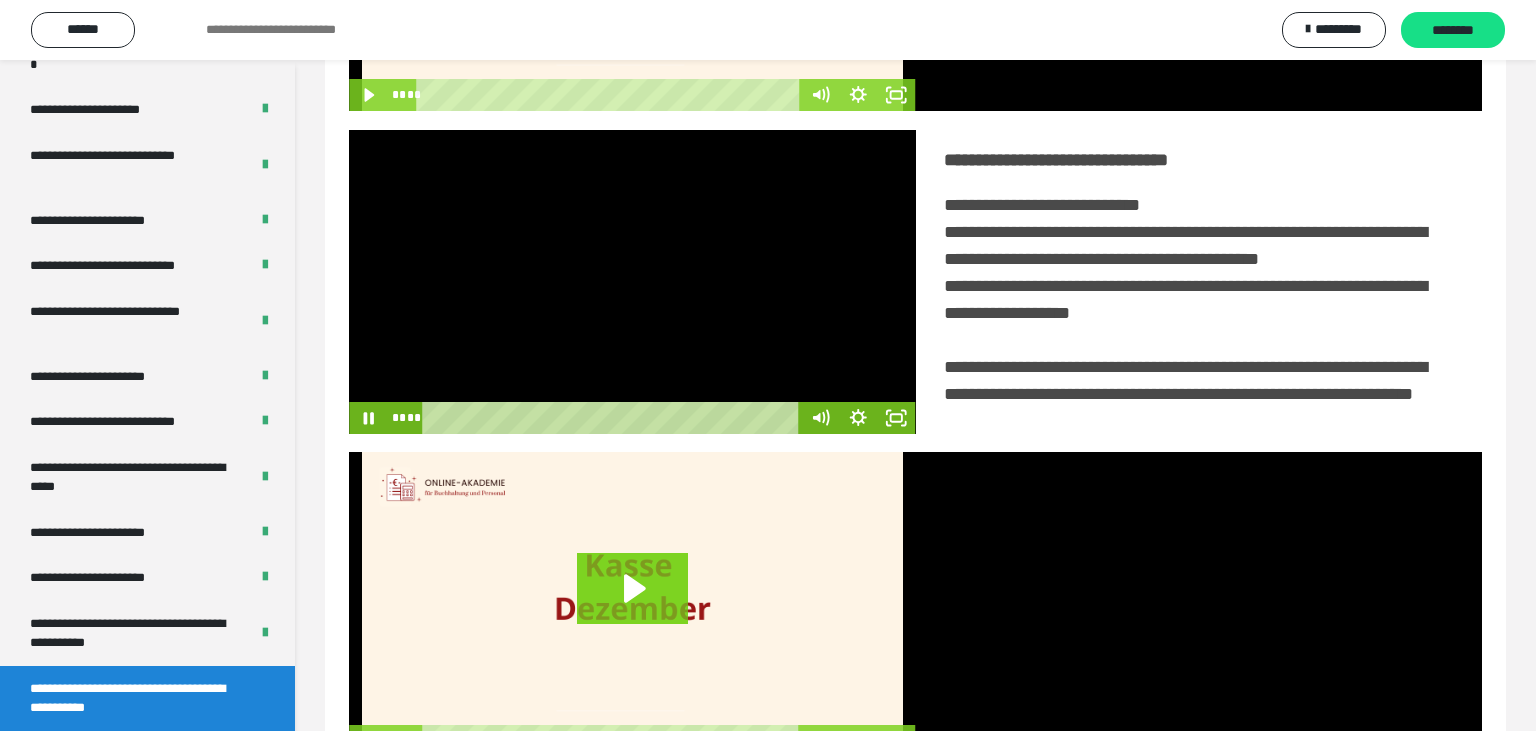 click at bounding box center [632, 282] 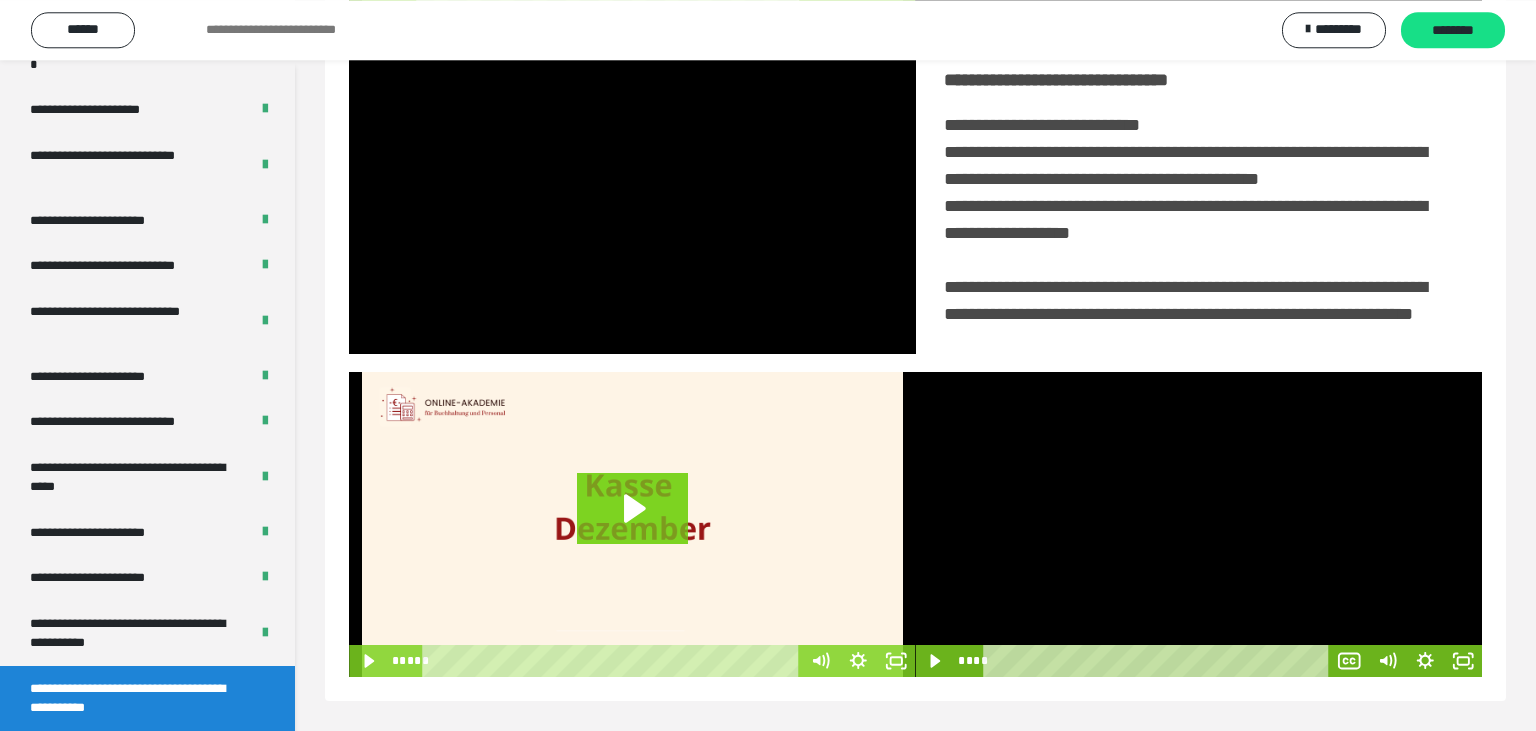 scroll, scrollTop: 467, scrollLeft: 0, axis: vertical 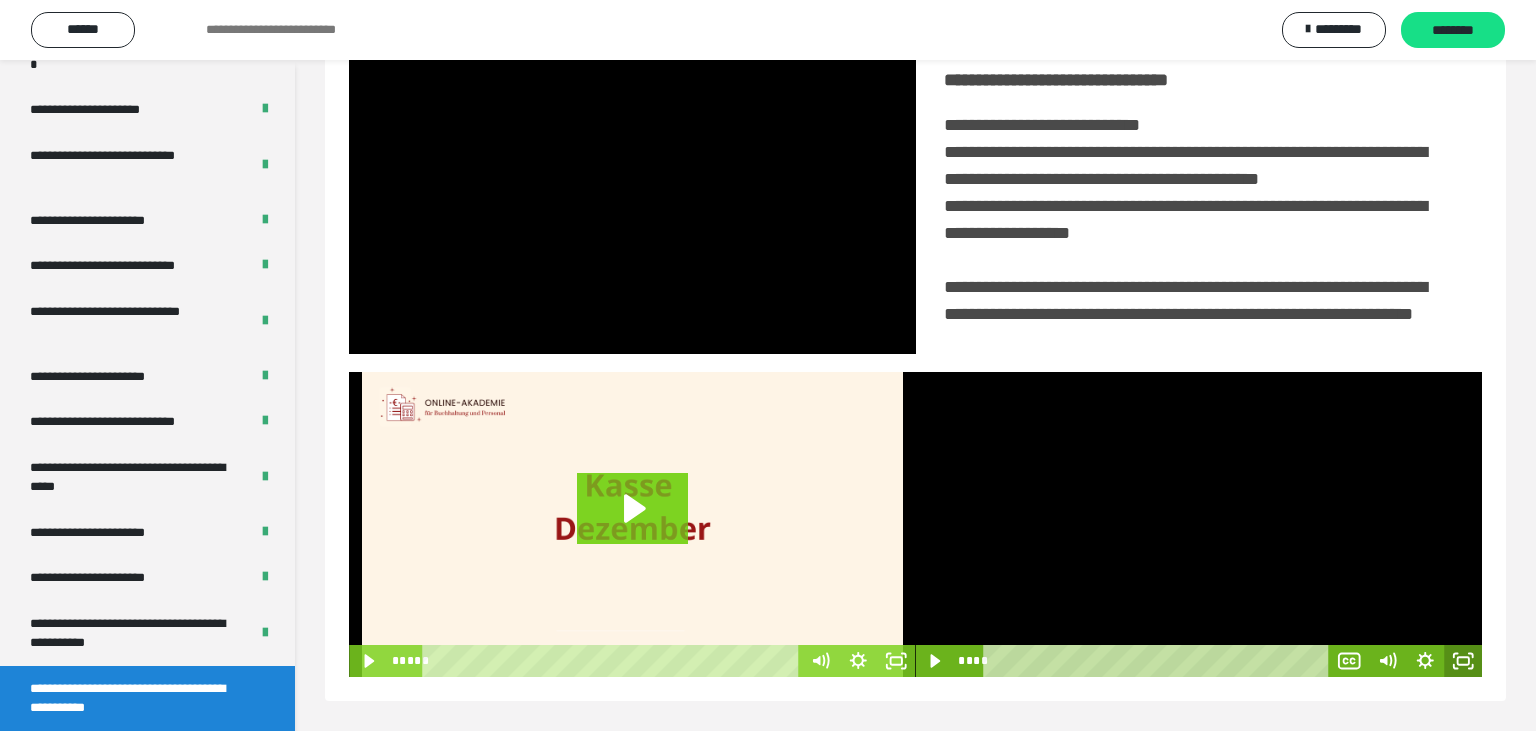click 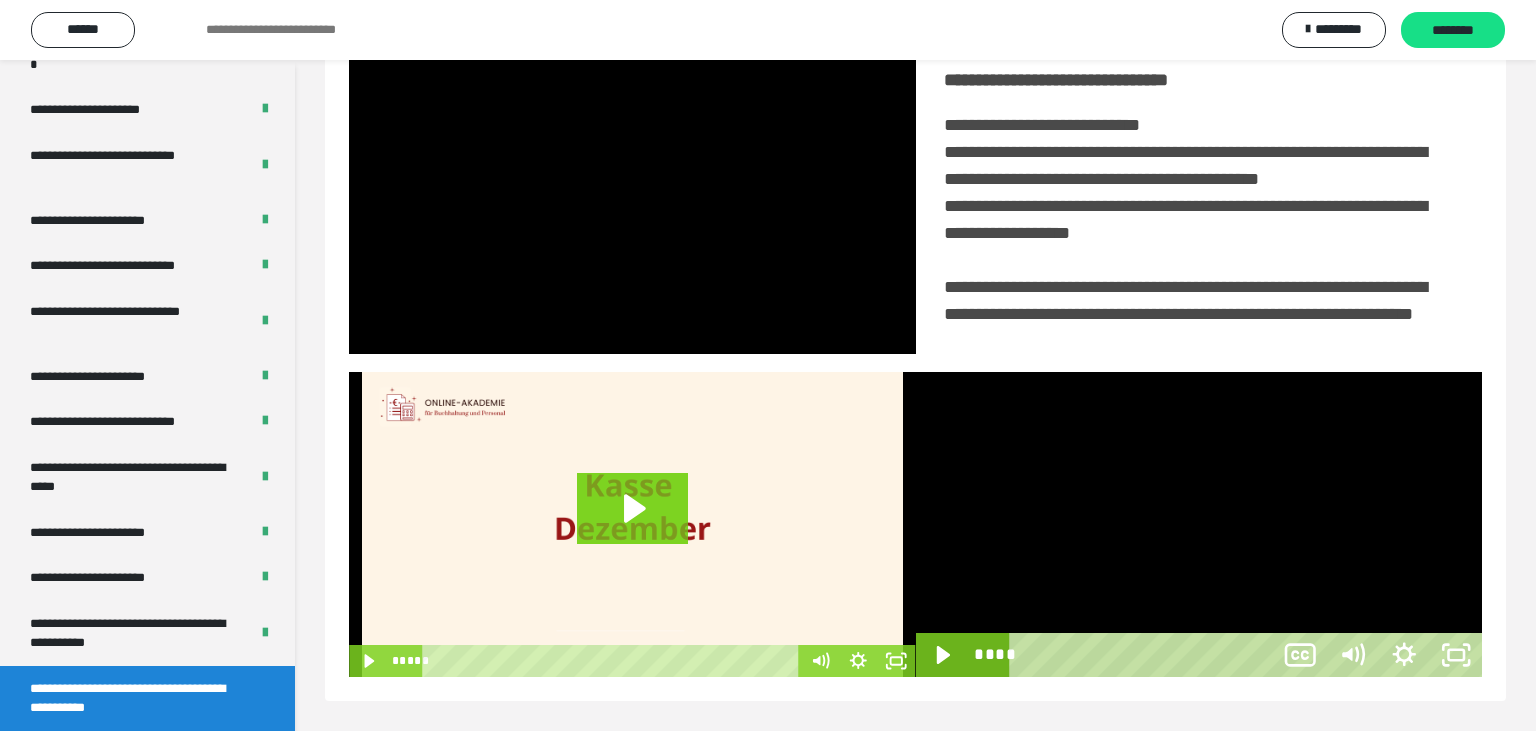 scroll, scrollTop: 334, scrollLeft: 0, axis: vertical 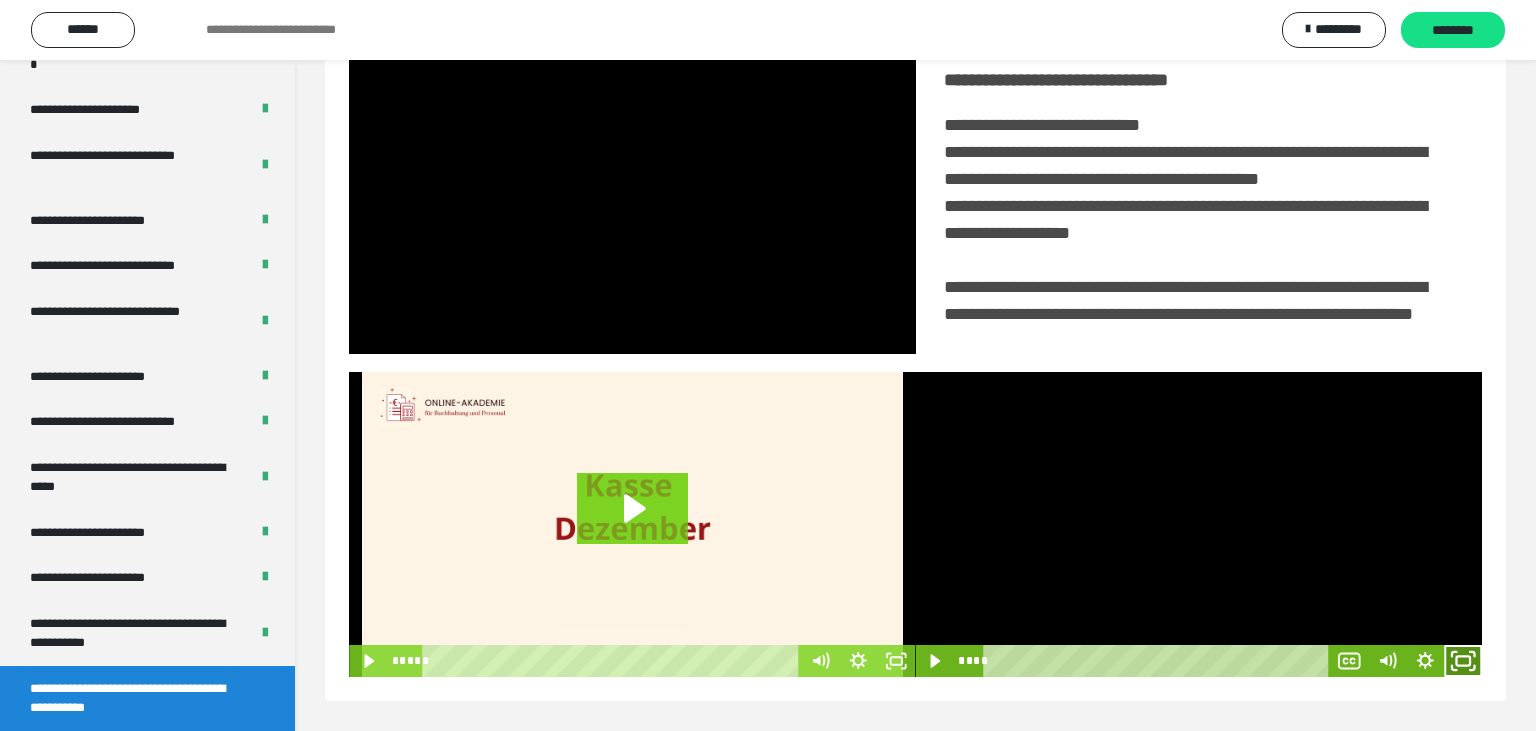 click 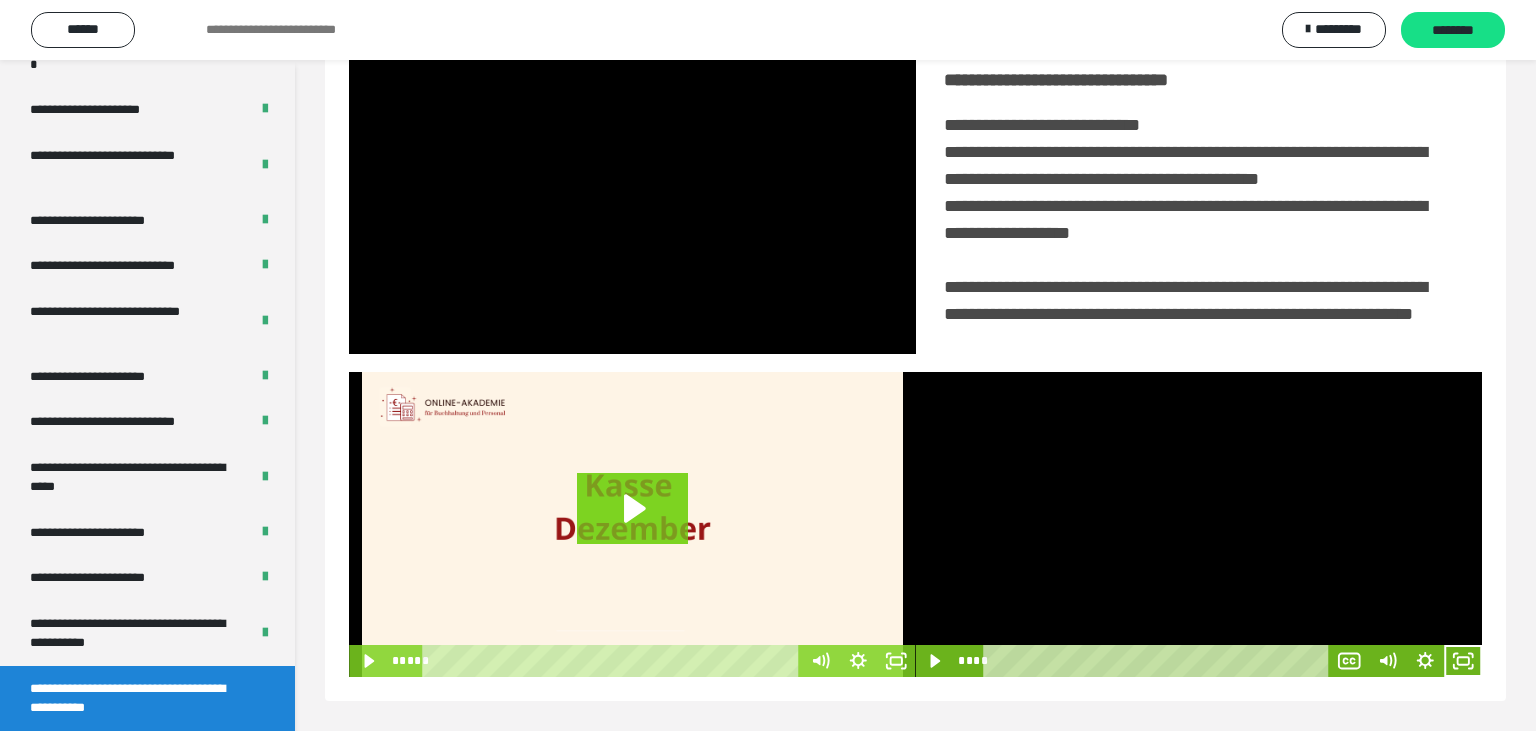 scroll, scrollTop: 334, scrollLeft: 0, axis: vertical 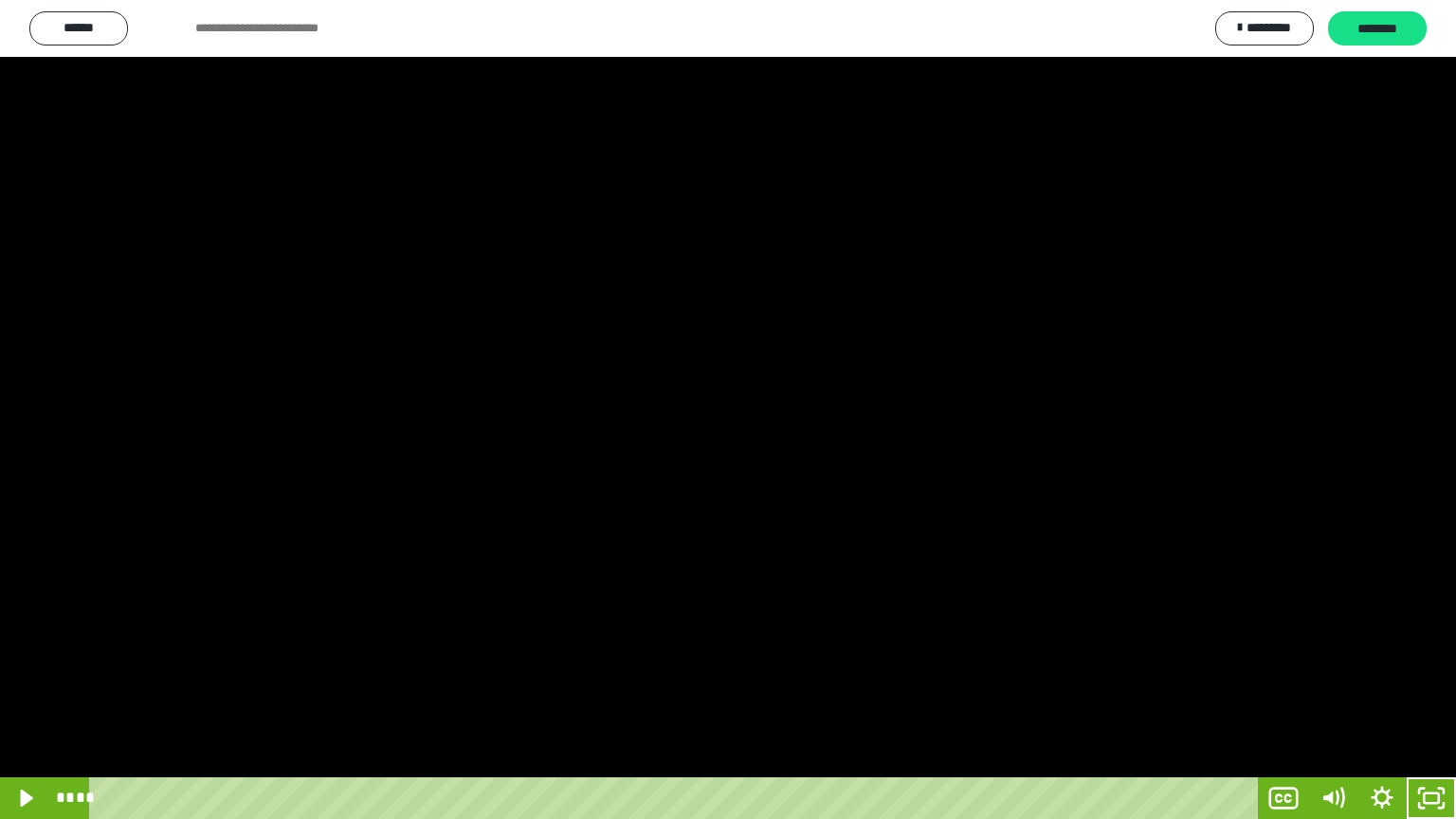 click at bounding box center (728, 410) 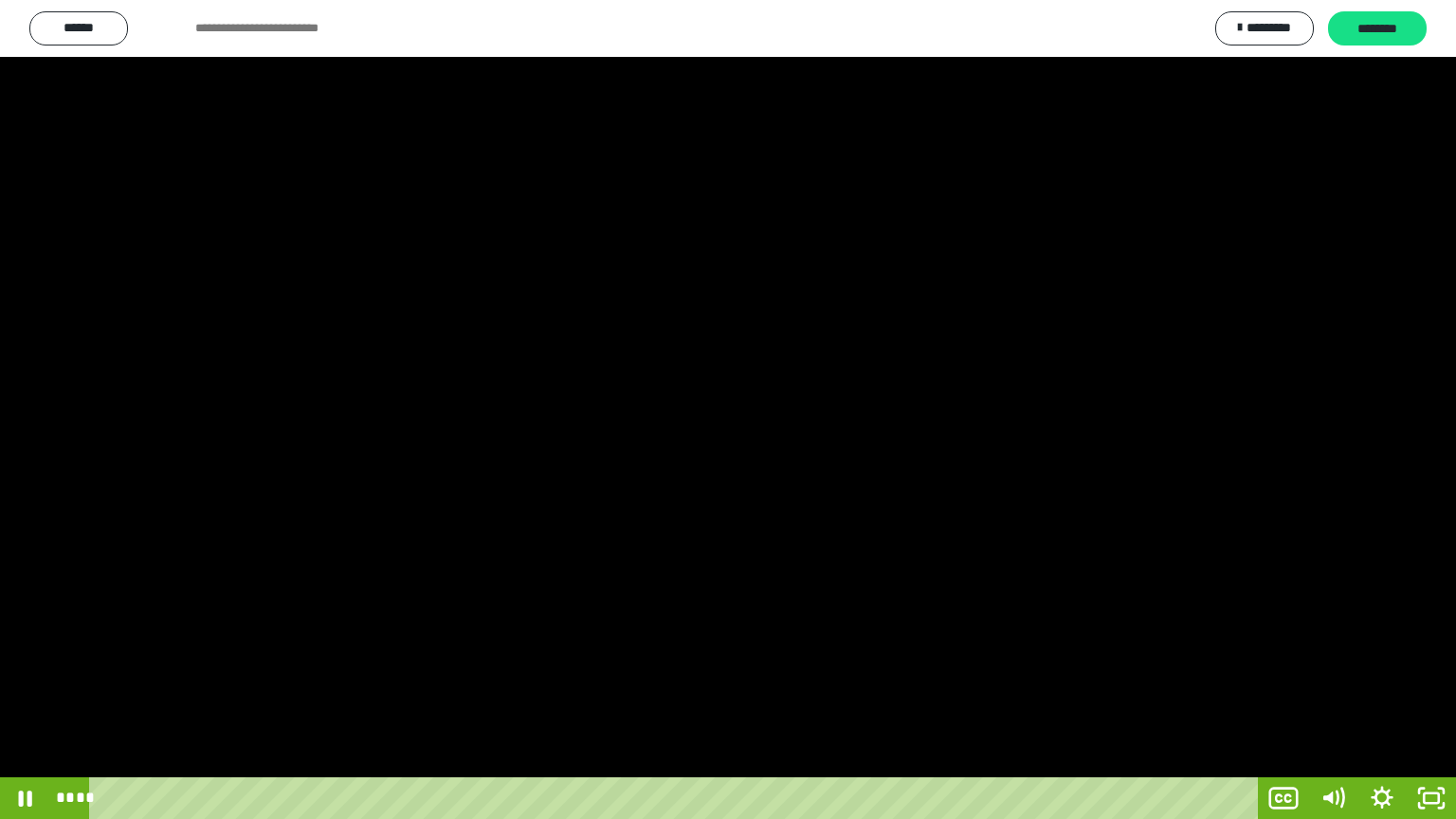click at bounding box center [728, 410] 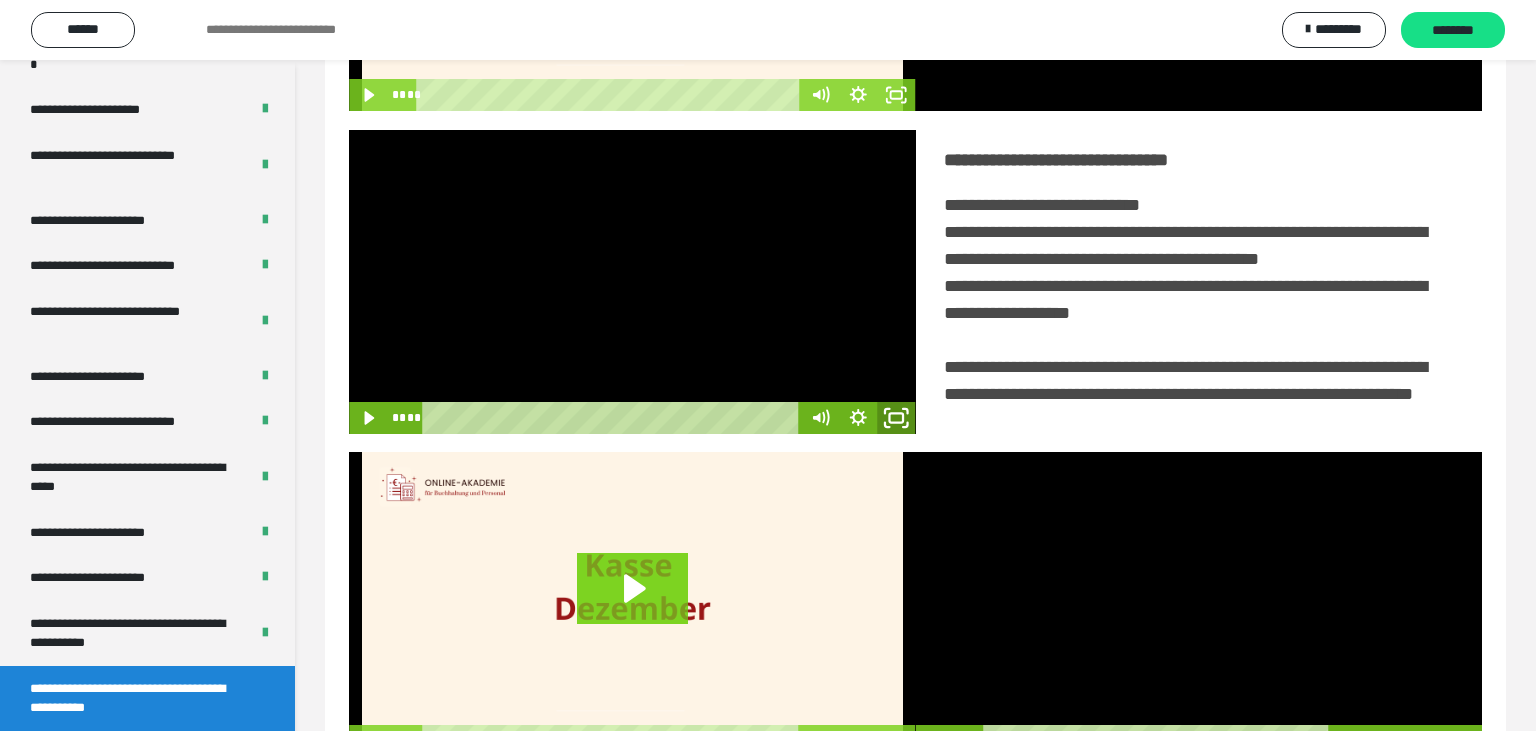 click 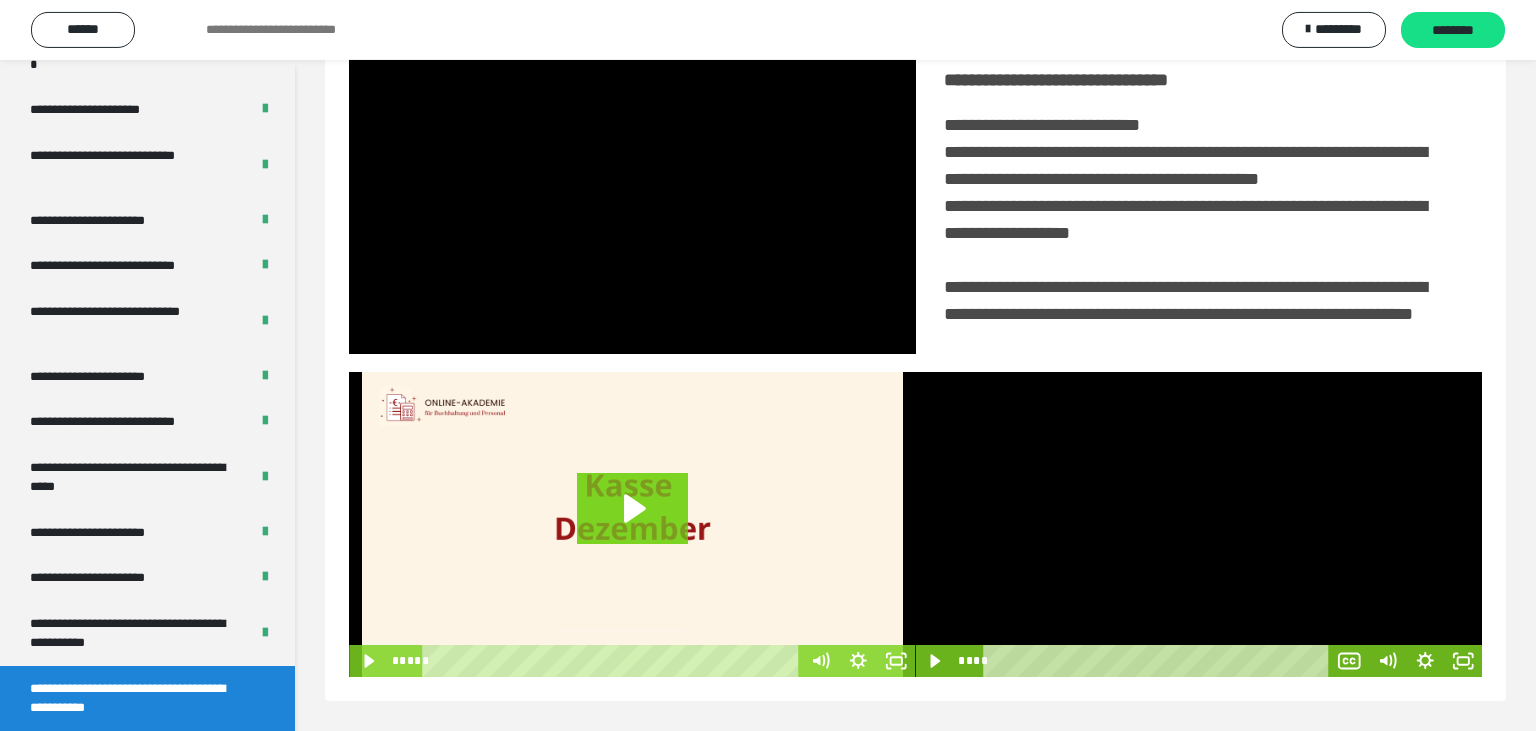 scroll, scrollTop: 467, scrollLeft: 0, axis: vertical 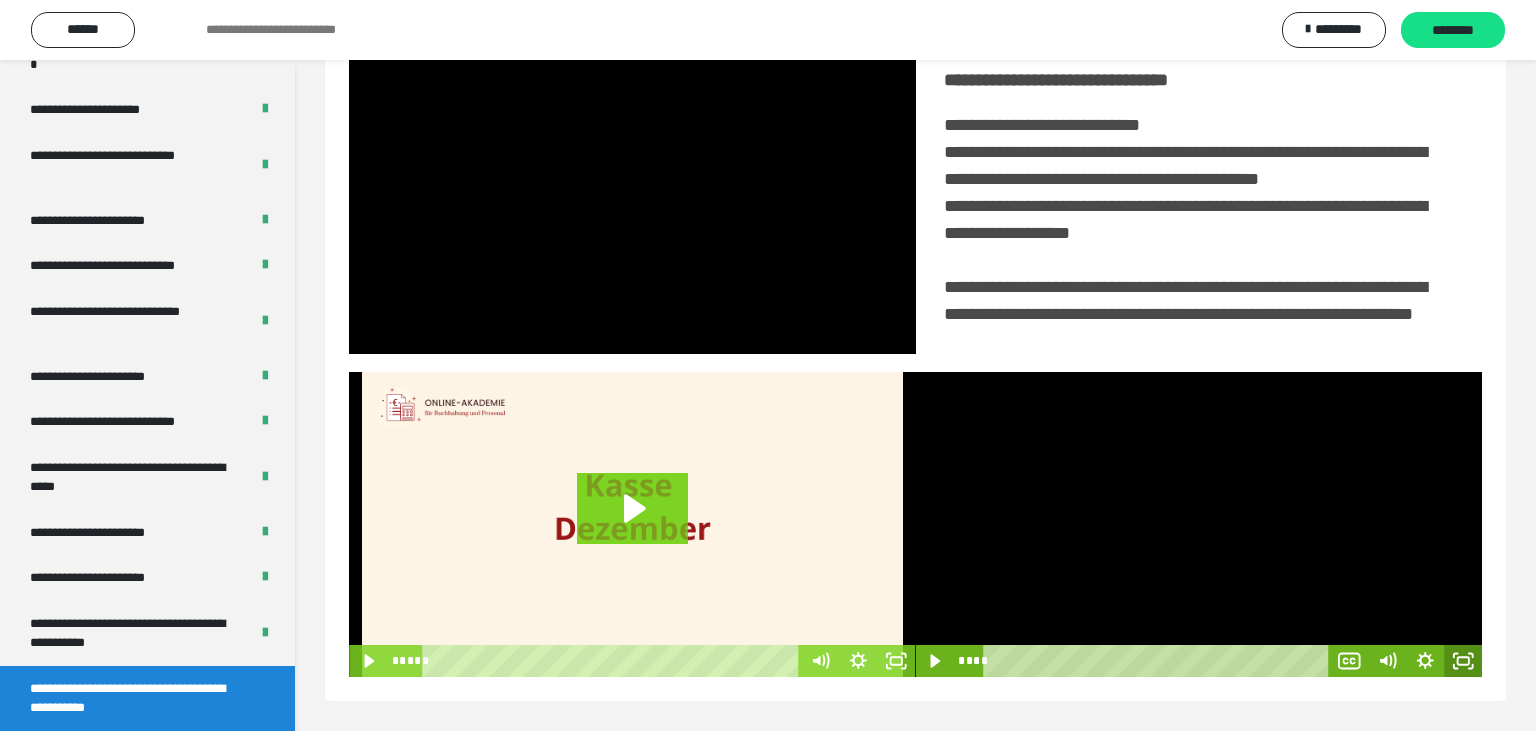 click 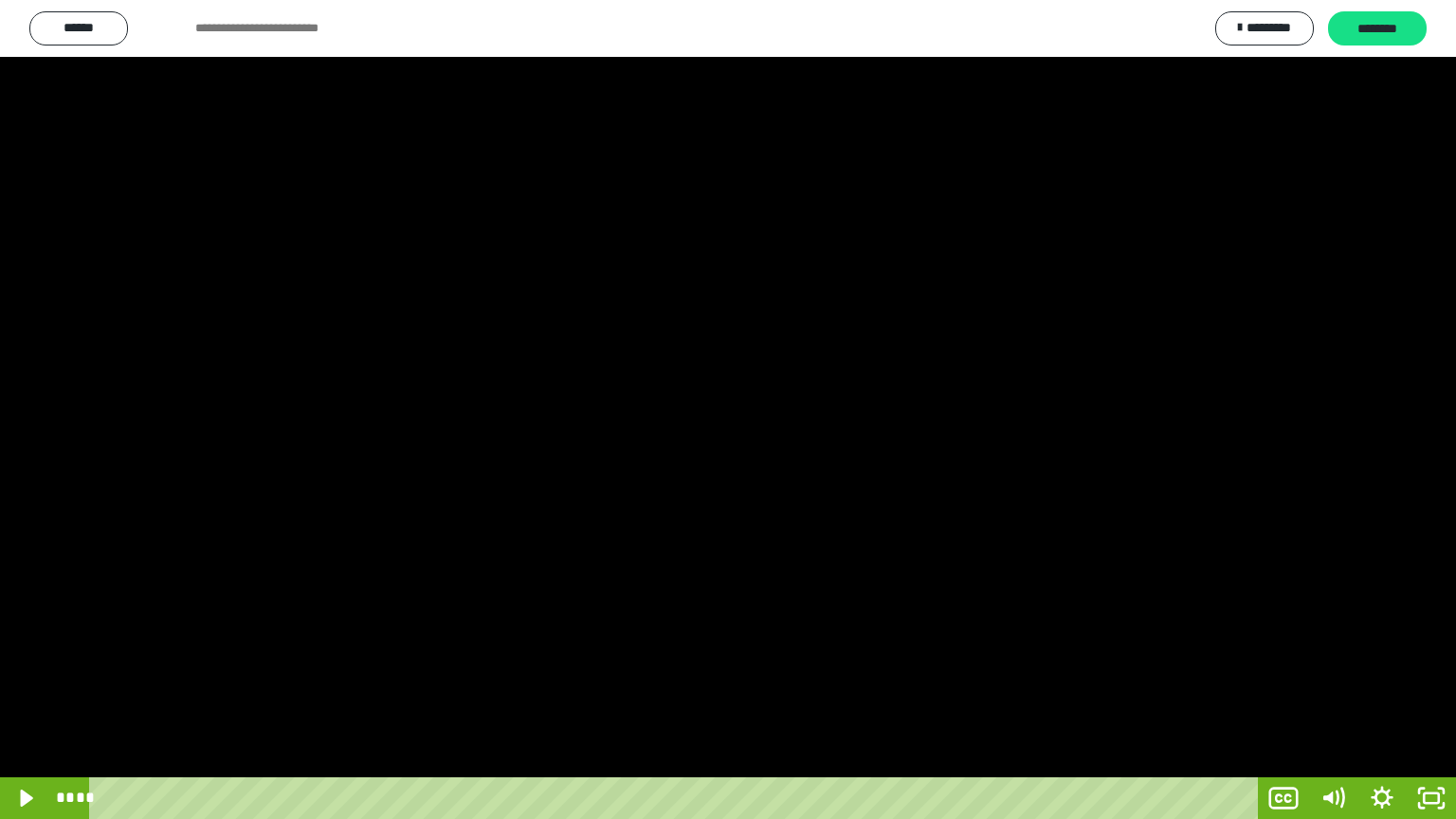 click at bounding box center [728, 410] 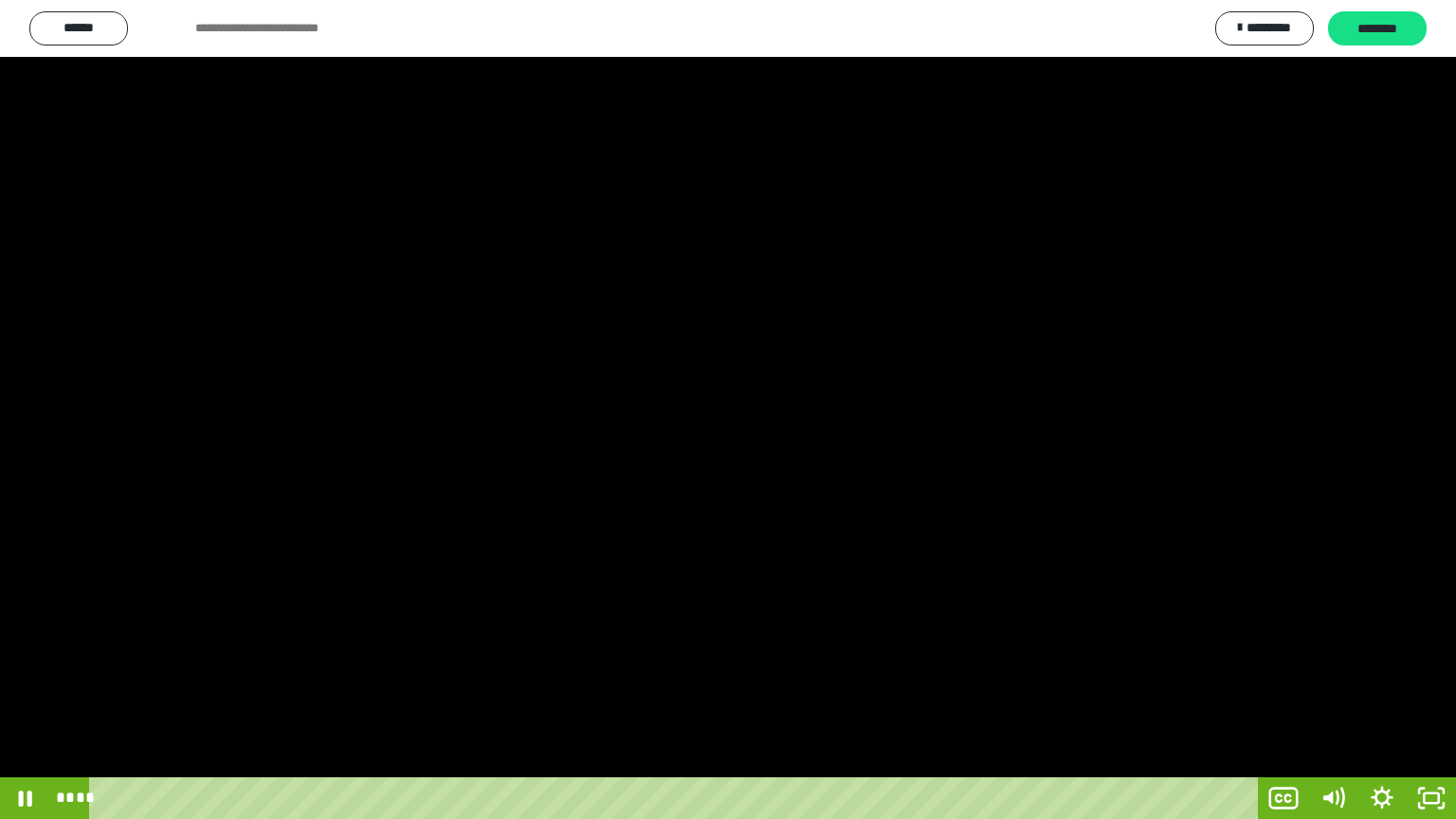 click at bounding box center (728, 410) 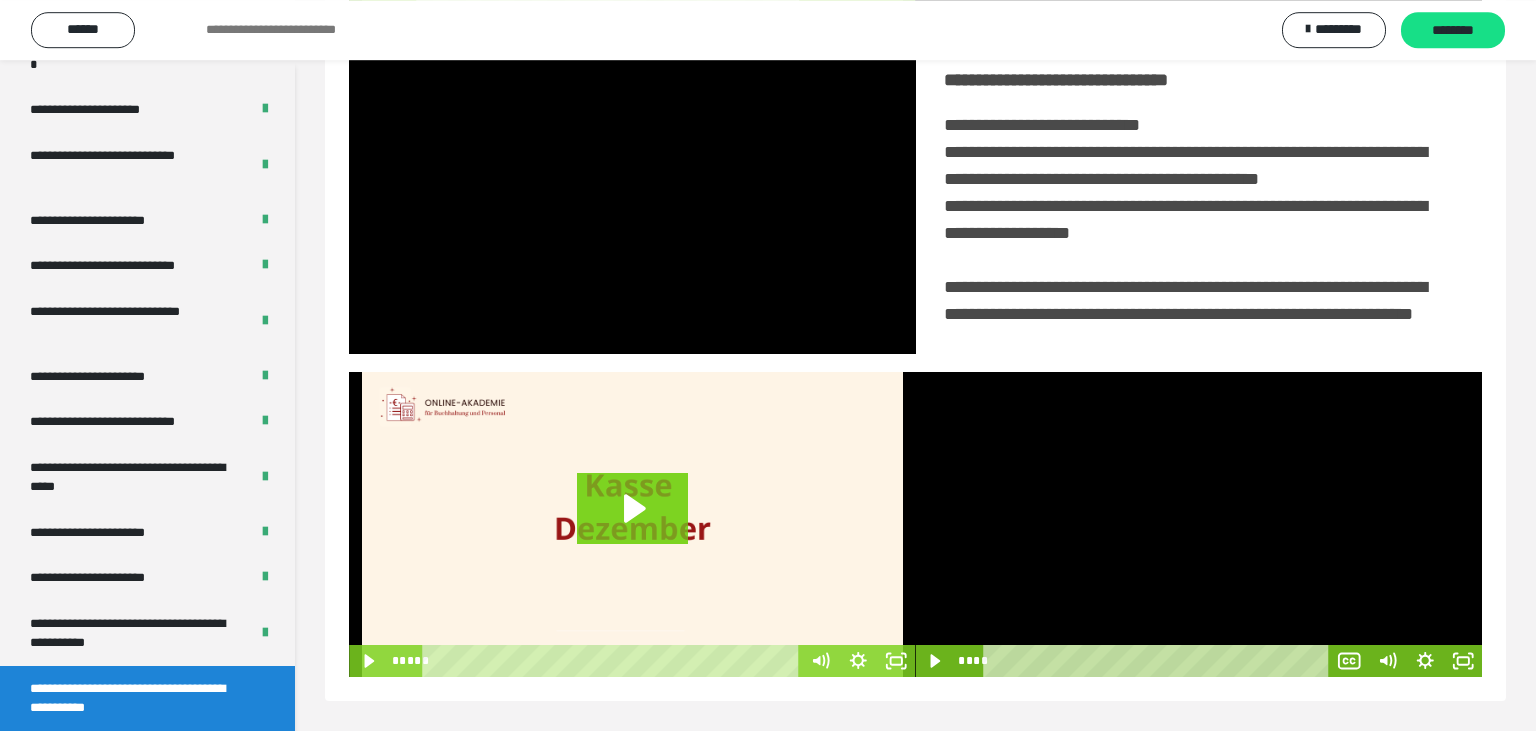scroll, scrollTop: 467, scrollLeft: 0, axis: vertical 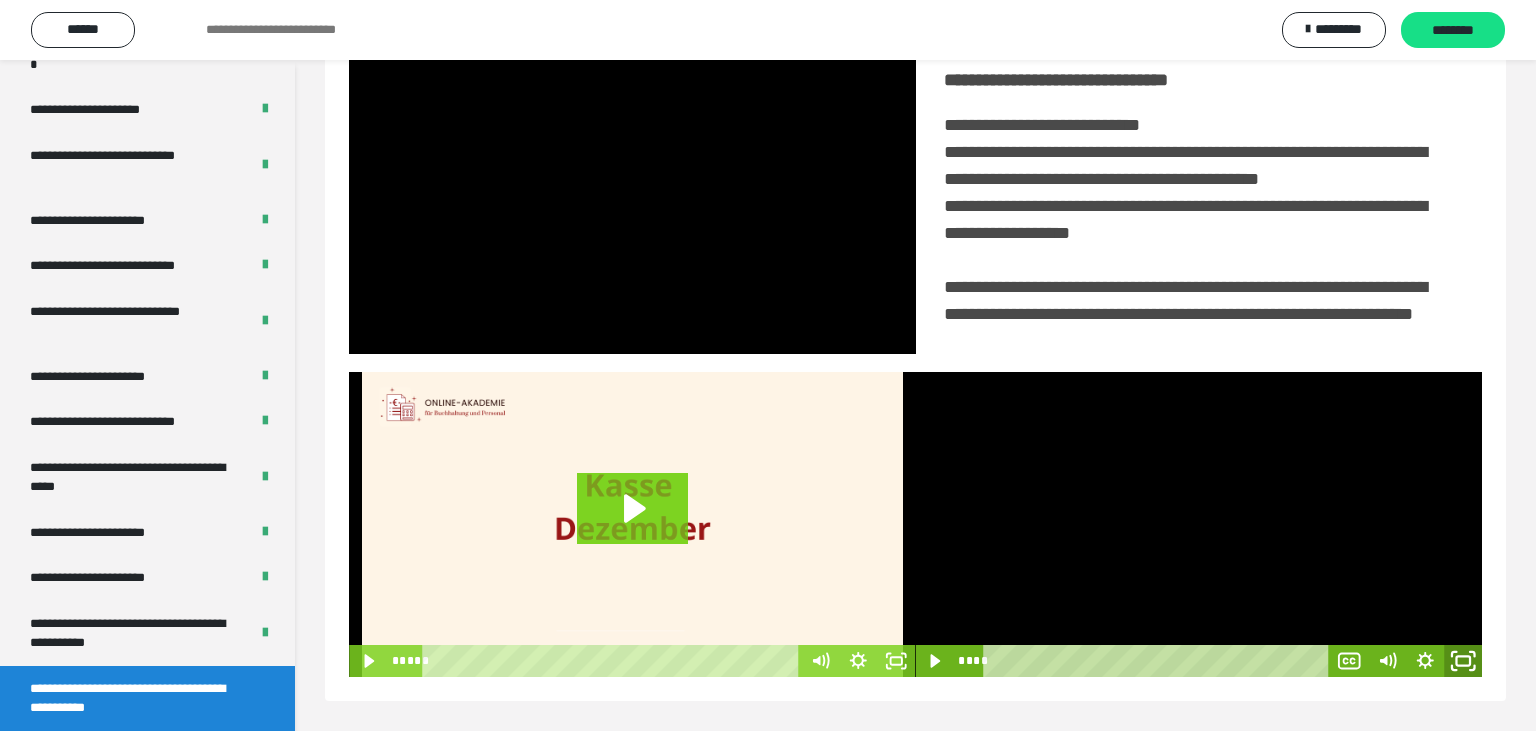 click 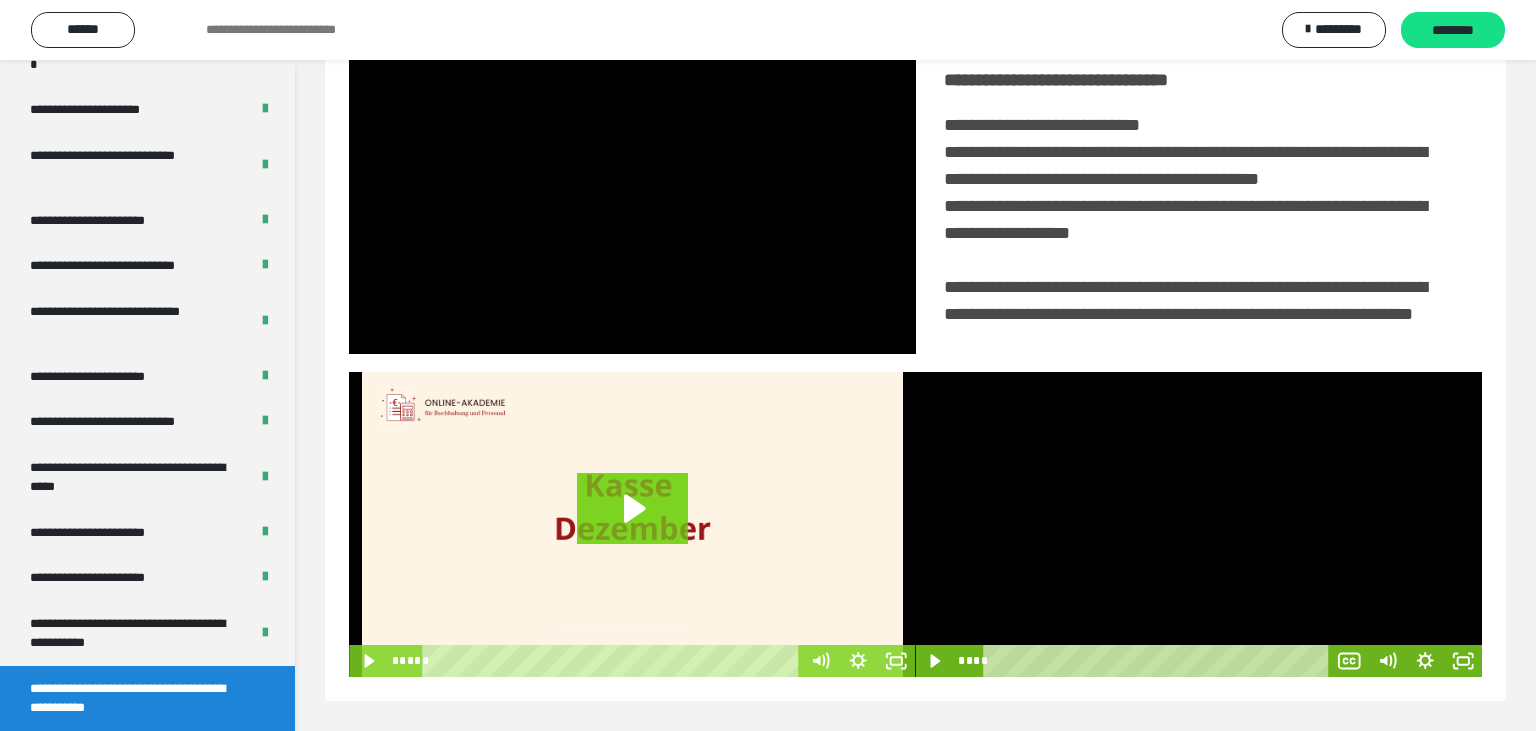 scroll, scrollTop: 334, scrollLeft: 0, axis: vertical 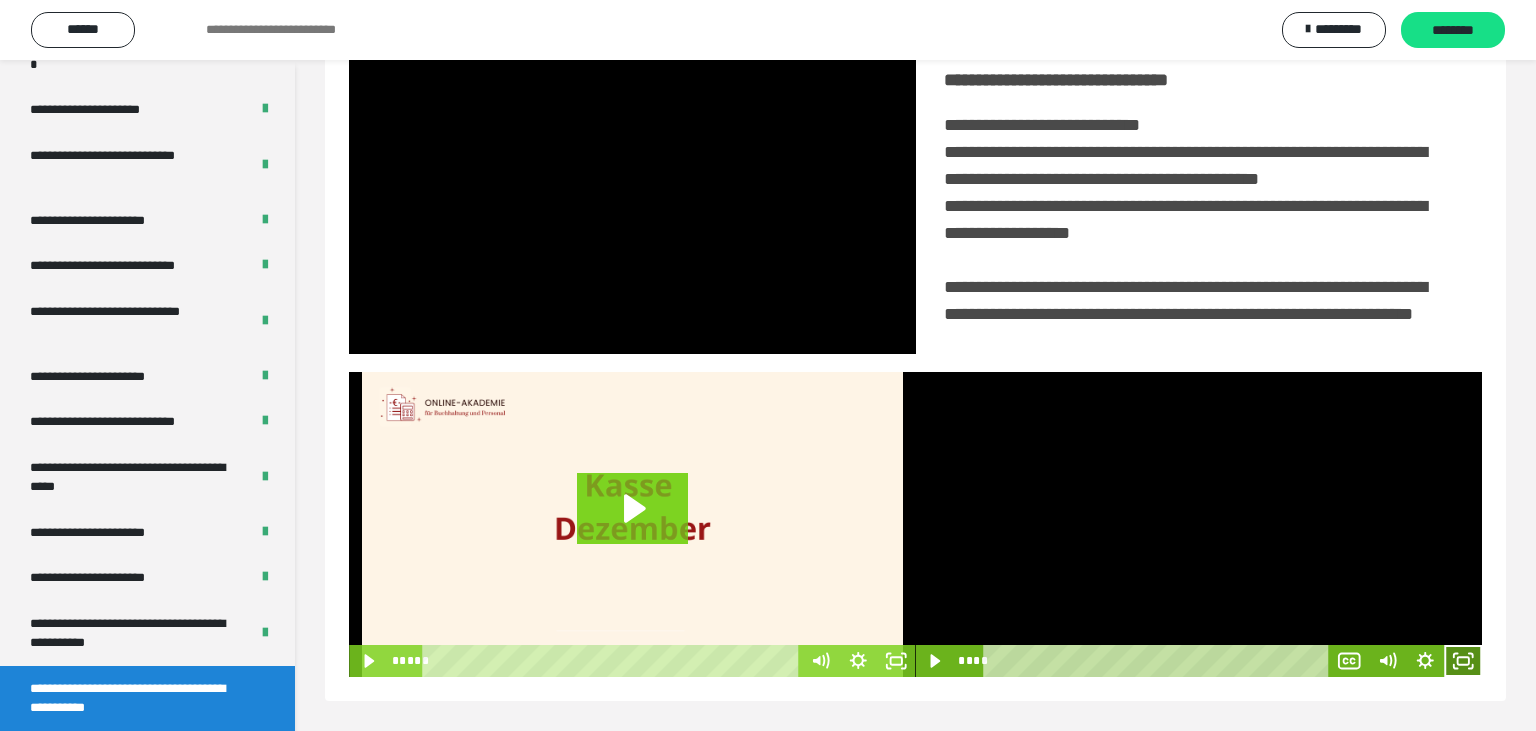 click 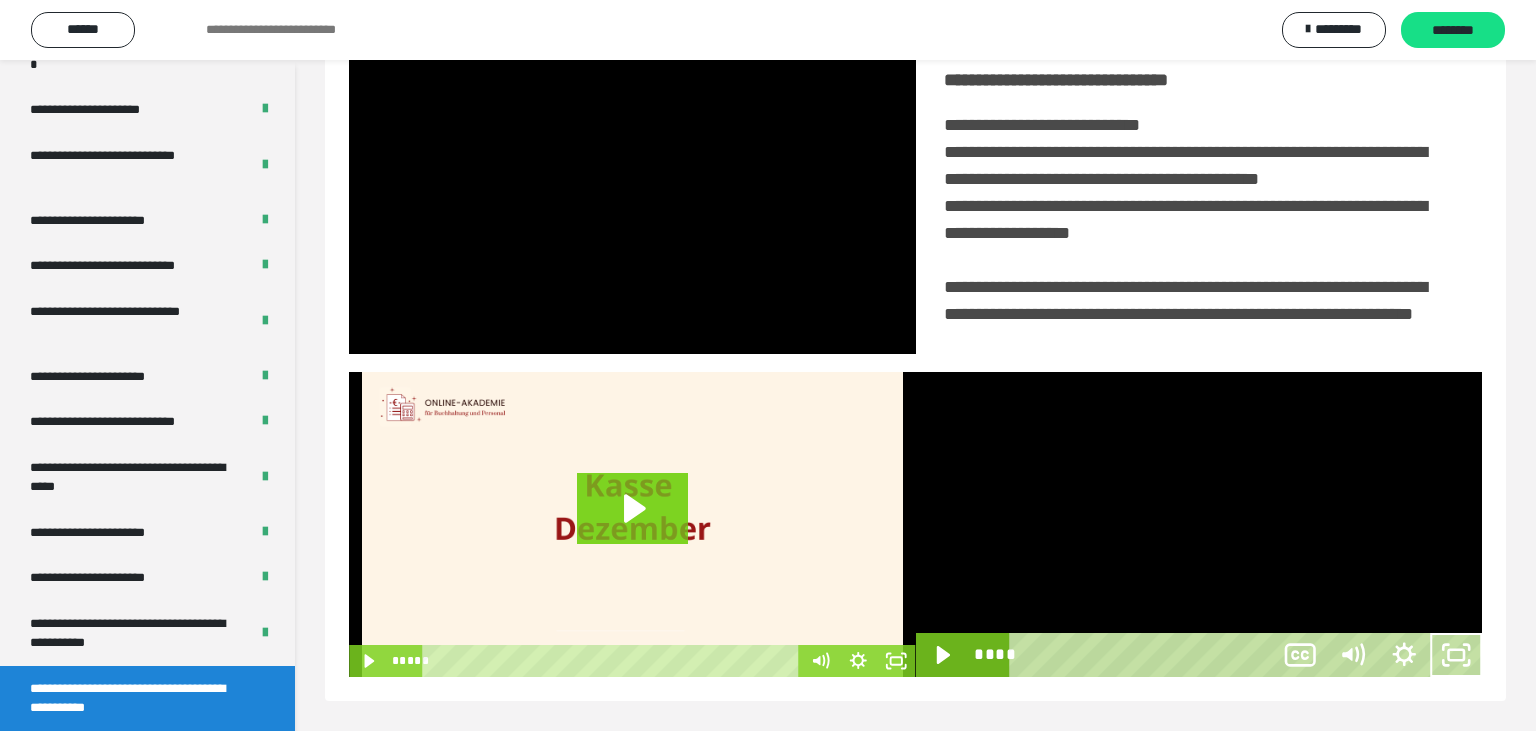 scroll, scrollTop: 334, scrollLeft: 0, axis: vertical 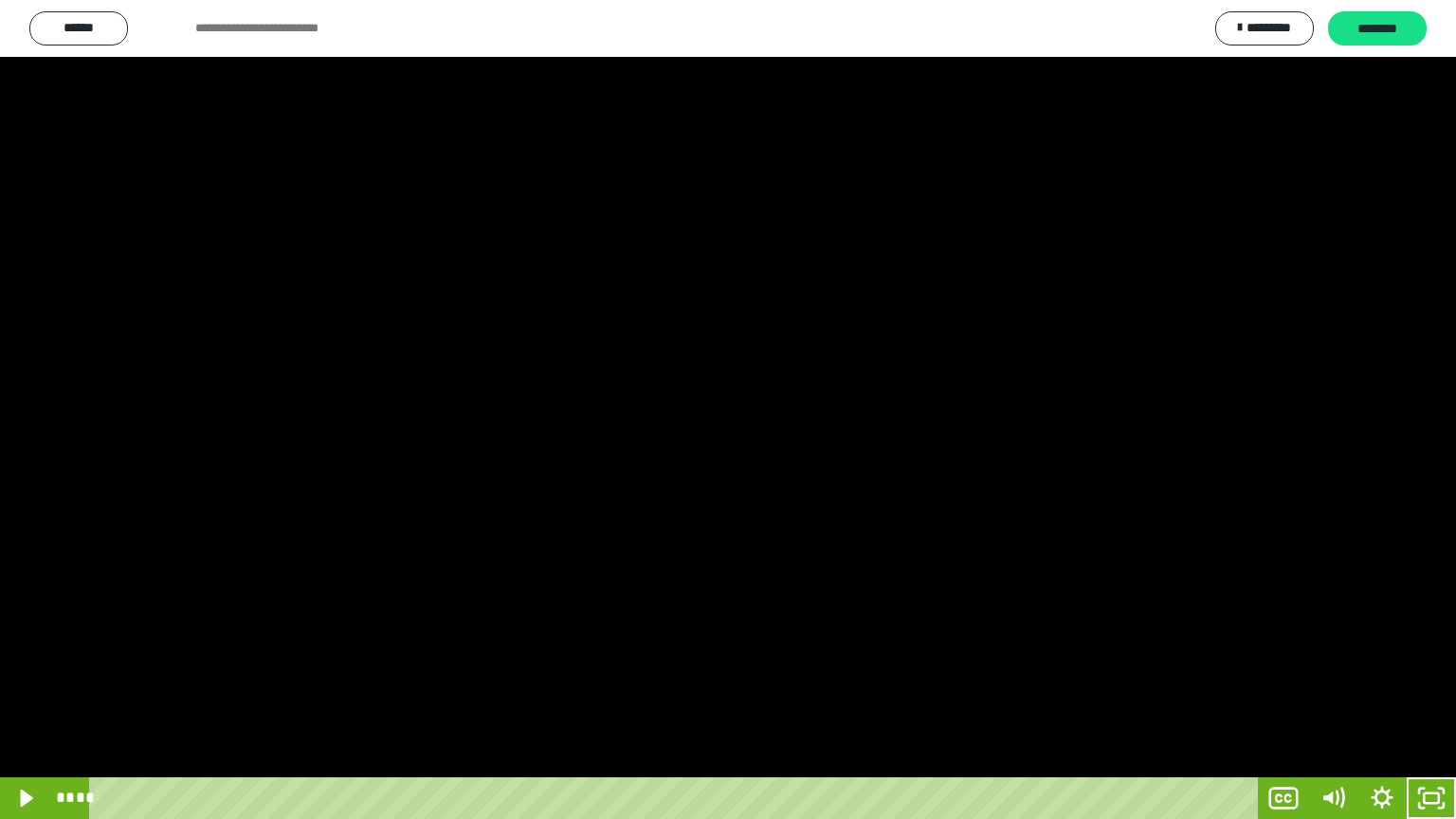 click at bounding box center [728, 410] 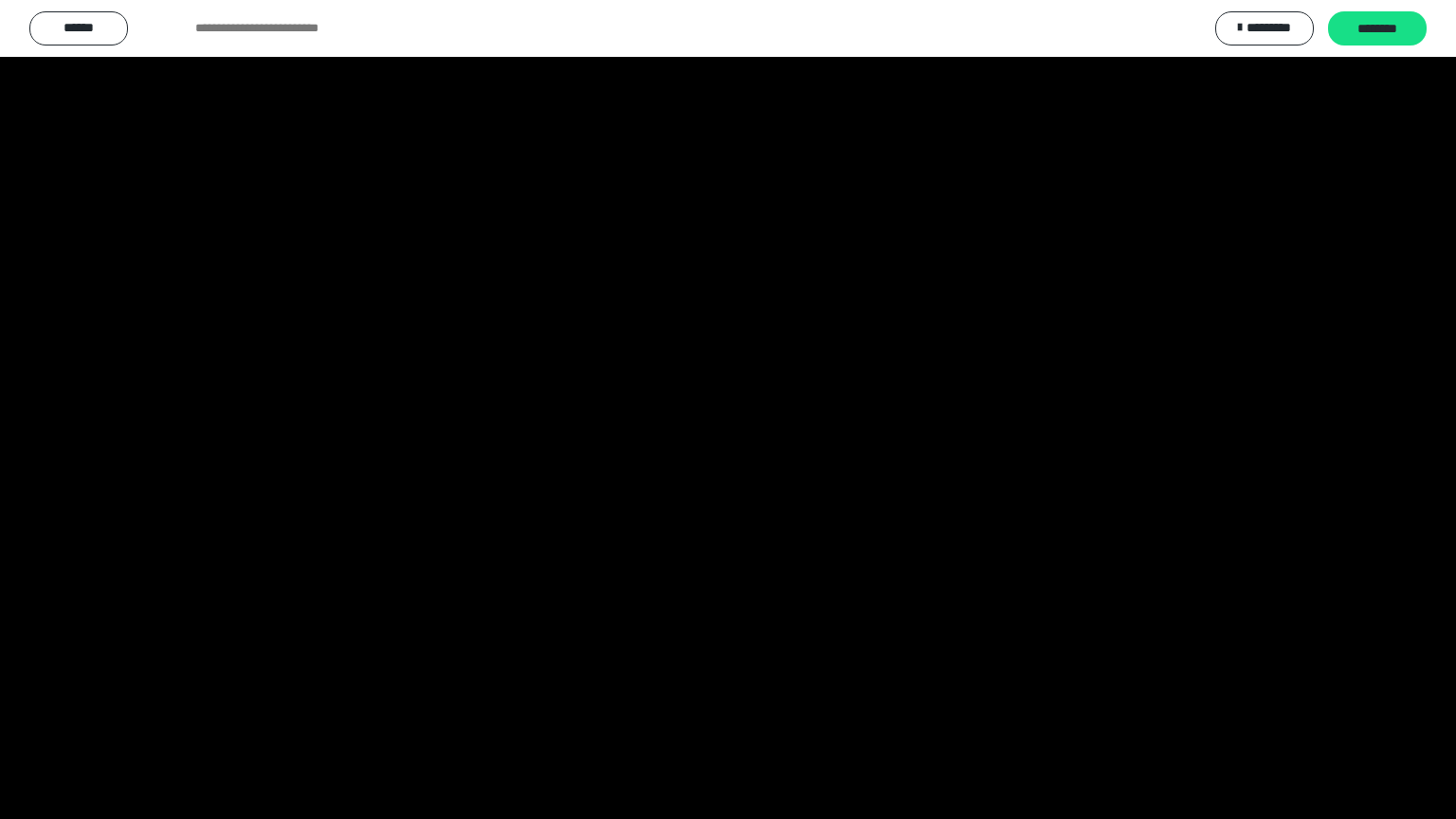 click at bounding box center (728, 410) 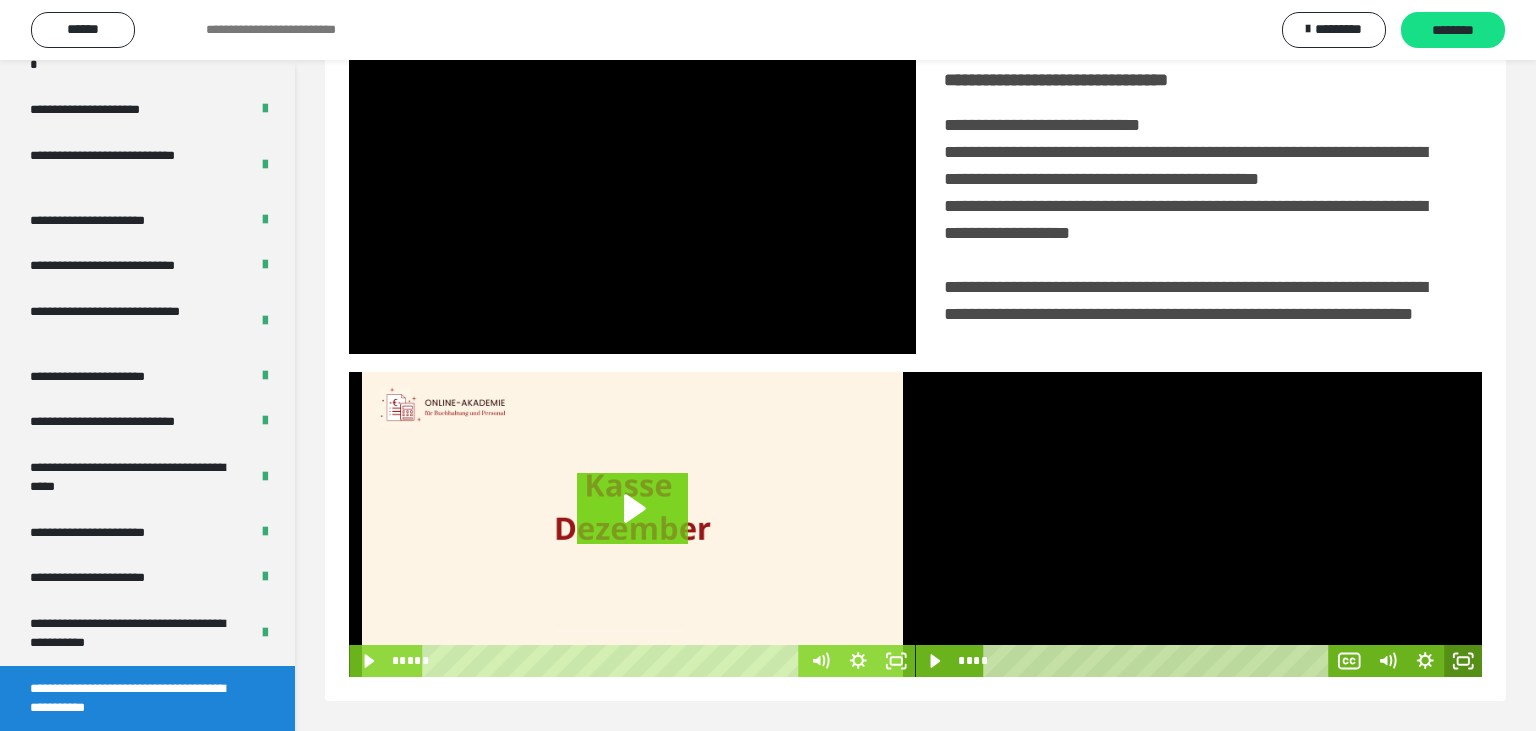 click 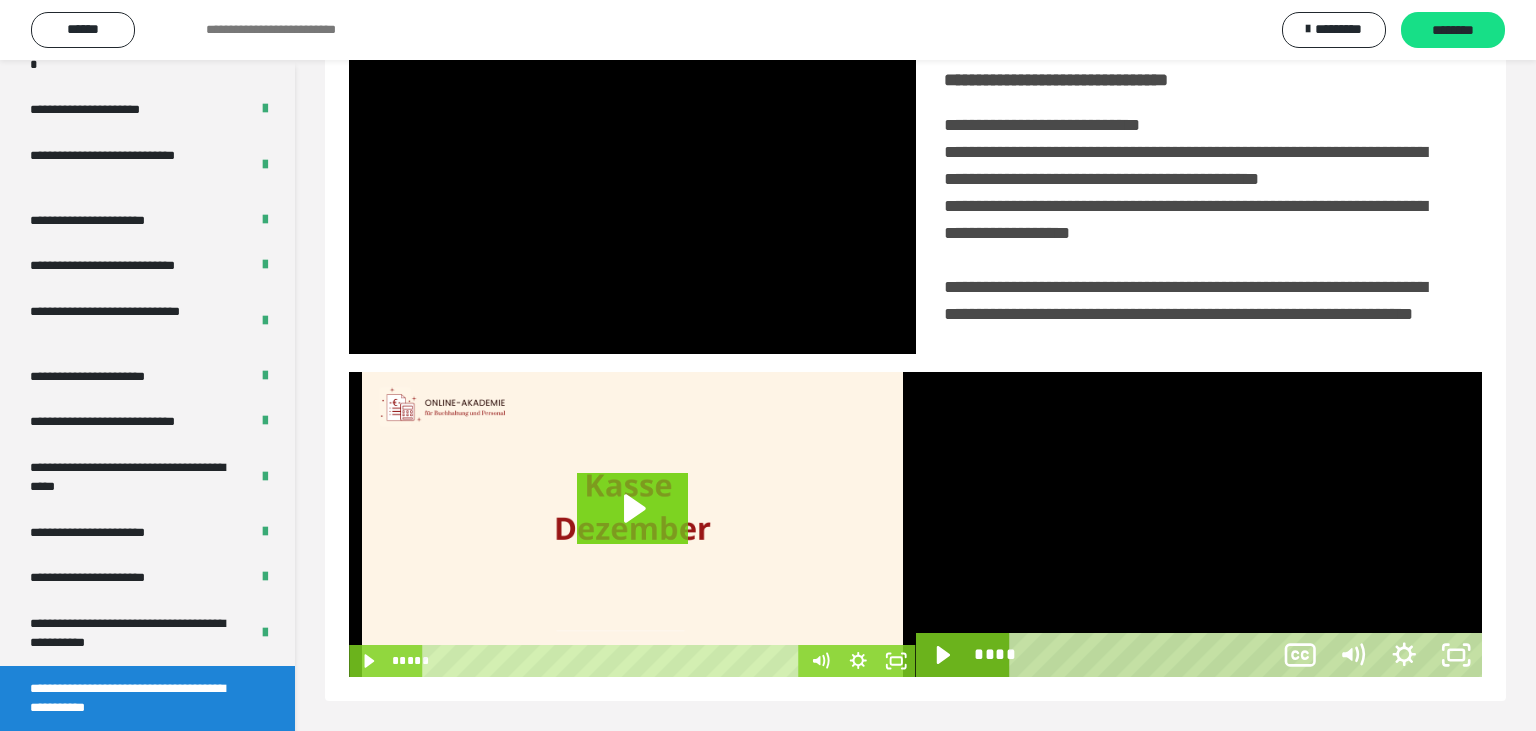 scroll, scrollTop: 334, scrollLeft: 0, axis: vertical 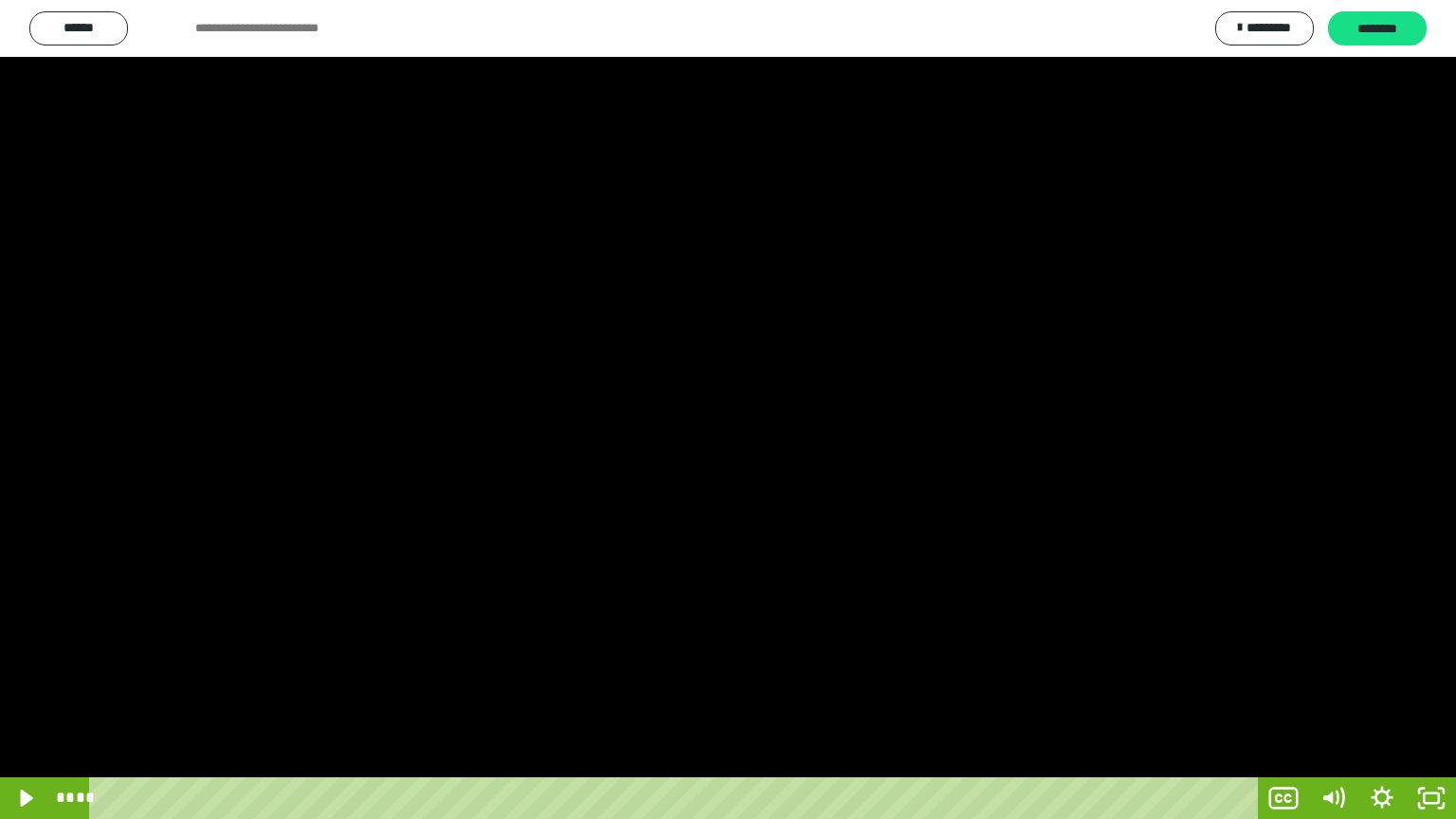 click at bounding box center [728, 410] 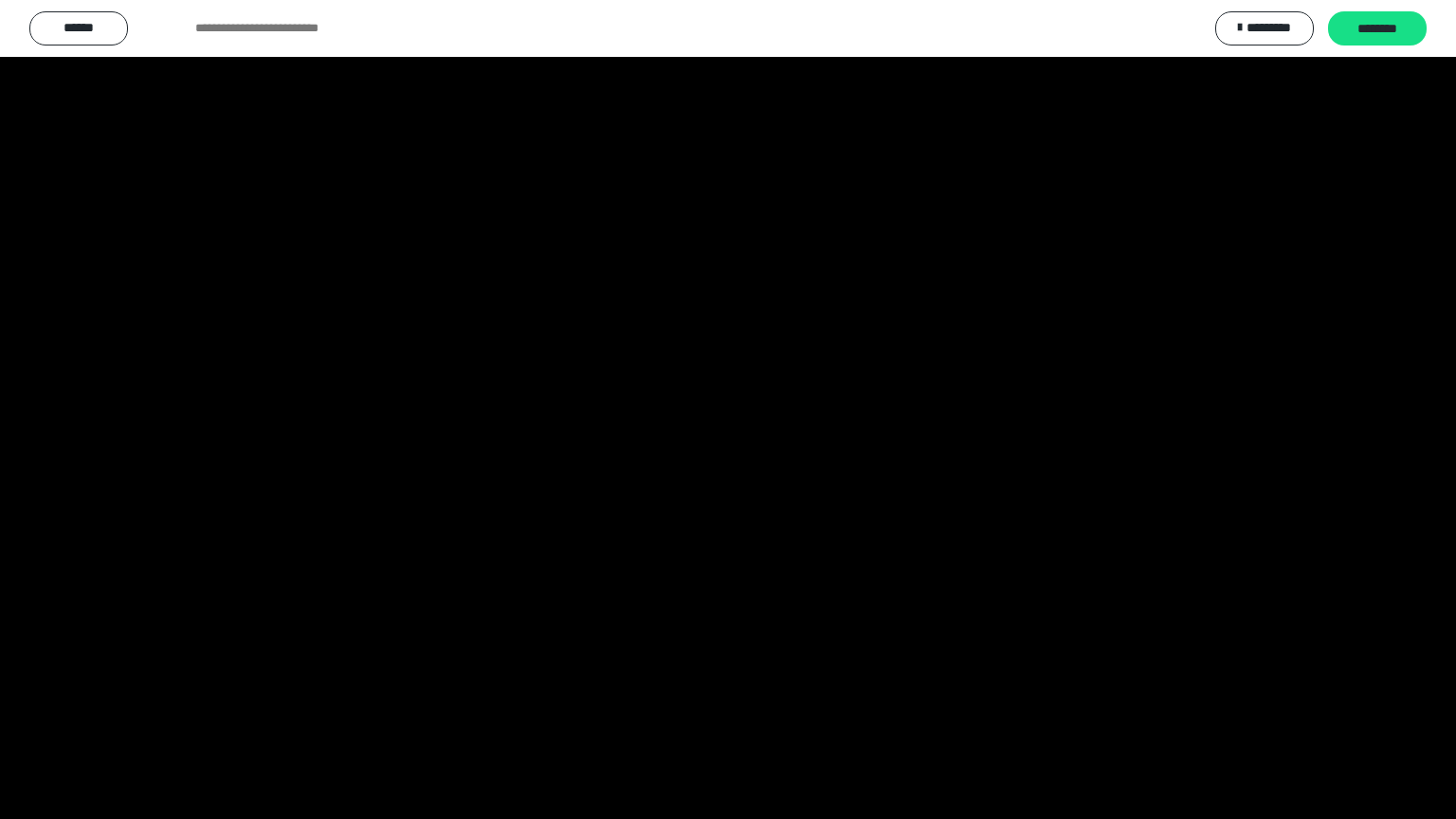 click at bounding box center [728, 410] 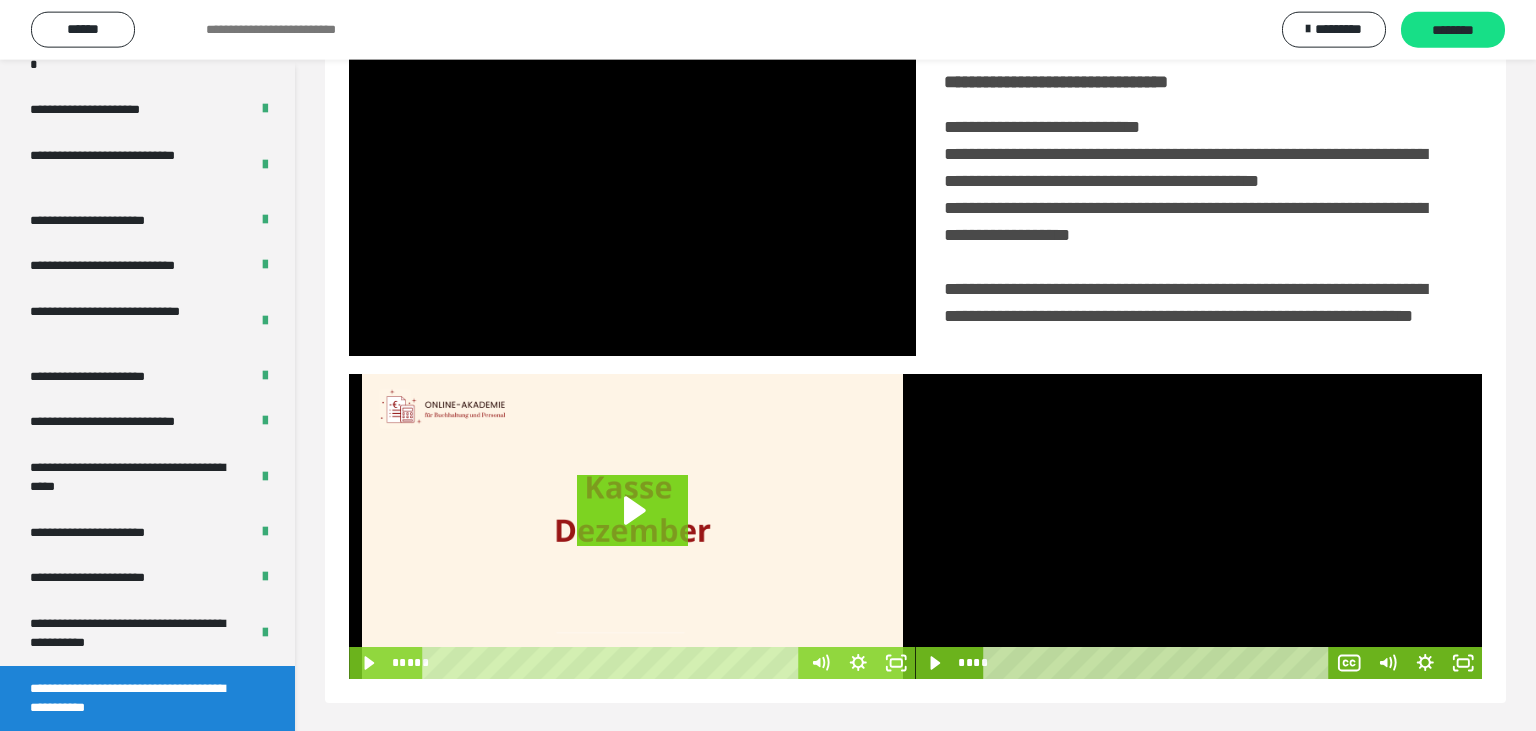 scroll, scrollTop: 467, scrollLeft: 0, axis: vertical 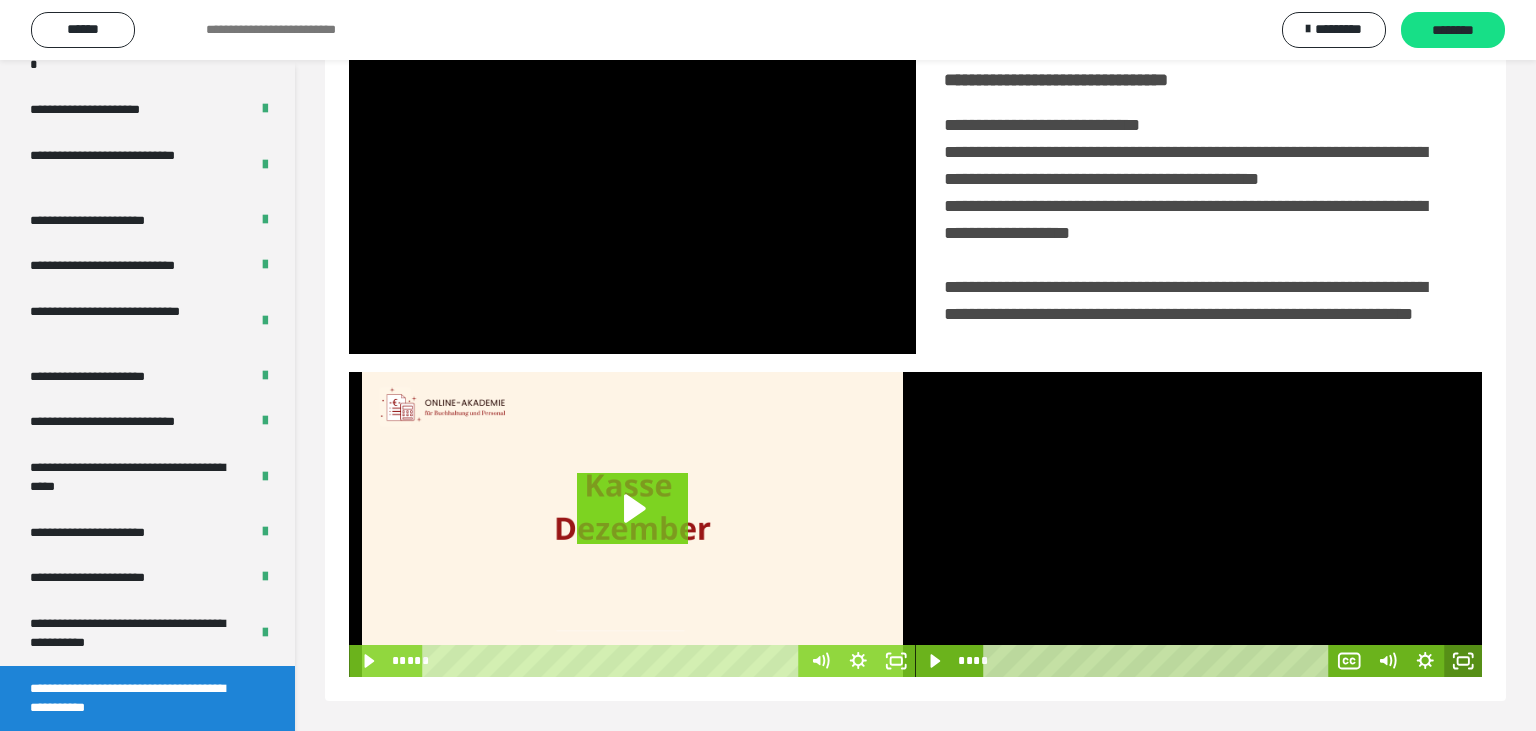 click 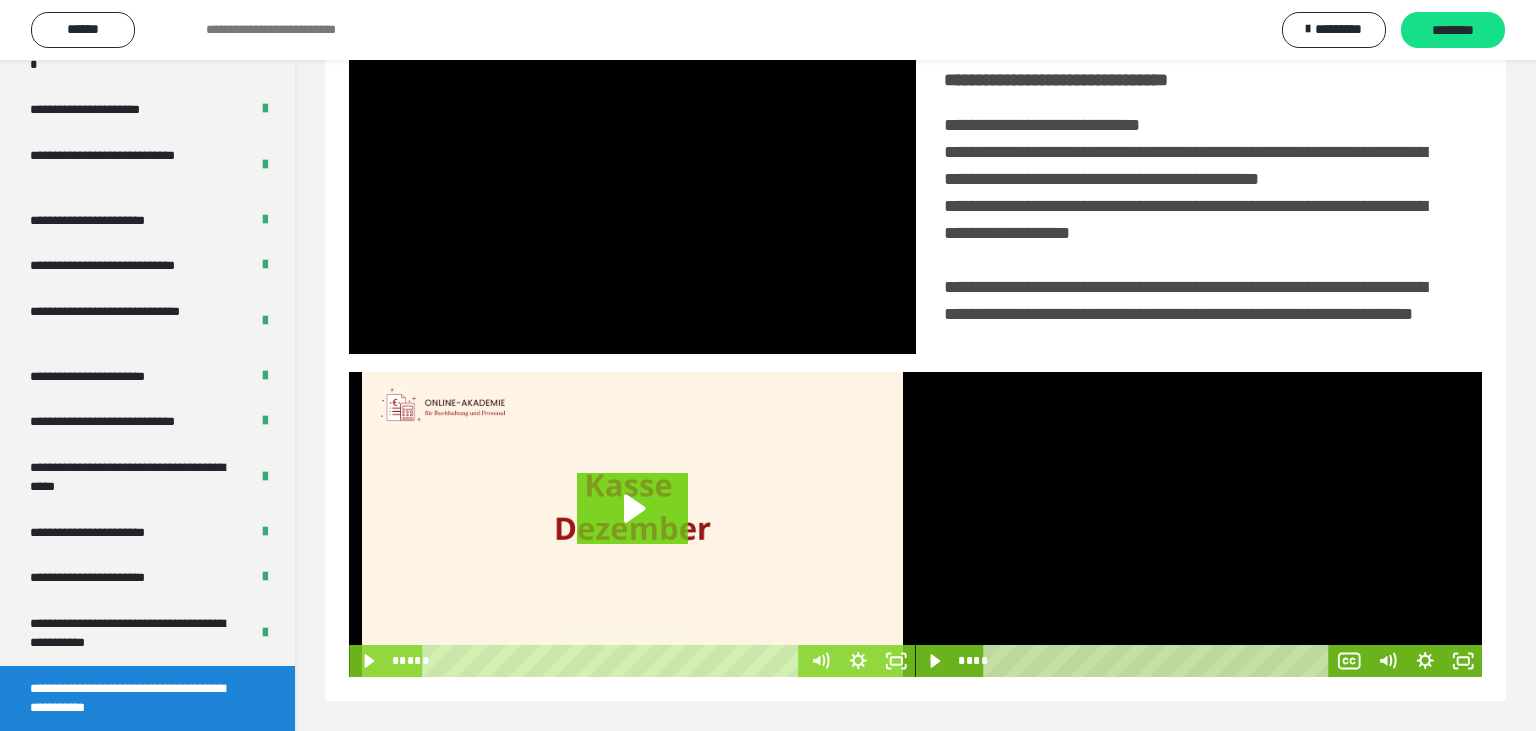 scroll, scrollTop: 334, scrollLeft: 0, axis: vertical 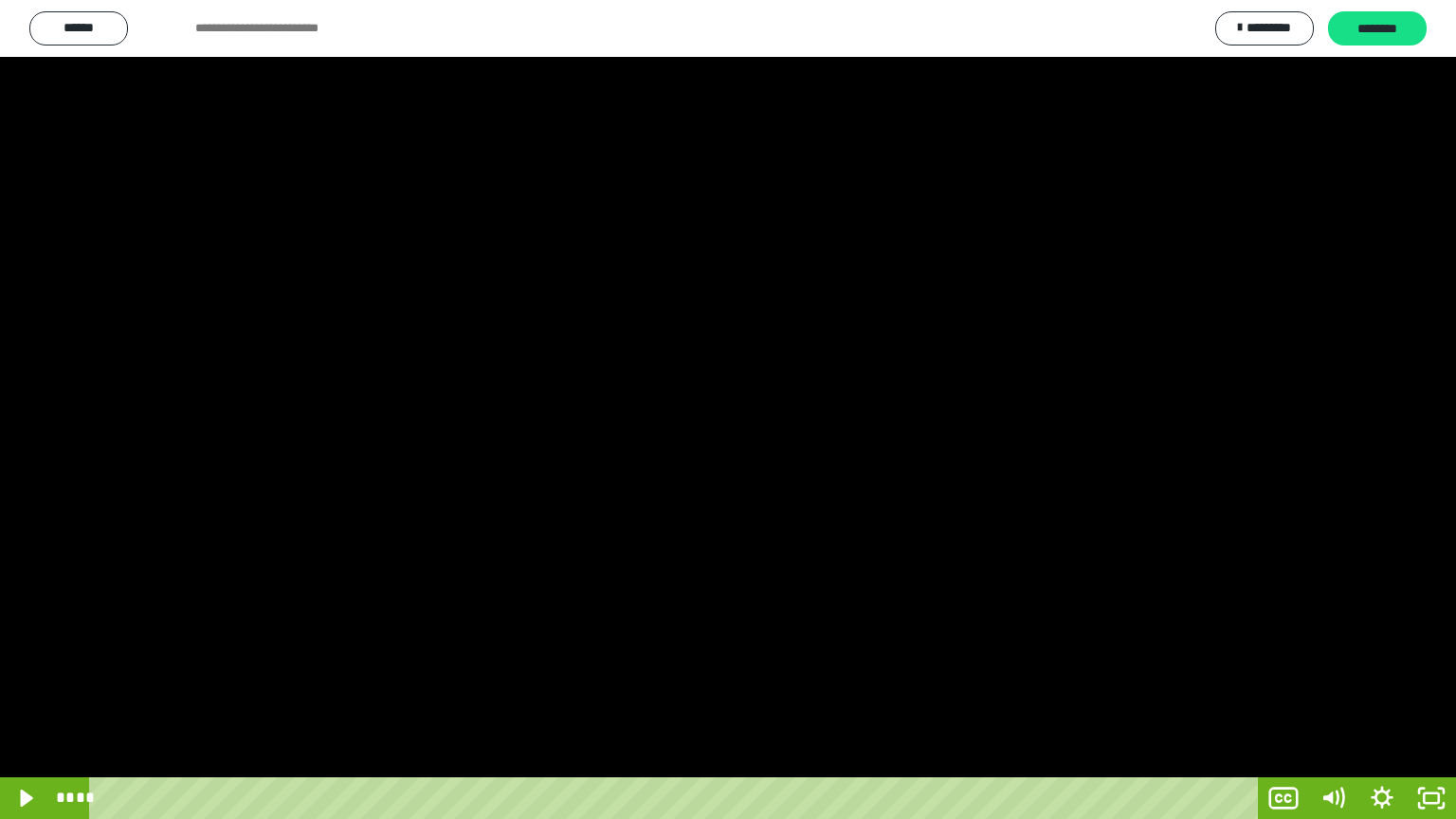 click at bounding box center [728, 410] 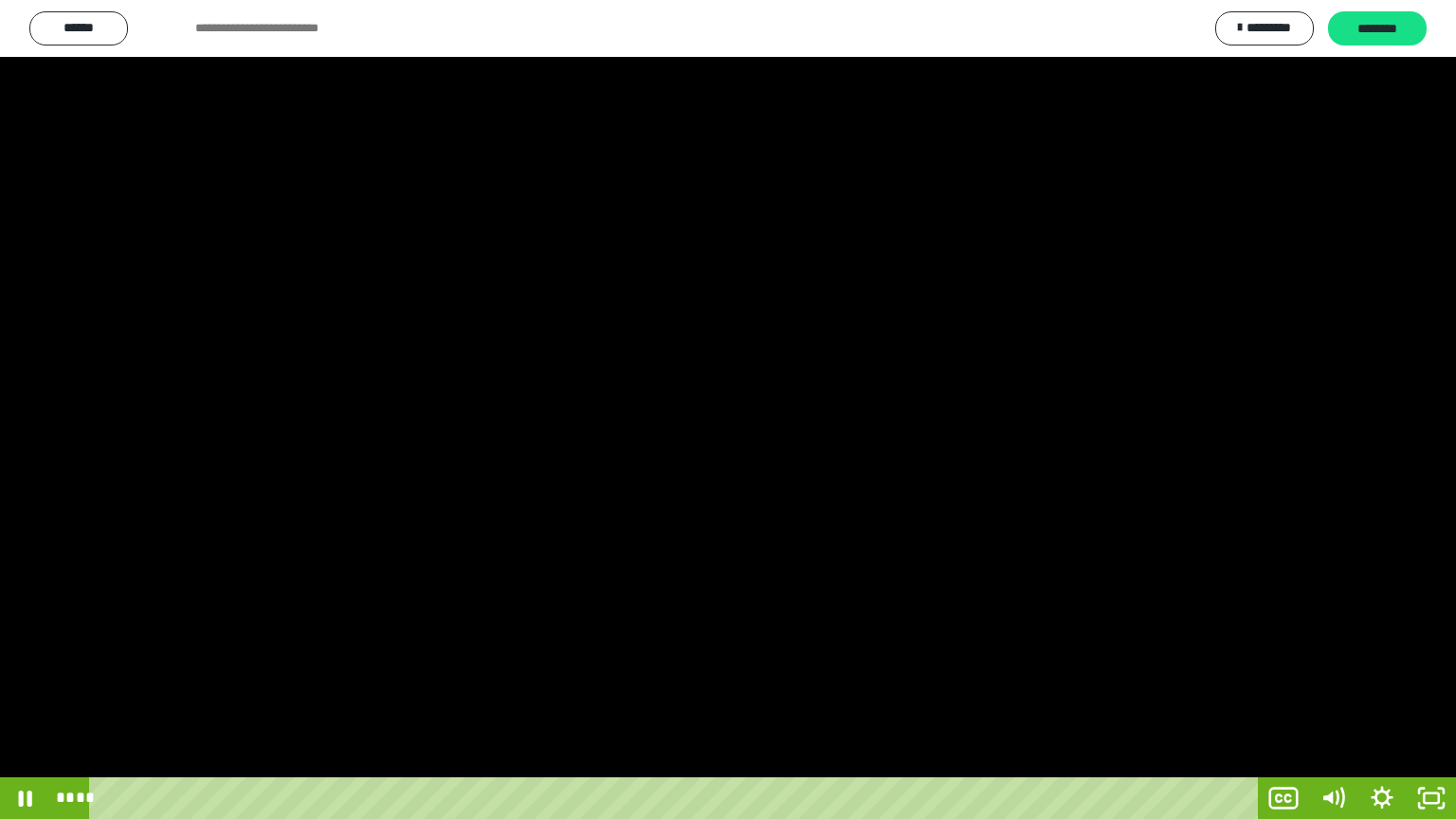click at bounding box center [728, 410] 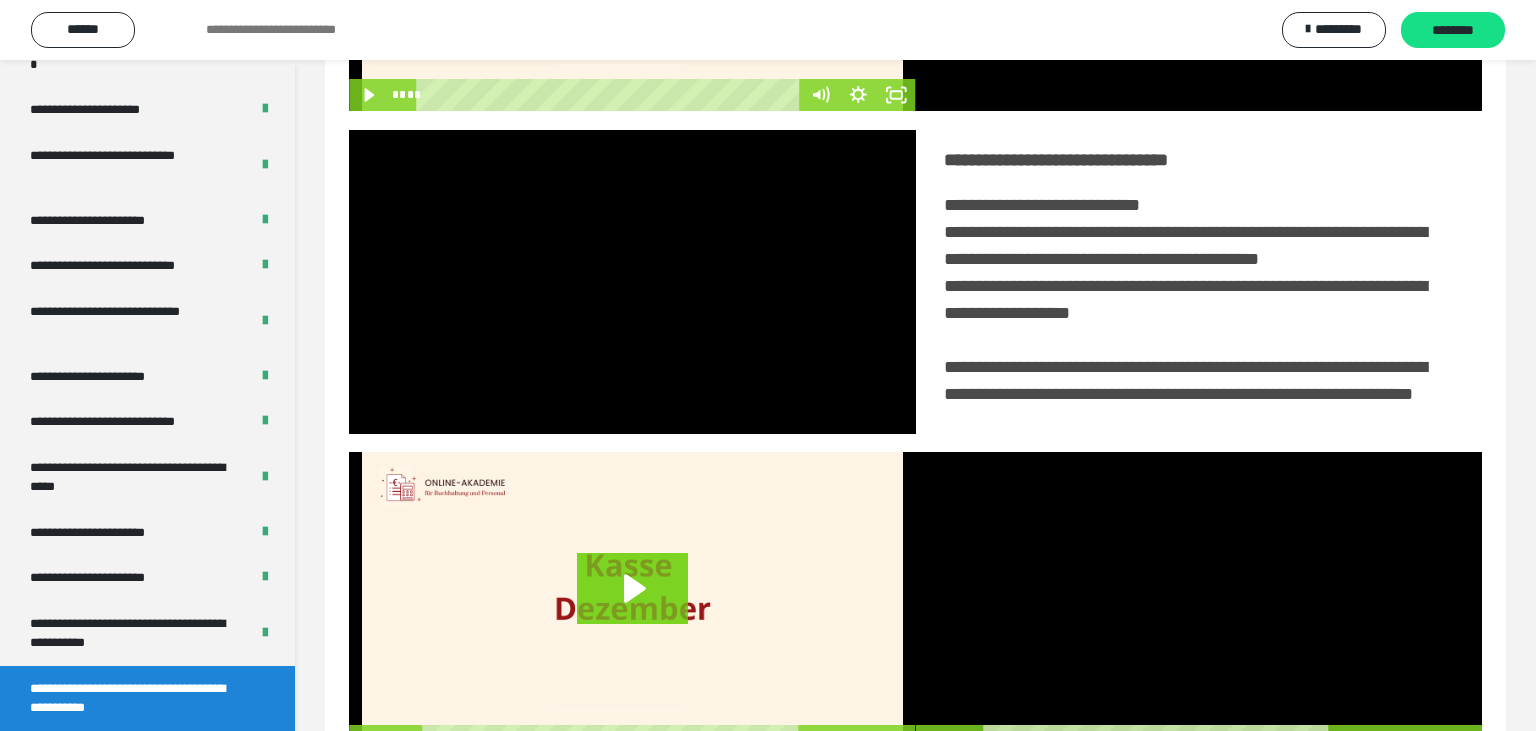 scroll, scrollTop: 467, scrollLeft: 0, axis: vertical 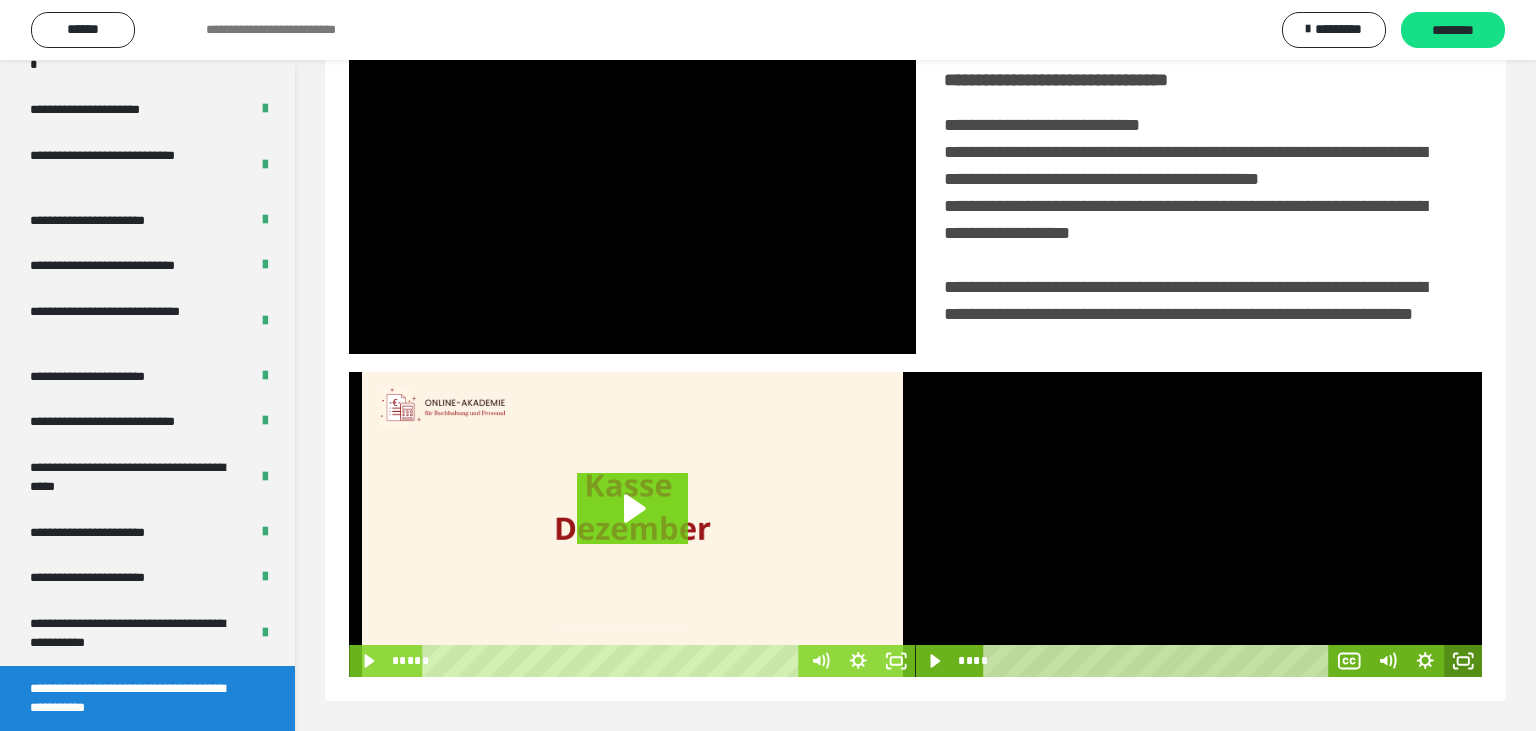 click 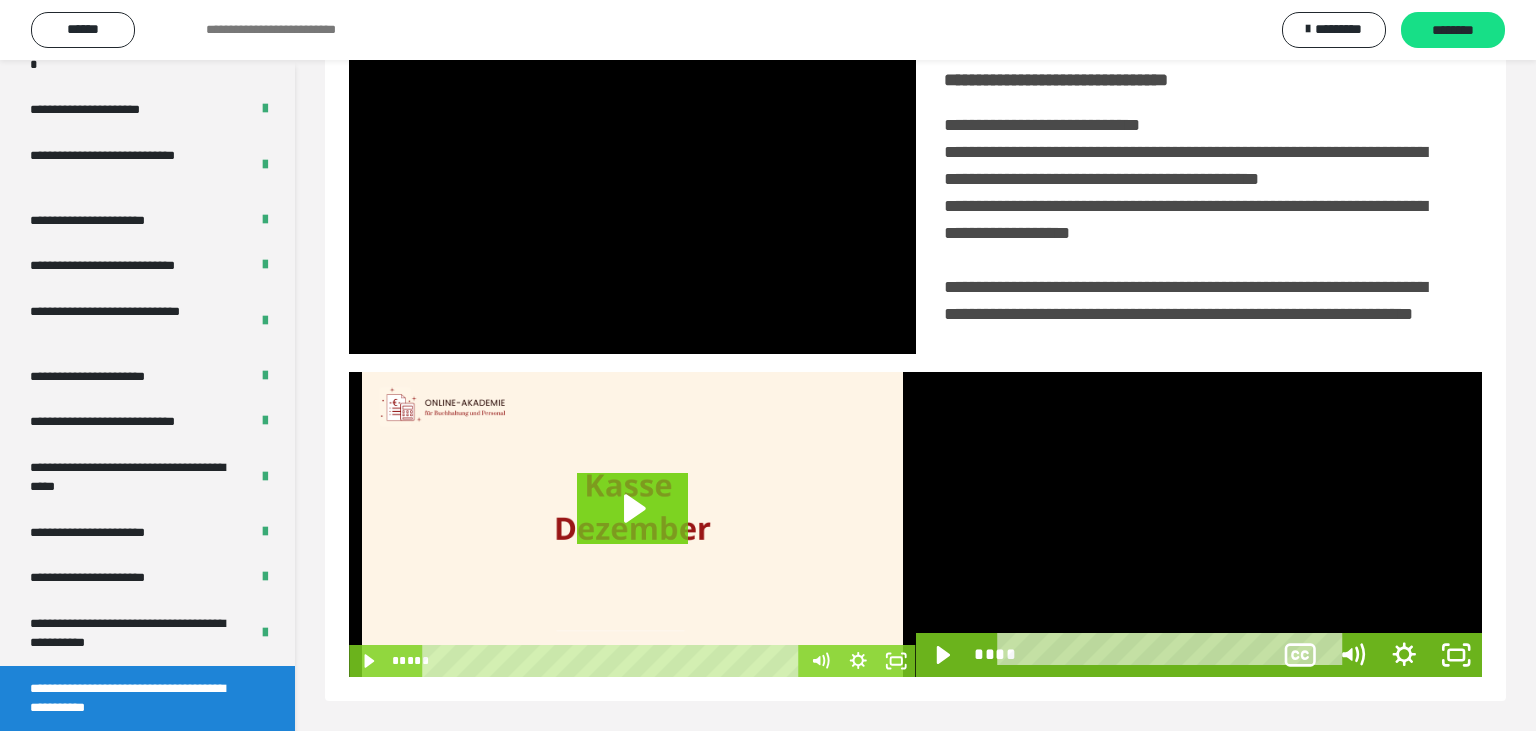scroll, scrollTop: 334, scrollLeft: 0, axis: vertical 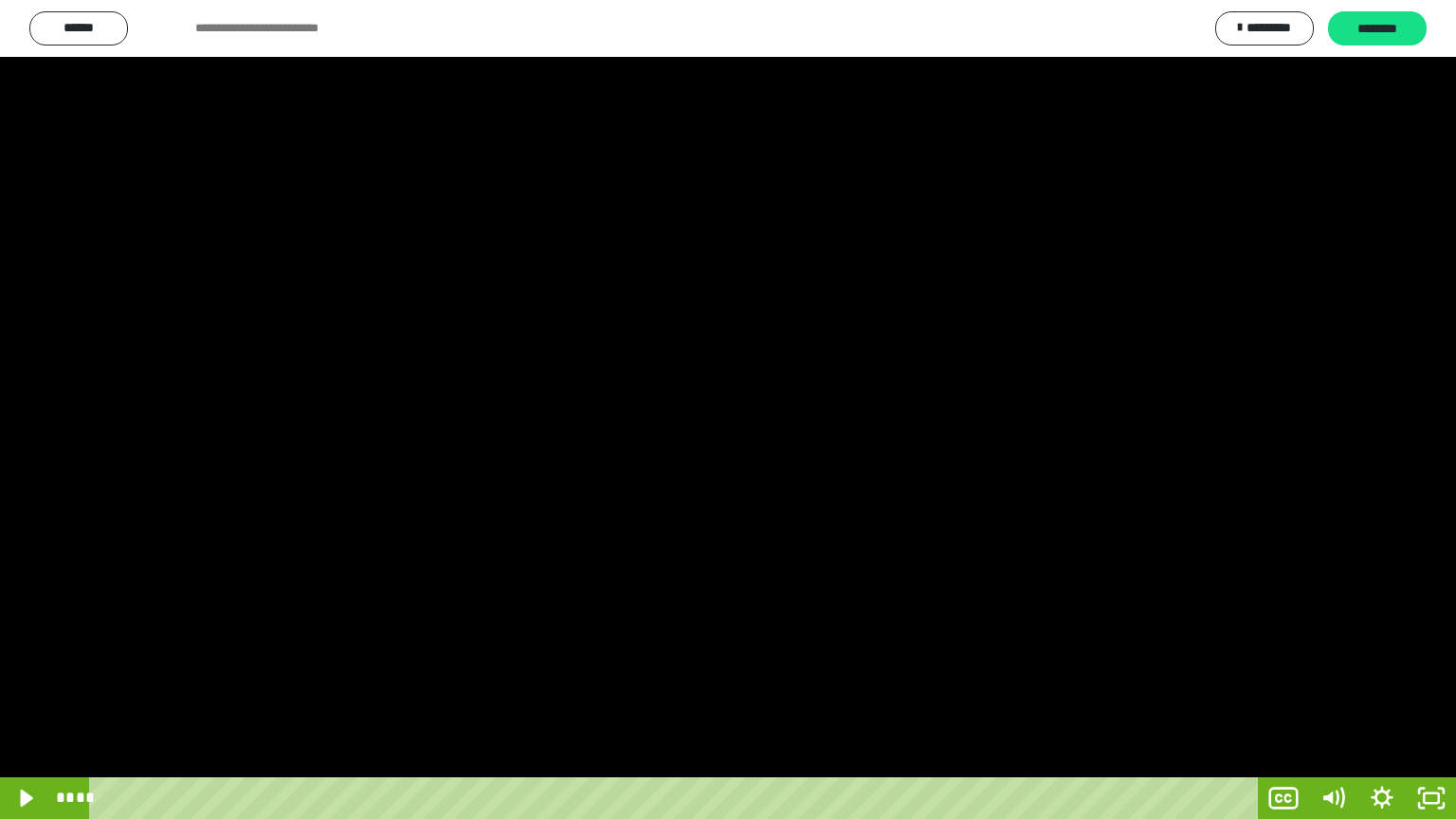 click at bounding box center [728, 410] 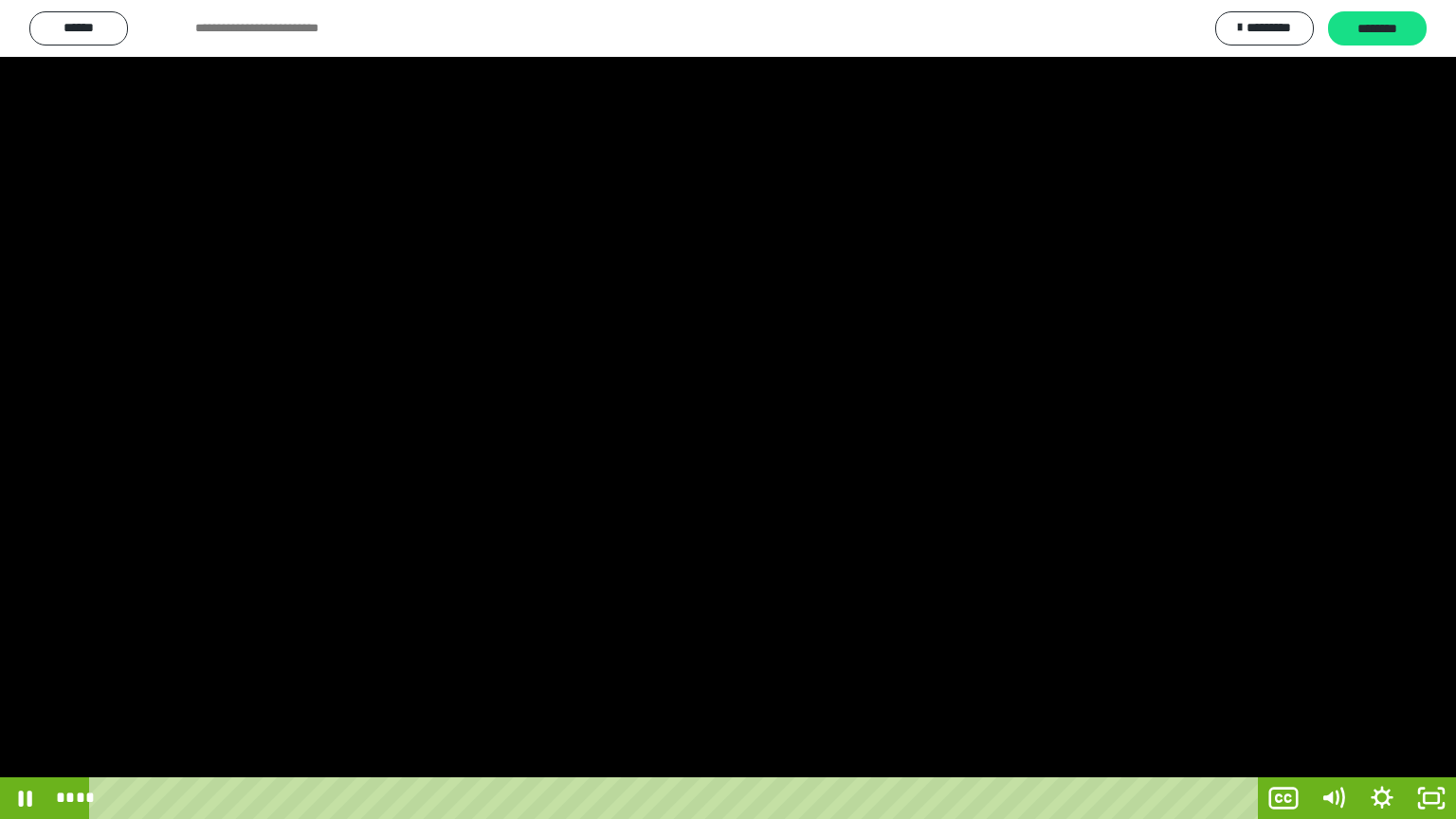 click at bounding box center (728, 410) 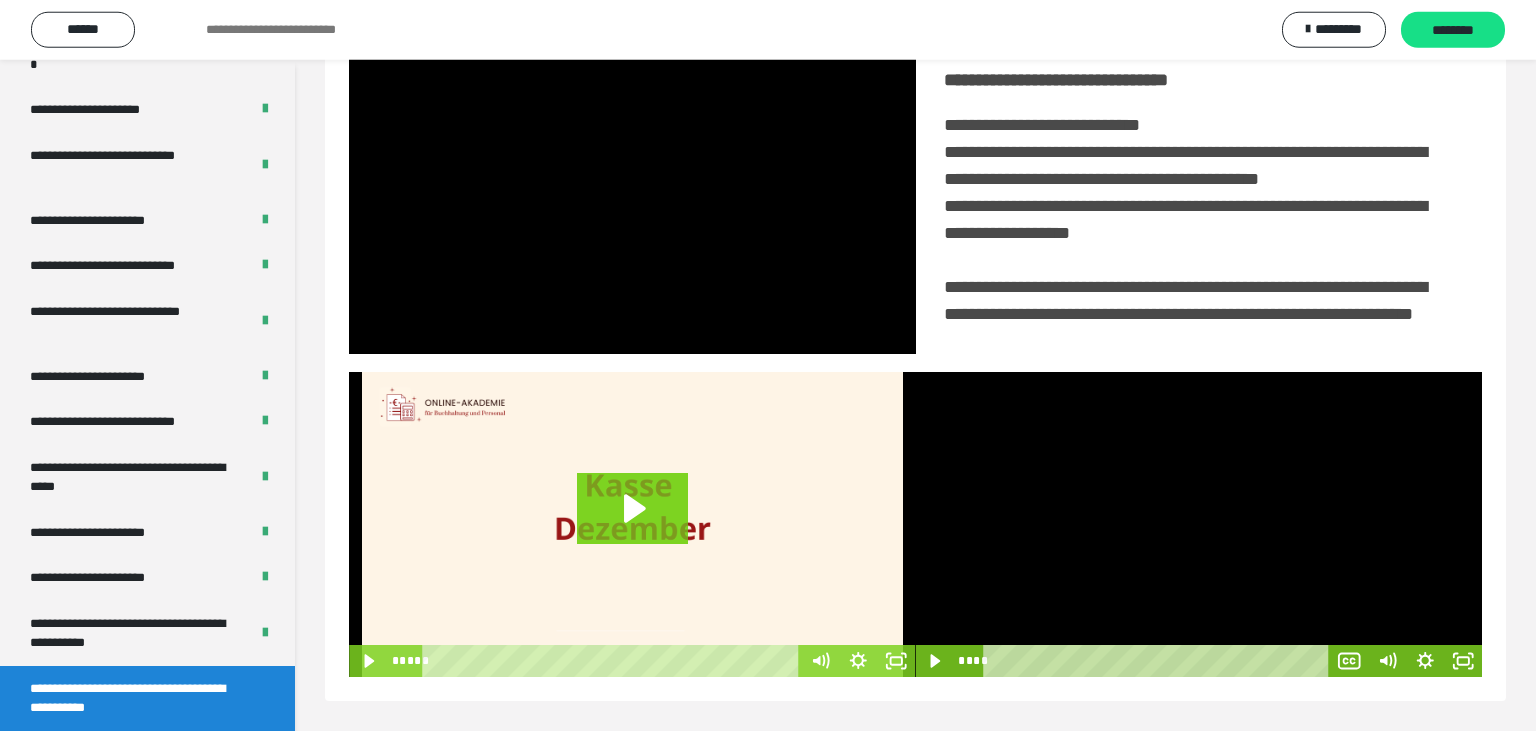 scroll, scrollTop: 467, scrollLeft: 0, axis: vertical 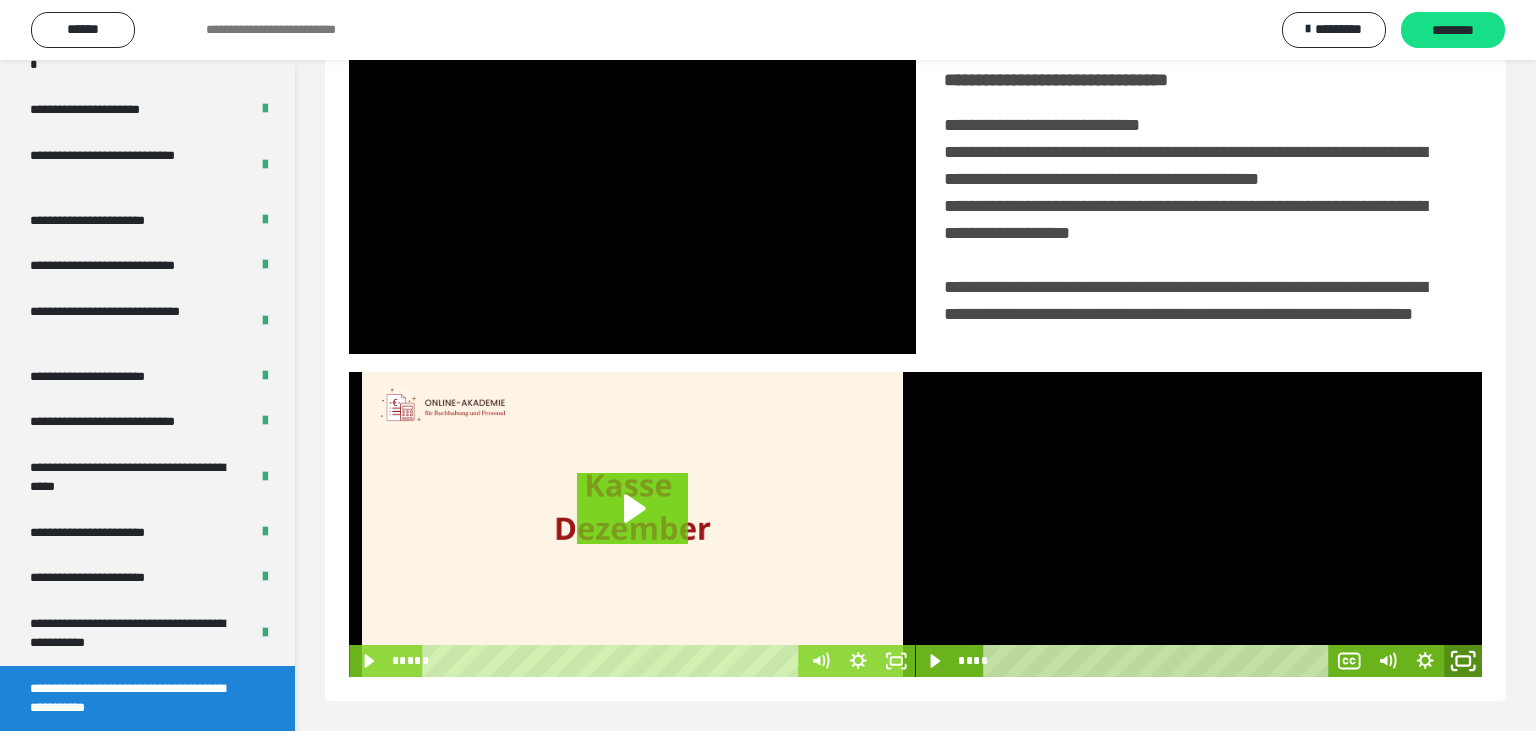 click 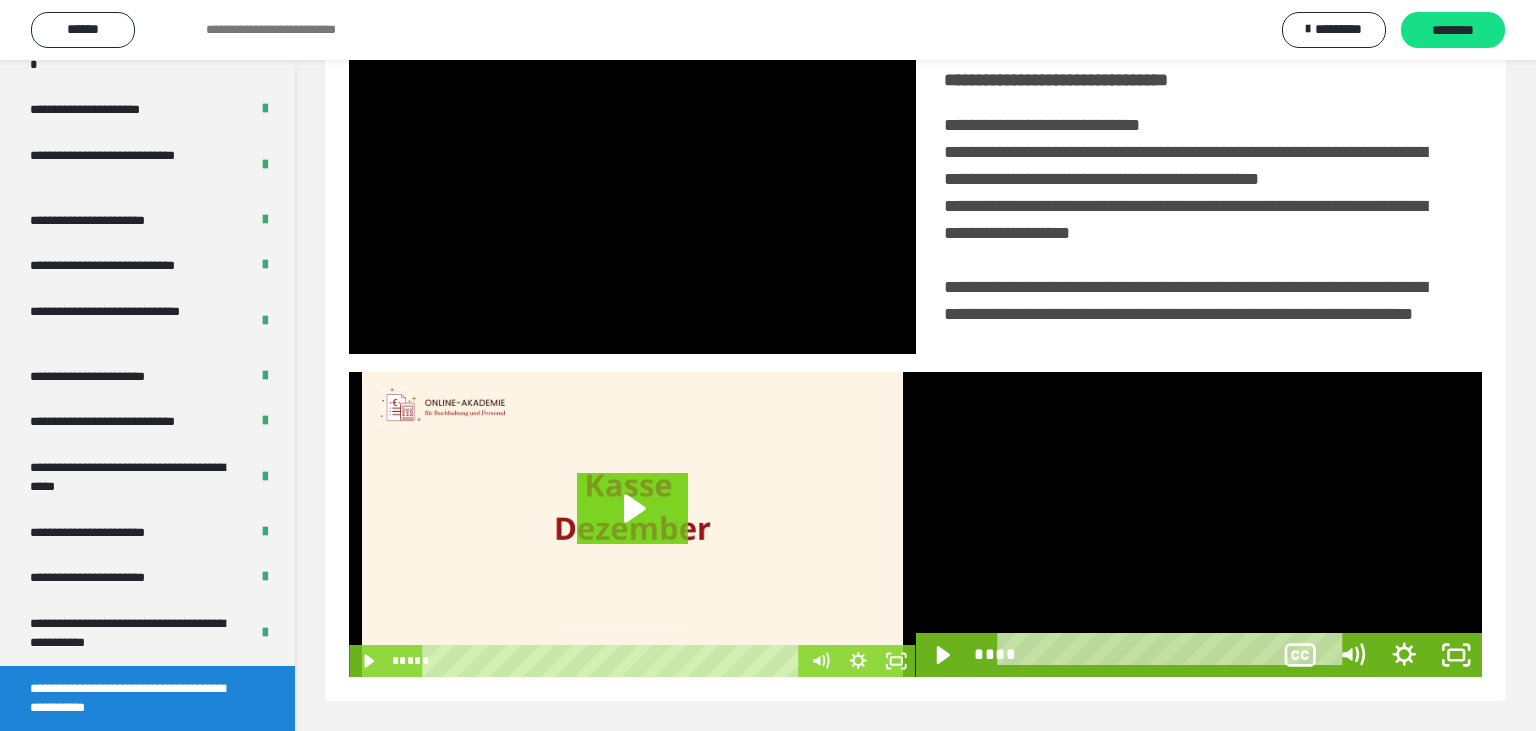 scroll, scrollTop: 334, scrollLeft: 0, axis: vertical 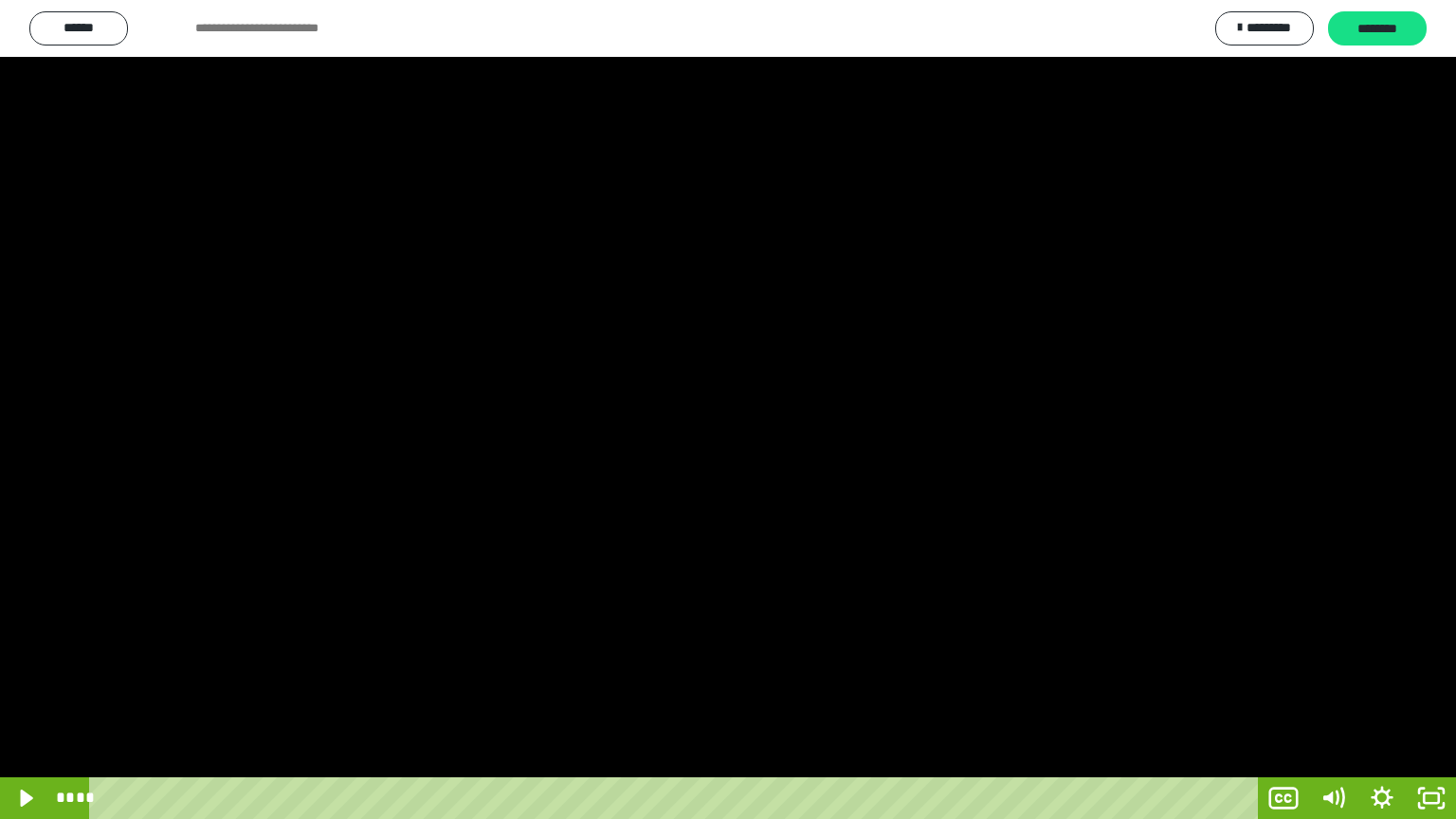click at bounding box center [728, 410] 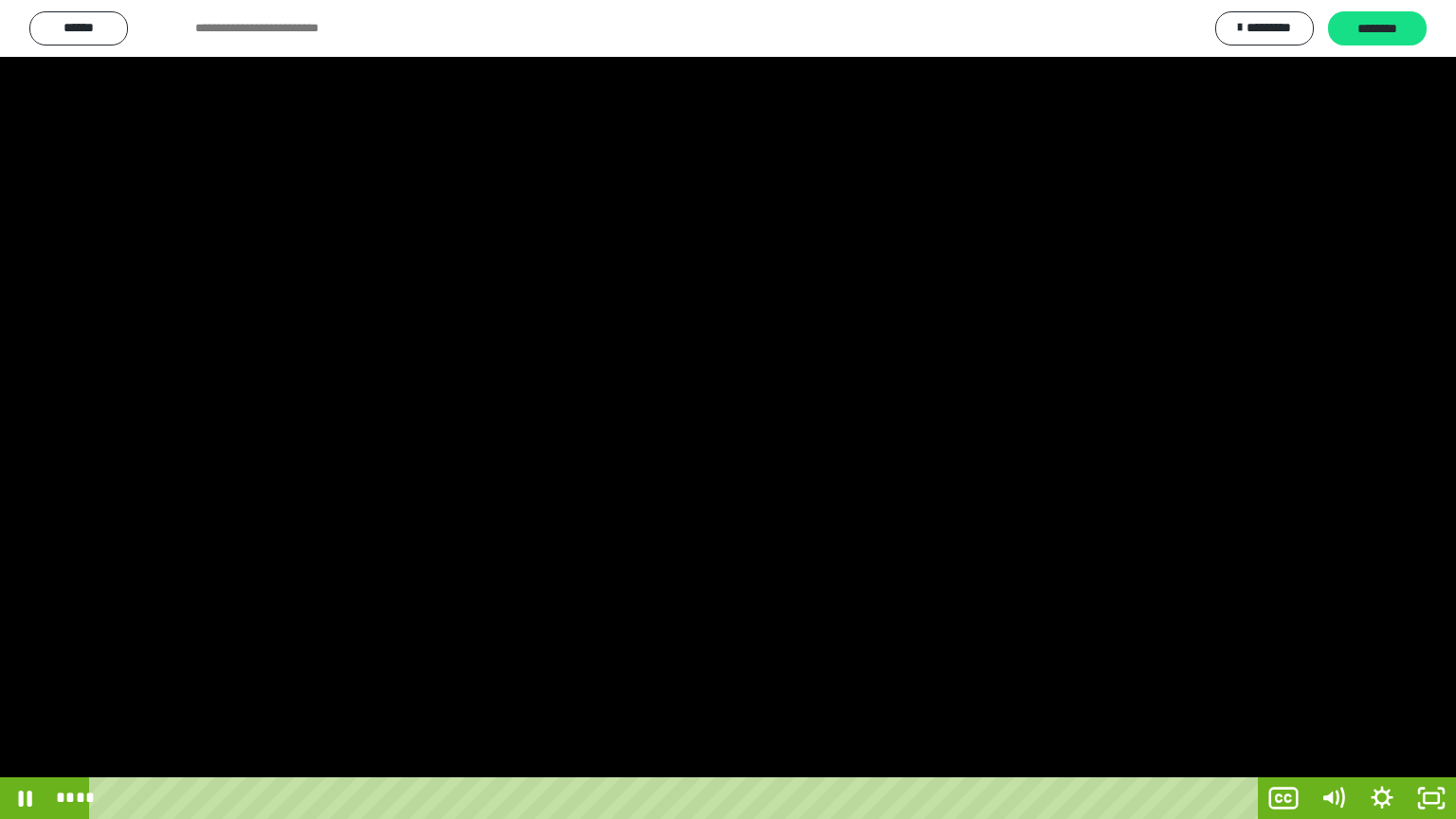 click at bounding box center [728, 410] 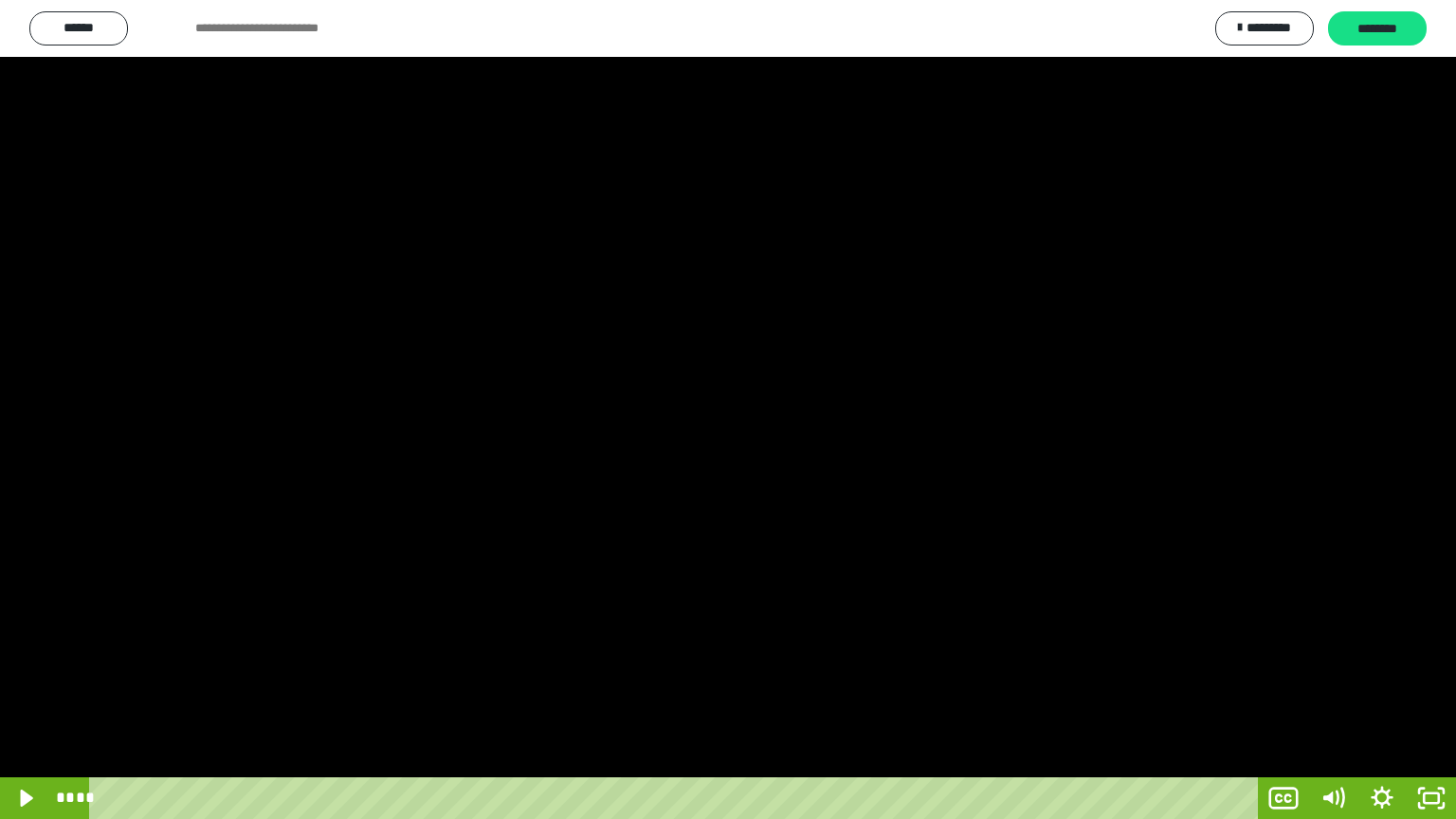 click at bounding box center (728, 410) 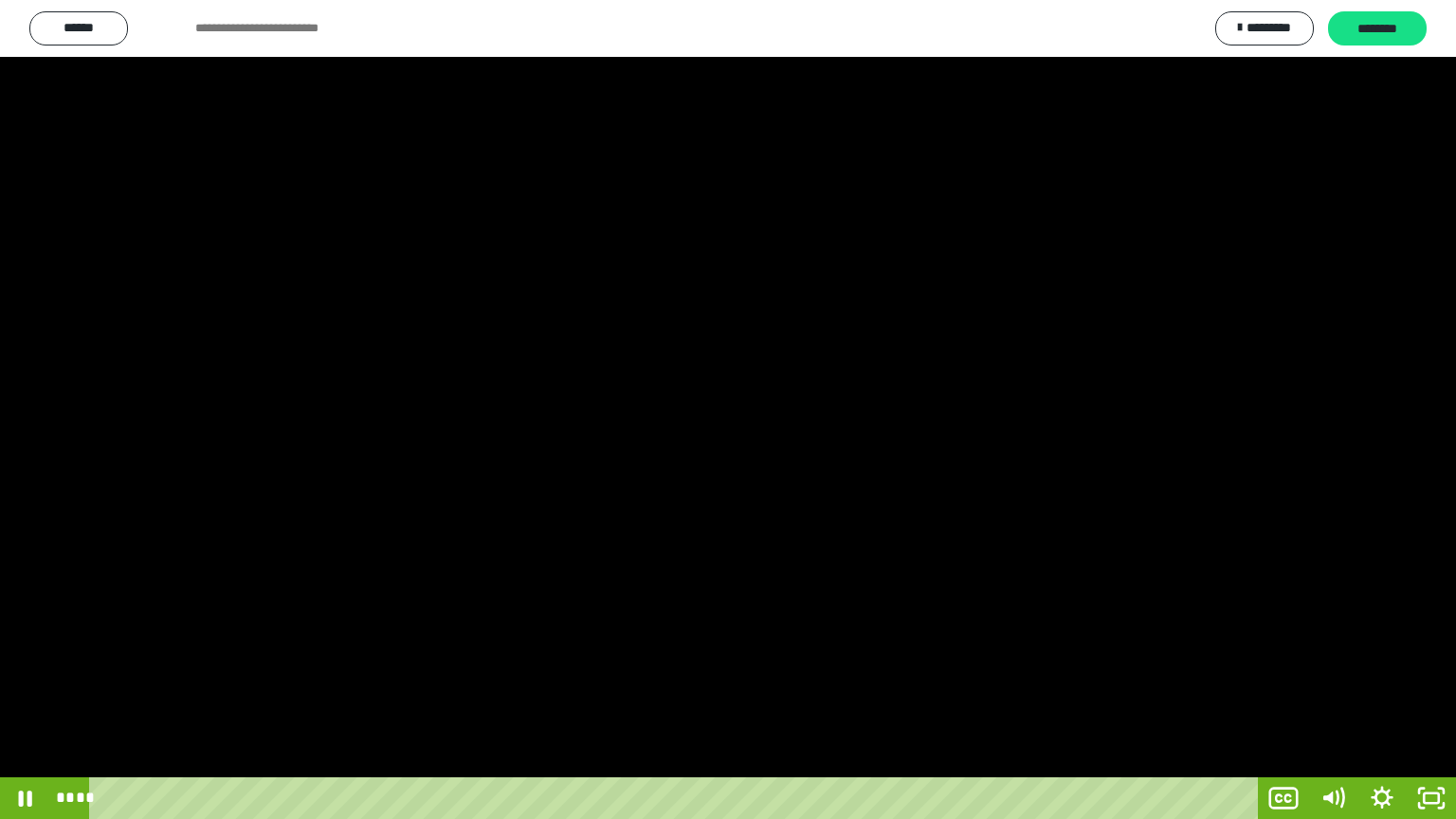 click at bounding box center (728, 410) 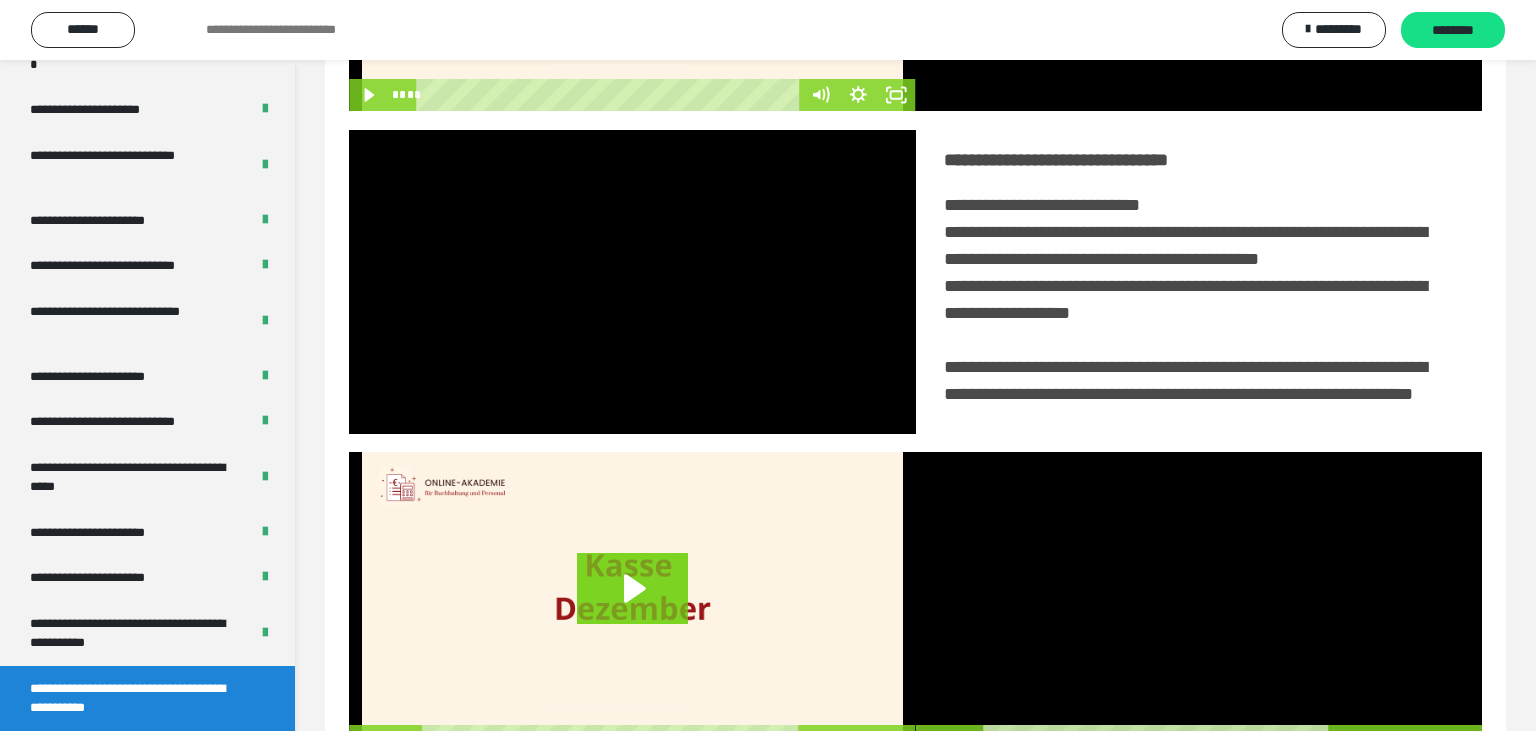 scroll, scrollTop: 467, scrollLeft: 0, axis: vertical 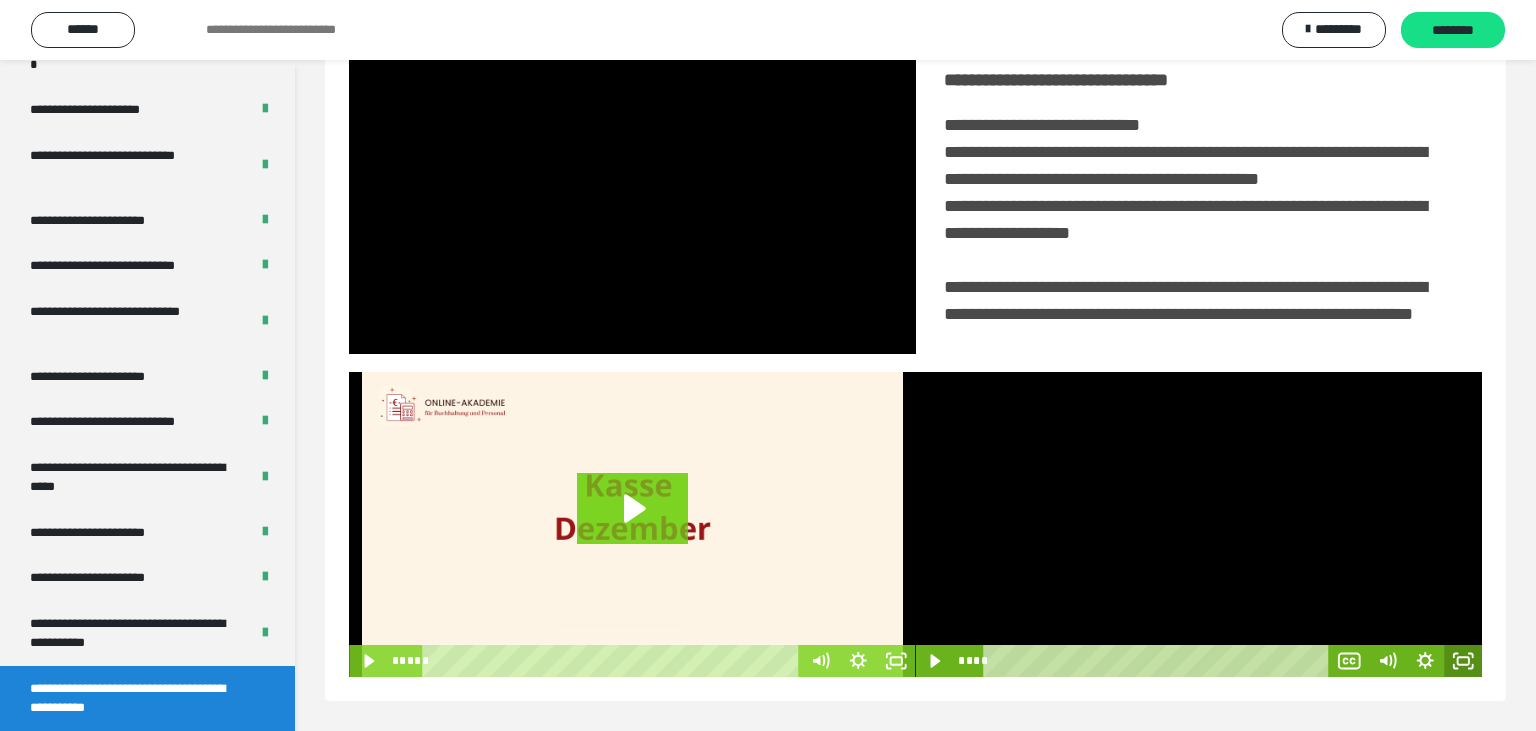 click 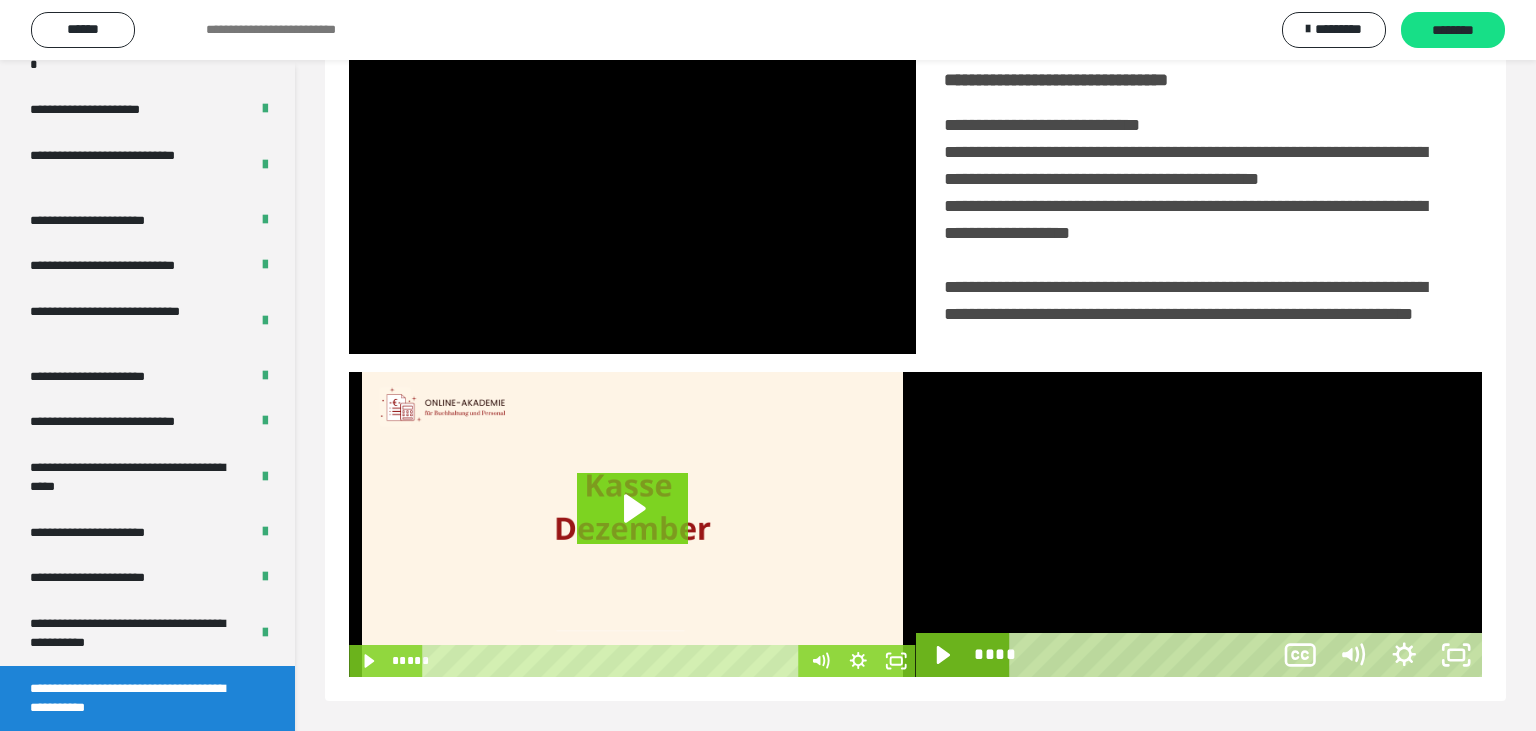 scroll, scrollTop: 334, scrollLeft: 0, axis: vertical 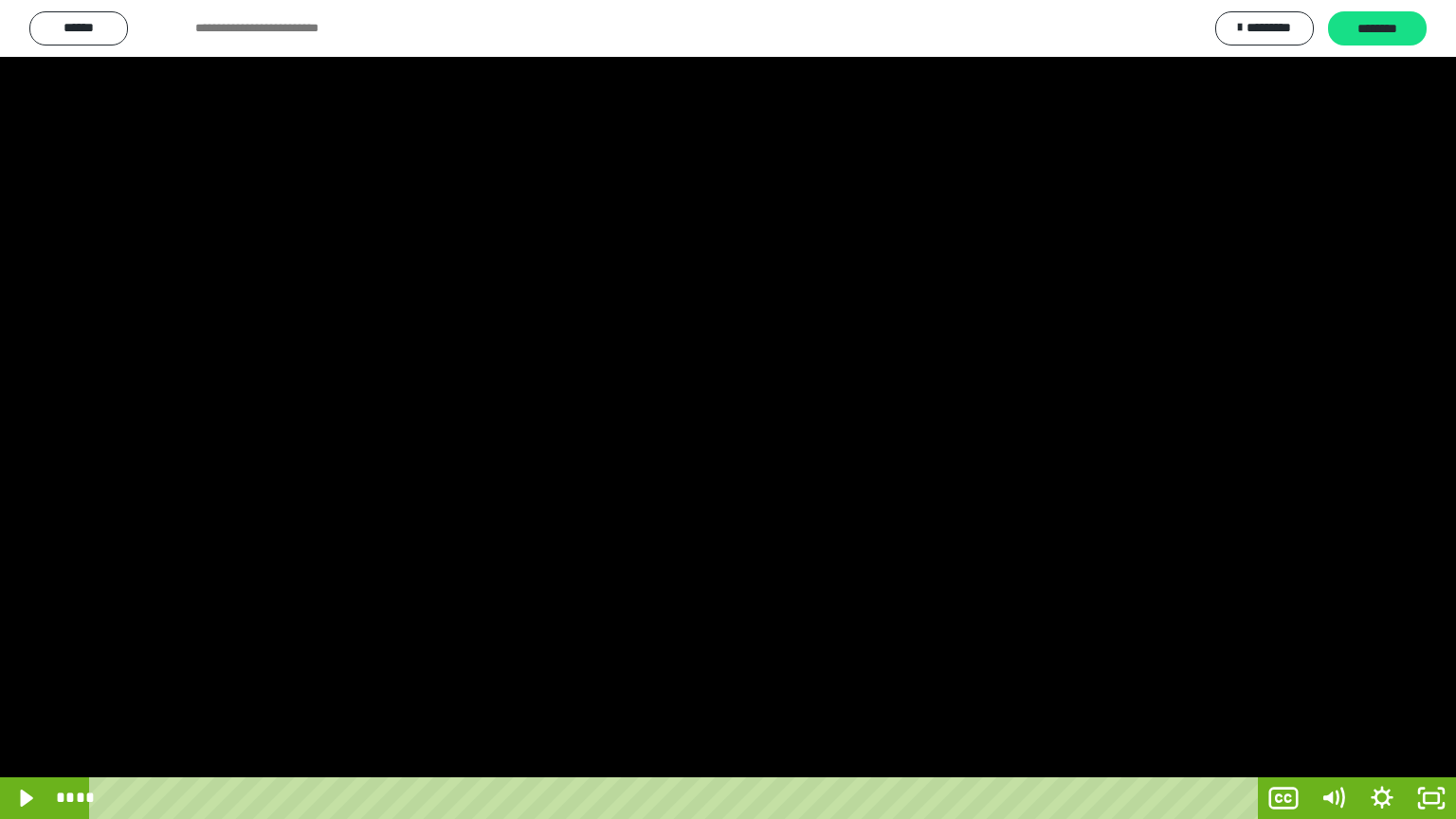 click at bounding box center [728, 410] 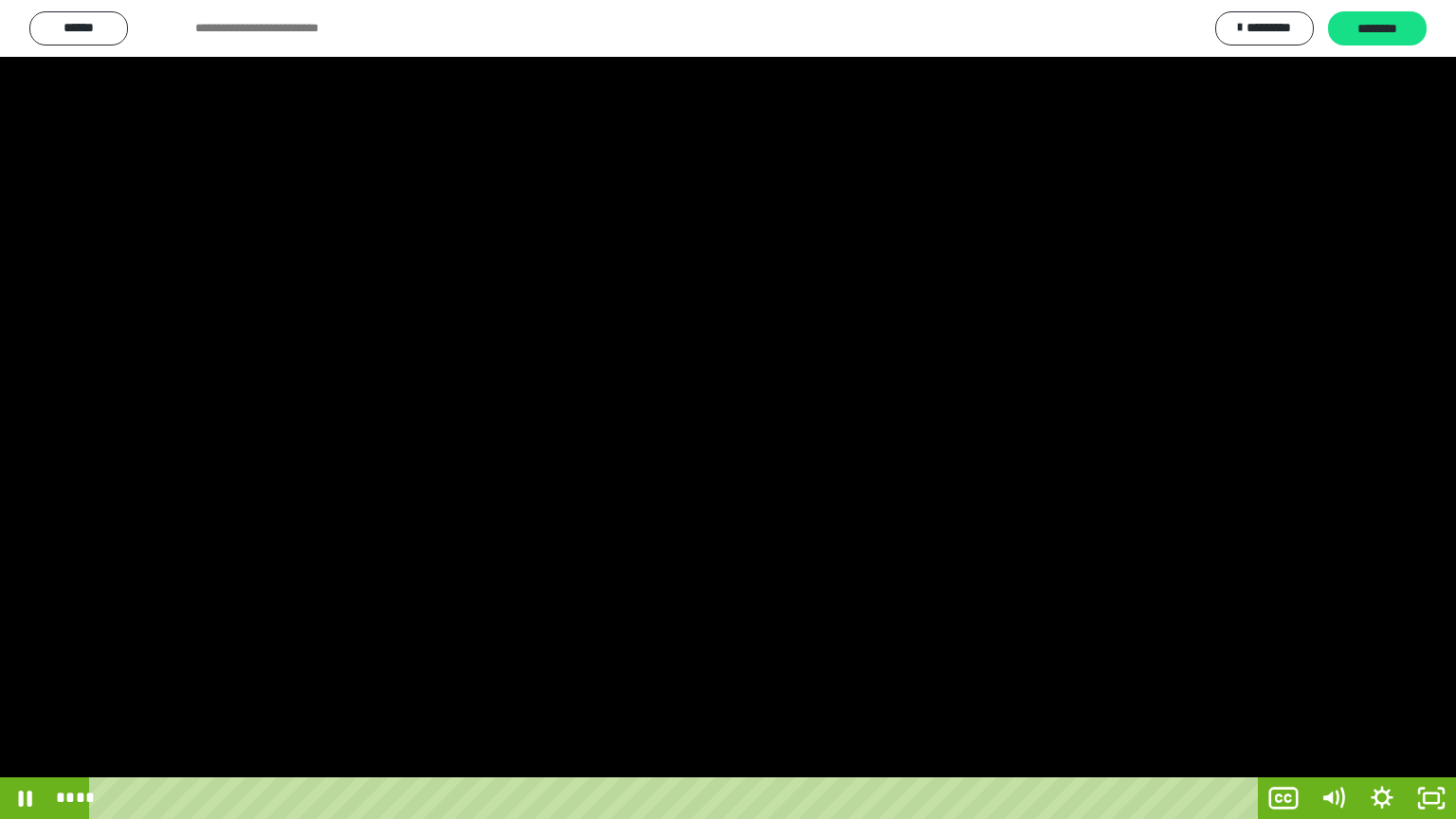 click at bounding box center [728, 410] 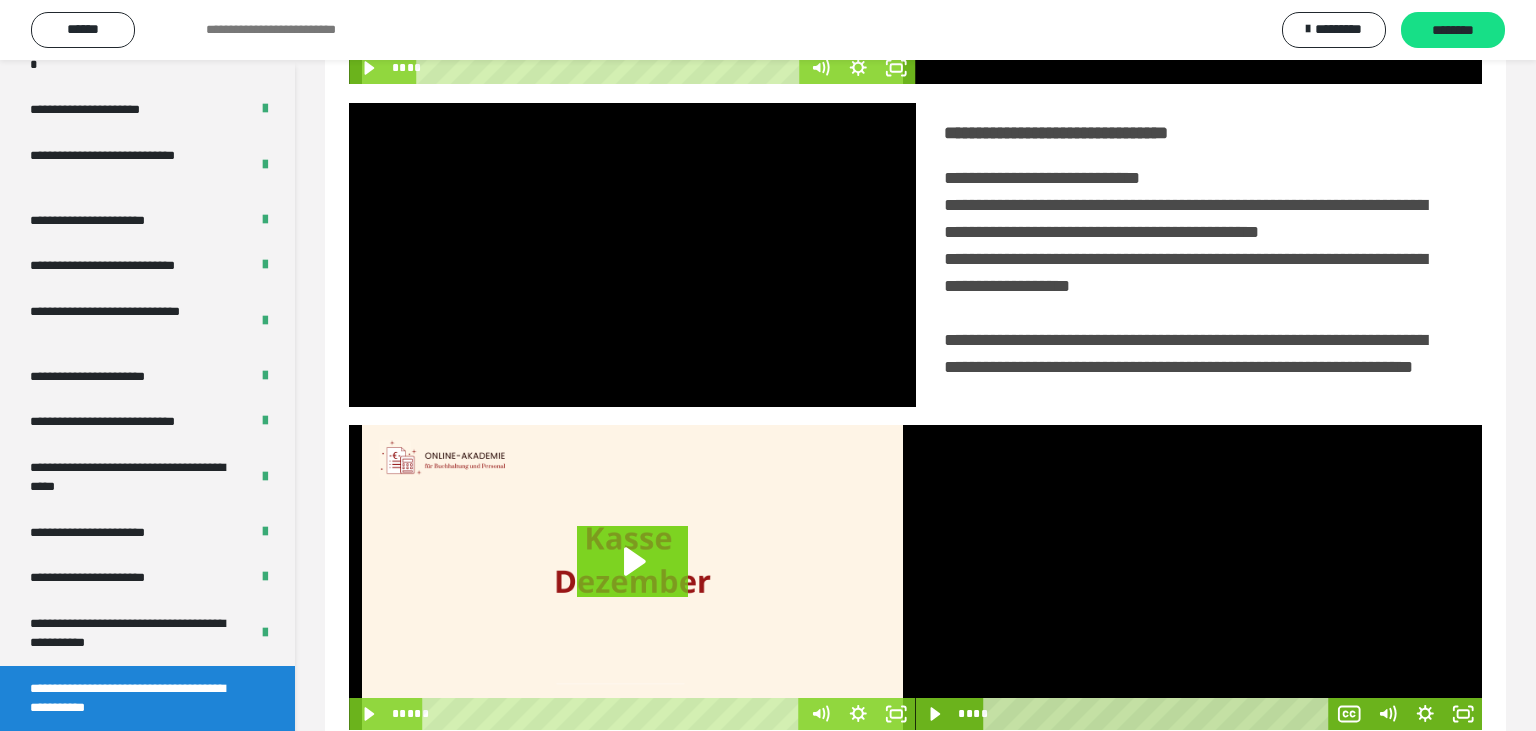 scroll, scrollTop: 467, scrollLeft: 0, axis: vertical 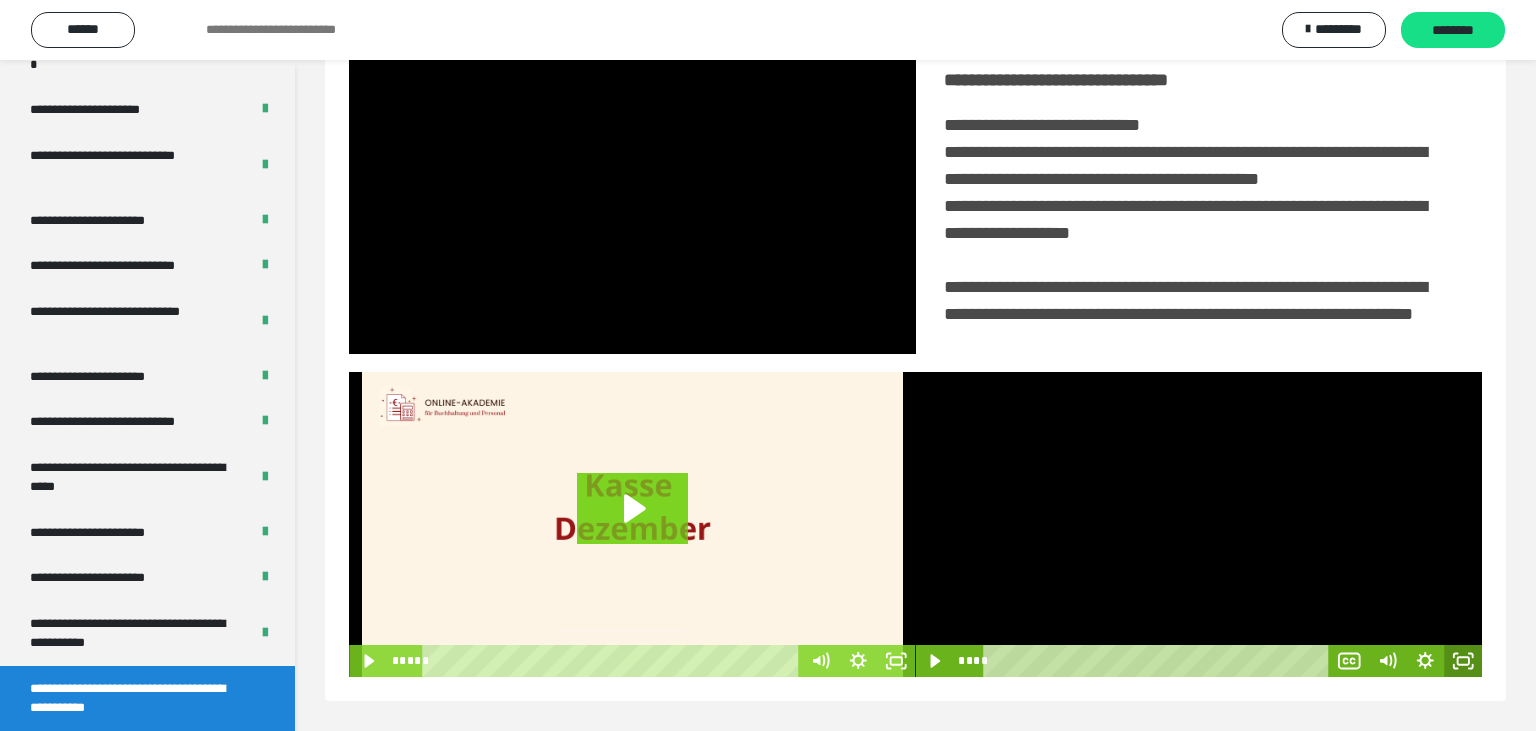 click 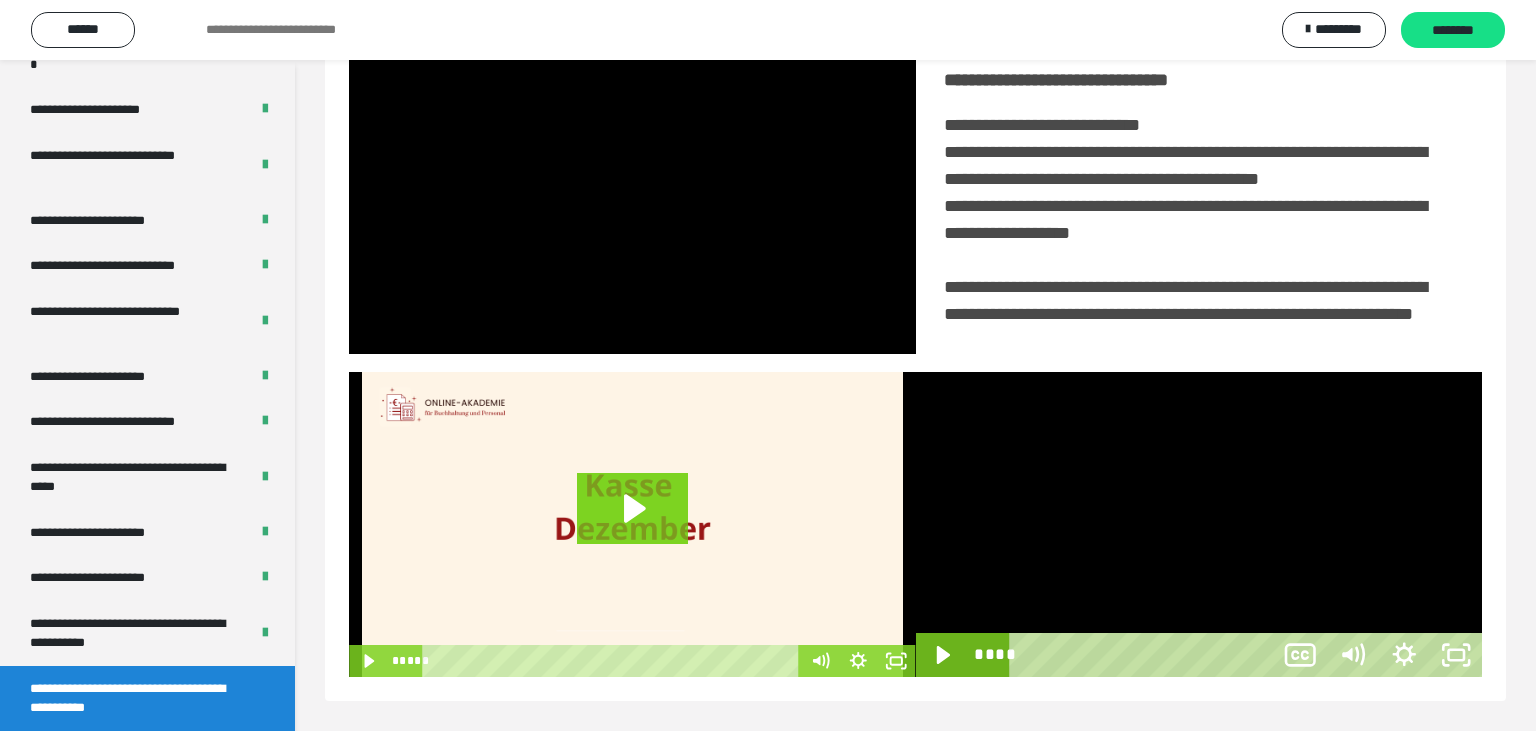 scroll, scrollTop: 334, scrollLeft: 0, axis: vertical 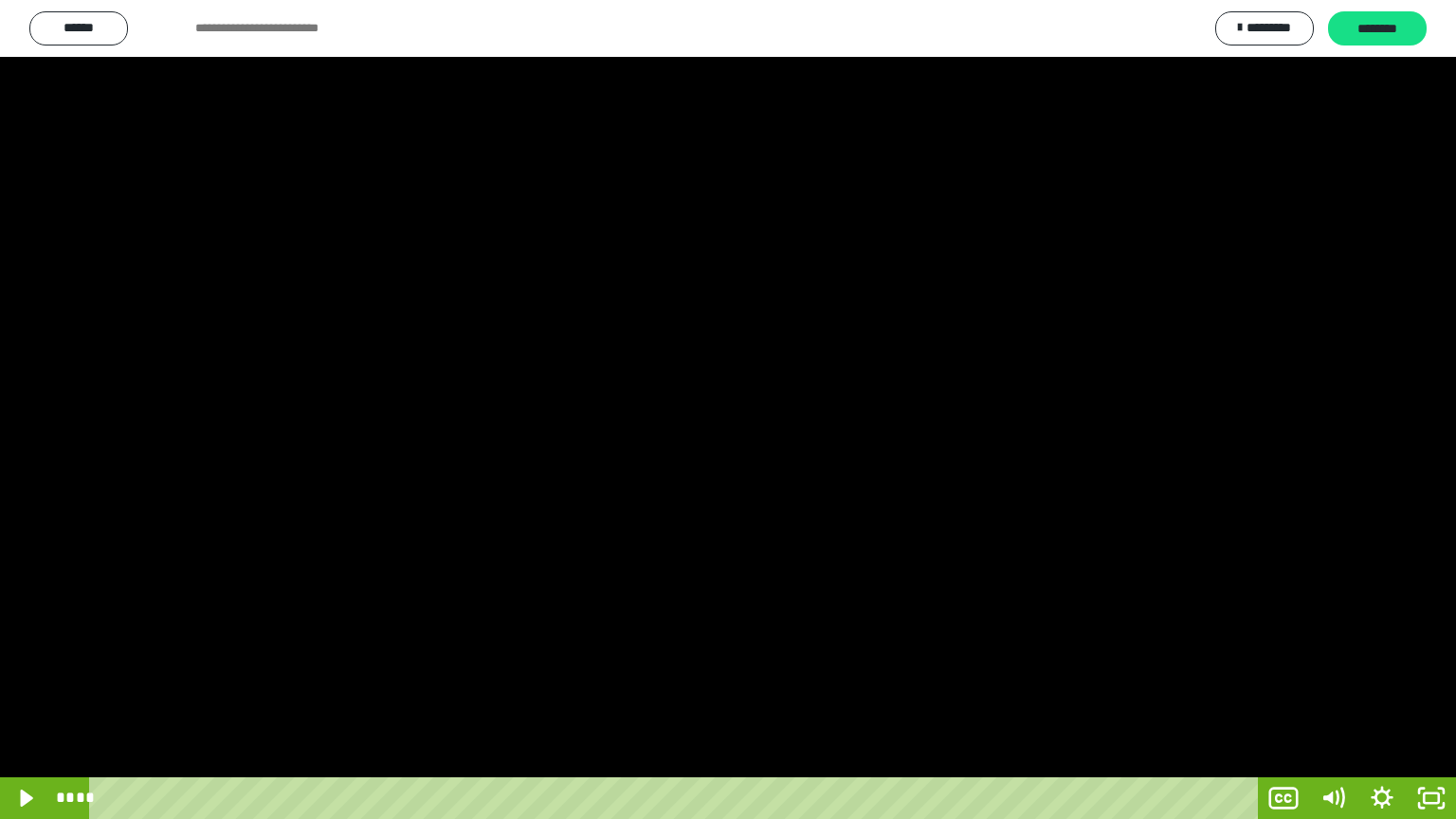 click at bounding box center (728, 410) 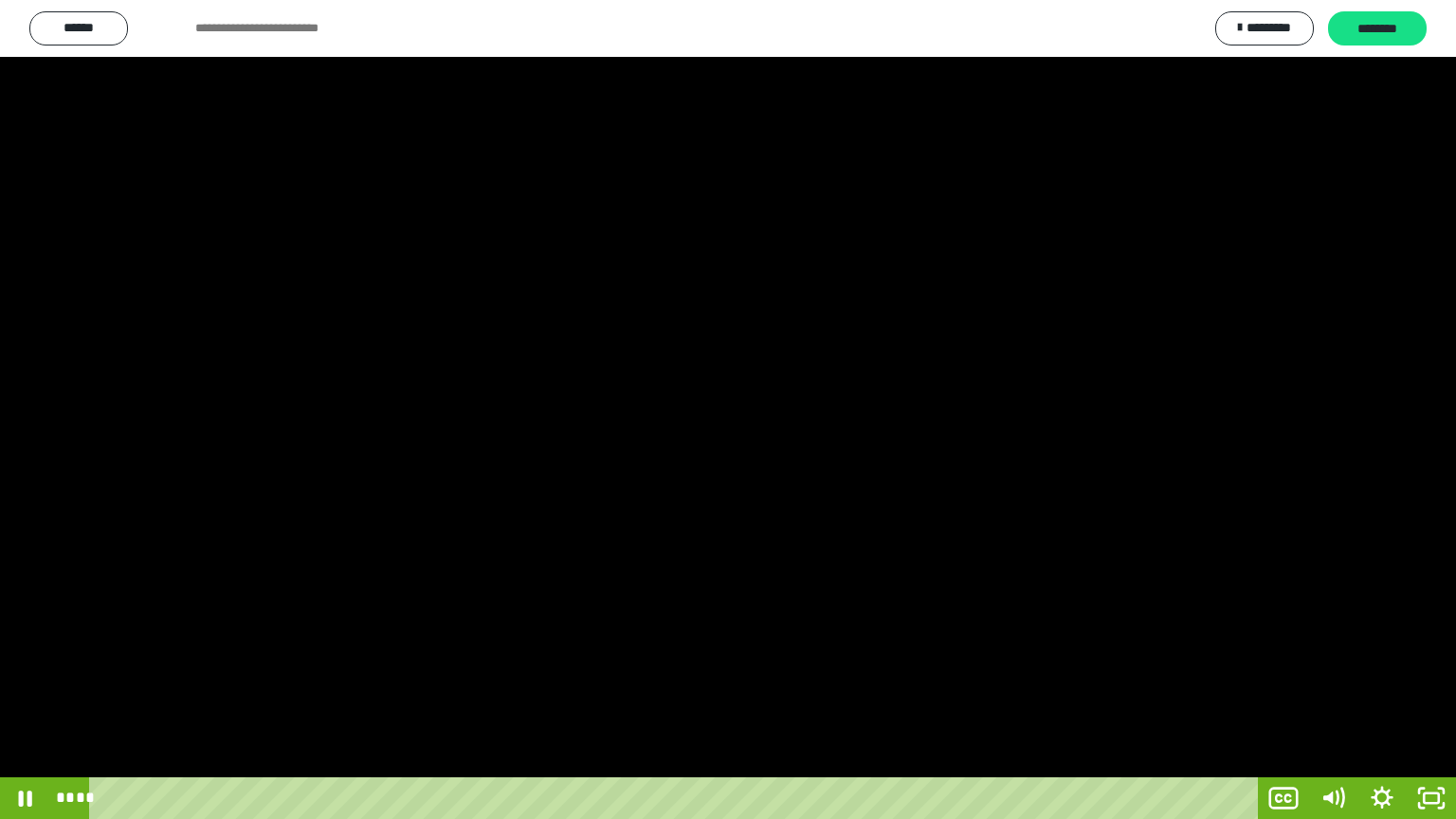 click at bounding box center [728, 410] 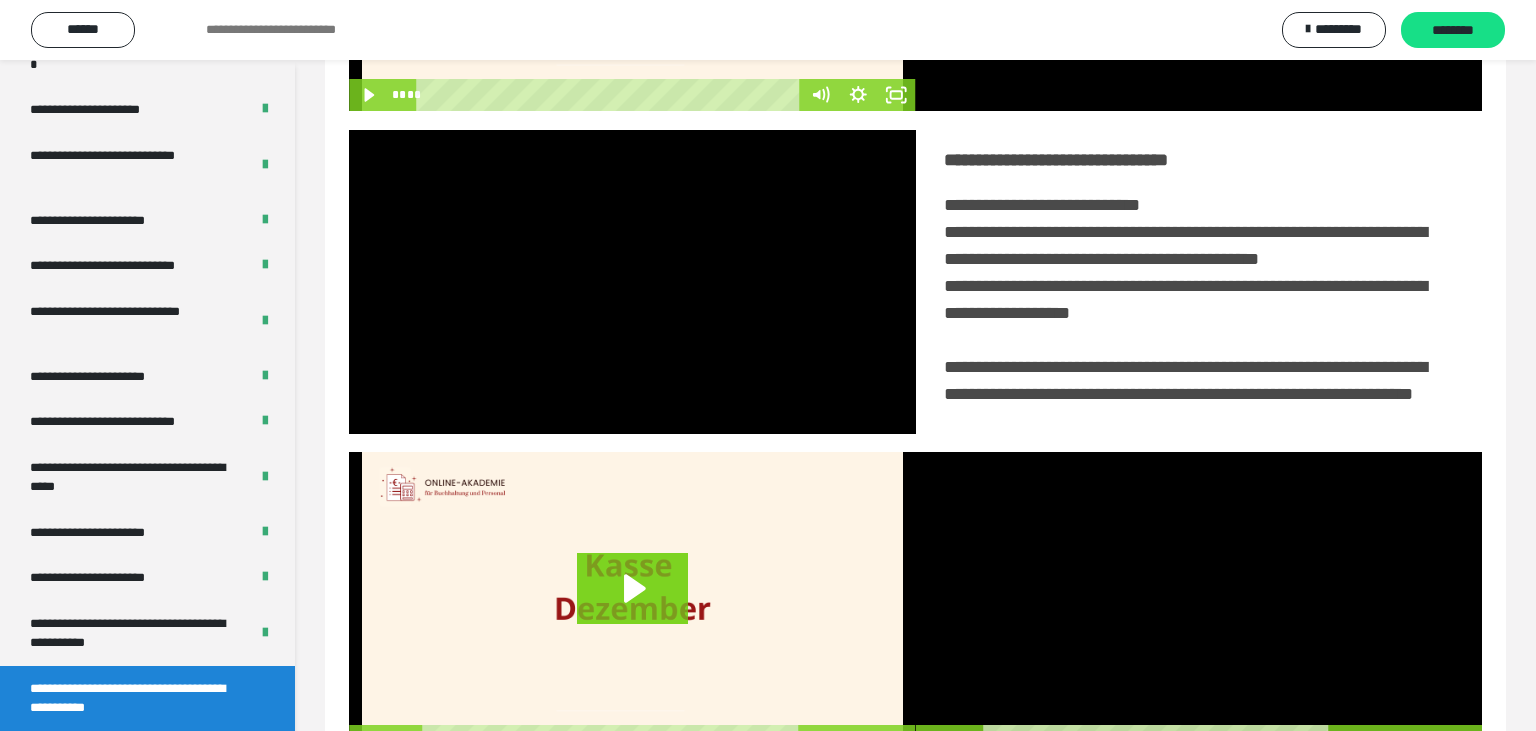 scroll, scrollTop: 467, scrollLeft: 0, axis: vertical 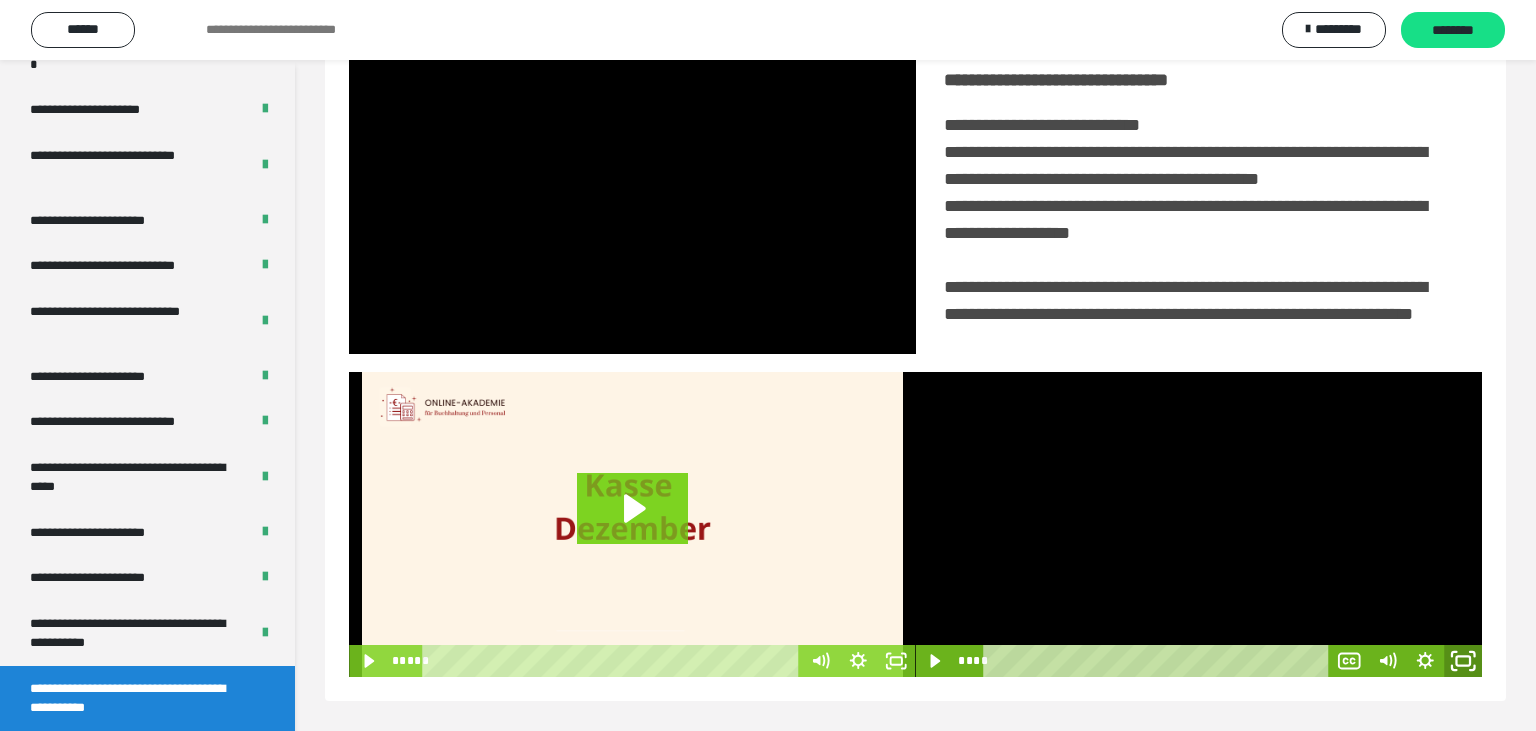 click 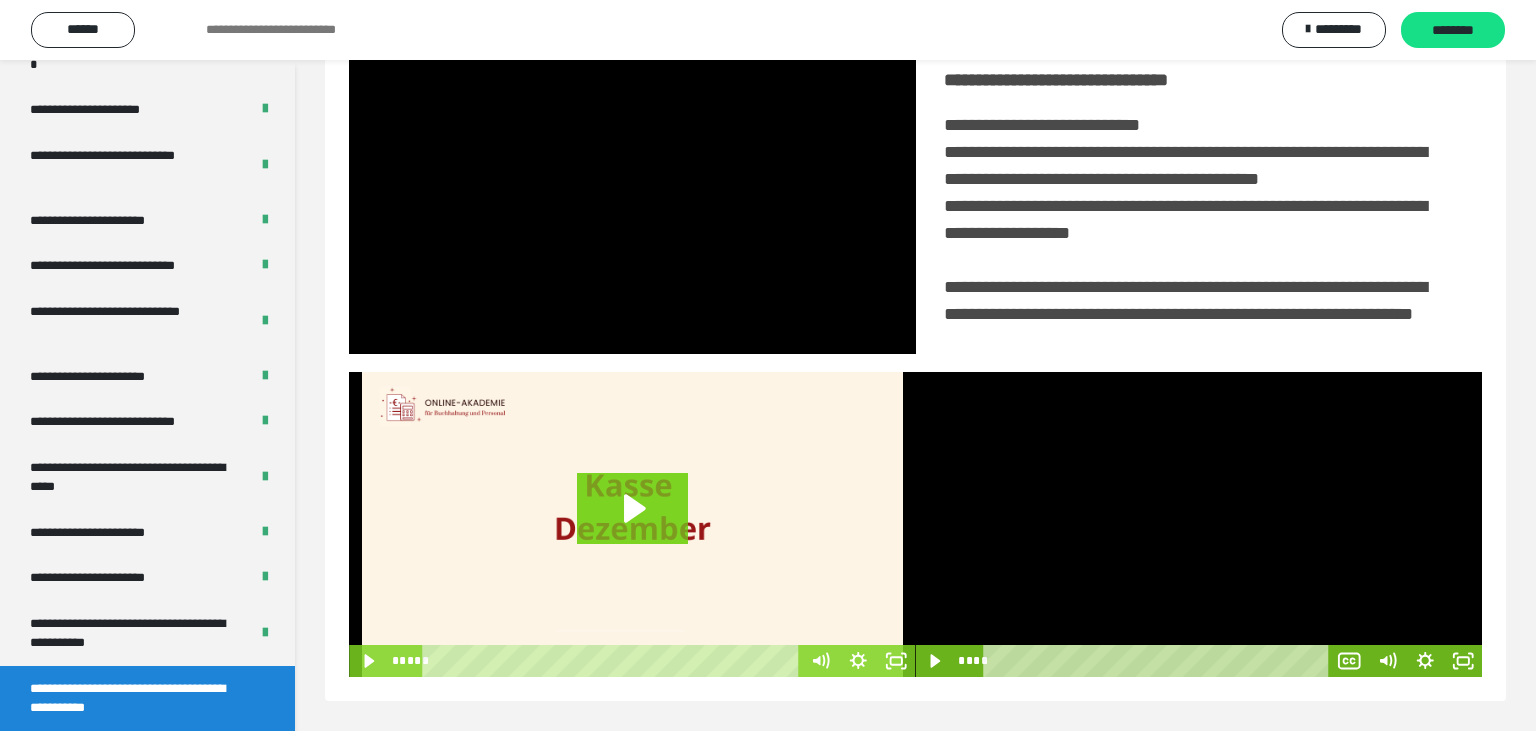 scroll, scrollTop: 334, scrollLeft: 0, axis: vertical 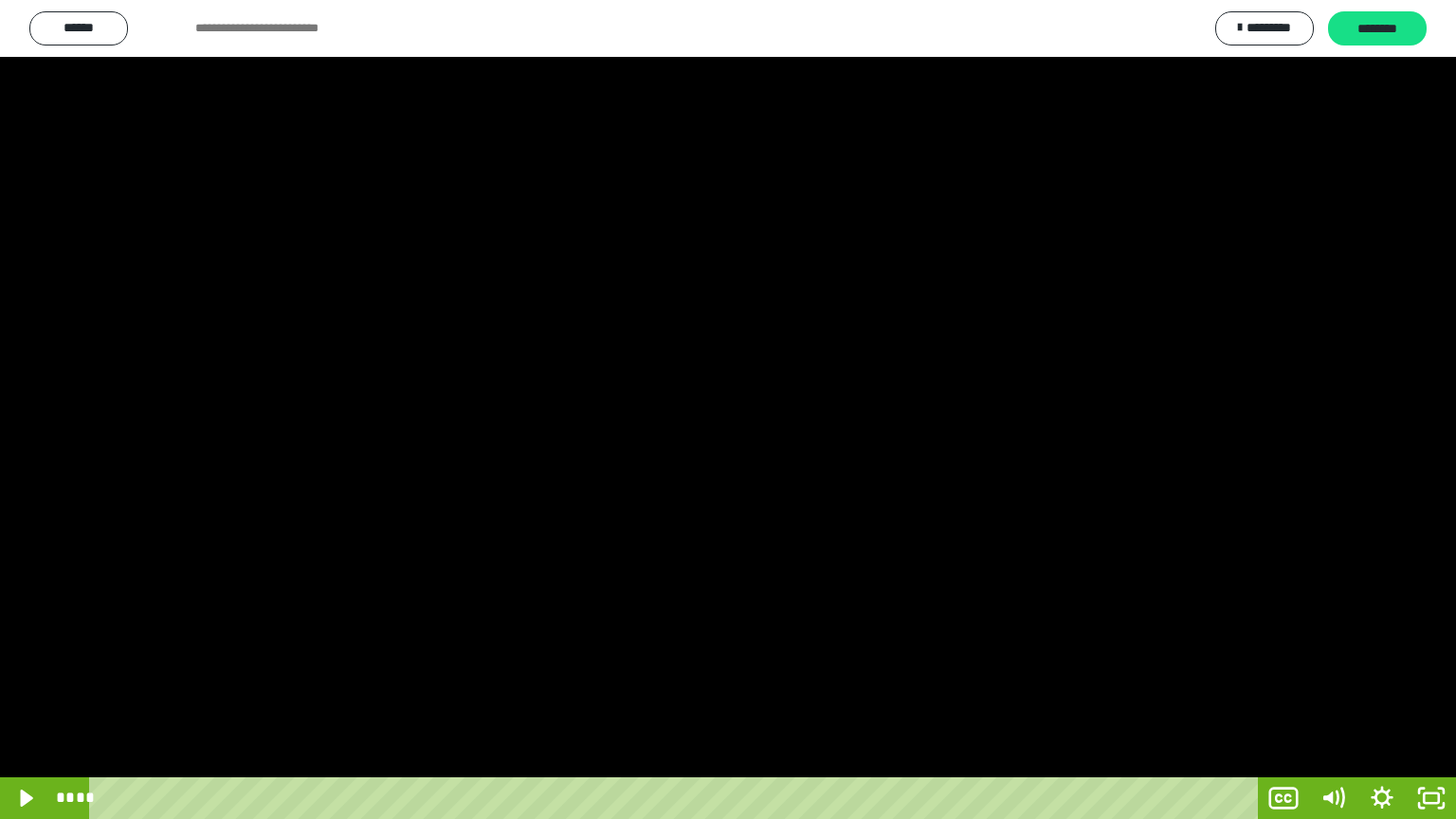 click at bounding box center [728, 410] 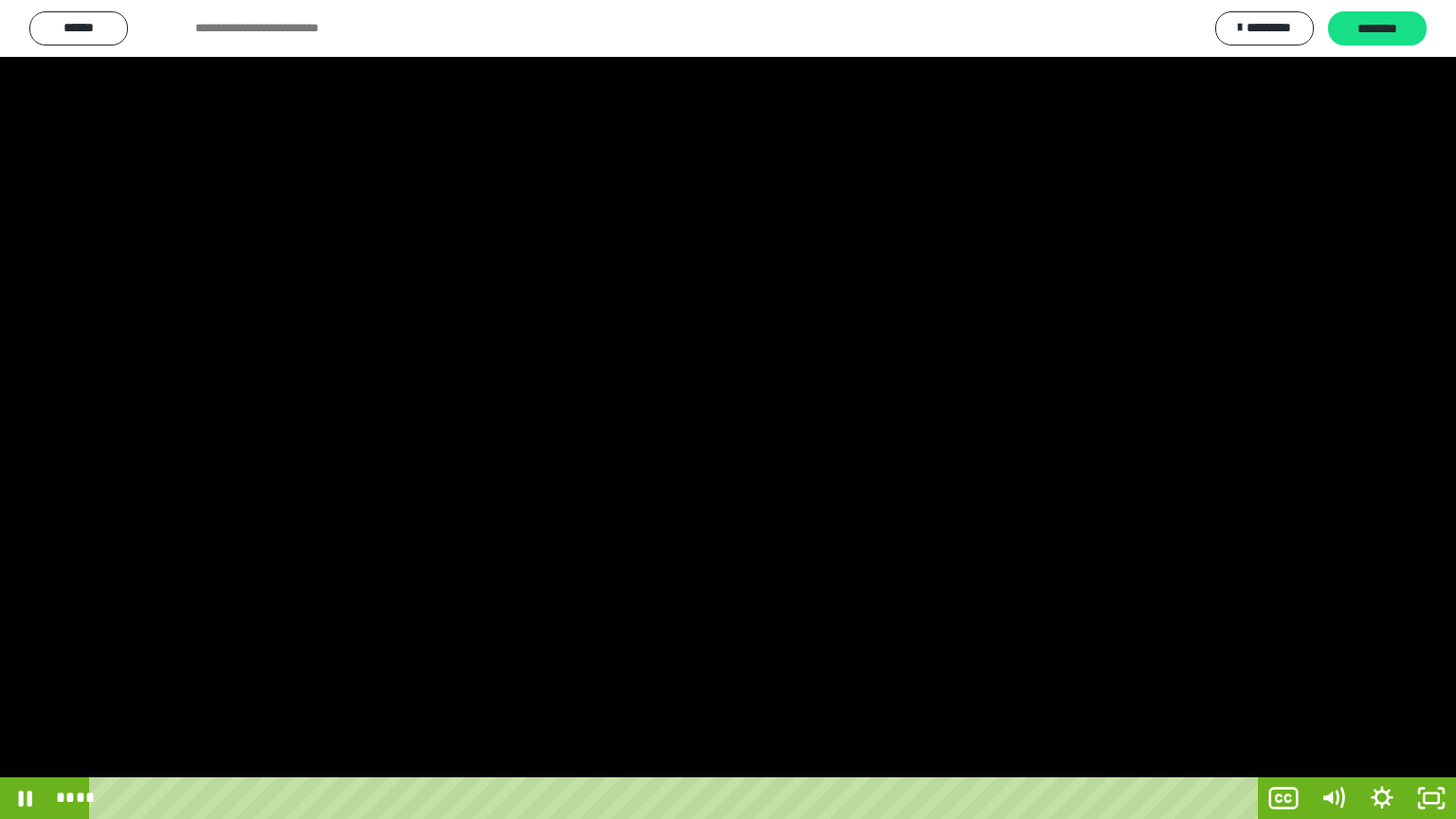 click at bounding box center [728, 410] 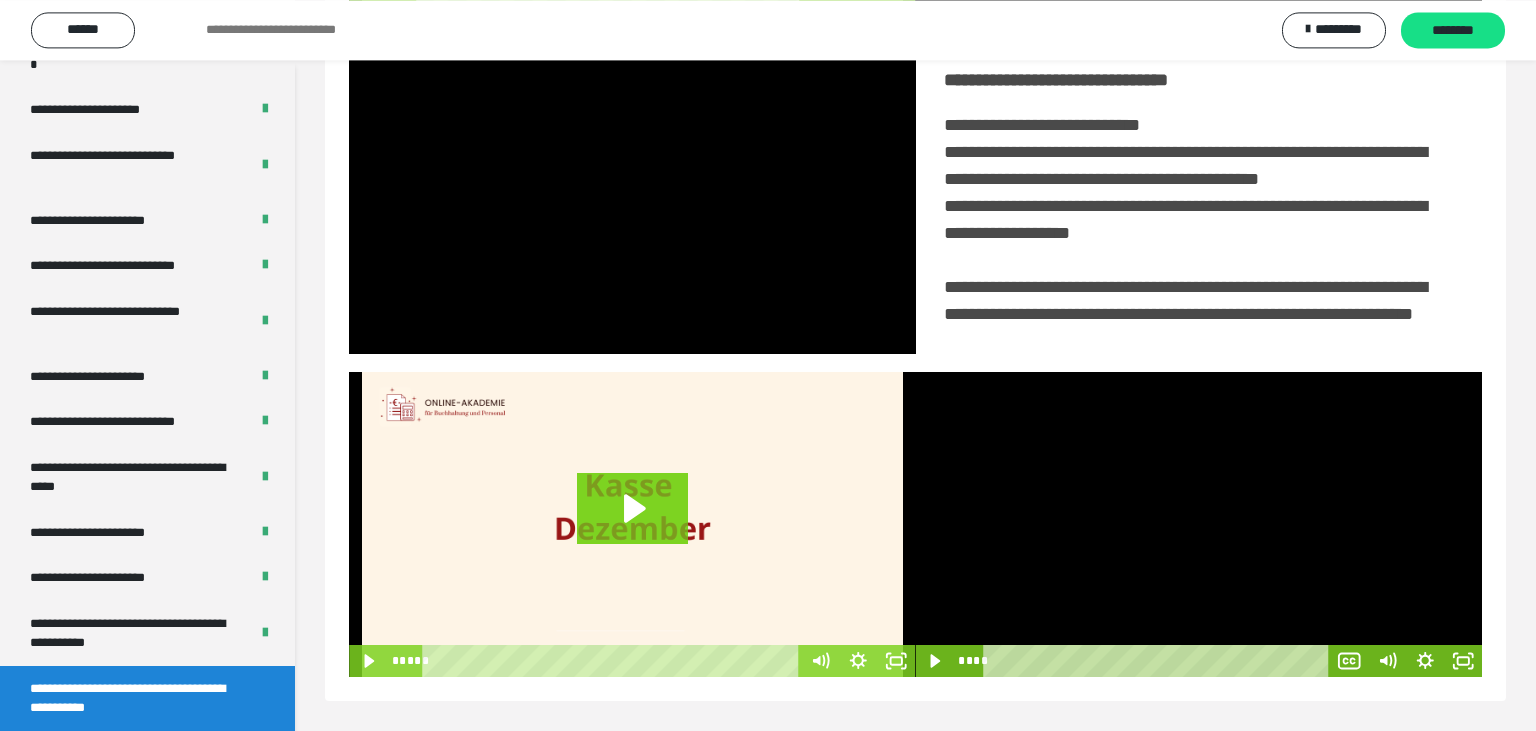 scroll, scrollTop: 467, scrollLeft: 0, axis: vertical 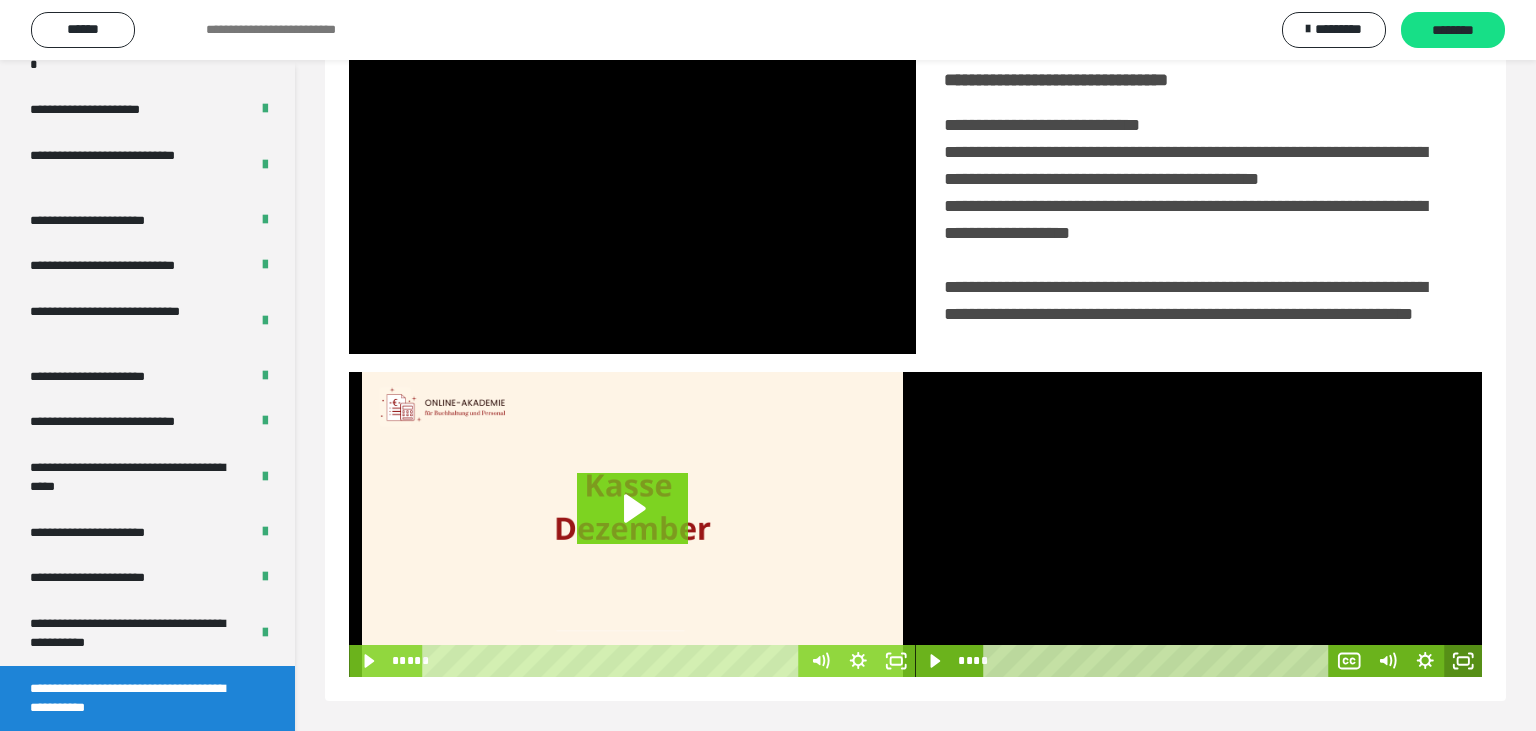click 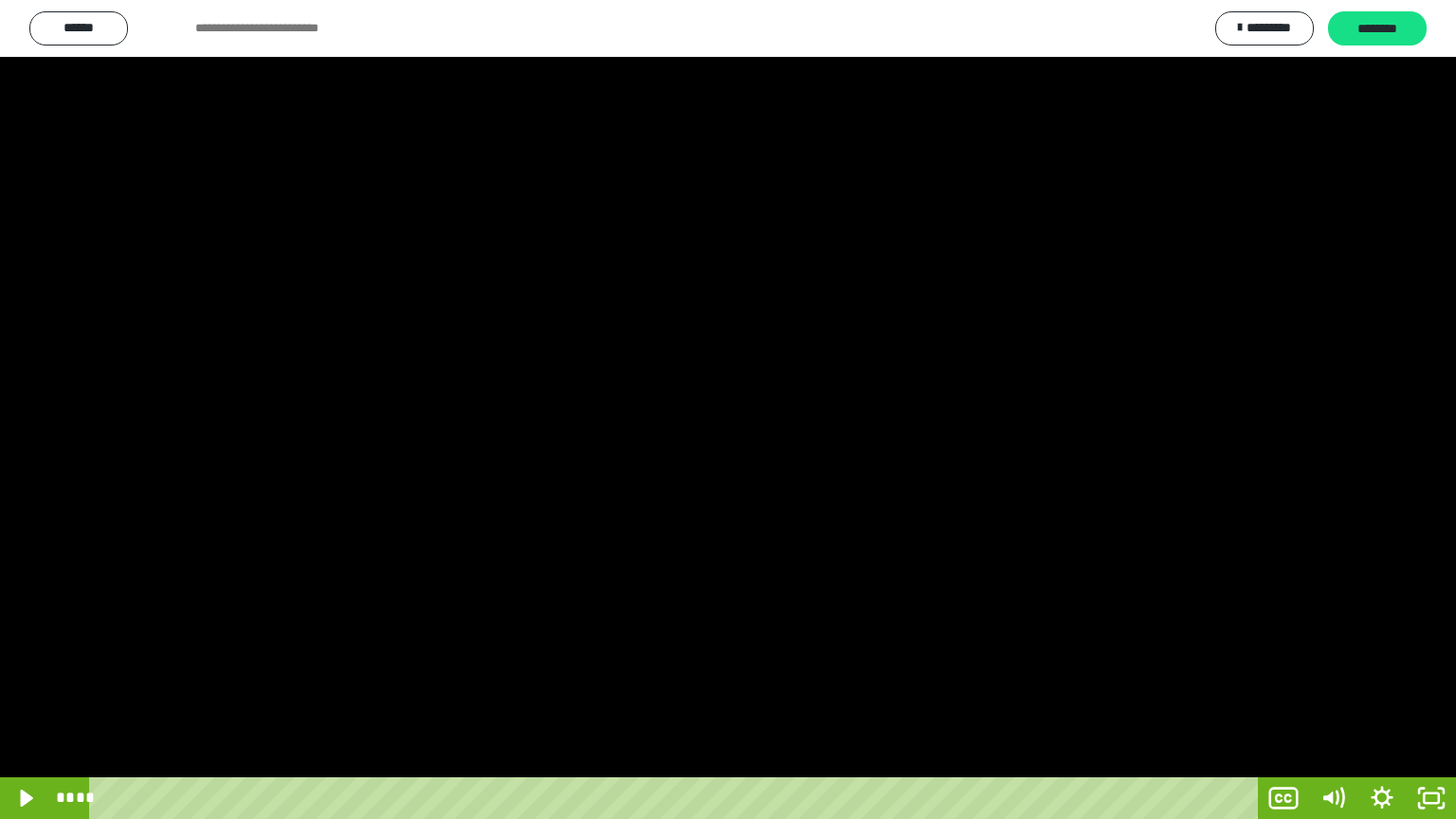 click at bounding box center [728, 410] 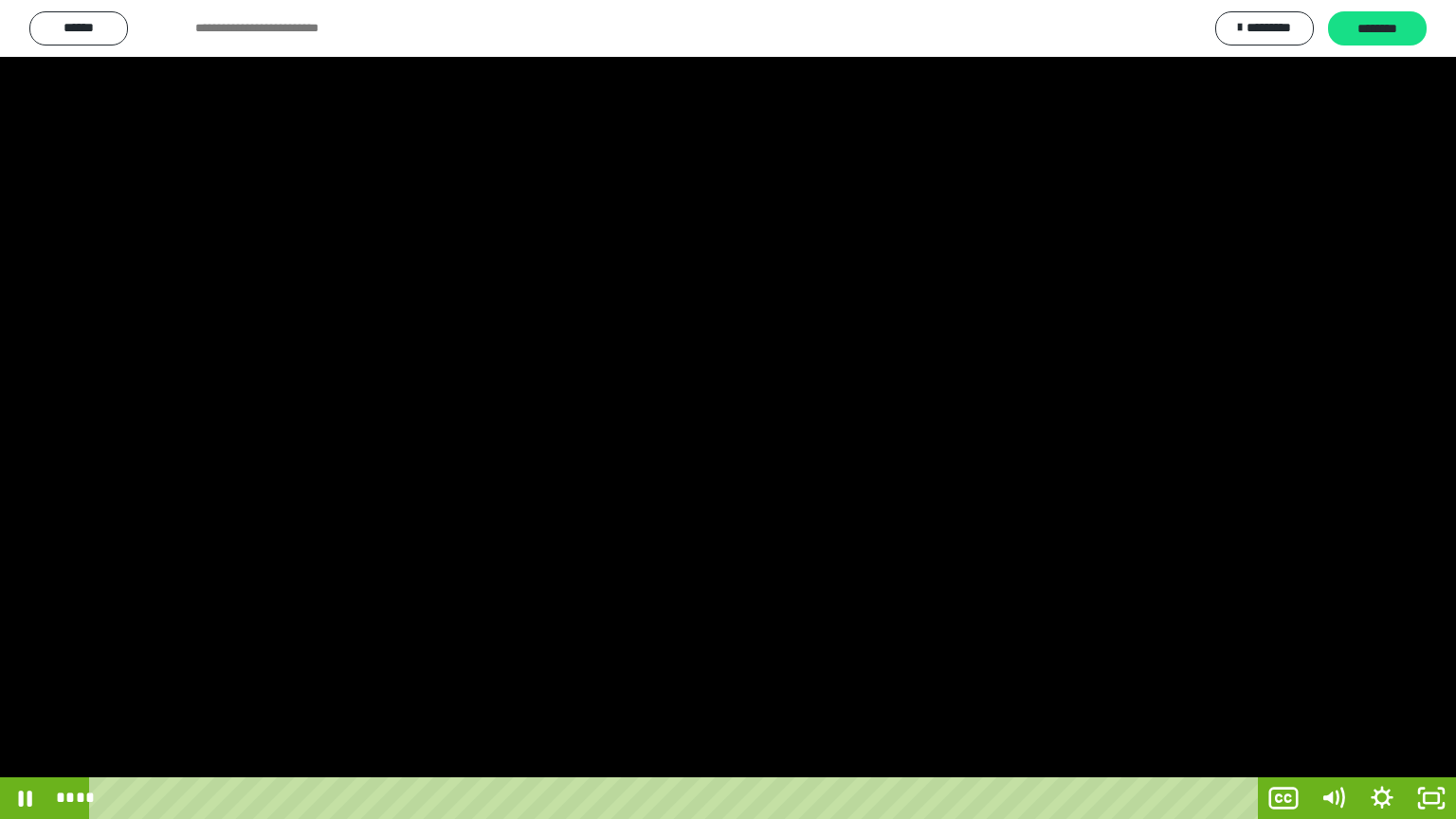 click at bounding box center (728, 410) 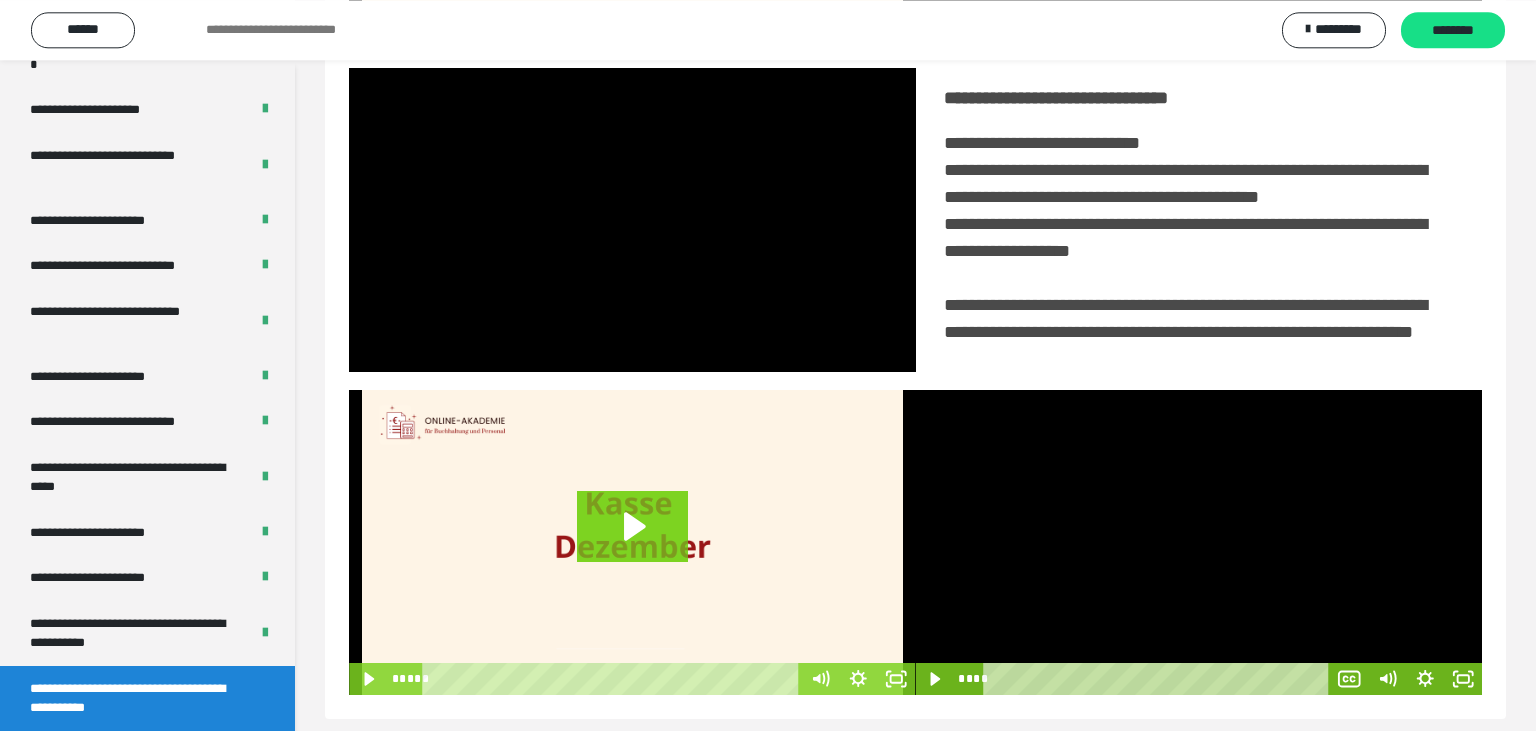 scroll, scrollTop: 467, scrollLeft: 0, axis: vertical 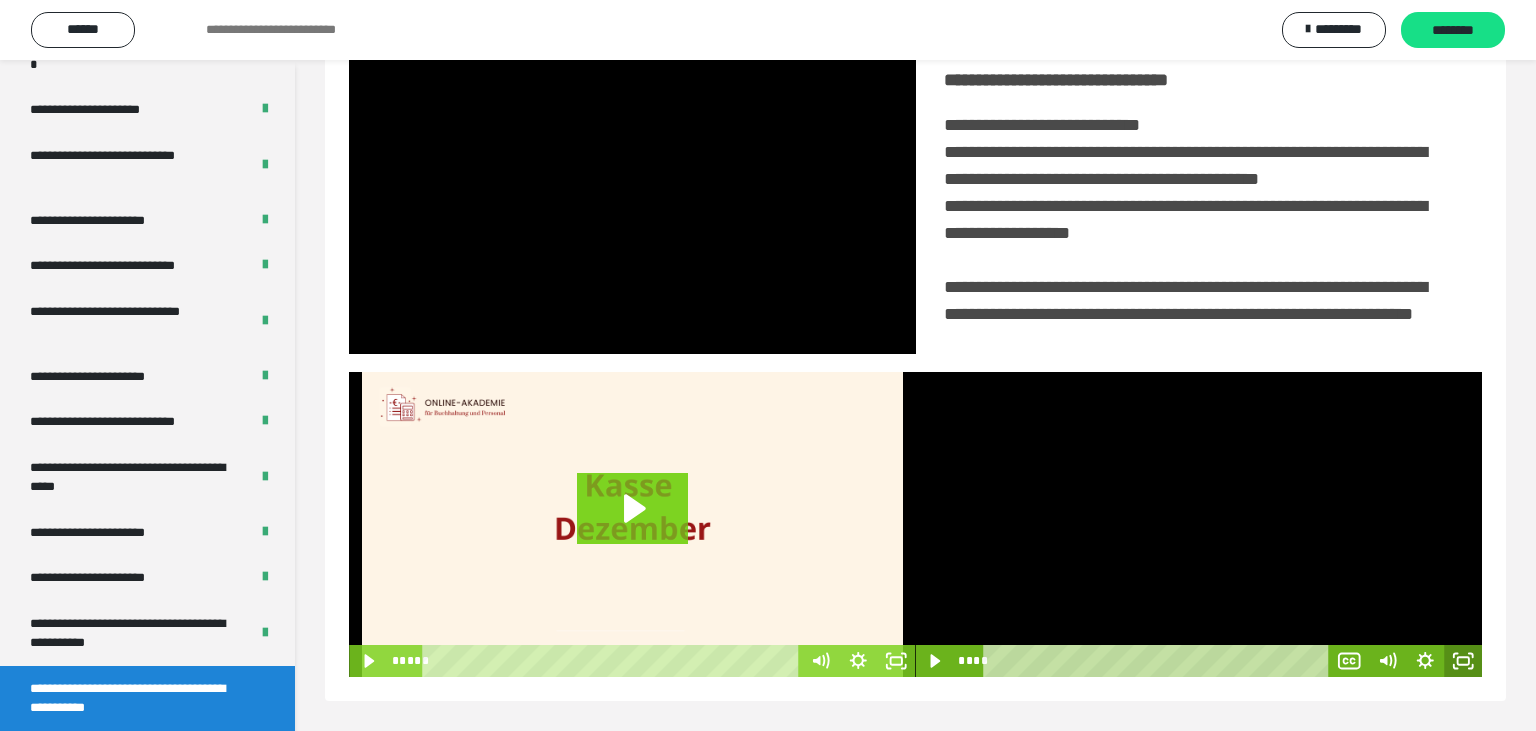 click 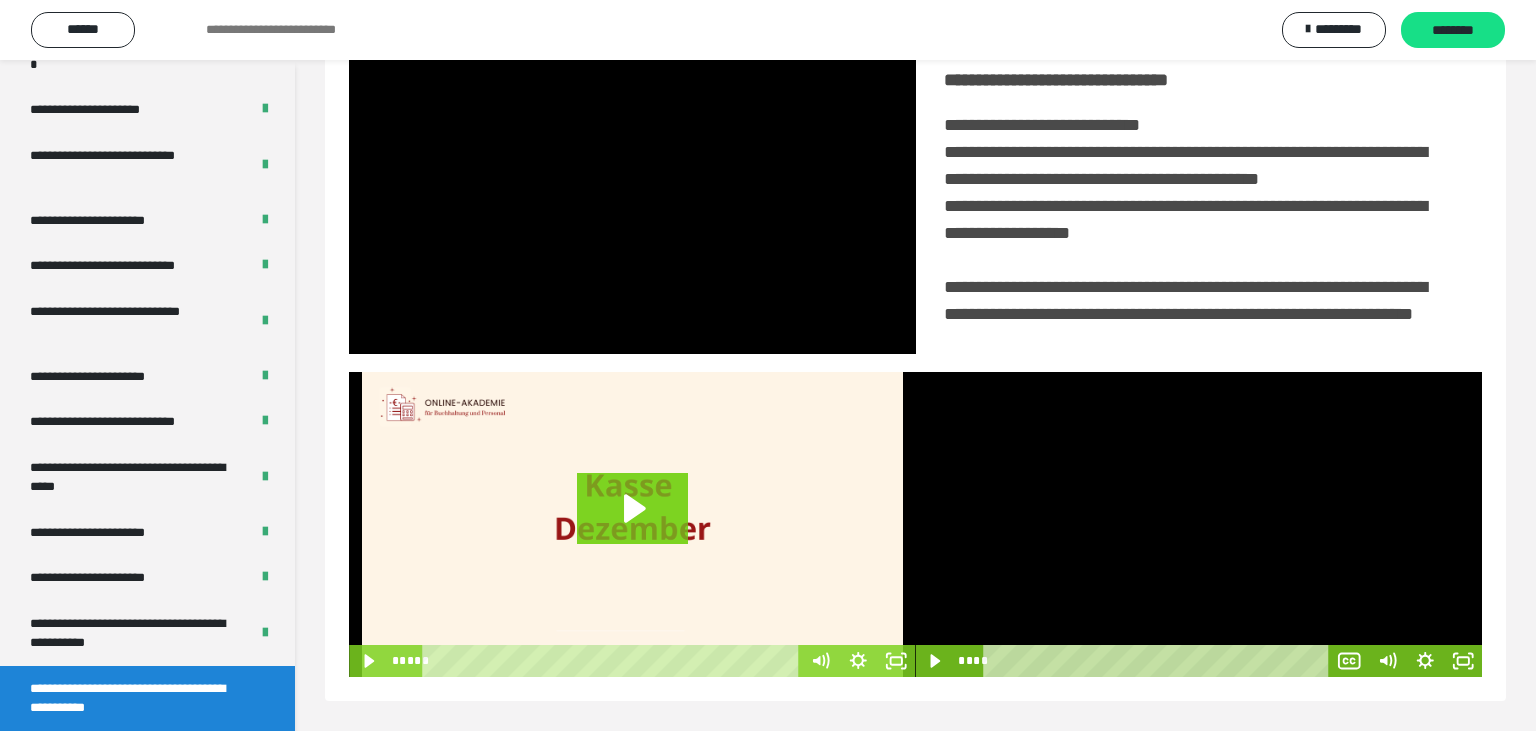 scroll, scrollTop: 334, scrollLeft: 0, axis: vertical 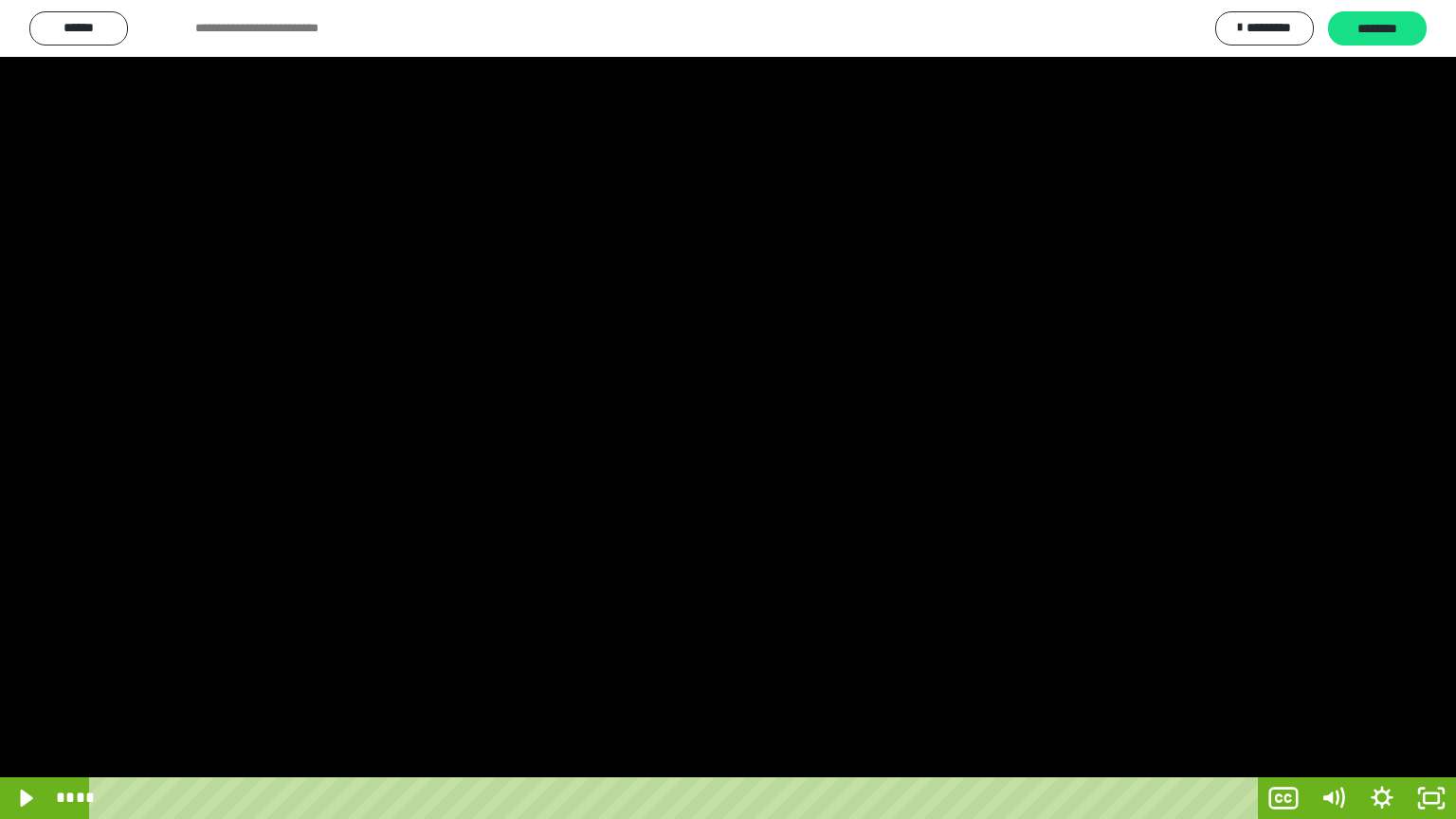click at bounding box center [728, 410] 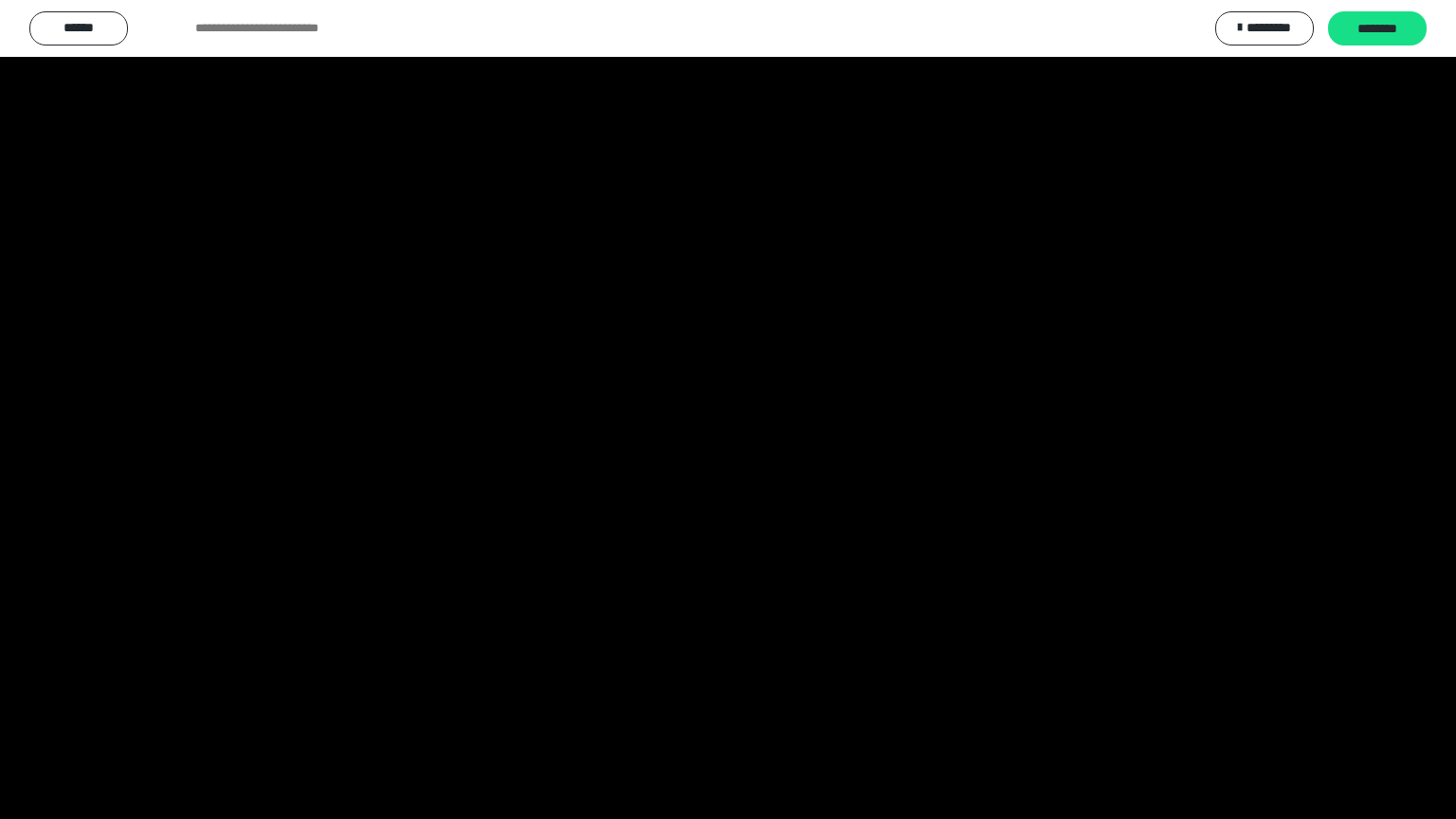 click at bounding box center (728, 410) 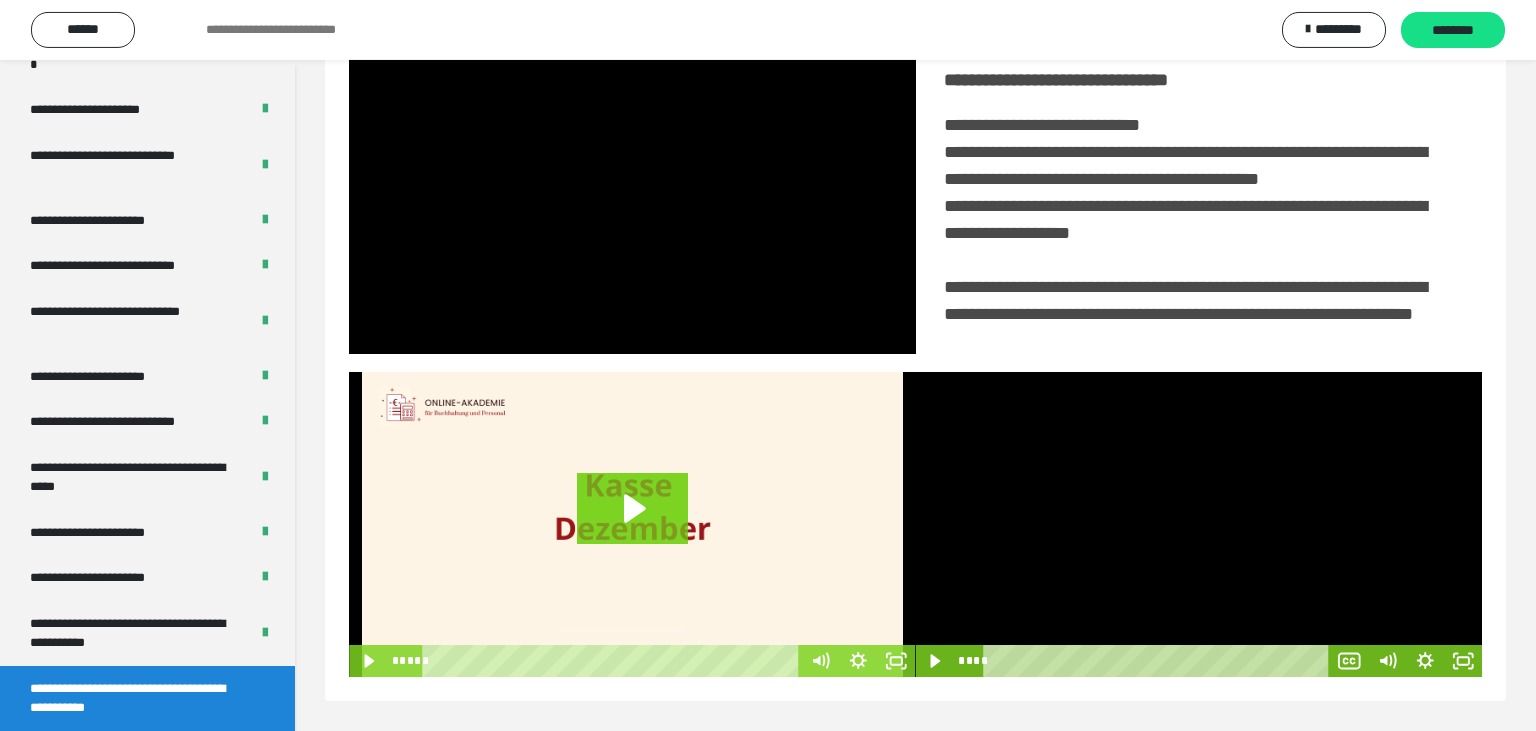 scroll, scrollTop: 467, scrollLeft: 0, axis: vertical 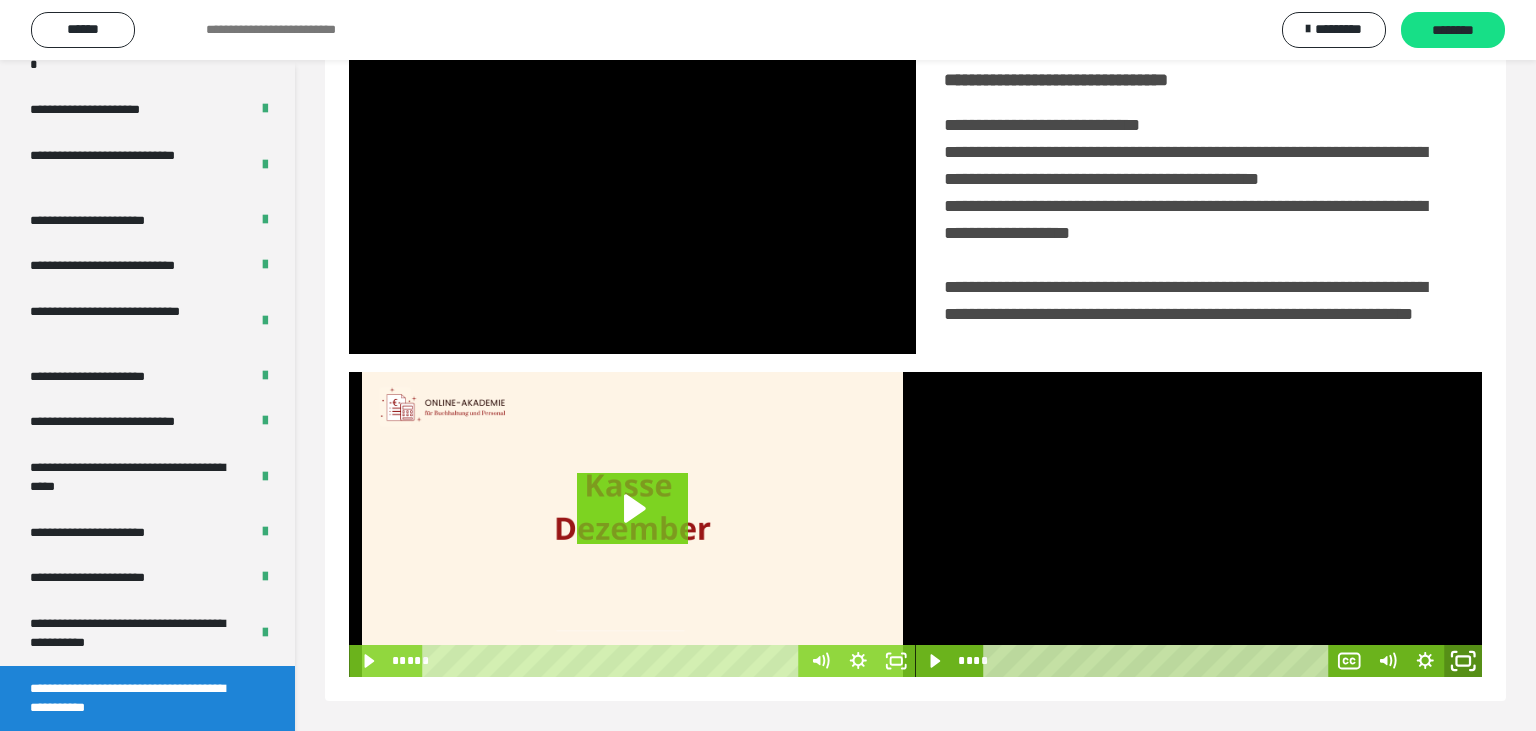 click 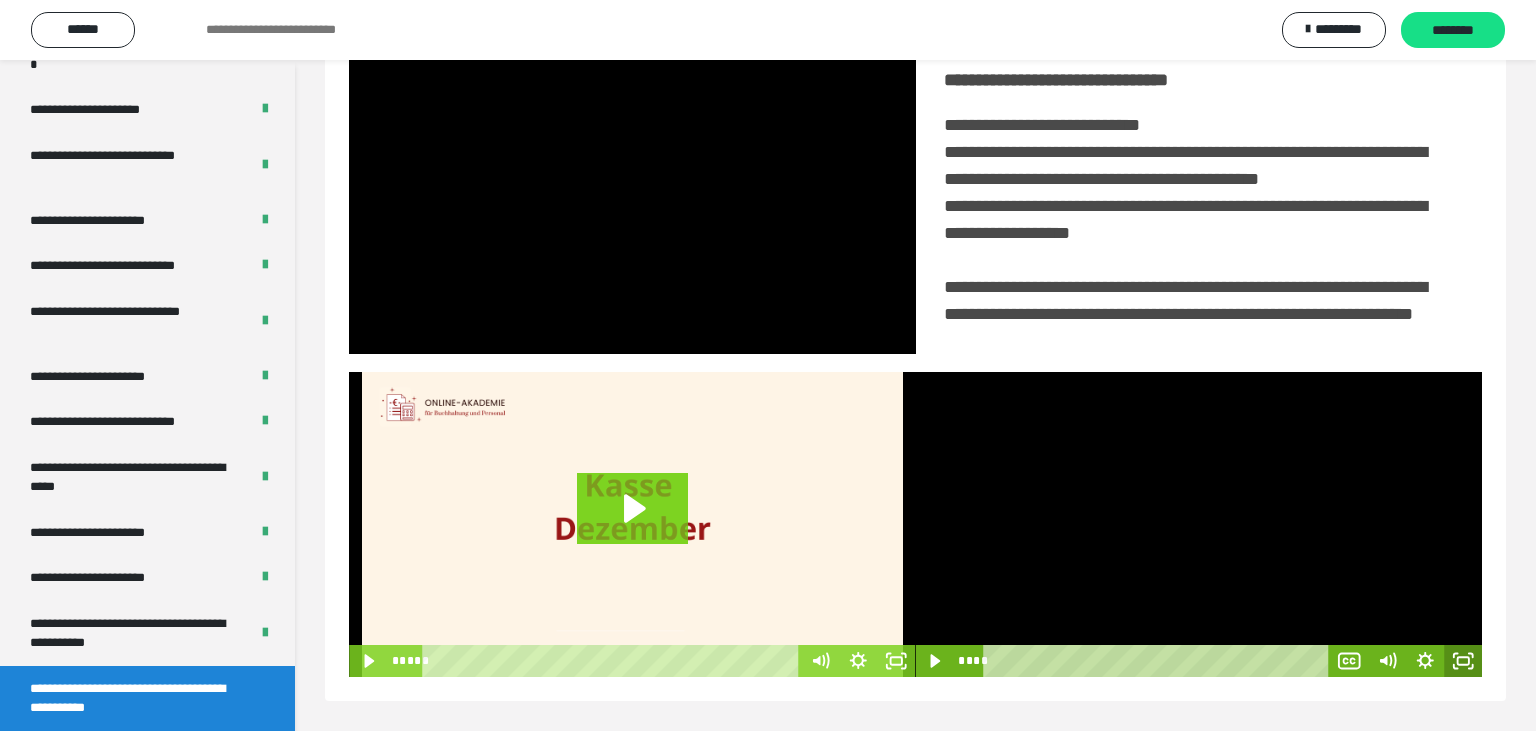 scroll, scrollTop: 334, scrollLeft: 0, axis: vertical 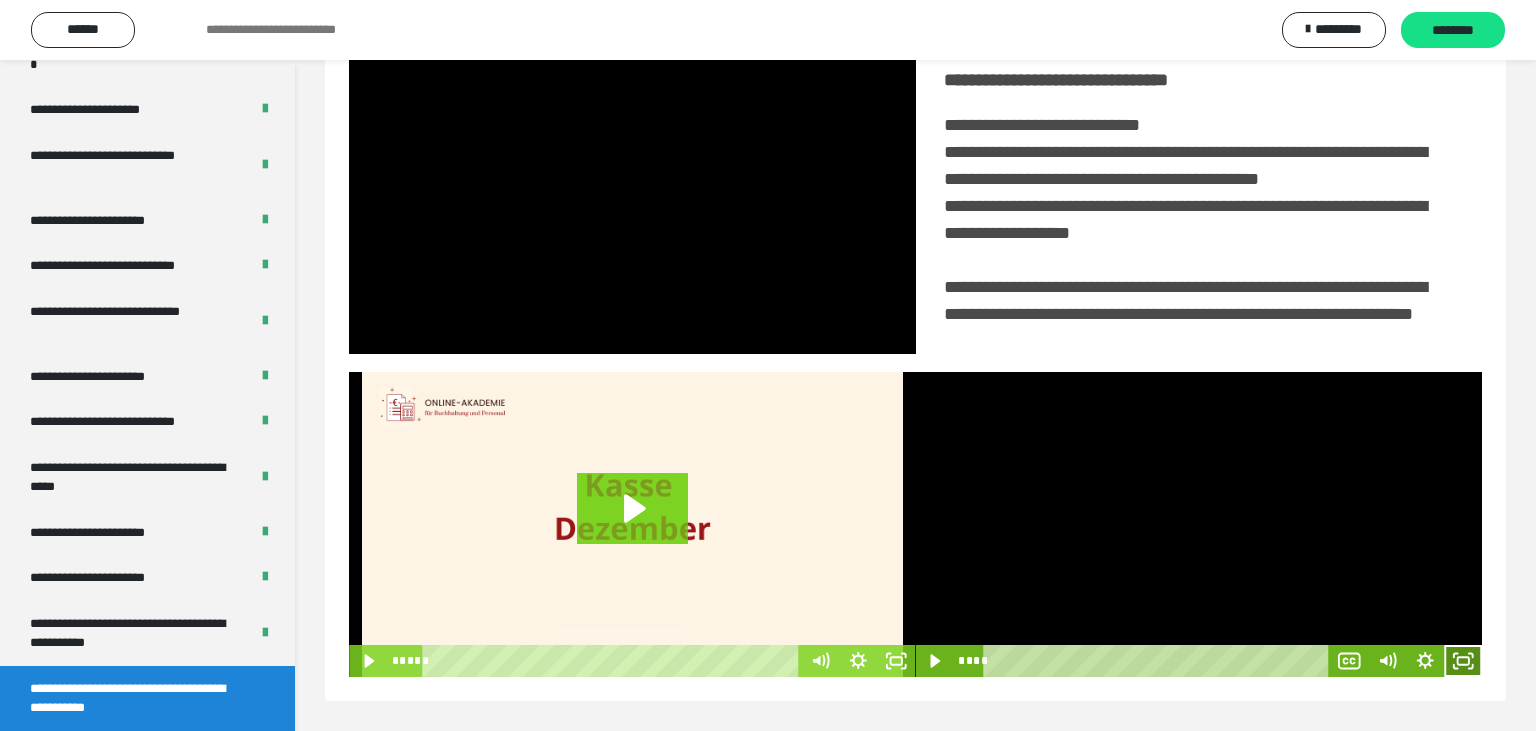 click 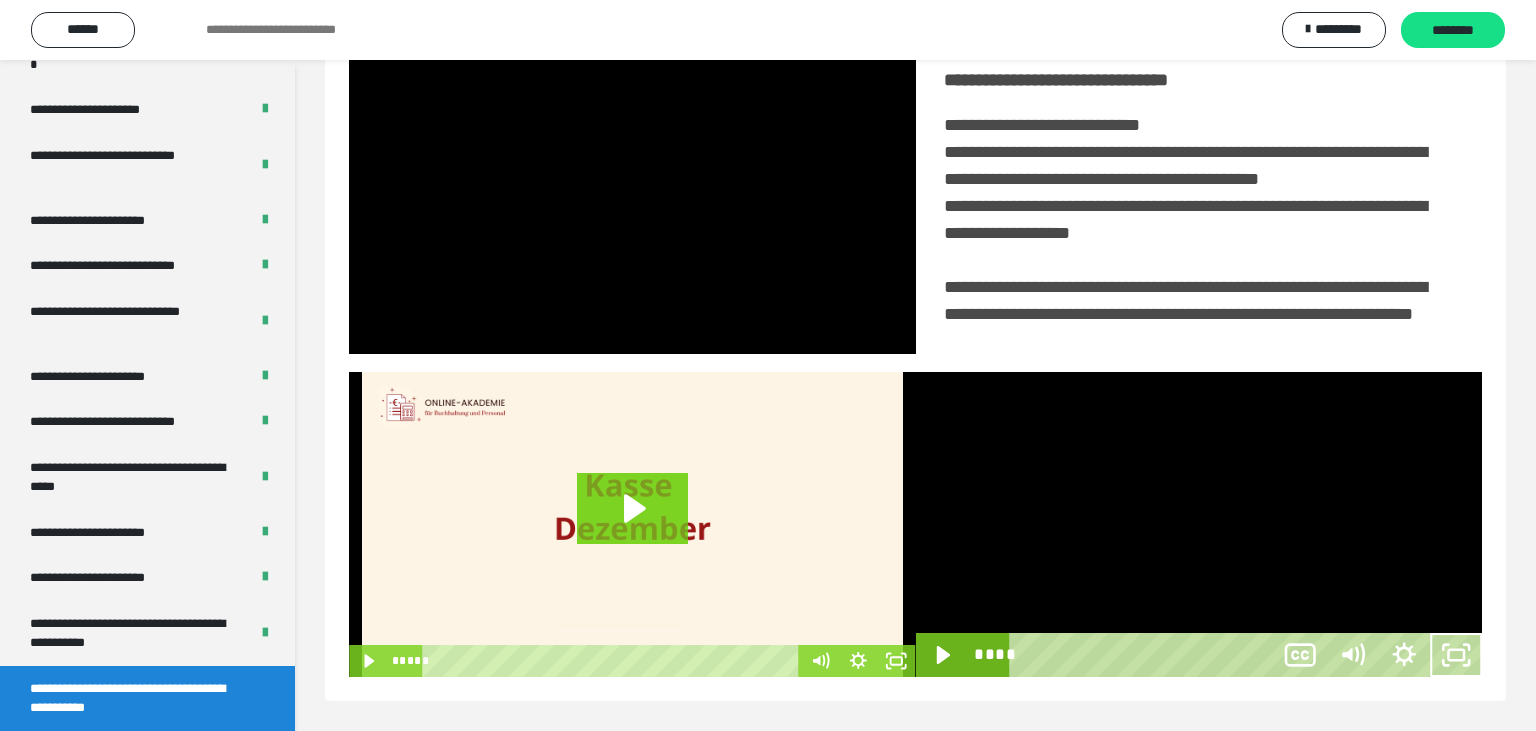 scroll, scrollTop: 334, scrollLeft: 0, axis: vertical 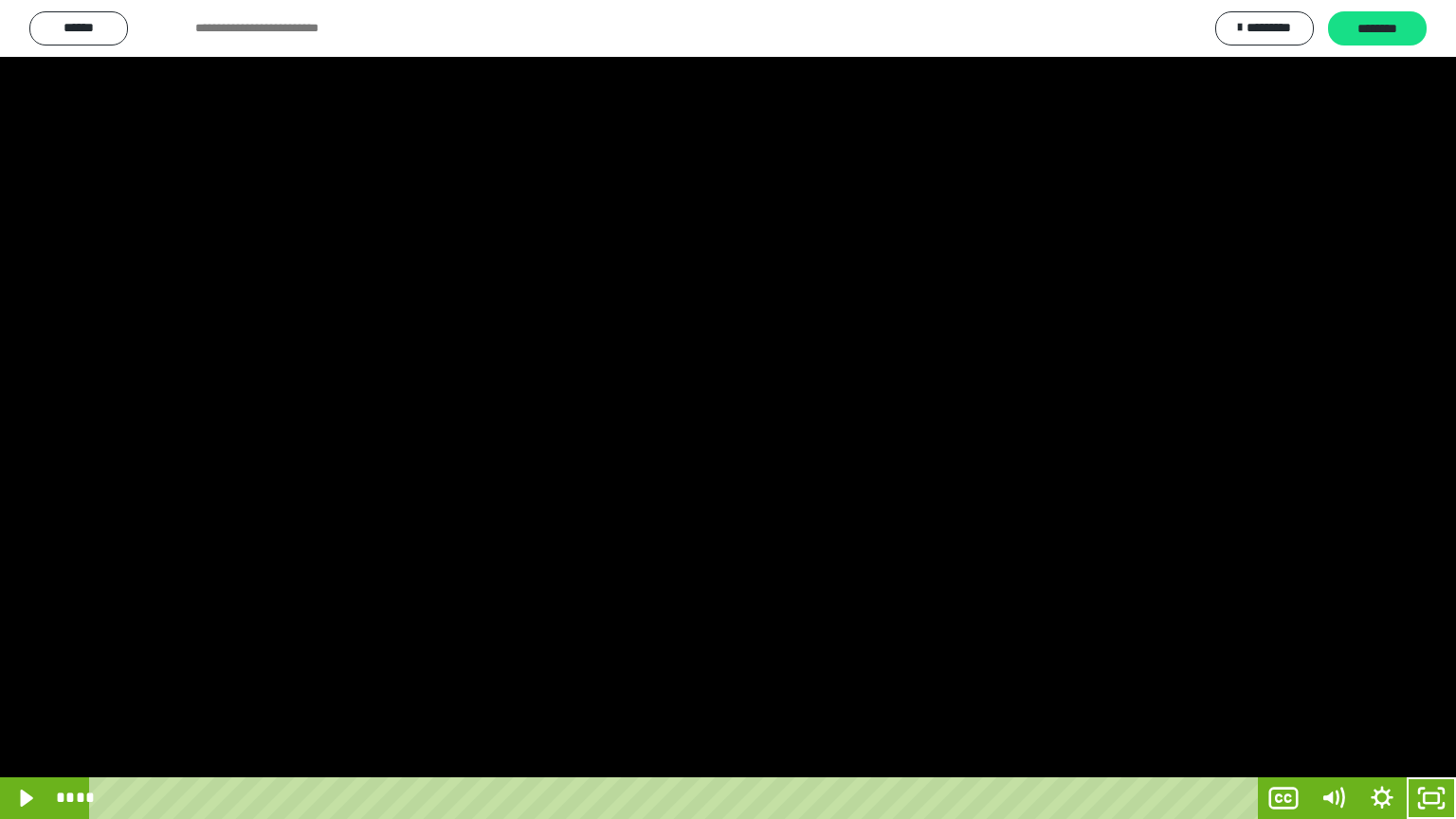 click at bounding box center [728, 410] 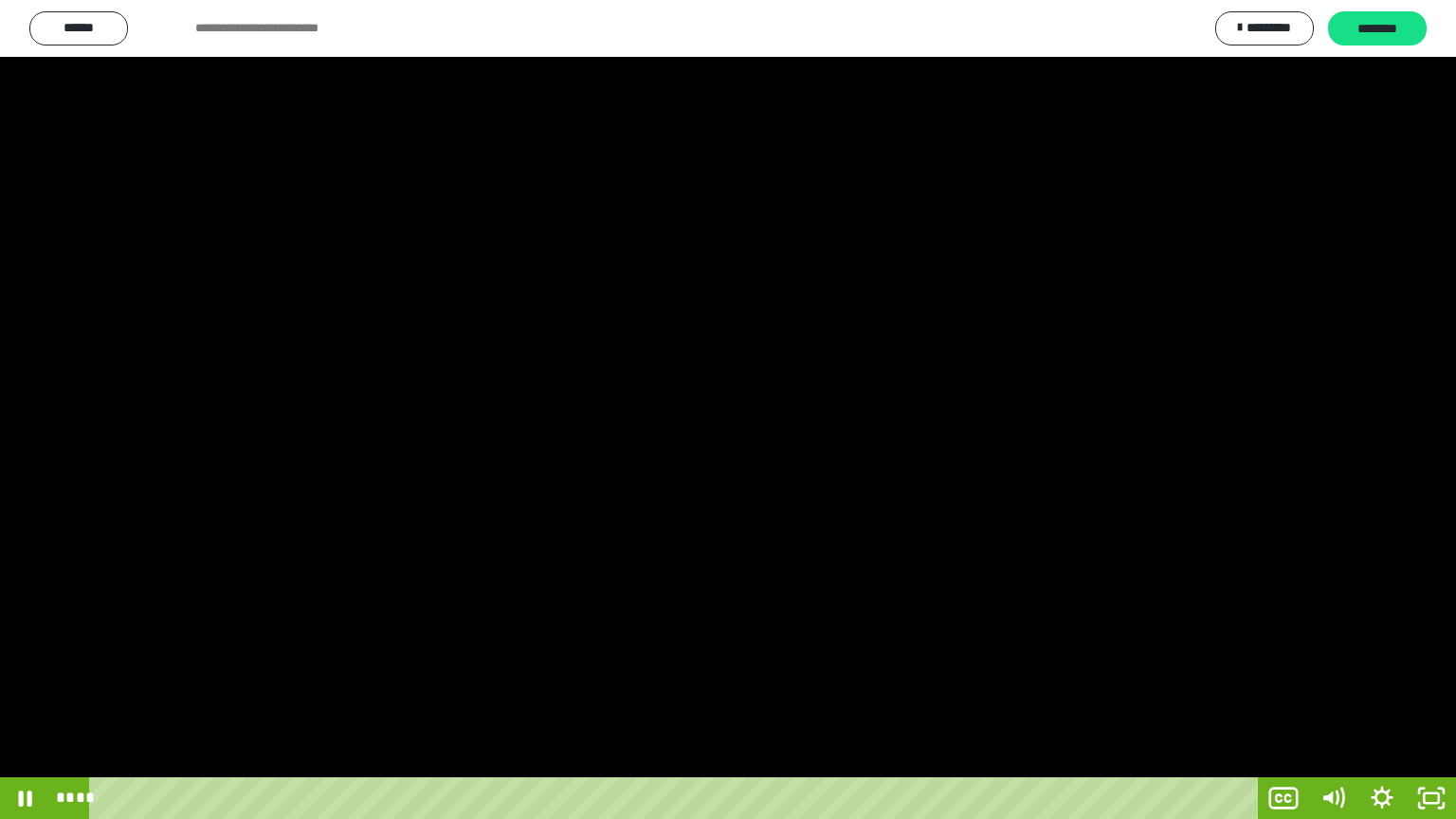 click at bounding box center [728, 410] 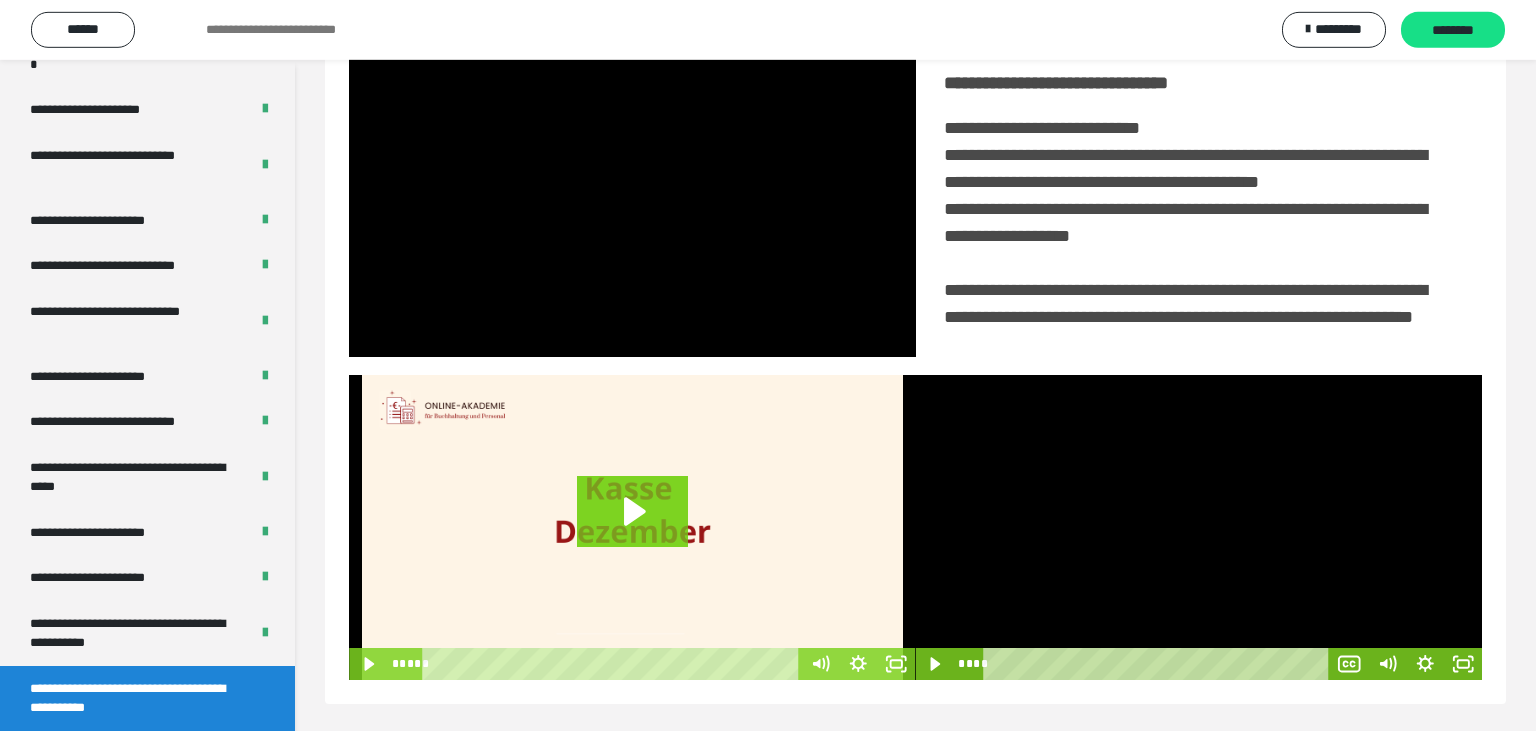 scroll, scrollTop: 467, scrollLeft: 0, axis: vertical 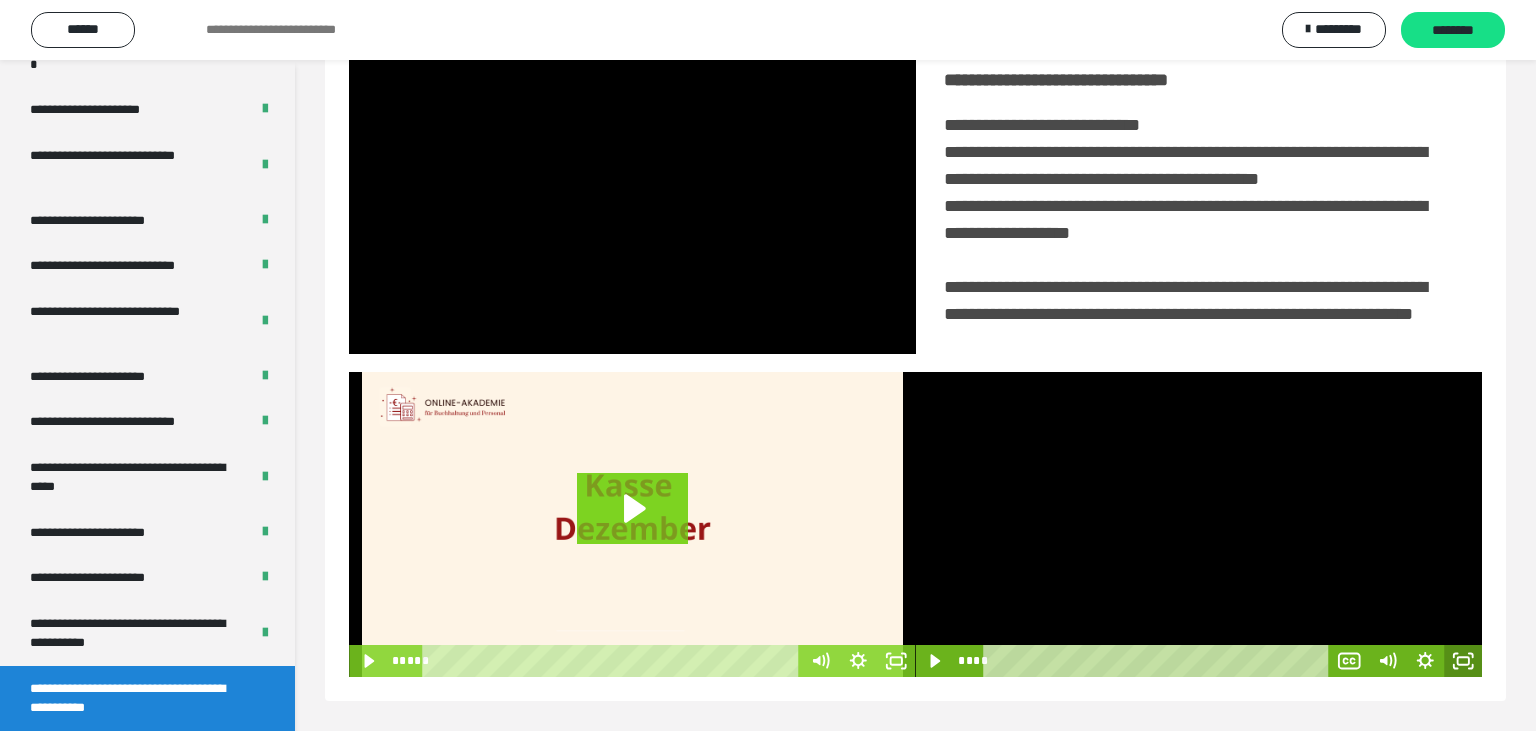 click 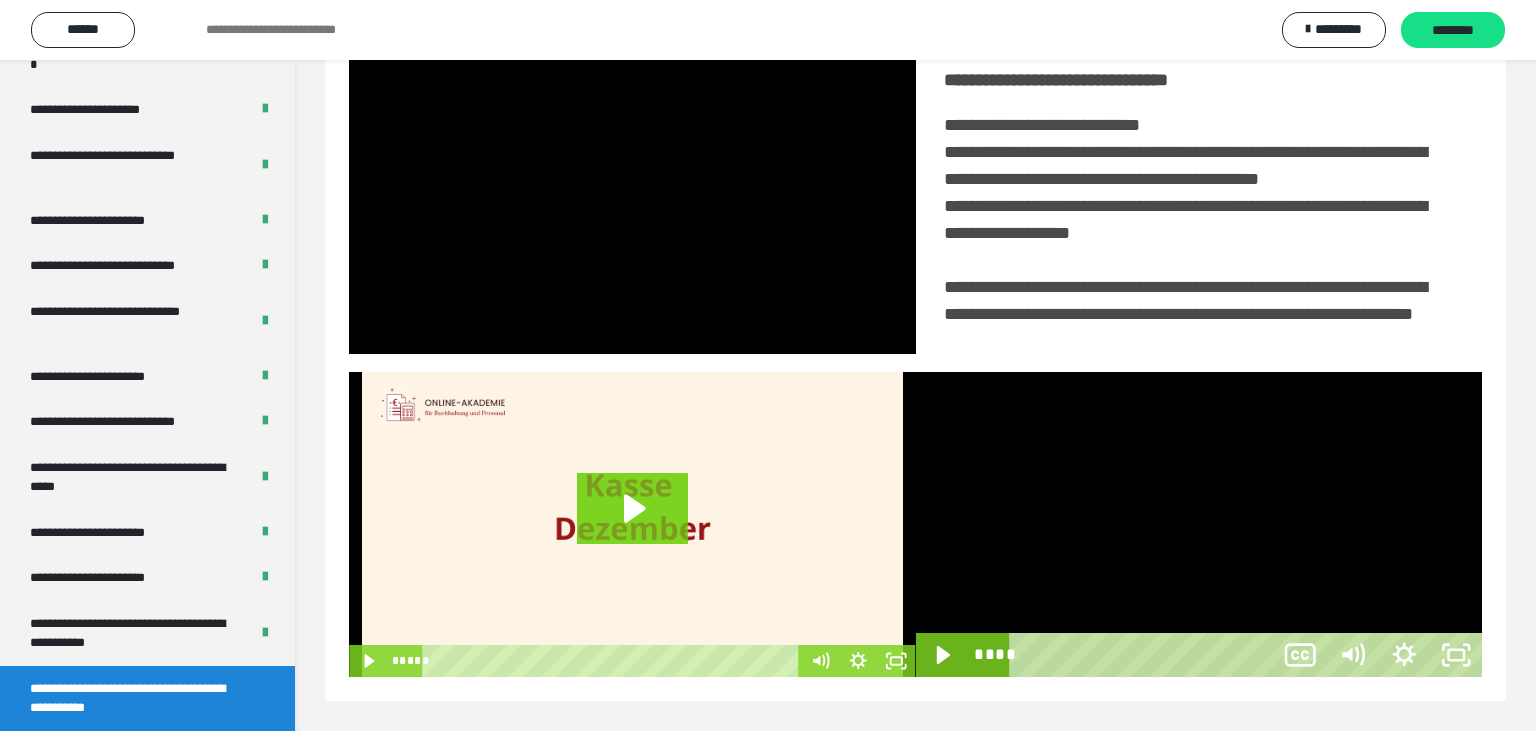 scroll, scrollTop: 334, scrollLeft: 0, axis: vertical 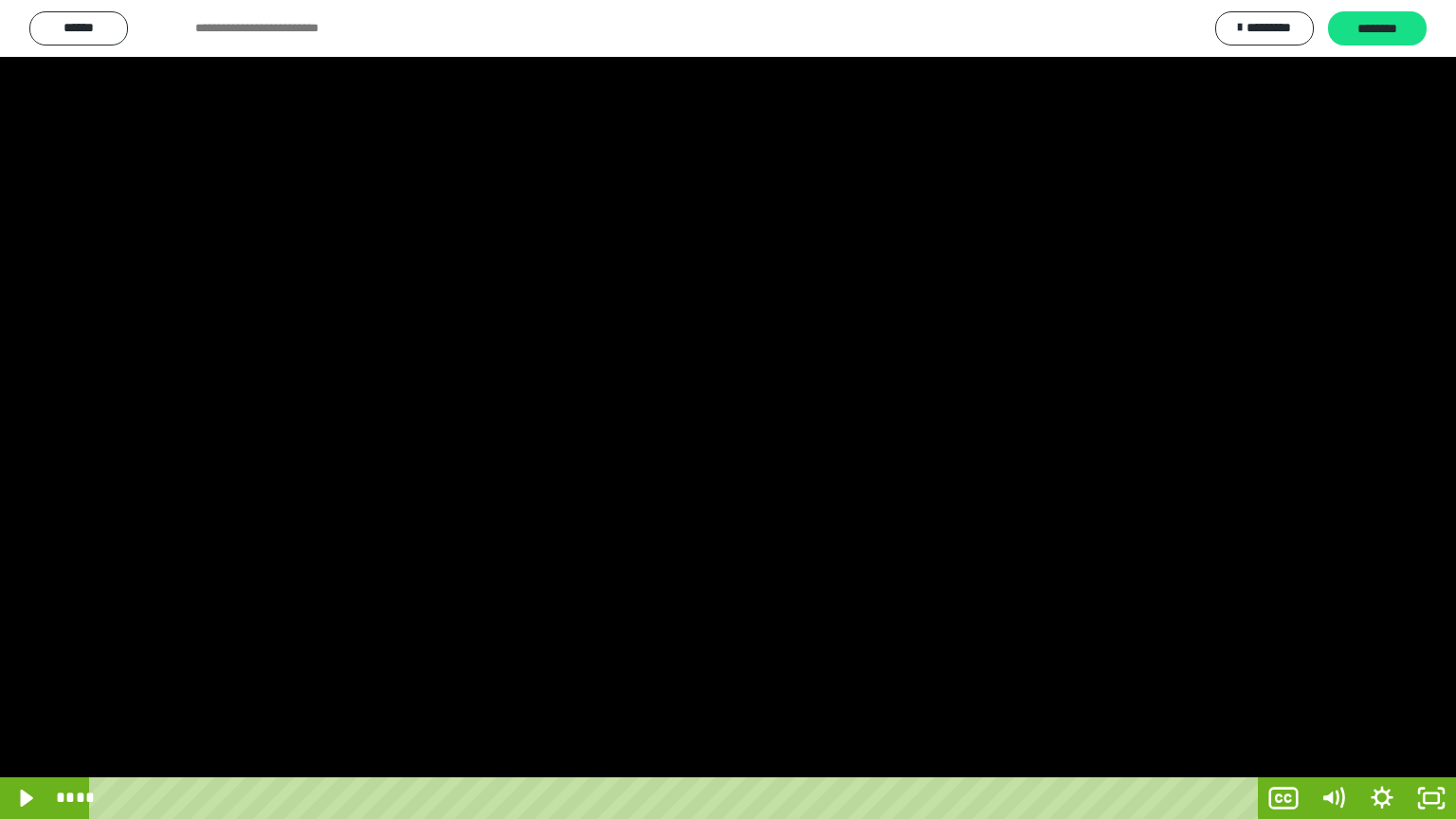 click at bounding box center [728, 410] 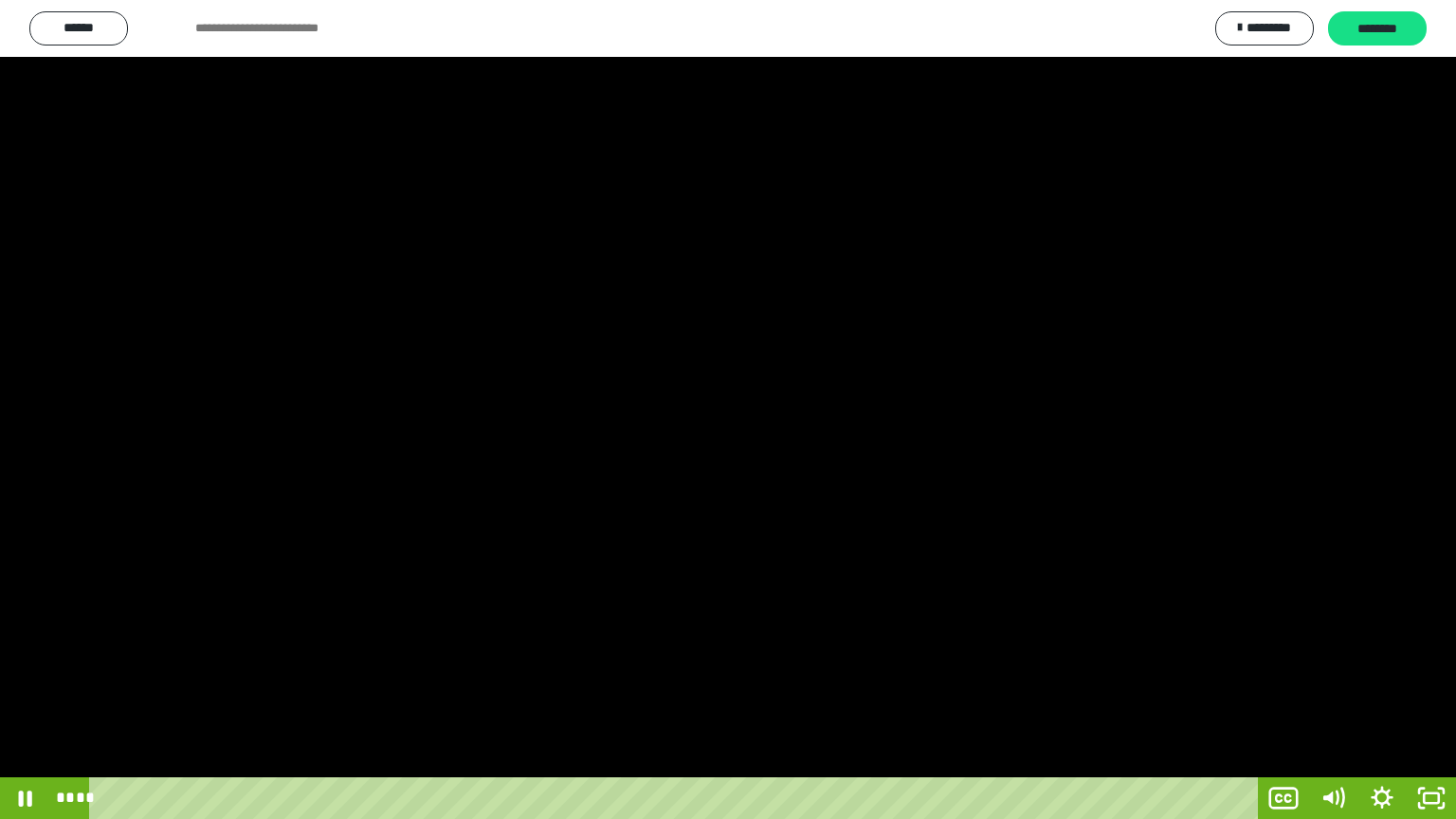 click at bounding box center (728, 410) 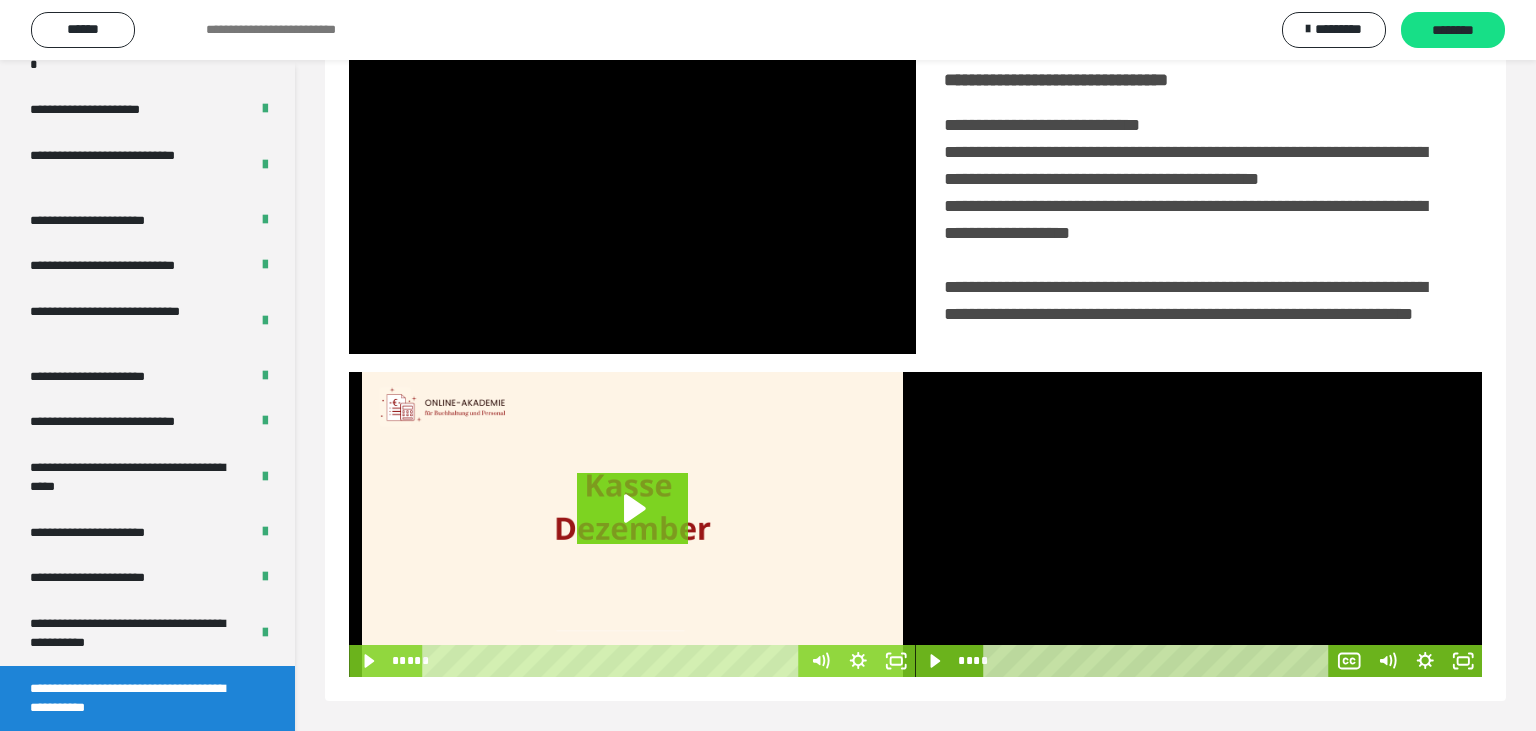 scroll, scrollTop: 467, scrollLeft: 0, axis: vertical 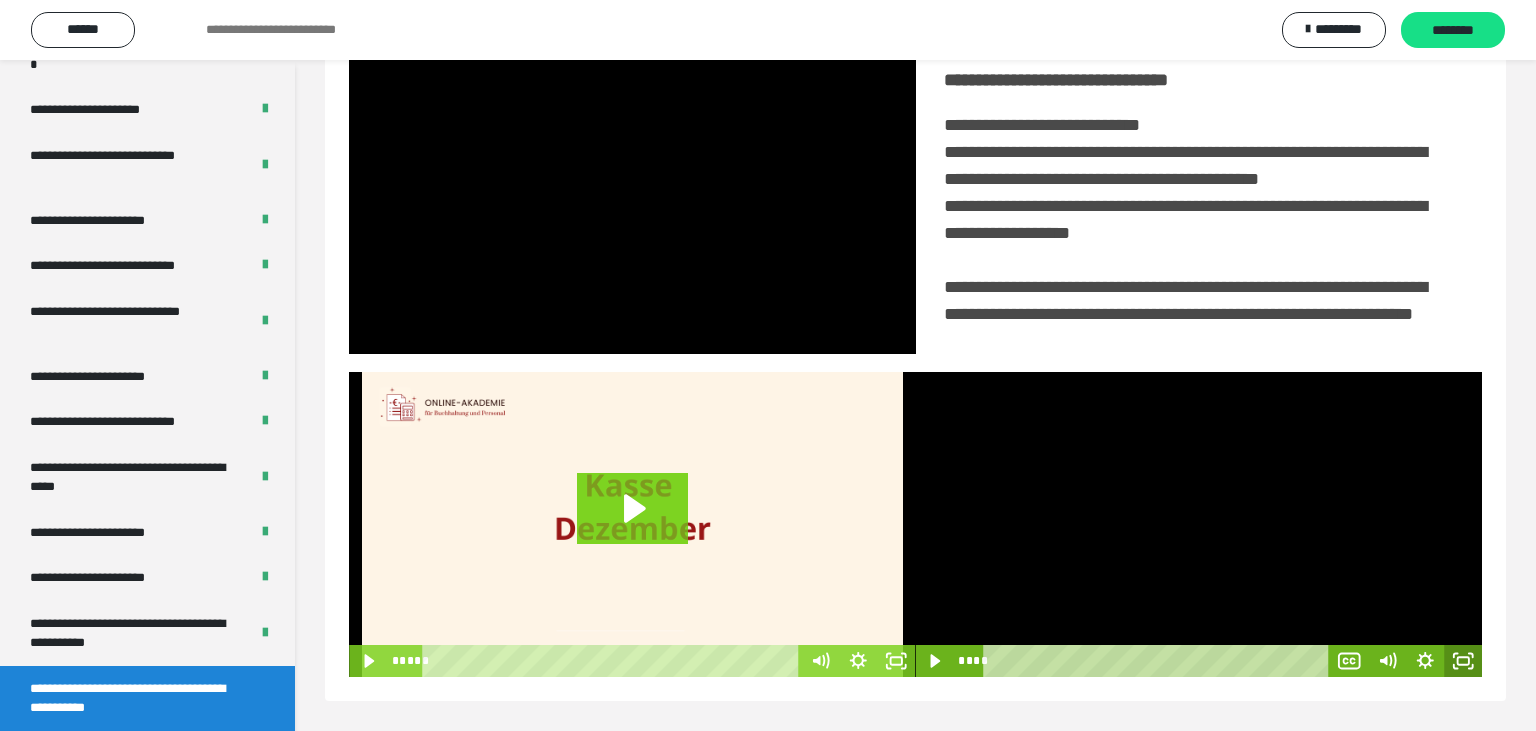 click 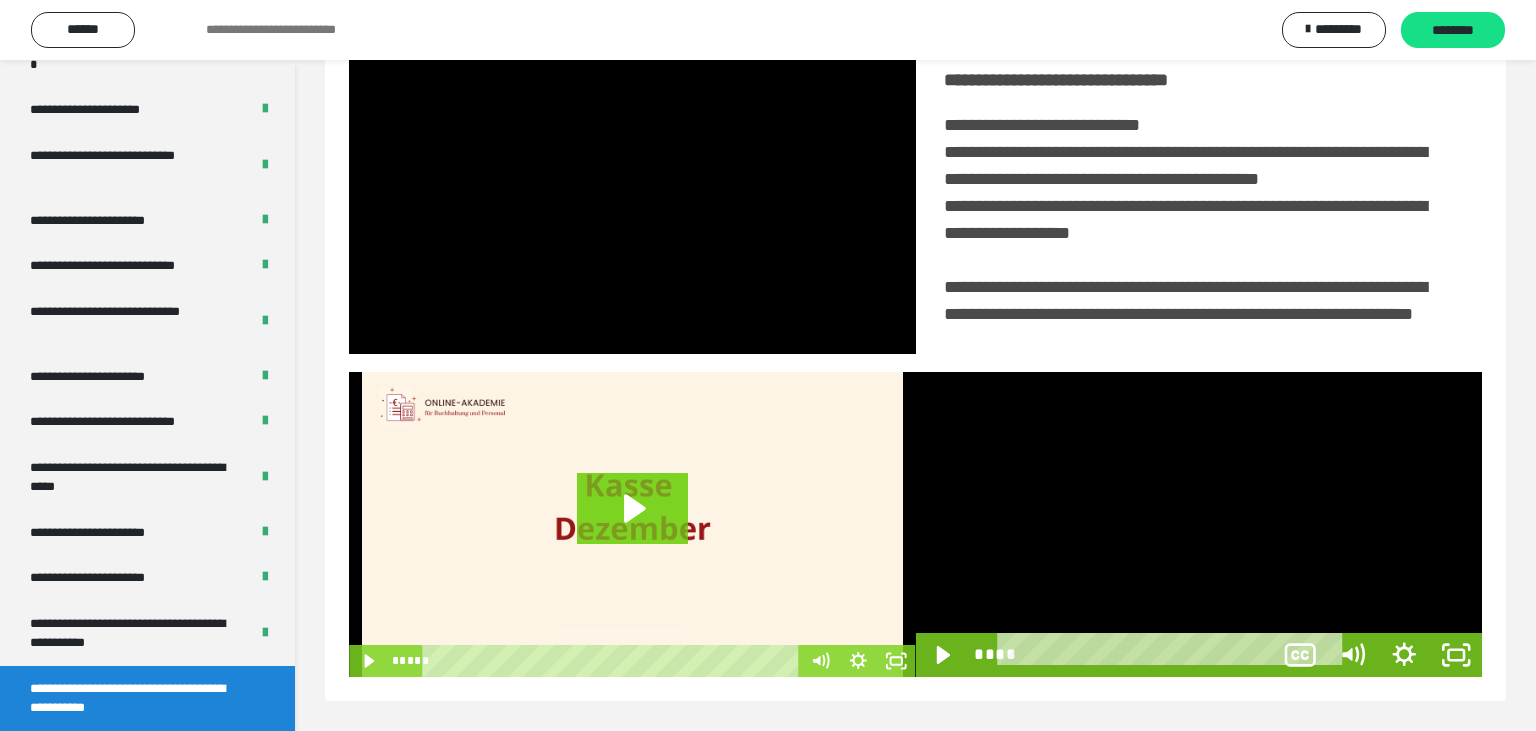 scroll, scrollTop: 334, scrollLeft: 0, axis: vertical 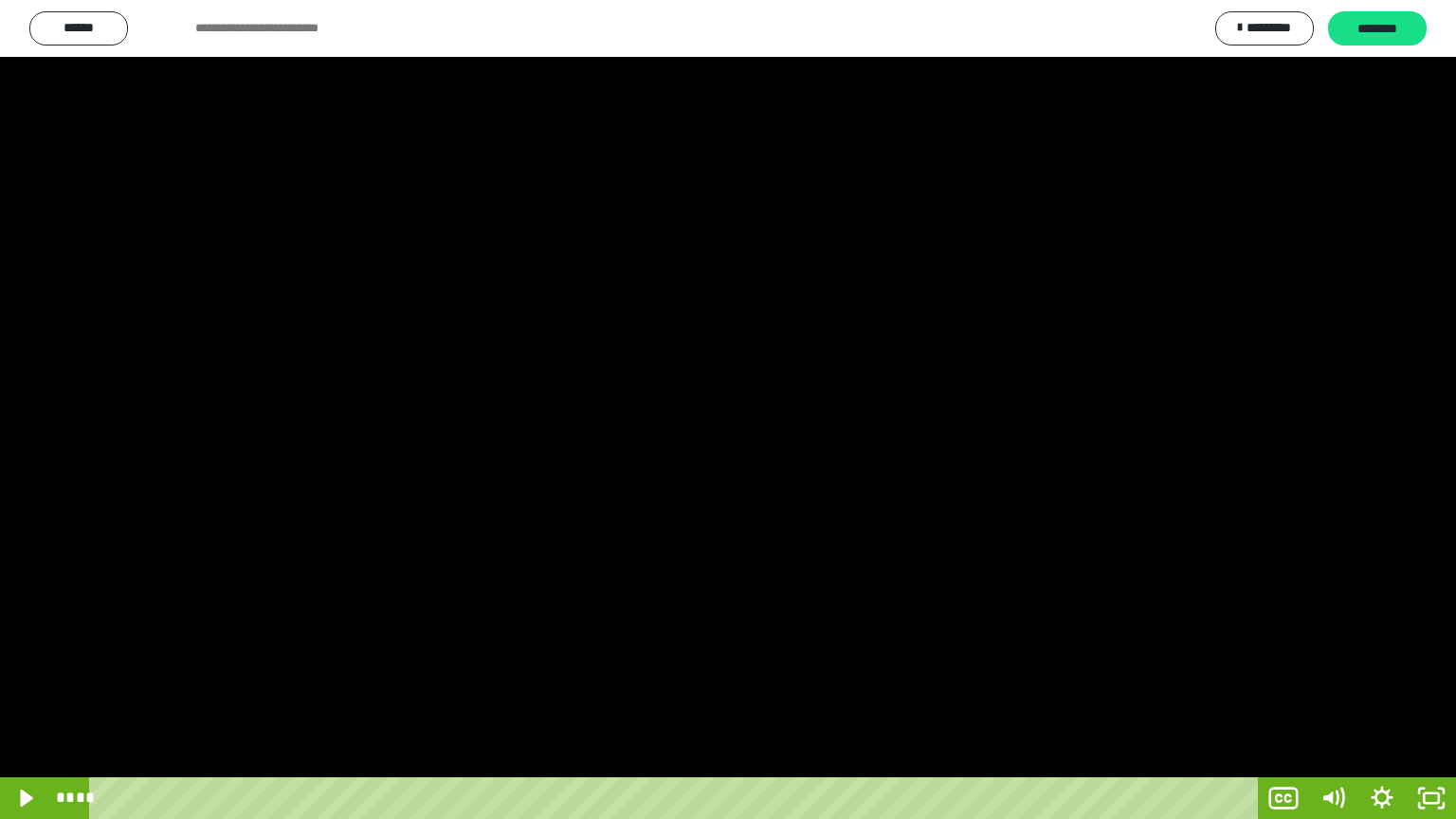 click at bounding box center (728, 410) 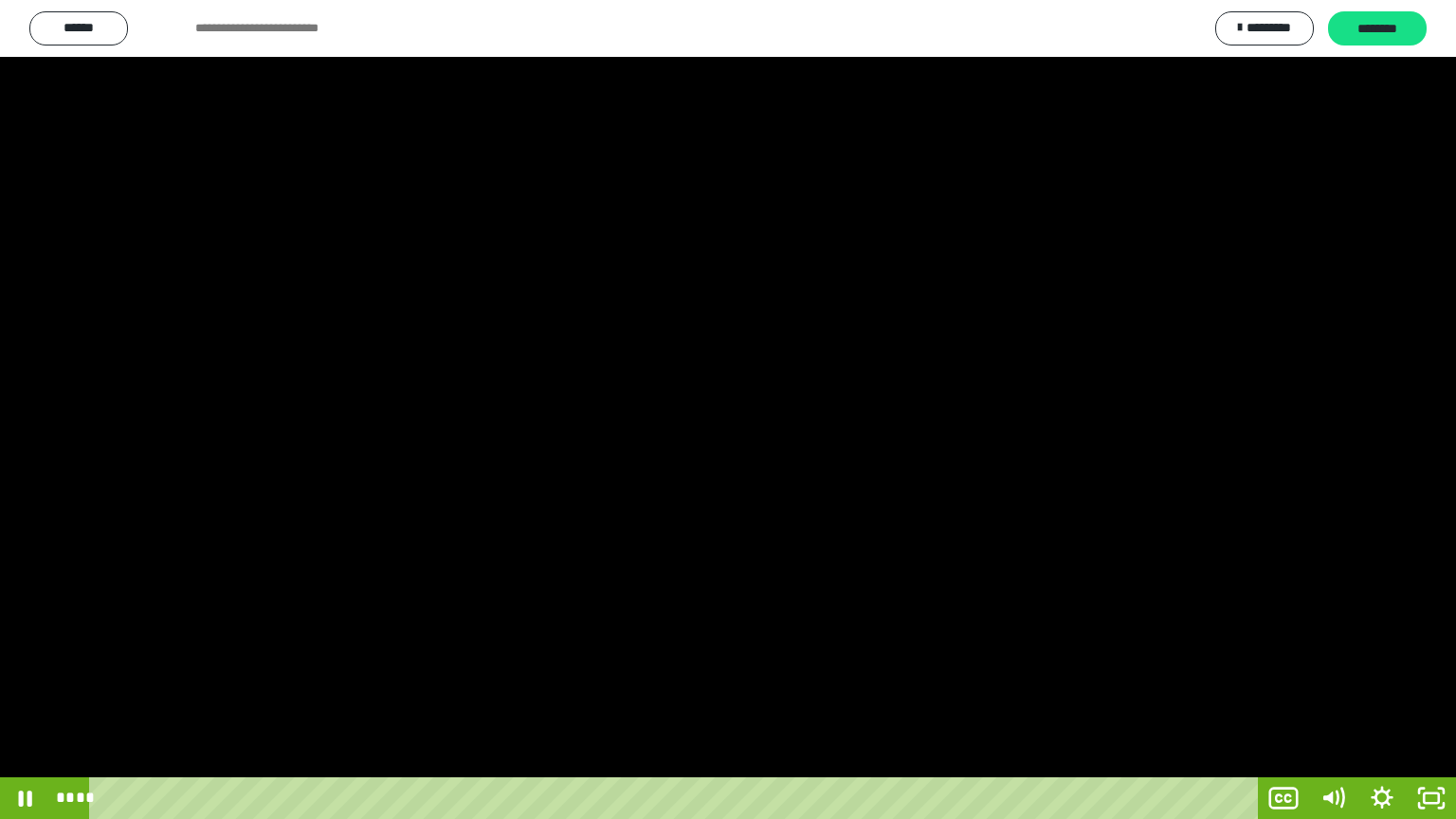 click at bounding box center (728, 410) 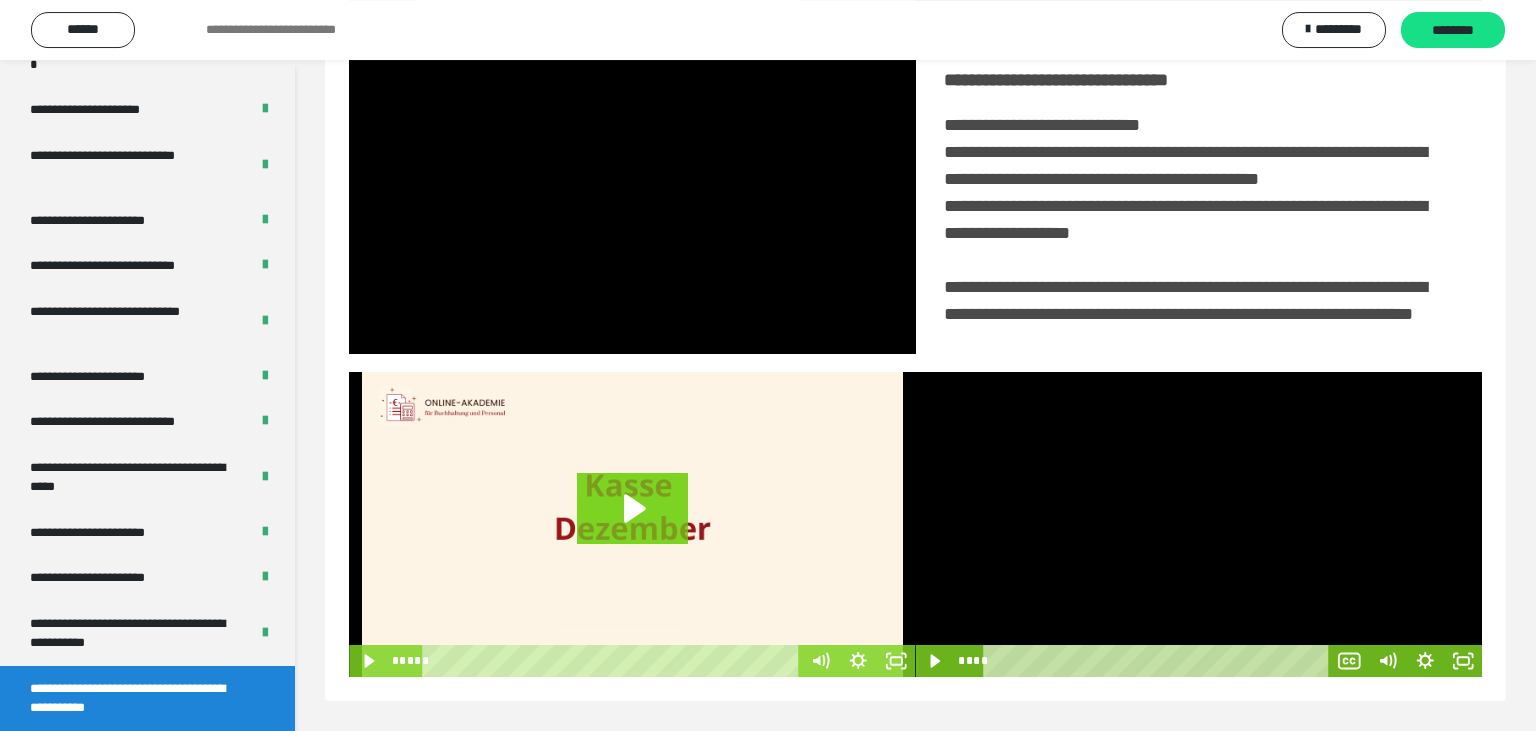 scroll, scrollTop: 467, scrollLeft: 0, axis: vertical 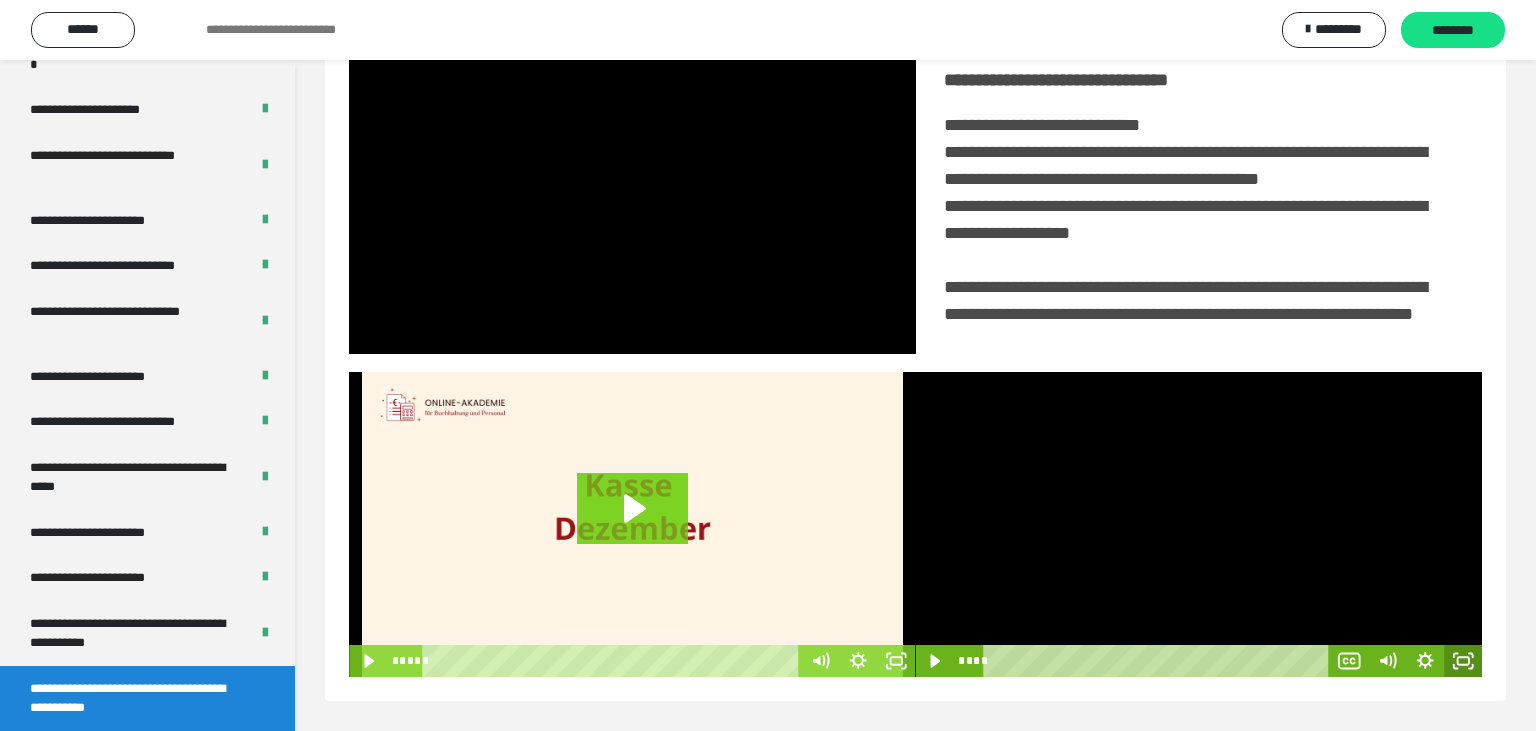 click 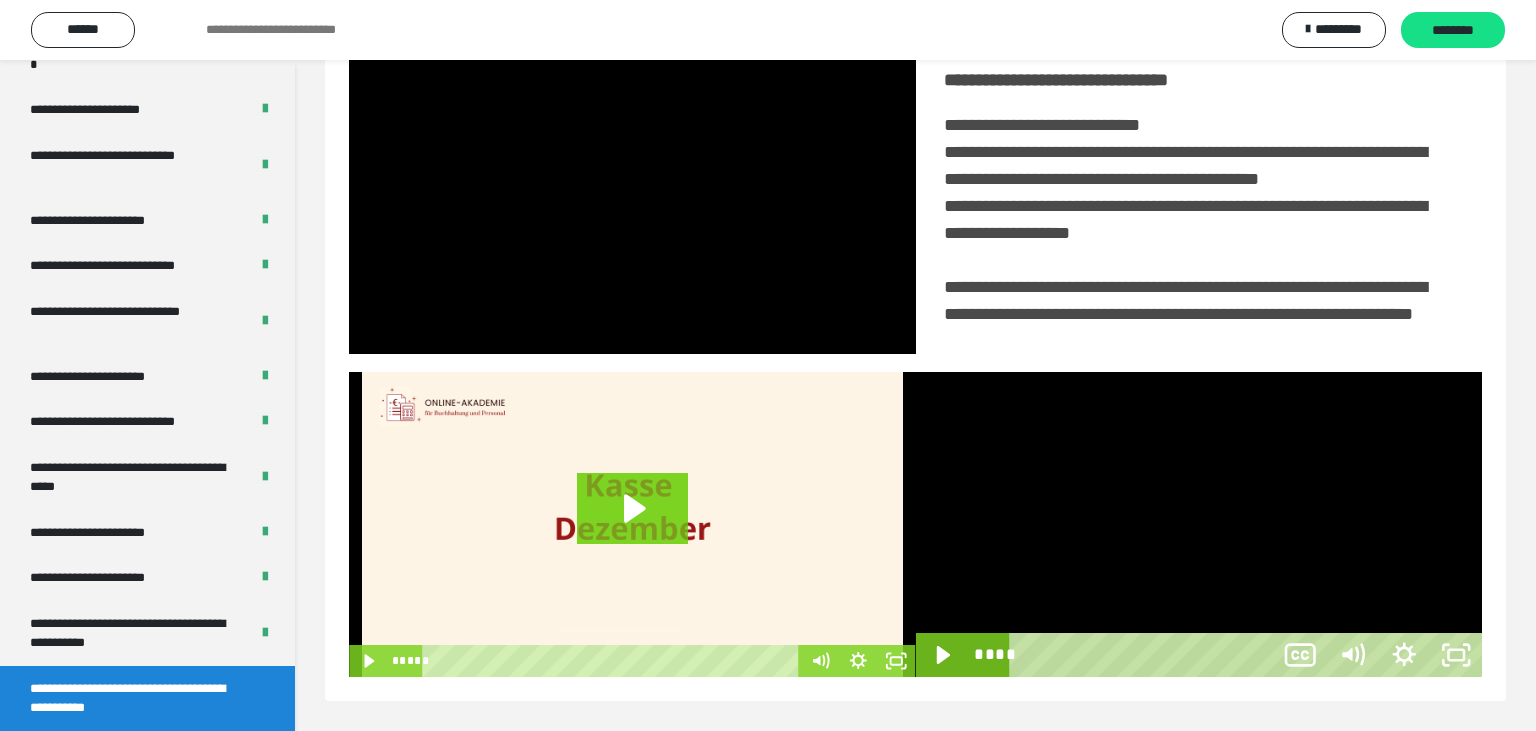 scroll, scrollTop: 334, scrollLeft: 0, axis: vertical 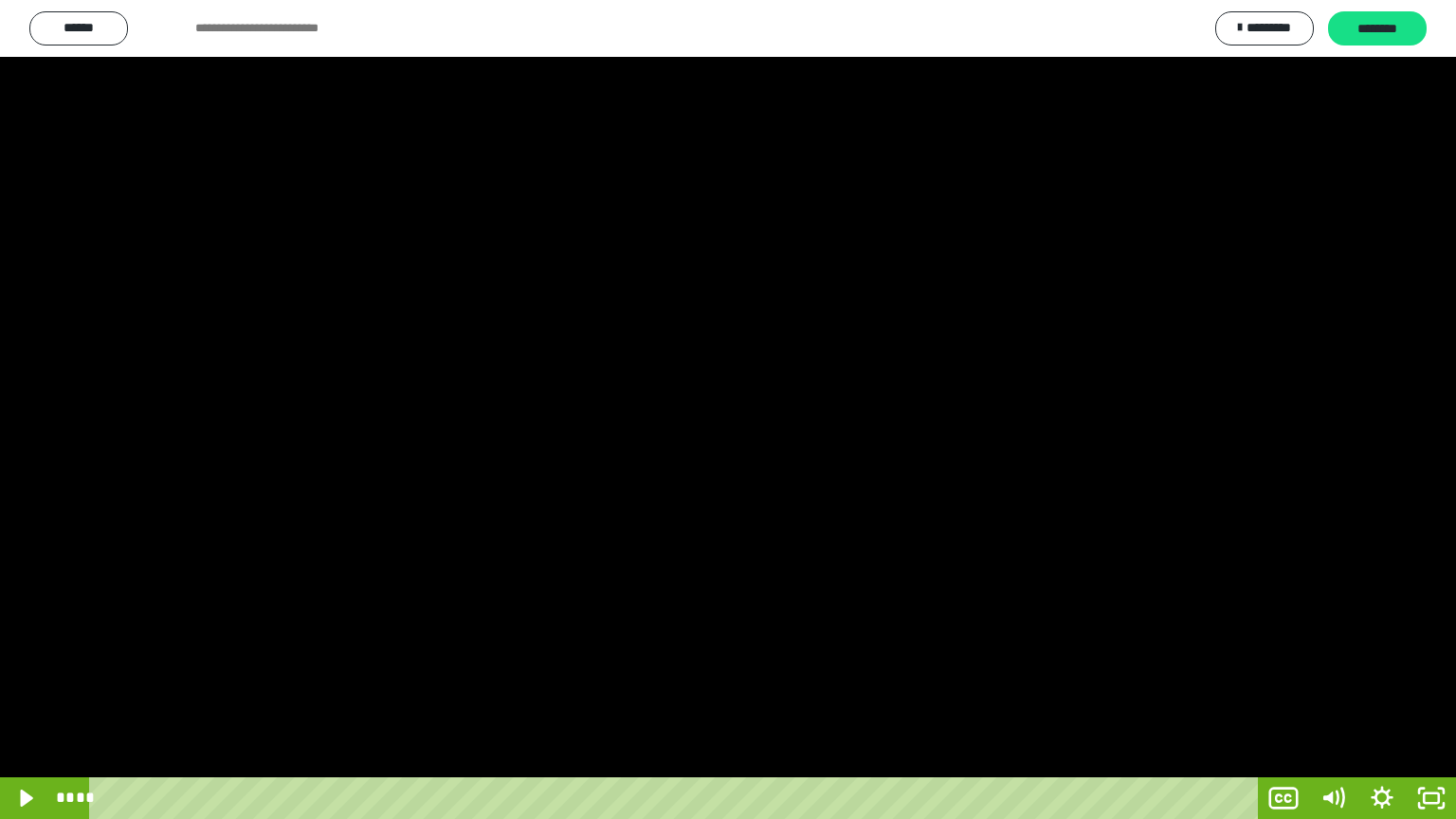 click at bounding box center (728, 410) 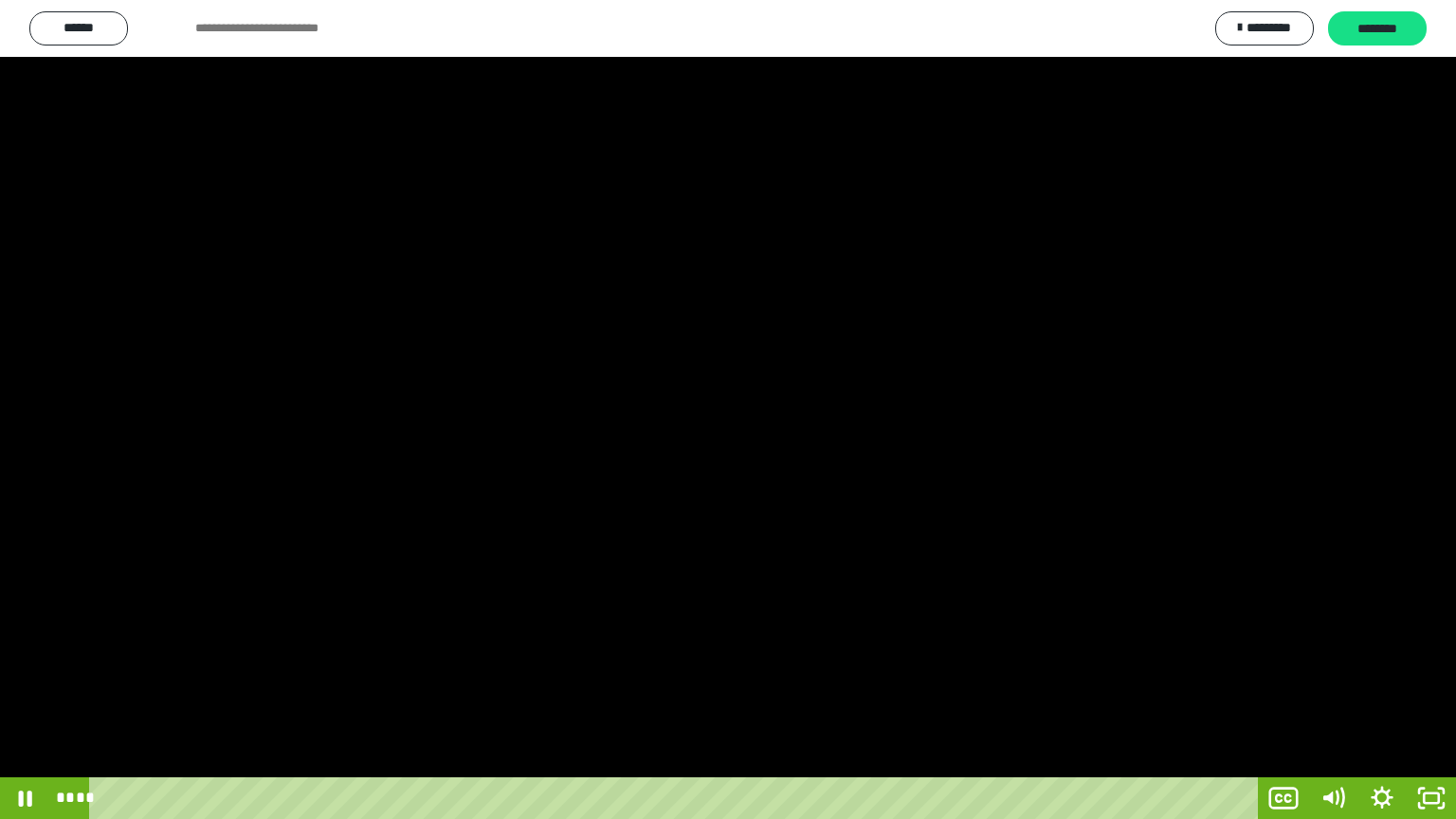 click at bounding box center (728, 410) 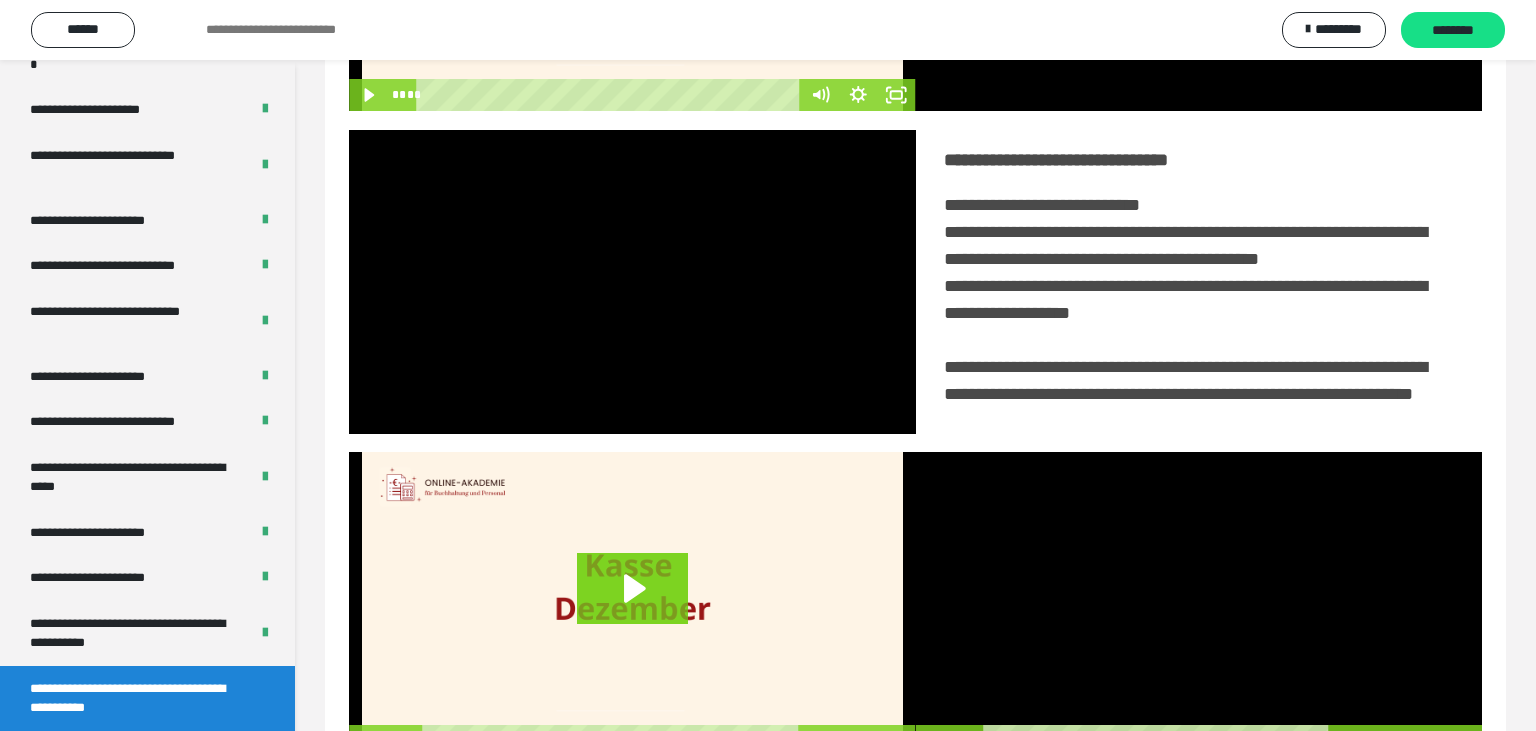 scroll, scrollTop: 467, scrollLeft: 0, axis: vertical 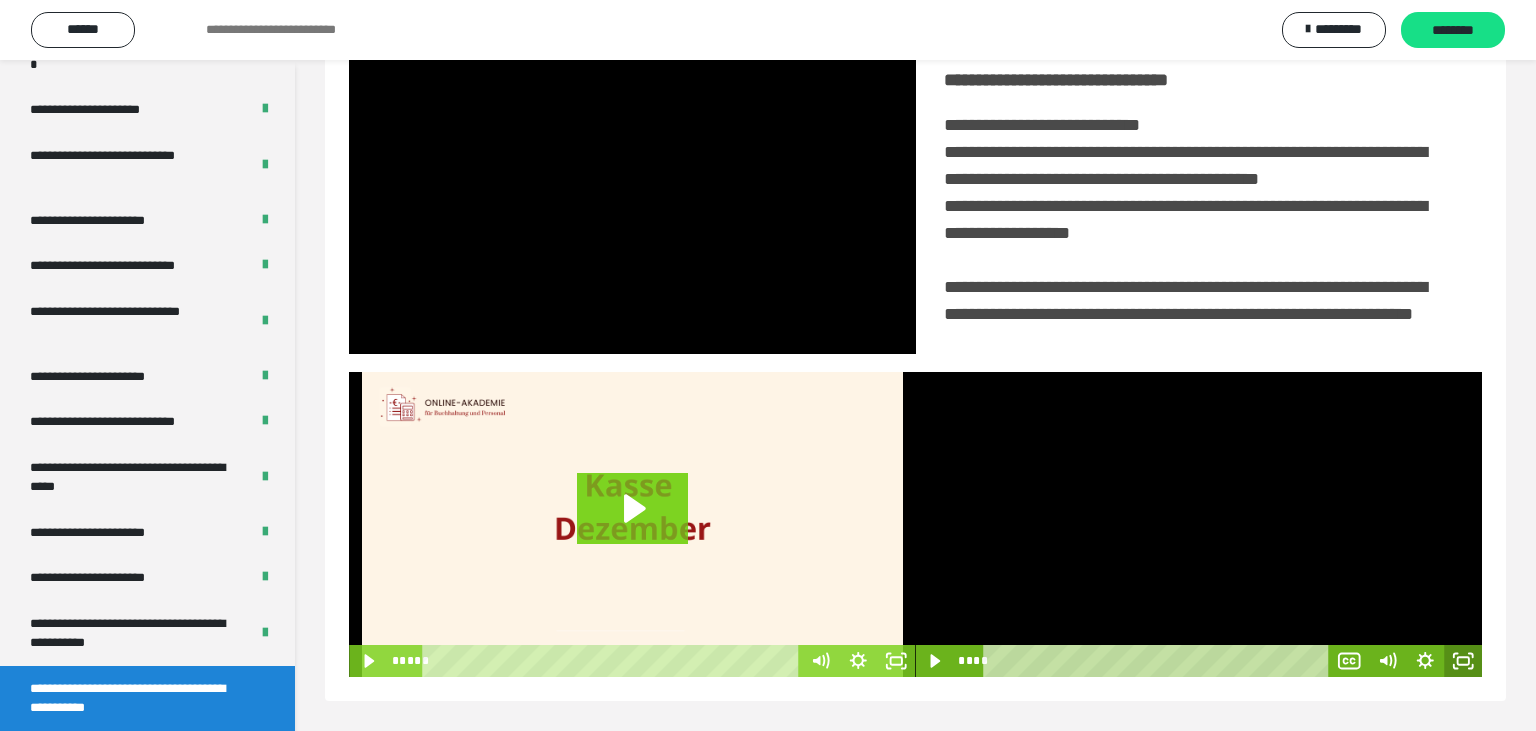 click 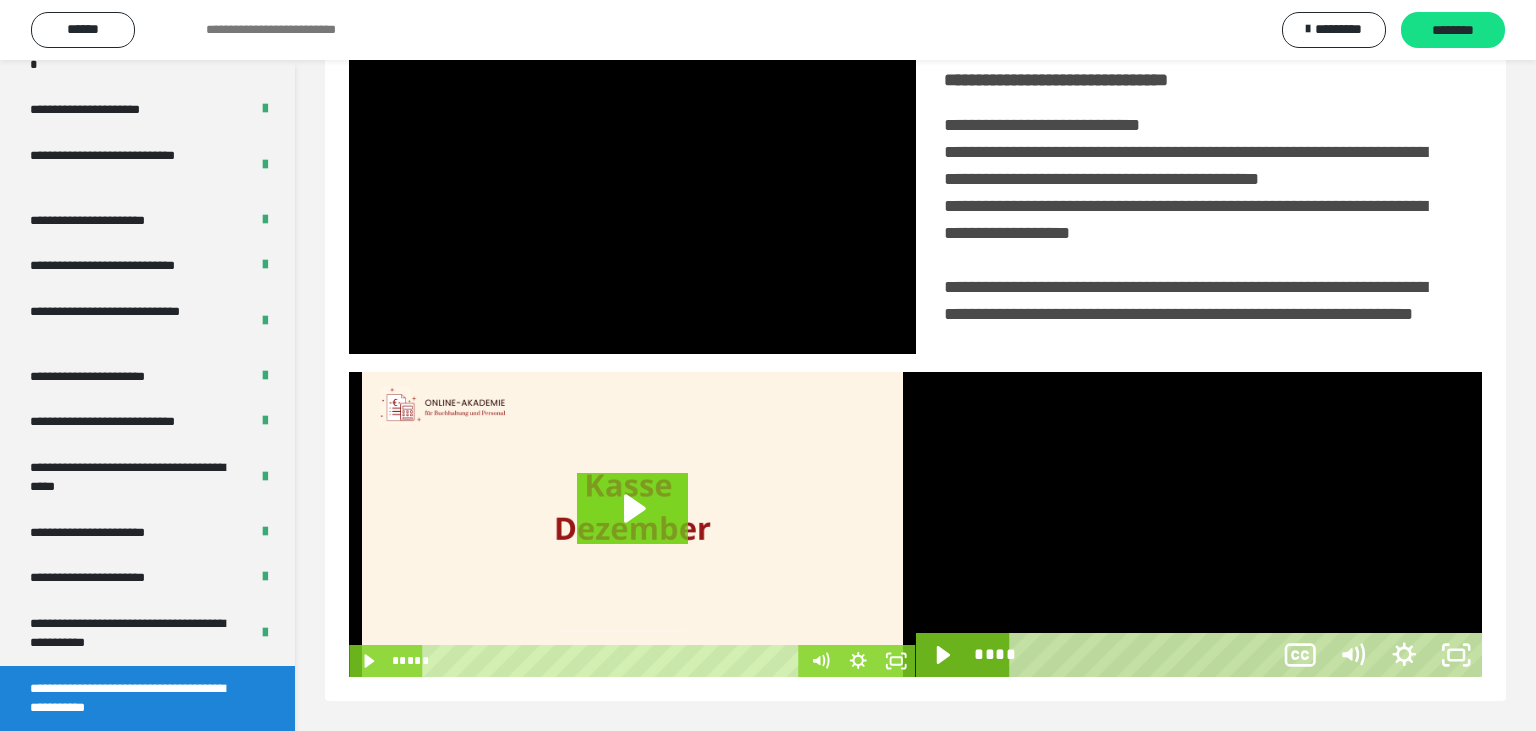 scroll, scrollTop: 334, scrollLeft: 0, axis: vertical 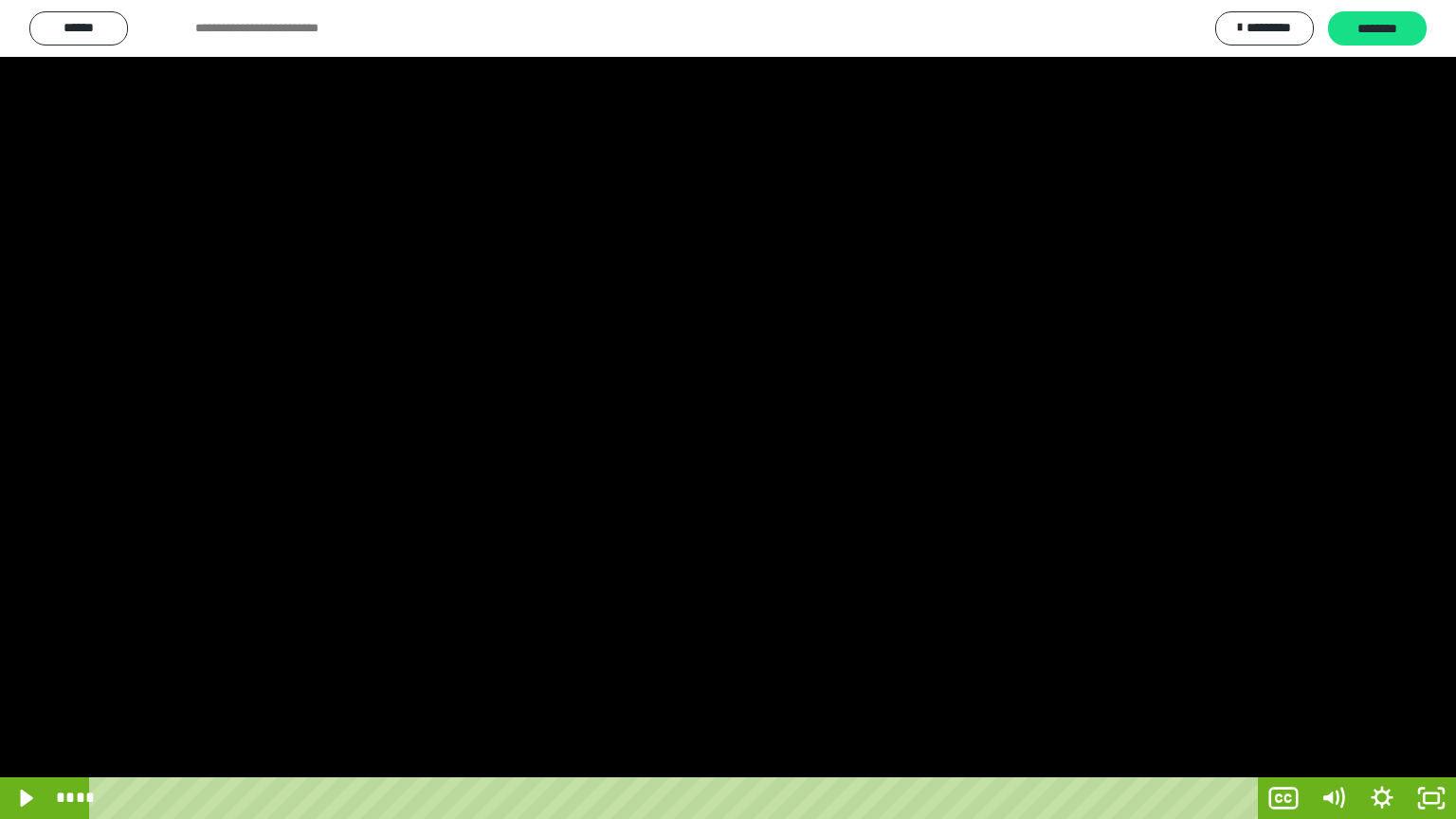 click at bounding box center (728, 410) 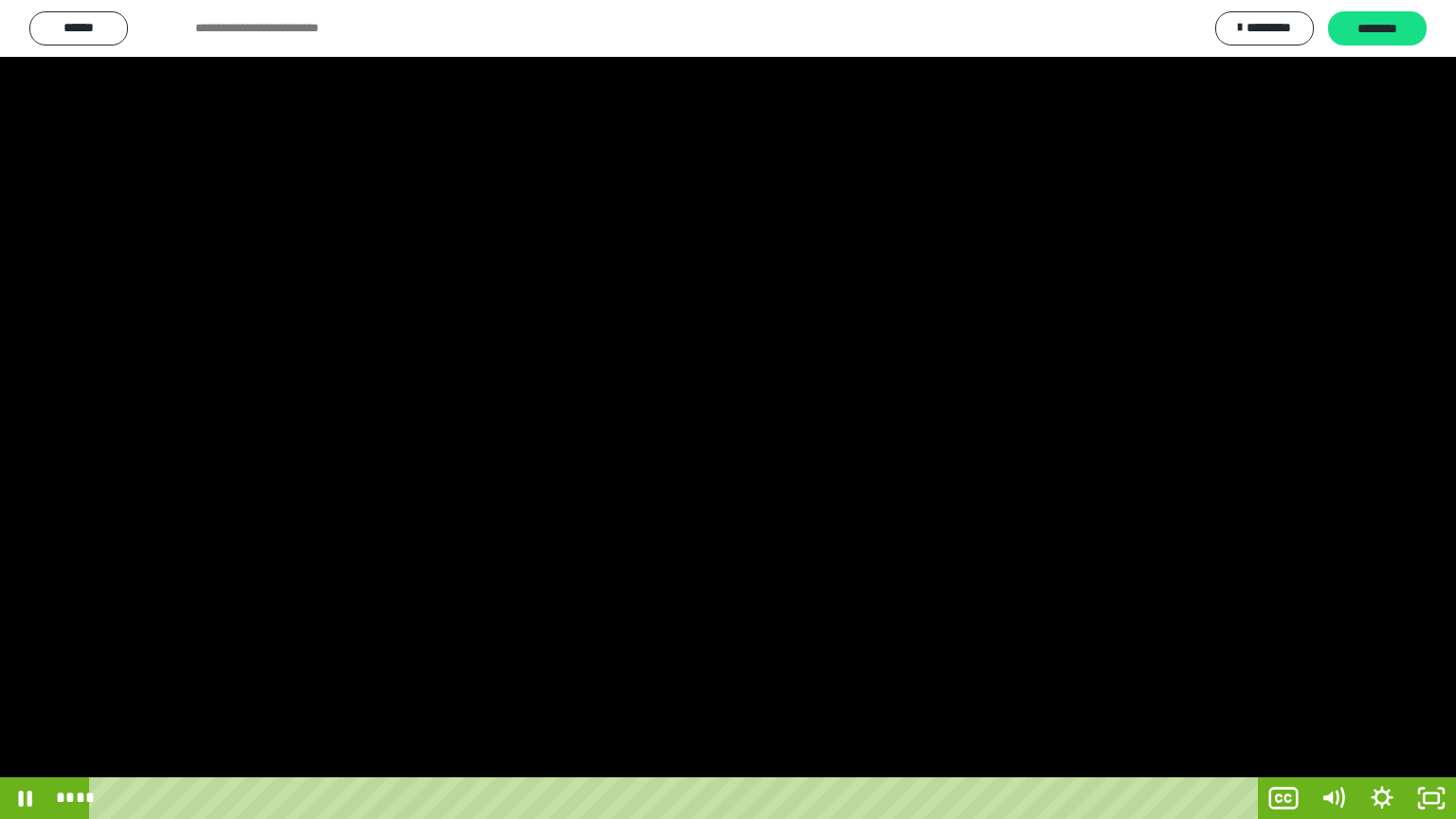 click at bounding box center [728, 410] 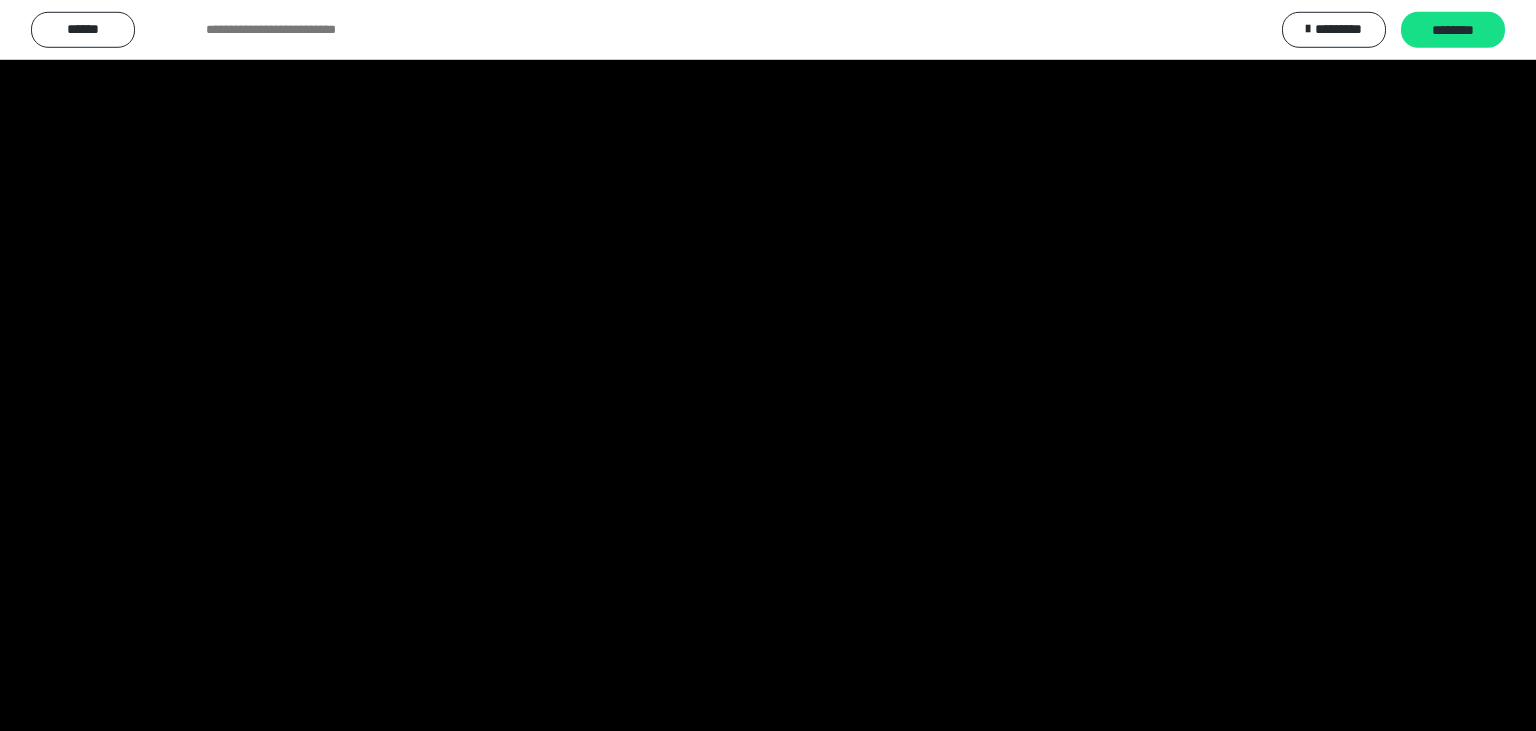 scroll, scrollTop: 467, scrollLeft: 0, axis: vertical 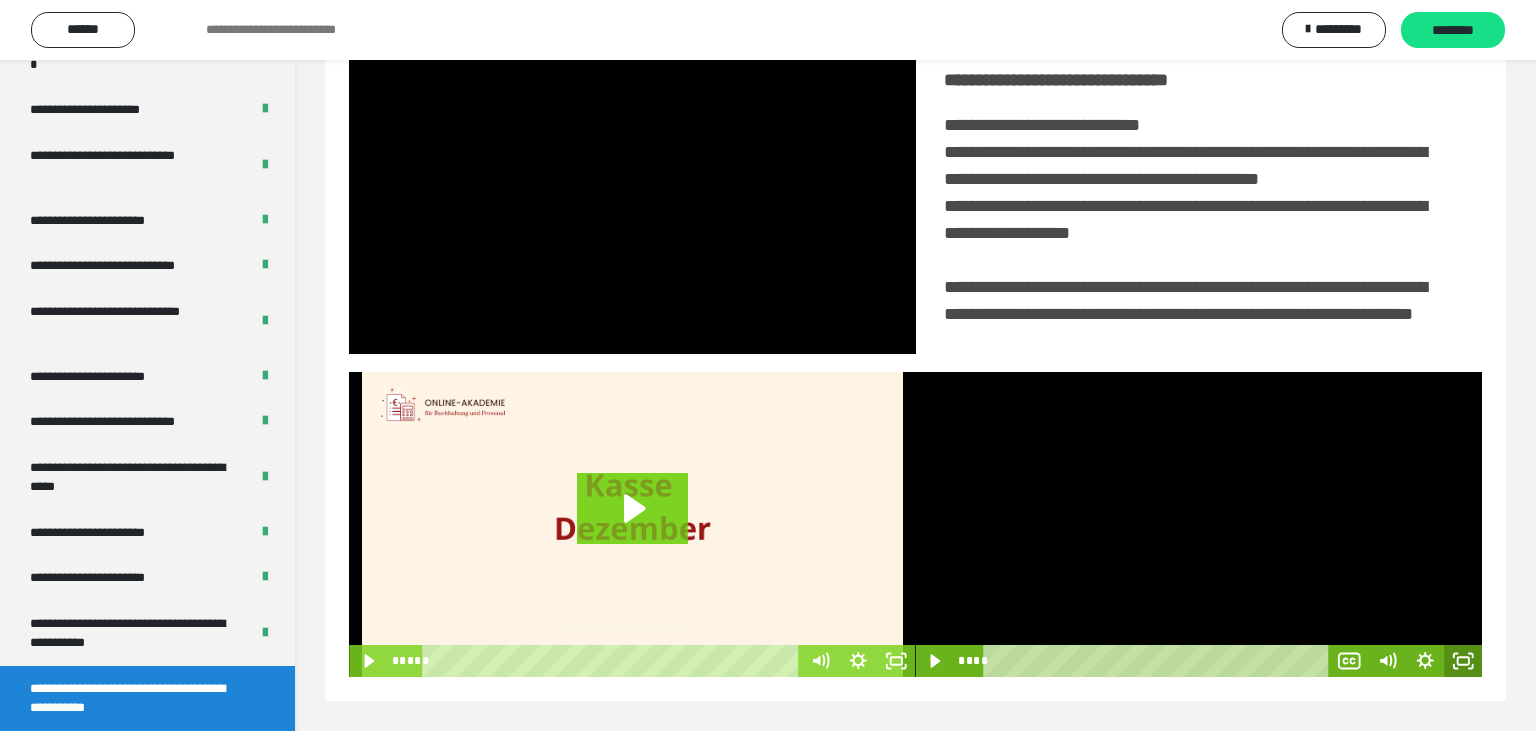 click 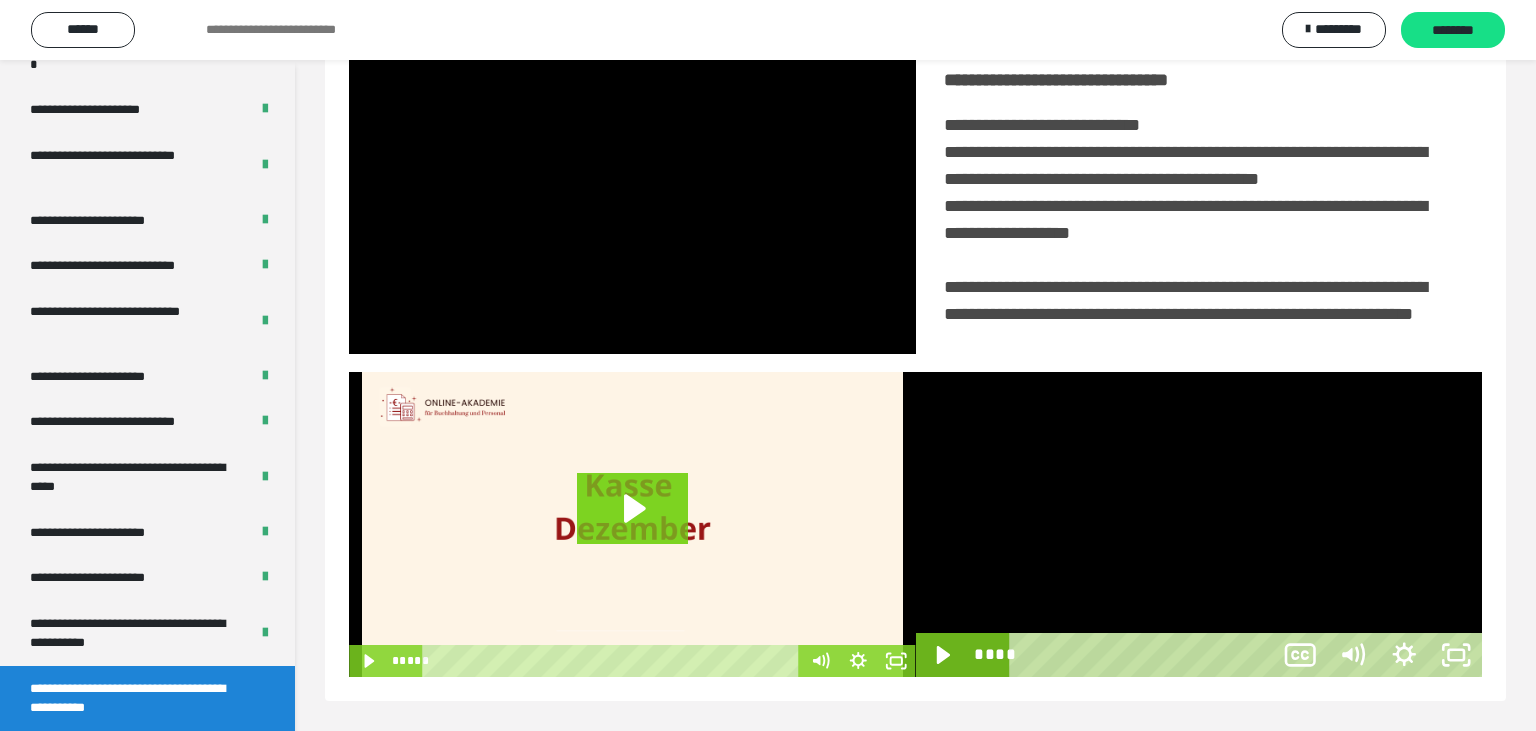 scroll, scrollTop: 334, scrollLeft: 0, axis: vertical 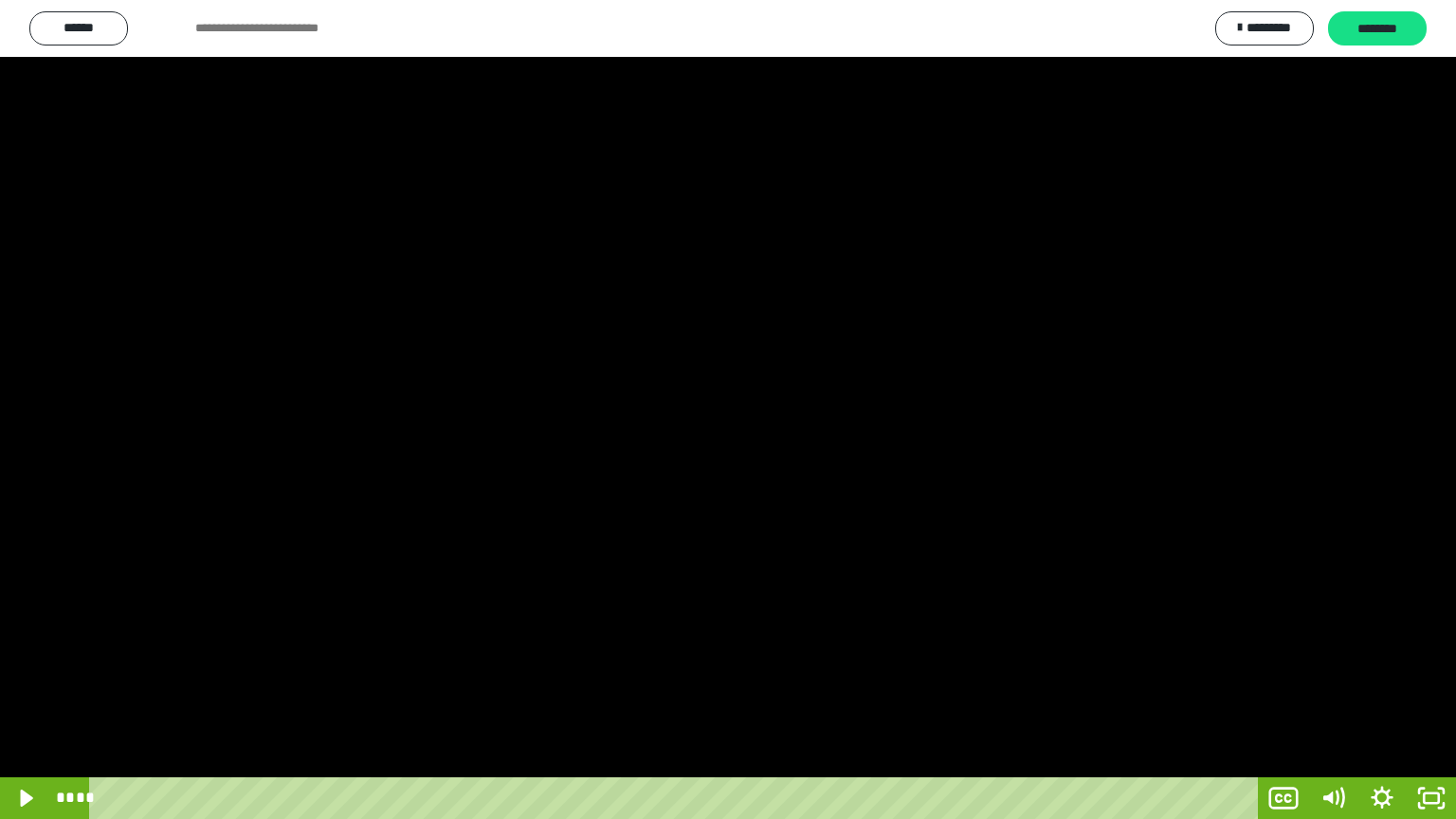 click at bounding box center [728, 410] 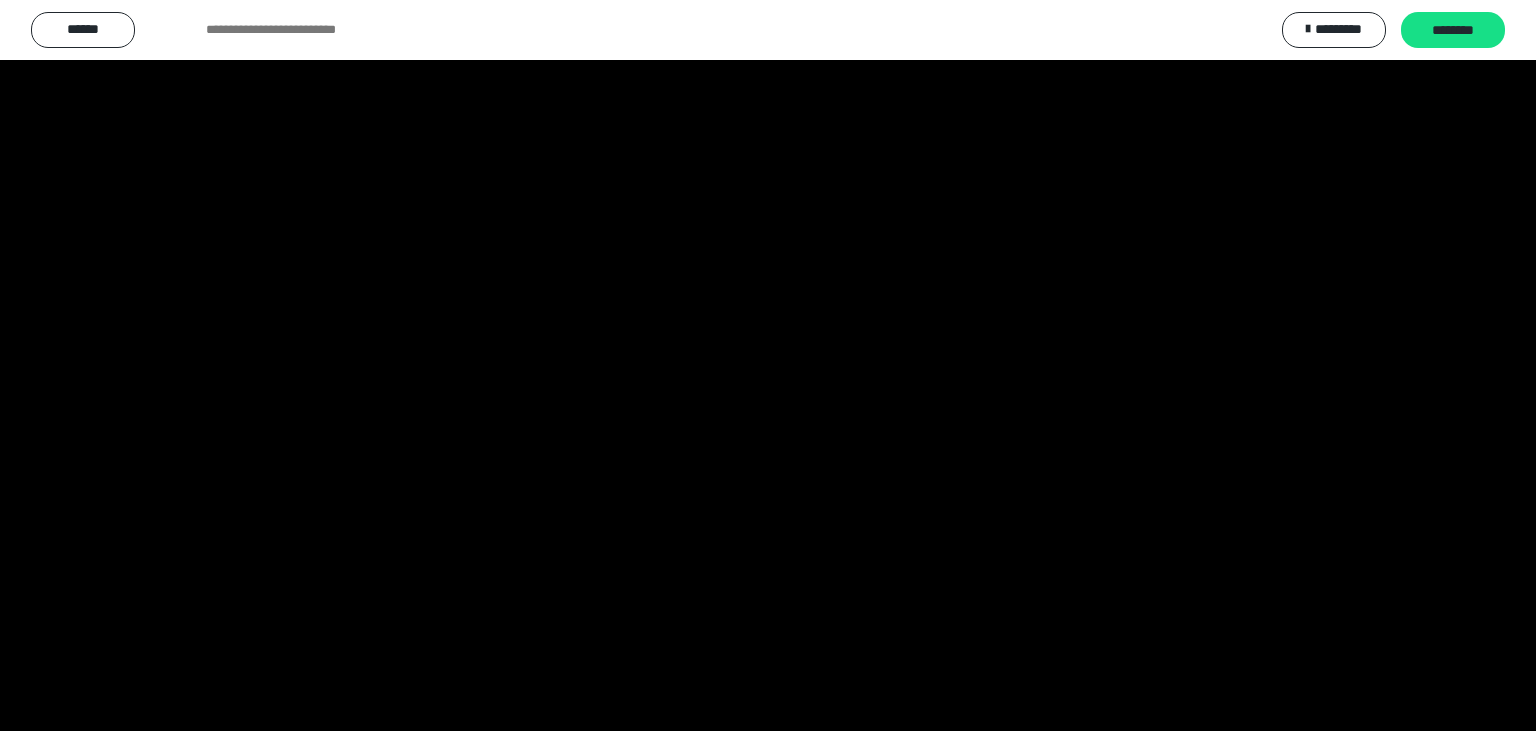 scroll, scrollTop: 3781, scrollLeft: 0, axis: vertical 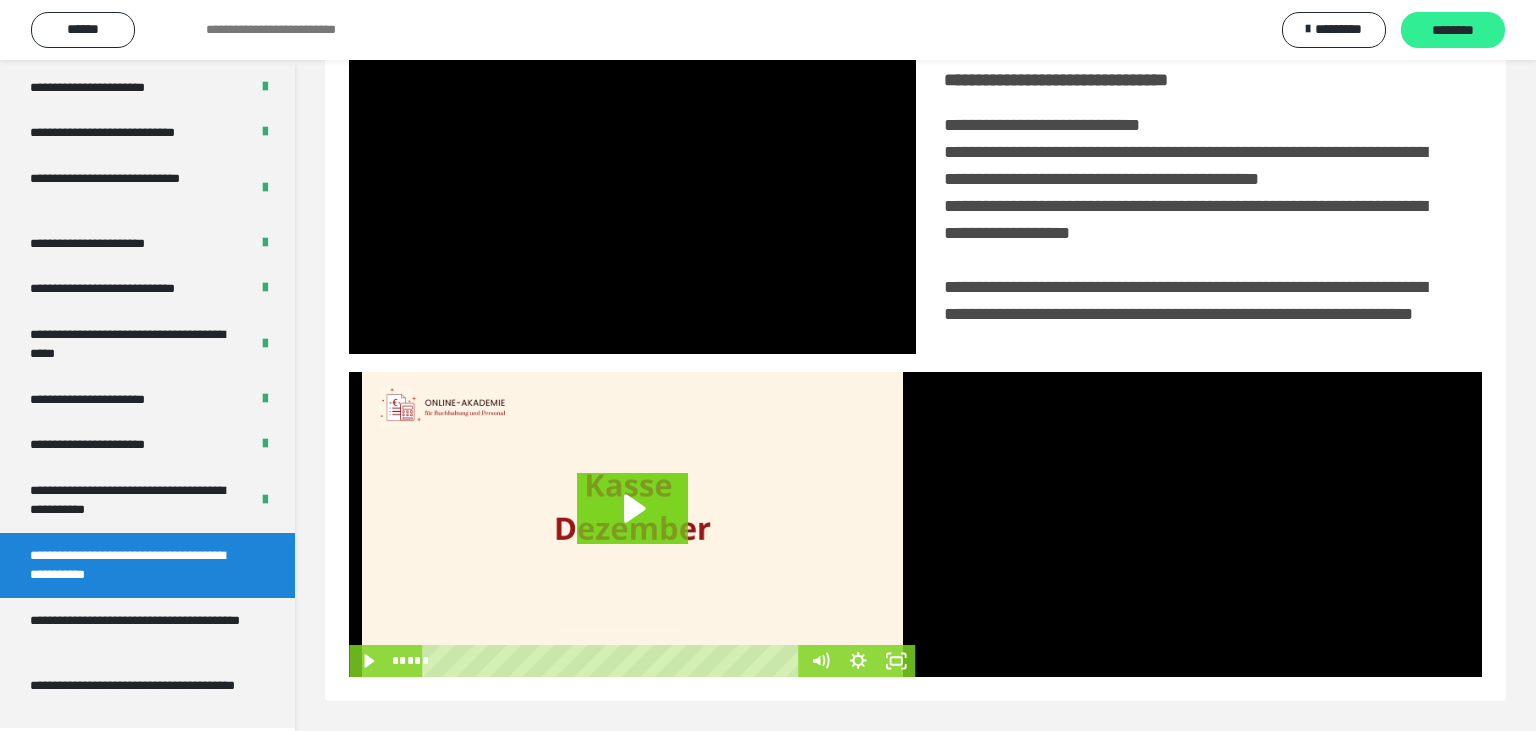 click on "********" at bounding box center [1453, 30] 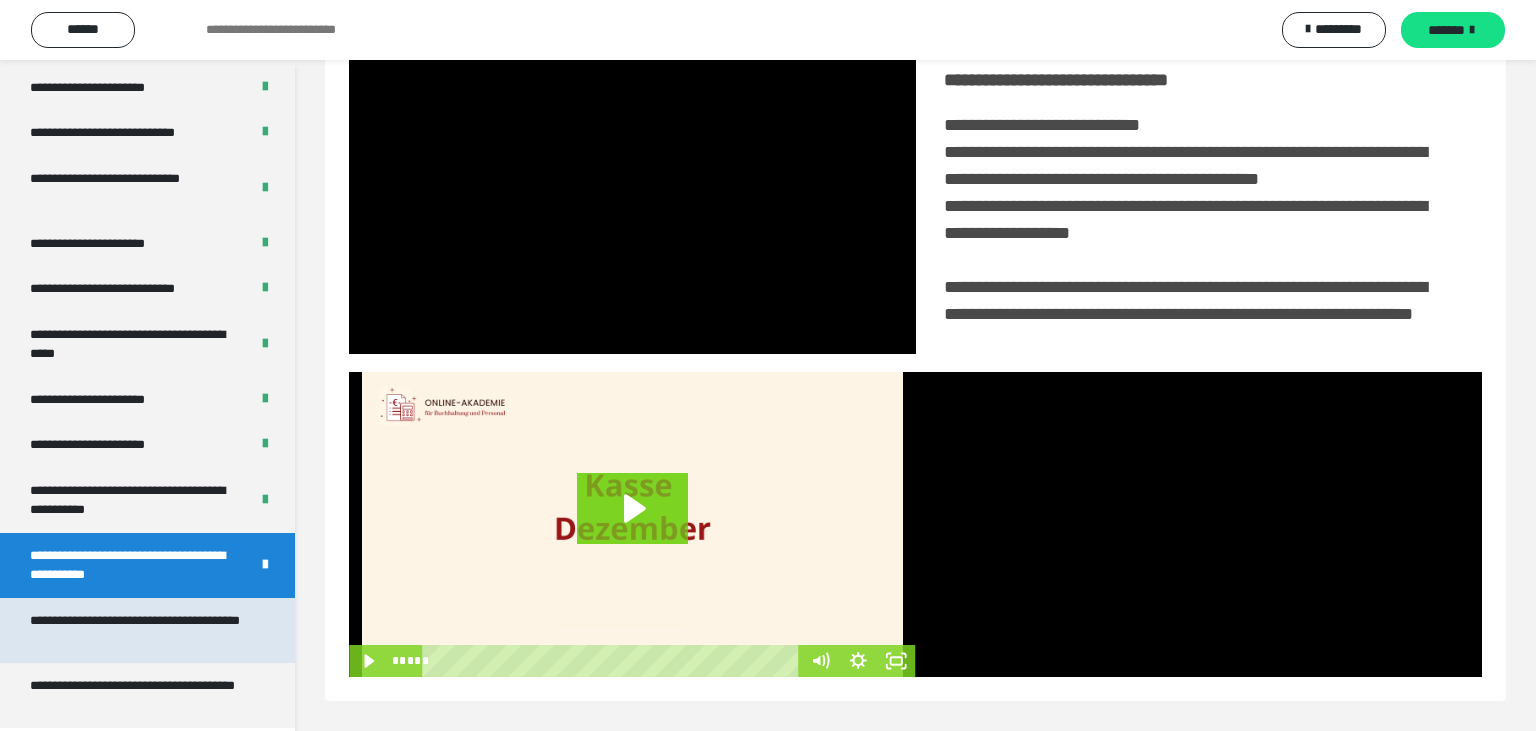 click on "**********" at bounding box center [139, 630] 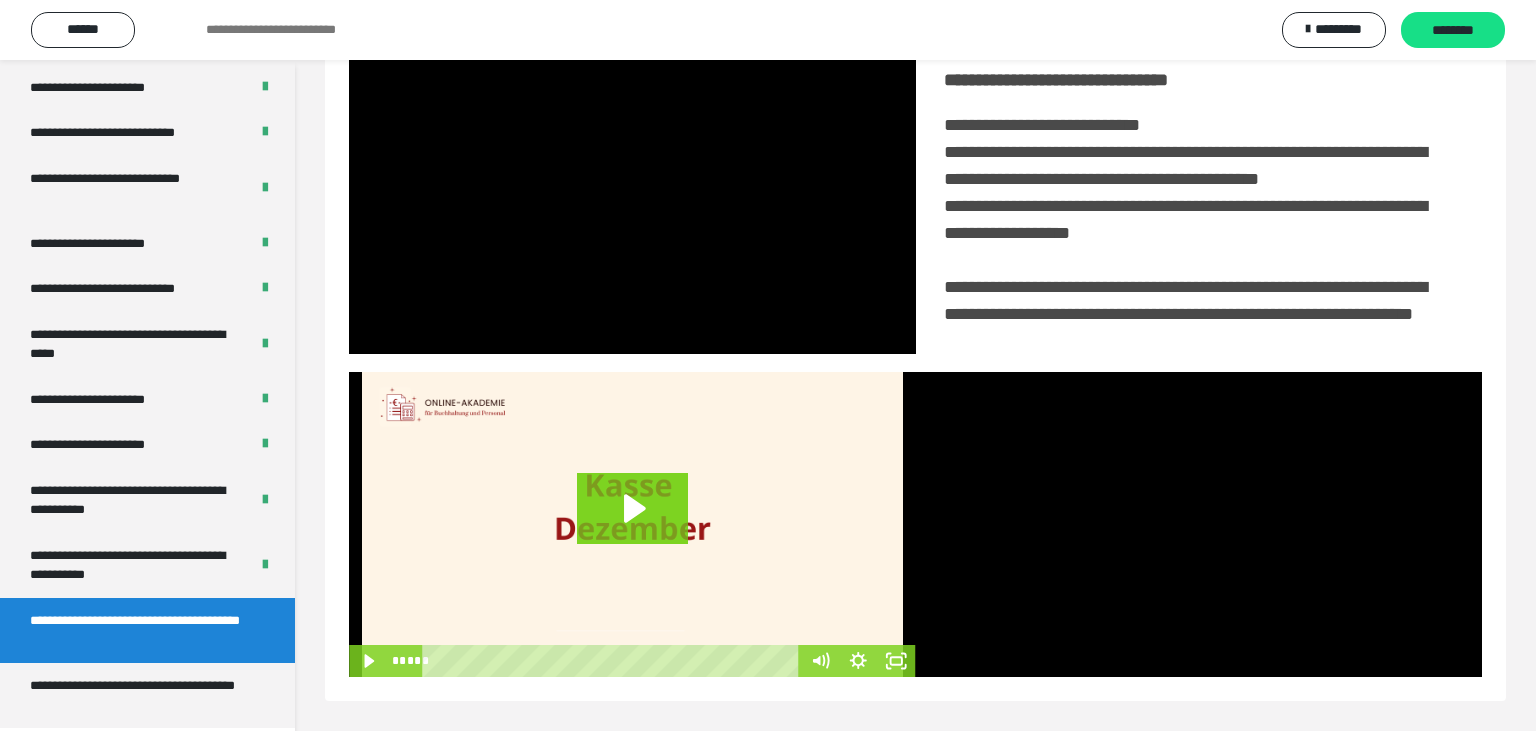 scroll, scrollTop: 60, scrollLeft: 0, axis: vertical 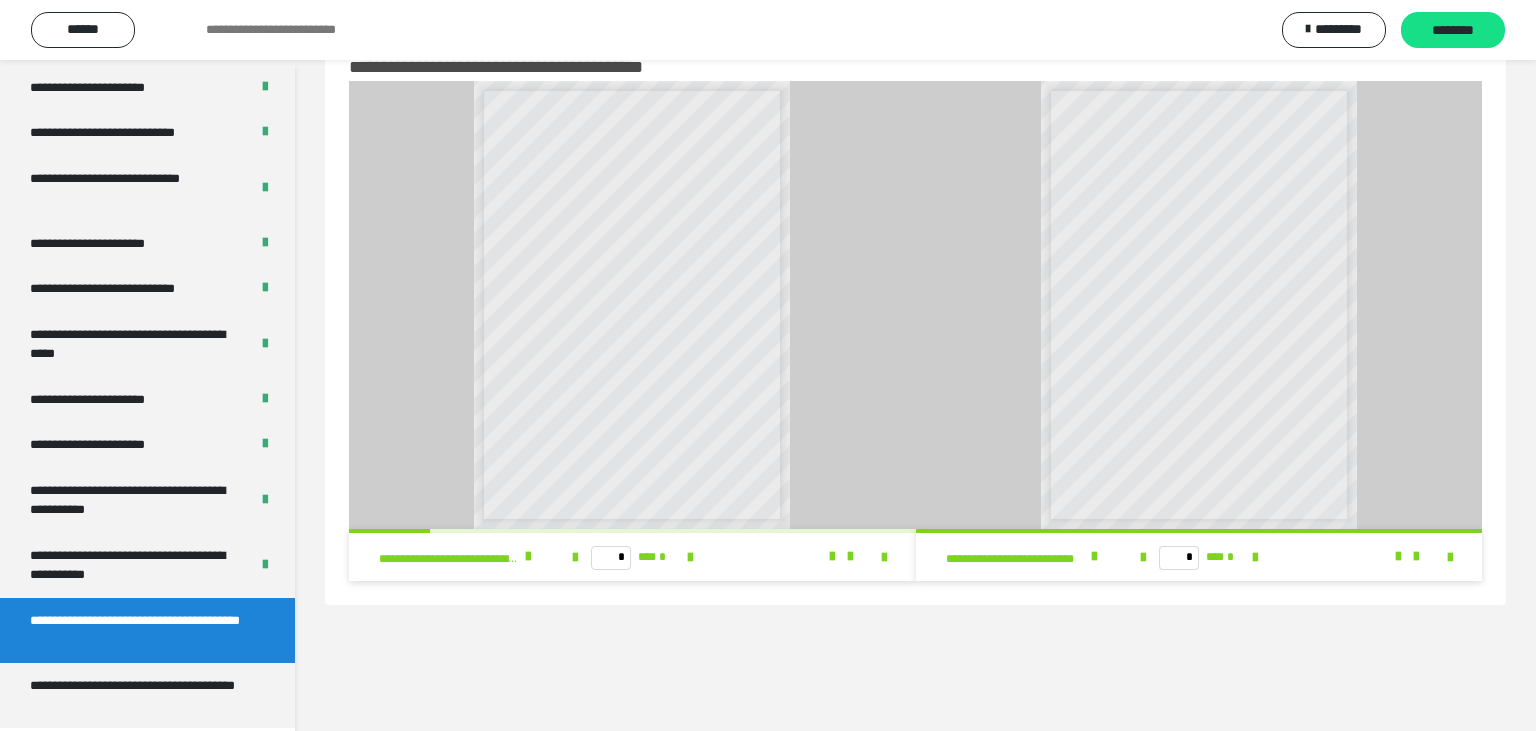 click on "**********" at bounding box center (1047, 557) 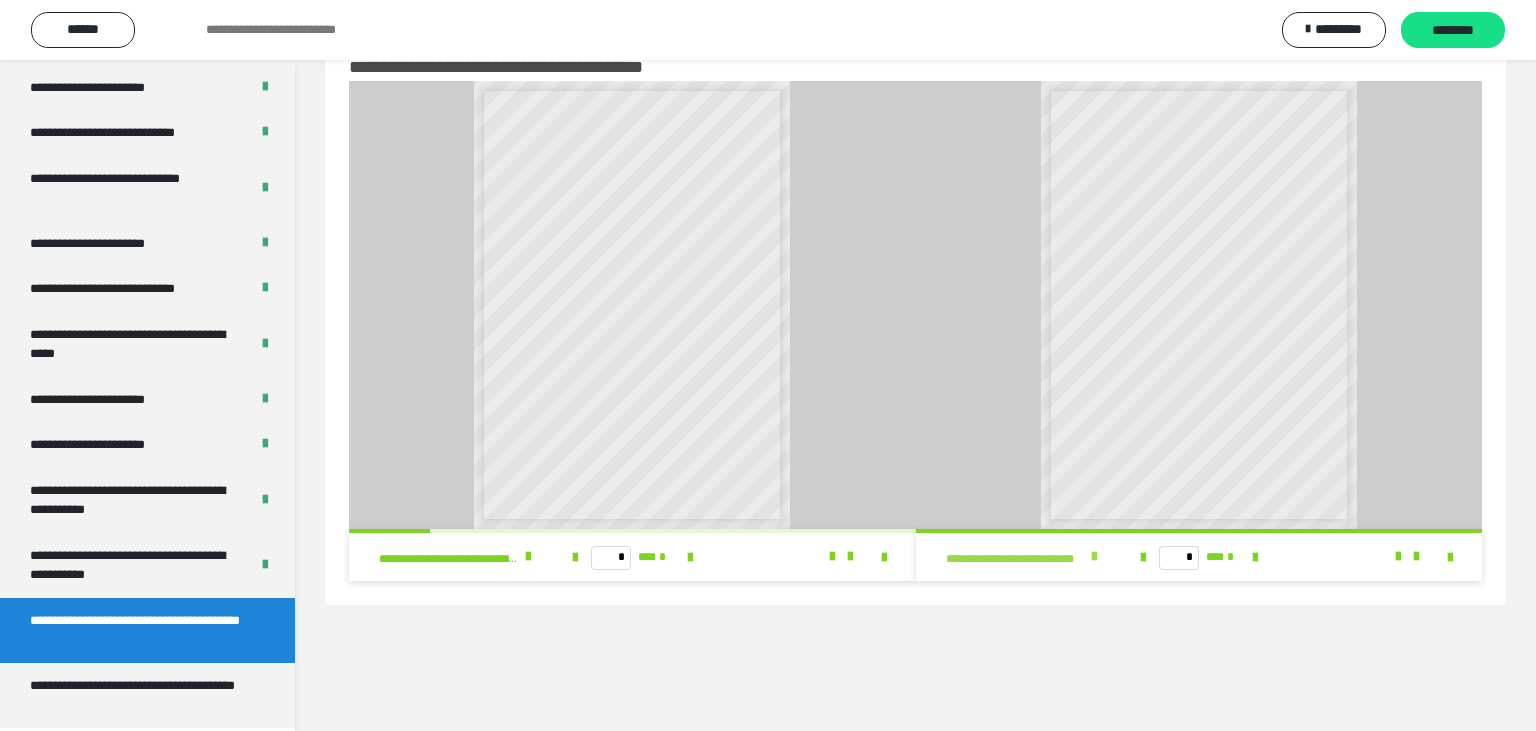 click at bounding box center [1094, 557] 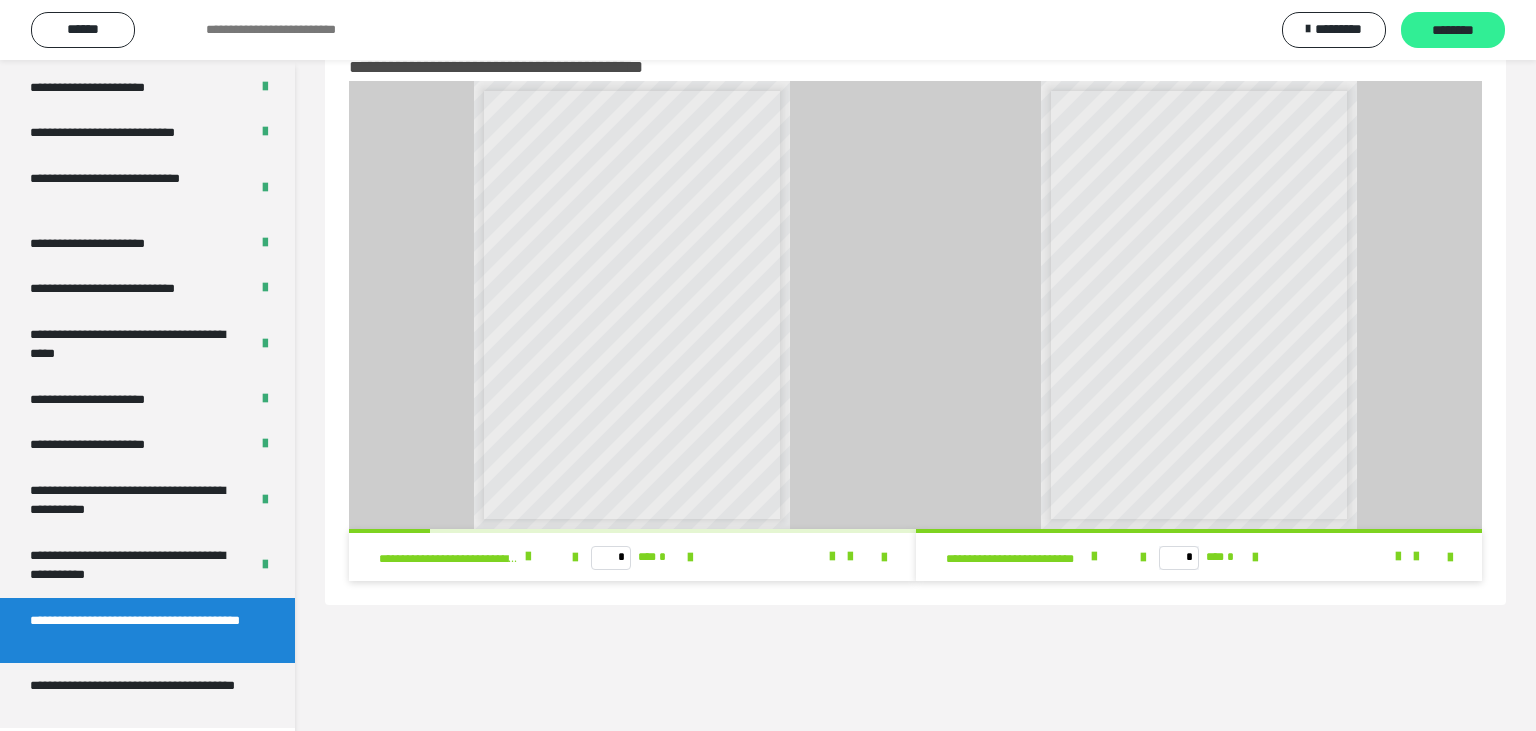 click on "********" at bounding box center (1453, 30) 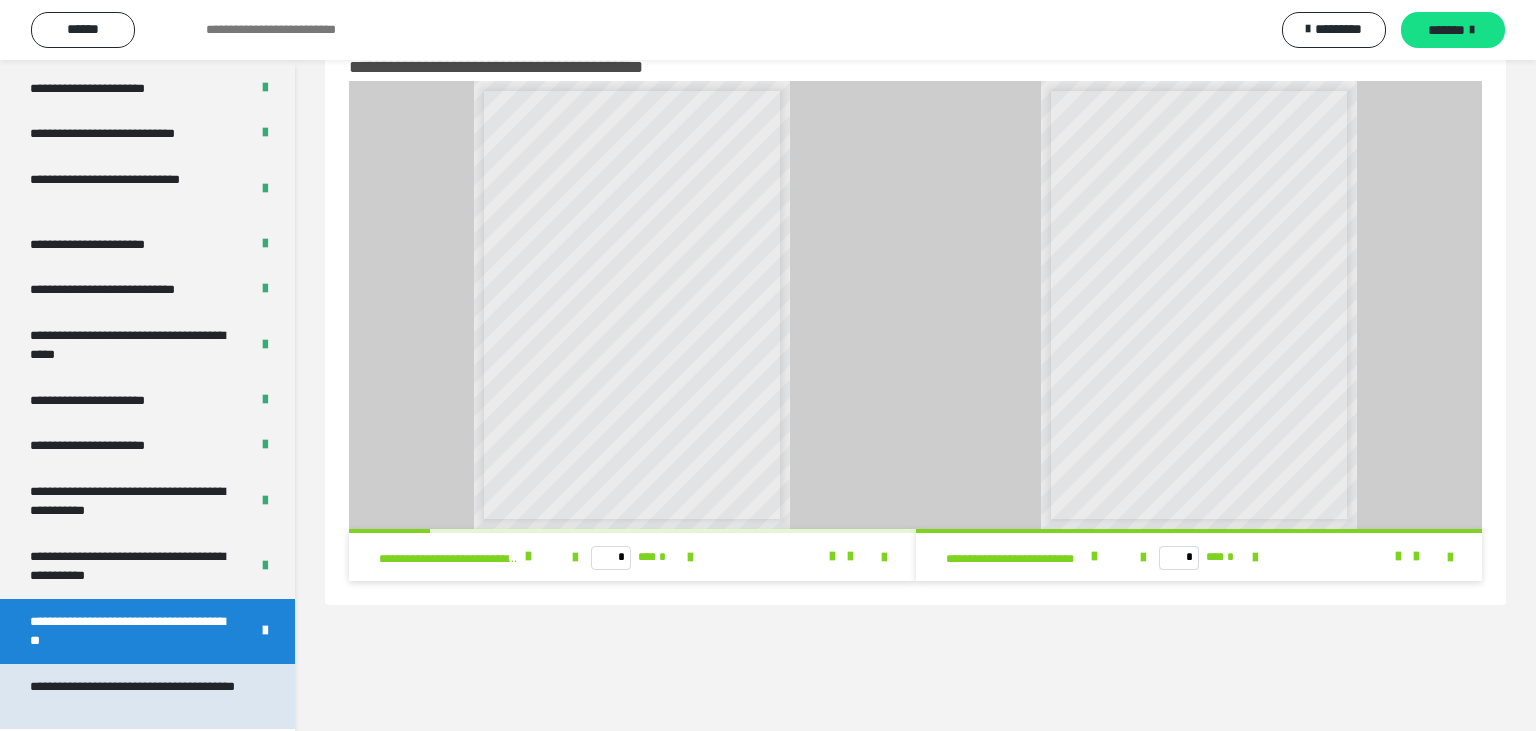 scroll, scrollTop: 3781, scrollLeft: 0, axis: vertical 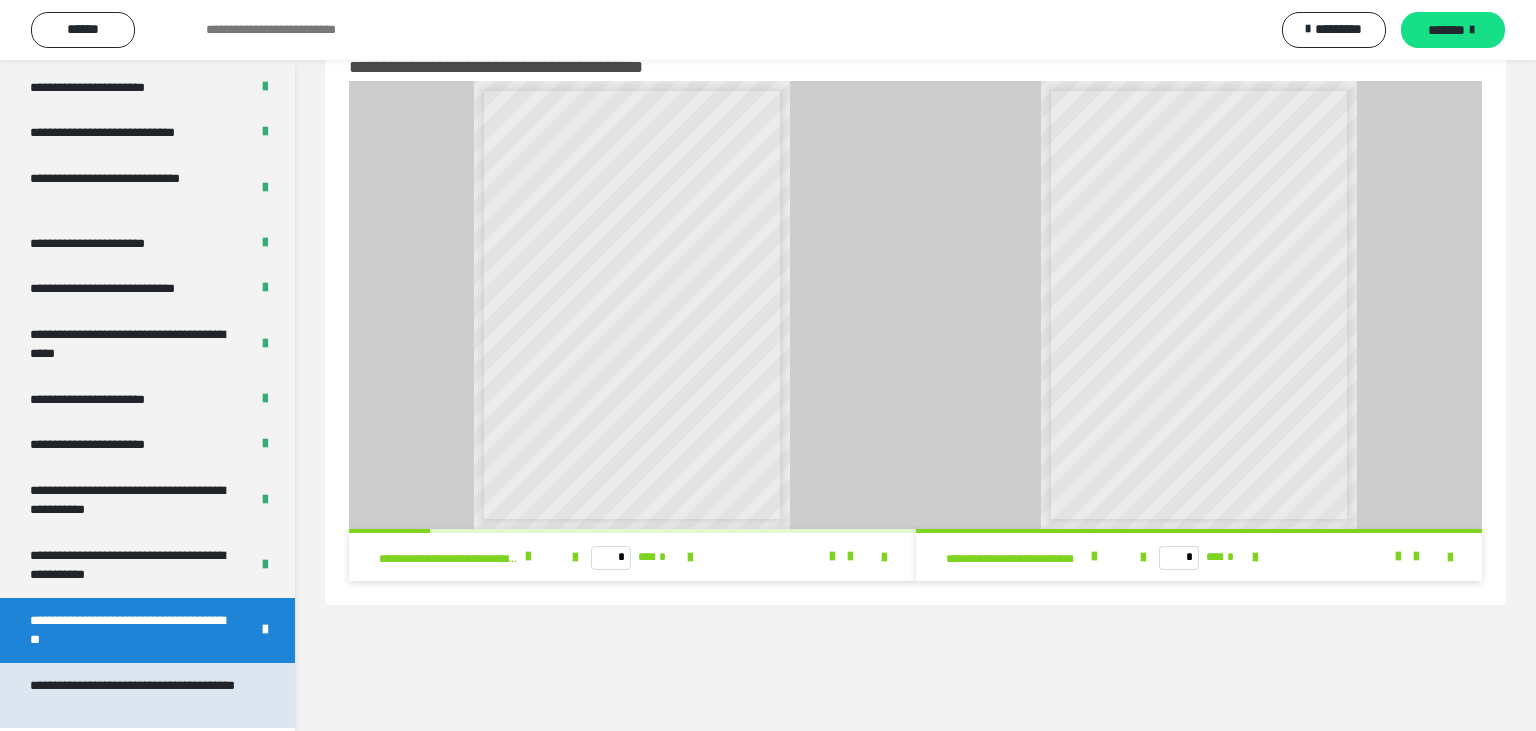 click on "**********" at bounding box center (139, 695) 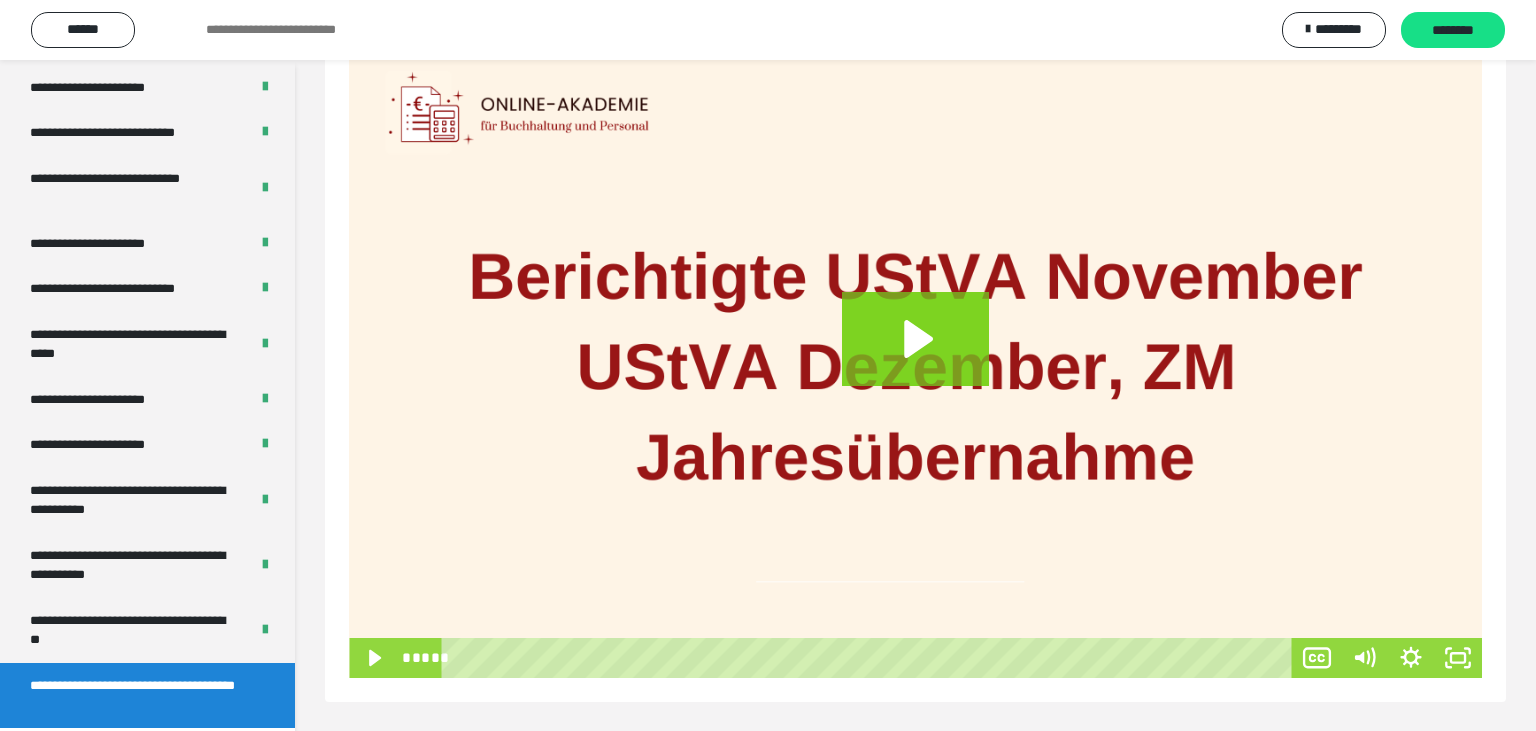 scroll, scrollTop: 0, scrollLeft: 0, axis: both 